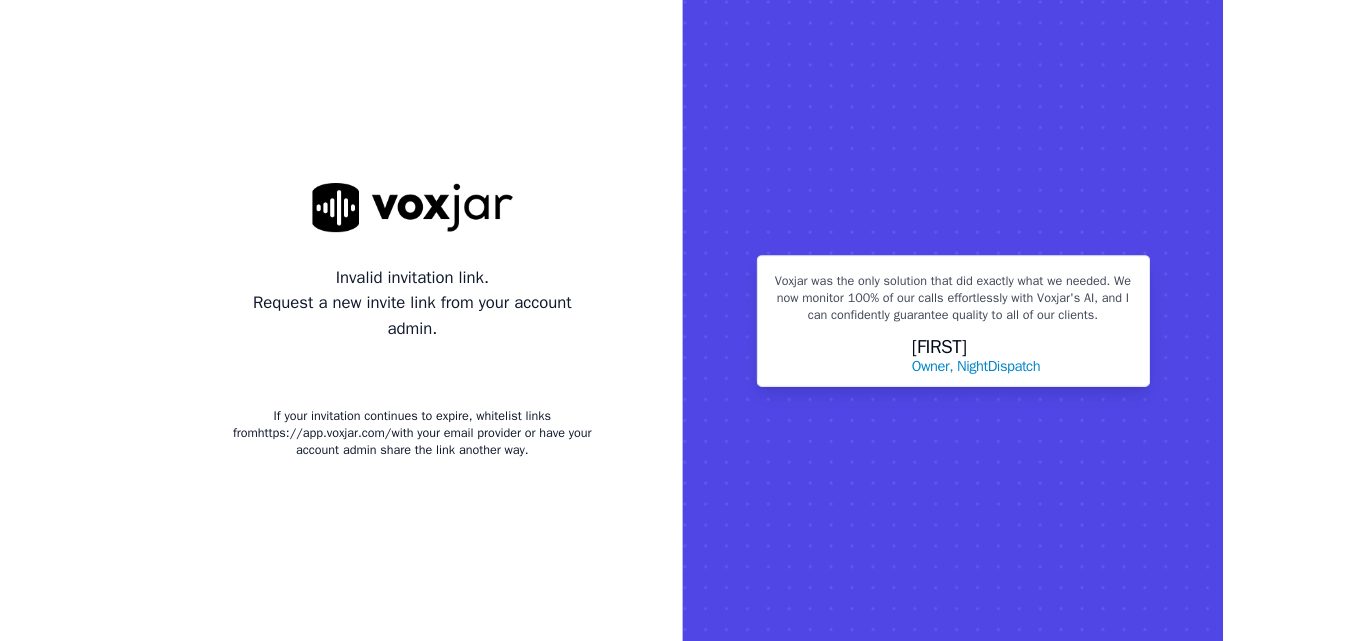scroll, scrollTop: 0, scrollLeft: 0, axis: both 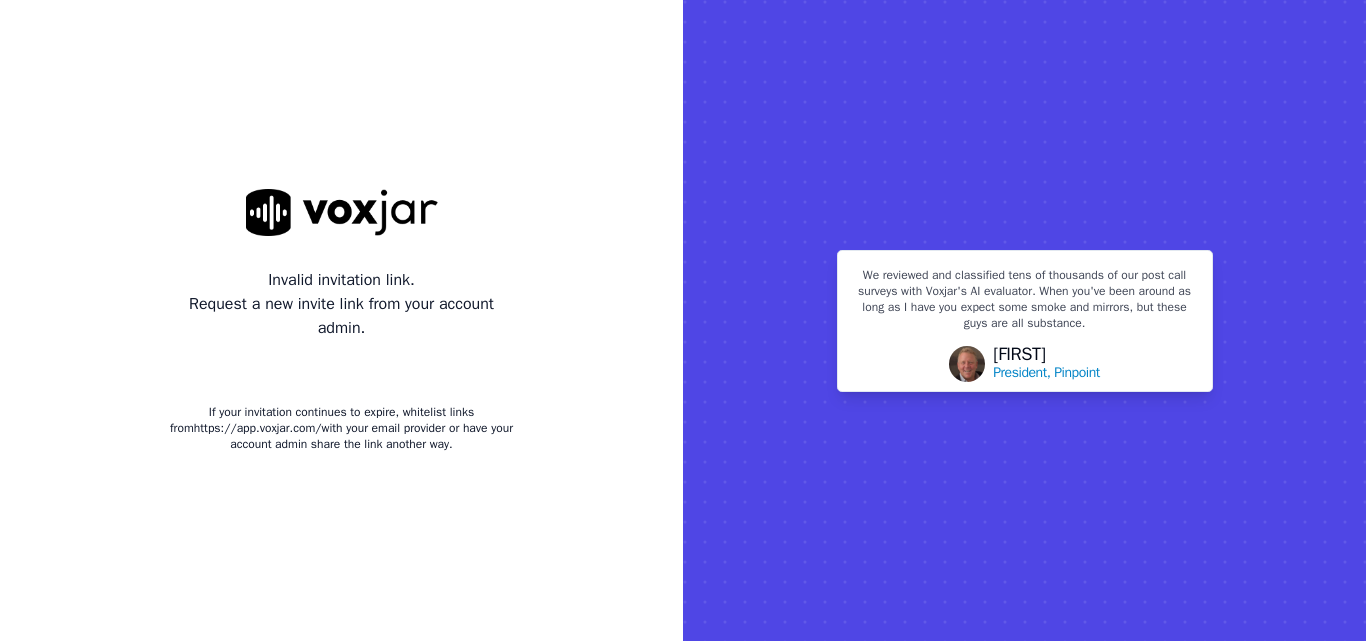 click on "Invalid invitation link.   Request a new invite link from your account admin." at bounding box center [342, 304] 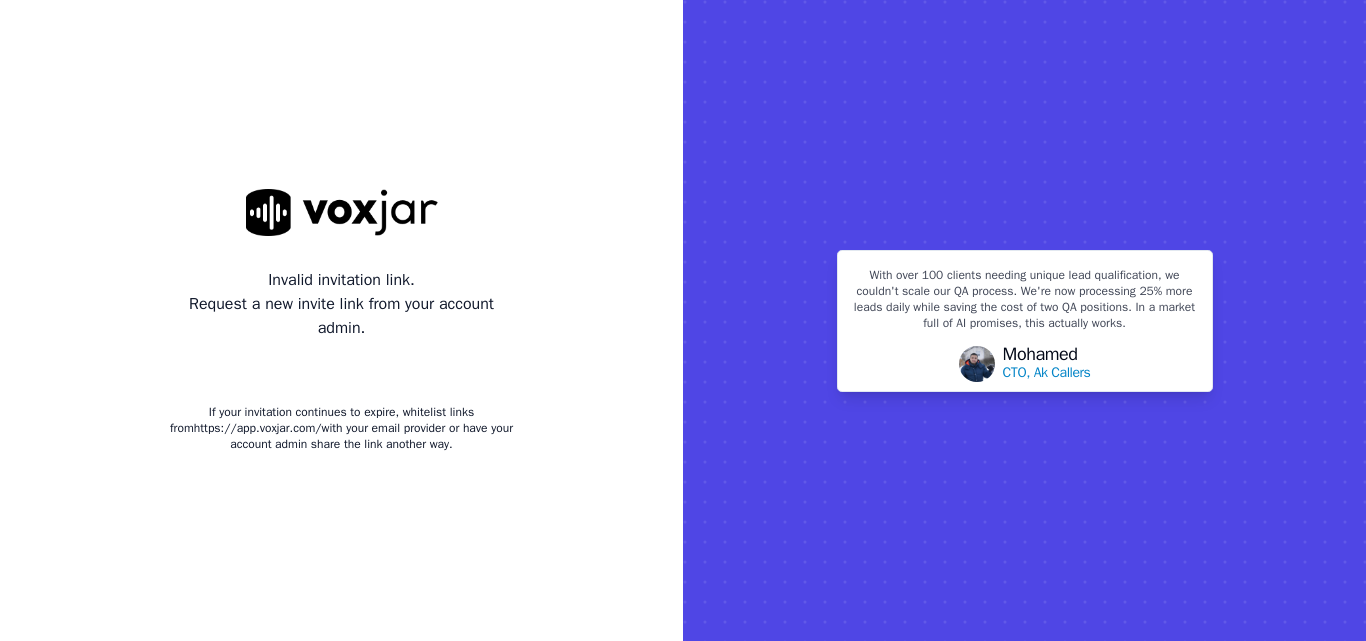 scroll, scrollTop: 0, scrollLeft: 0, axis: both 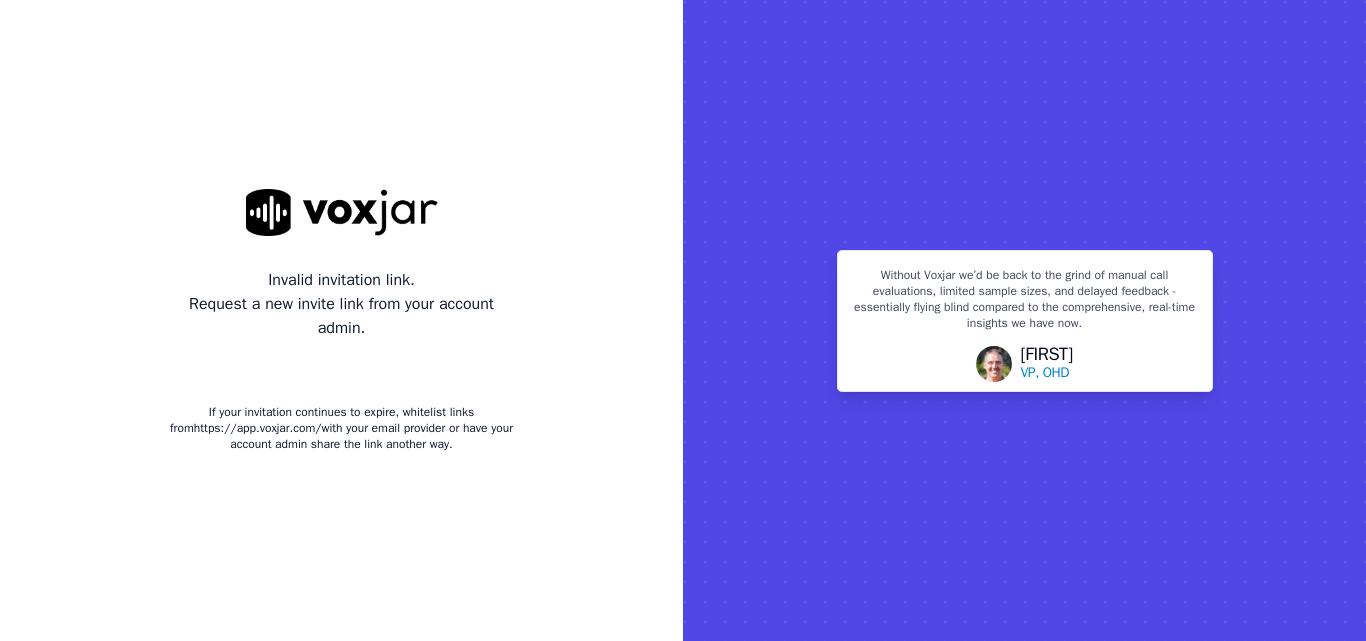 click 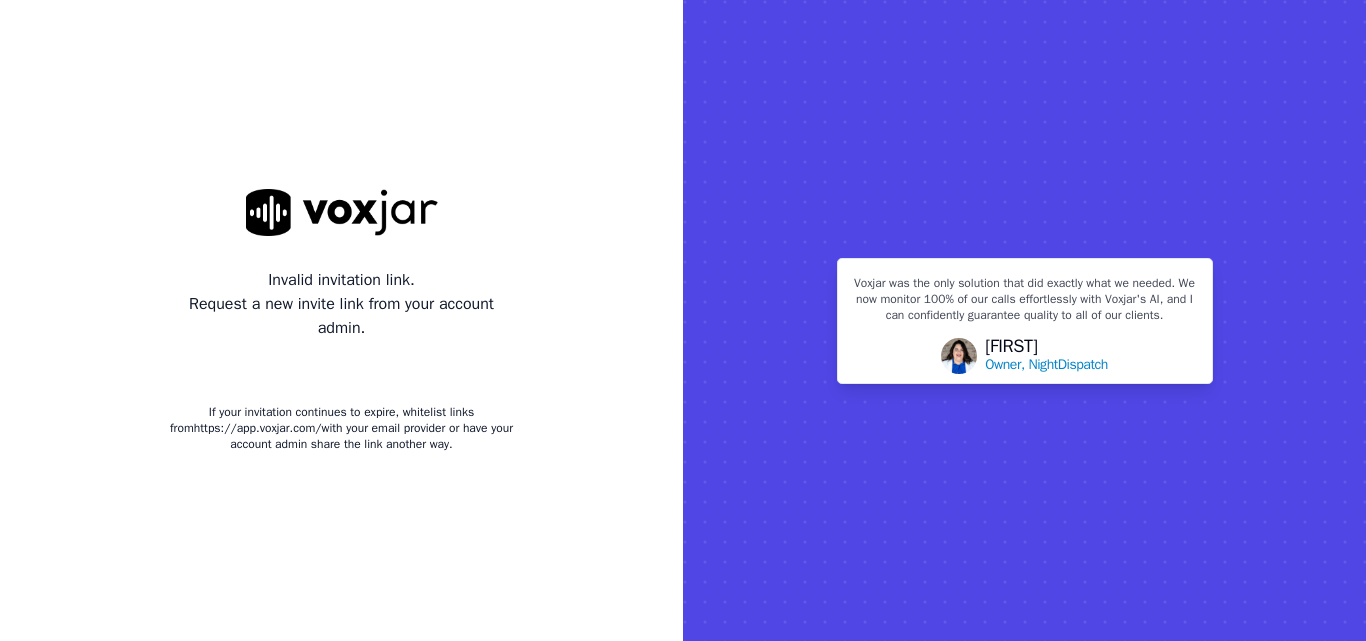 click 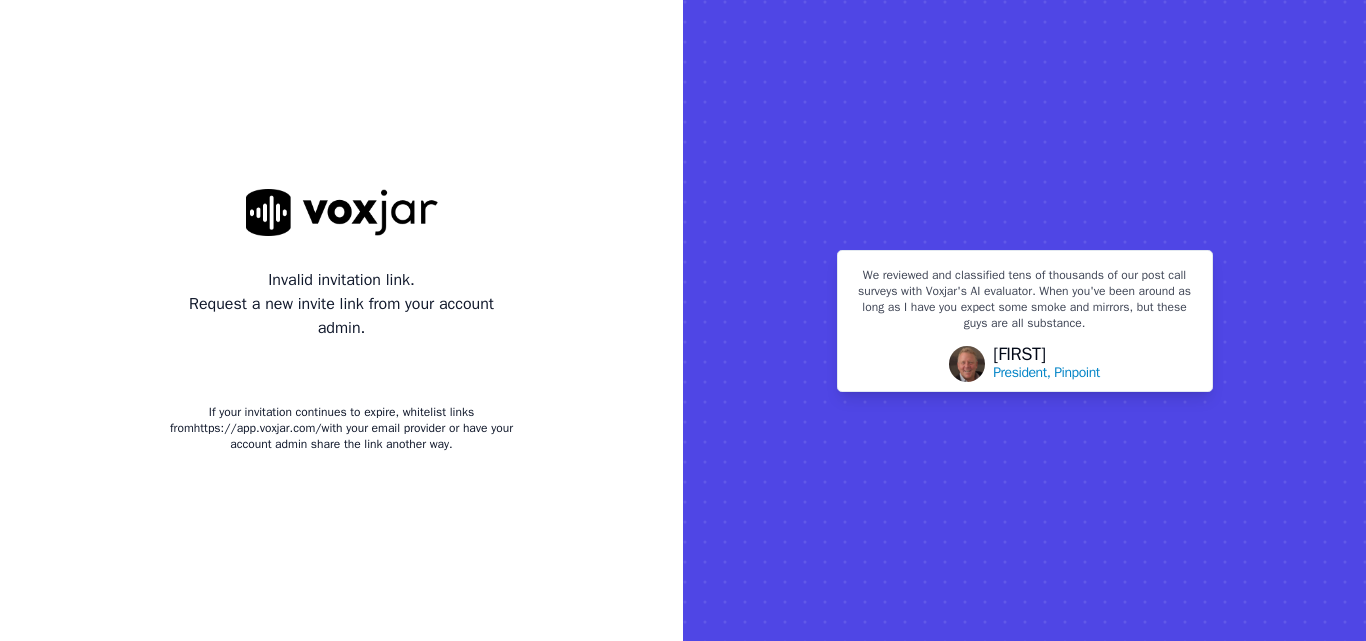 click on "Invalid invitation link.   Request a new invite link from your account admin.   If your invitation continues to expire, whitelist links from  https://app.voxjar.com/  with your email provider or have your account admin share the link another way." at bounding box center (342, 320) 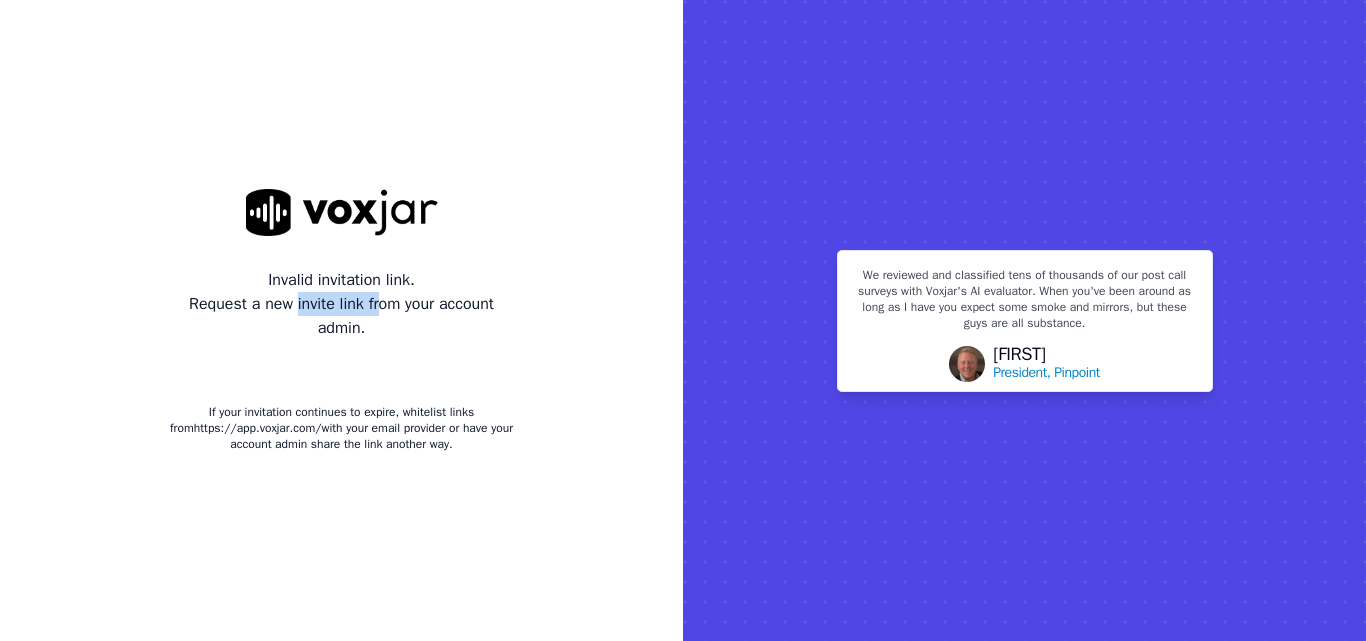 drag, startPoint x: 293, startPoint y: 307, endPoint x: 411, endPoint y: 320, distance: 118.71394 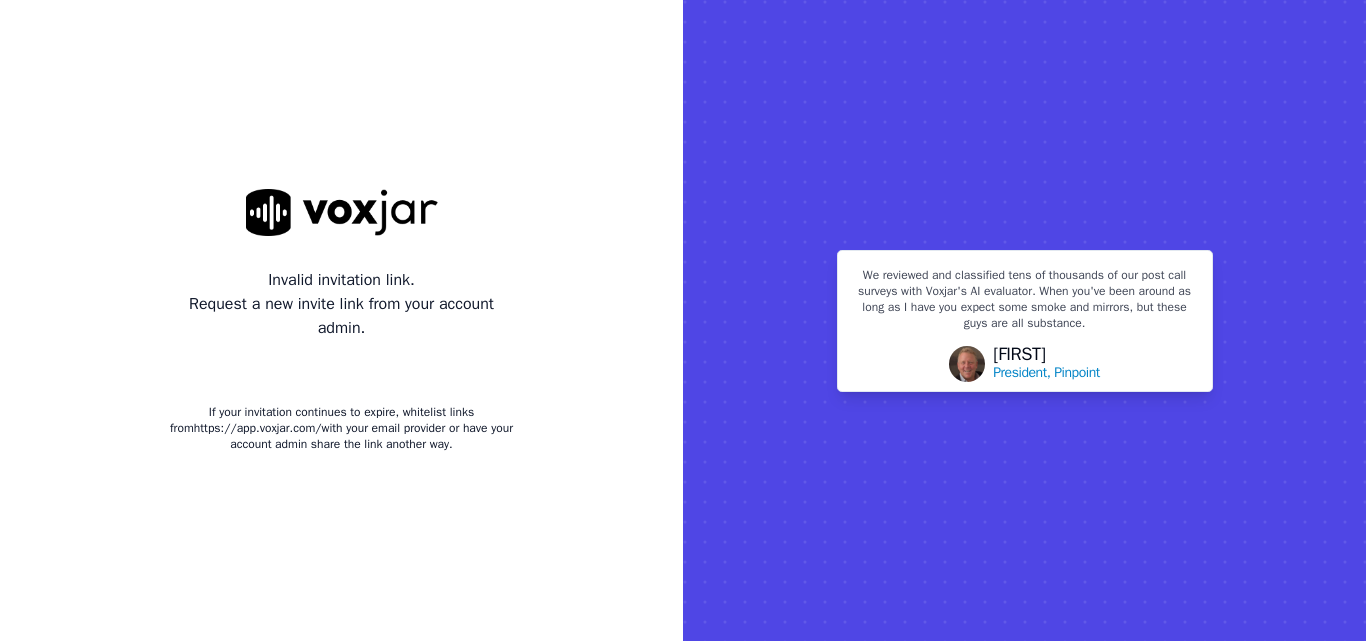 click on "Request a new invite link from your account admin." at bounding box center (342, 316) 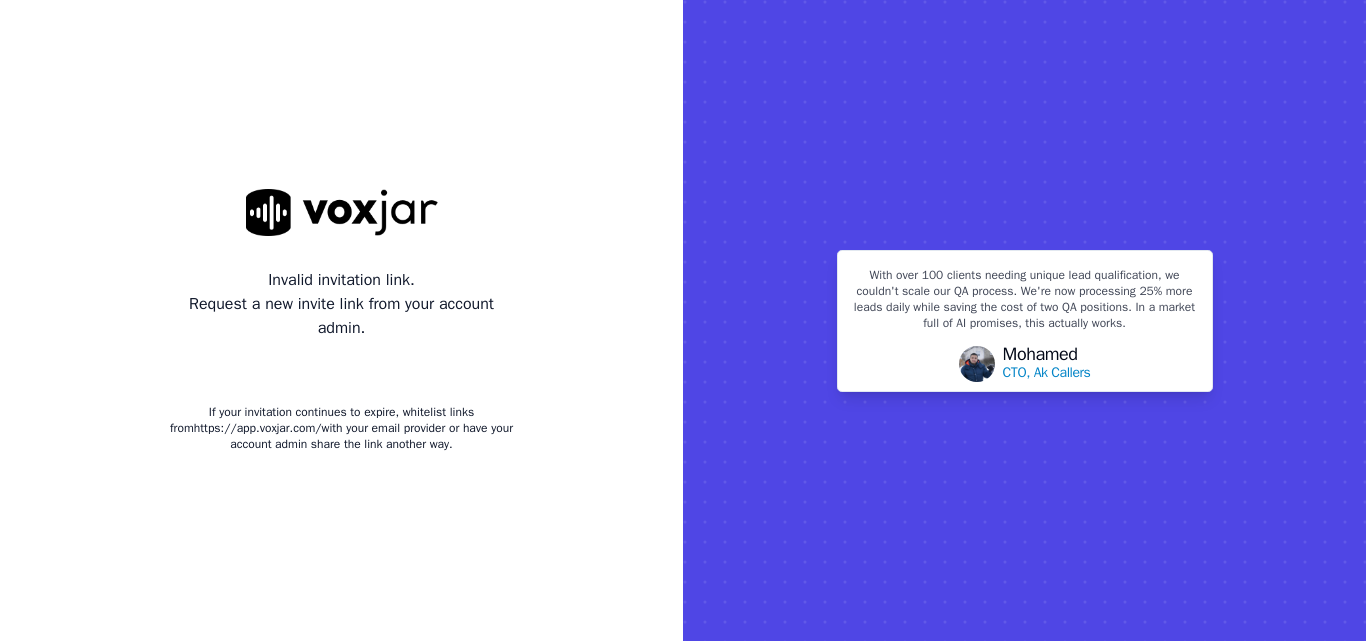 scroll, scrollTop: 0, scrollLeft: 0, axis: both 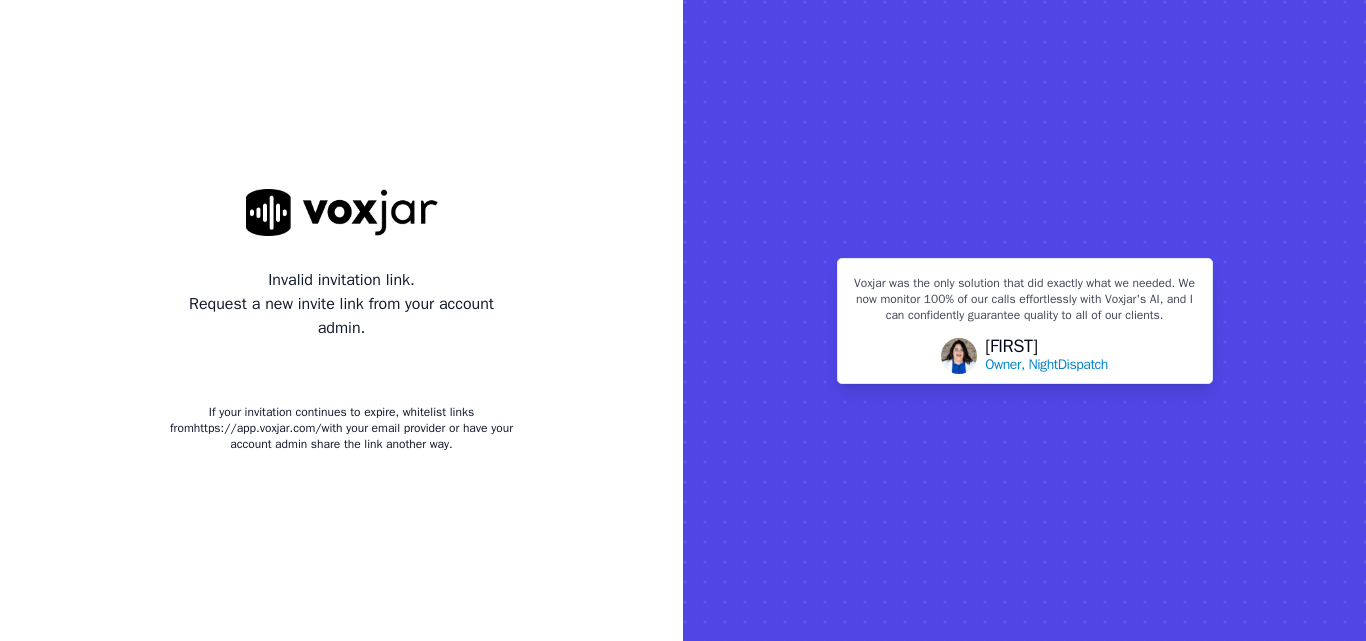 click on "Invalid invitation link.   Request a new invite link from your account admin.   If your invitation continues to expire, whitelist links from  https://app.voxjar.com/  with your email provider or have your account admin share the link another way." at bounding box center [342, 320] 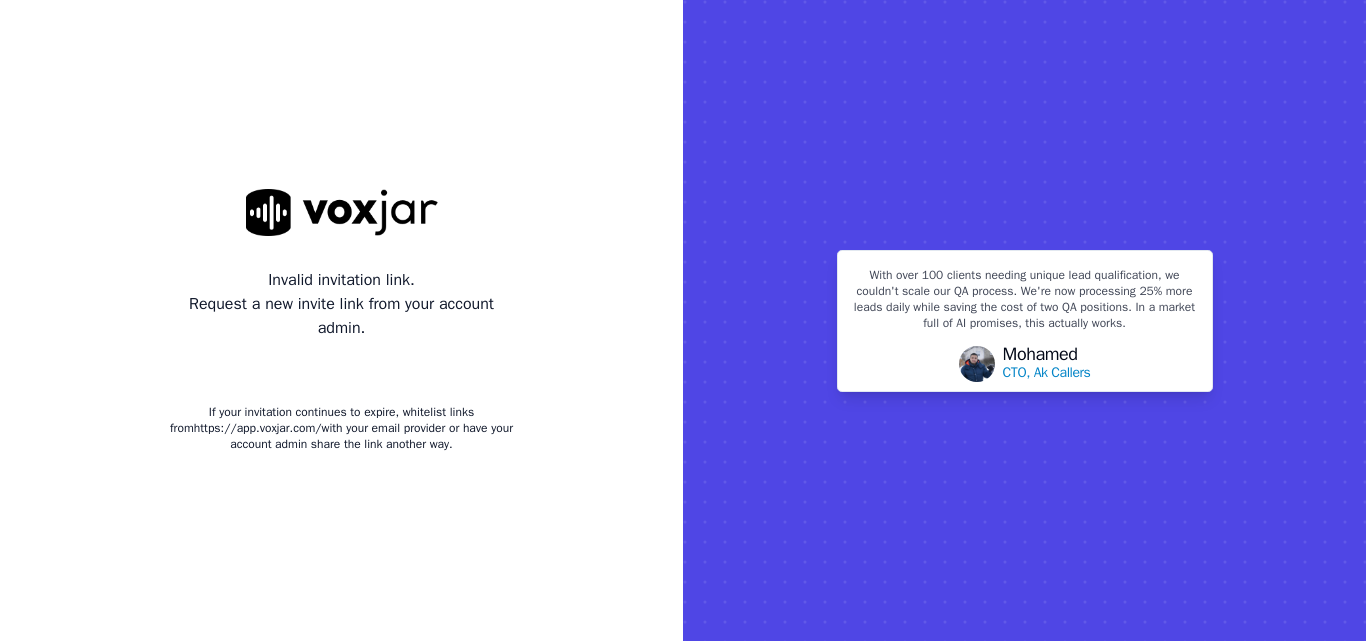 click 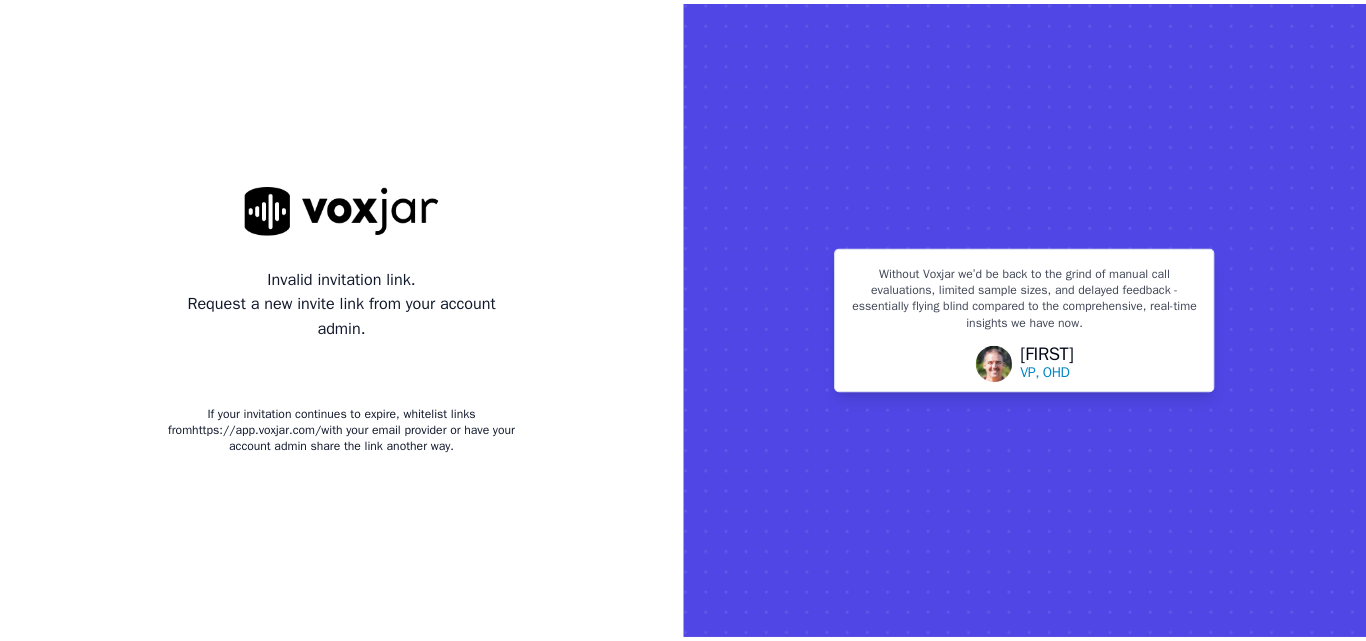 scroll, scrollTop: 0, scrollLeft: 0, axis: both 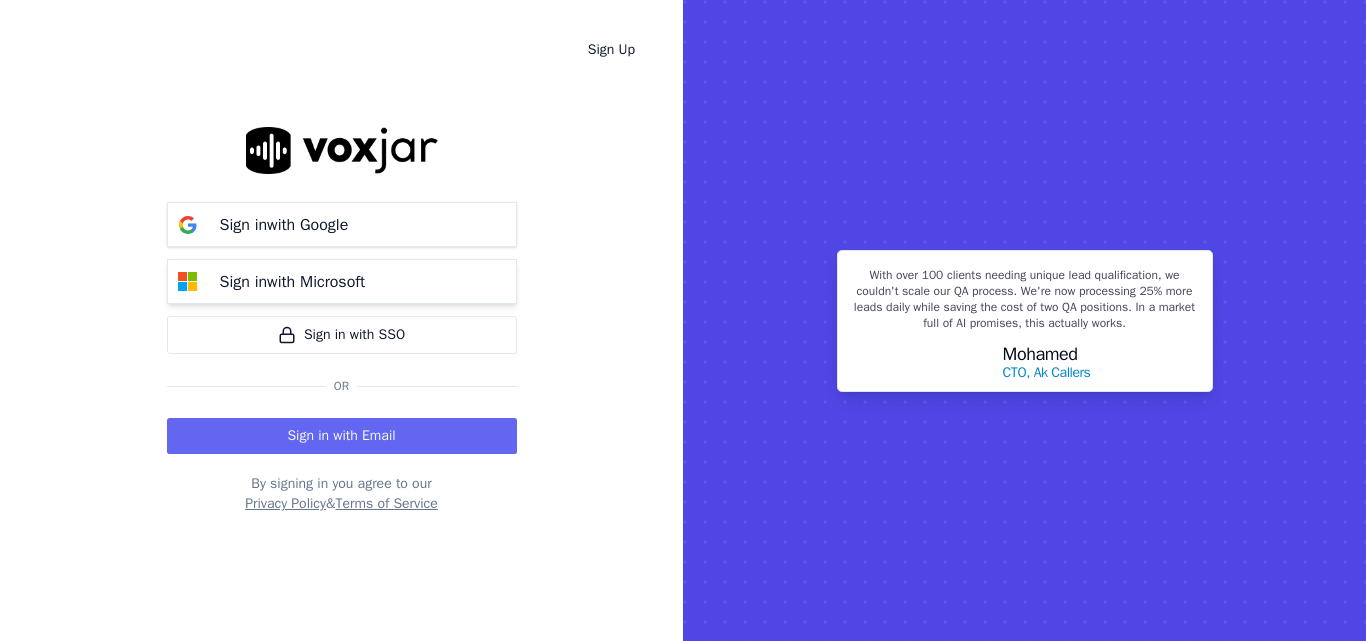click on "Sign in  with Microsoft" at bounding box center [293, 282] 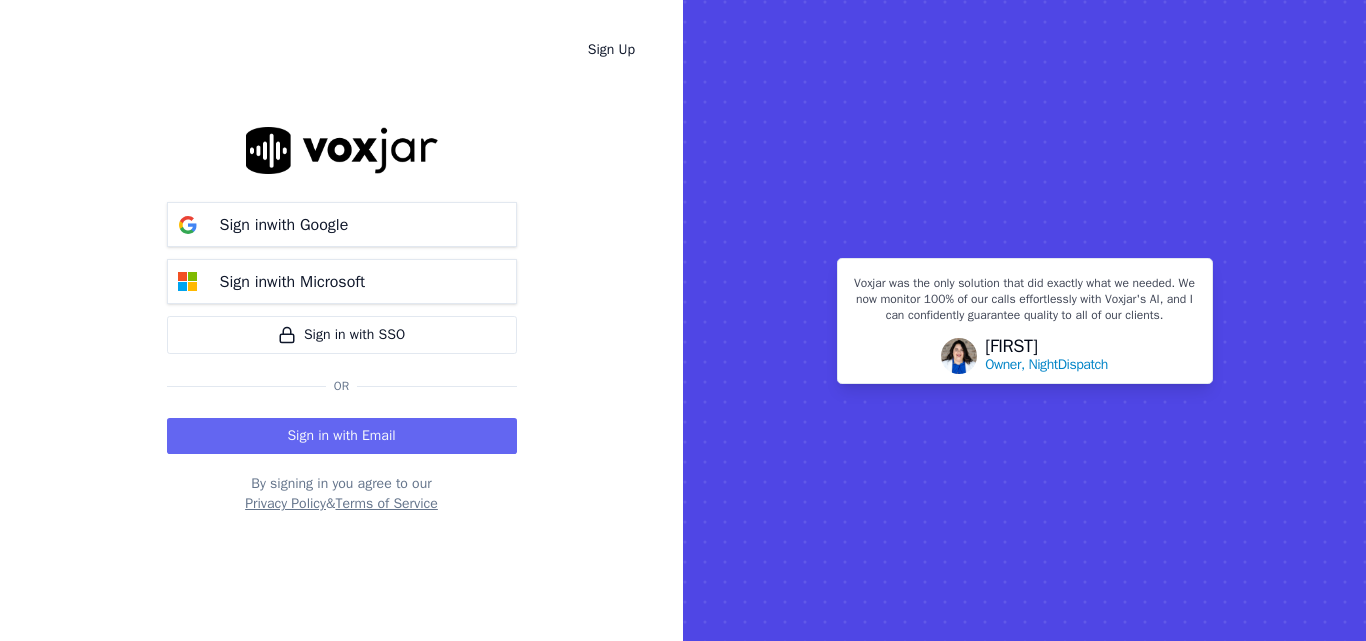 scroll, scrollTop: 0, scrollLeft: 0, axis: both 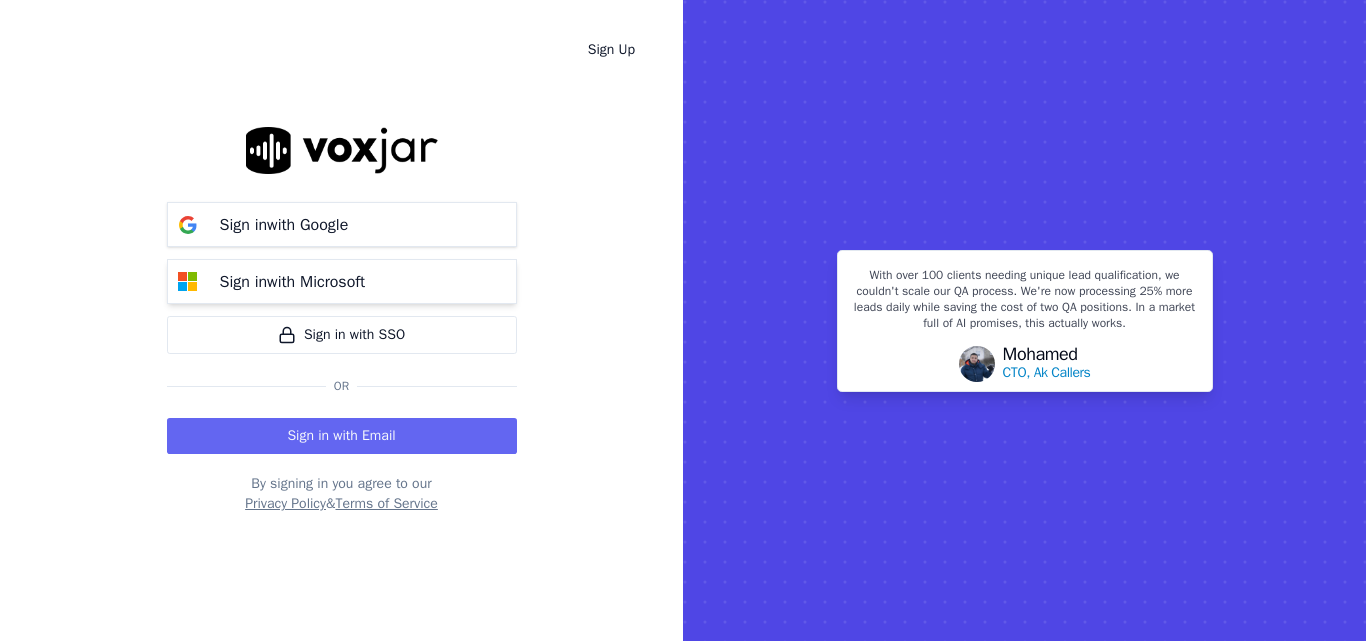 click on "Sign in  with Microsoft" at bounding box center (293, 282) 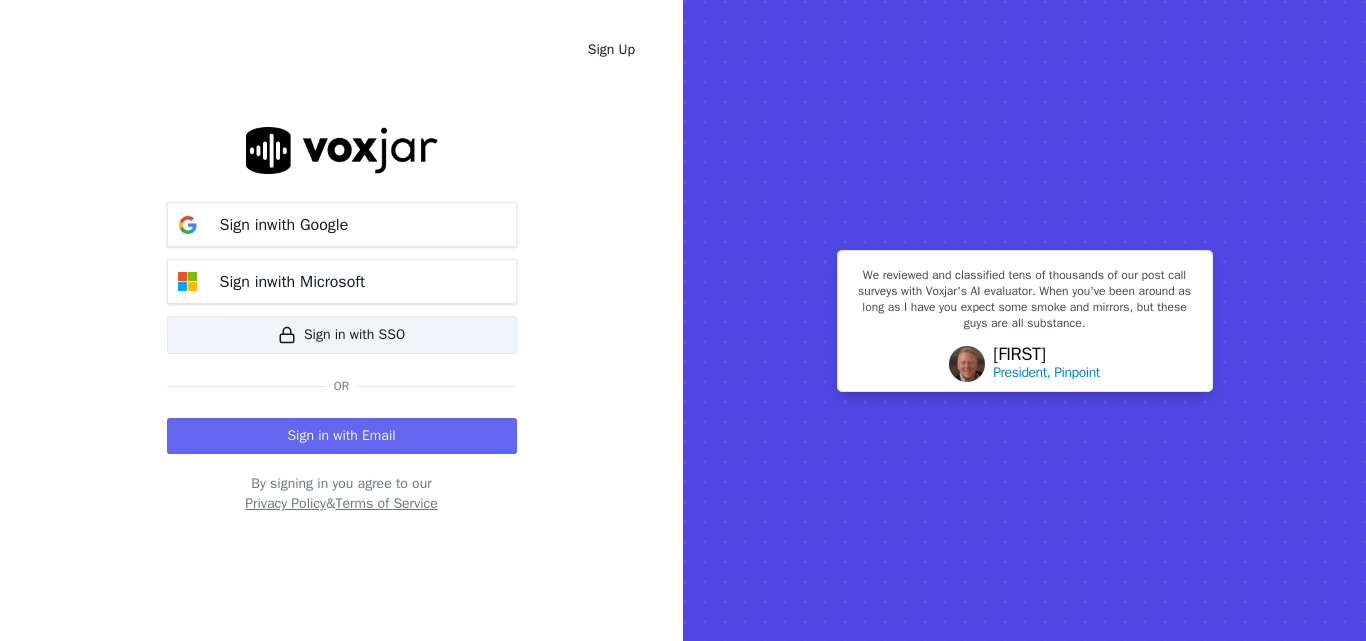 scroll, scrollTop: 0, scrollLeft: 0, axis: both 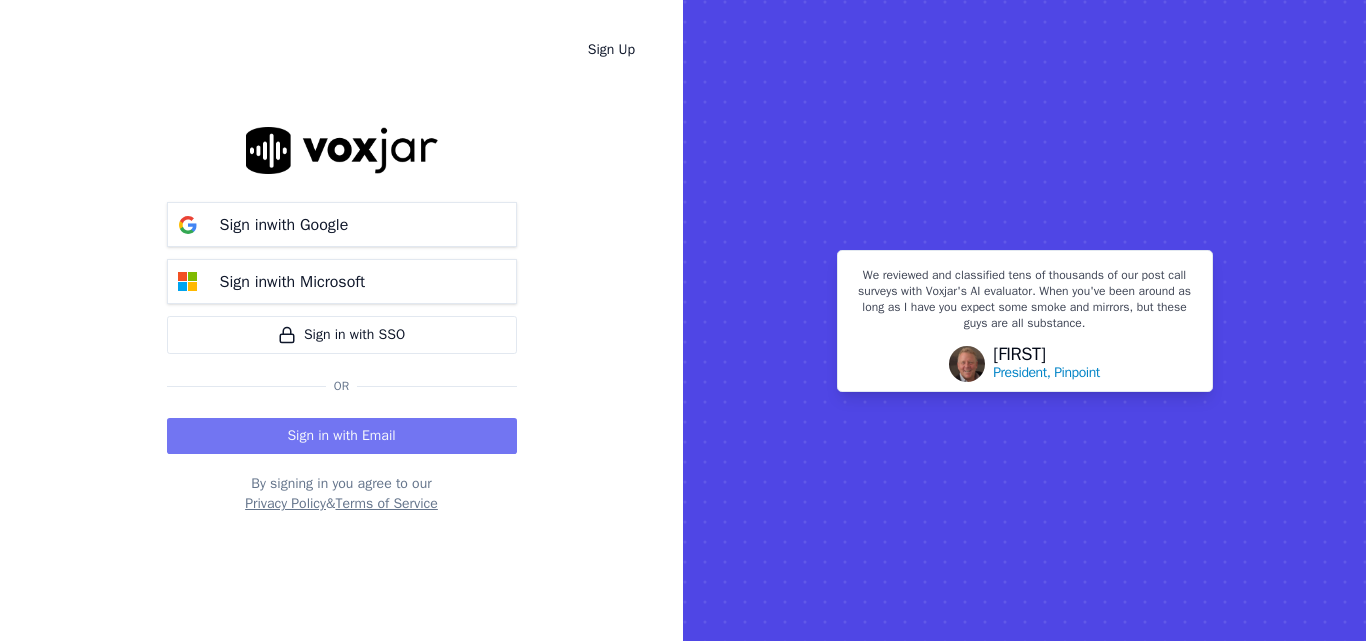 click on "Sign in with Email" at bounding box center (342, 436) 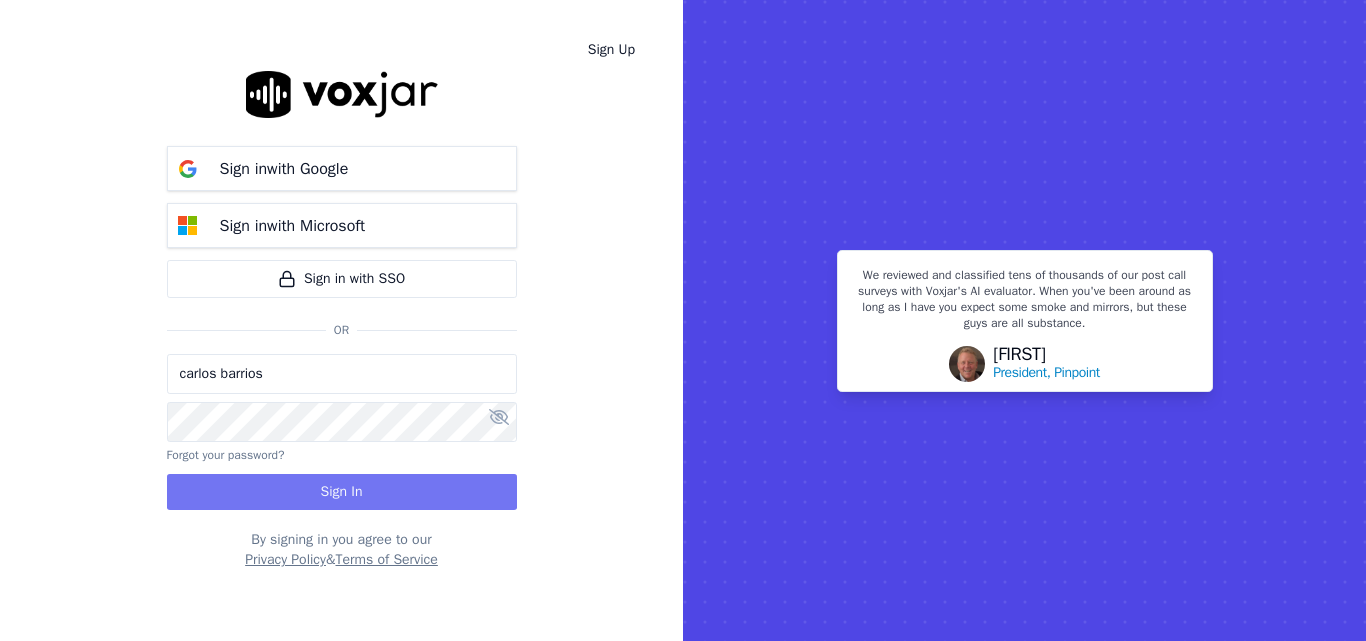 click on "Sign In" at bounding box center [342, 492] 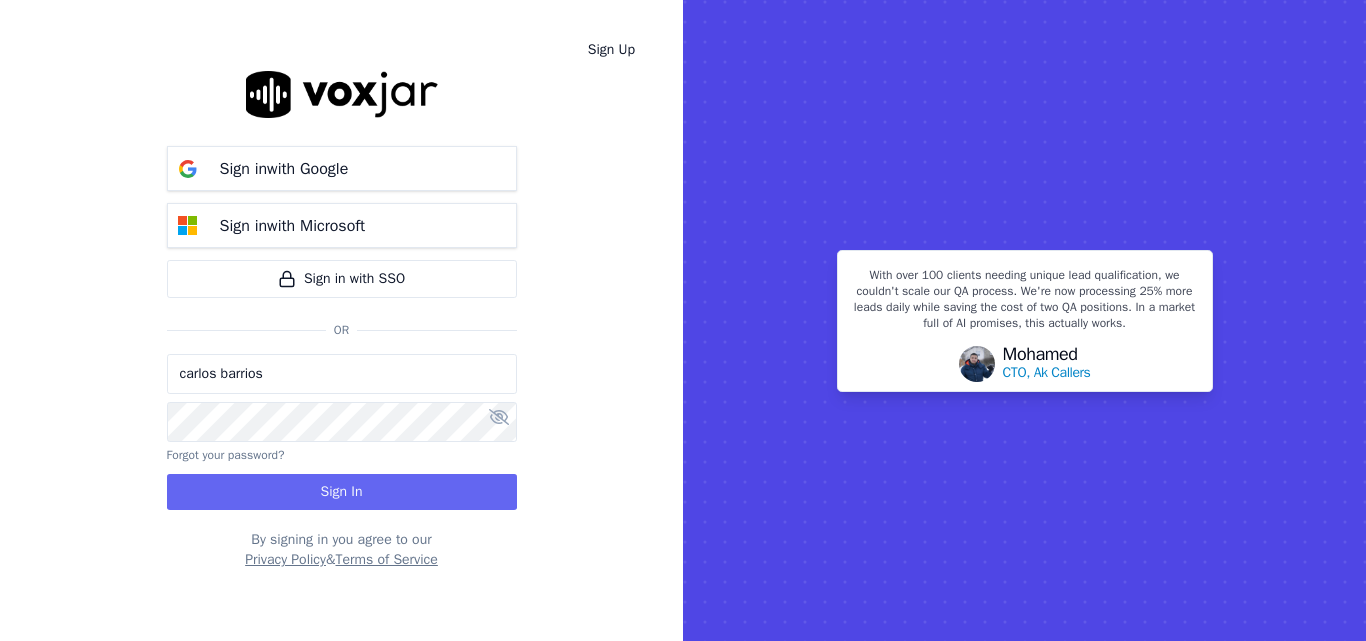 click on "Sign Up       Sign in  with Google       Sign in  with Microsoft     Sign in with SSO     Or   carlos barrios           Forgot your password?
Sign In   By signing in you agree to our    Privacy Policy  &  Terms of Service" at bounding box center [341, 320] 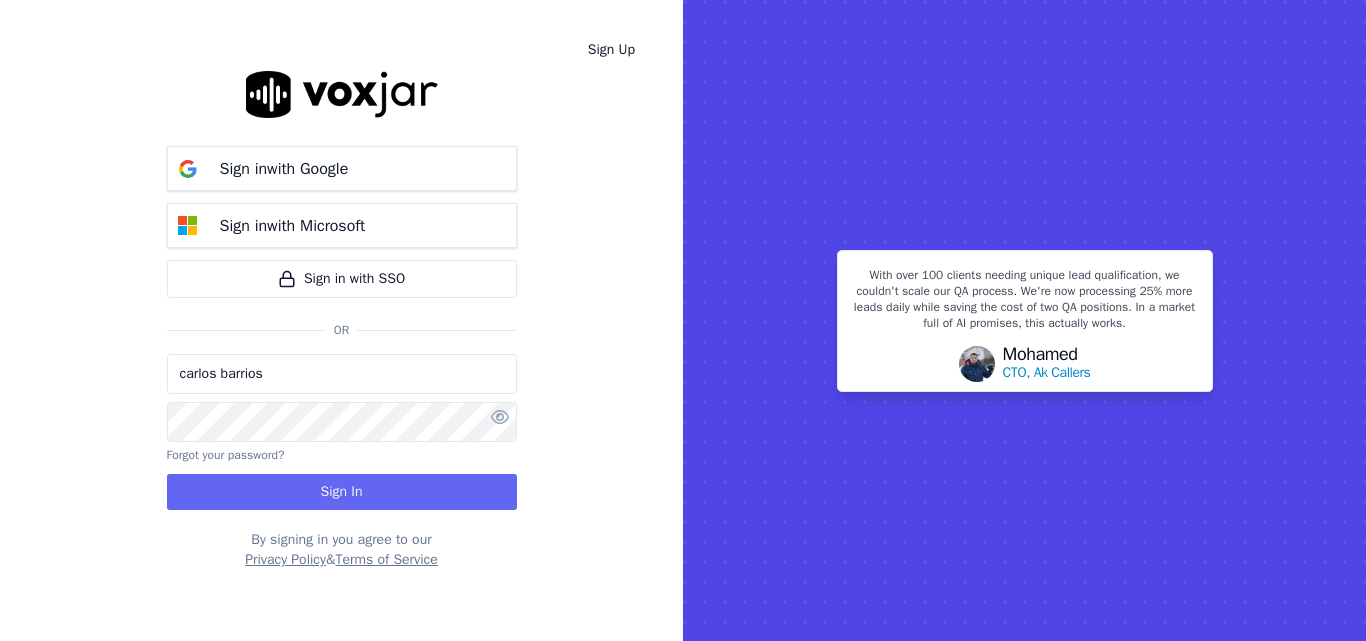 click at bounding box center (500, 417) 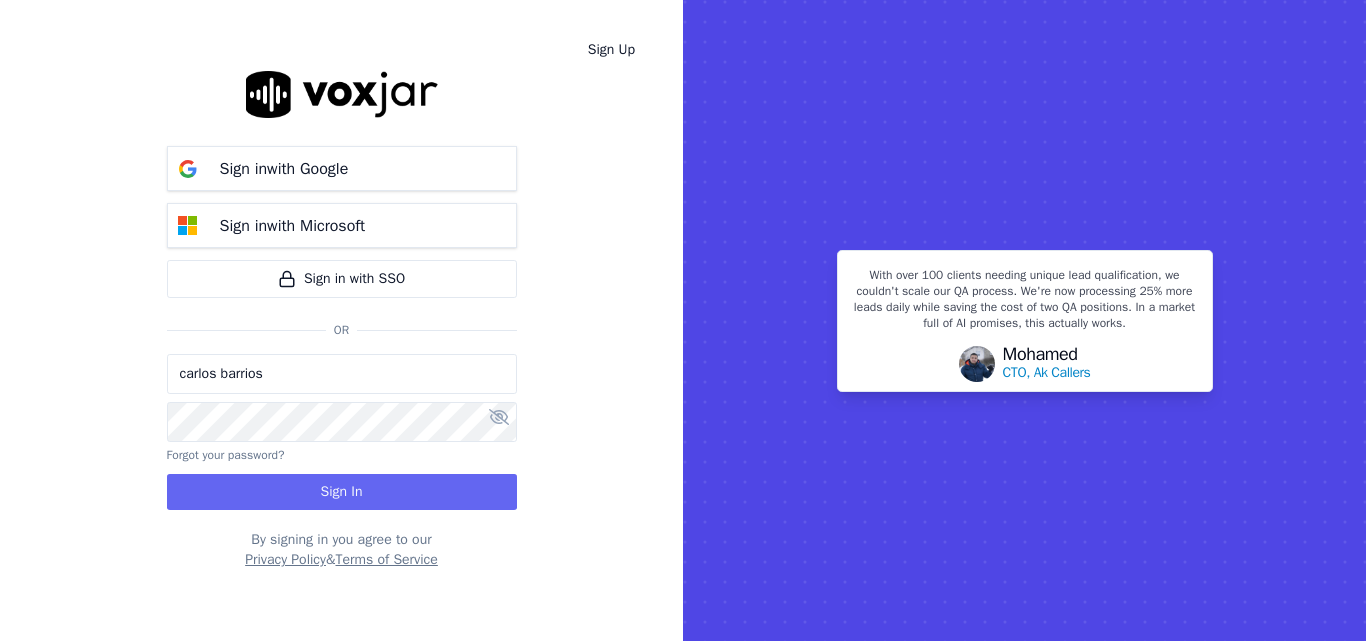 click on "carlos barrios" at bounding box center [342, 374] 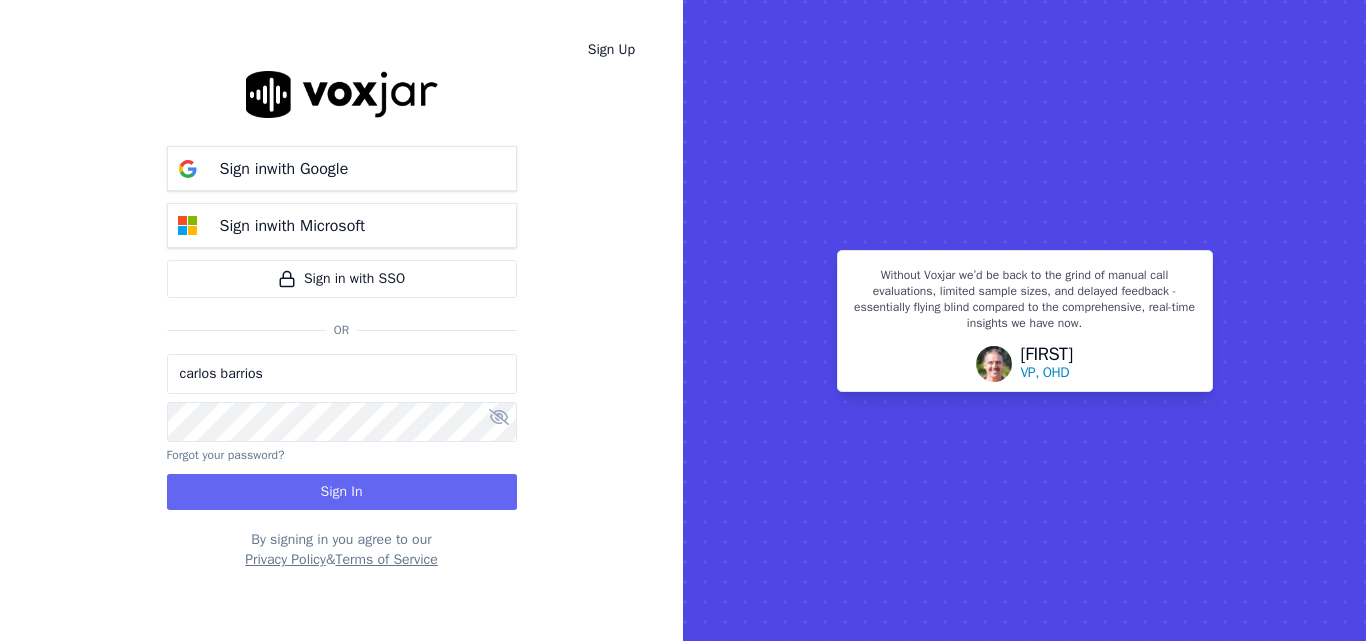 click on "Sign Up       Sign in  with Google       Sign in  with Microsoft     Sign in with SSO     Or   carlos barrios           Forgot your password?
Sign In   By signing in you agree to our    Privacy Policy  &  Terms of Service" at bounding box center (341, 320) 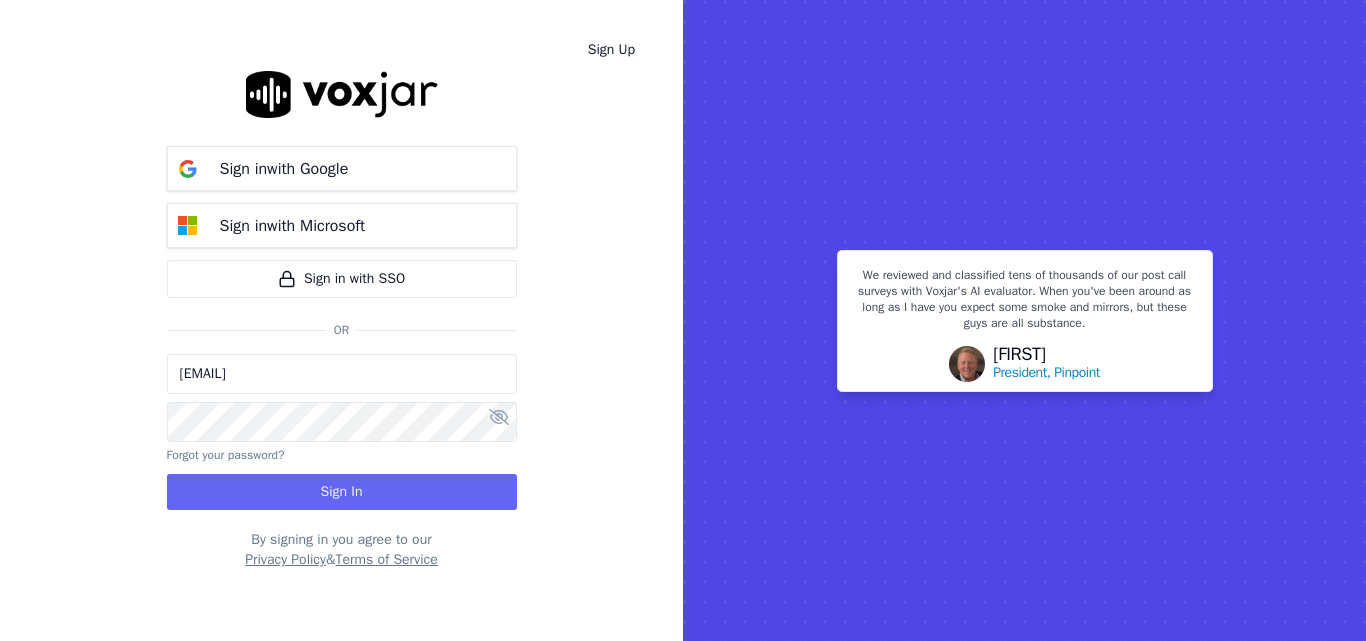 type on "carlosbarriosbolivar@gmail.com" 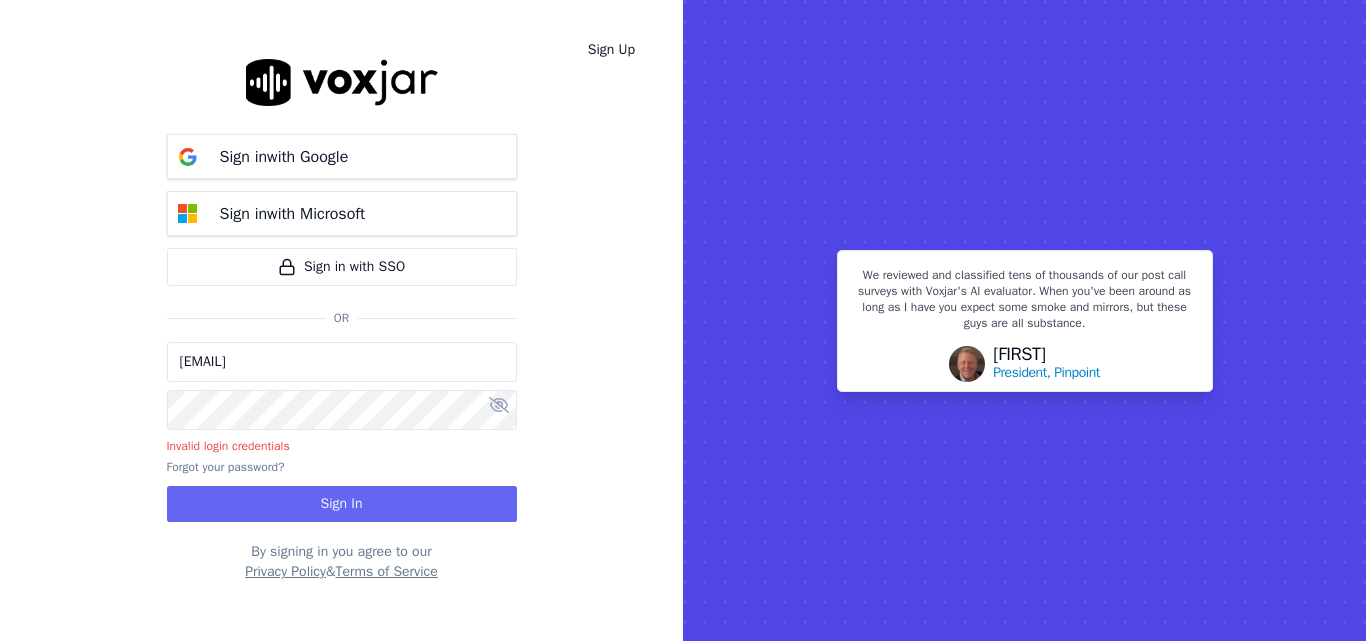 click on "carlosbarriosbolivar@gmail.com" at bounding box center [342, 362] 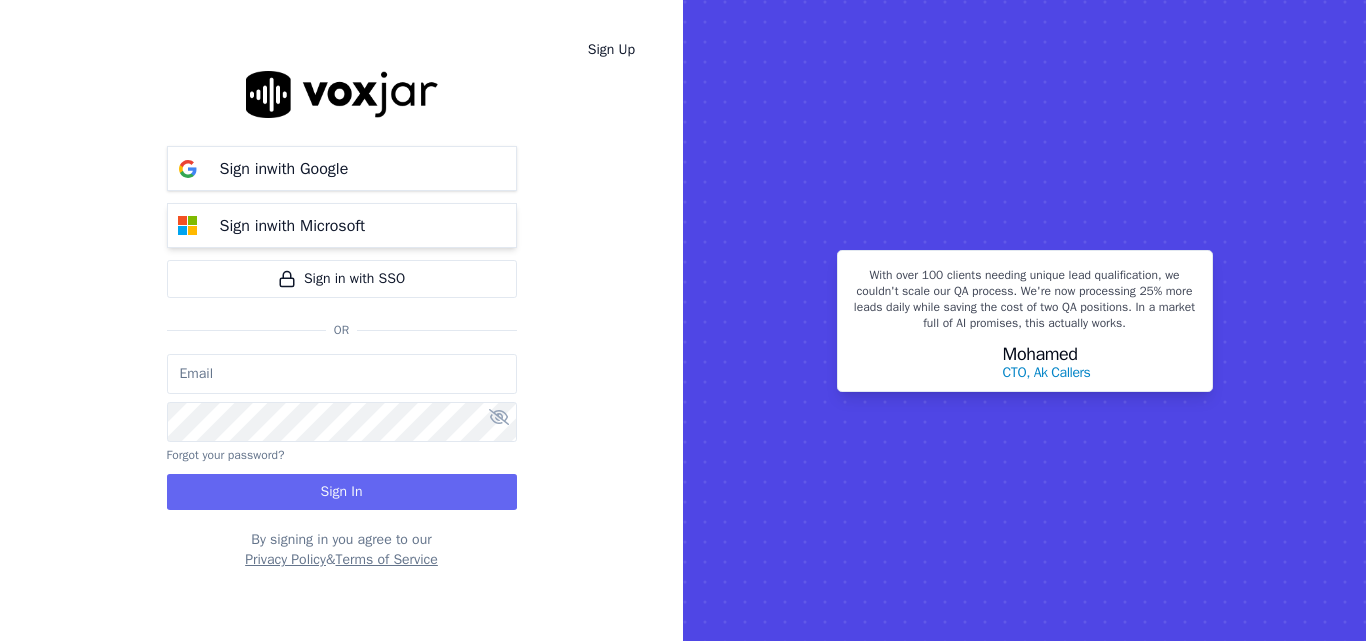 type 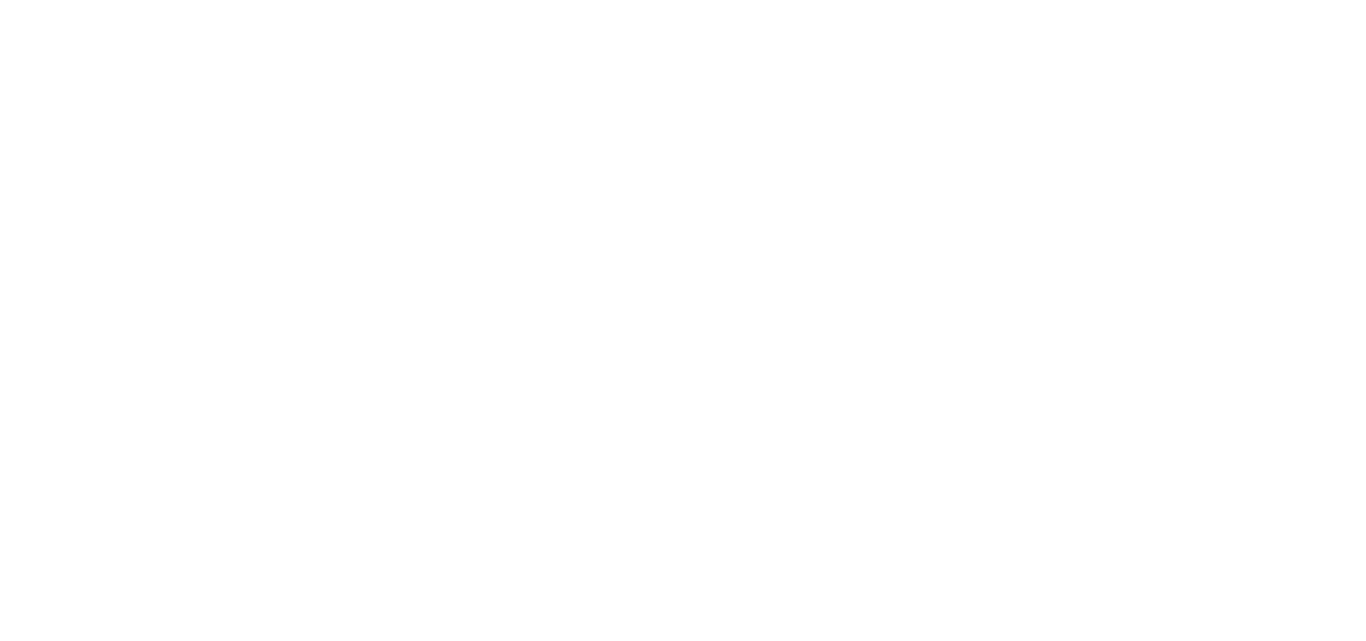 scroll, scrollTop: 0, scrollLeft: 0, axis: both 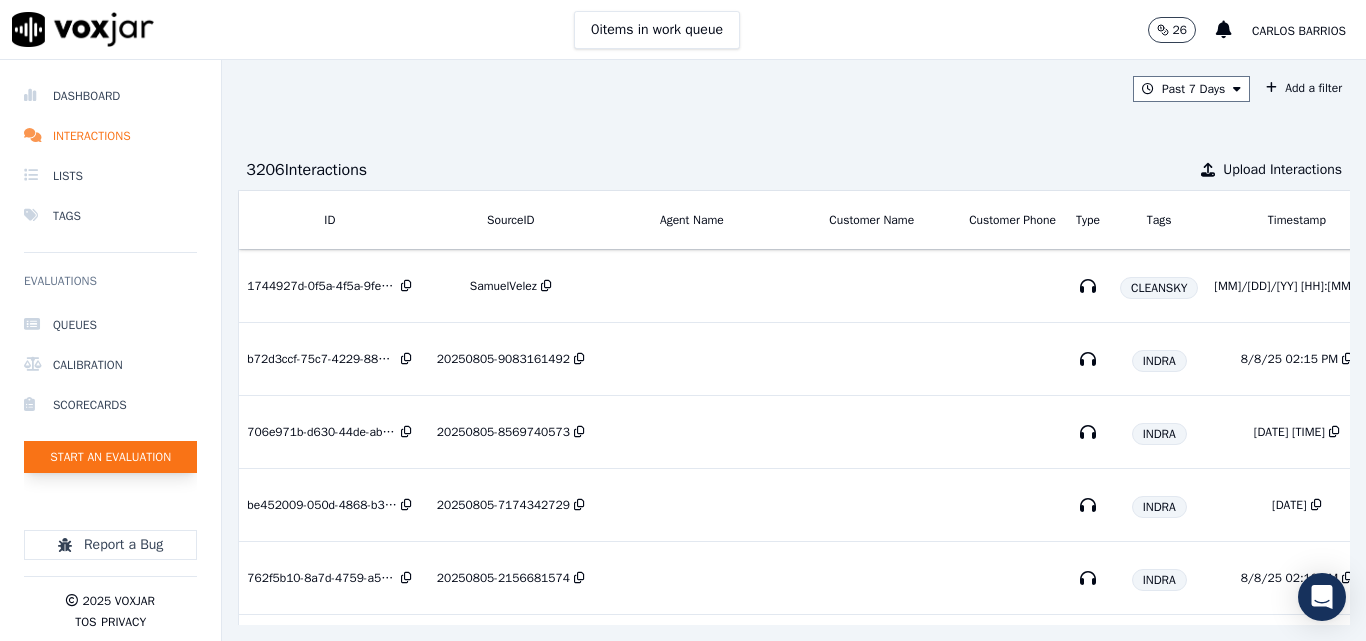 click on "Start an Evaluation" 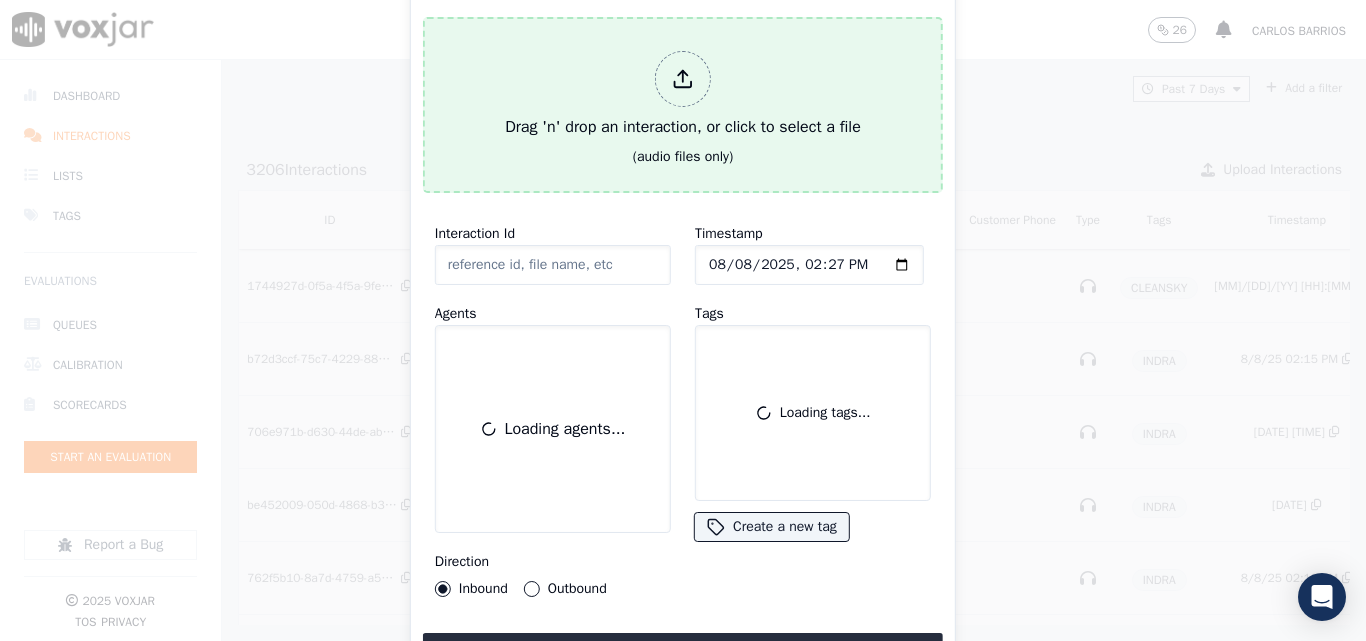 click on "Drag 'n' drop an interaction, or click to select a file" at bounding box center [683, 95] 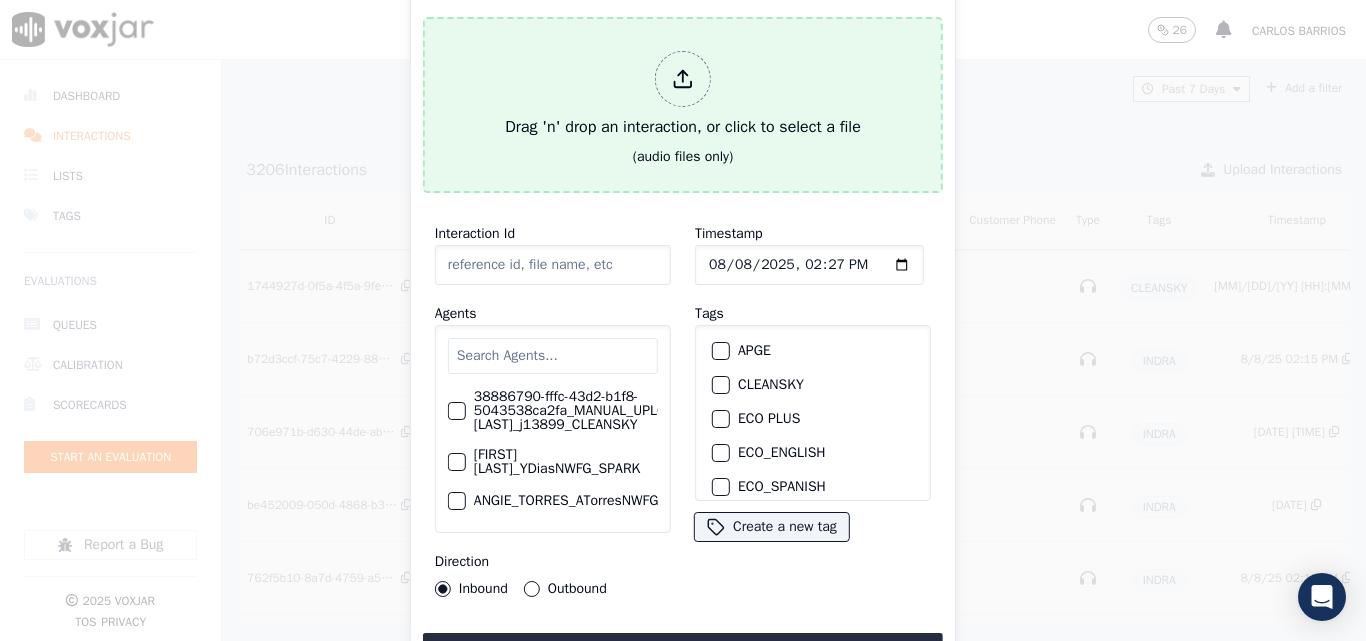 type on "20250806-150656_4015411962-all.mp3" 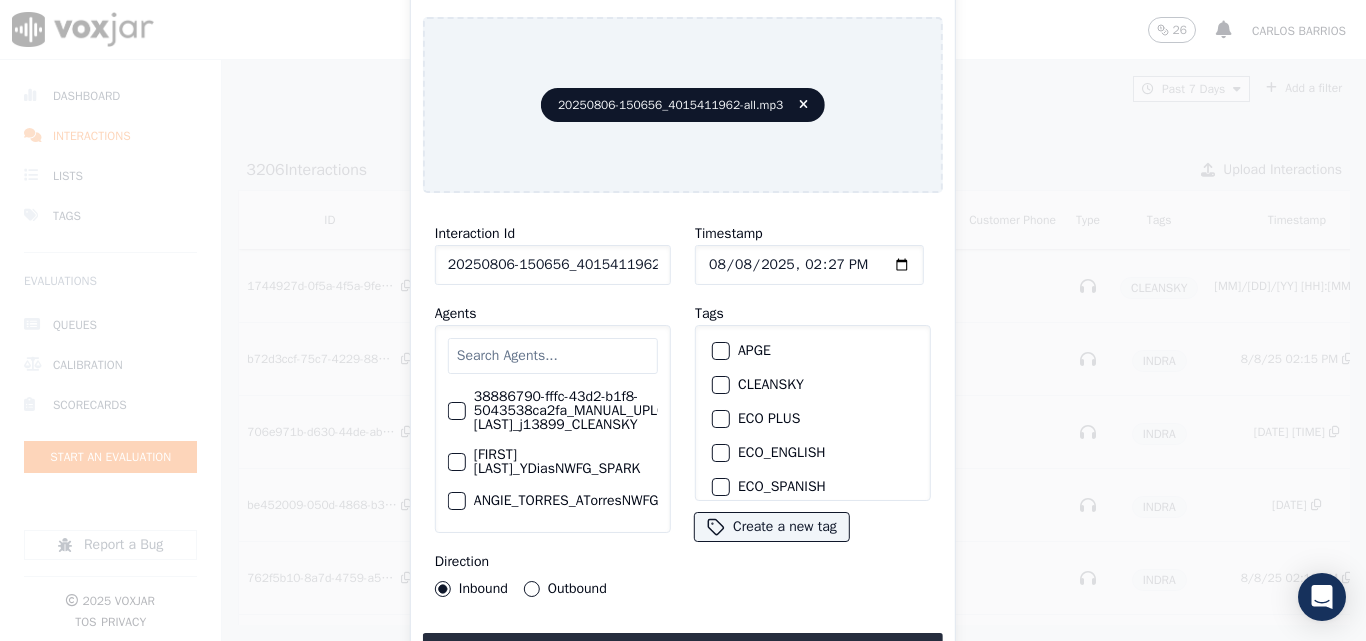 click at bounding box center (553, 356) 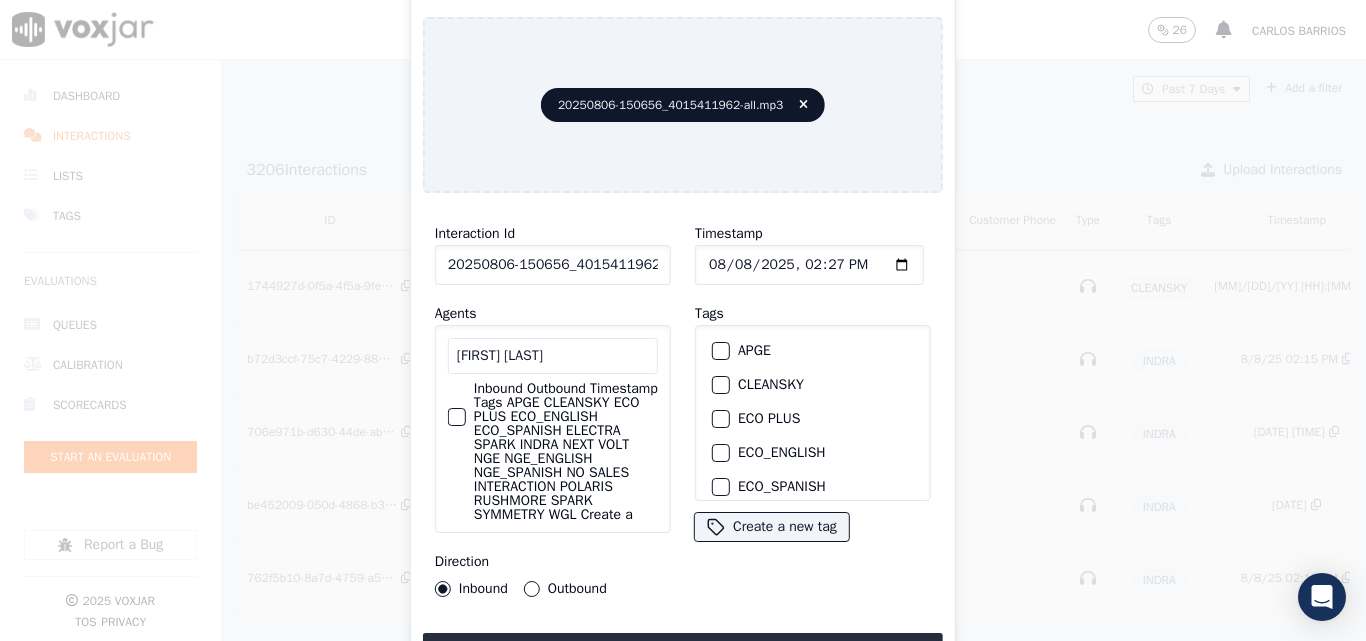 scroll, scrollTop: 66, scrollLeft: 0, axis: vertical 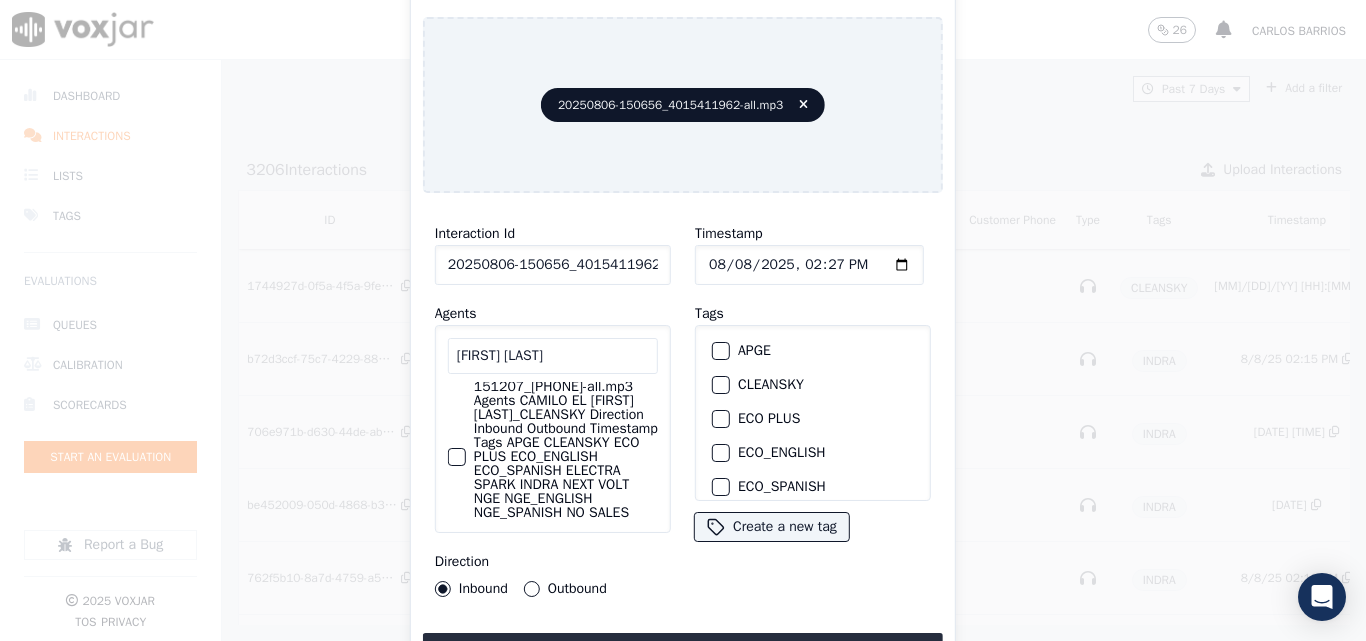 type on "[FIRST] [LAST]" 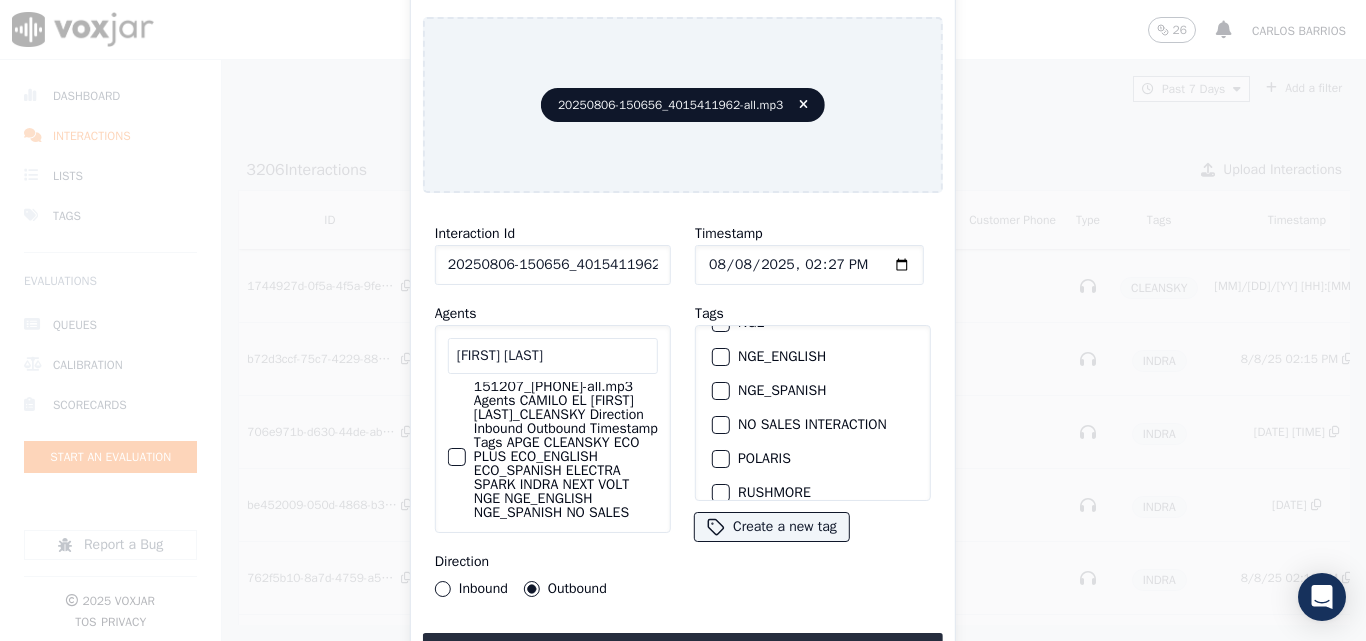 scroll, scrollTop: 200, scrollLeft: 0, axis: vertical 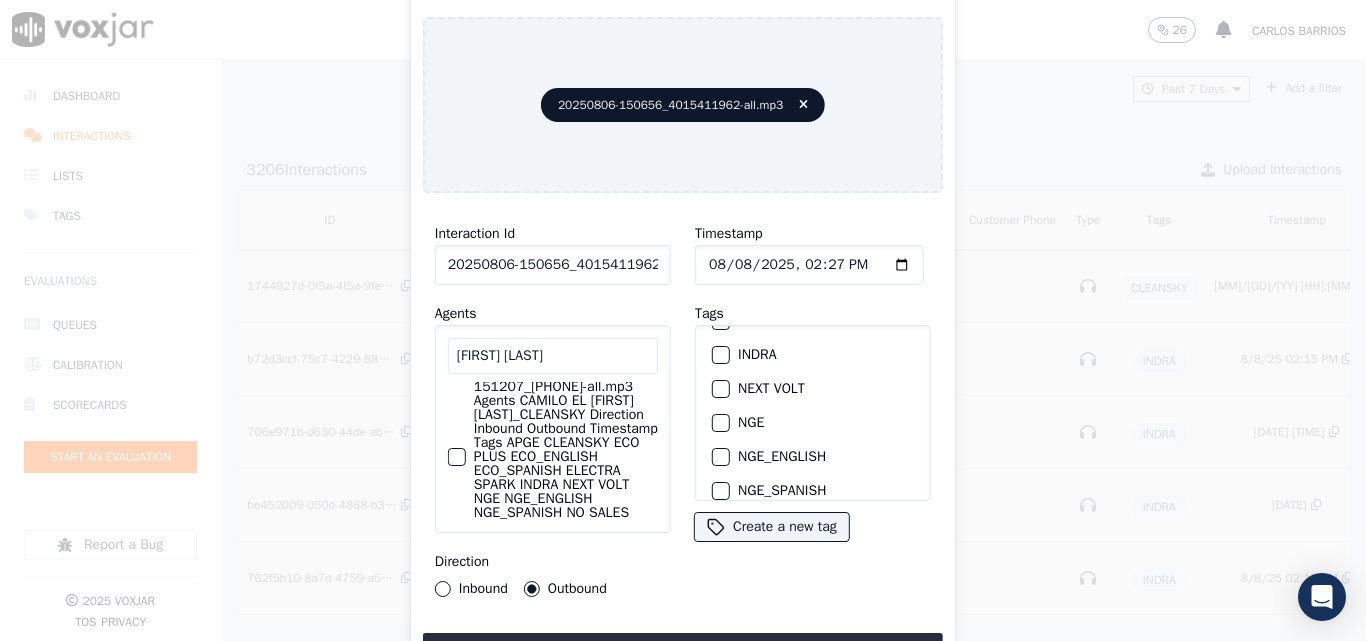 click at bounding box center [720, 423] 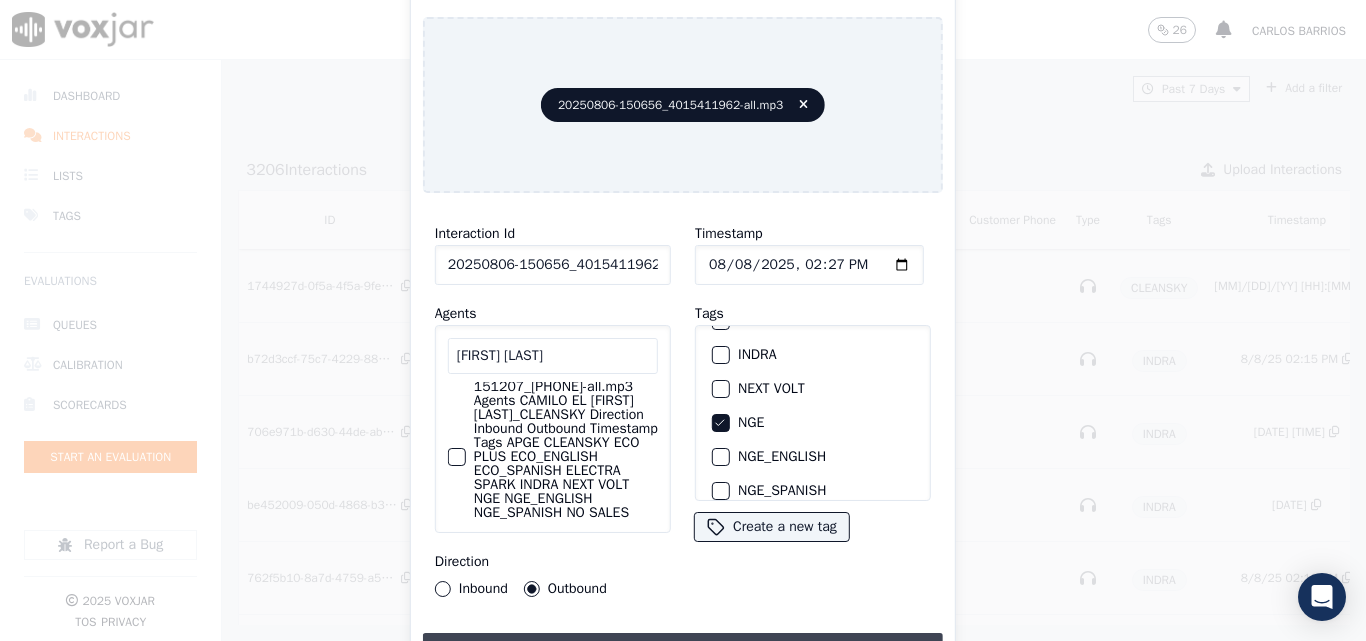 click on "Upload interaction to start evaluation" at bounding box center [683, 651] 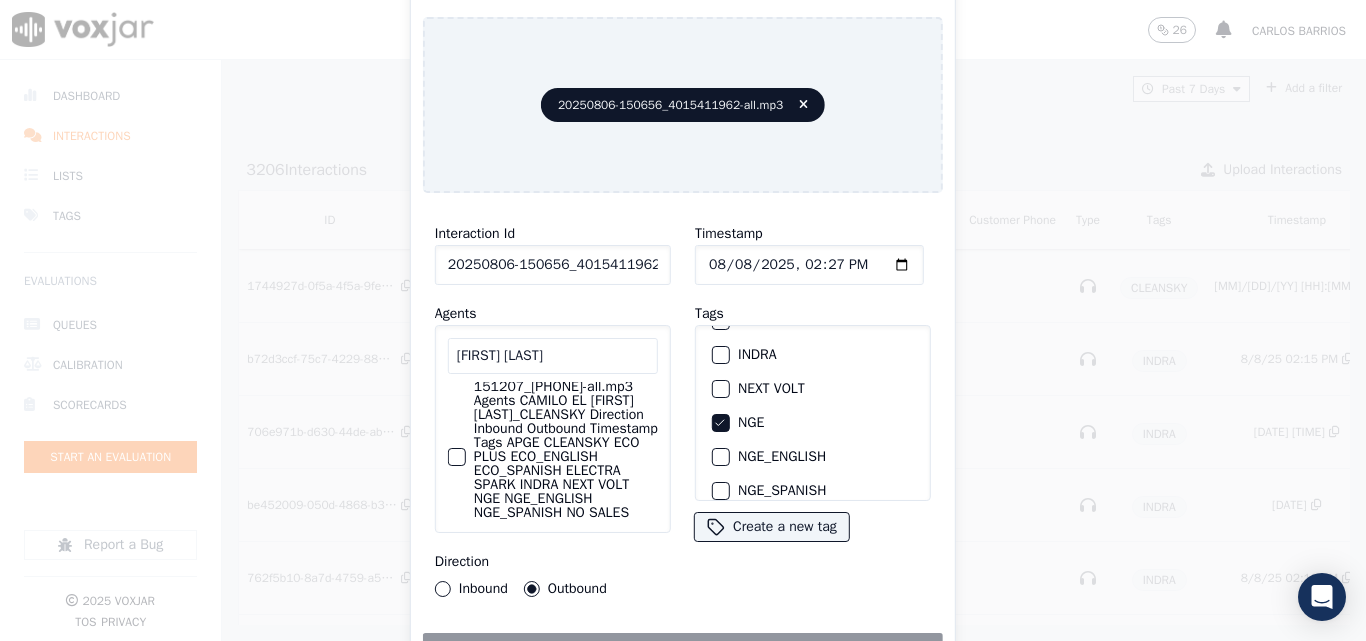 click on "Start an Evaluation   [DATE]-[TIME]_4015411962-all.mp3       Interaction Id   [DATE]-[TIME]_4015411962-all.mp3     Agents   HANS SO     Hans Soruco_ECOPLUS     Hans Soruco_HSorucoNWFG     Hans Soruco_SYMMETRY     Hans Soruco_fuse1165_NGE     Hans Soruco_h25529_CLEANSKY     Hans Soruco_h25538_WGL     Hans Soruco_h25667­_INDRA     Direction     Inbound     Outbound   Timestamp       Tags     APGE     CLEANSKY     ECO PLUS     ECO_ENGLISH     ECO_SPANISH     ELECTRA SPARK     INDRA     NEXT VOLT     NGE     NGE_ENGLISH     NGE_SPANISH     NO SALES INTERACTION     POLARIS     RUSHMORE     SPARK     SYMMETRY     WGL
Create a new tag       Uploading interaction       Close" 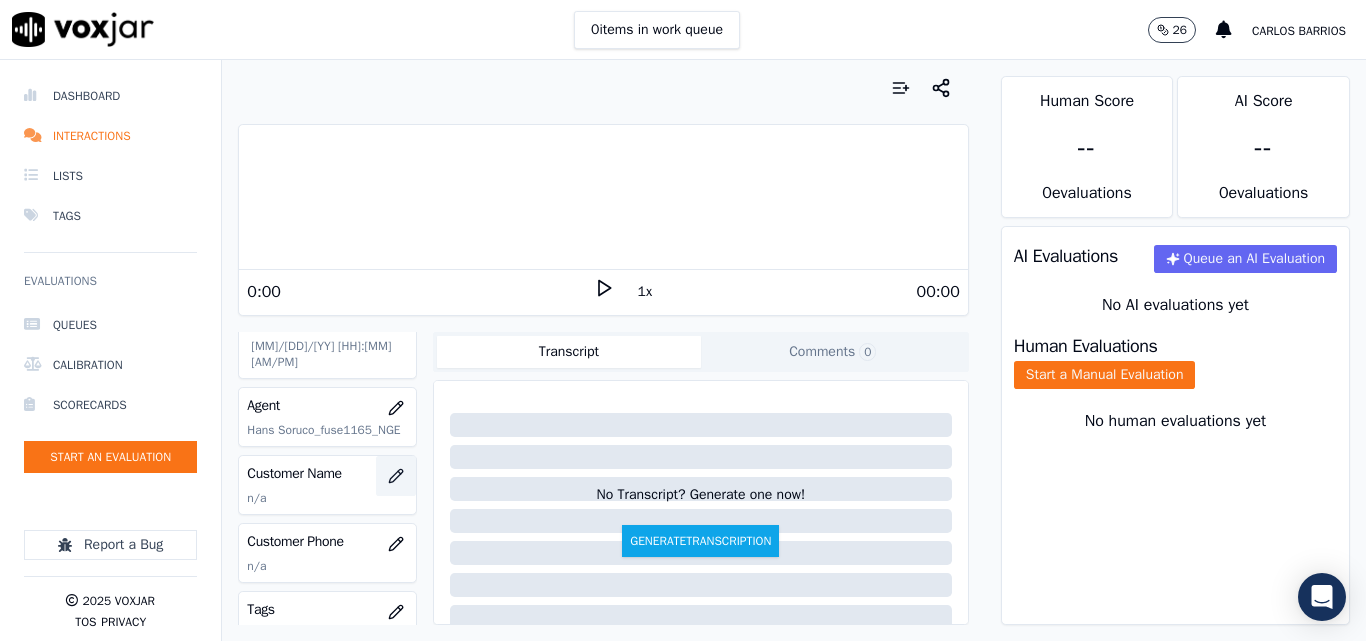 scroll, scrollTop: 200, scrollLeft: 0, axis: vertical 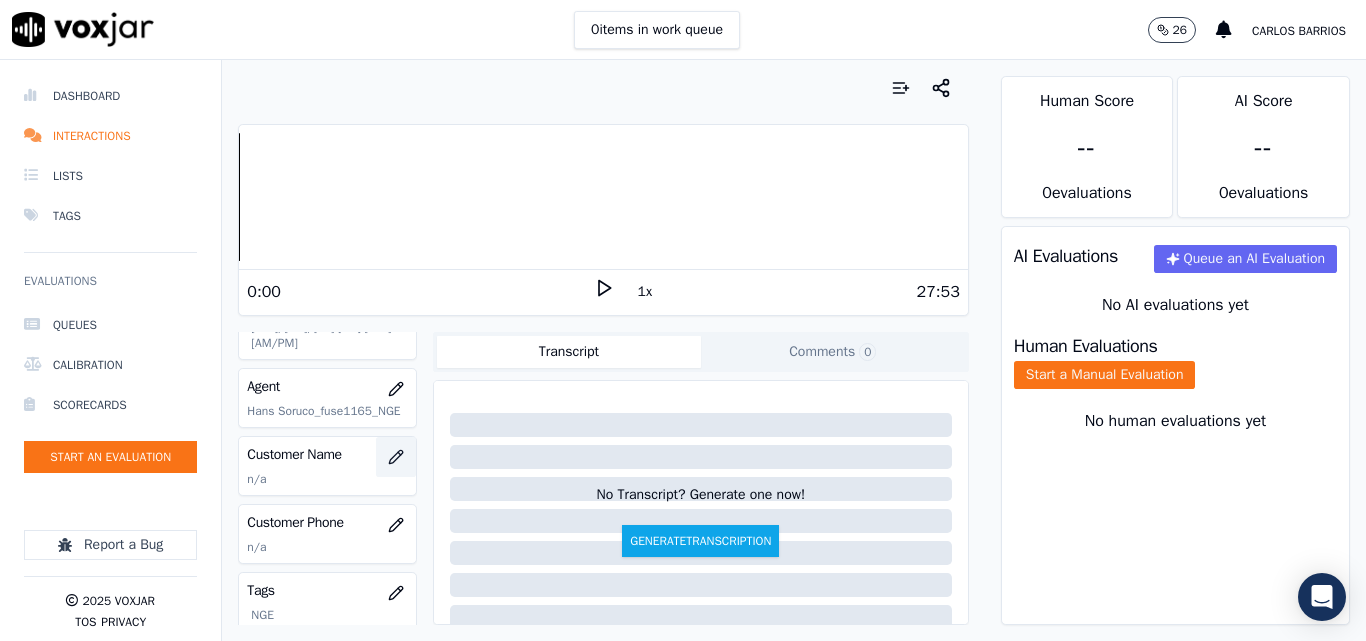 click 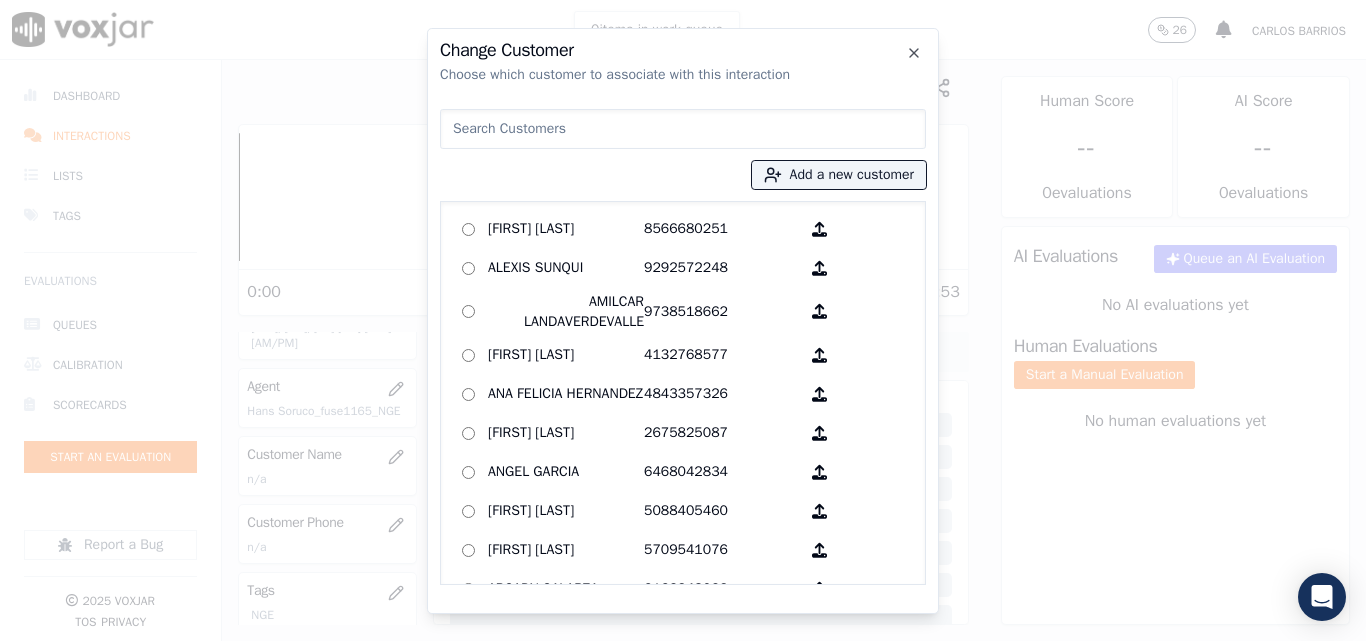 click at bounding box center [683, 129] 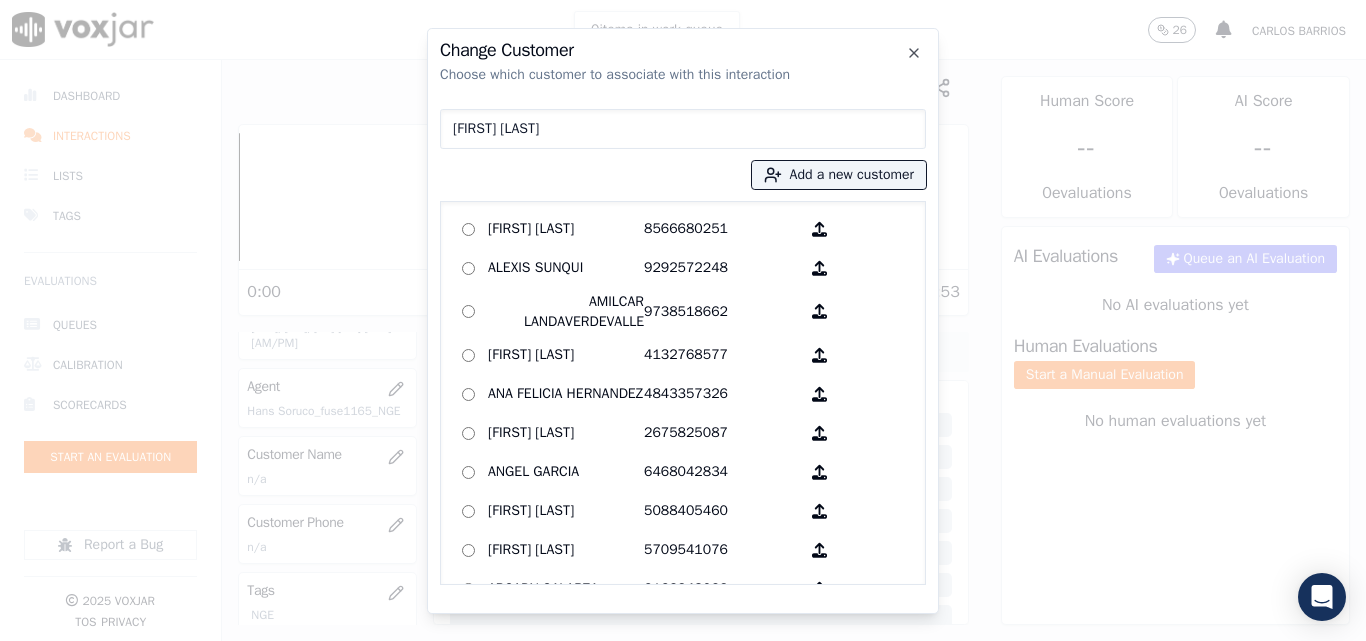 type on "[FIRST] [LAST]" 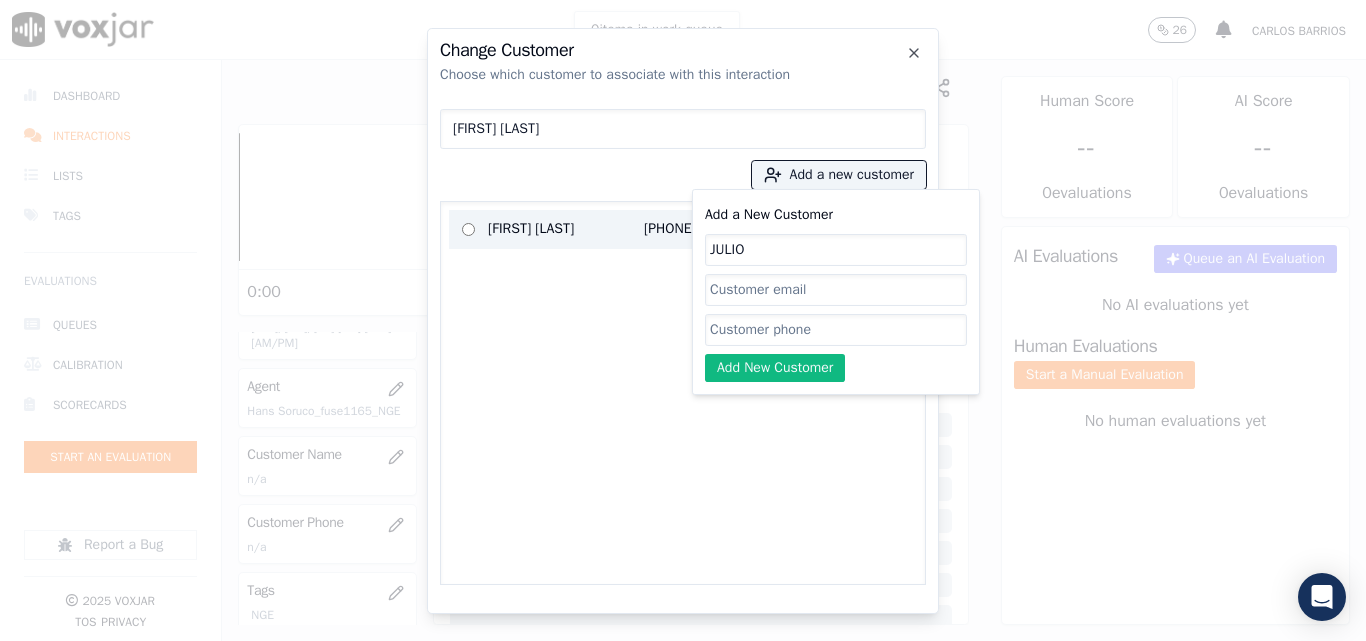 click on "[FIRST] [LAST]" at bounding box center (566, 229) 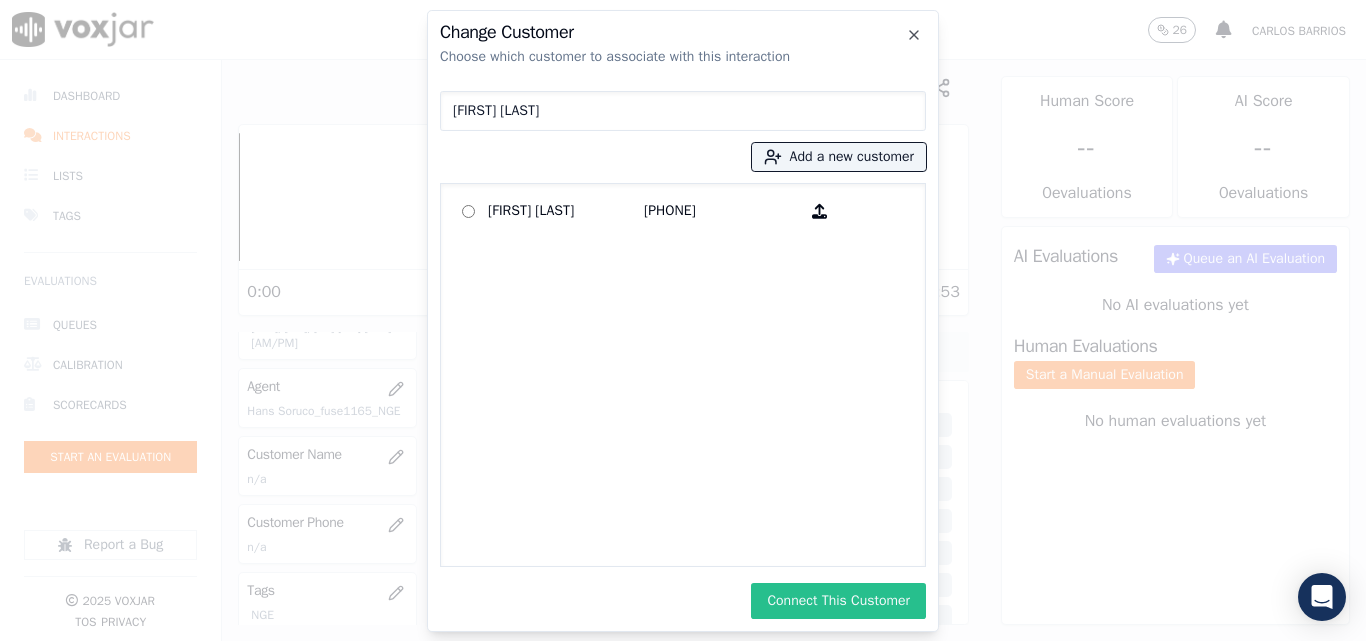 click on "Connect This Customer" at bounding box center (838, 601) 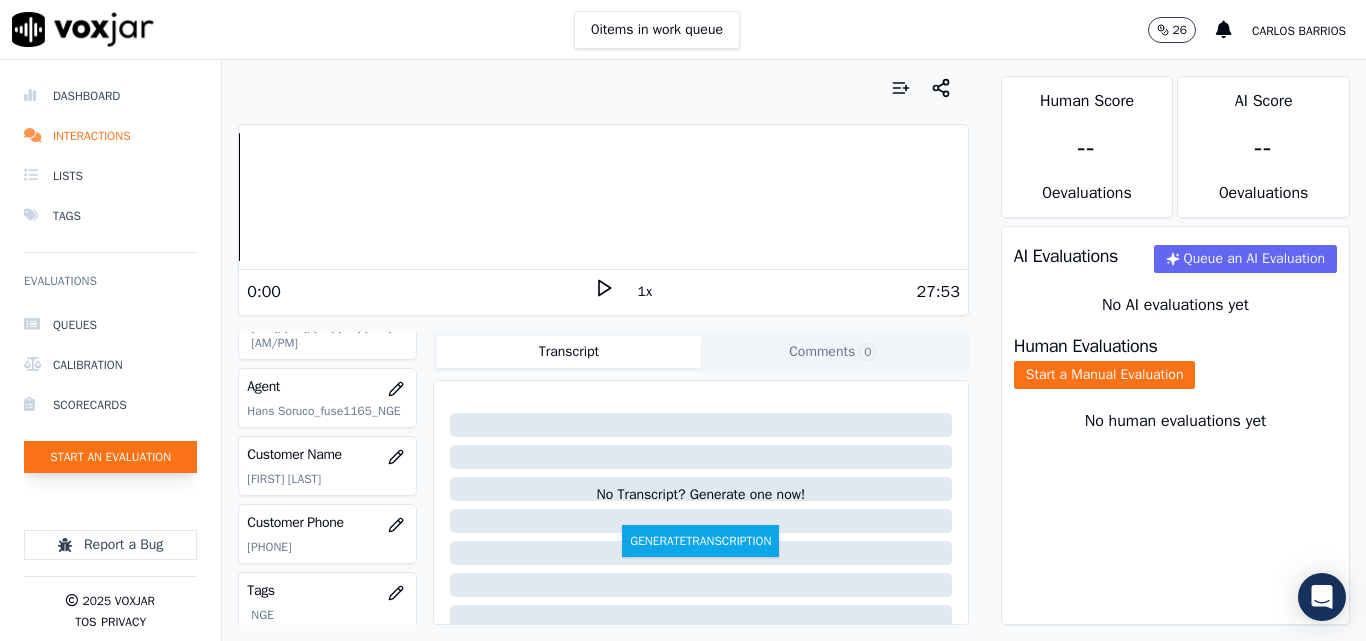 click on "Start an Evaluation" 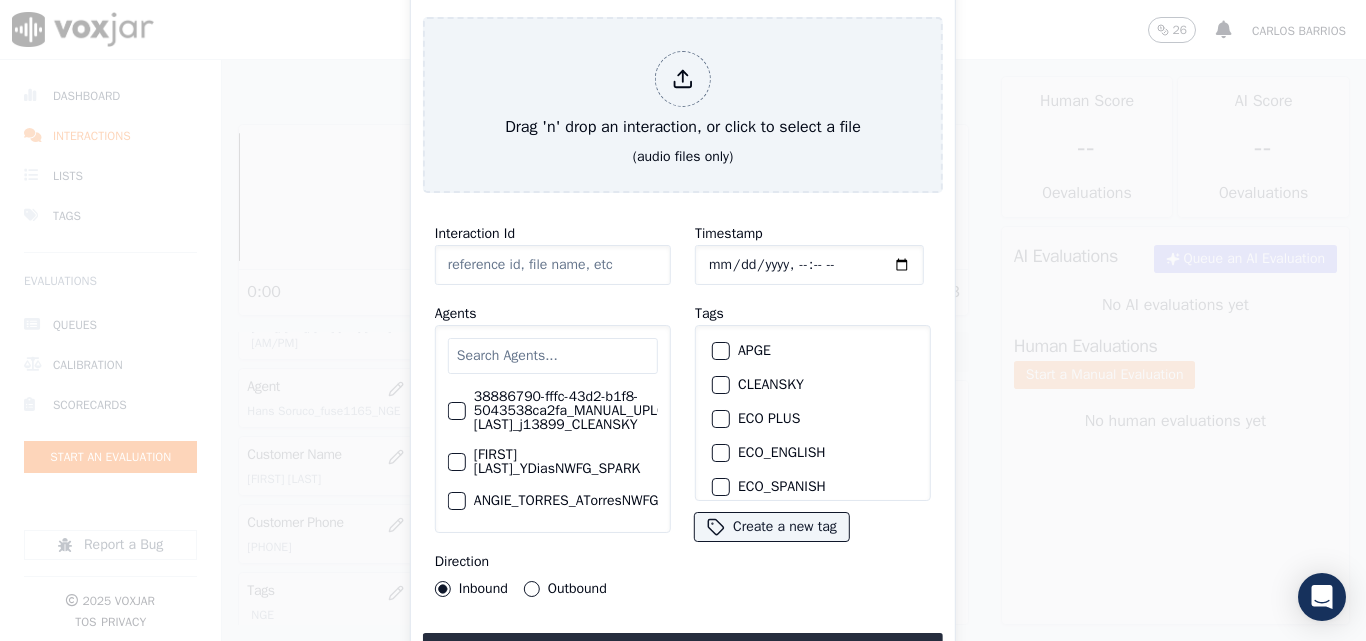 click at bounding box center (553, 356) 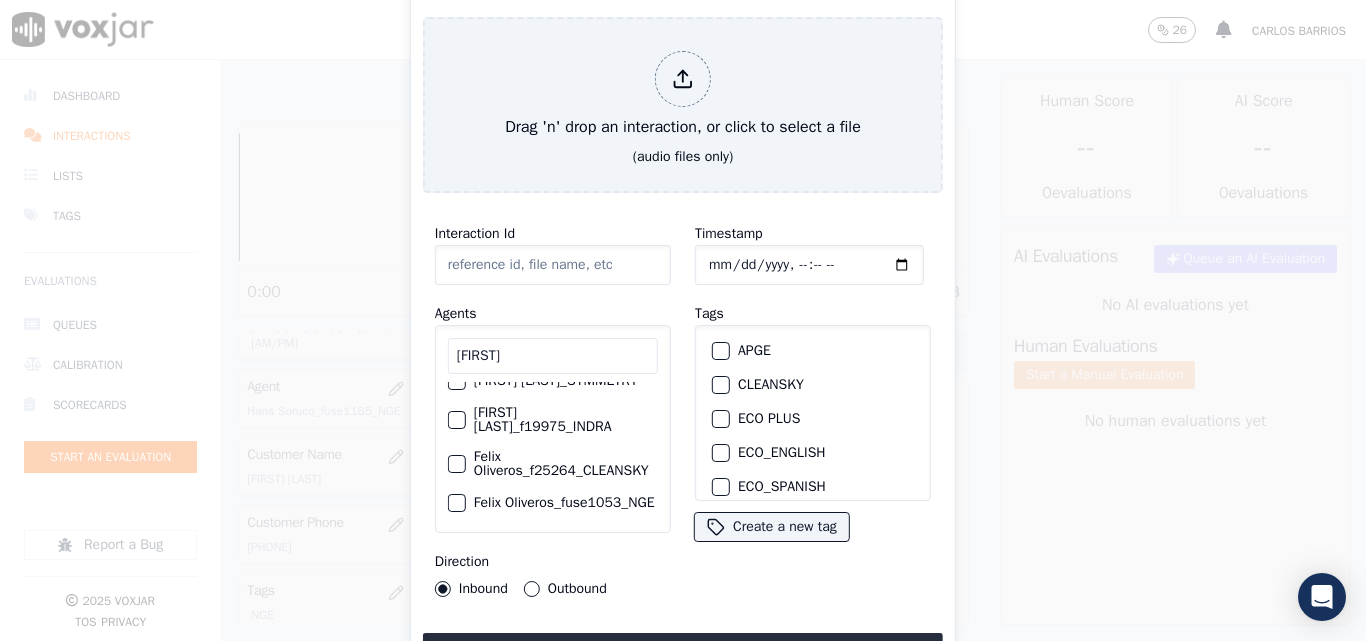 scroll, scrollTop: 132, scrollLeft: 0, axis: vertical 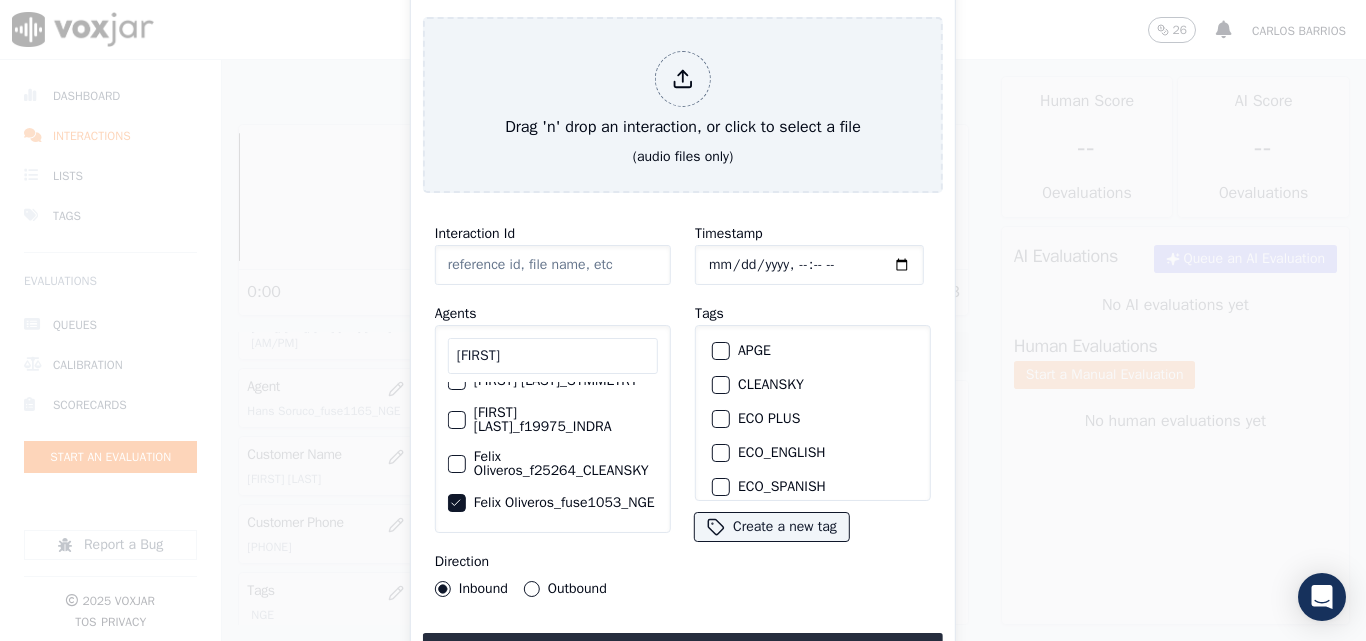 click on "Outbound" at bounding box center (532, 589) 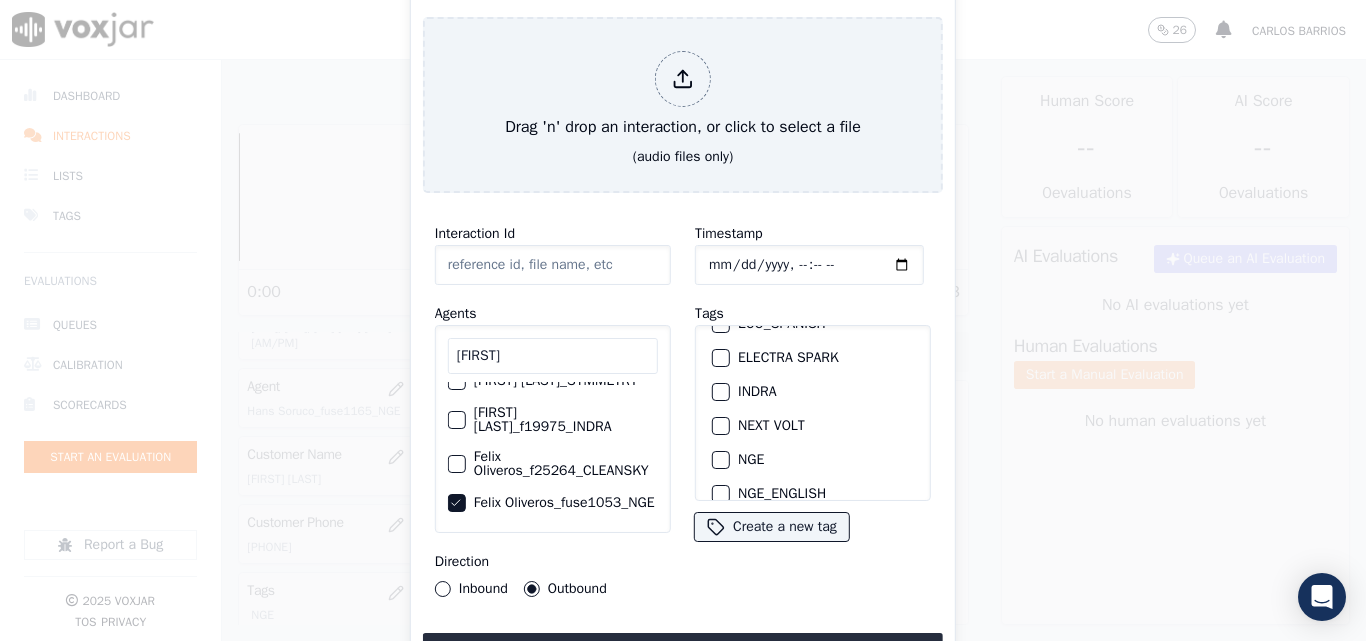 scroll, scrollTop: 200, scrollLeft: 0, axis: vertical 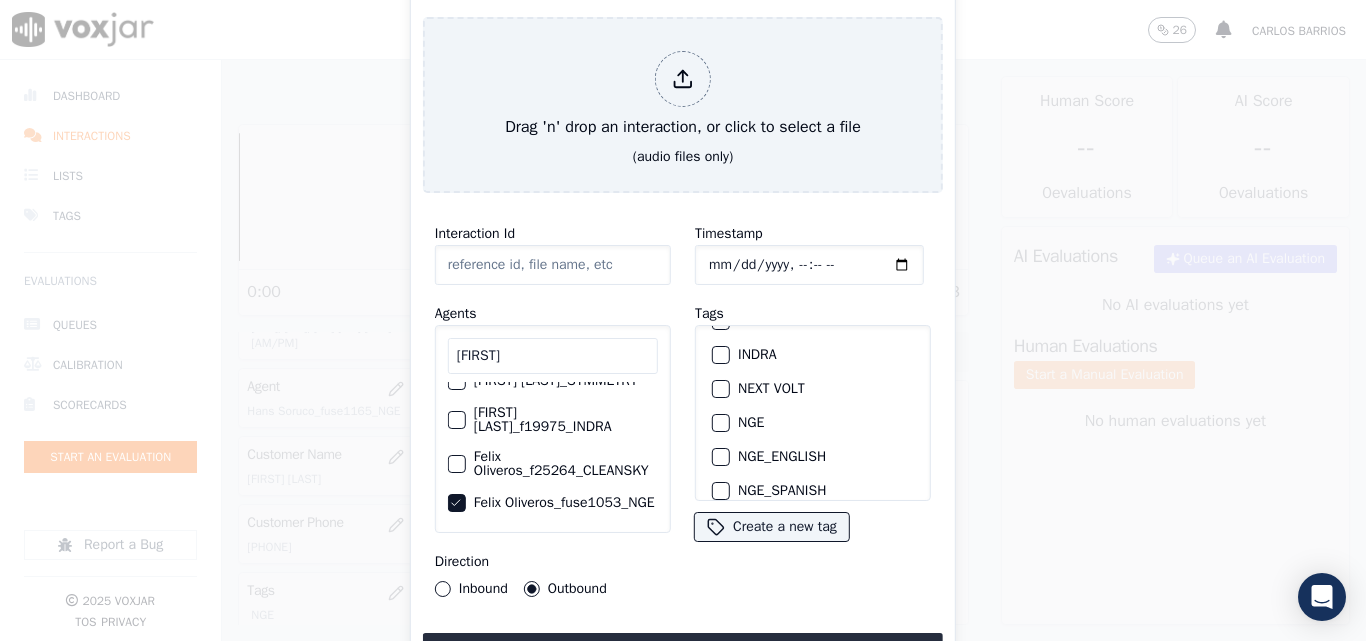 click at bounding box center [720, 423] 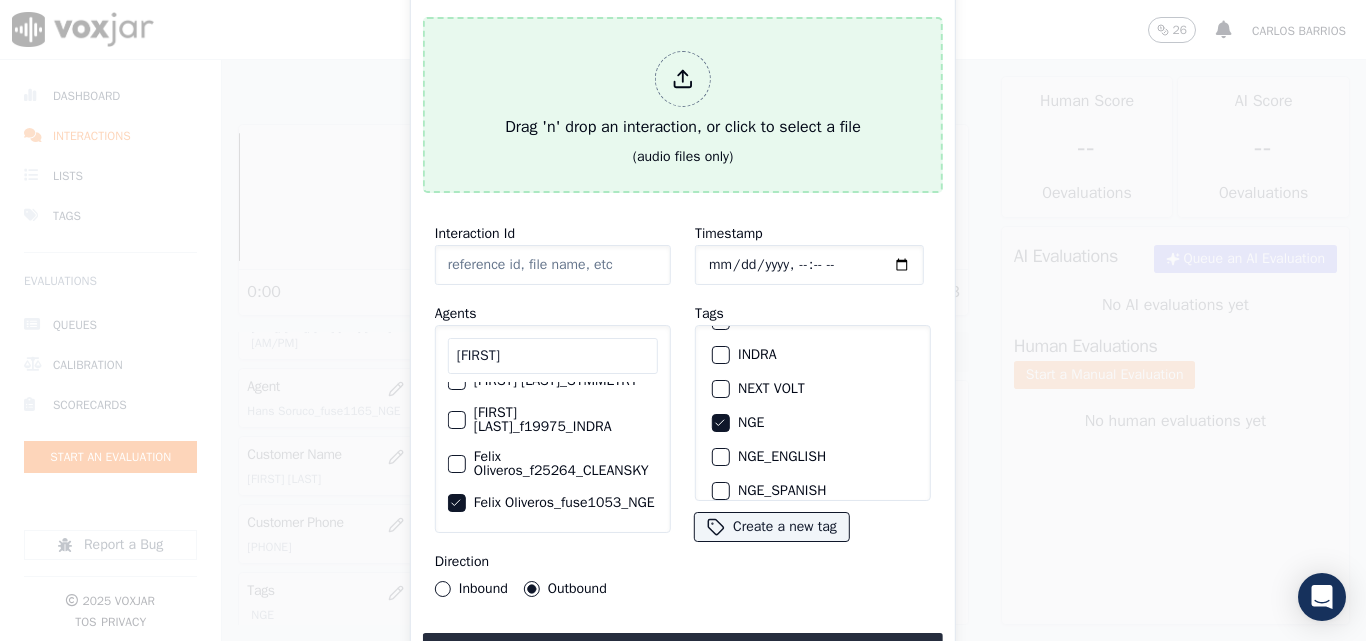 click on "Drag 'n' drop an interaction, or click to select a file" at bounding box center (683, 95) 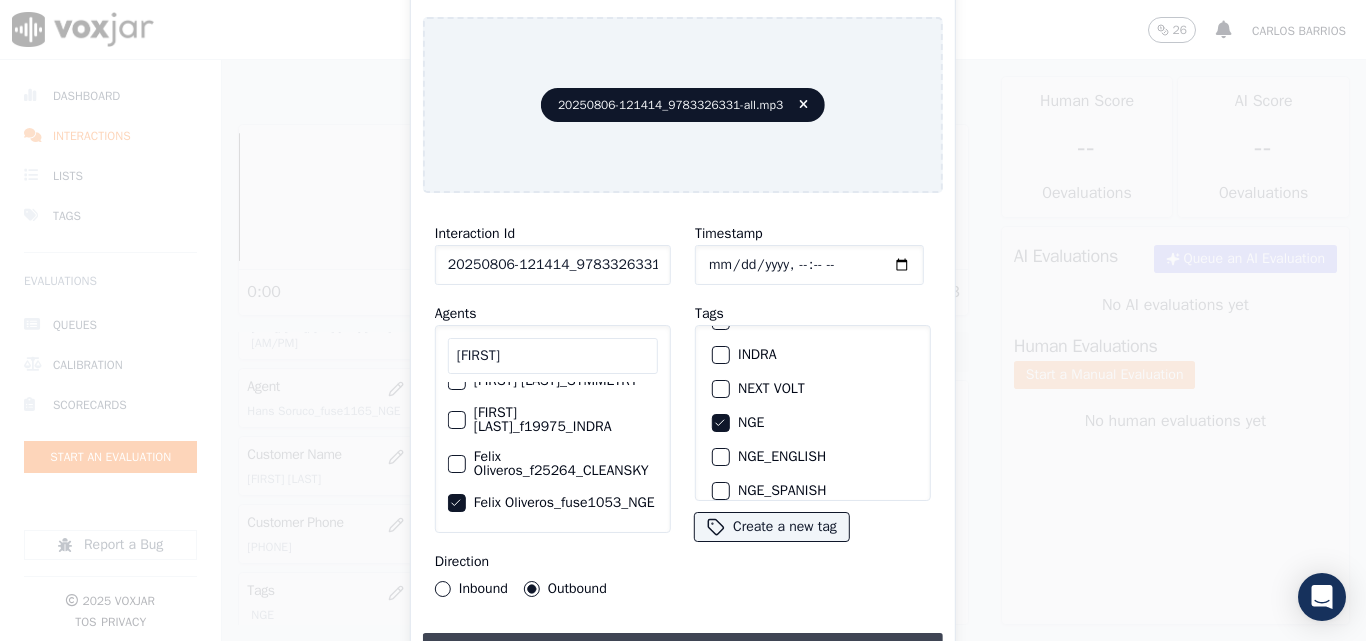click on "Upload interaction to start evaluation" at bounding box center (683, 651) 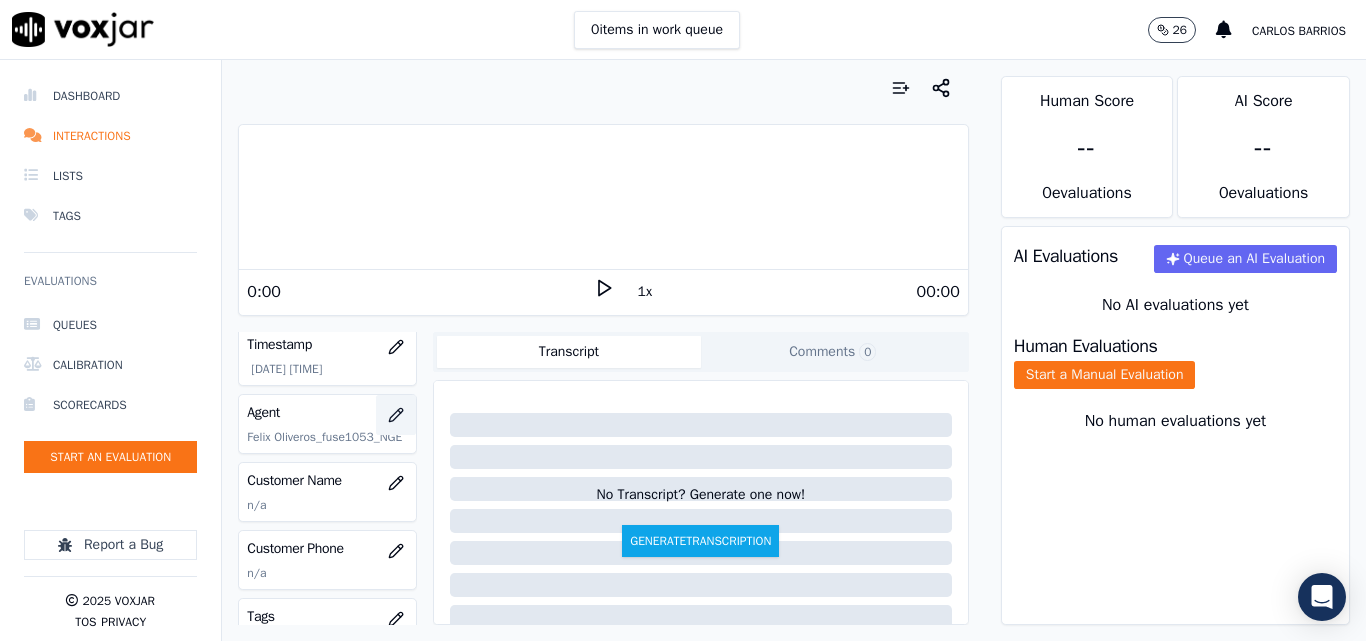 scroll, scrollTop: 200, scrollLeft: 0, axis: vertical 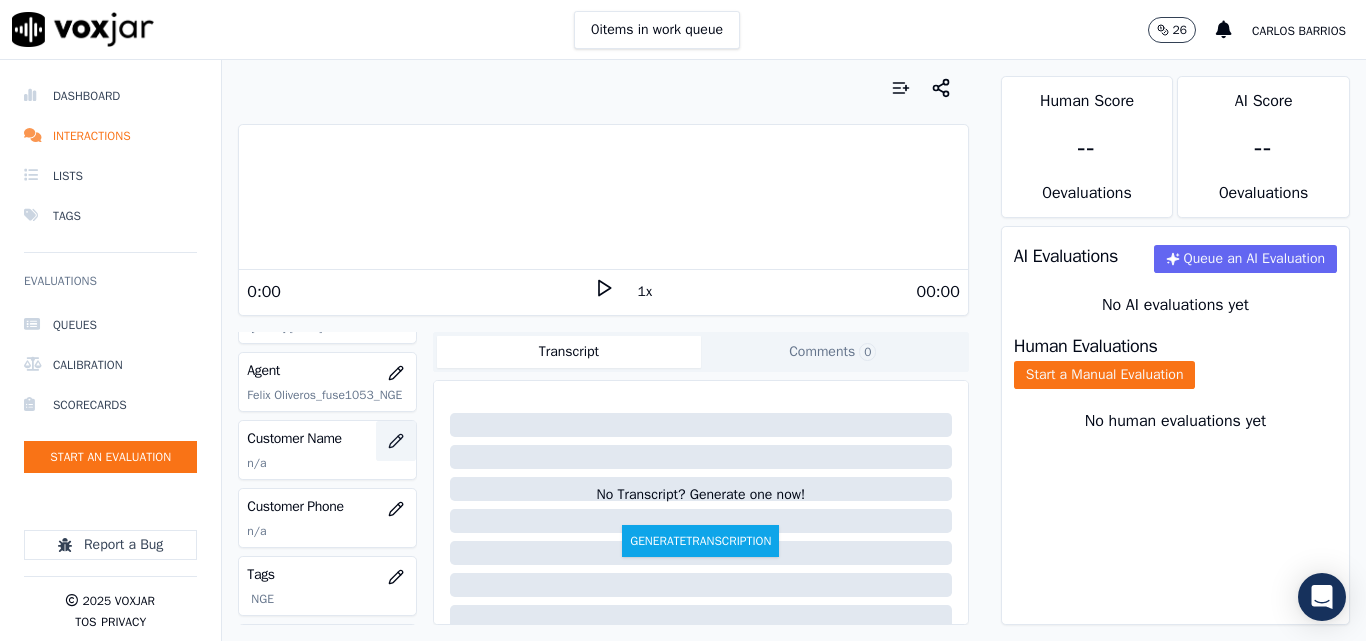 click 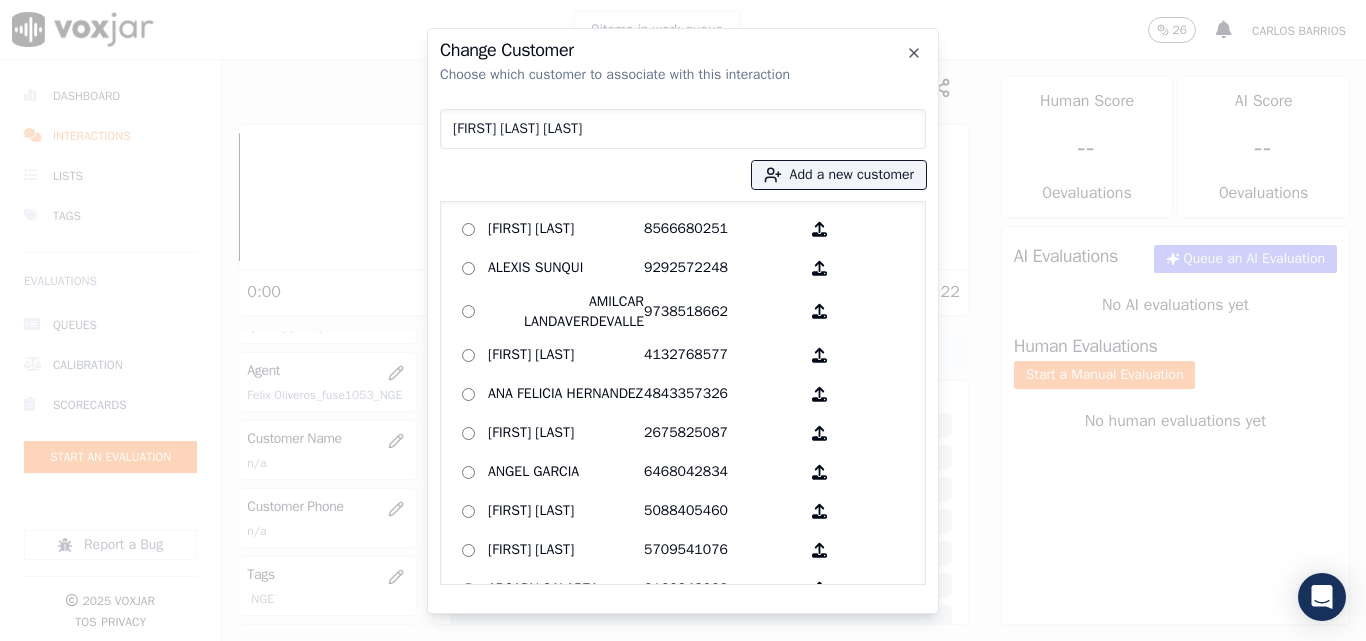 type on "[FIRST] [LAST] [LAST]" 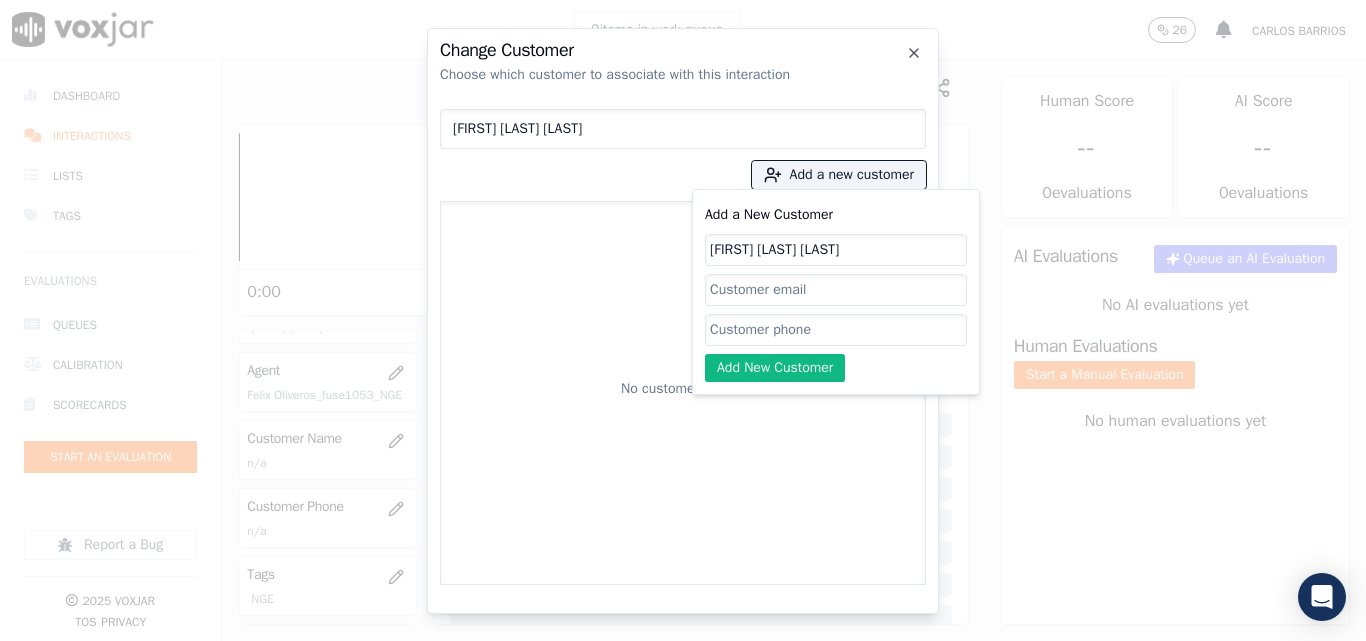 type on "[FIRST] [LAST] [LAST]" 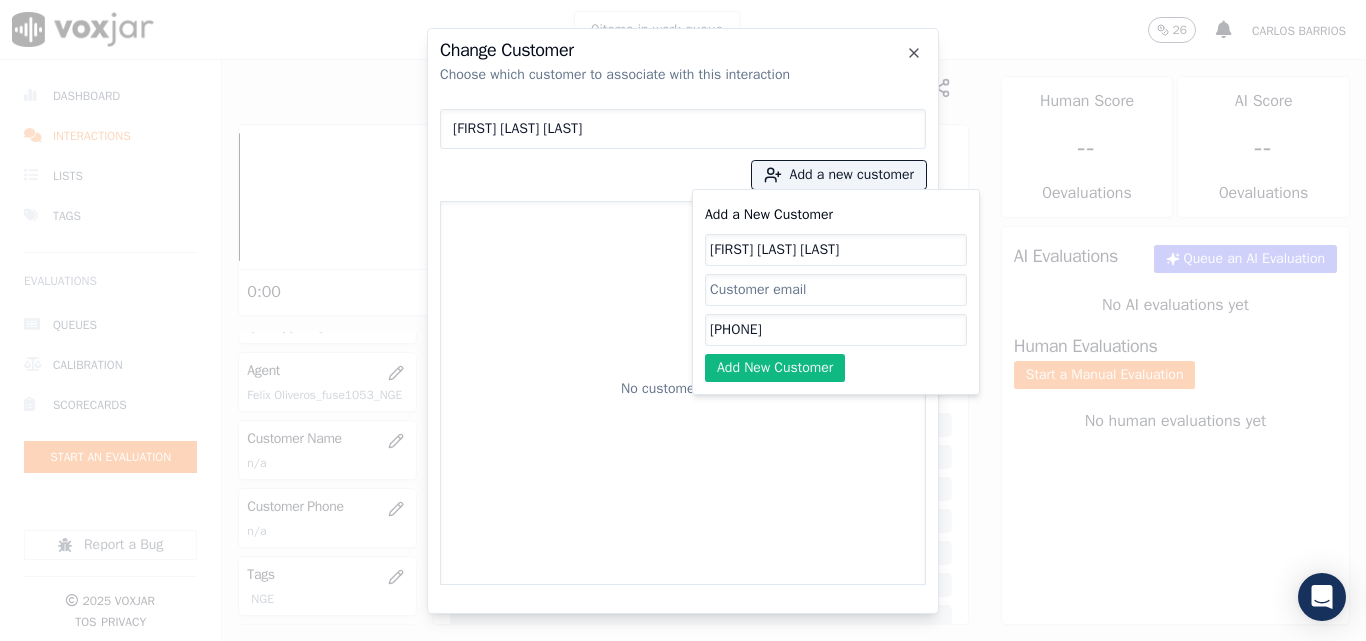 type on "[PHONE]" 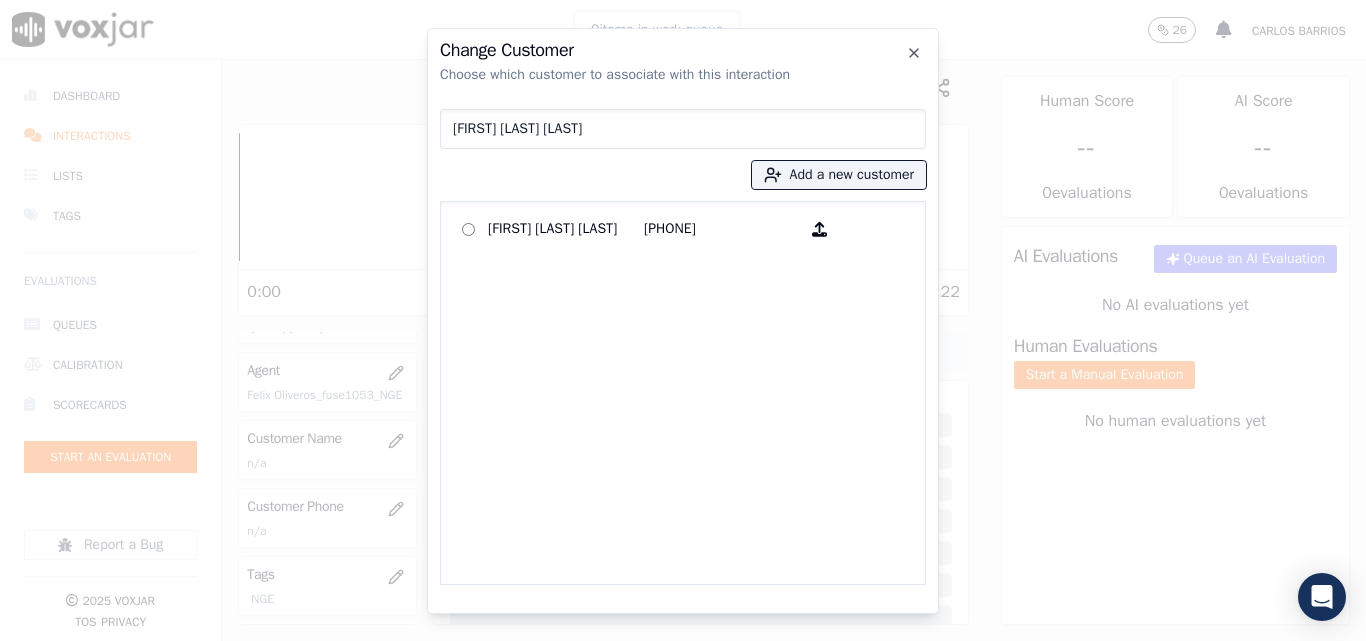 click on "[FIRST] [LAST] [LAST]" at bounding box center [566, 229] 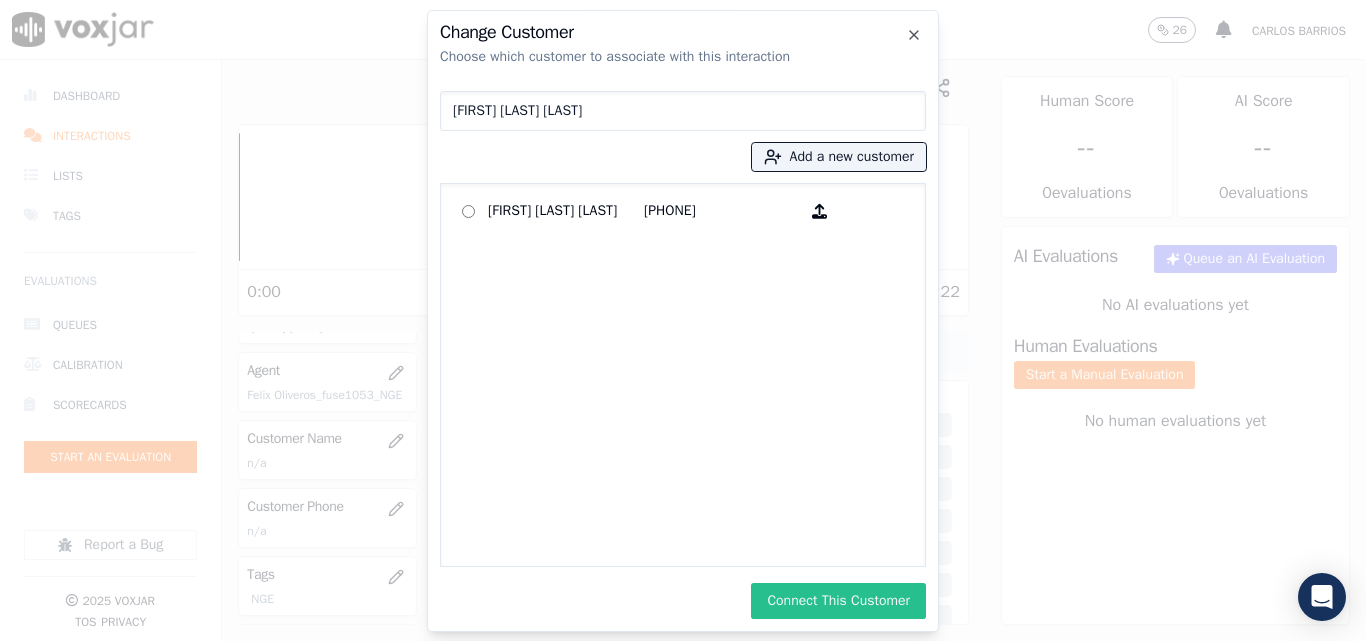 click on "Connect This Customer" at bounding box center (838, 601) 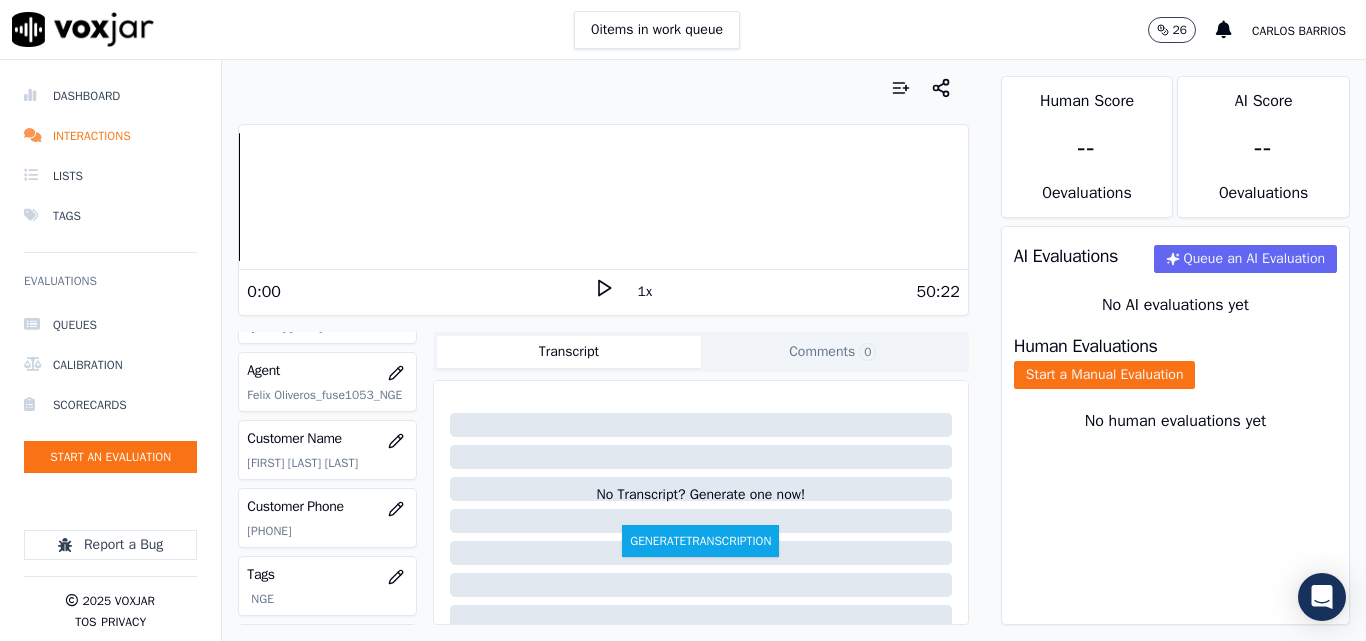 click on "0  items in work queue     26         [FIRST] [LAST]             Dashboard   Interactions   Lists   Tags       Evaluations     Queues   Calibration   Scorecards   Start an Evaluation
Report a Bug       2025   Voxjar   TOS   Privacy             Your browser does not support the audio element.   18:25     2x   18:44   Voxjar ID   07da70ca-354b-4056-b1be-26e9a496ab88   Source ID   6142120180-all.mp3   Timestamp
08/08/2025 02:44 pm     Agent
[FIRST] [LAST]_fuse1001_NGE     Customer Name     [FIRST] [LAST]     Customer Phone     [PHONE]     Tags
NGE     Source     manualUpload   Type     AUDIO       Transcript   Comments  0   No Transcript? Generate one now!   Generate  Transcription         Add Comment   Scores   Transcript   Metadata   Comments         Human Score   92 %   1  evaluation   AI Score   --   0  evaluation s     AI Evaluations
Queue an AI Evaluation   No AI evaluations yet   Human Evaluations   Start a Manual Evaluation" at bounding box center [683, 30] 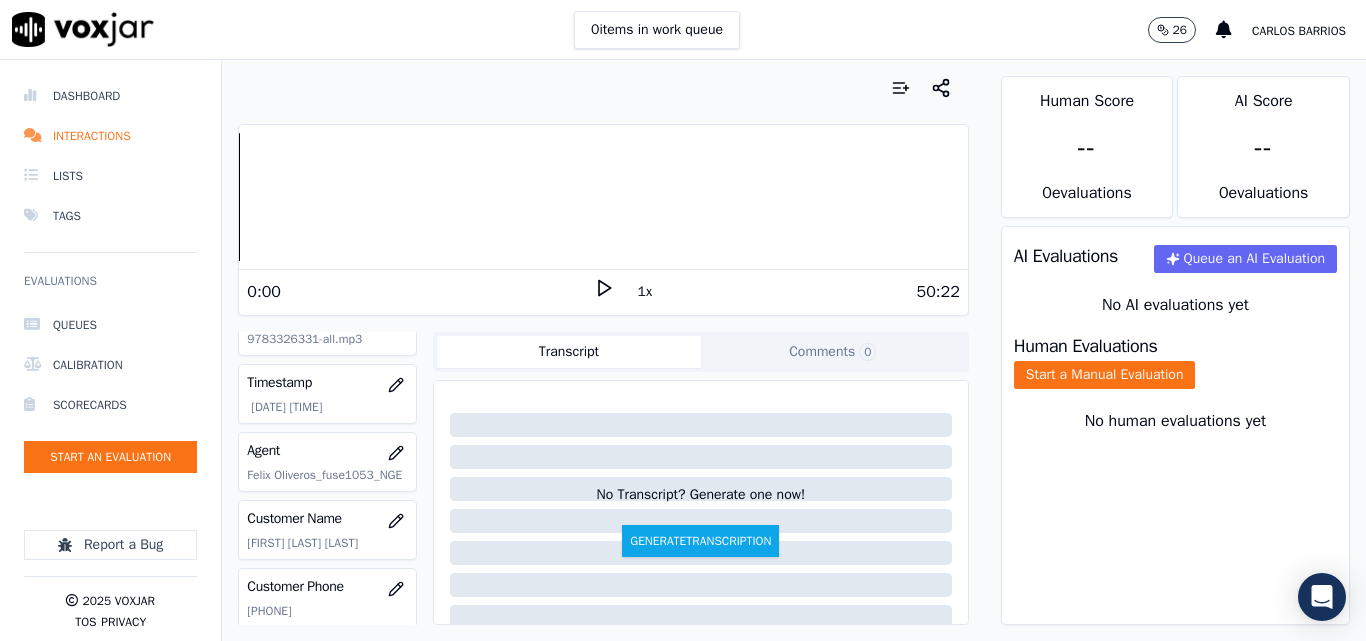 scroll, scrollTop: 88, scrollLeft: 0, axis: vertical 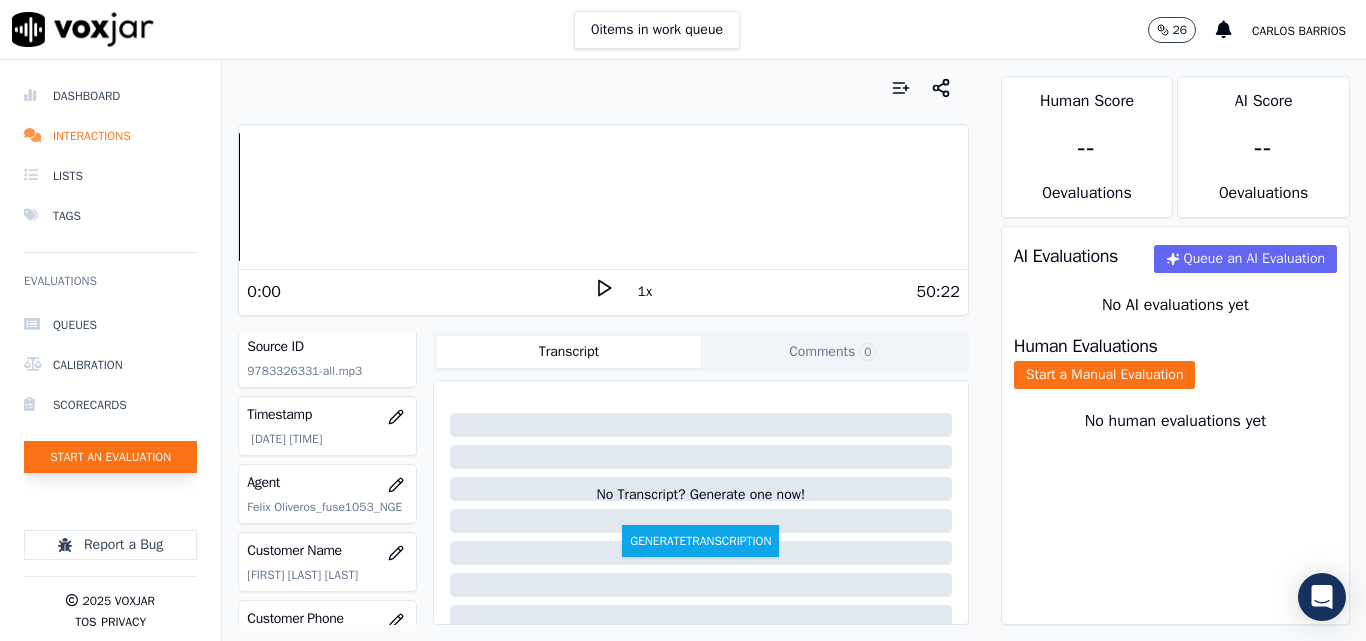 click on "Start an Evaluation" 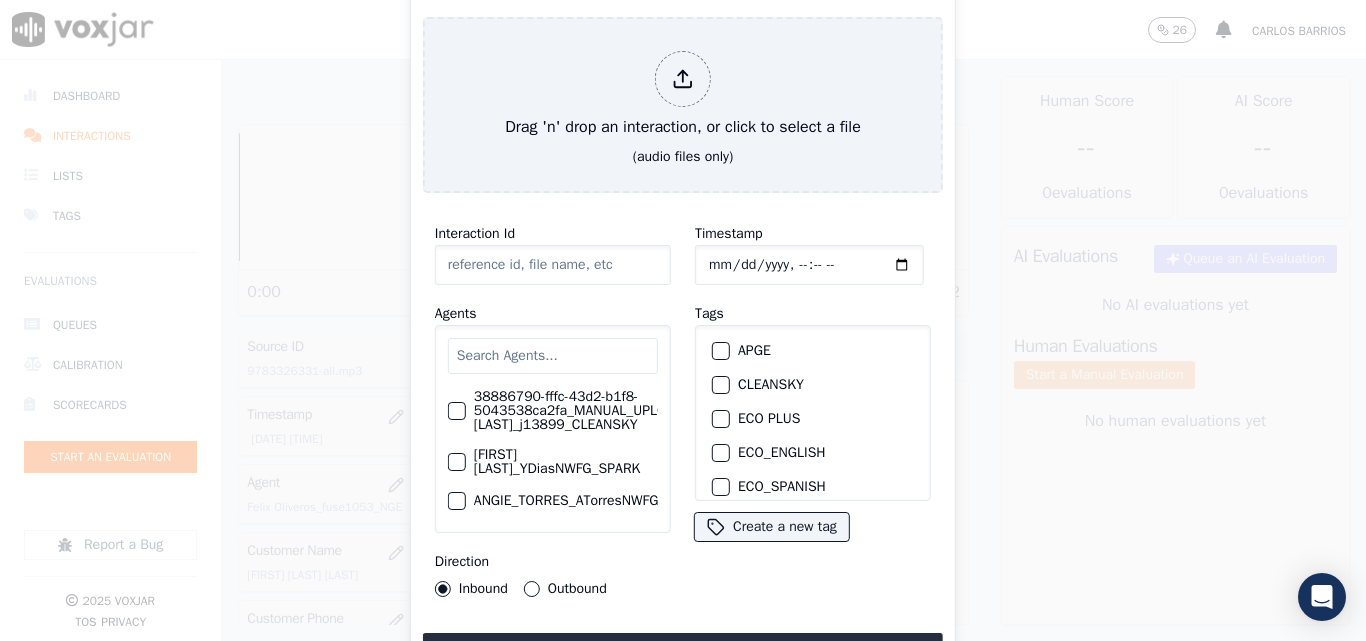 click at bounding box center (553, 356) 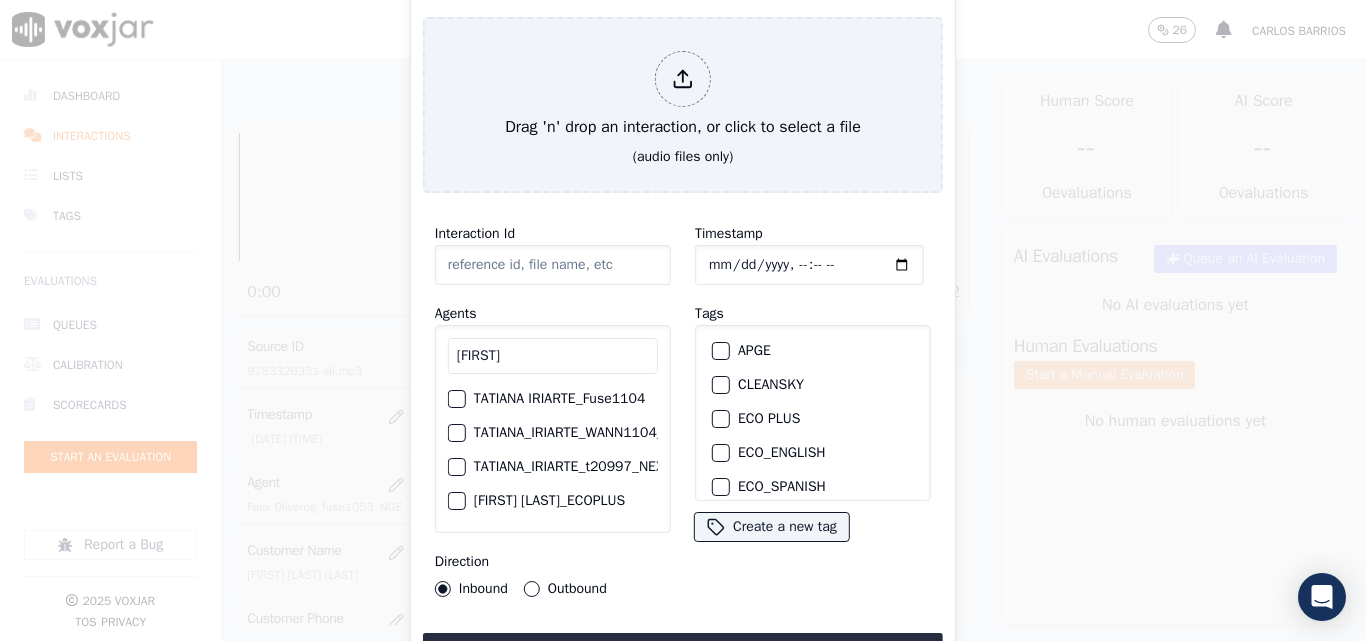 type on "[FIRST]" 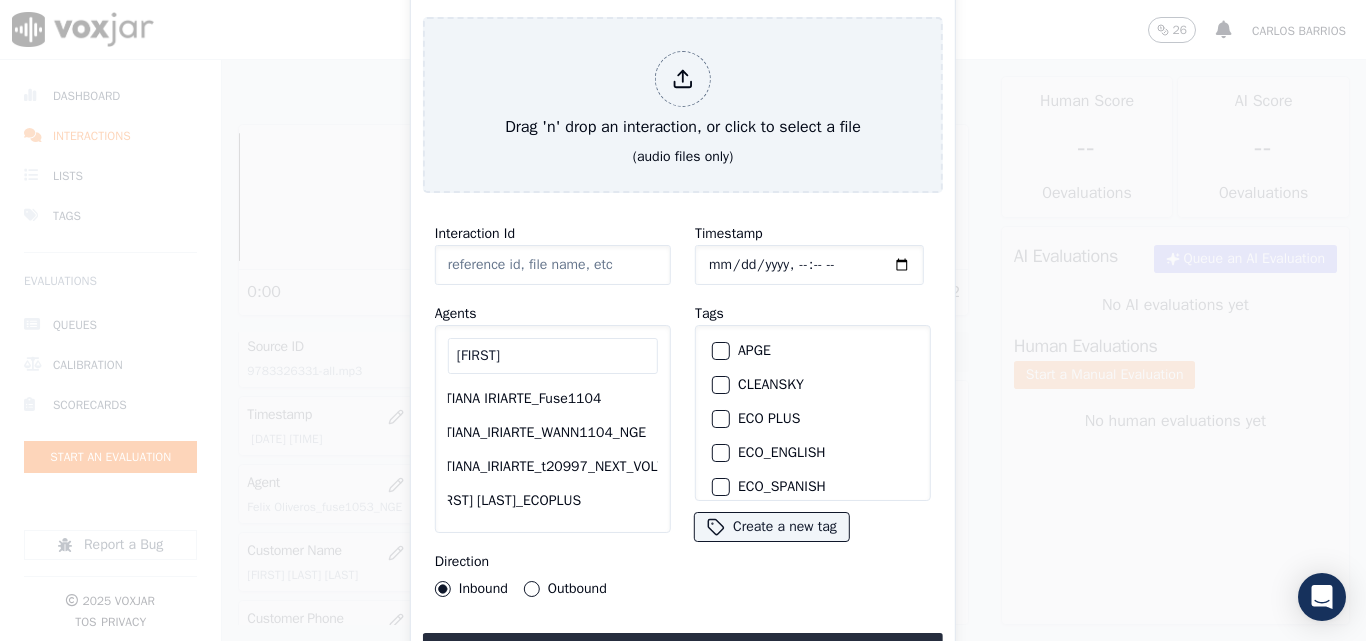 scroll, scrollTop: 0, scrollLeft: 79, axis: horizontal 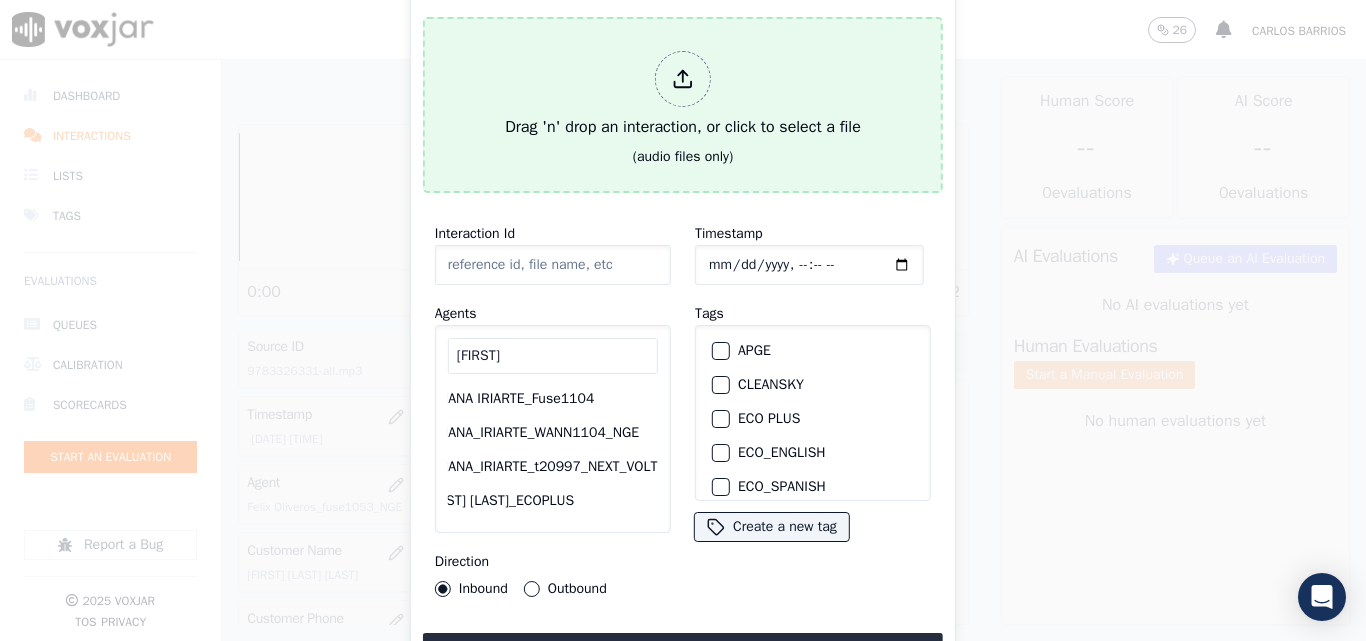 click on "Drag 'n' drop an interaction, or click to select a file" at bounding box center (683, 95) 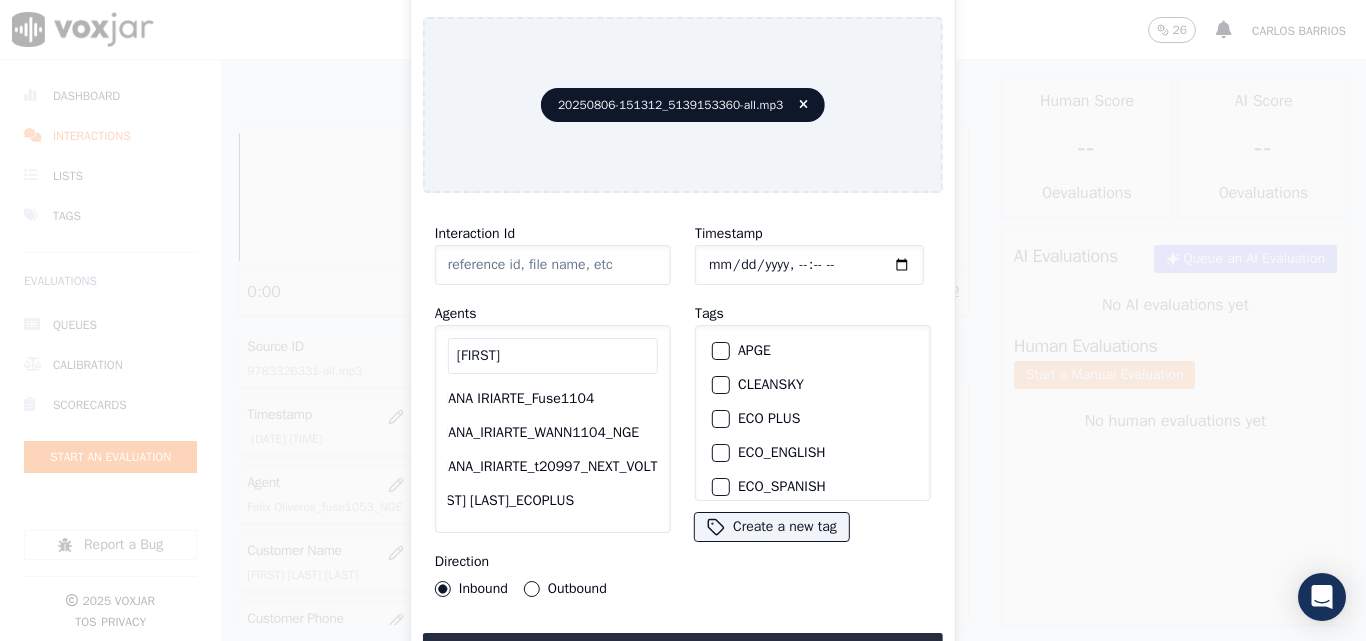 type on "20250806-151312_5139153360-all.mp3" 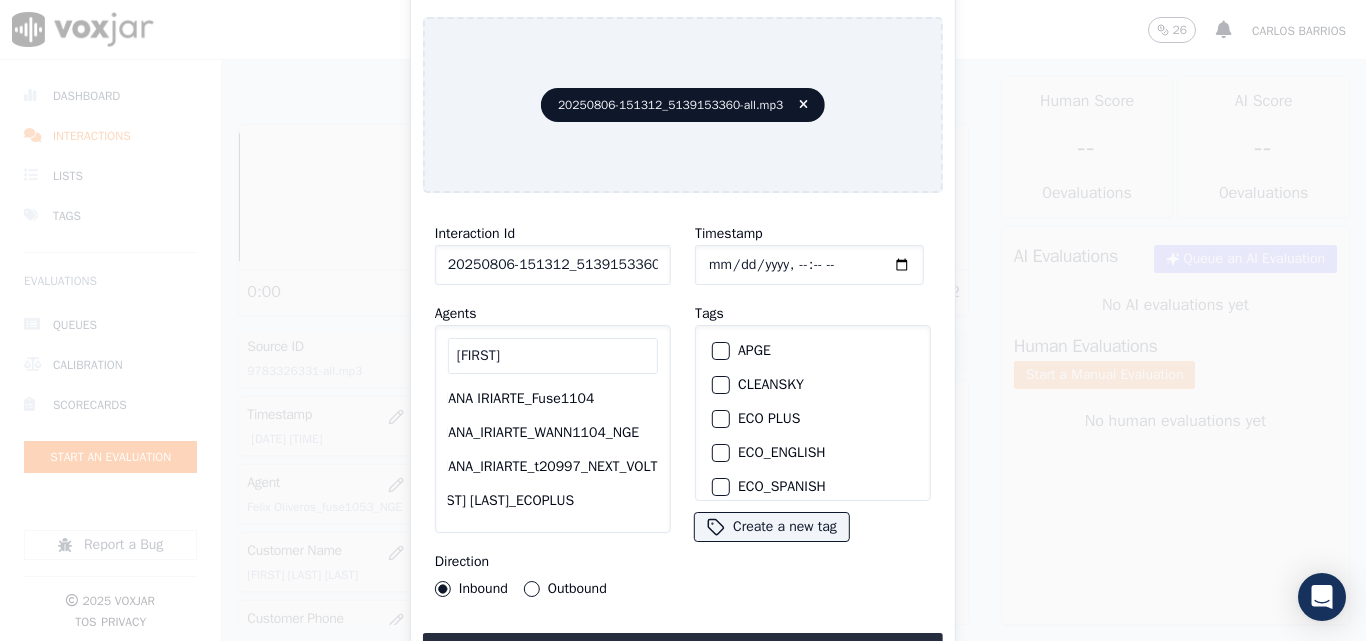 click on "Outbound" at bounding box center [532, 589] 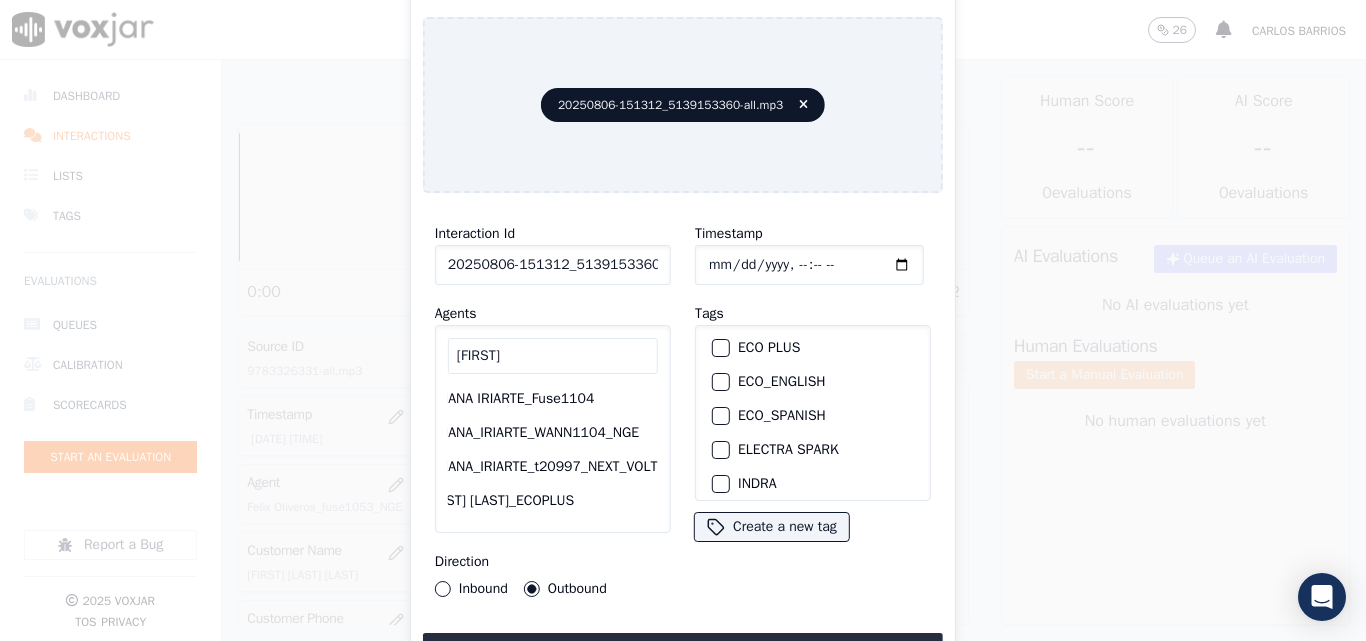scroll, scrollTop: 200, scrollLeft: 0, axis: vertical 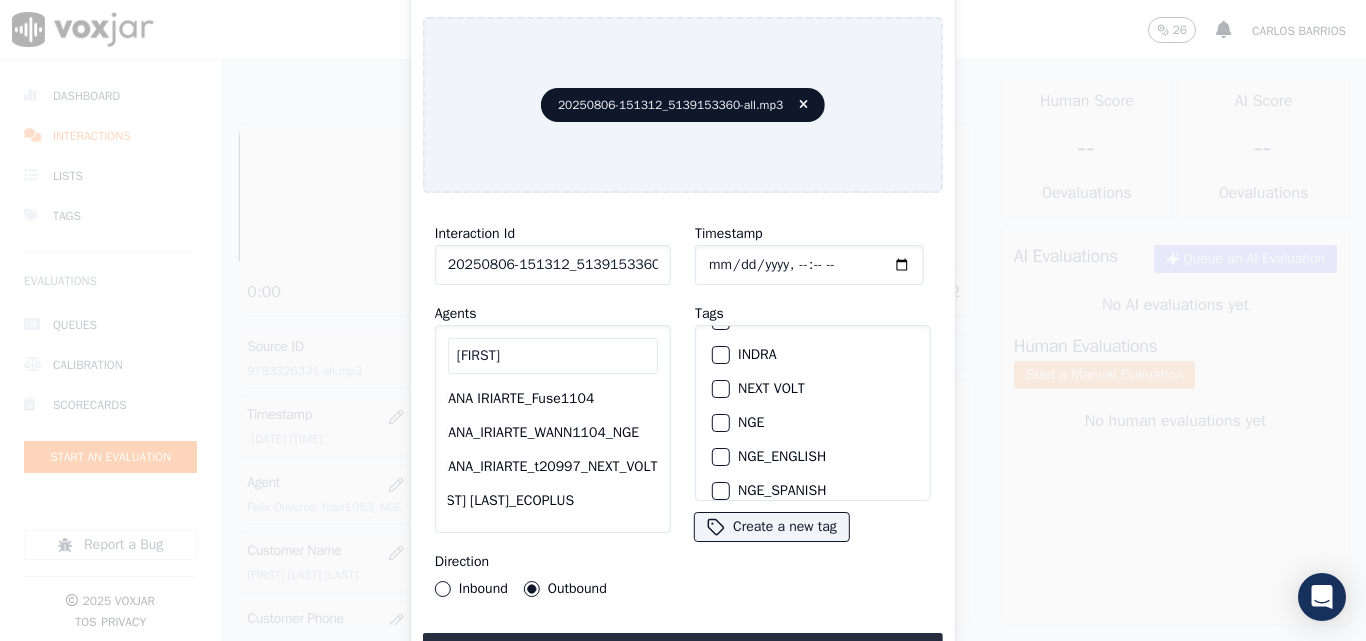 click on "NGE" at bounding box center [721, 423] 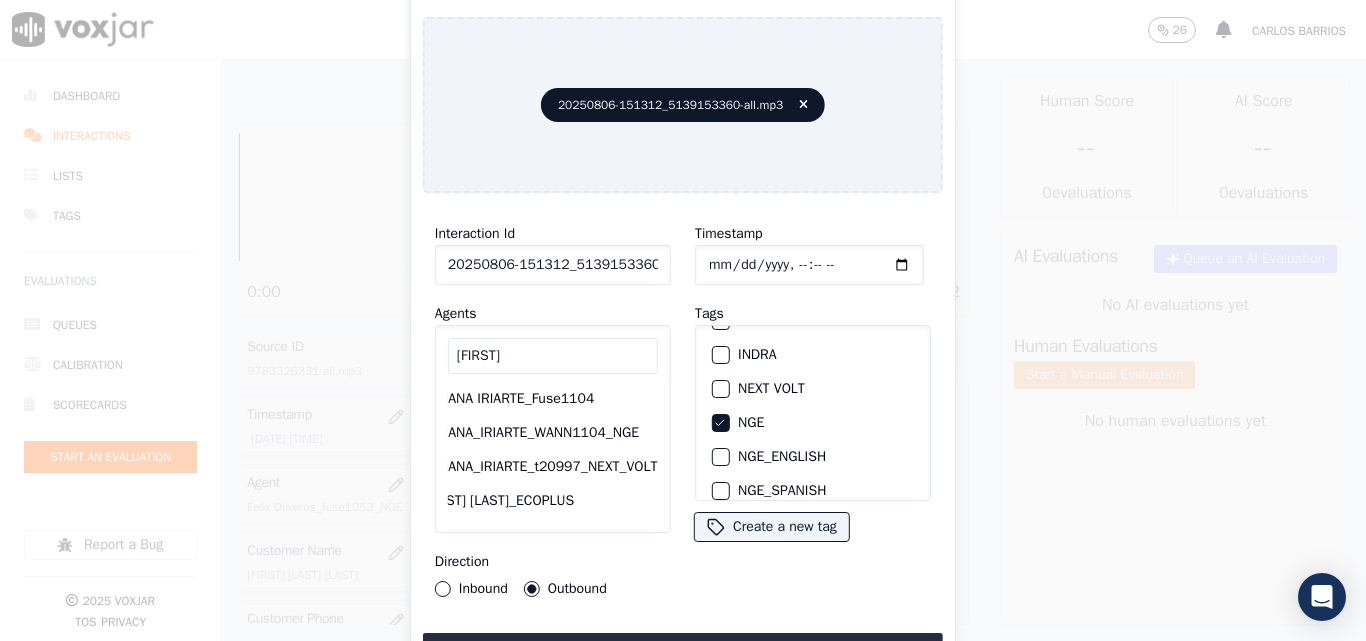 scroll, scrollTop: 0, scrollLeft: 0, axis: both 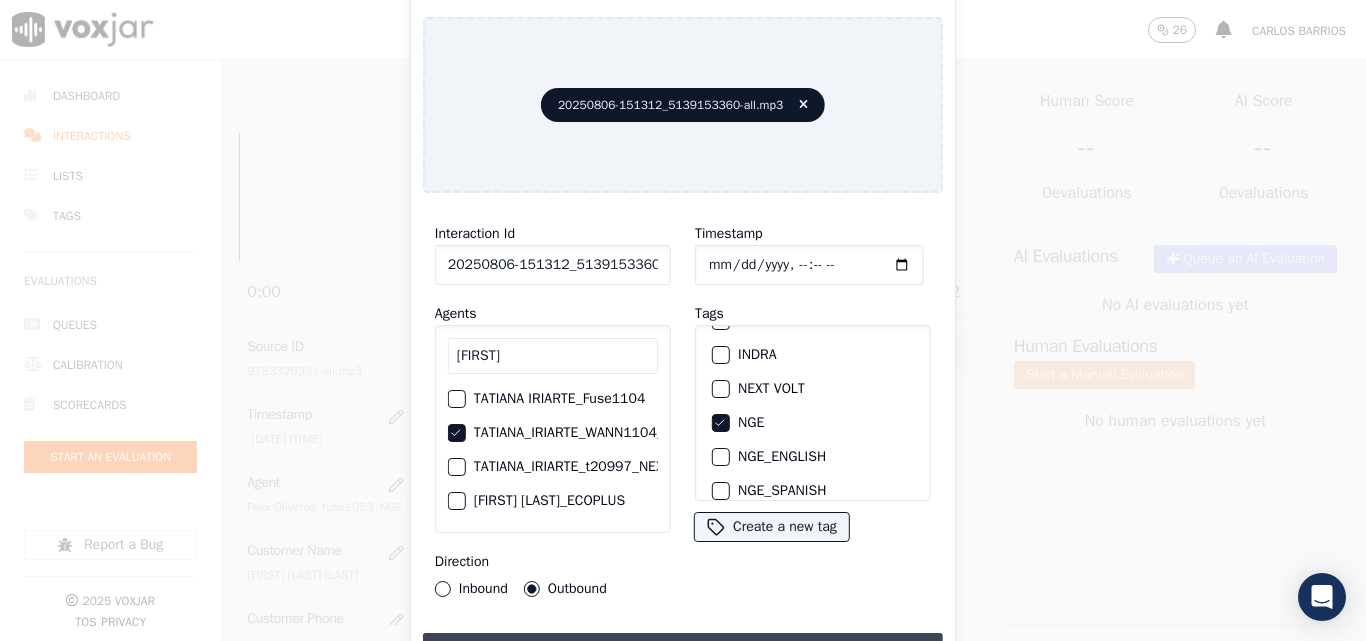 click on "Upload interaction to start evaluation" at bounding box center [683, 651] 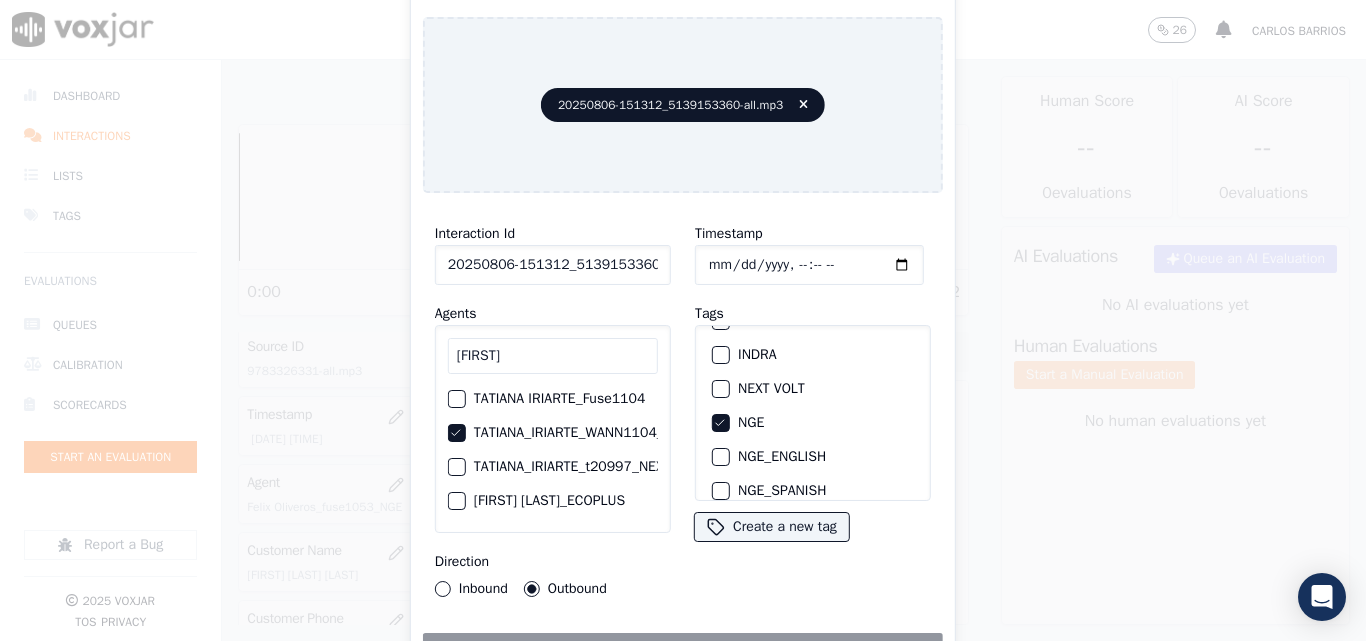 click on "Start an Evaluation   20250806-151312_5139153360-all.mp3       Interaction Id   20250806-151312_5139153360-all.mp3     Agents   TAT     TATIANA IRIARTE_Fuse1104     TATIANA_IRIARTE_WANN1104_NGE     TATIANA_IRIARTE_t20997_NEXT_VOLT     Tatiana Iriarte_ECOPLUS     Tatiana Iriarte_NWFG1032_RUSHMORE     Tatiana Iriarte_SYMMETRY     Tatiana Iriarte_TiriarteNWFG     Tatiana Iriarte_t20672     Tatiana Iriarte_t20672_CLEANSKY     Tatiana Iriarte_t20716_INDRA     Direction     Inbound     Outbound   Timestamp       Tags     APGE     CLEANSKY     ECO PLUS     ECO_ENGLISH     ECO_SPANISH     ELECTRA SPARK     INDRA     NEXT VOLT     NGE     NGE_ENGLISH     NGE_SPANISH     NO SALES INTERACTION     POLARIS     RUSHMORE     SPARK     SYMMETRY     WGL
Create a new tag       Uploading interaction       Close" 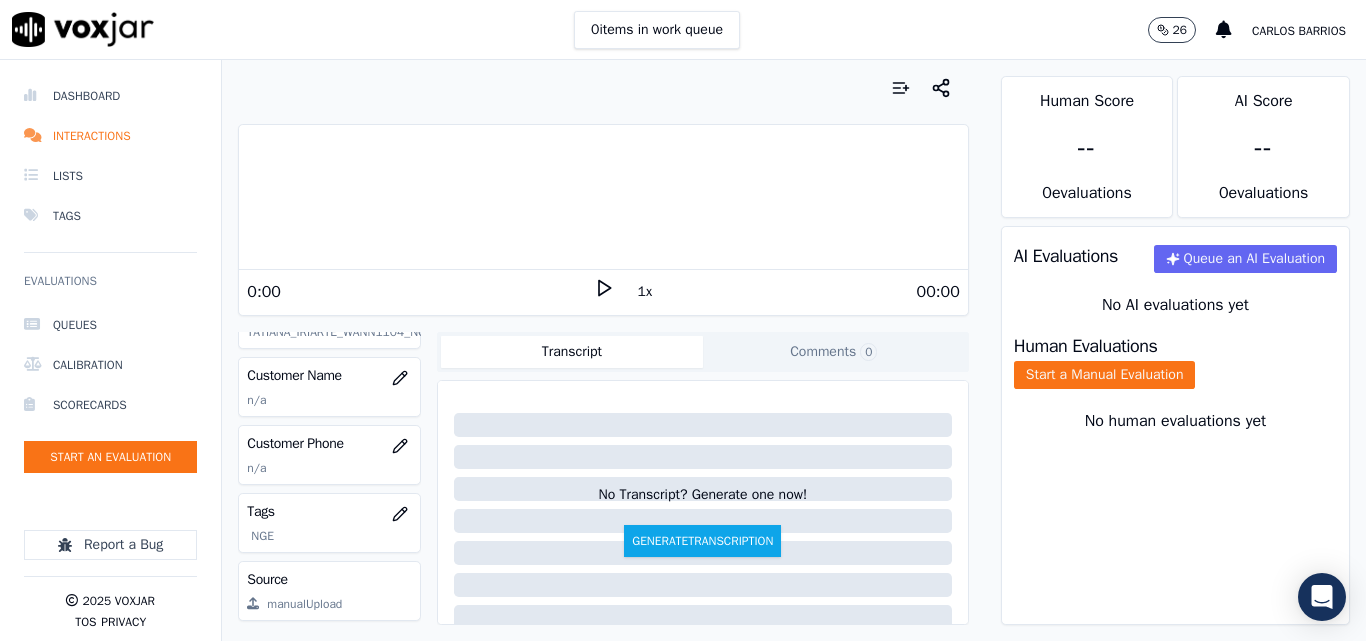 scroll, scrollTop: 300, scrollLeft: 0, axis: vertical 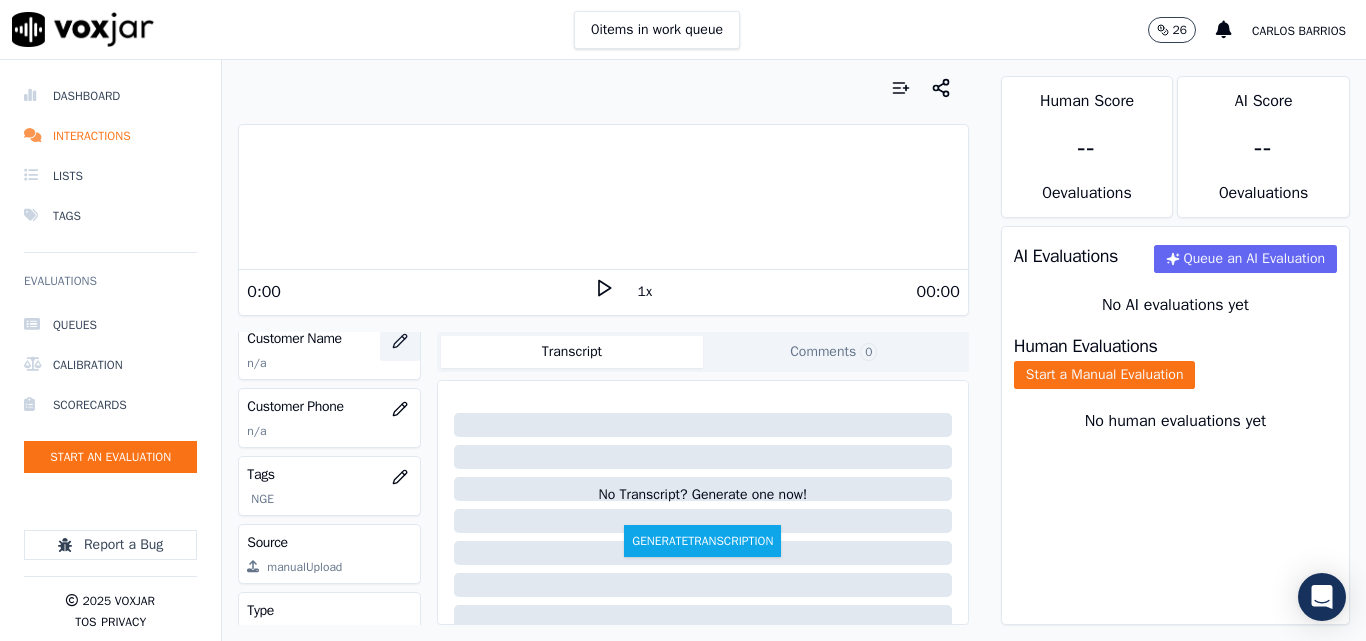 click at bounding box center [400, 341] 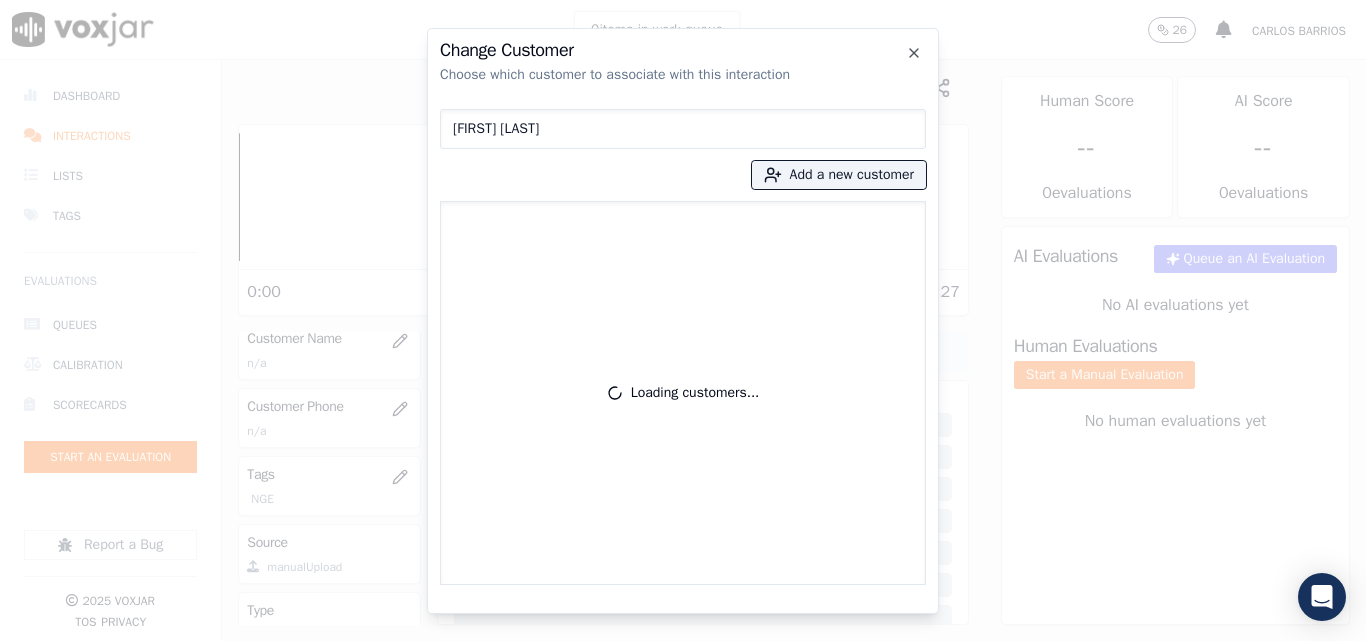 type on "[FIRST] [LAST]" 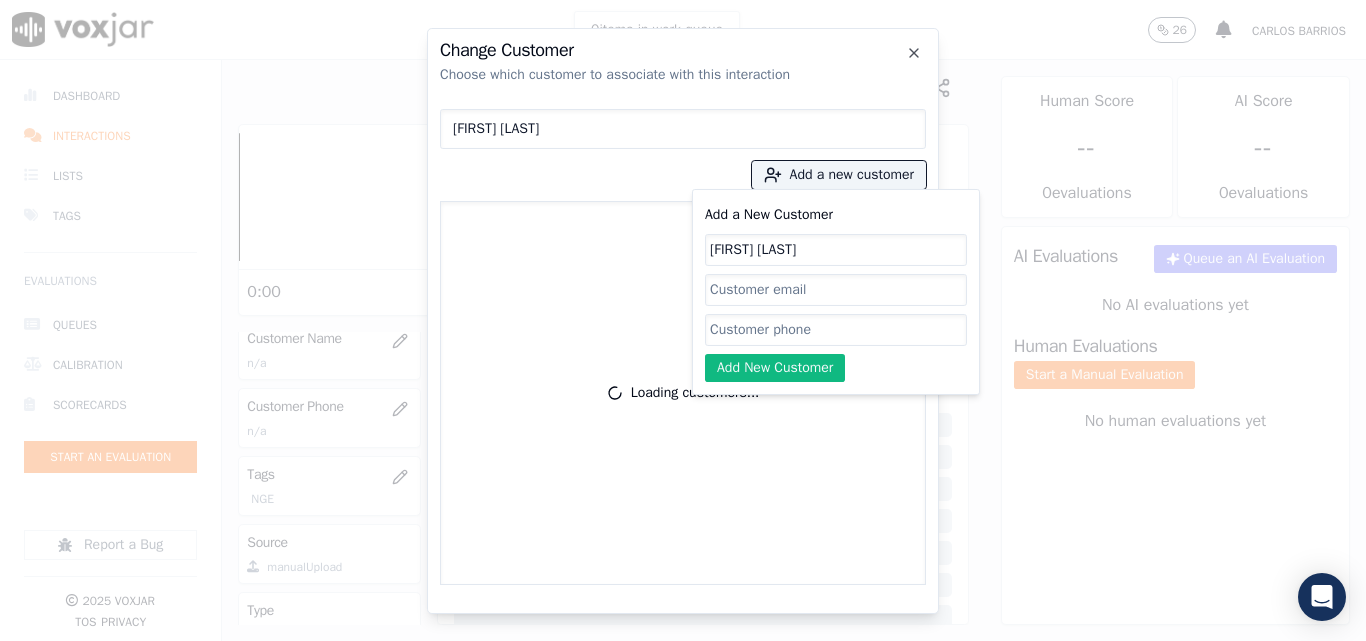 type on "[FIRST] [LAST]" 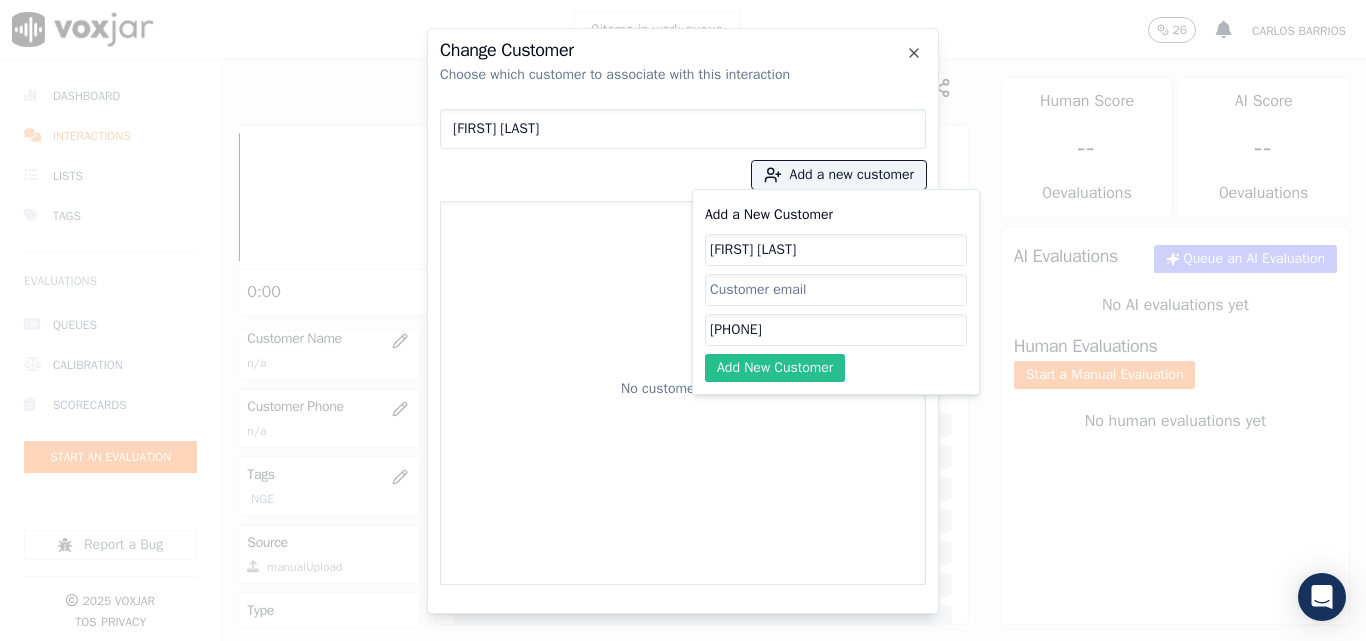 type on "[PHONE]" 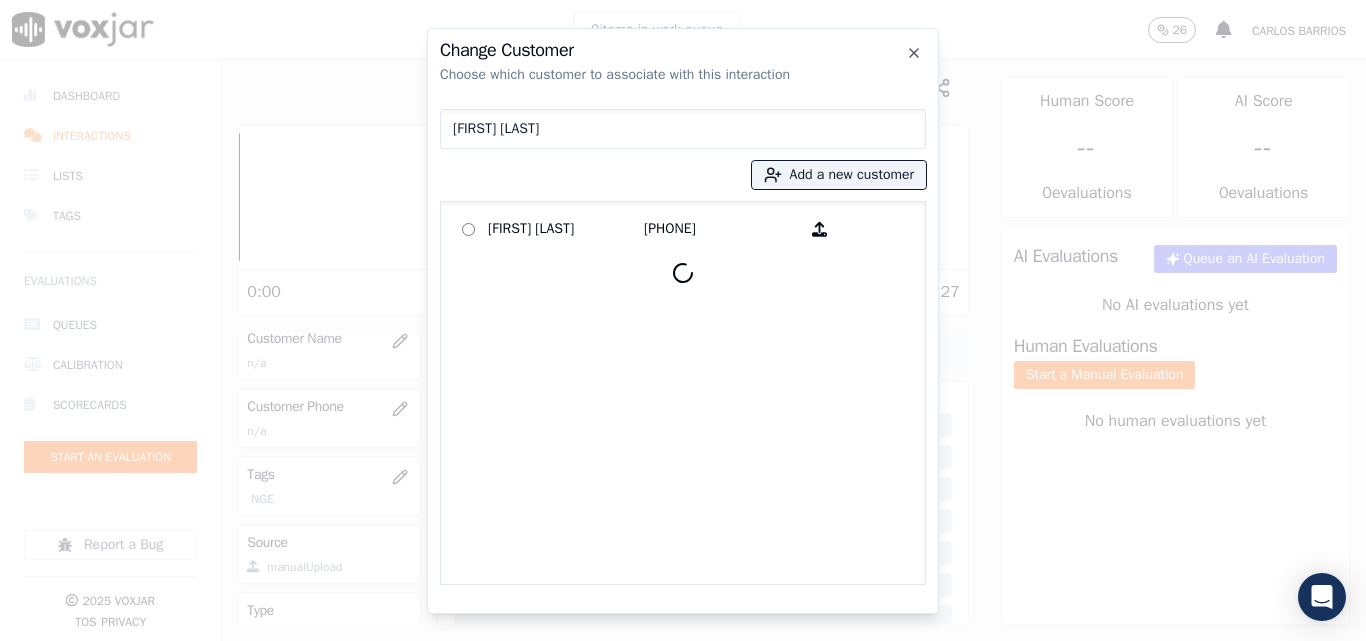 click on "[FIRST] [LAST]" at bounding box center [566, 229] 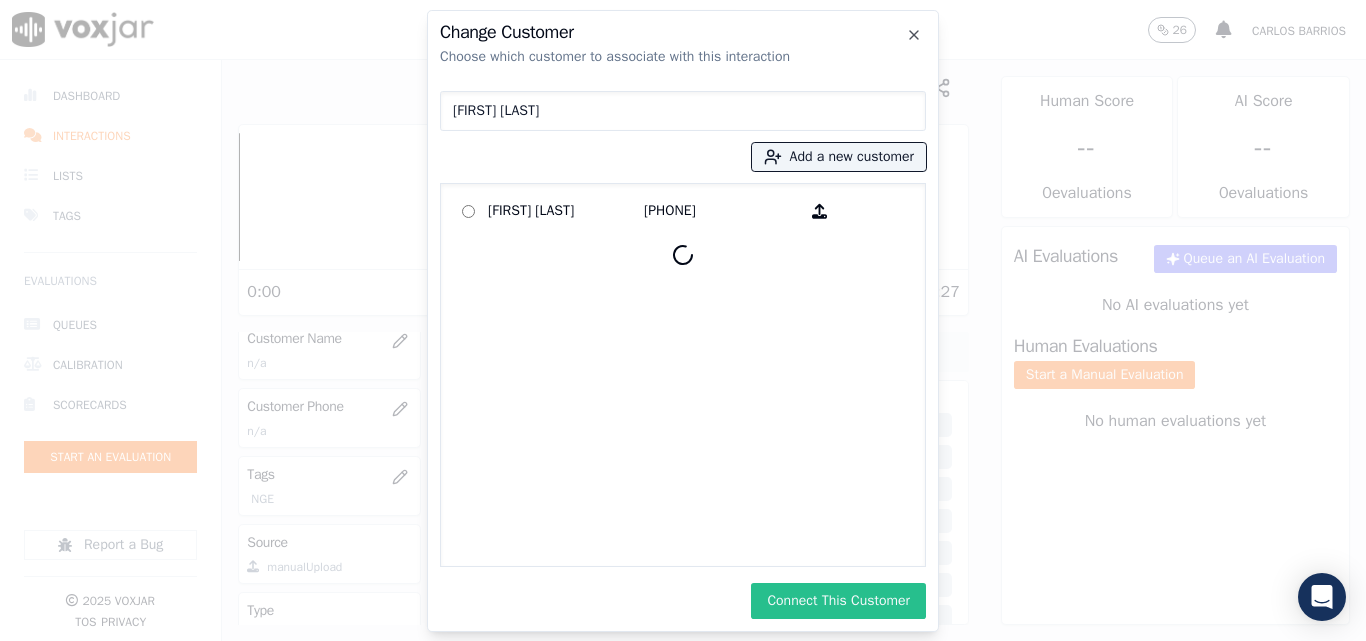 click on "Connect This Customer" at bounding box center [838, 601] 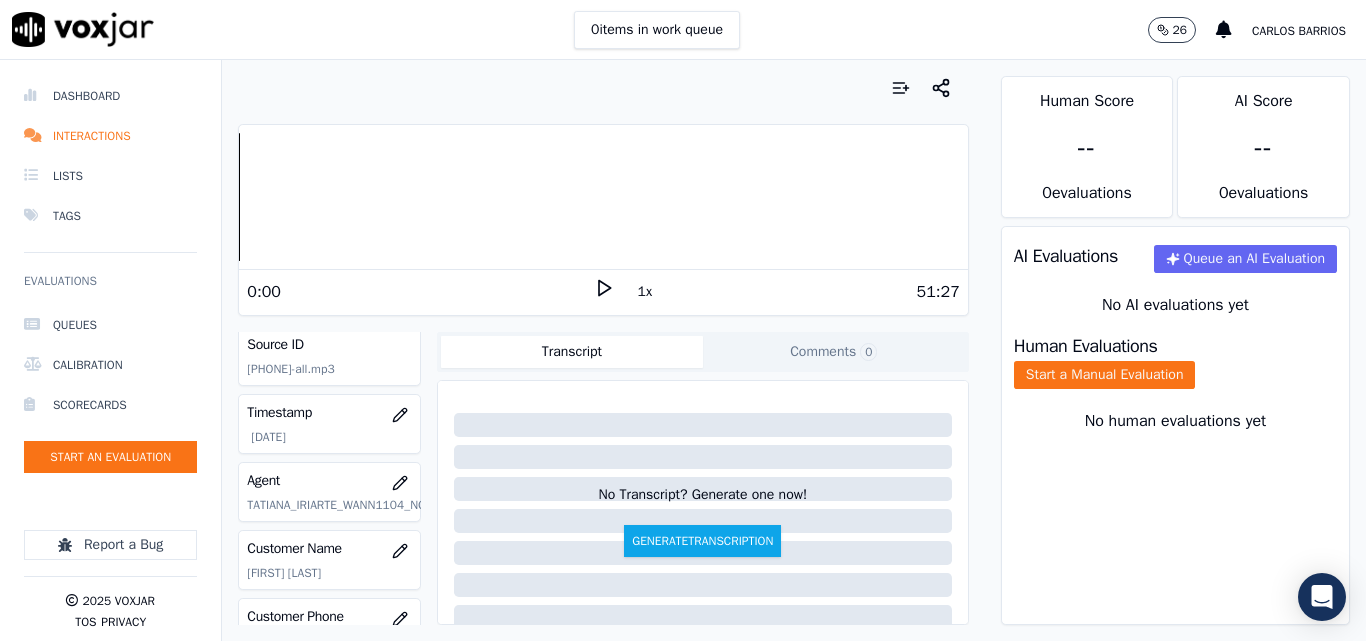 scroll, scrollTop: 88, scrollLeft: 0, axis: vertical 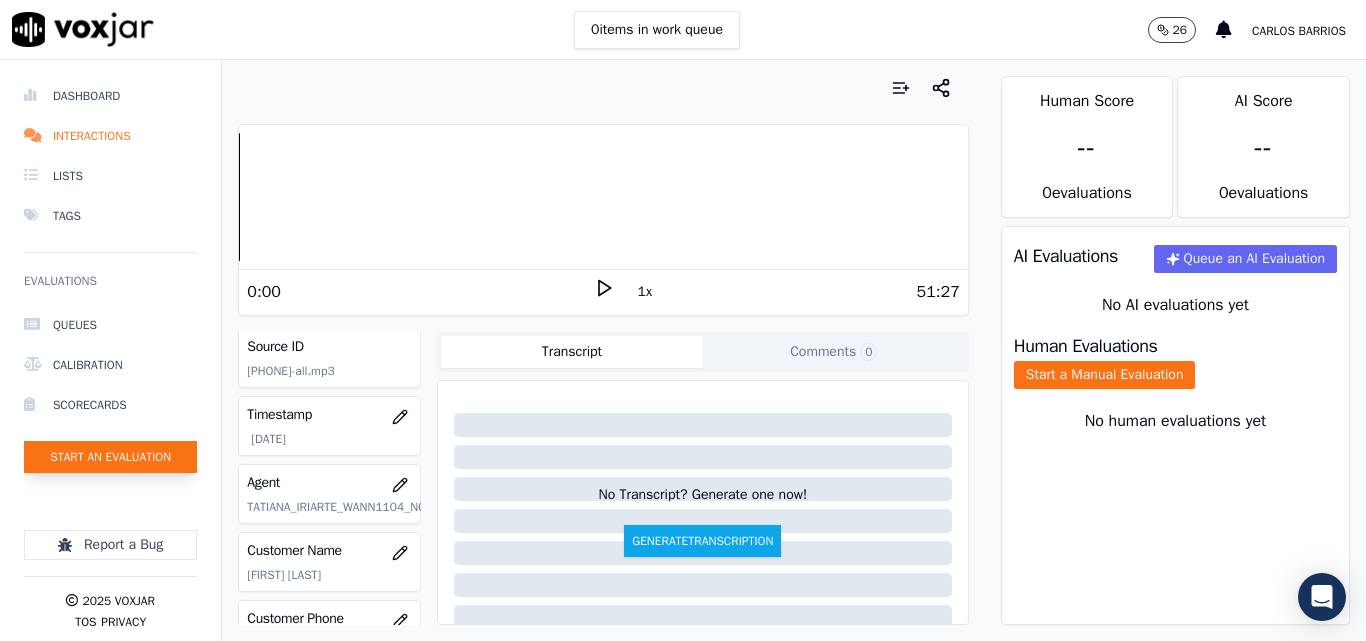 click on "Start an Evaluation" 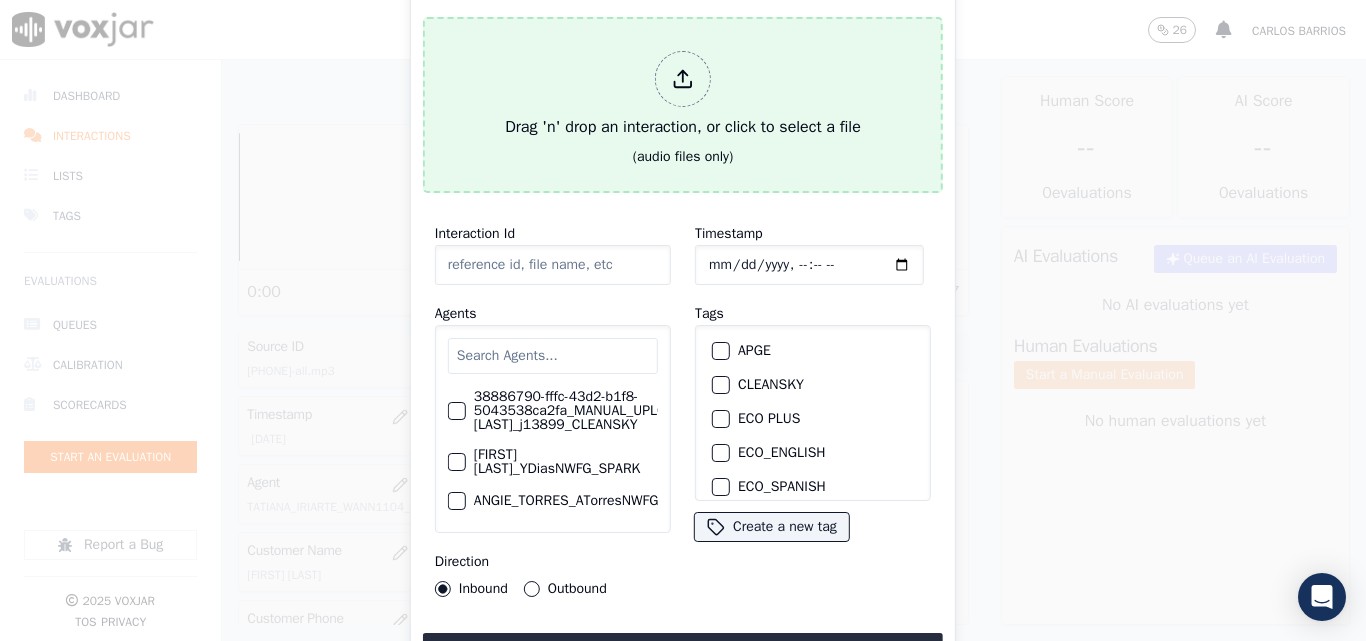 click on "Drag 'n' drop an interaction, or click to select a file" at bounding box center [683, 95] 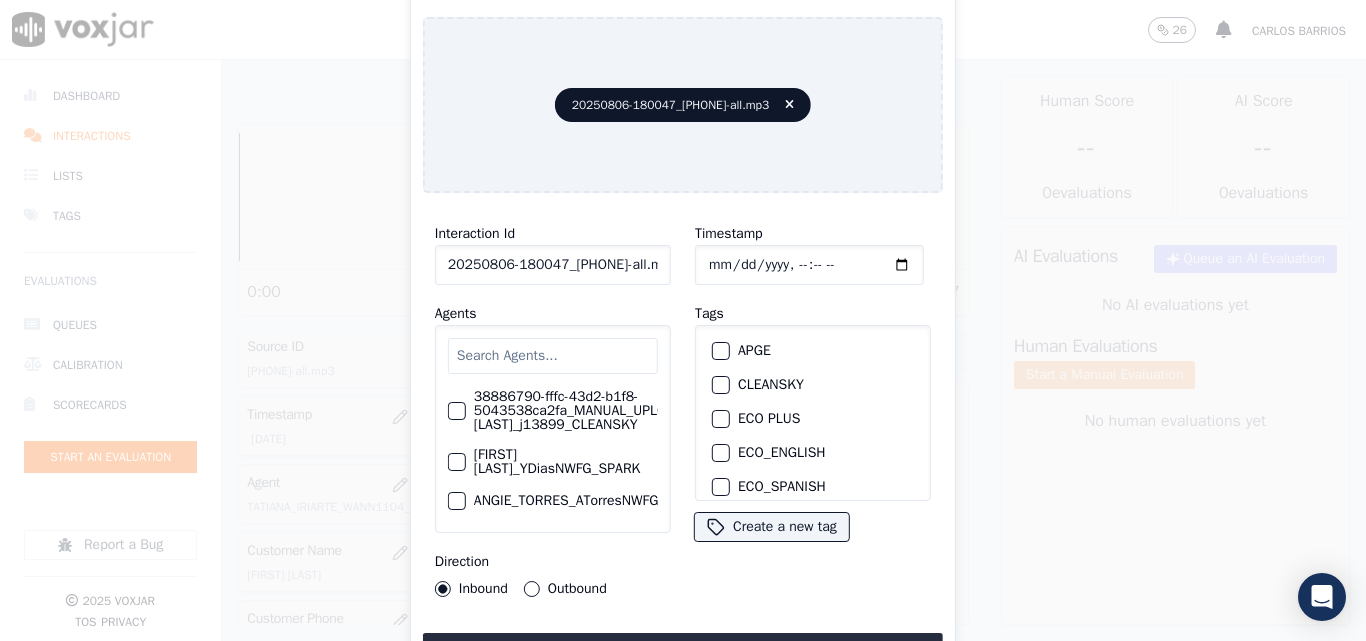 scroll, scrollTop: 100, scrollLeft: 0, axis: vertical 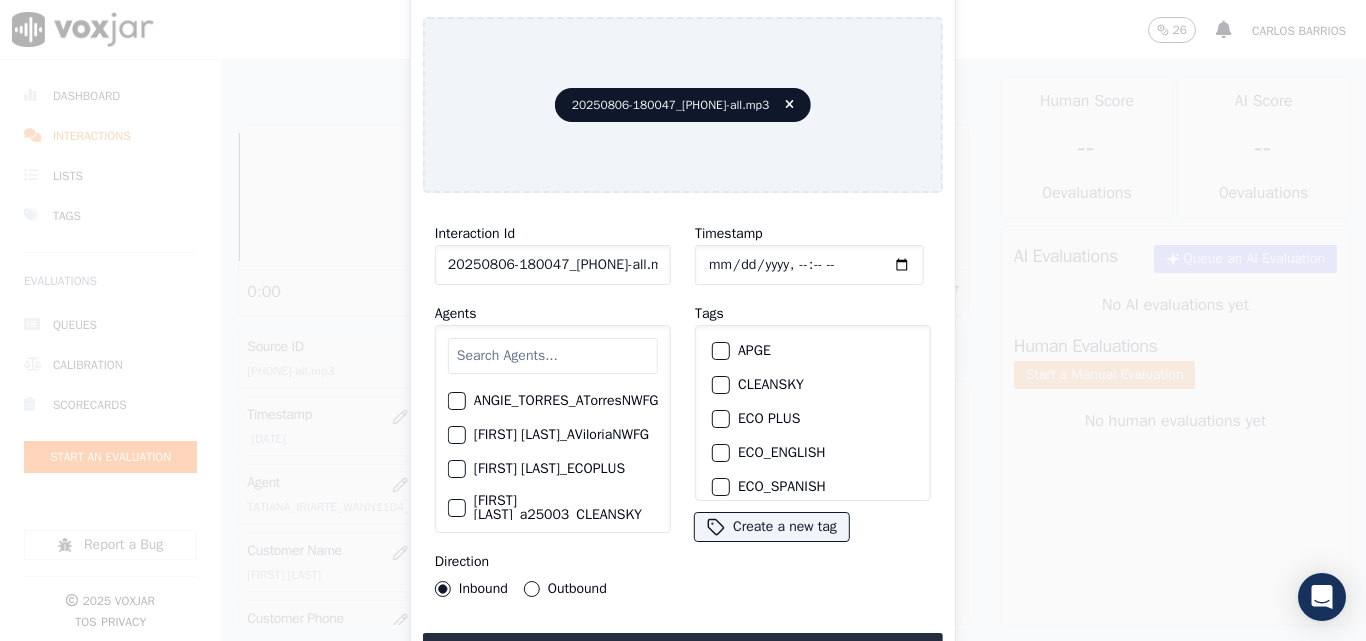 click at bounding box center (553, 356) 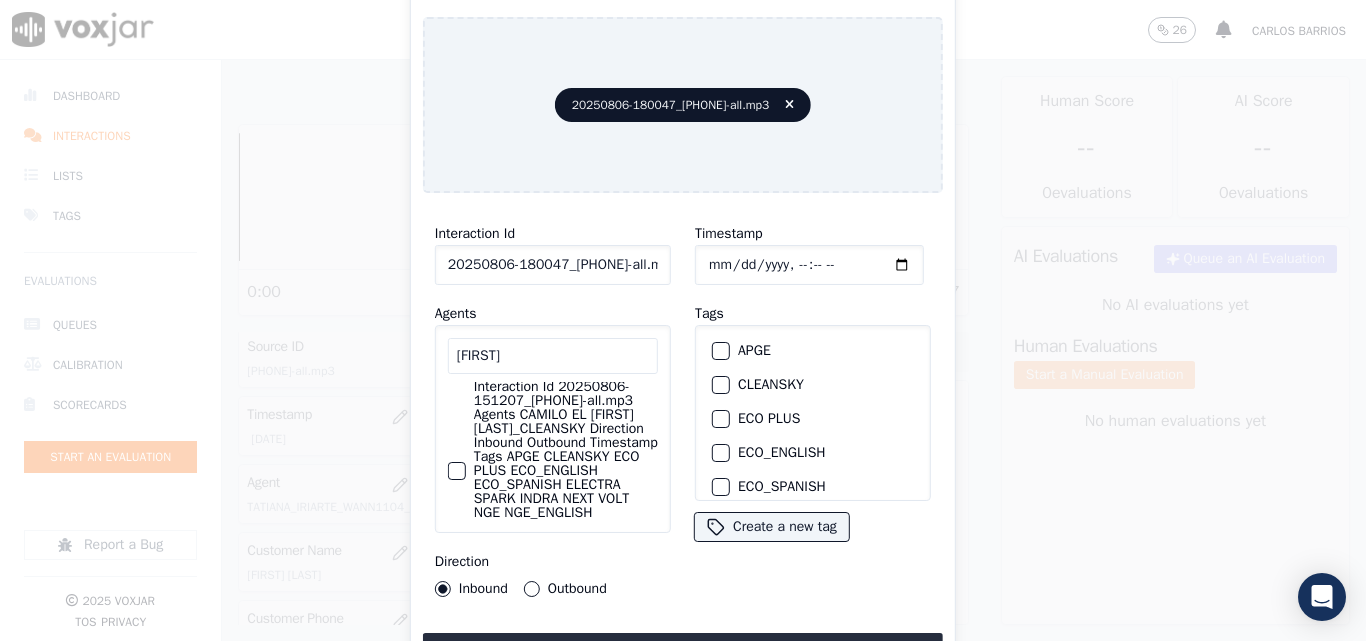 scroll, scrollTop: 76, scrollLeft: 0, axis: vertical 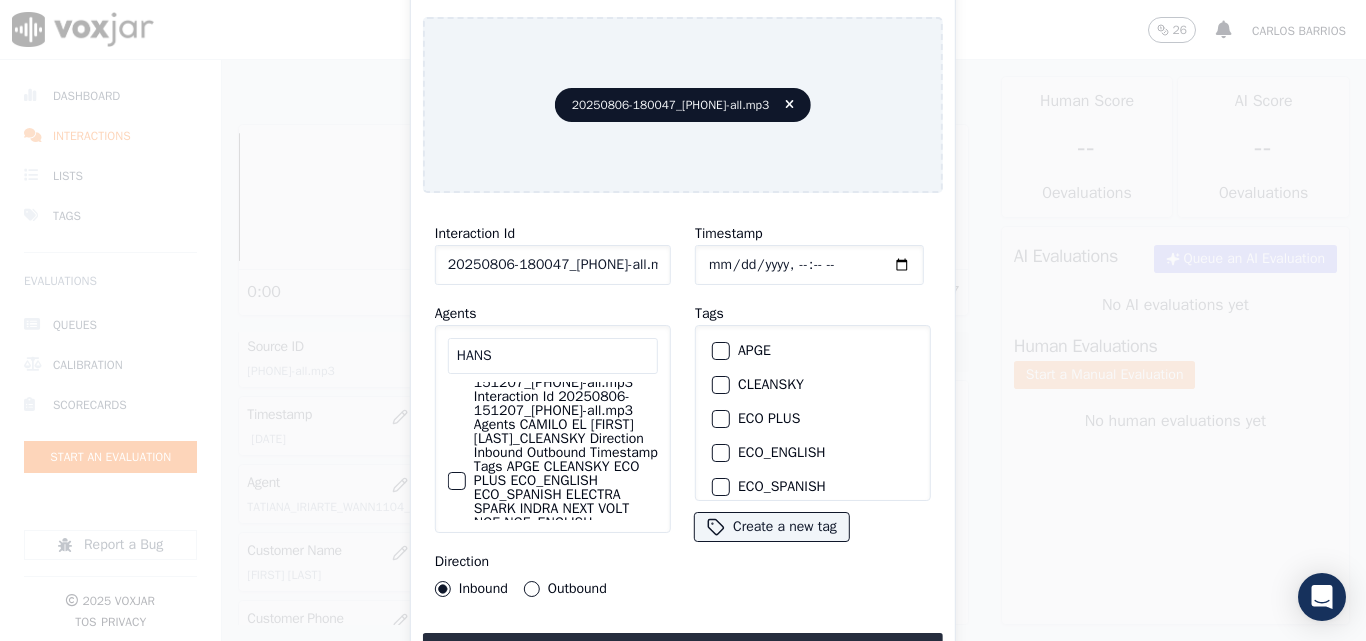 type on "HANS" 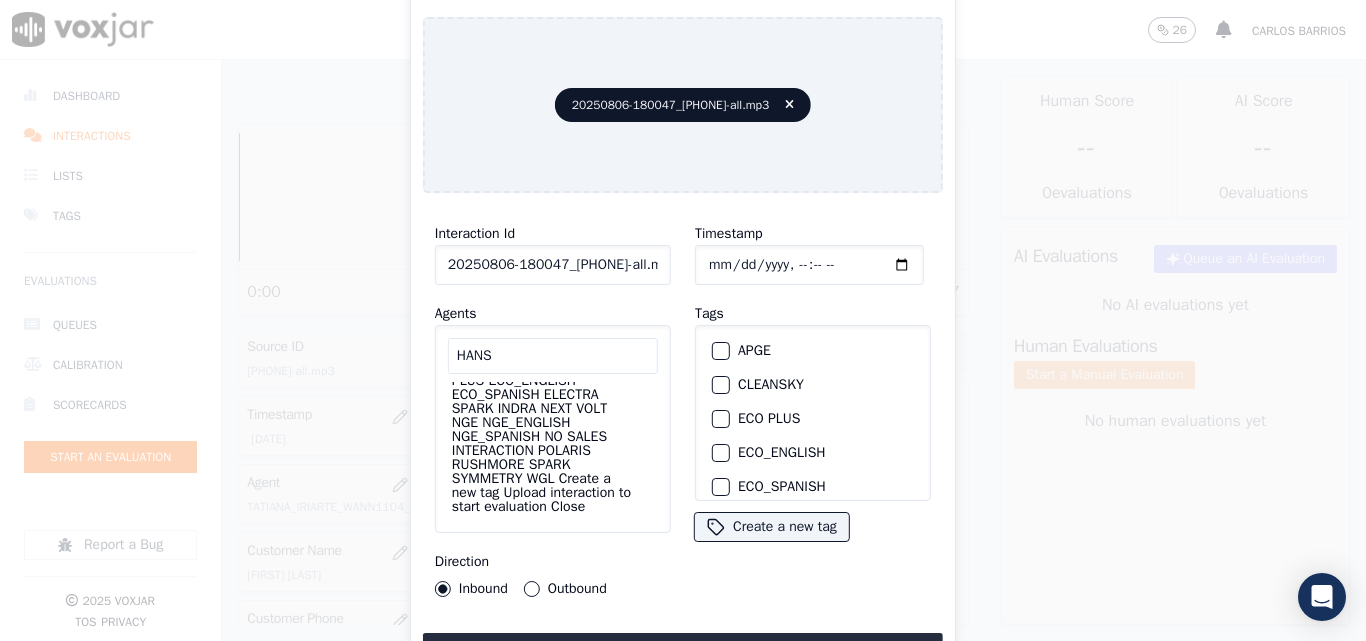 scroll, scrollTop: 76, scrollLeft: 22, axis: both 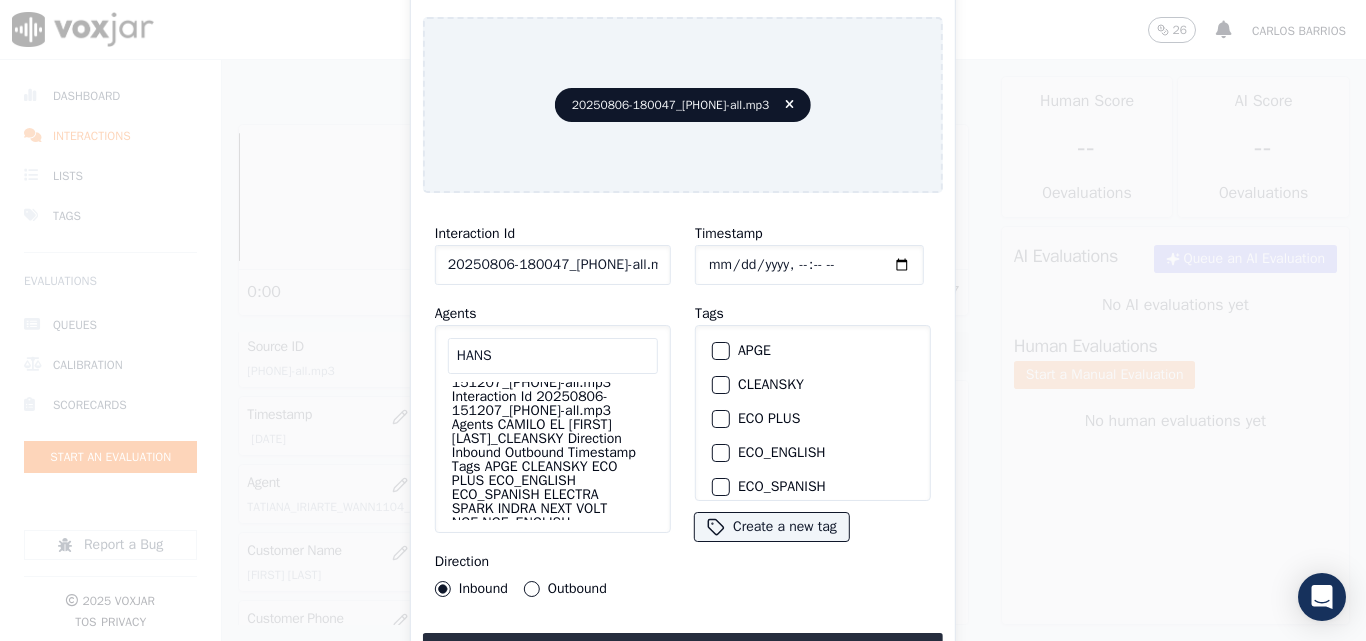 click on "Hans Soruco_fuse1165_NGE" 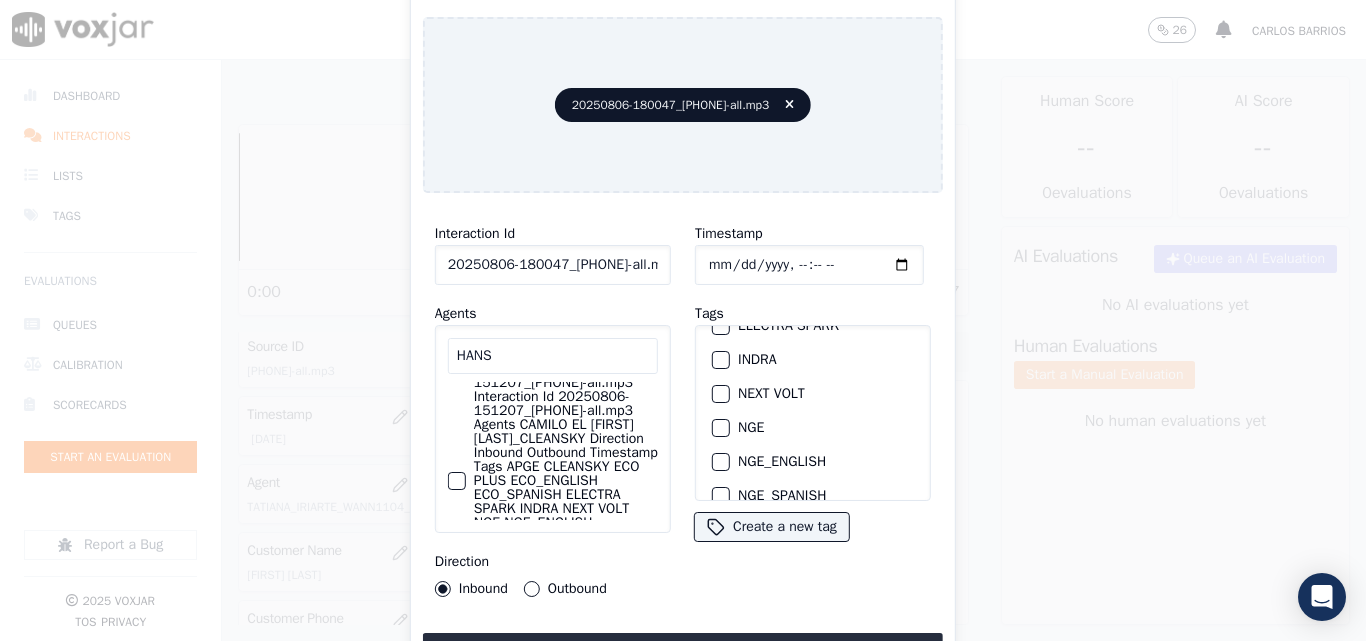 scroll, scrollTop: 200, scrollLeft: 0, axis: vertical 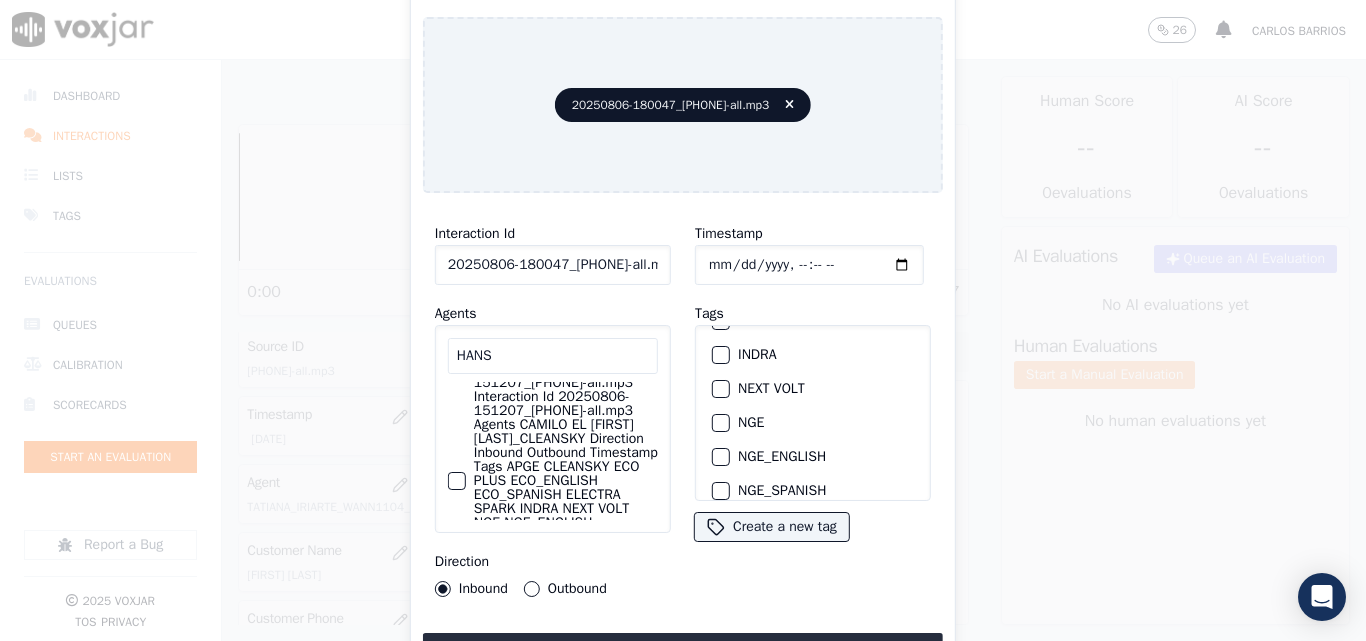 click at bounding box center (720, 423) 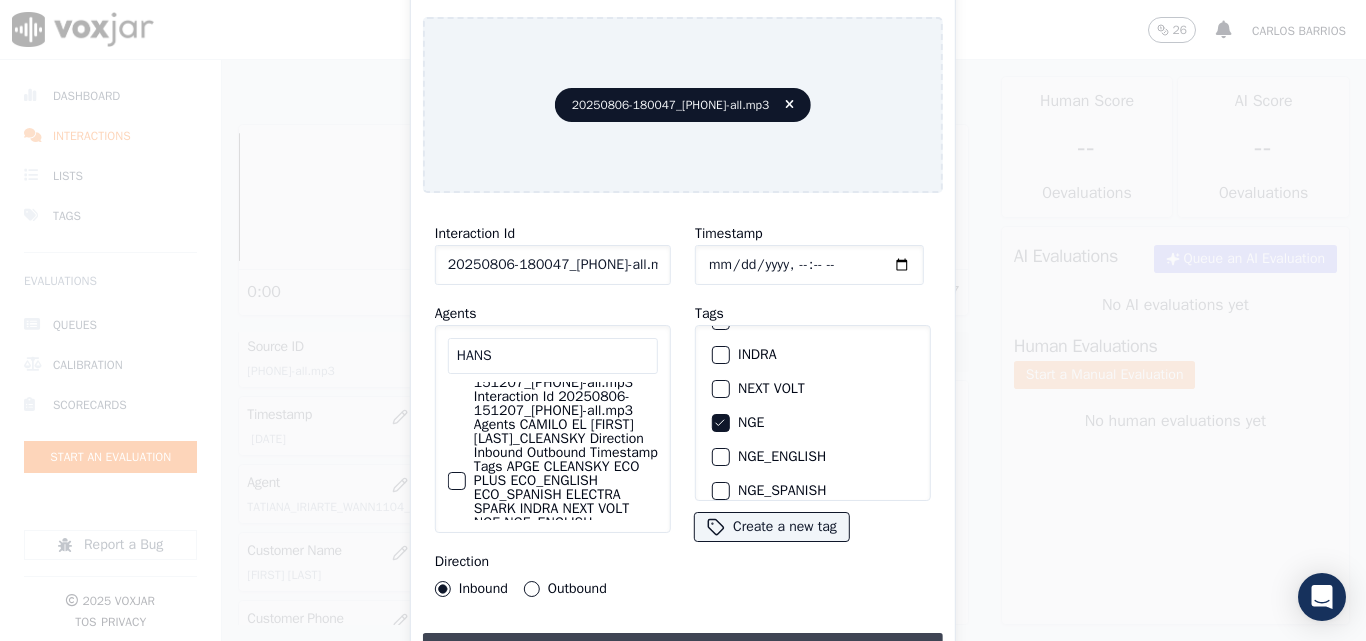 click on "Upload interaction to start evaluation" at bounding box center [683, 651] 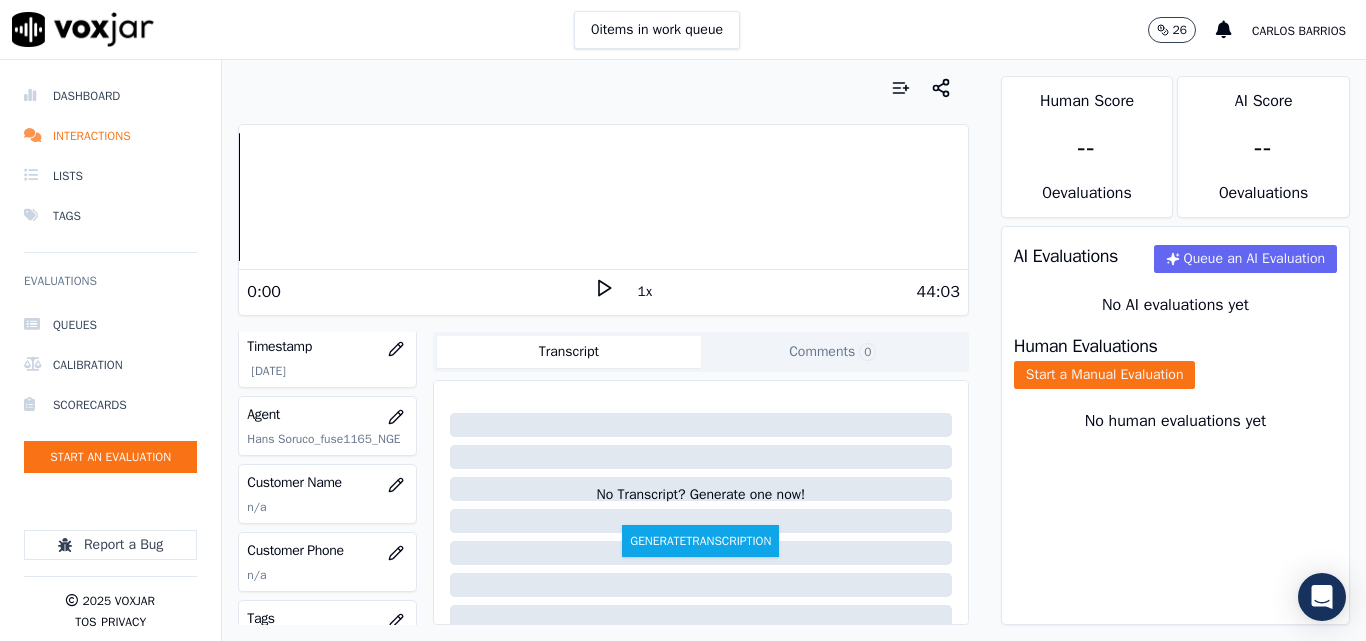 scroll, scrollTop: 200, scrollLeft: 0, axis: vertical 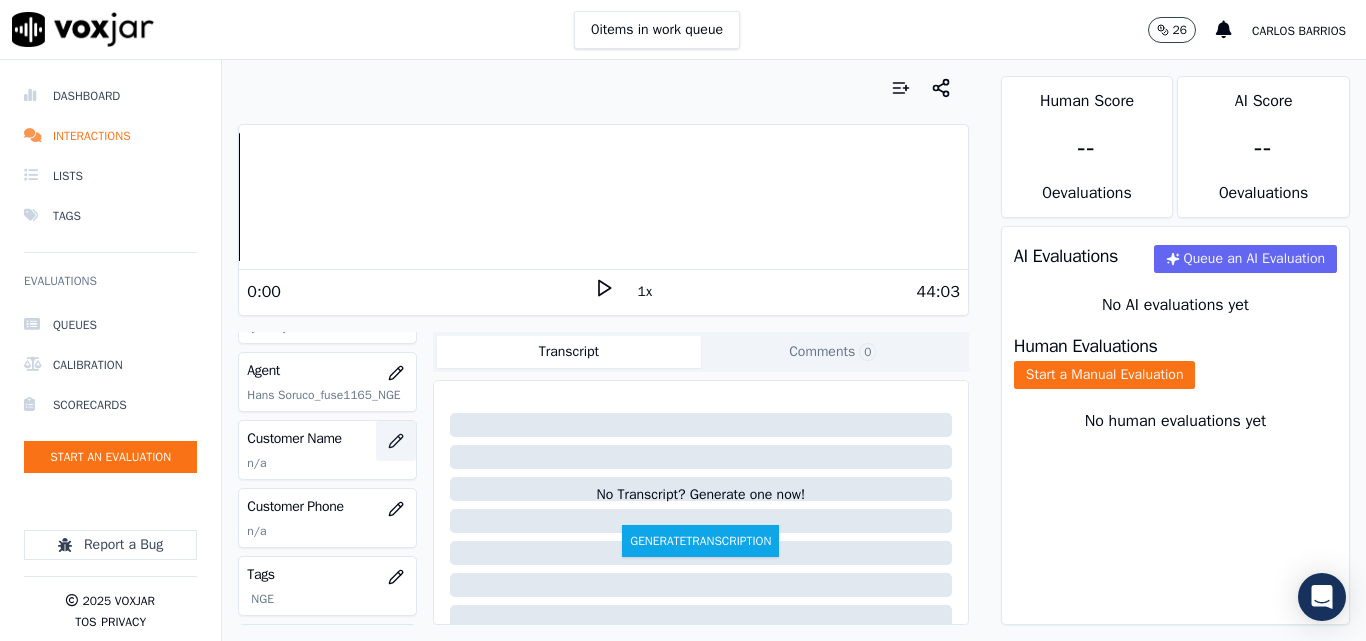click 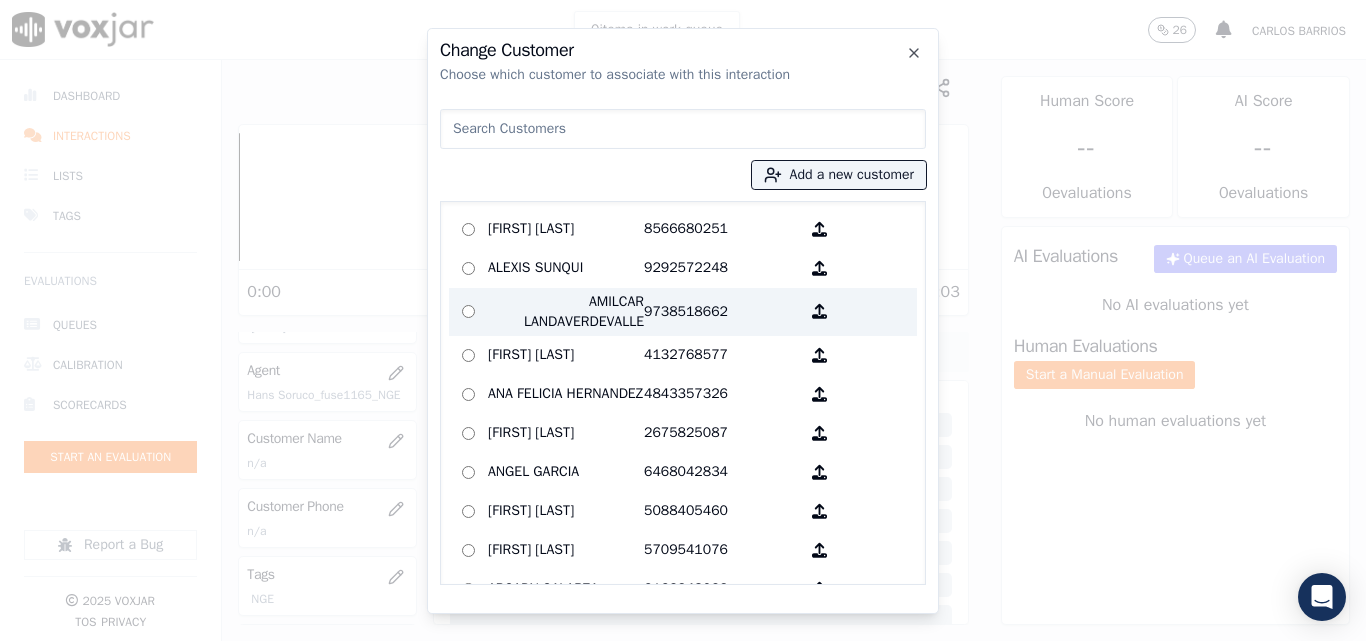 type on "0  items in work queue     26         carlos barrios             Dashboard   Interactions   Lists   Tags       Evaluations     Queues   Calibration   Scorecards   Start an Evaluation
Report a Bug       2025   Voxjar   TOS   Privacy     Past 7 Days
Add a filter
3217  Interaction s       Upload Interactions     ID   SourceID   Agent Name   Customer Name   Customer Phone   Type   Tags   Timestamp   Duration   Direction   Source     Export Scores         ccaac5aa-70e6-4aef-a13e-a2c03e112917     FabiolaRendon       JUAN ORLANDO ROJAS LOPEZ     [PHONE]       CLEANSKY 8/8/25 03:55 PM     0:15:47     INBOUND         No Evaluation Yet     9d477fe9-d1e4-44f8-bebb-93bf9ab36d91     LuisMercado     Luis Mercado_l20463_CLEANSKY     ANDREINA ARELIS REINOSO FANA     [PHONE]       CLEANSKY 8/8/25 03:46 PM     0:11:27     INBOUND           100 %
2c1b63d2-2880-4fae-9535-2a21fcafdbe5     YeraldinDiaz     Yeraldin Dias_y22422_CLEANSKY" 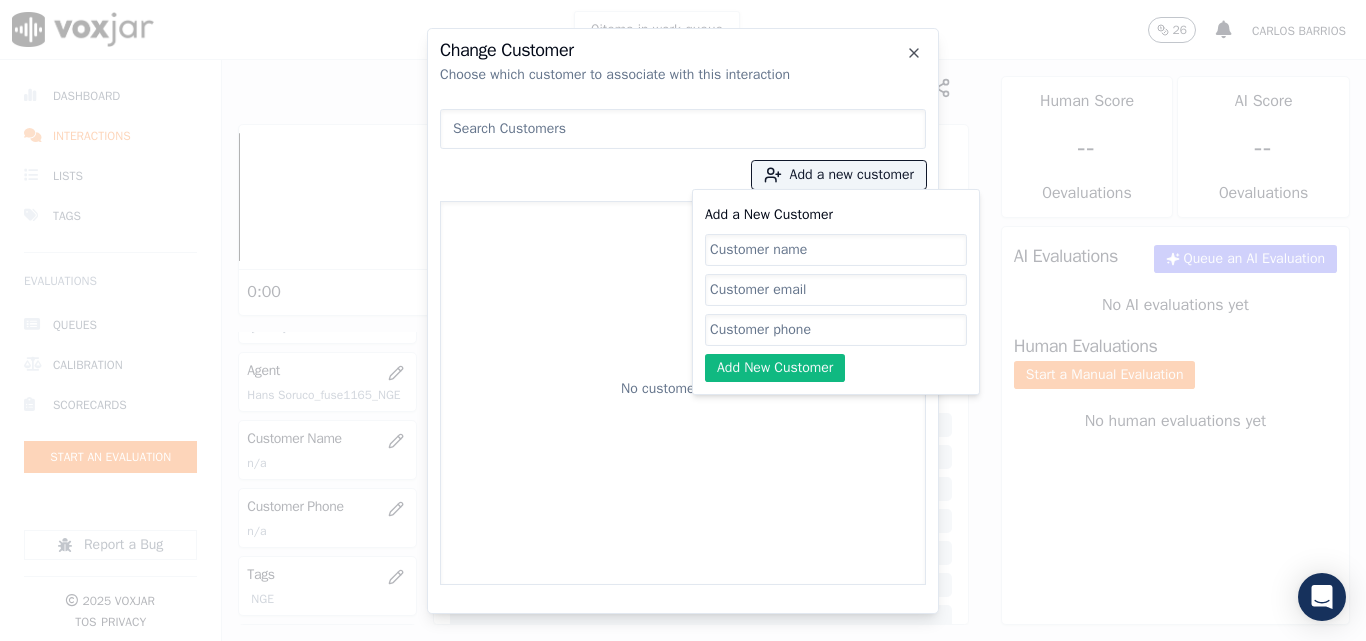 type on "0  items in work queue     26         carlos barrios             Dashboard   Interactions   Lists   Tags       Evaluations     Queues   Calibration   Scorecards   Start an Evaluation
Report a Bug       2025   Voxjar   TOS   Privacy     Past 7 Days
Add a filter
3217  Interaction s       Upload Interactions     ID   SourceID   Agent Name   Customer Name   Customer Phone   Type   Tags   Timestamp   Duration   Direction   Source     Export Scores         ccaac5aa-70e6-4aef-a13e-a2c03e112917     FabiolaRendon       JUAN ORLANDO ROJAS LOPEZ     [PHONE]       CLEANSKY 8/8/25 03:55 PM     0:15:47     INBOUND         No Evaluation Yet     9d477fe9-d1e4-44f8-bebb-93bf9ab36d91     LuisMercado     Luis Mercado_l20463_CLEANSKY     ANDREINA ARELIS REINOSO FANA     [PHONE]       CLEANSKY 8/8/25 03:46 PM     0:11:27     INBOUND           100 %
2c1b63d2-2880-4fae-9535-2a21fcafdbe5     YeraldinDiaz     Yeraldin Dias_y22422_CLEANSKY" 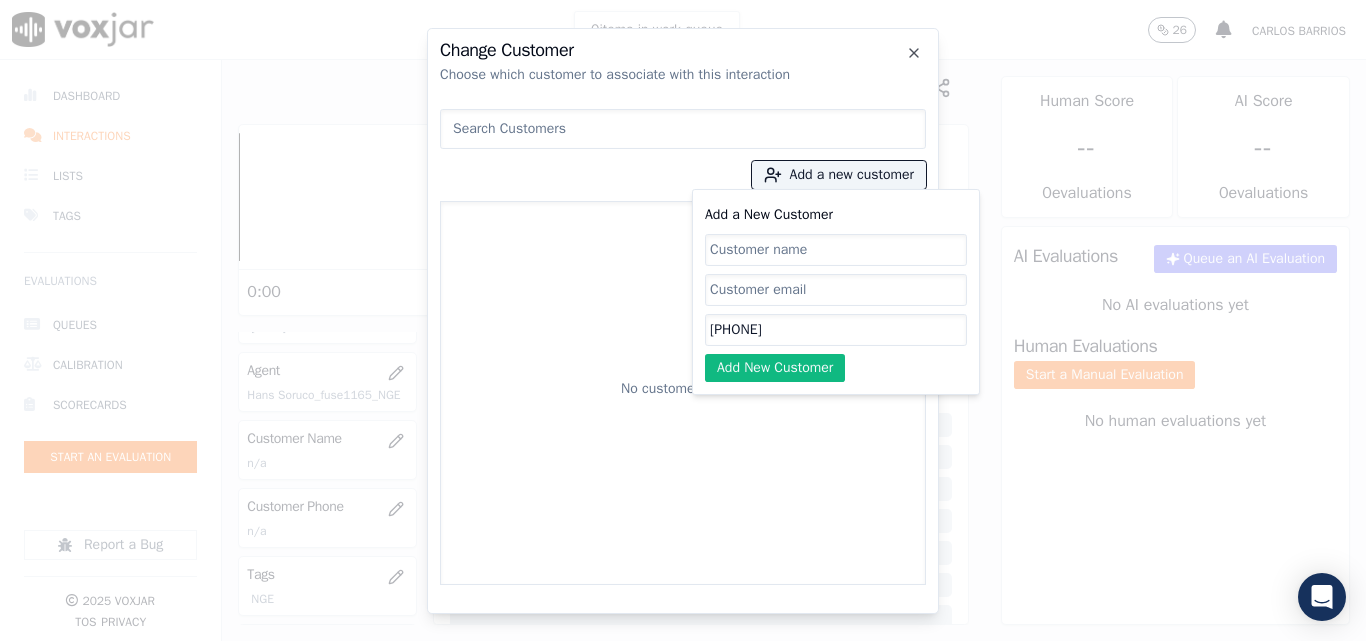 type on "[PHONE]" 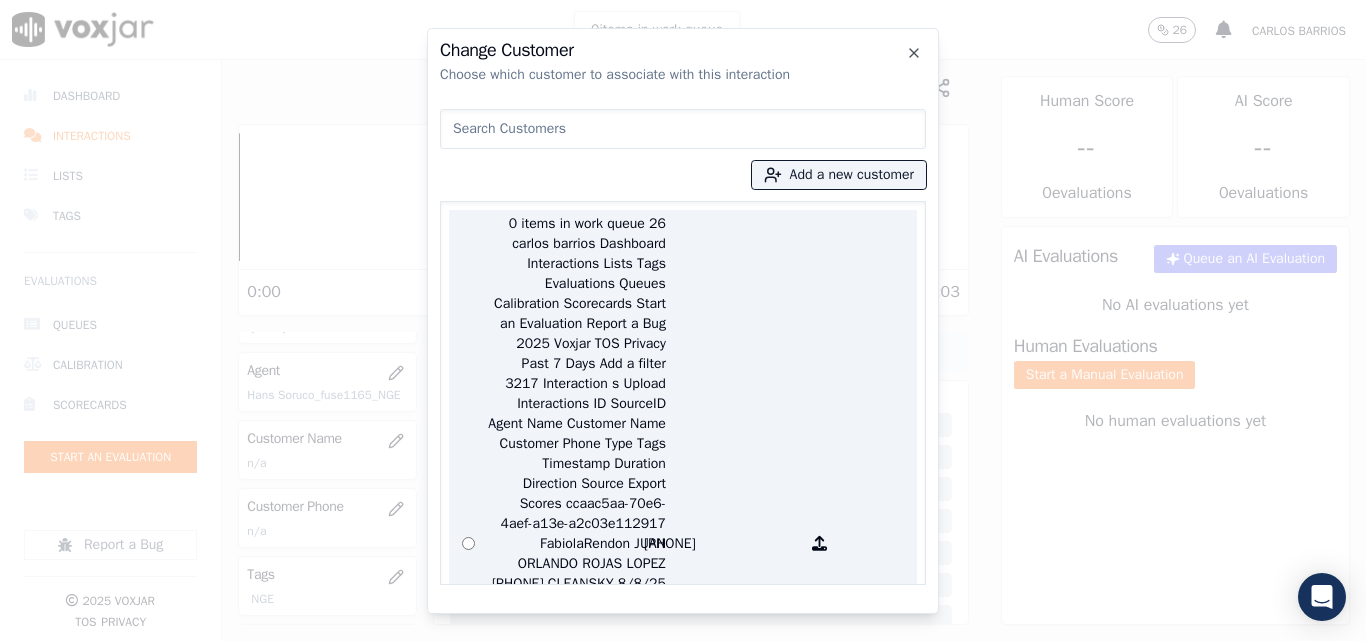 click on "[PHONE]" at bounding box center [722, 544] 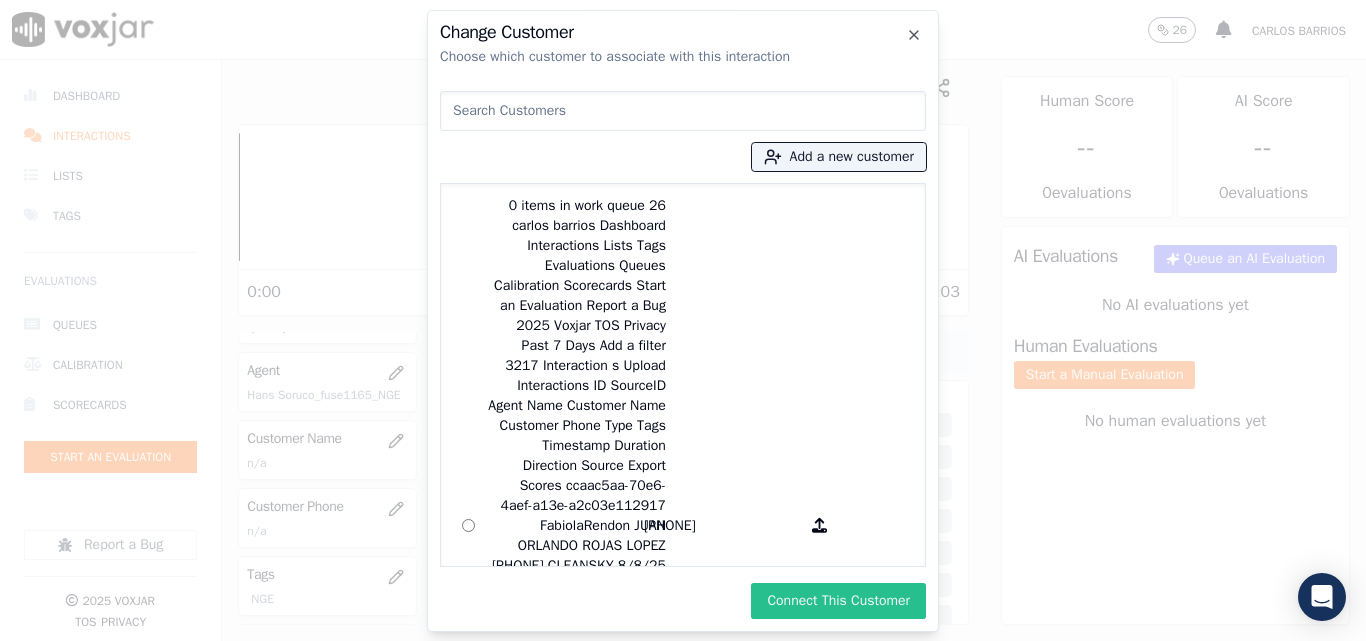 click on "Connect This Customer" at bounding box center [838, 601] 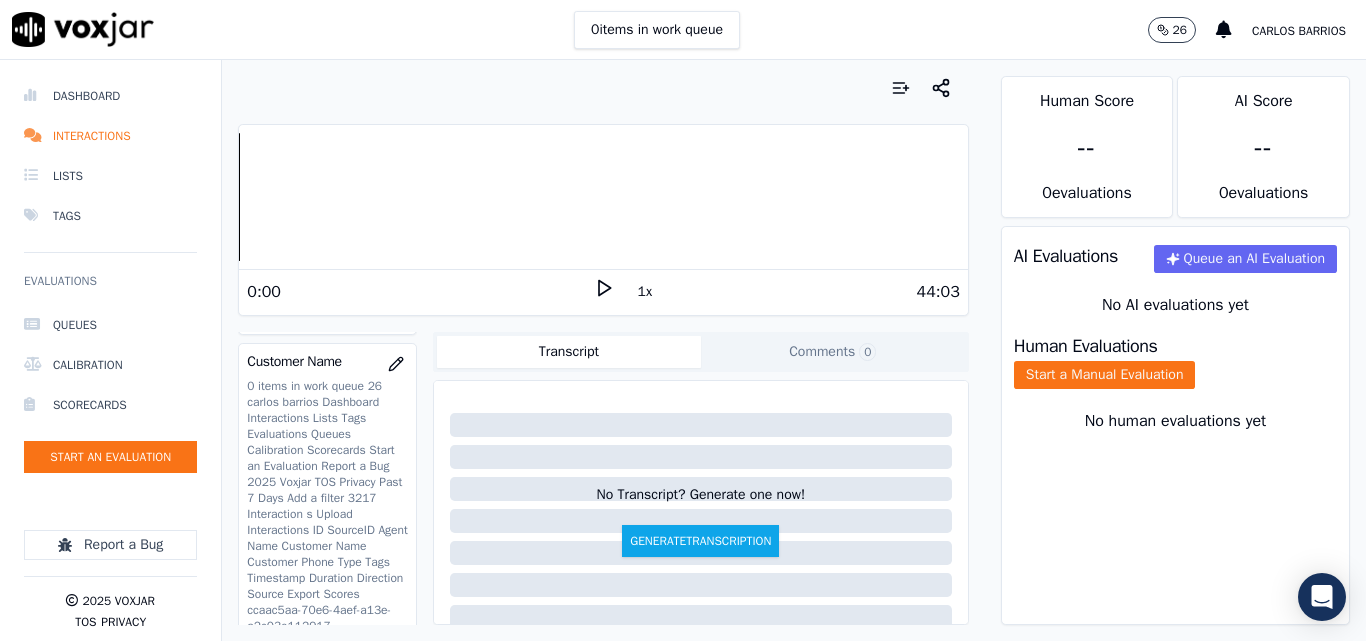 scroll, scrollTop: 288, scrollLeft: 0, axis: vertical 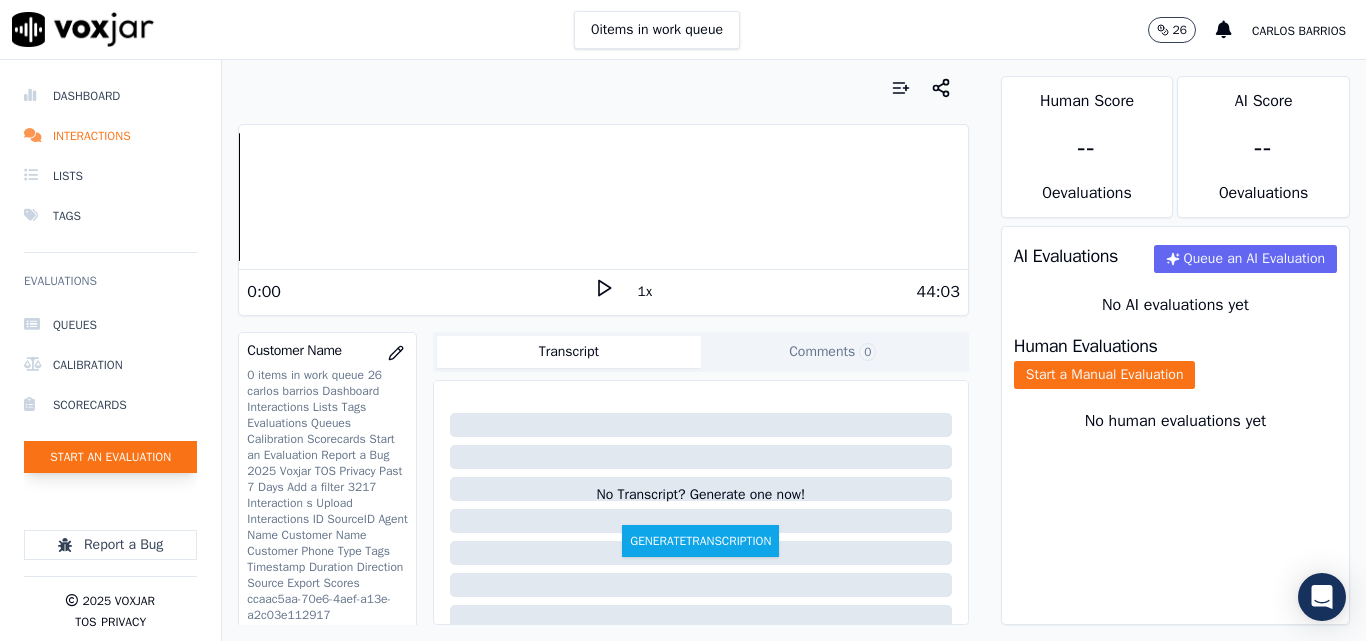 click on "Start an Evaluation" 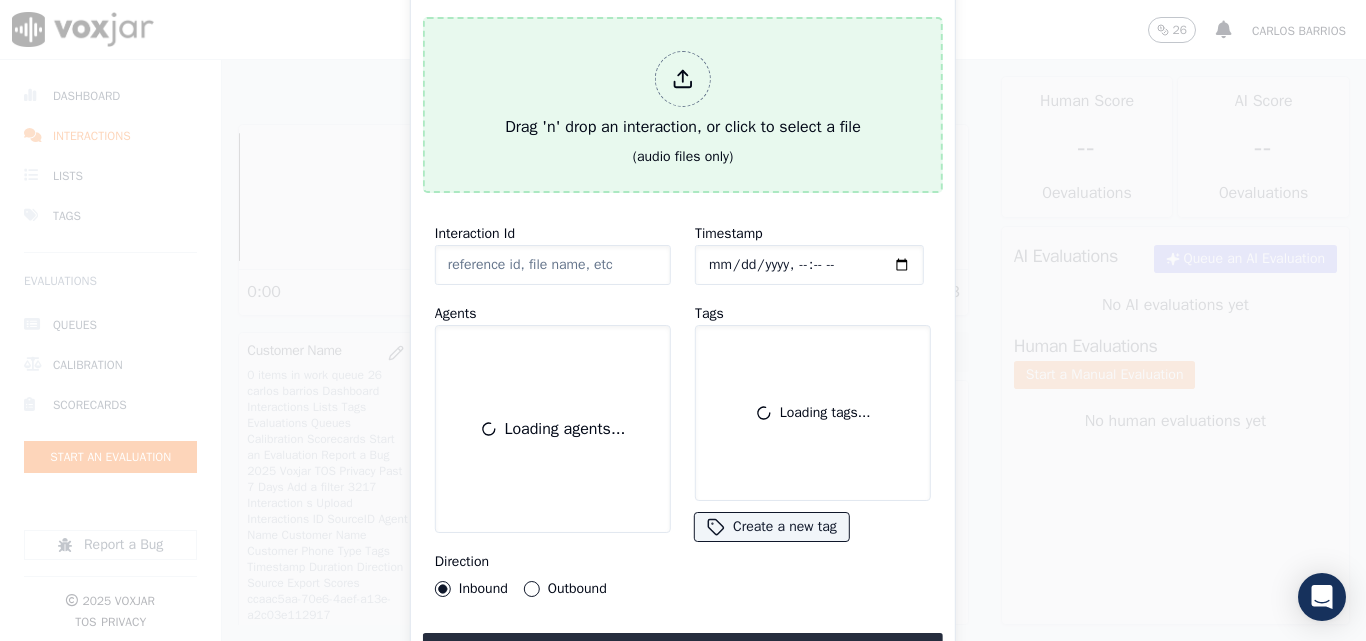 click on "Drag 'n' drop an interaction, or click to select a file   (audio files only)" at bounding box center (683, 105) 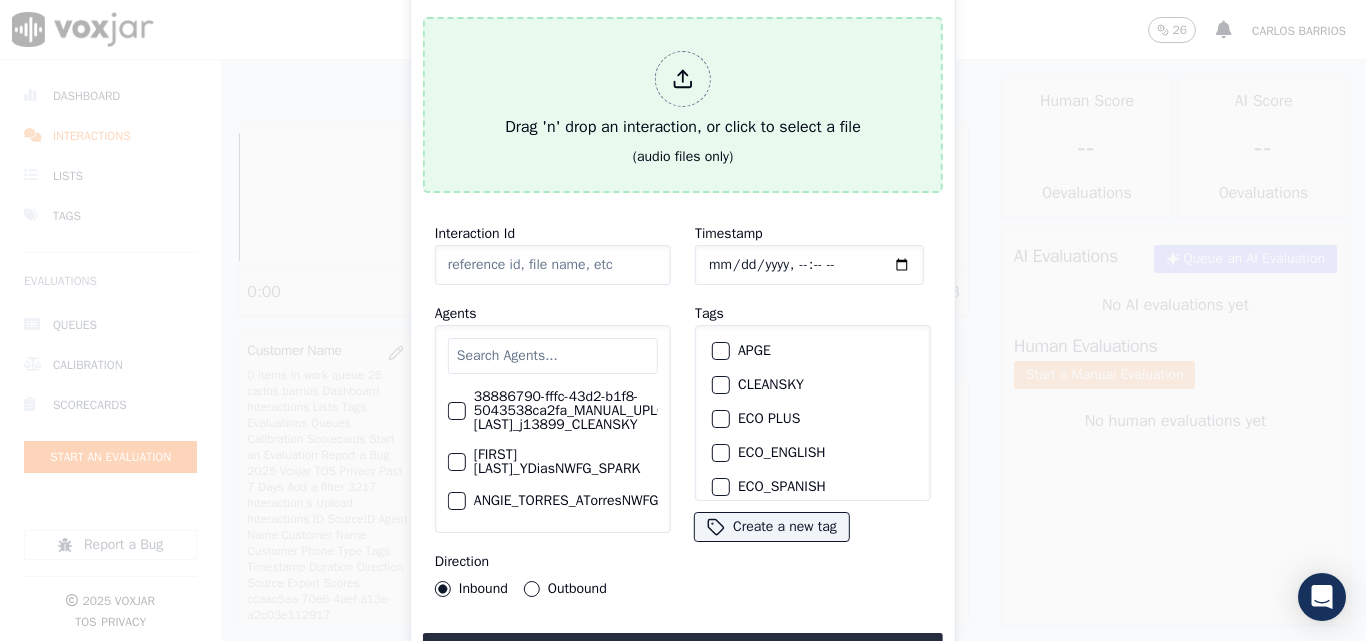 type on "20250806-174536_6142120180-all.mp3" 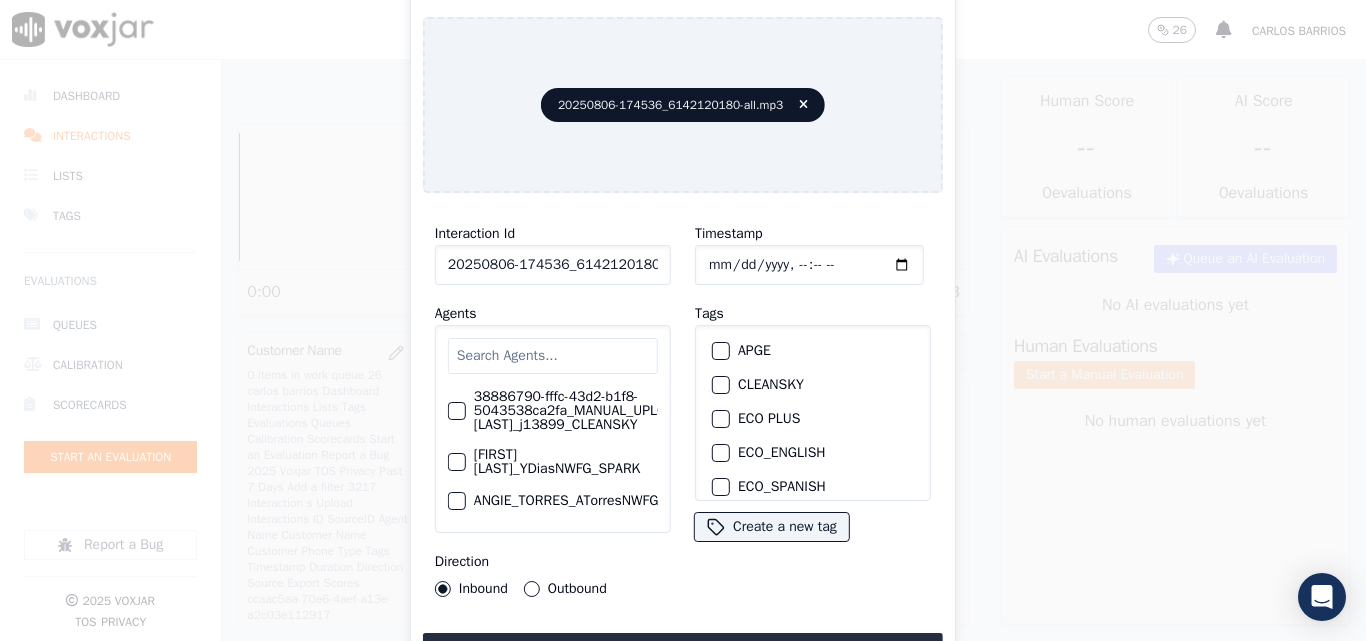 click at bounding box center [553, 356] 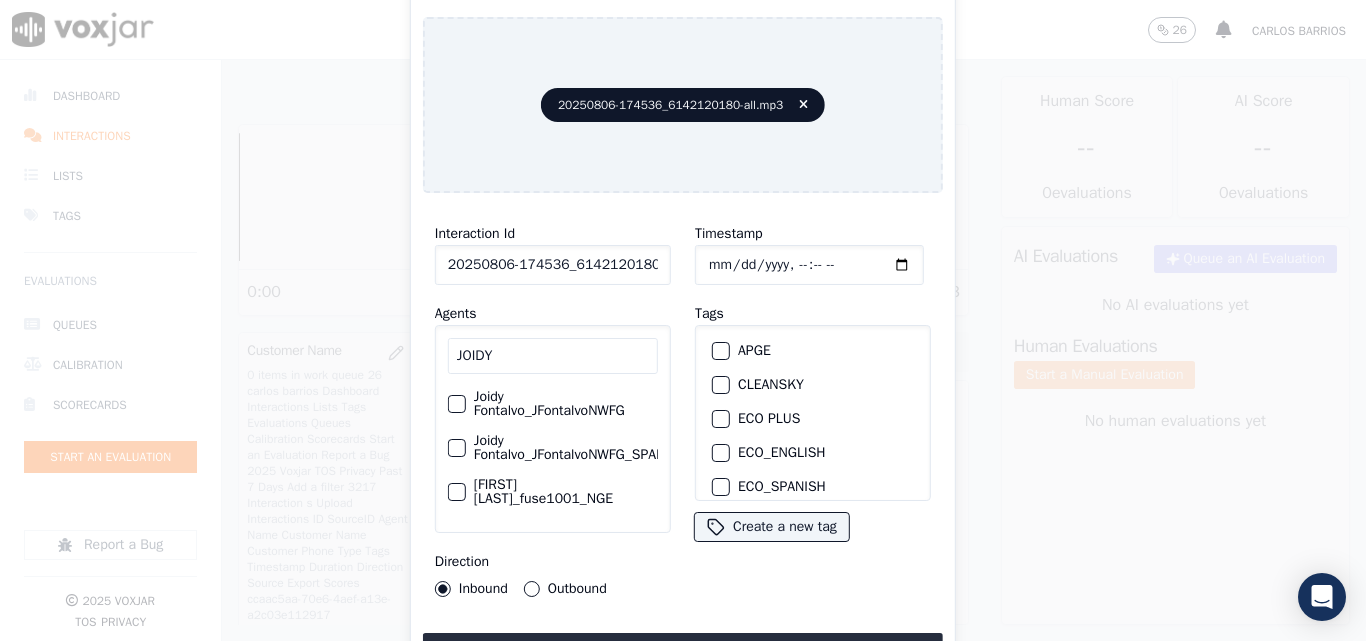 type on "JOIDY" 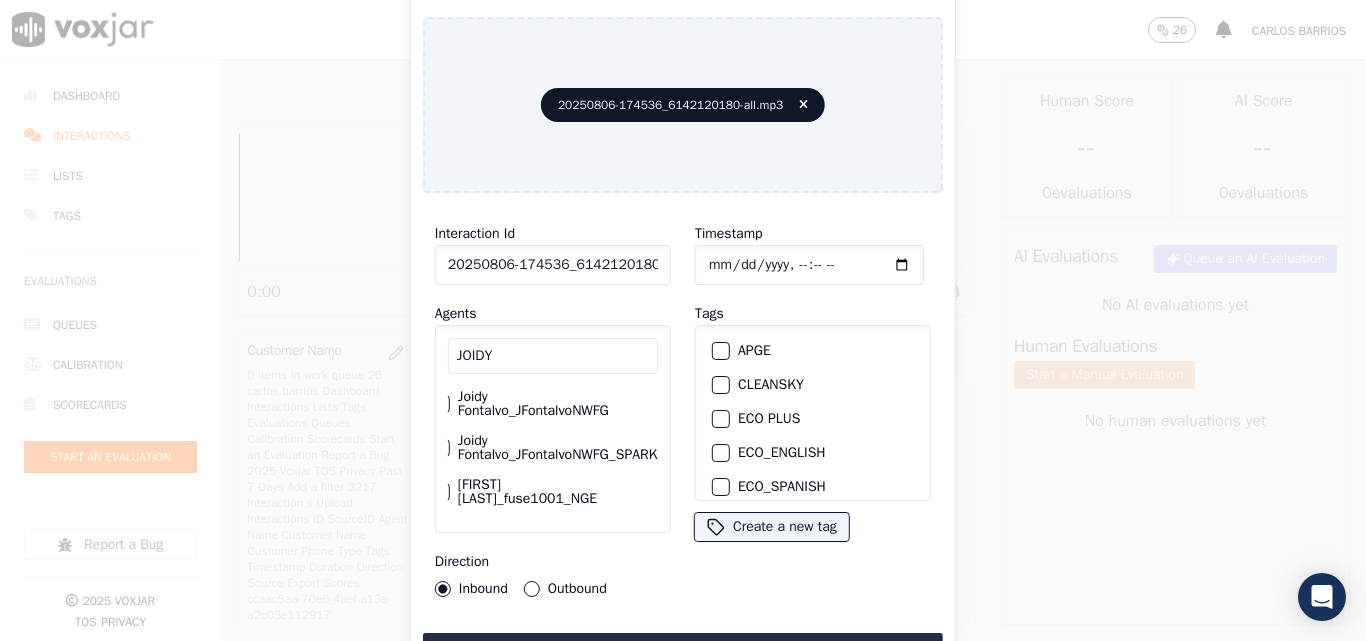 click on "[FIRST] [LAST]_fuse1001_NGE" 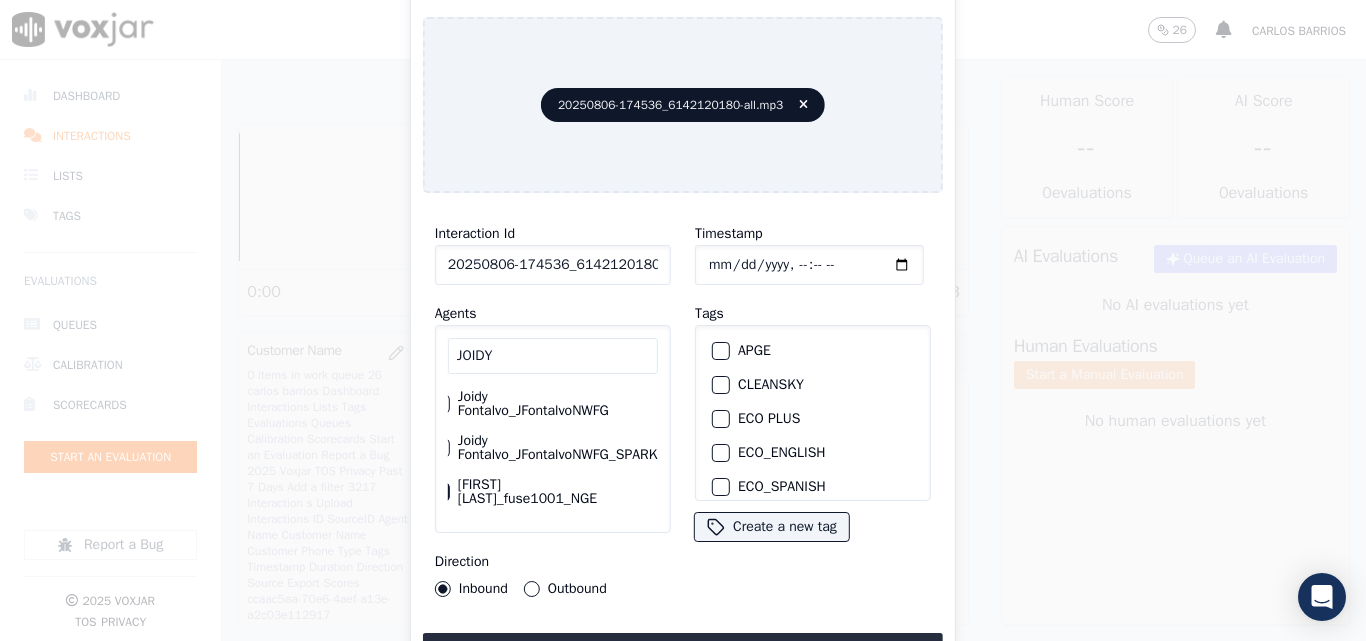 scroll, scrollTop: 0, scrollLeft: 0, axis: both 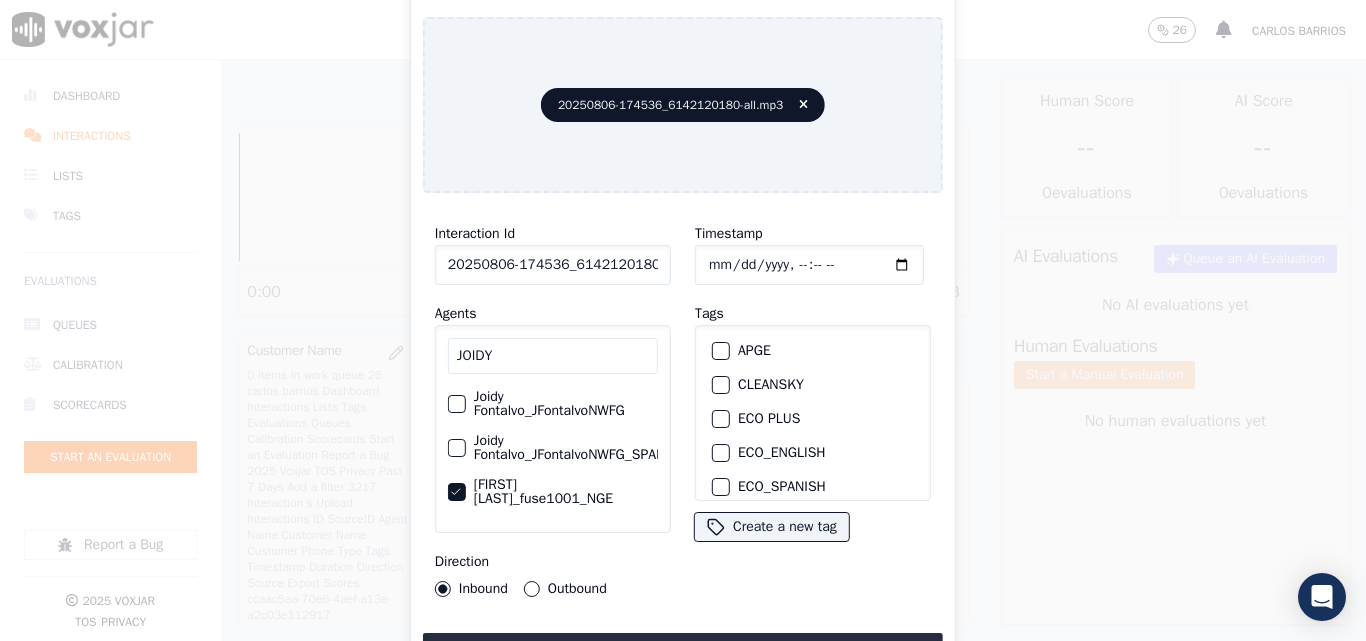 click on "Outbound" at bounding box center [532, 589] 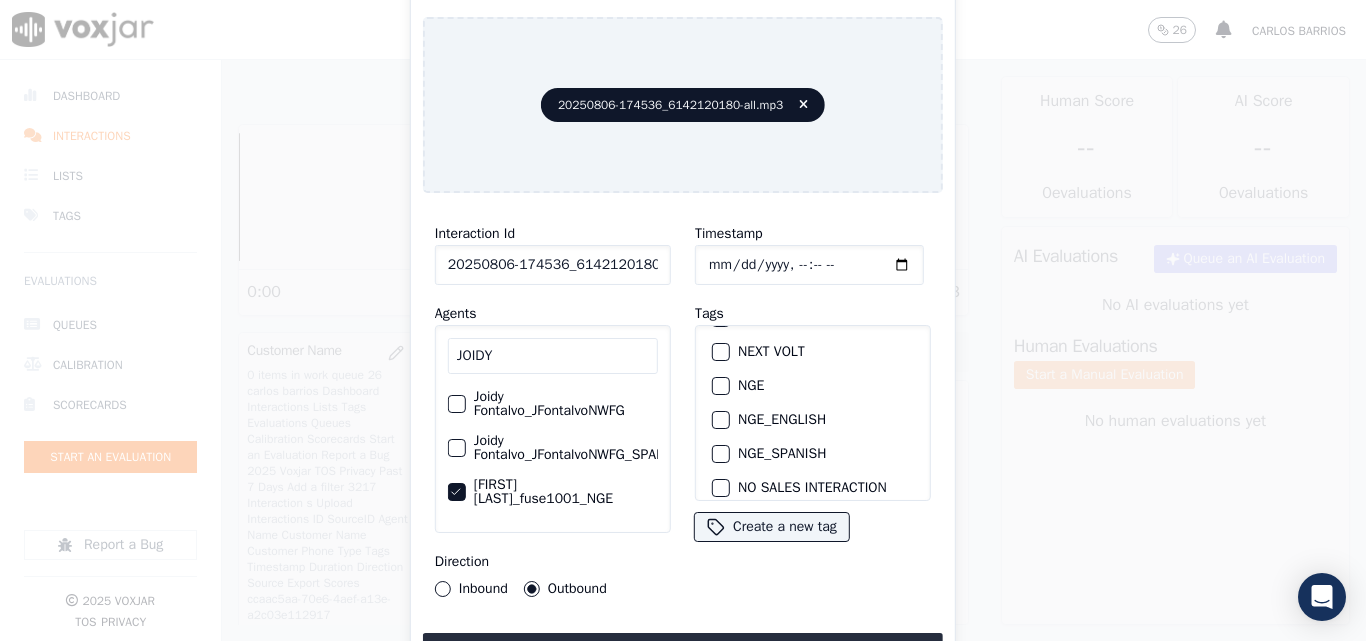 scroll, scrollTop: 200, scrollLeft: 0, axis: vertical 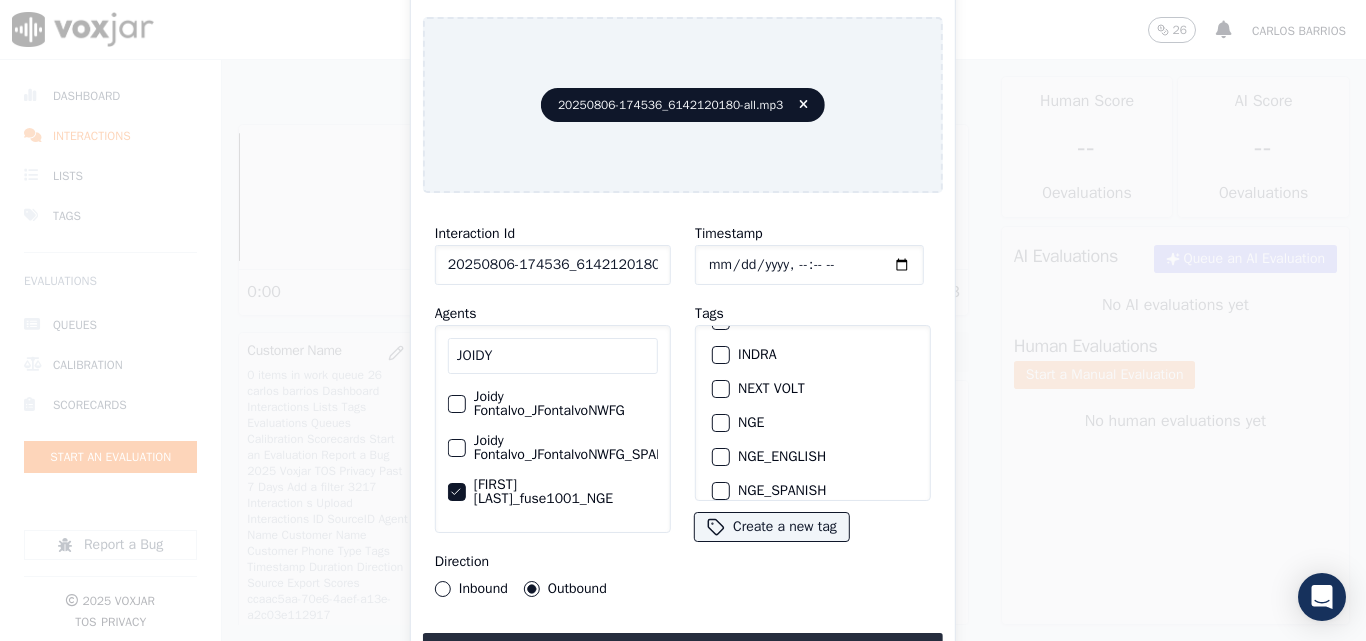click at bounding box center [720, 423] 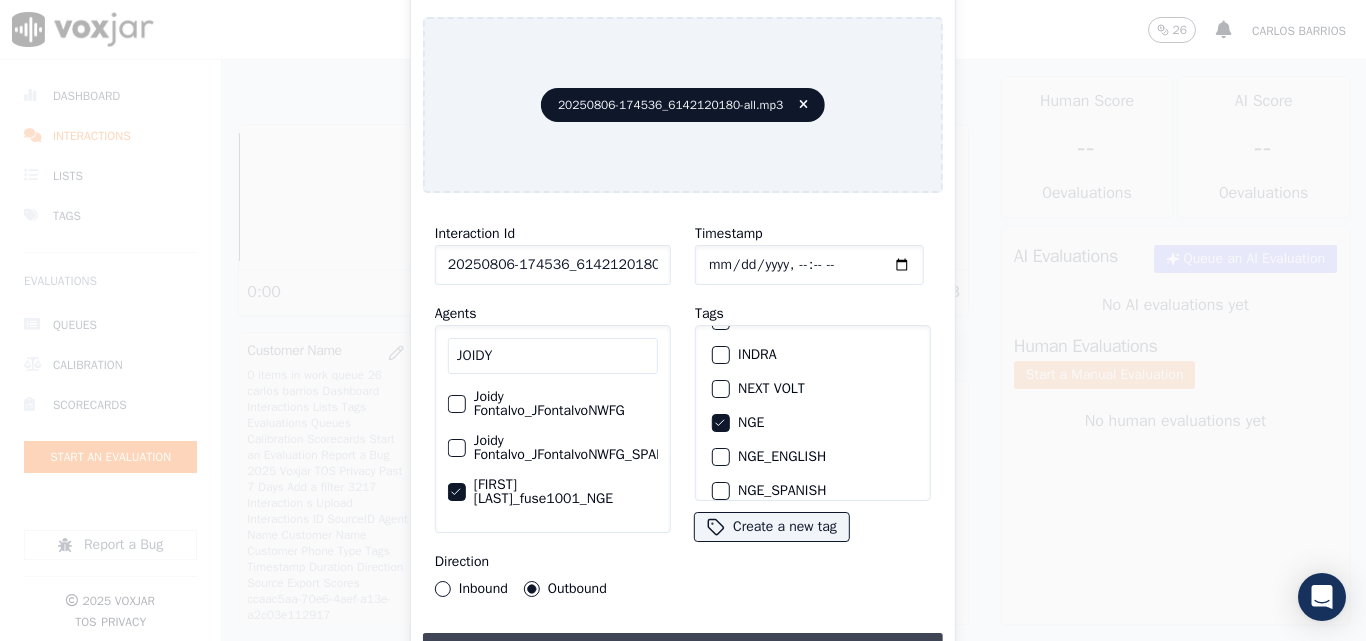 click on "Upload interaction to start evaluation" at bounding box center [683, 651] 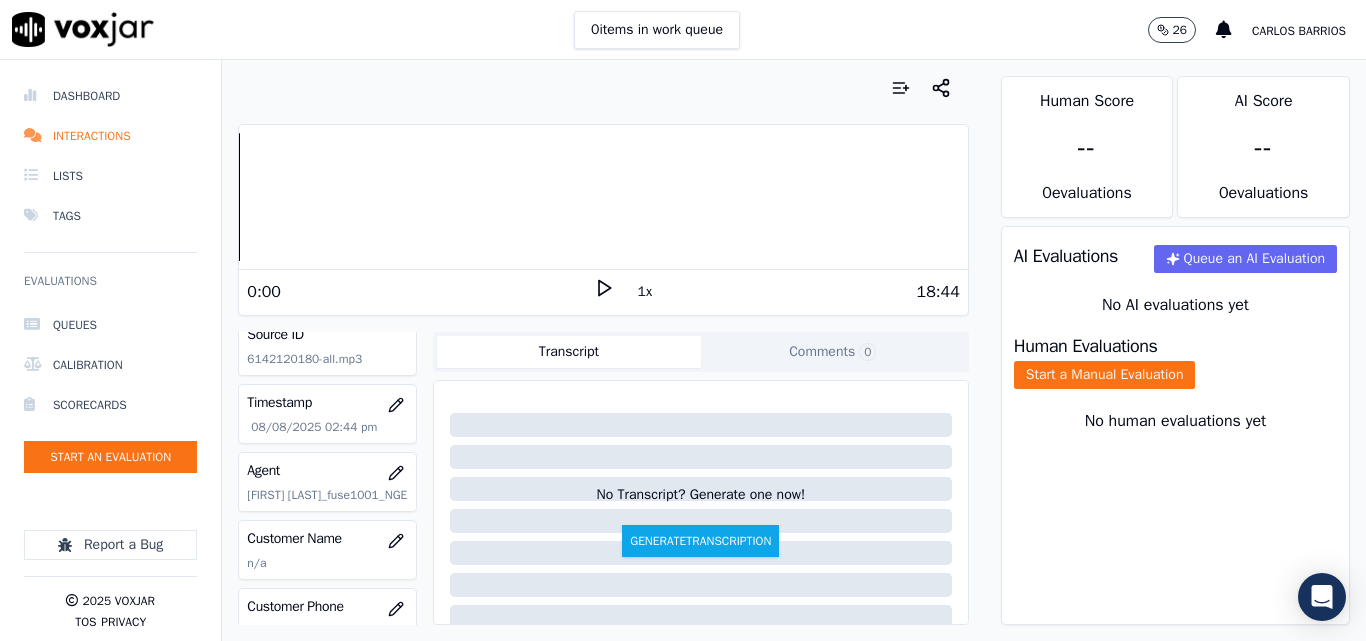 scroll, scrollTop: 200, scrollLeft: 0, axis: vertical 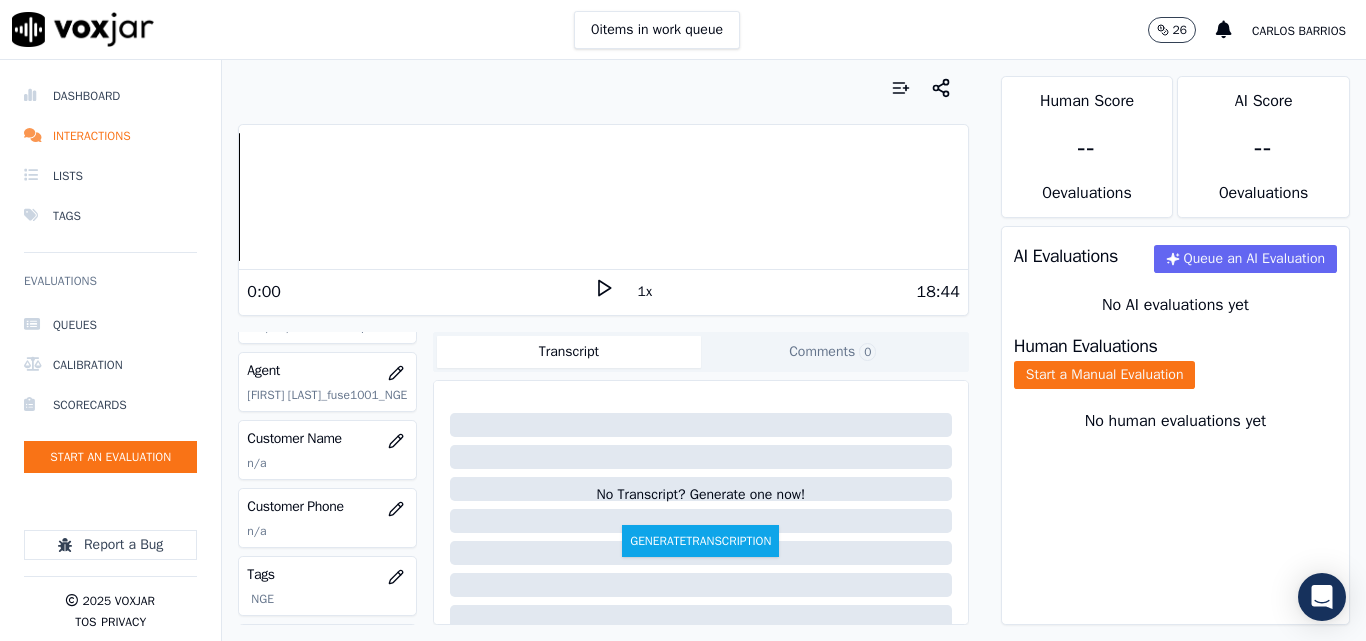 click on "Customer Name     n/a" at bounding box center [327, 450] 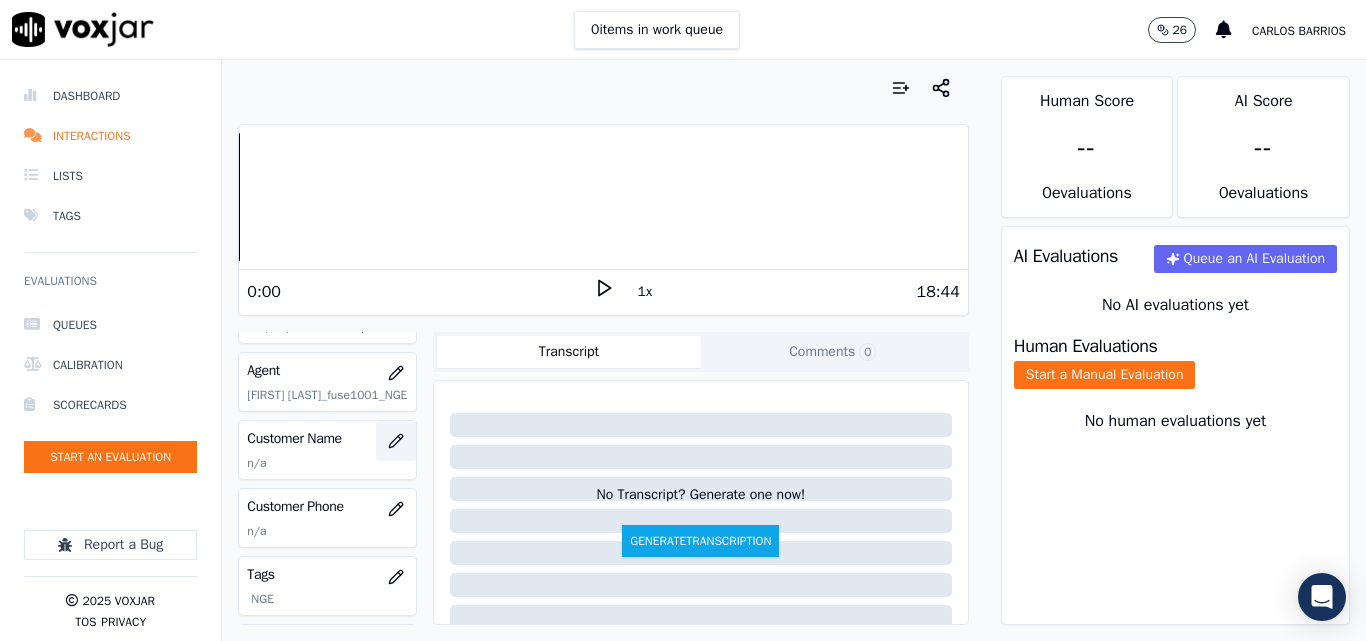 click 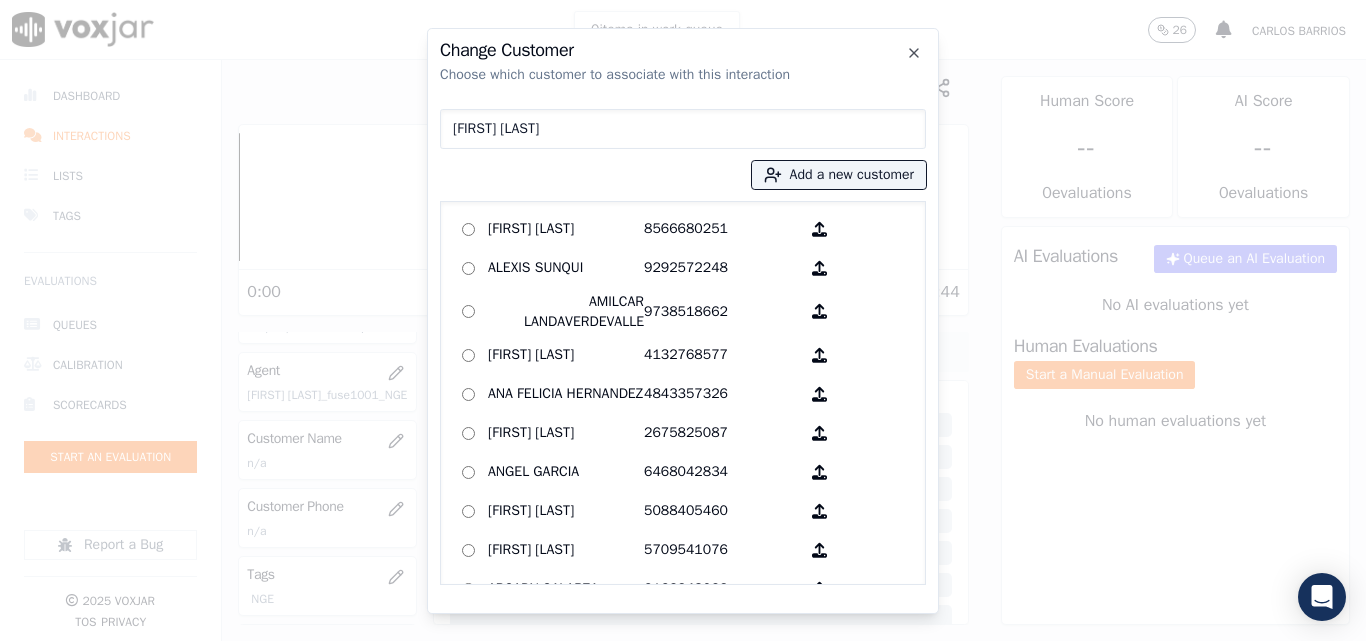 type on "[FIRST] [LAST]" 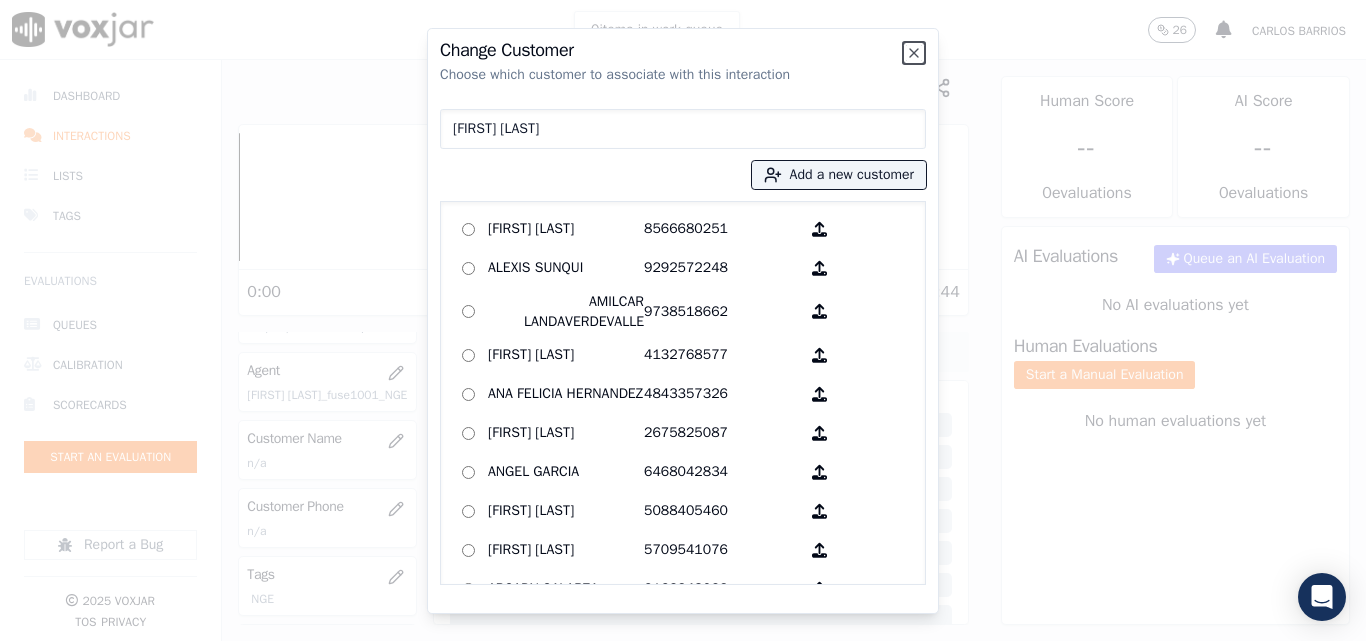 type 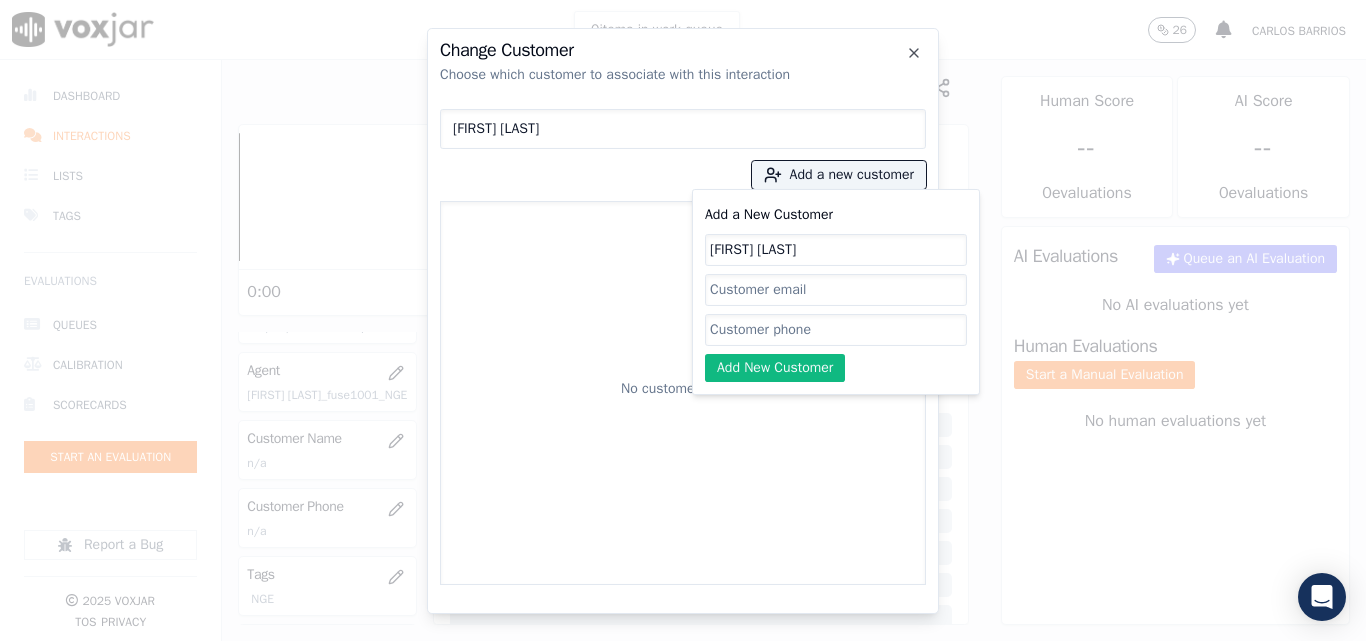 type on "[FIRST] [LAST]" 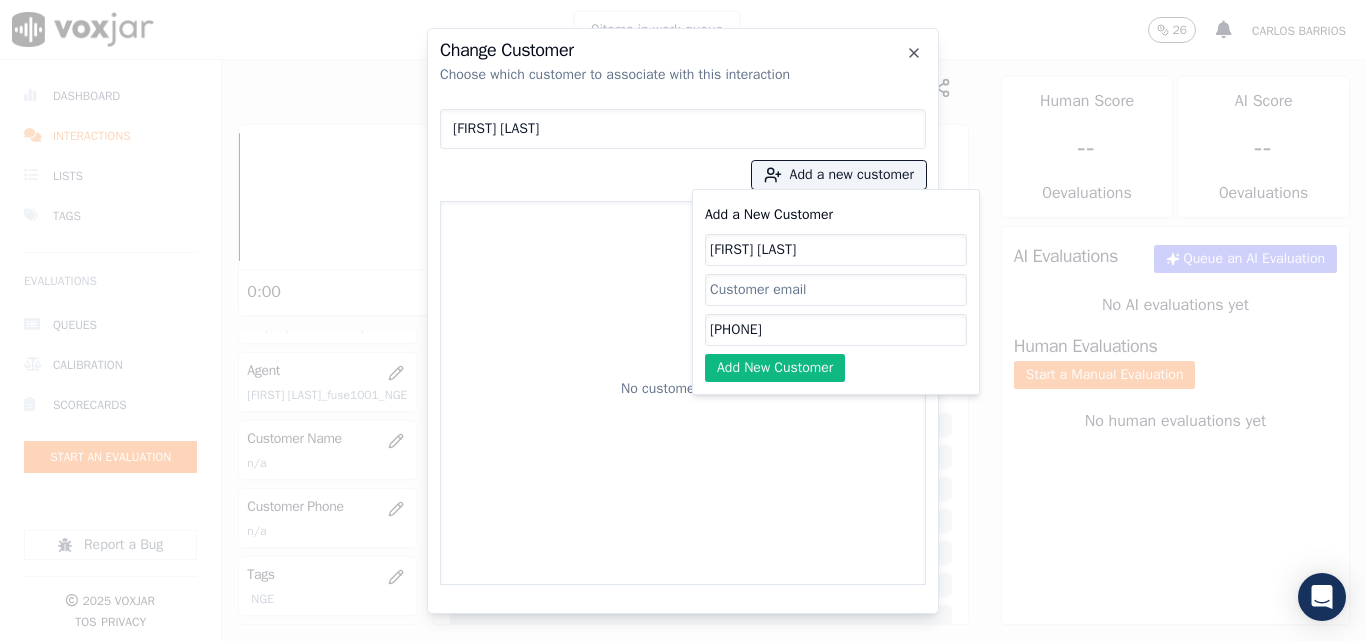type on "[PHONE]" 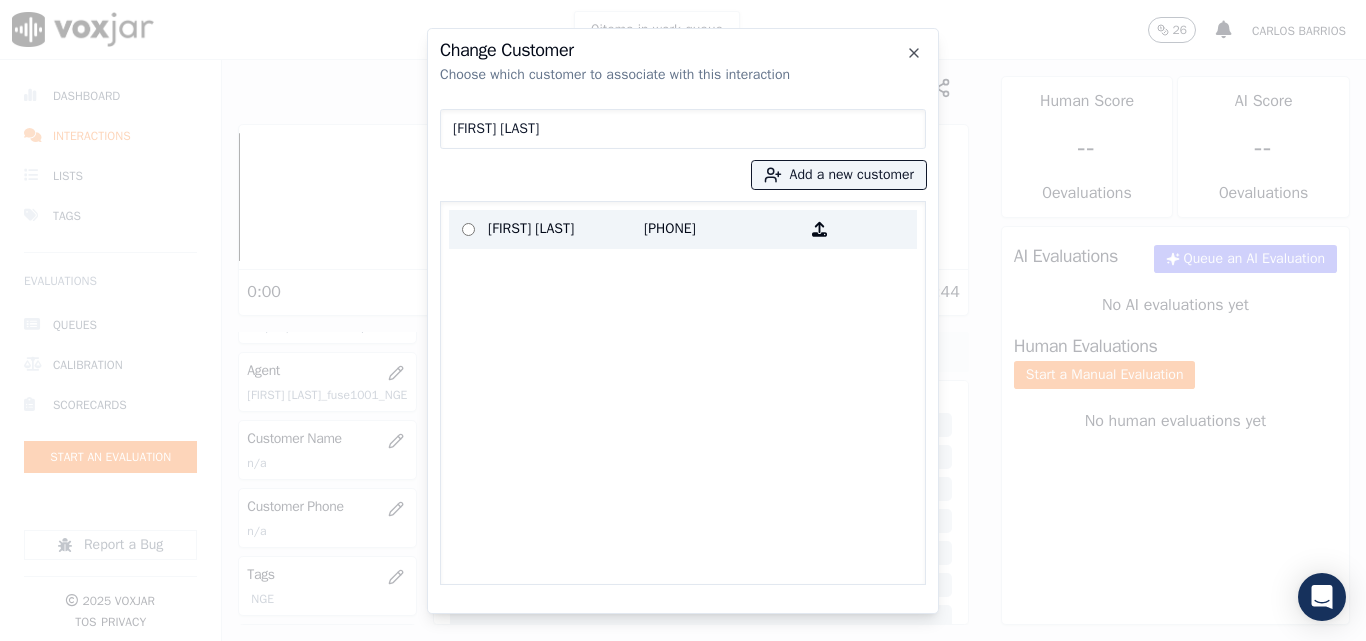 click on "[FIRST] [LAST]" at bounding box center (566, 229) 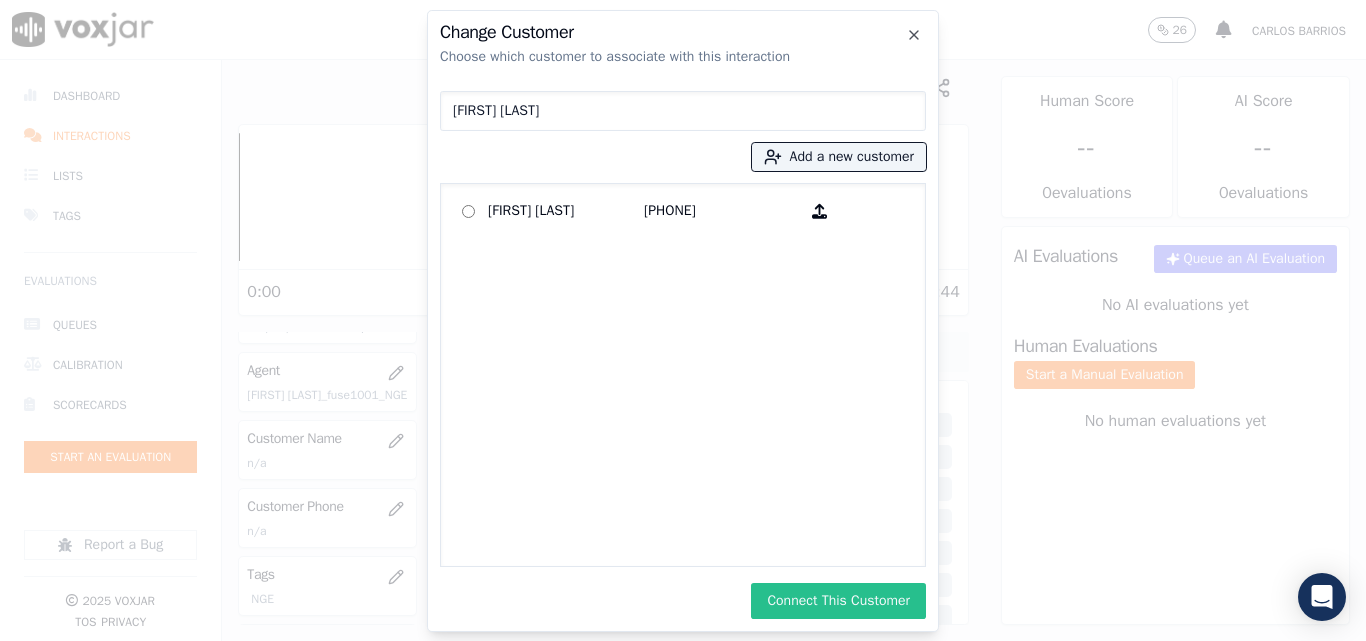 click on "Connect This Customer" at bounding box center (838, 601) 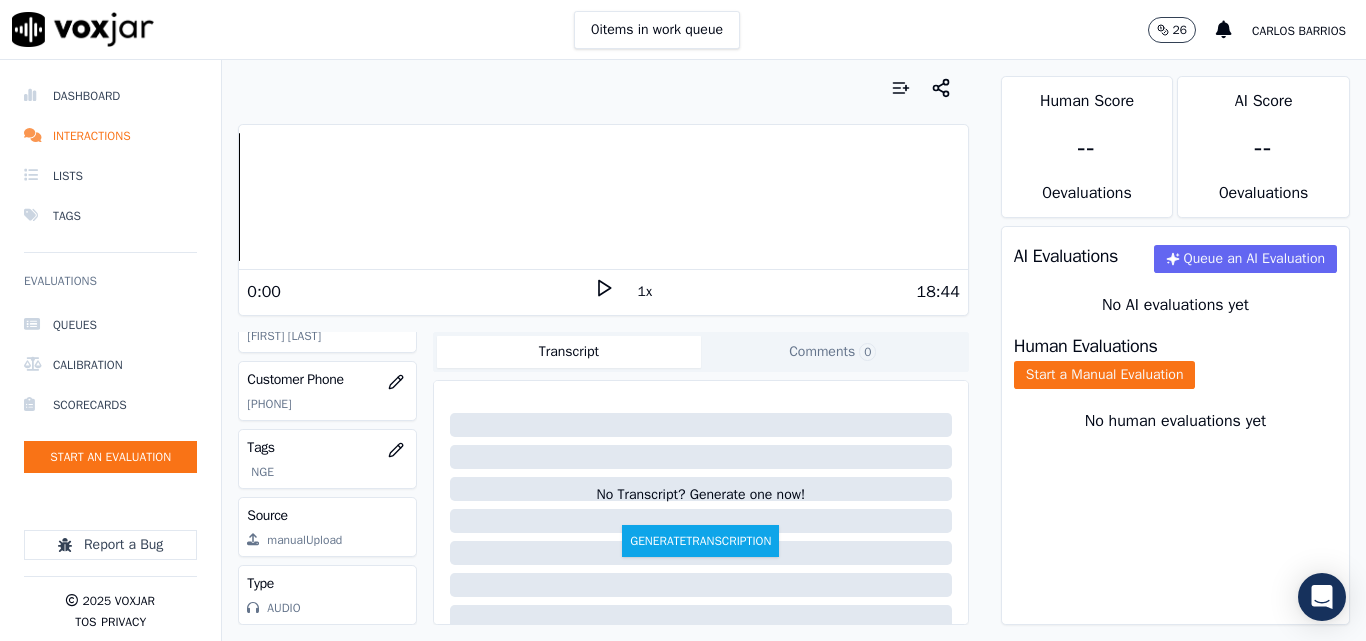 scroll, scrollTop: 388, scrollLeft: 0, axis: vertical 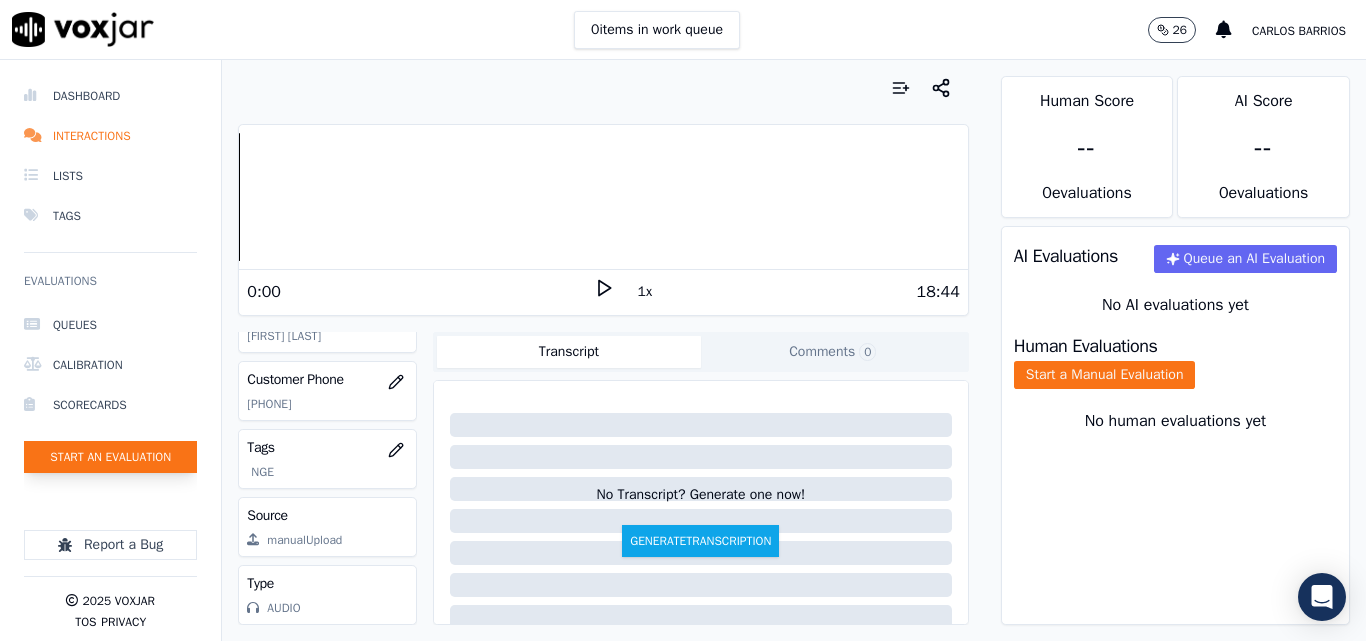 click on "Start an Evaluation" 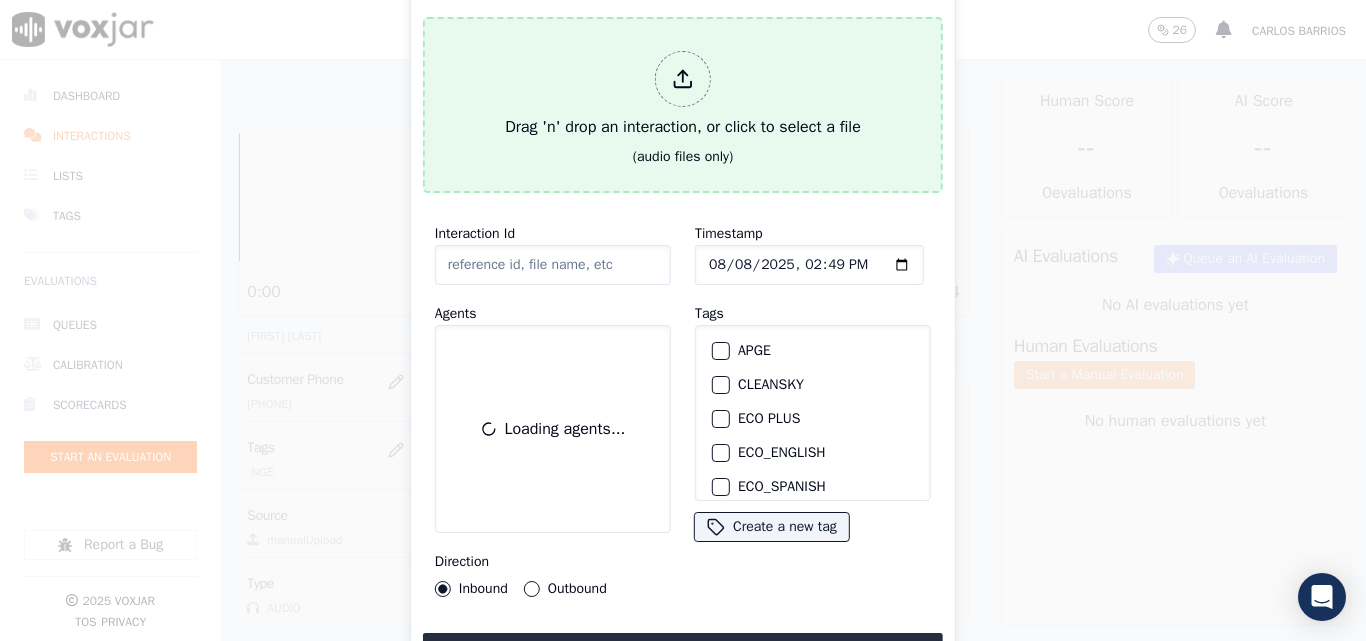 click on "Drag 'n' drop an interaction, or click to select a file   (audio files only)" at bounding box center [683, 105] 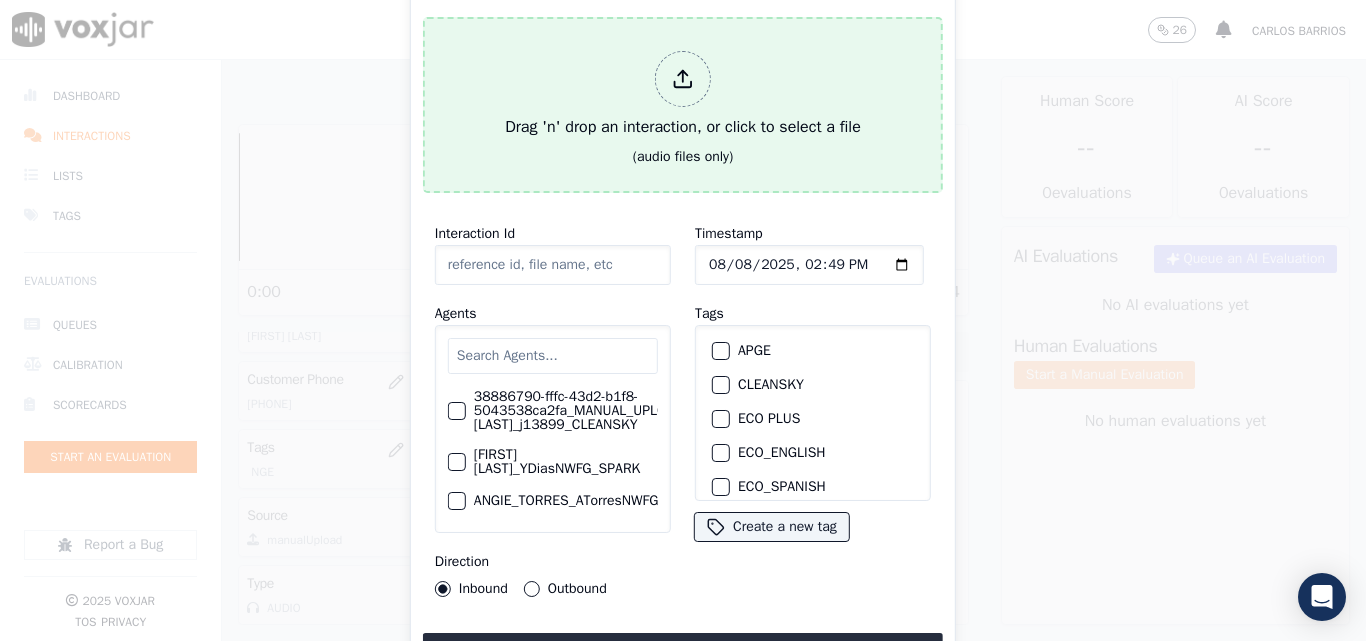 type on "20250807-102833_5037241806-all.mp3" 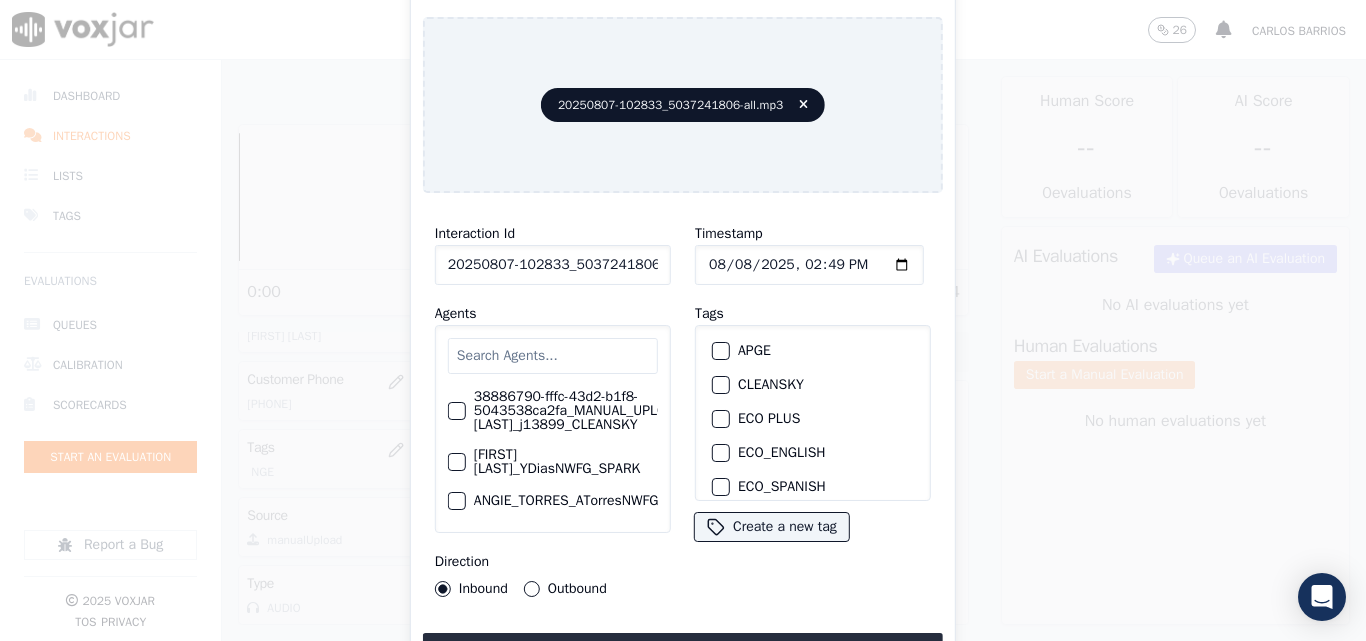 scroll, scrollTop: 0, scrollLeft: 101, axis: horizontal 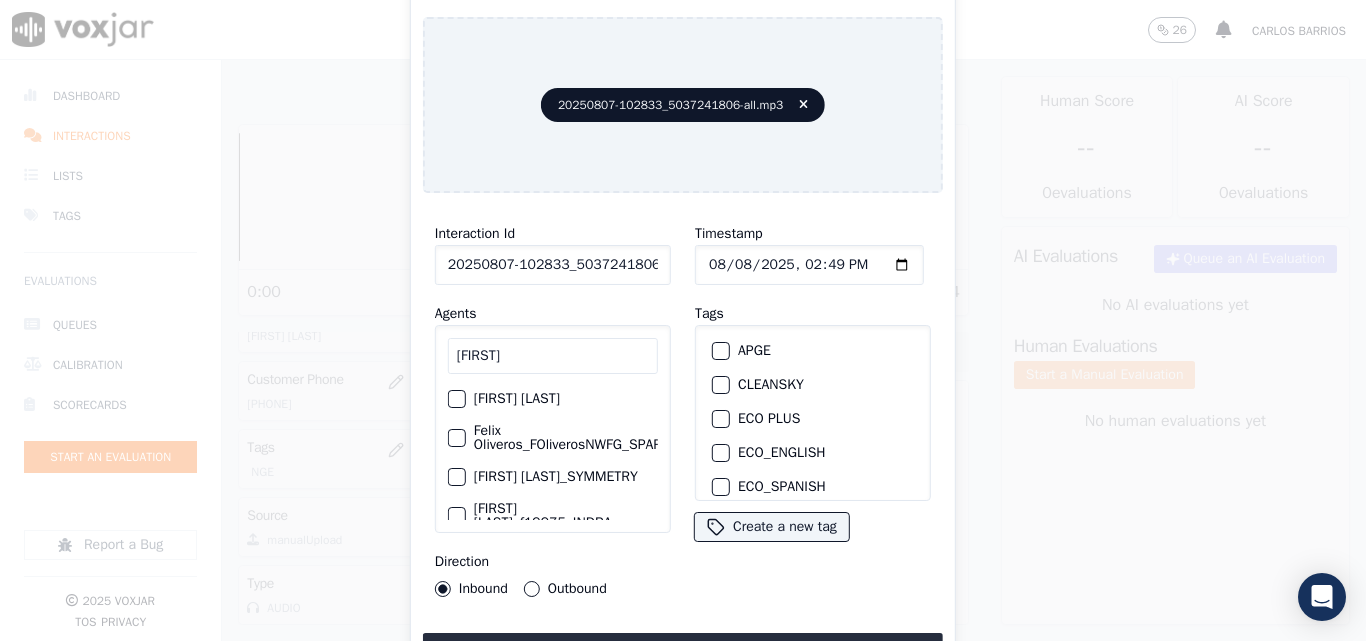 type on "[FIRST]" 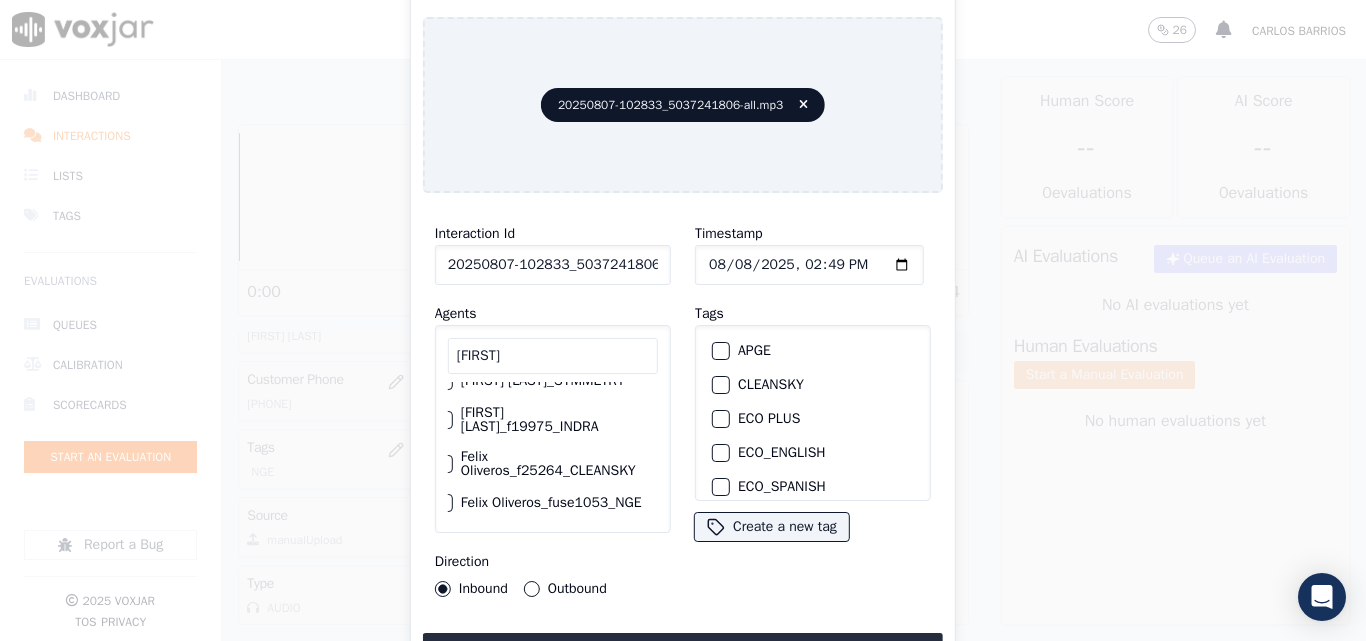 scroll, scrollTop: 132, scrollLeft: 43, axis: both 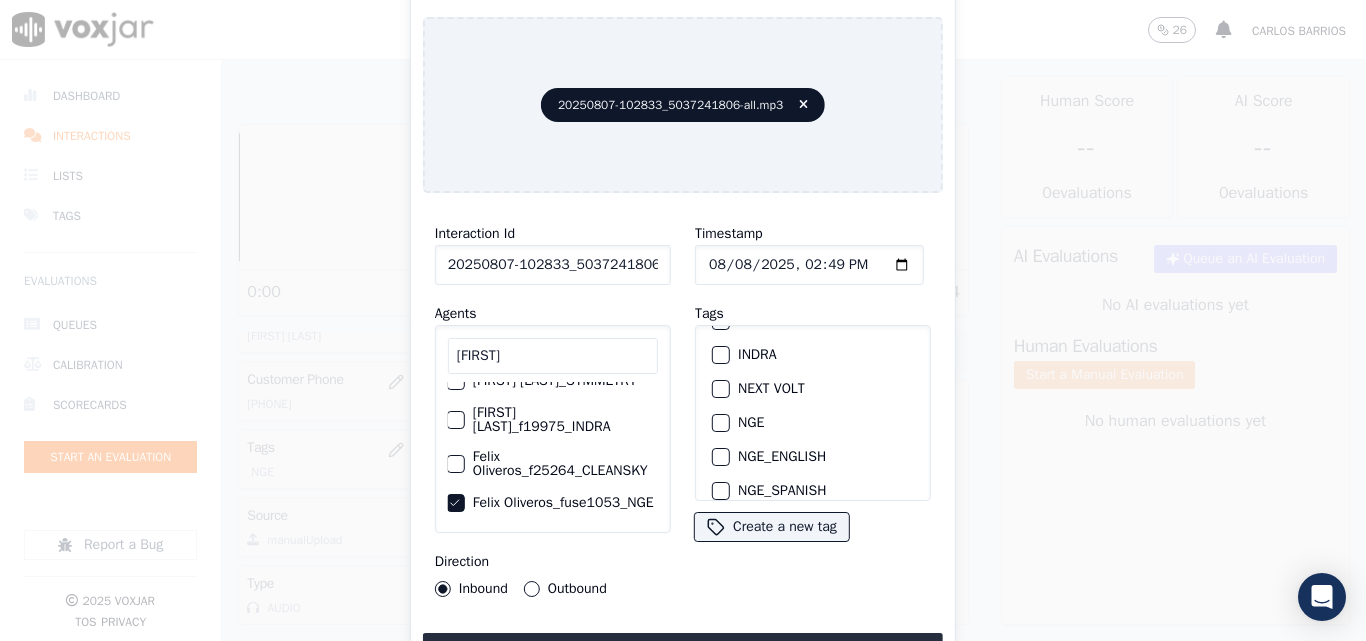 click on "NGE" at bounding box center (813, 423) 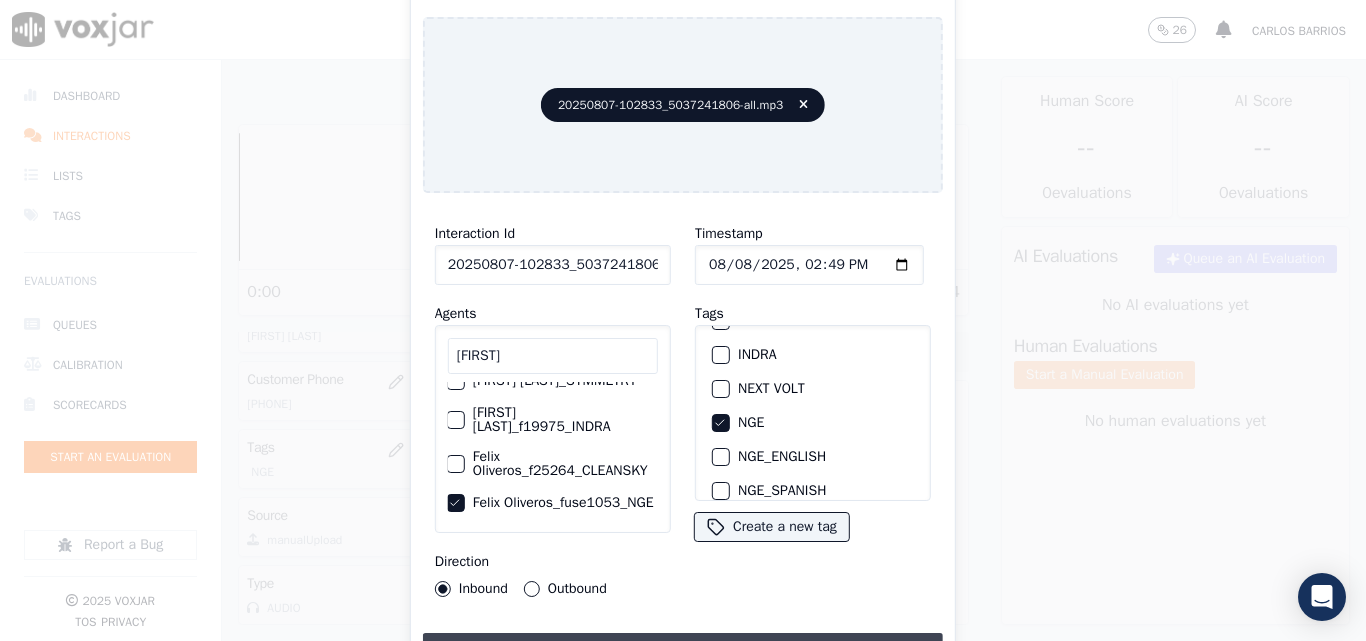 click on "Upload interaction to start evaluation" at bounding box center (683, 651) 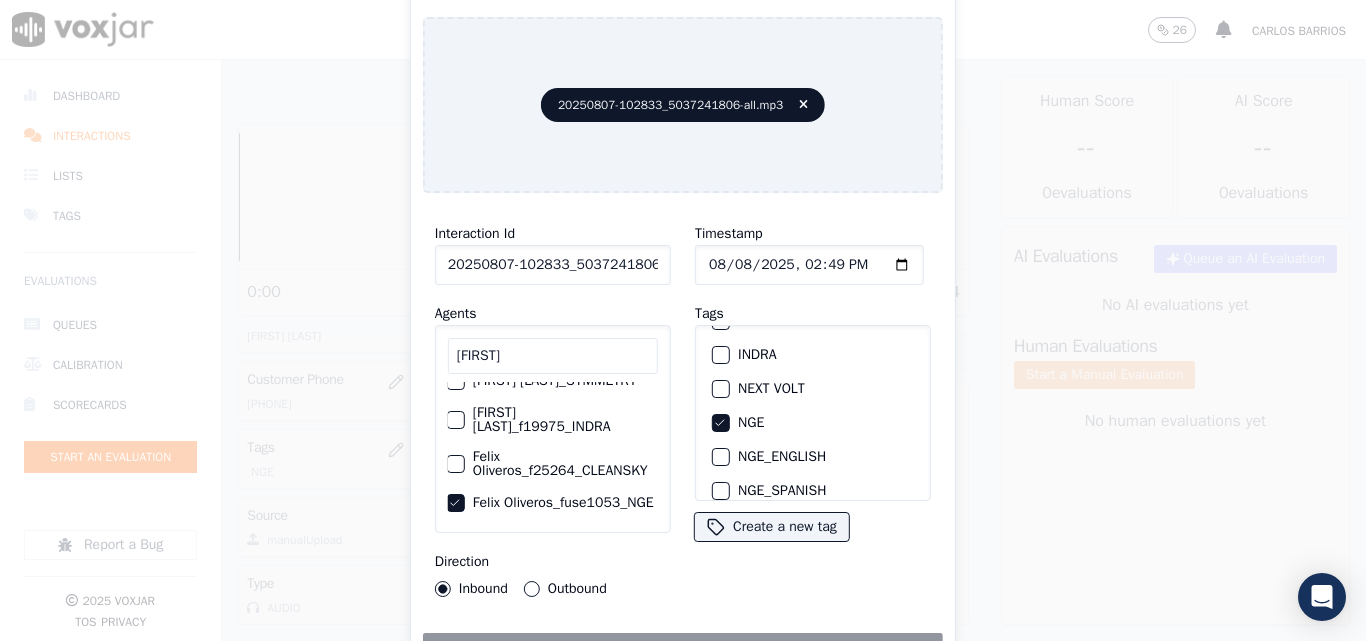 click on "Start an Evaluation   20250807-102833_5037241806-all.mp3       Interaction Id   20250807-102833_5037241806-all.mp3     Agents   FELIX     Felix Oliveros_ECOPLUS     Felix Oliveros_FOliverosNWFG_SPARK     Felix Oliveros_SYMMETRY     Felix Oliveros_f19975_INDRA     Felix Oliveros_f25264_CLEANSKY     Felix Oliveros_fuse1053_NGE     Direction     Inbound     Outbound   Timestamp       Tags     APGE     CLEANSKY     ECO PLUS     ECO_ENGLISH     ECO_SPANISH     ELECTRA SPARK     INDRA     NEXT VOLT     NGE     NGE_ENGLISH     NGE_SPANISH     NO SALES INTERACTION     POLARIS     RUSHMORE     SPARK     SYMMETRY     WGL
Create a new tag       Uploading interaction       Close" 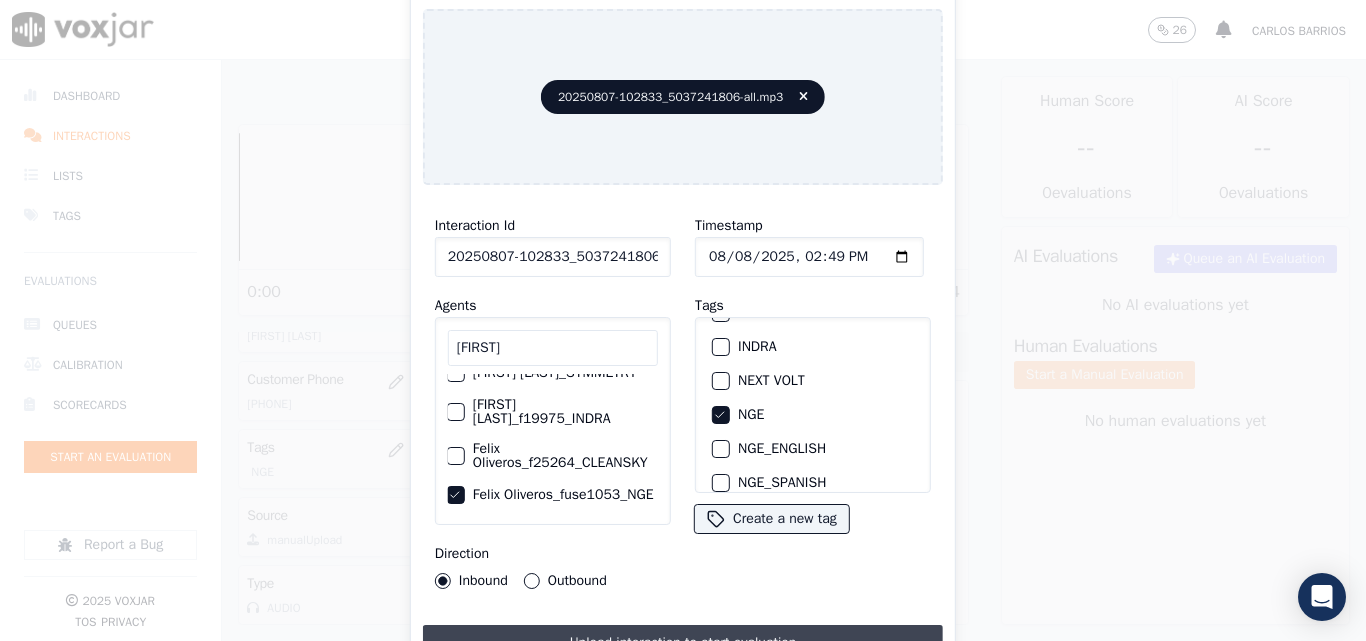 click on "Upload interaction to start evaluation" at bounding box center [683, 643] 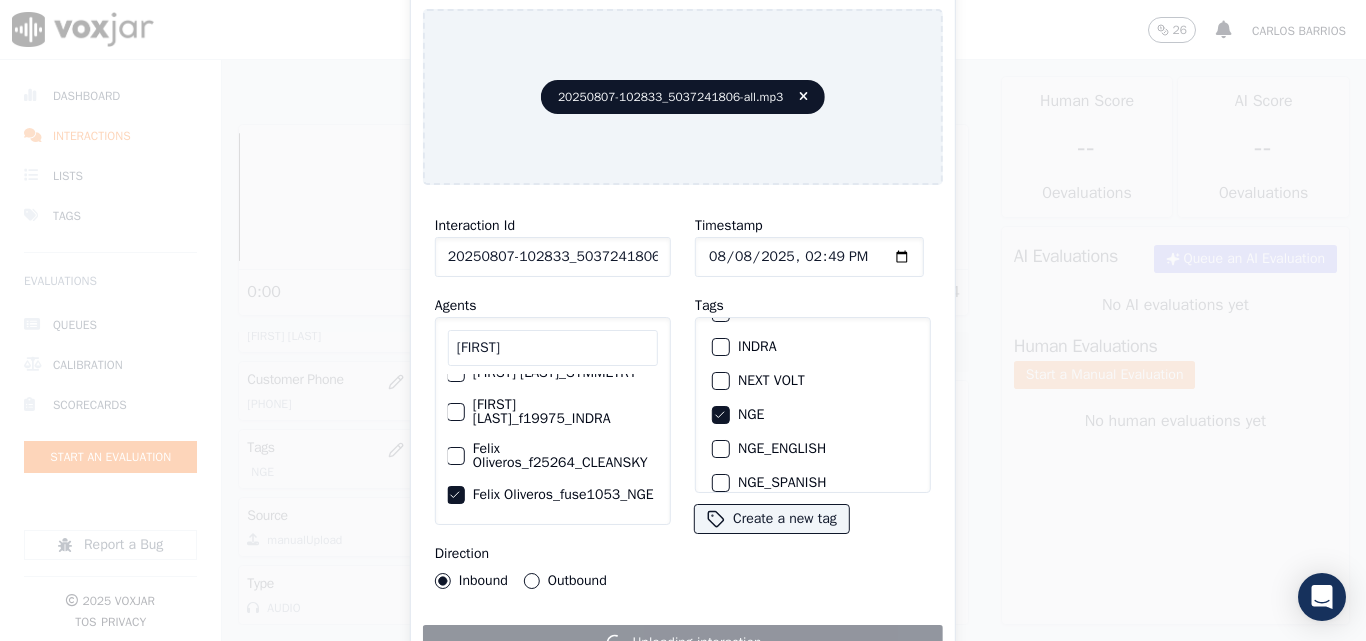 click on "Start an Evaluation   [DATE]-all.mp3       Interaction Id   [DATE]-all.mp3     Agents   [FIRST]     Felix Oliveros_ECOPLUS     Felix Oliveros_FOliverosNWFG_SPARK     Felix Oliveros_SYMMETRY     Felix Oliveros_f19975_INDRA     Felix Oliveros_f25264_CLEANSKY     Felix Oliveros_fuse1053_NGE     Direction     Inbound     Outbound   Timestamp       Tags     APGE     CLEANSKY     ECO PLUS     ECO_ENGLISH     ECO_SPANISH     ELECTRA SPARK     INDRA     NEXT VOLT     NGE     NGE_ENGLISH     NGE_SPANISH     NO SALES INTERACTION     POLARIS     RUSHMORE     SPARK     SYMMETRY     WGL
Create a new tag       Uploading interaction   Unexpected token 'A', "An error o"... is not valid JSON     Close" 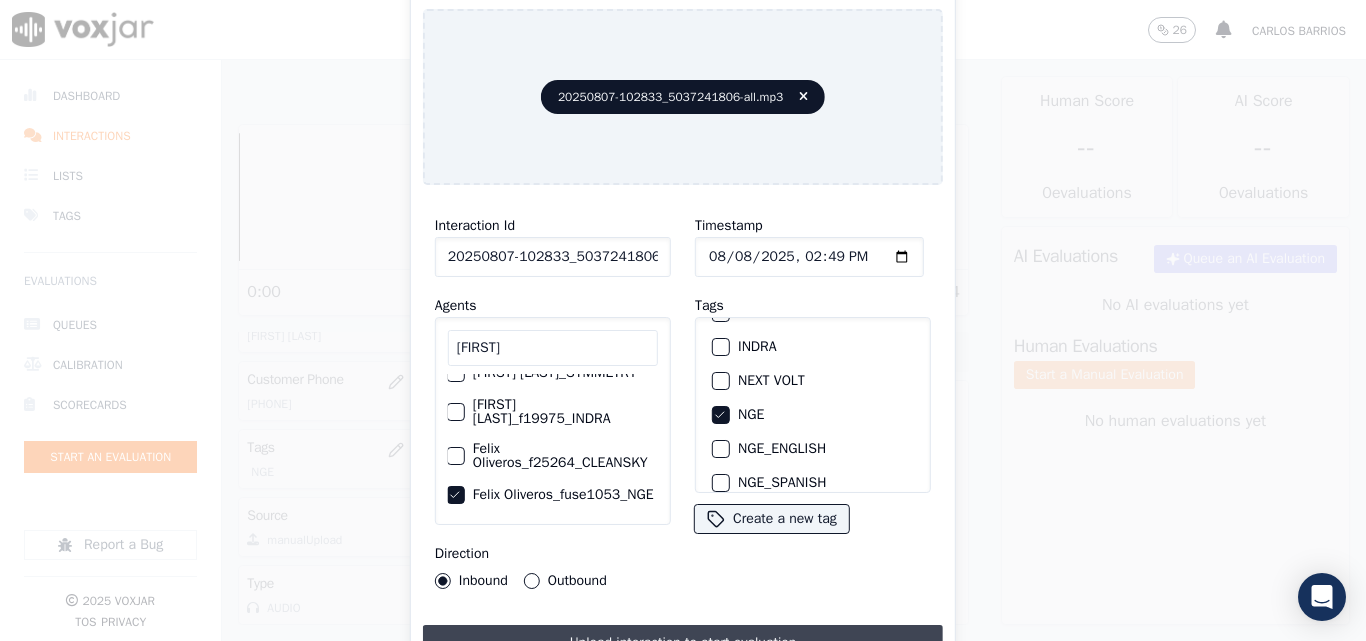 click on "Upload interaction to start evaluation" at bounding box center [683, 643] 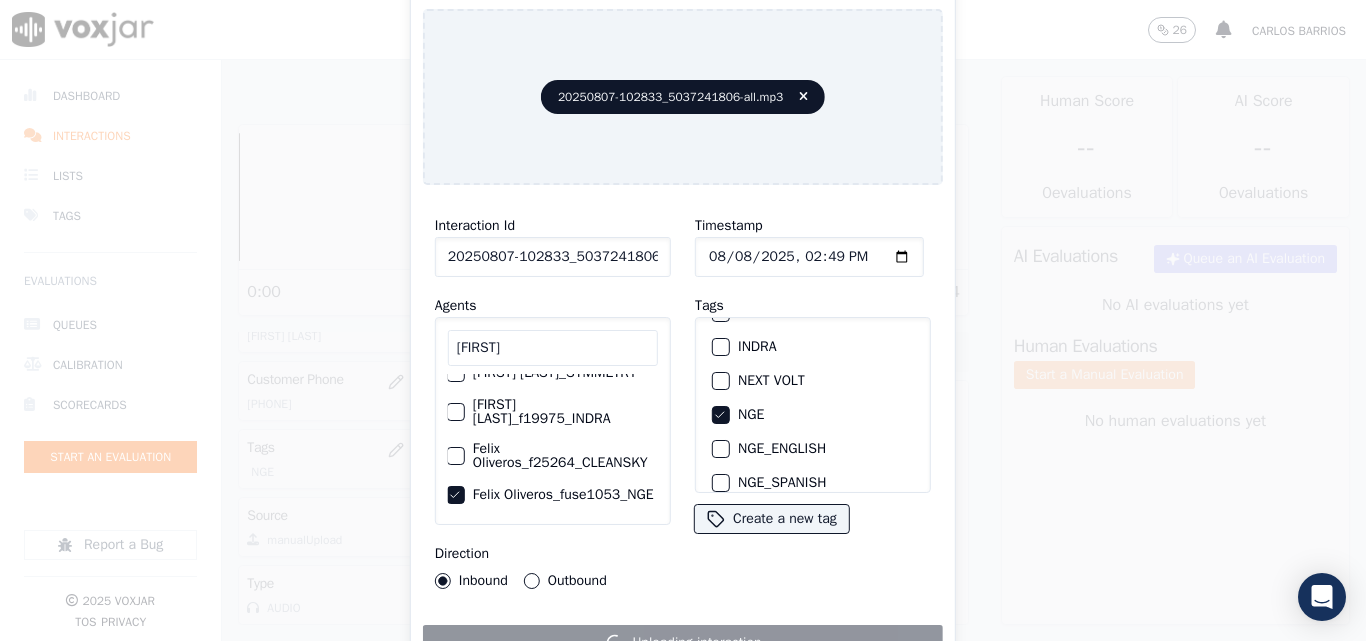 click on "Start an Evaluation   [DATE]-all.mp3       Interaction Id   [DATE]-all.mp3     Agents   [FIRST]     Felix Oliveros_ECOPLUS     Felix Oliveros_FOliverosNWFG_SPARK     Felix Oliveros_SYMMETRY     Felix Oliveros_f19975_INDRA     Felix Oliveros_f25264_CLEANSKY     Felix Oliveros_fuse1053_NGE     Direction     Inbound     Outbound   Timestamp       Tags     APGE     CLEANSKY     ECO PLUS     ECO_ENGLISH     ECO_SPANISH     ELECTRA SPARK     INDRA     NEXT VOLT     NGE     NGE_ENGLISH     NGE_SPANISH     NO SALES INTERACTION     POLARIS     RUSHMORE     SPARK     SYMMETRY     WGL
Create a new tag       Uploading interaction   Unexpected token 'A', "An error o"... is not valid JSON     Close" 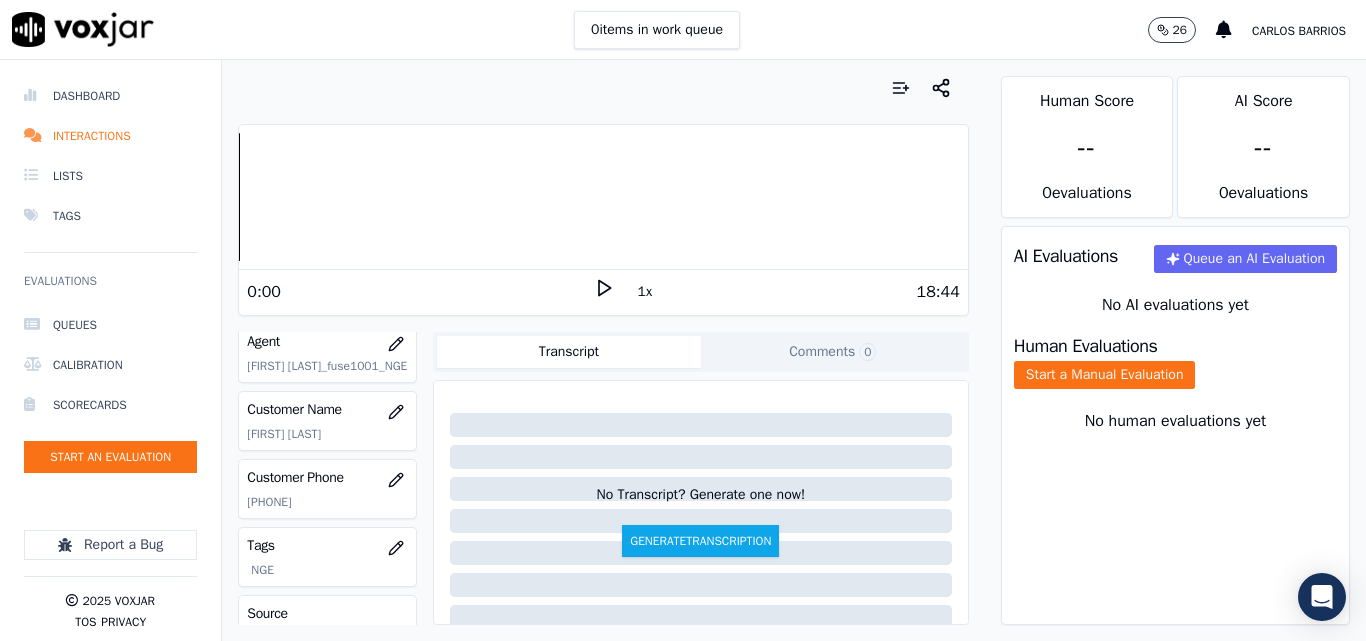 scroll, scrollTop: 188, scrollLeft: 0, axis: vertical 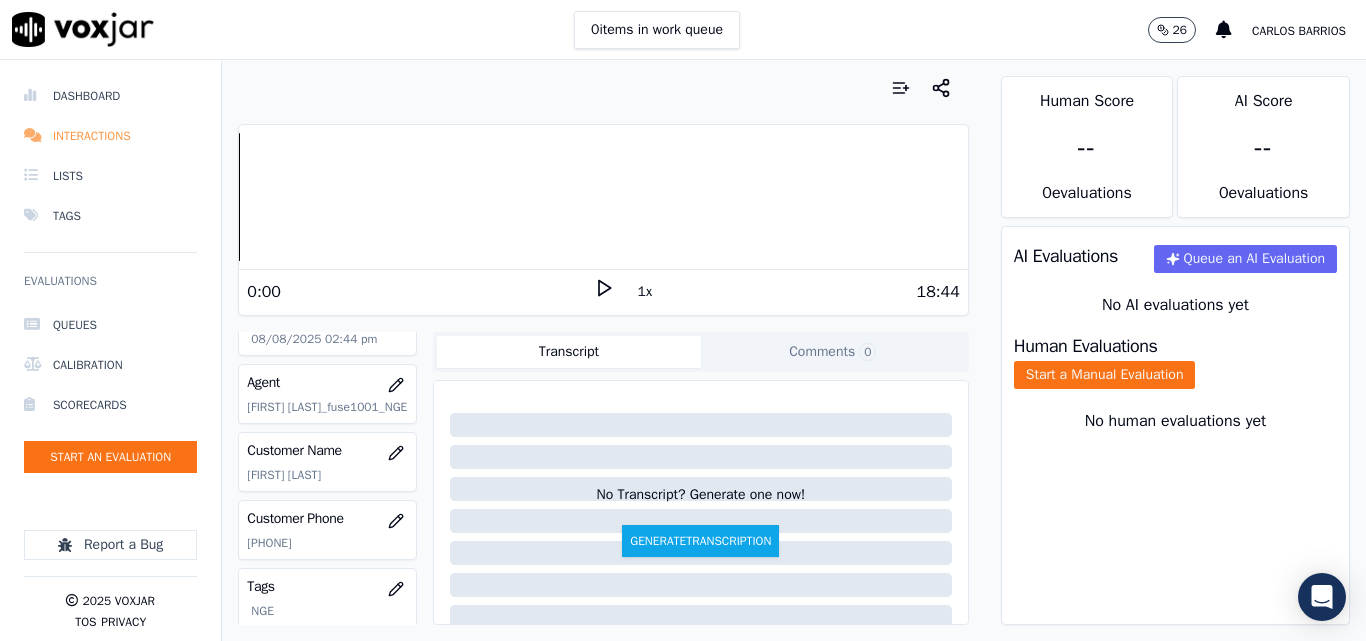 click on "Interactions" at bounding box center [110, 136] 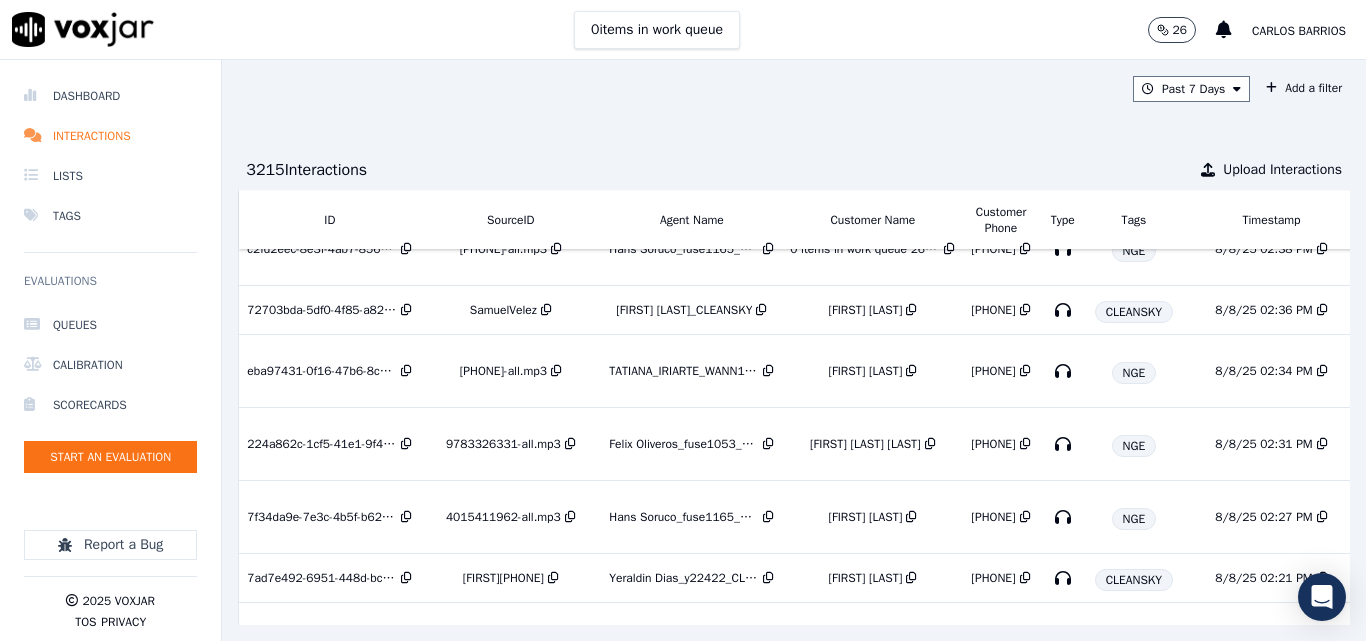 scroll, scrollTop: 307, scrollLeft: 0, axis: vertical 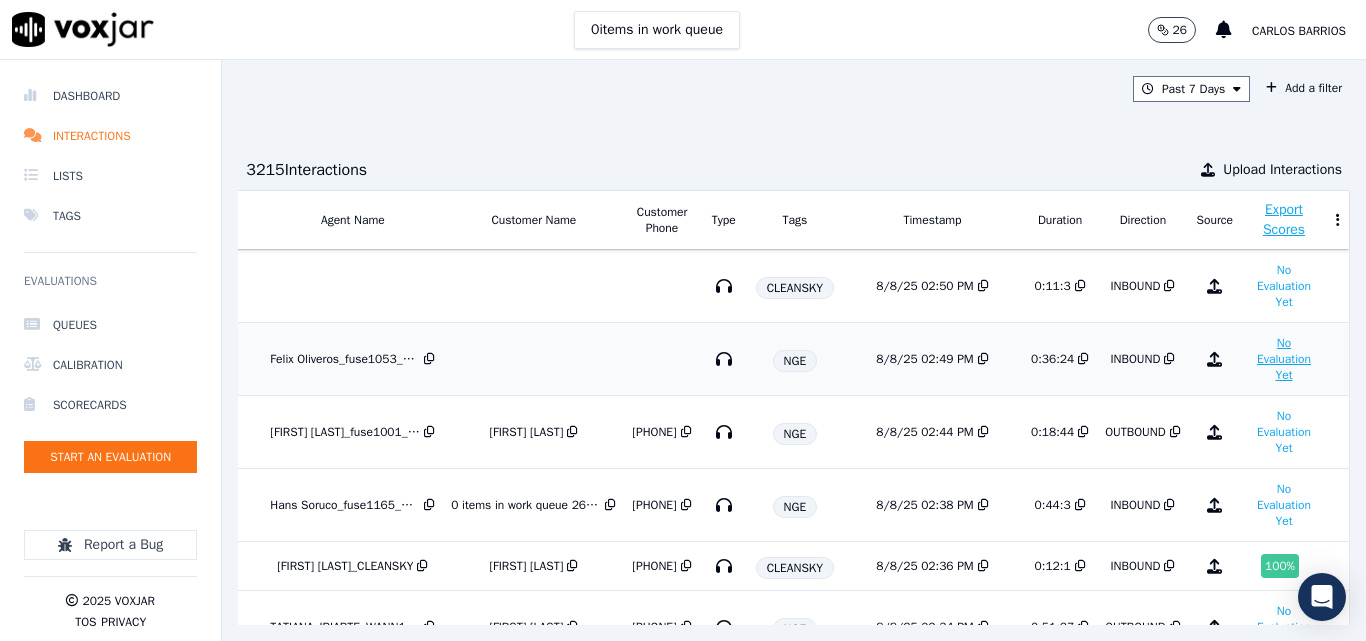 click on "No Evaluation Yet" at bounding box center [1284, 359] 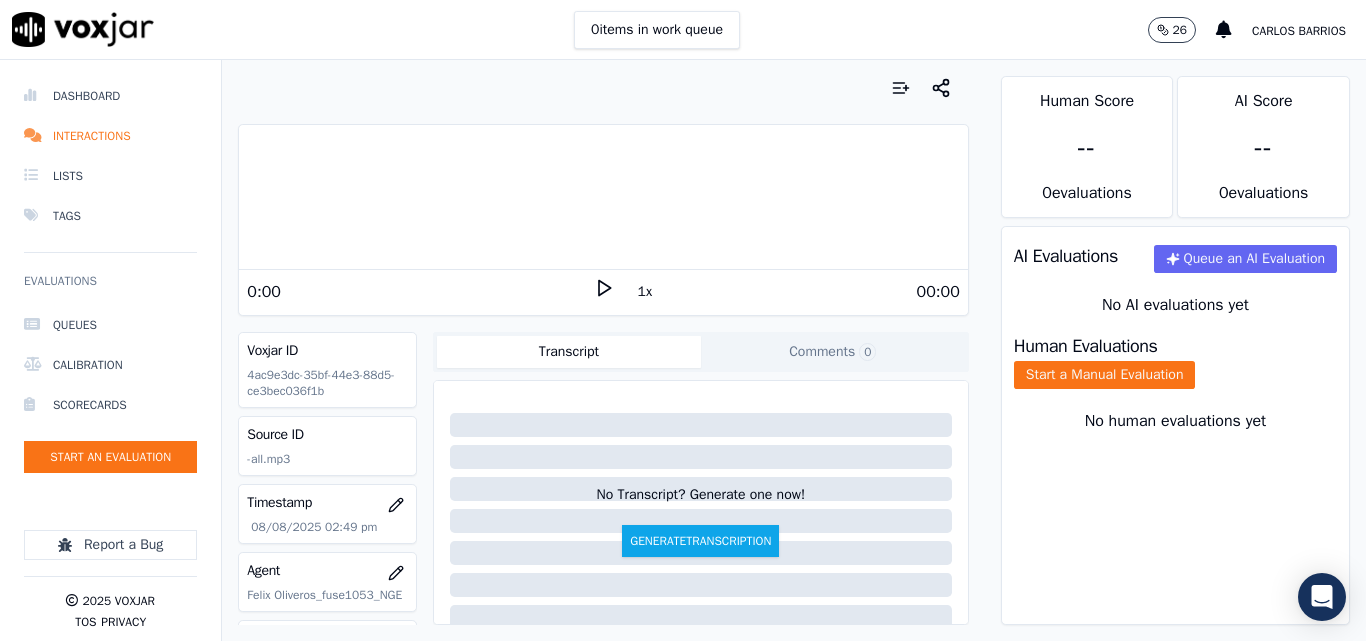 click on "0  items in work queue     26         [FIRST] [LAST]             Dashboard   Interactions   Lists   Tags       Evaluations     Queues   Calibration   Scorecards   Start an Evaluation
Report a Bug       2025   Voxjar   TOS   Privacy             Your browser does not support the audio element.   18:25     2x   18:44   Voxjar ID   07da70ca-354b-4056-b1be-26e9a496ab88   Source ID   6142120180-all.mp3   Timestamp
08/08/2025 02:44 pm     Agent
[FIRST] [LAST]_fuse1001_NGE     Customer Name     [FIRST] [LAST]     Customer Phone     [PHONE]     Tags
NGE     Source     manualUpload   Type     AUDIO       Transcript   Comments  0   No Transcript? Generate one now!   Generate  Transcription         Add Comment   Scores   Transcript   Metadata   Comments         Human Score   92 %   1  evaluation   AI Score   --   0  evaluation s     AI Evaluations
Queue an AI Evaluation   No AI evaluations yet   Human Evaluations   Start a Manual Evaluation" at bounding box center (683, 30) 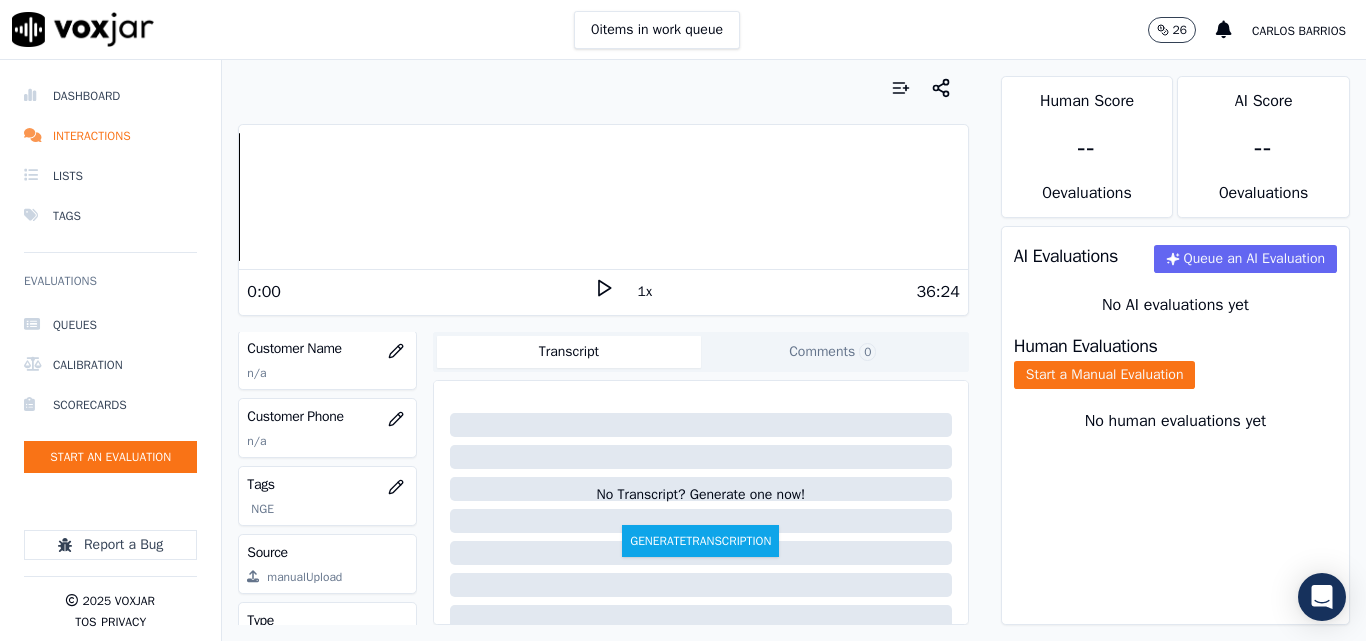 scroll, scrollTop: 288, scrollLeft: 0, axis: vertical 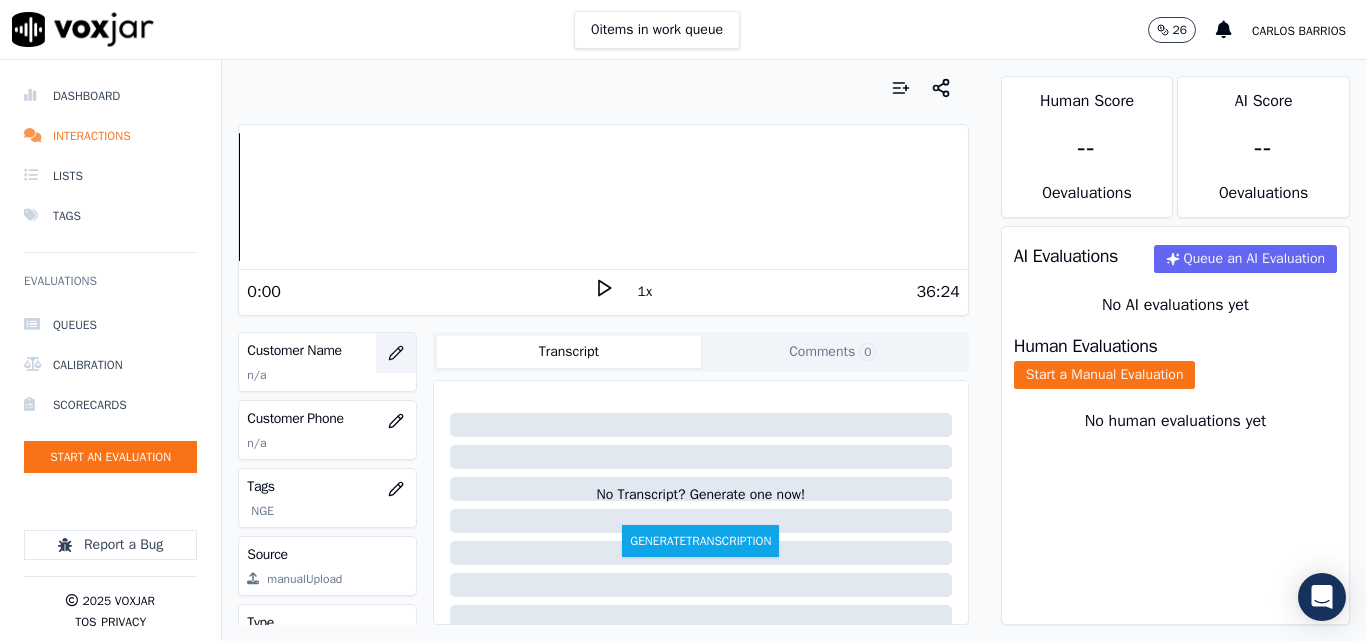 click 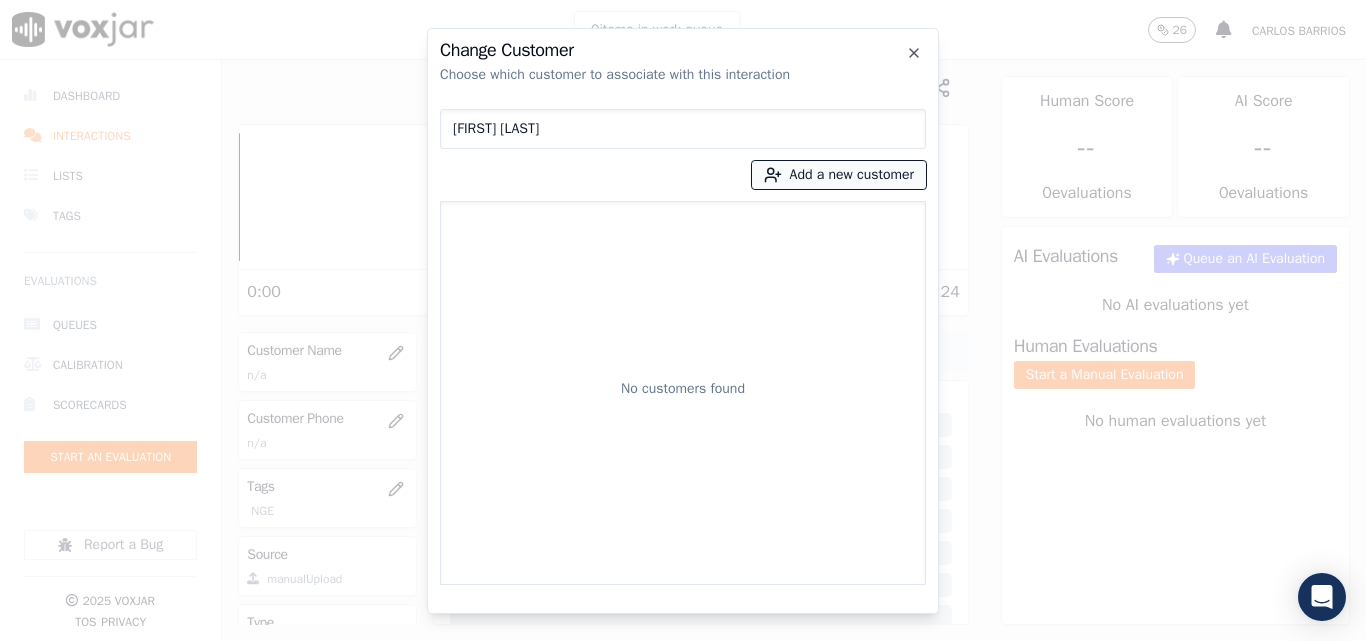 type on "[FIRST] [LAST]" 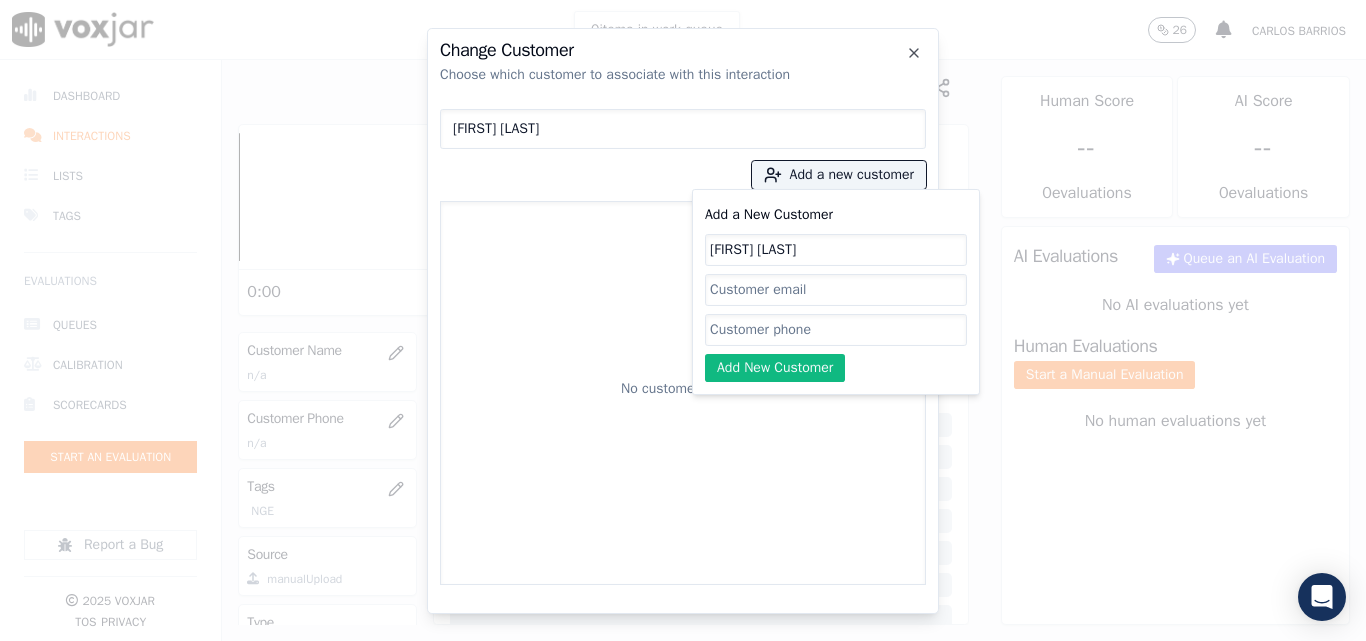 type on "[FIRST] [LAST]" 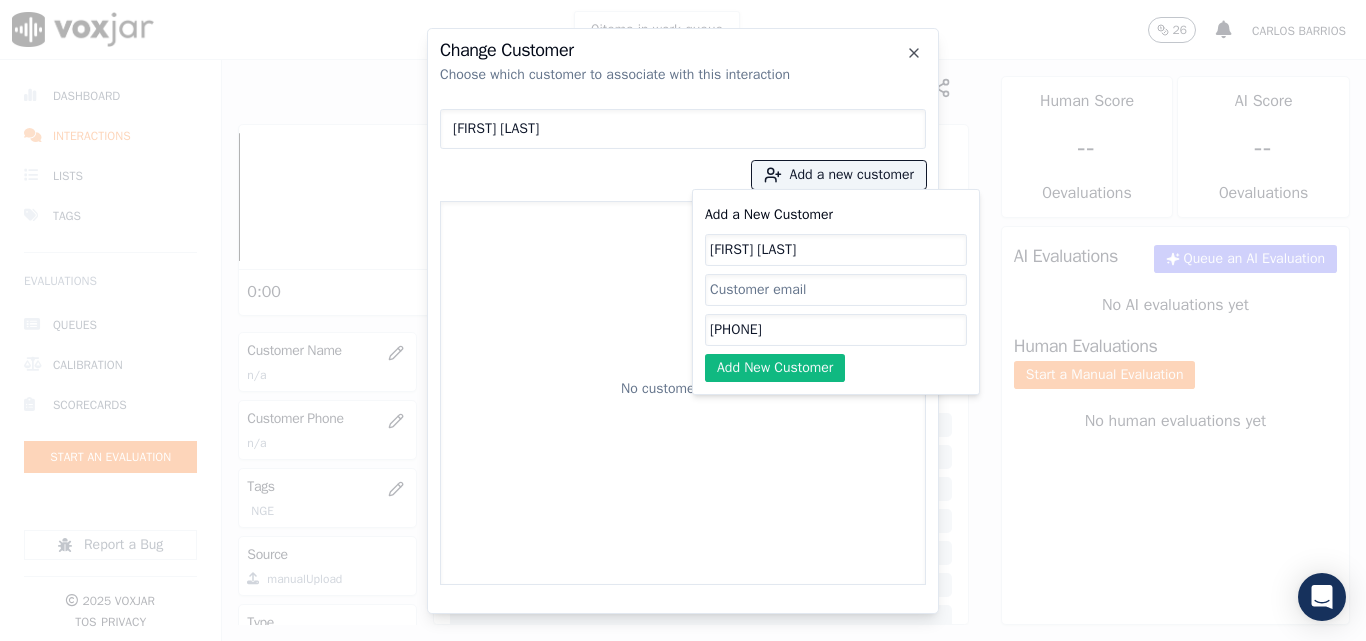 type on "[PHONE]" 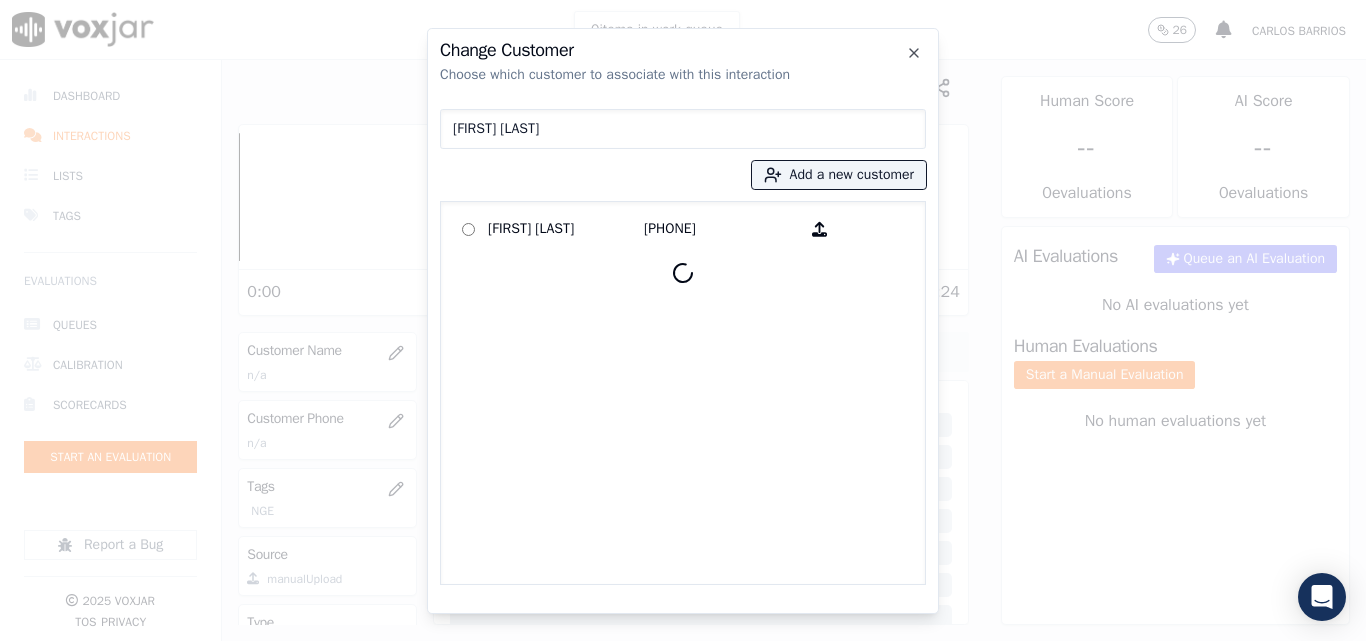 click on "[FIRST] [LAST]" at bounding box center [566, 229] 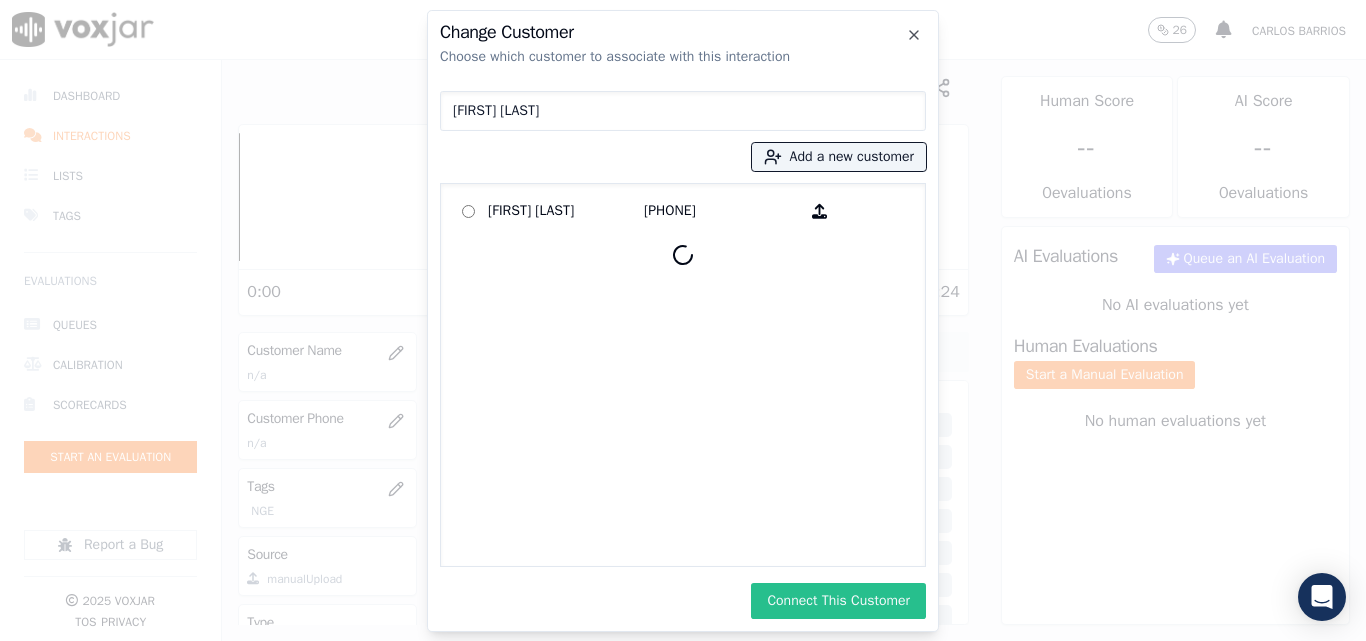 click on "Connect This Customer" at bounding box center (838, 601) 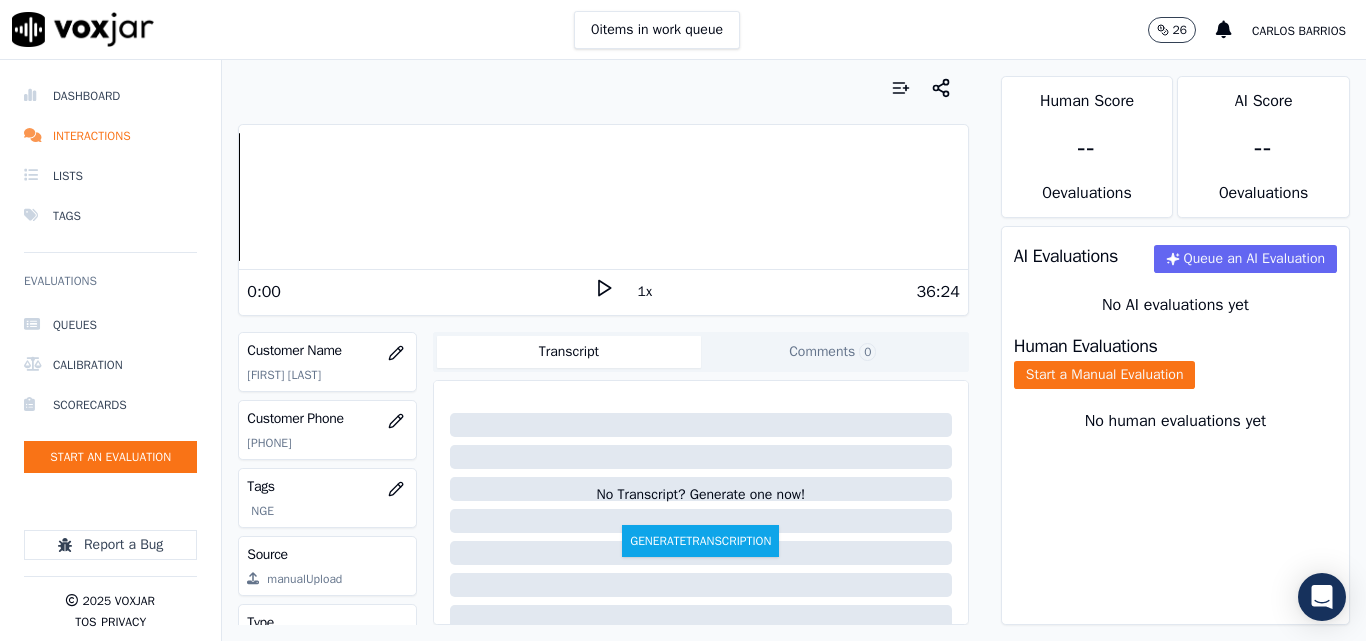 click on "Dashboard" at bounding box center (110, 96) 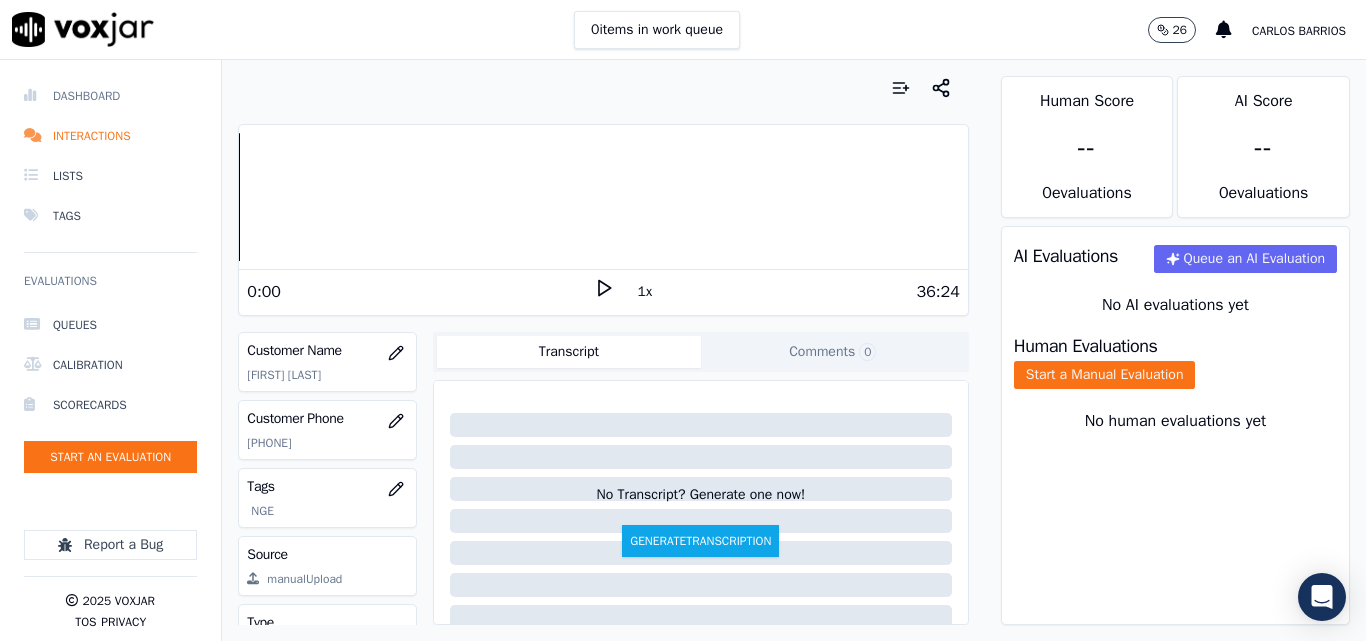 click on "Dashboard" at bounding box center [110, 96] 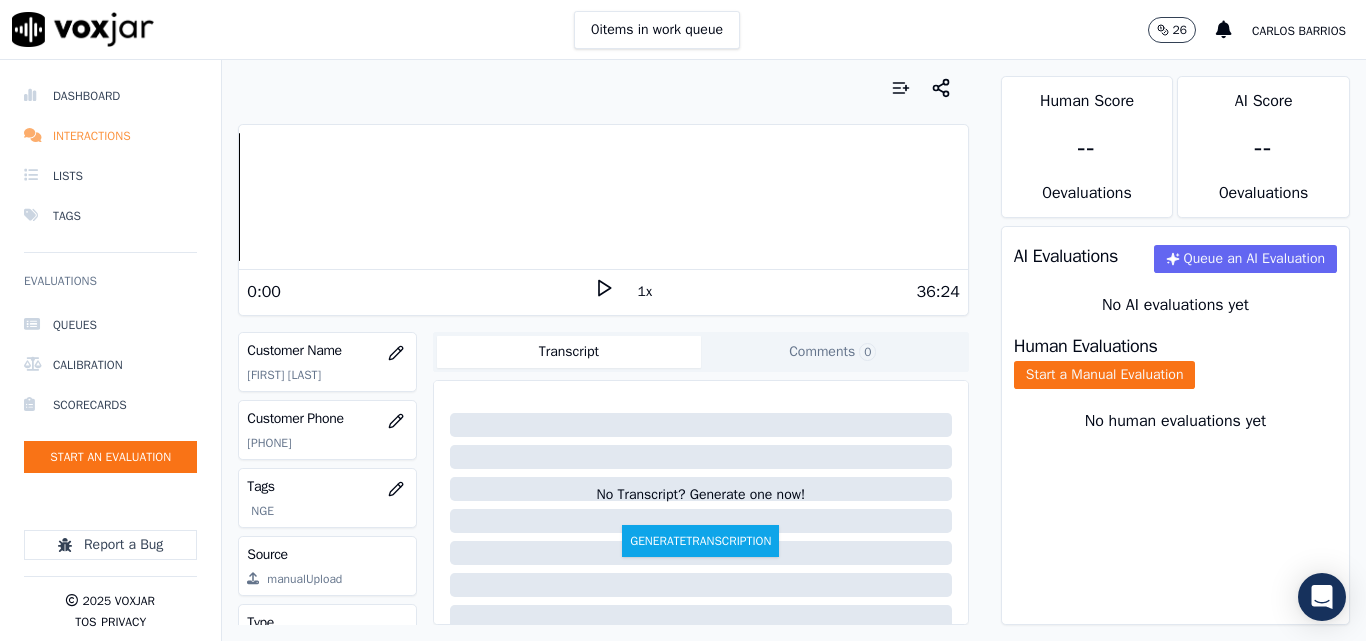 click on "Interactions" at bounding box center (110, 136) 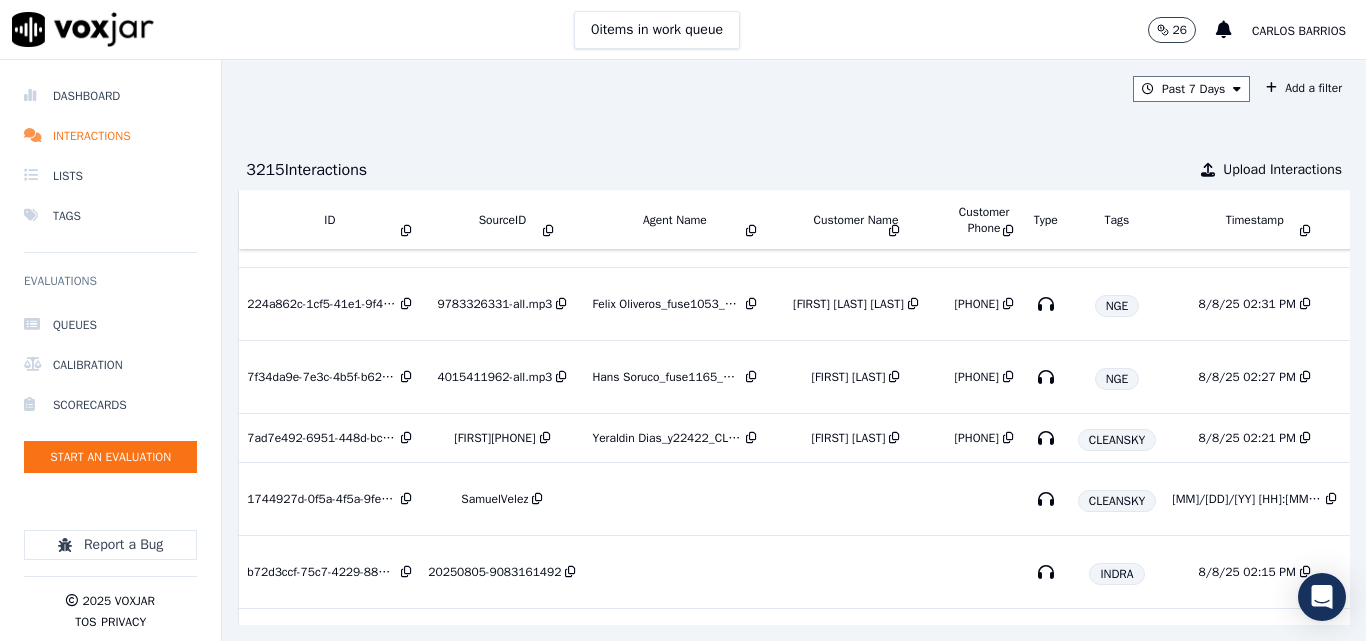 scroll, scrollTop: 400, scrollLeft: 0, axis: vertical 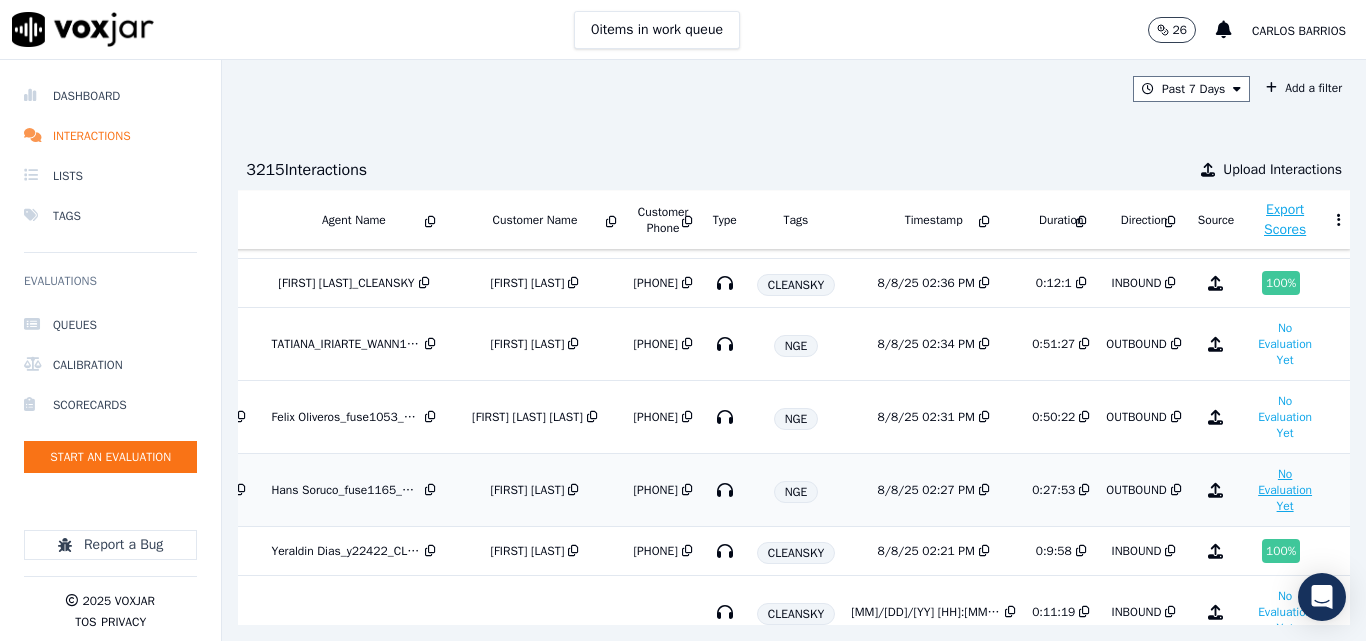 click on "No Evaluation Yet" at bounding box center (1285, 490) 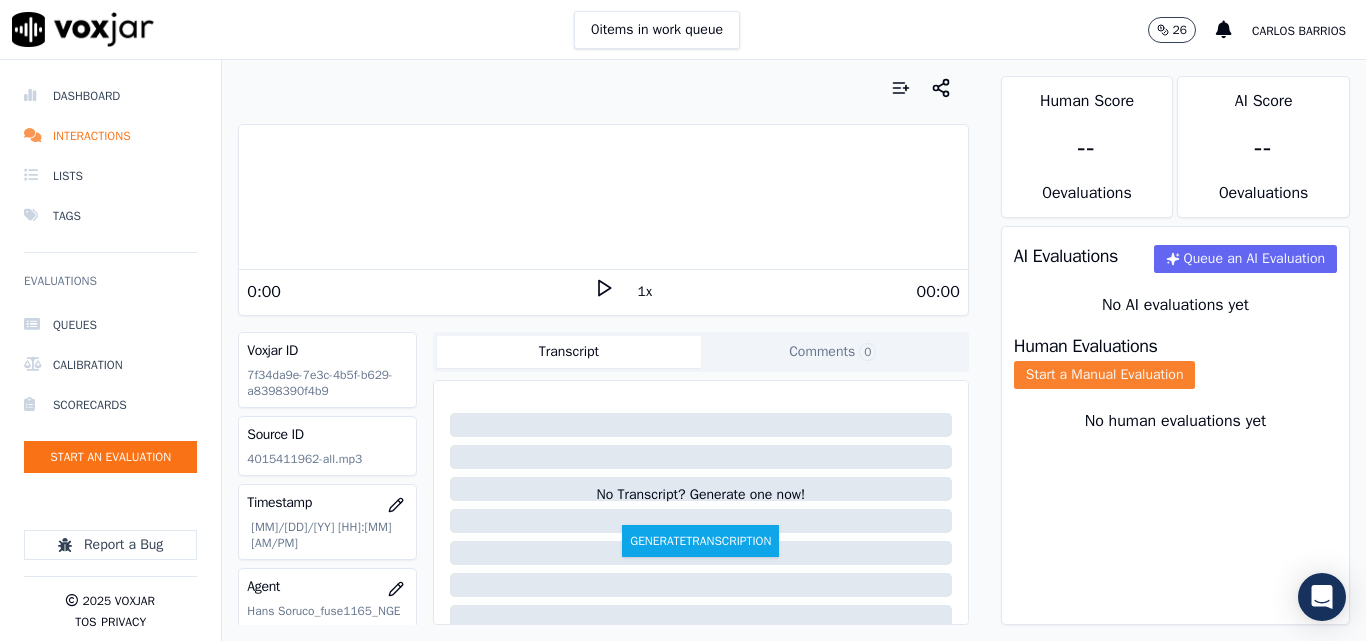 click on "Start a Manual Evaluation" 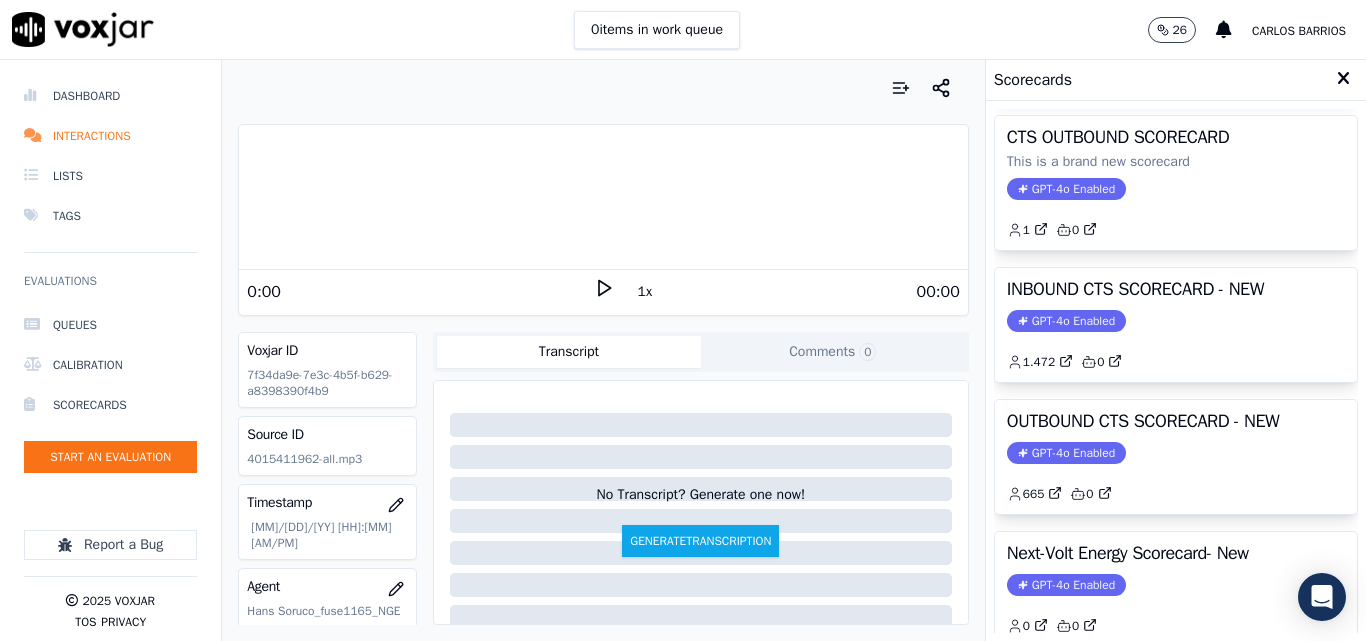 scroll, scrollTop: 200, scrollLeft: 0, axis: vertical 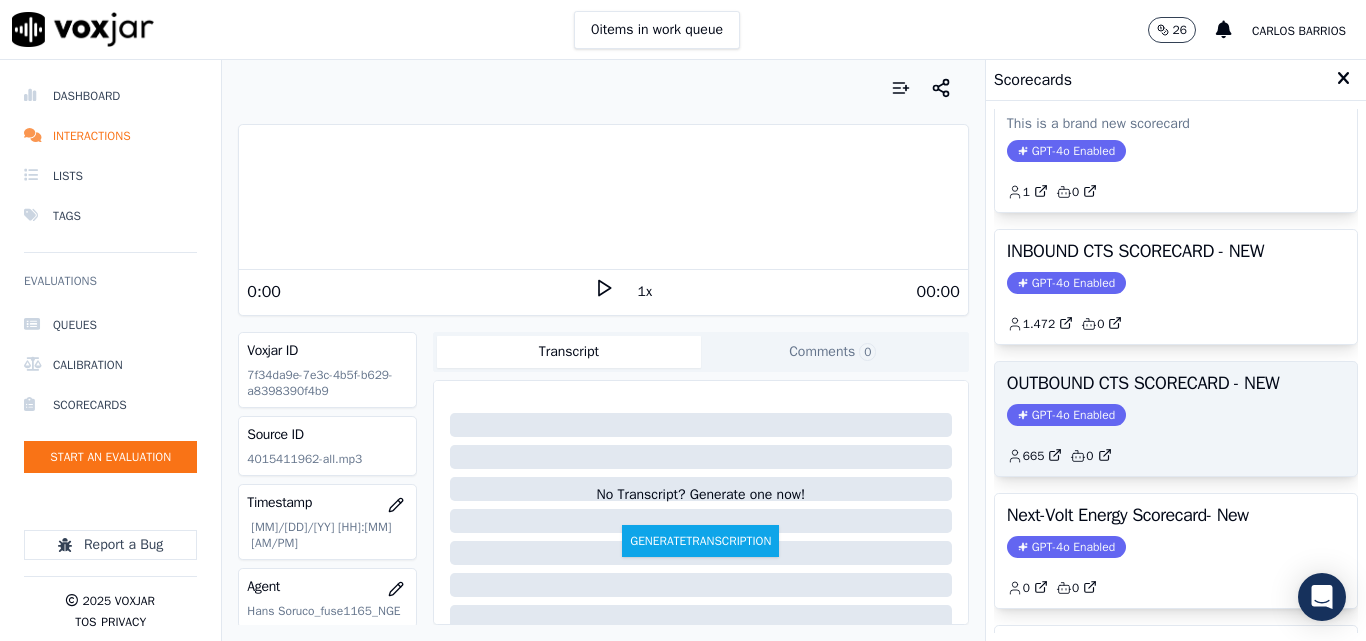 click on "GPT-4o Enabled" 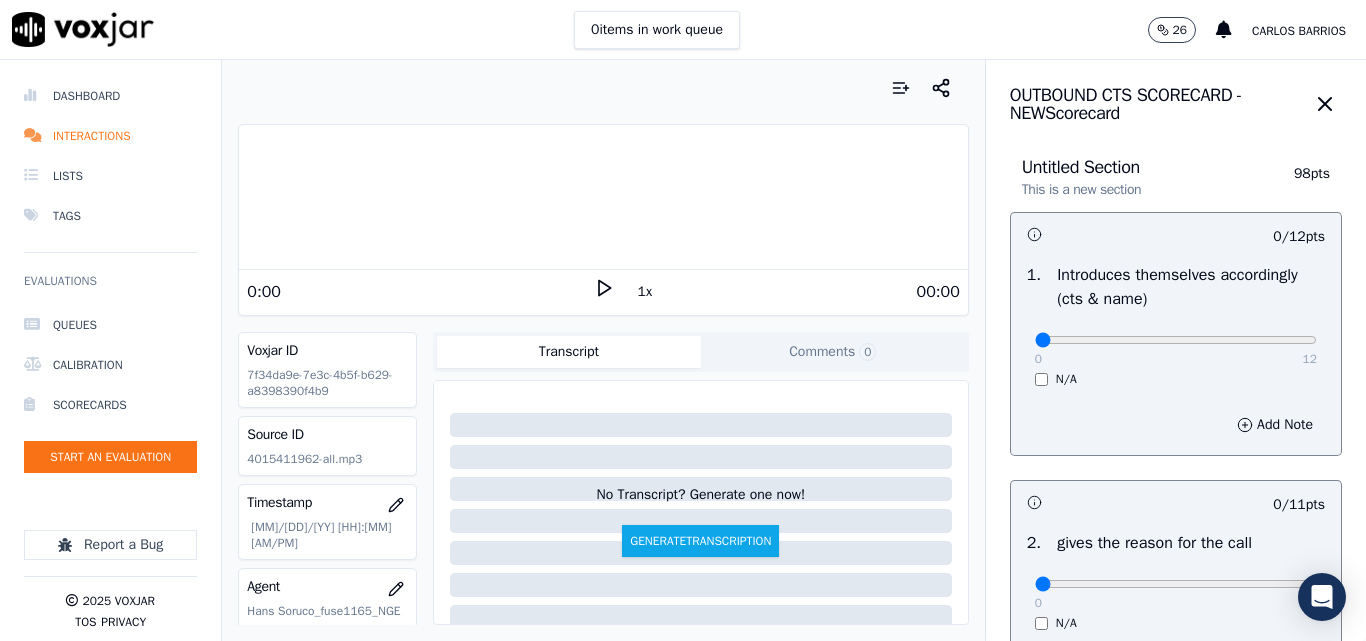 click 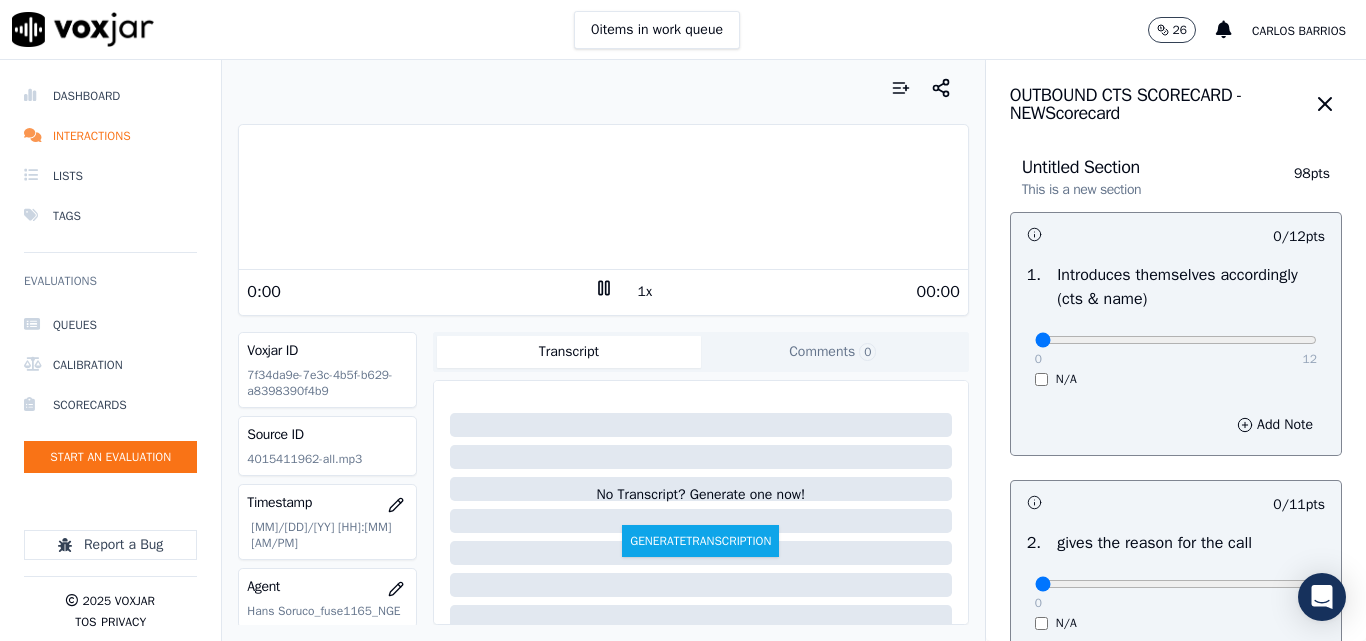 click on "1x" at bounding box center [645, 292] 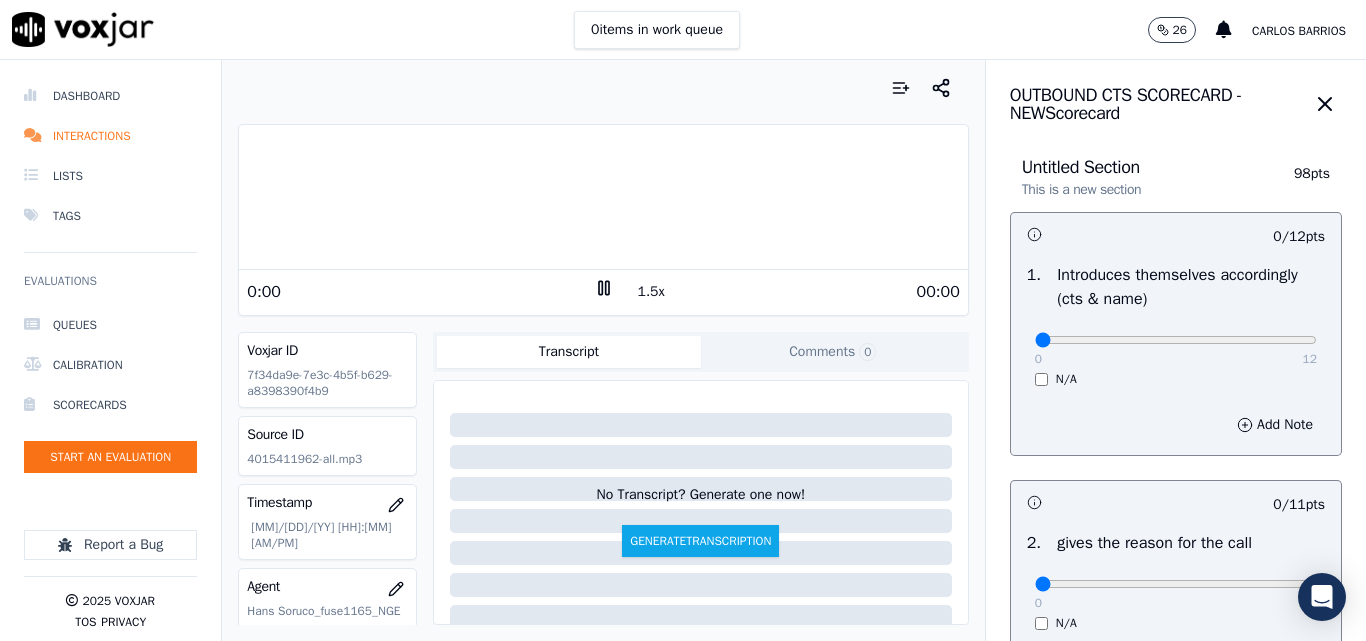 click on "1.5x" at bounding box center (651, 292) 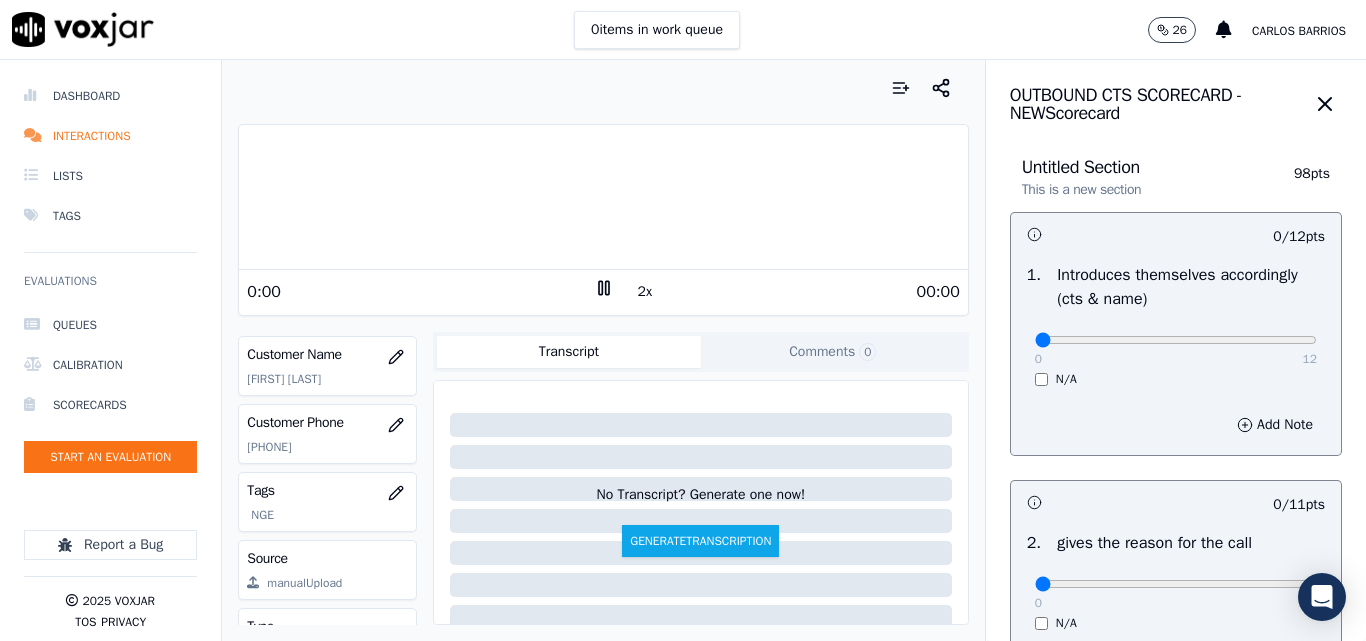 scroll, scrollTop: 200, scrollLeft: 0, axis: vertical 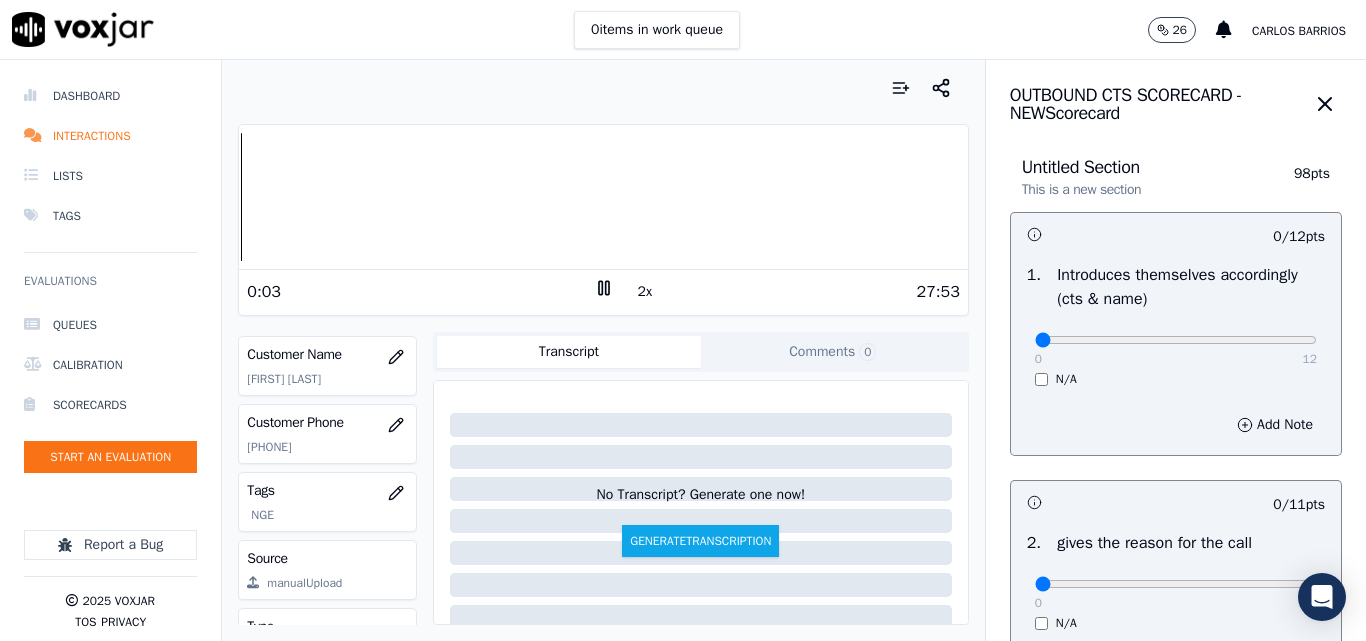 click on "Voxjar ID   7f34da9e-7e3c-4b5f-b629-a8398390f4b9   Source ID   4015411962-all.mp3   Timestamp
08/08/2025 02:27 pm     Agent
Hans Soruco_fuse1165_NGE     Customer Name     JULIO CESAR LAGUNA     Customer Phone     [PHONE]     Tags
NGE     Source     manualUpload   Type     AUDIO" at bounding box center (327, 478) 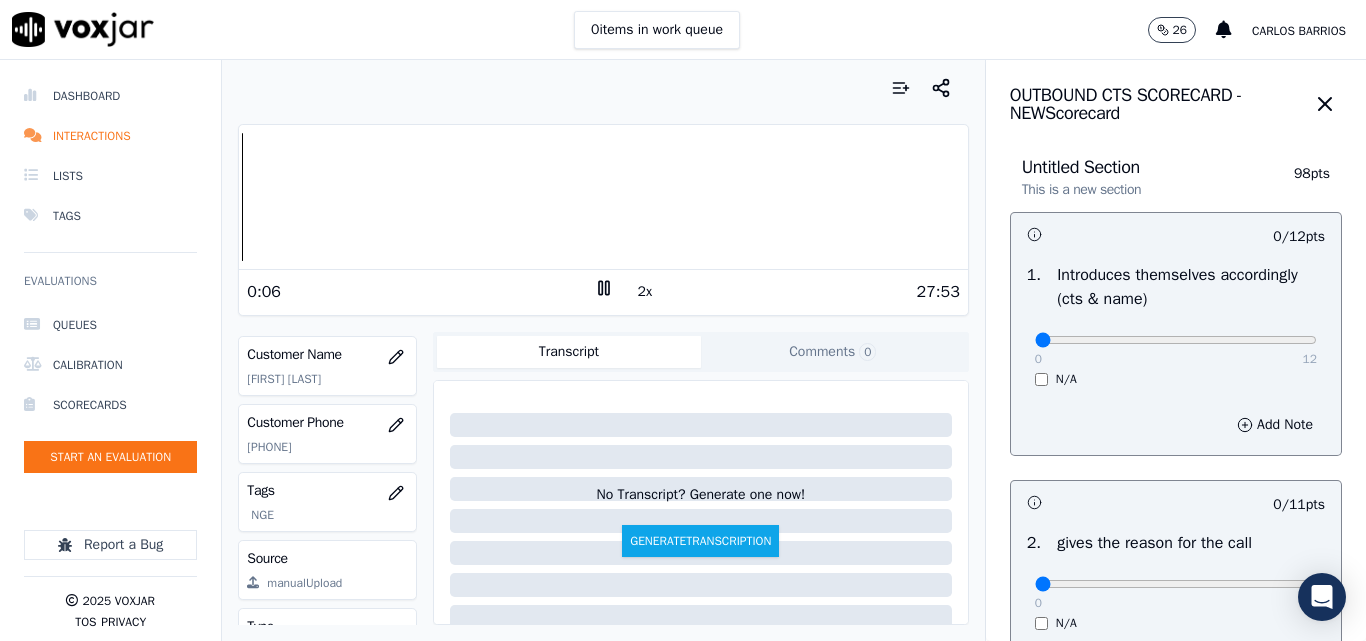 copy on "[PHONE]" 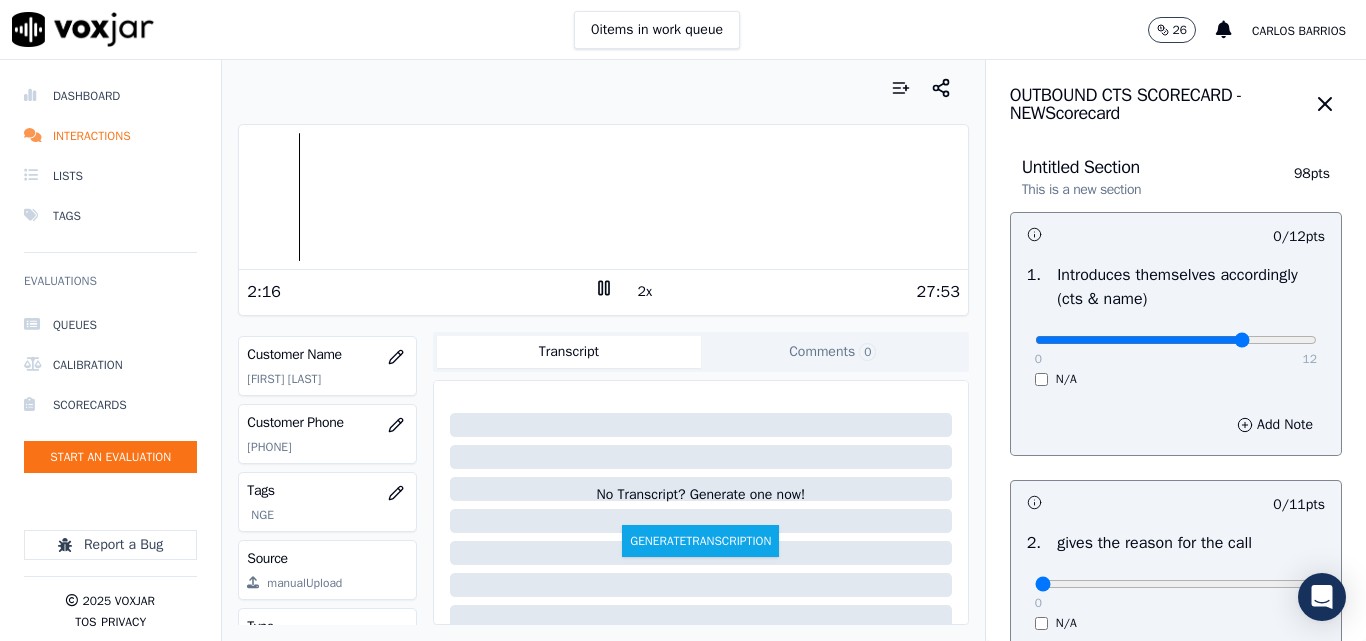 type on "10" 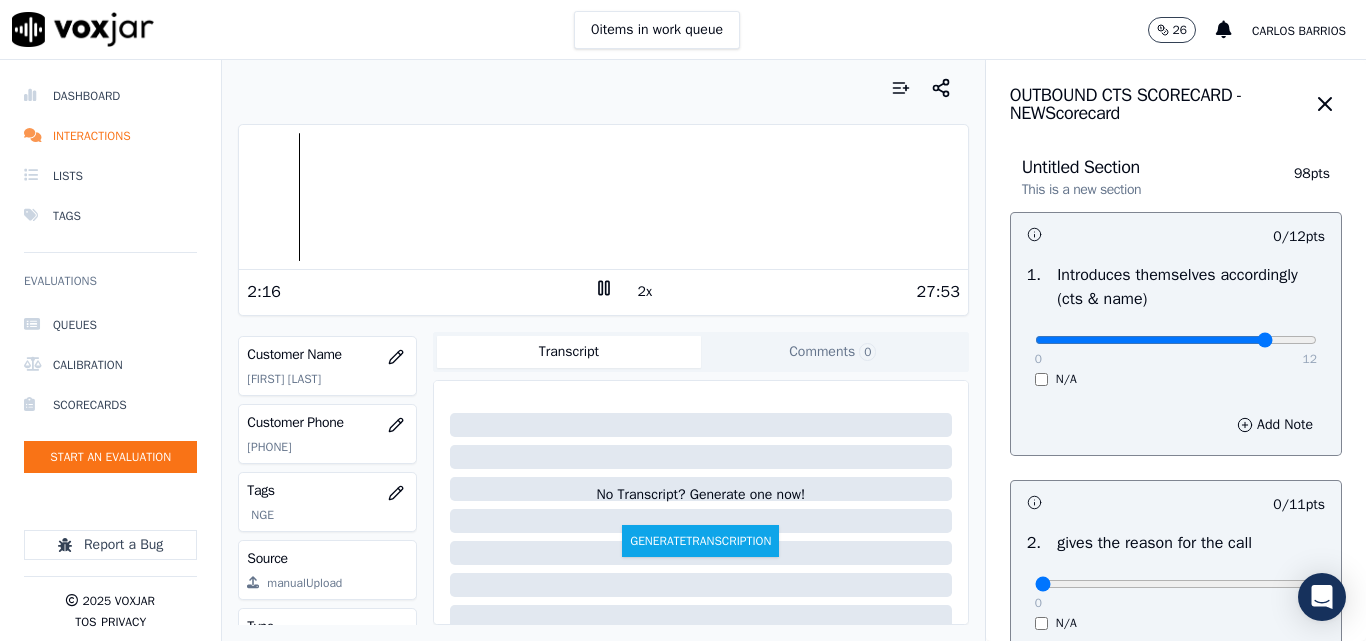 click at bounding box center (1176, 340) 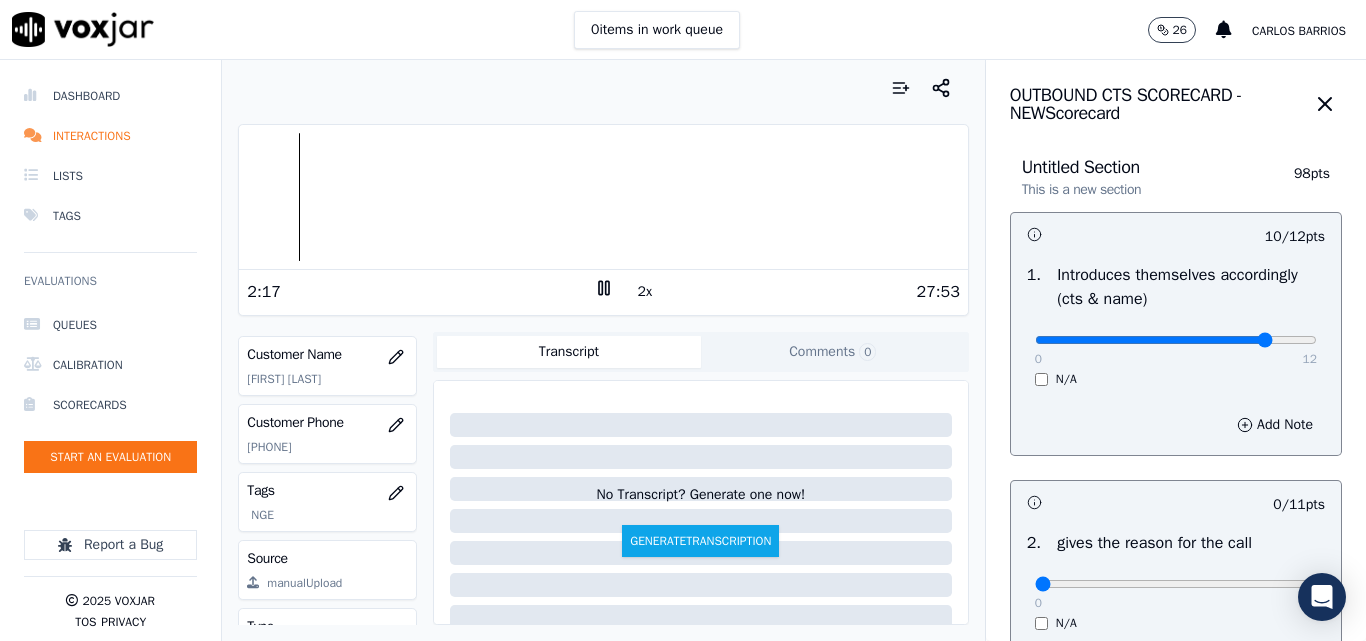 click at bounding box center (1176, 340) 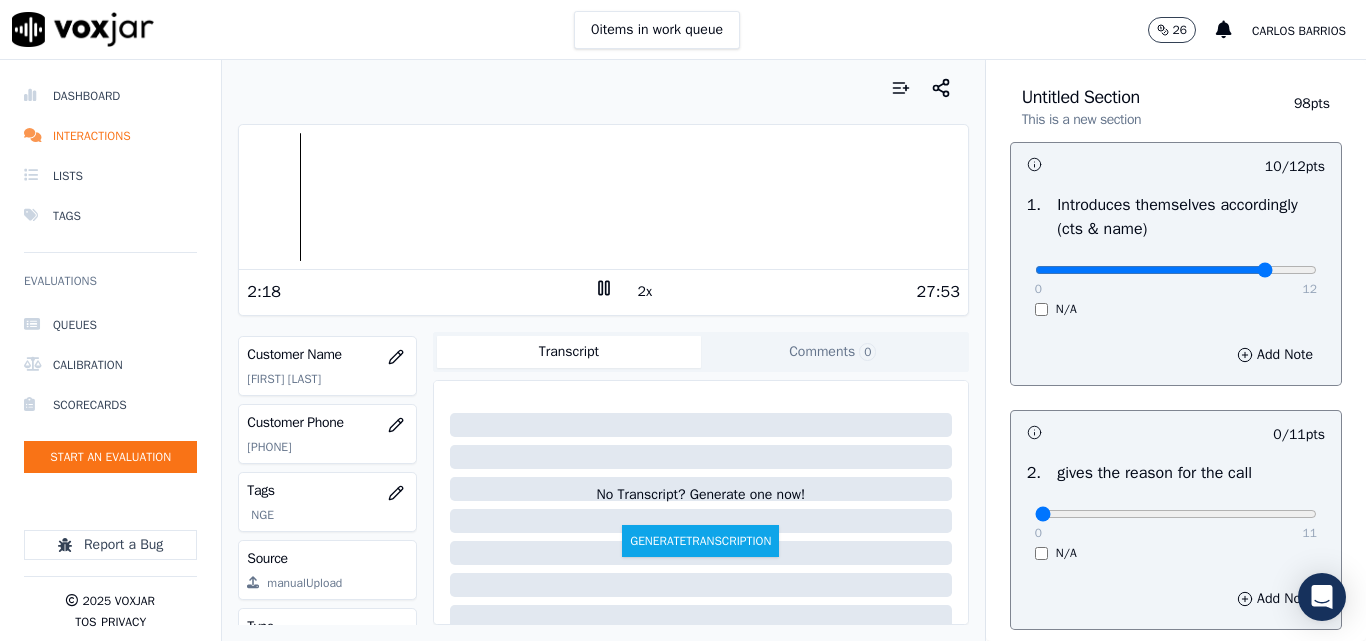 scroll, scrollTop: 200, scrollLeft: 0, axis: vertical 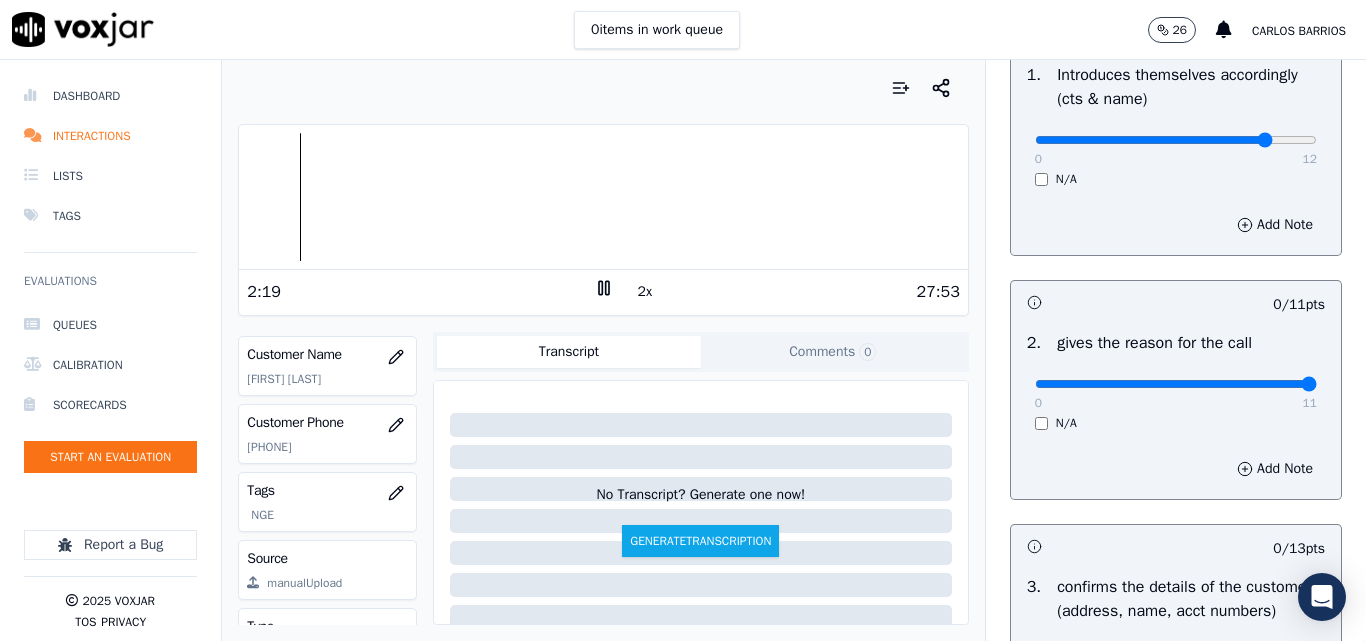 drag, startPoint x: 1253, startPoint y: 387, endPoint x: 1290, endPoint y: 381, distance: 37.48333 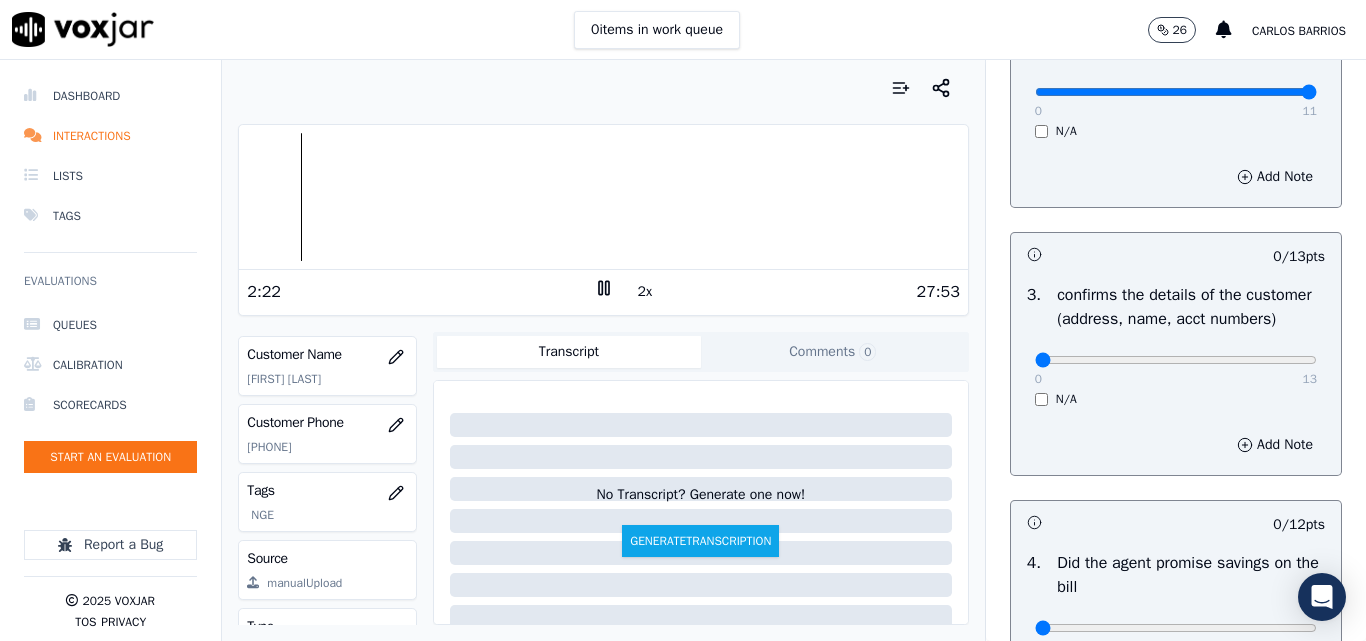 scroll, scrollTop: 500, scrollLeft: 0, axis: vertical 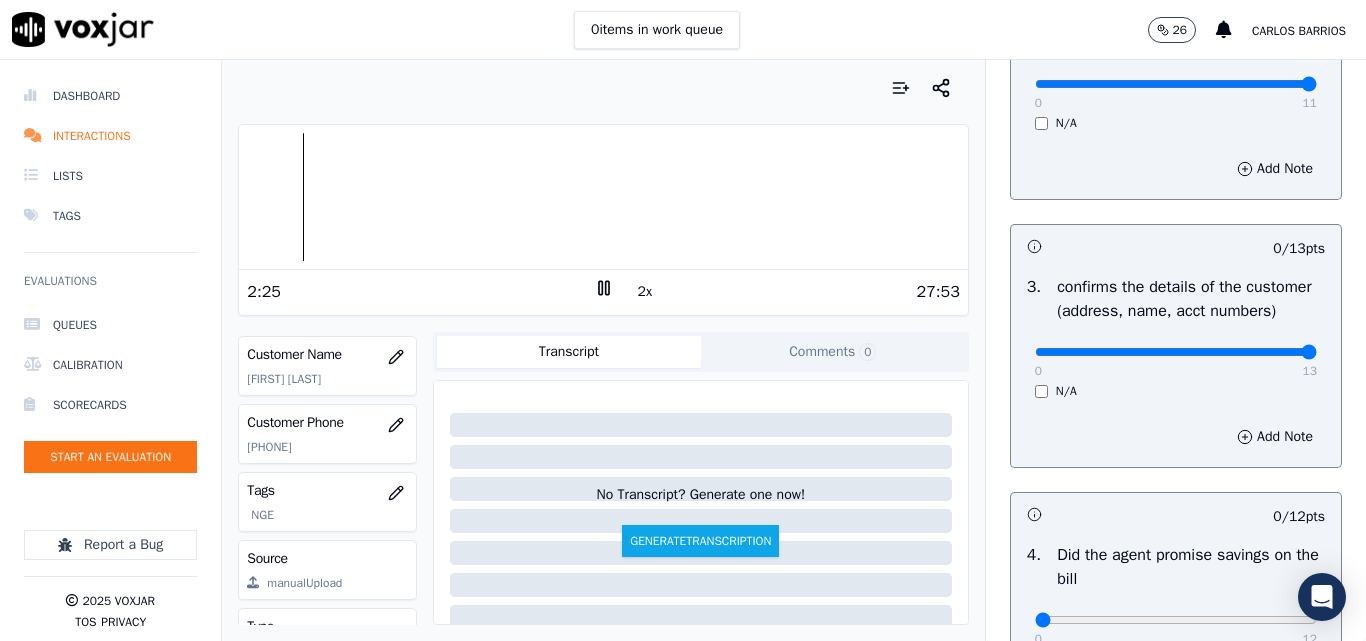 drag, startPoint x: 1282, startPoint y: 368, endPoint x: 1272, endPoint y: 374, distance: 11.661903 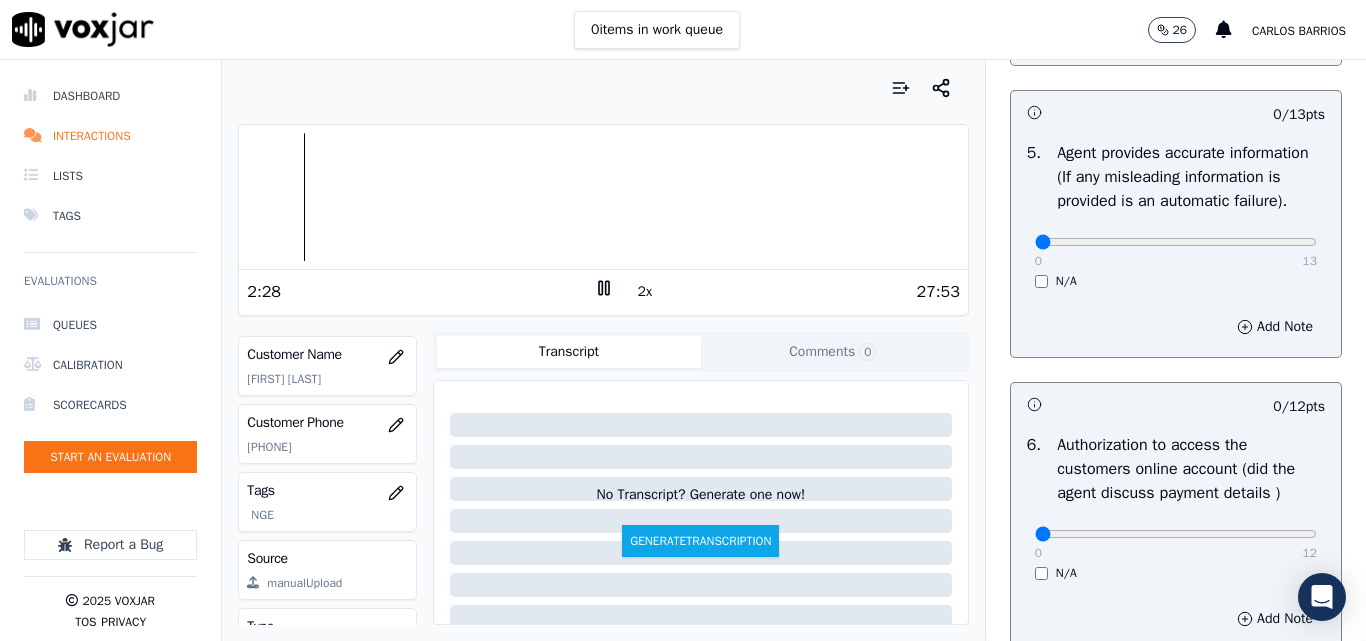 scroll, scrollTop: 1200, scrollLeft: 0, axis: vertical 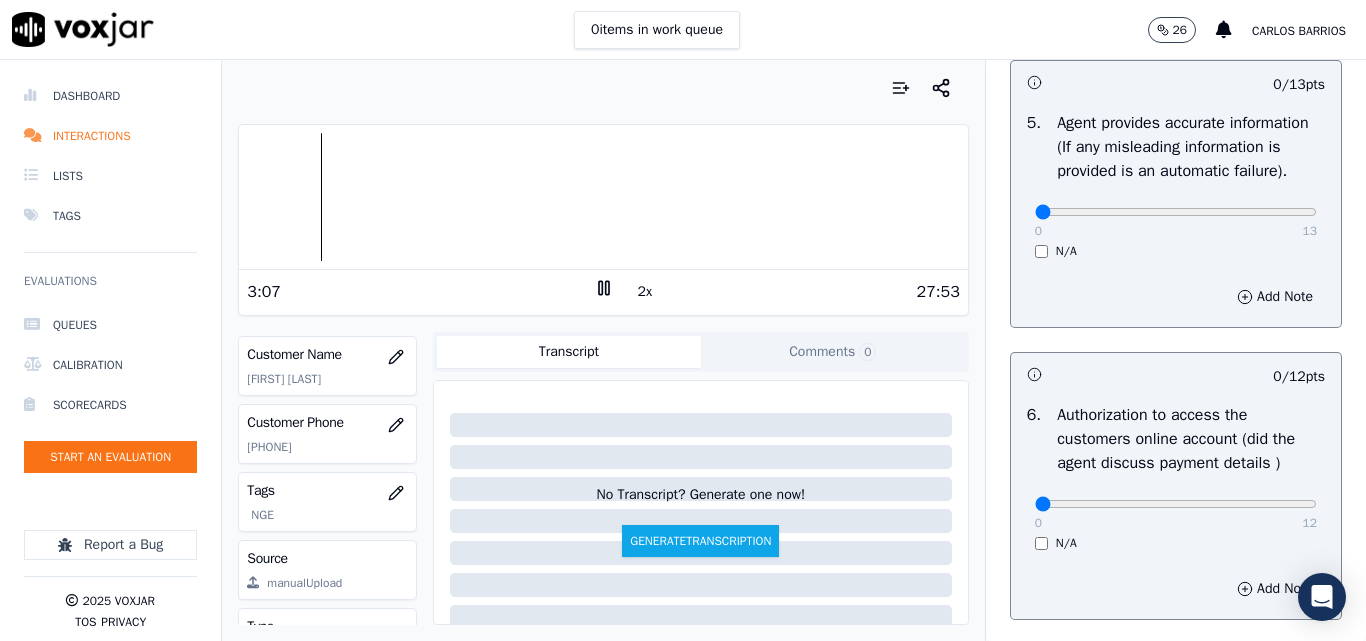 click on "0  items in work queue     26         [FIRST] [LAST]             Dashboard   Interactions   Lists   Tags       Evaluations     Queues   Calibration   Scorecards   Start an Evaluation
Report a Bug       2025   Voxjar   TOS   Privacy             Your browser does not support the audio element.   18:25     2x   18:44   Voxjar ID   07da70ca-354b-4056-b1be-26e9a496ab88   Source ID   6142120180-all.mp3   Timestamp
08/08/2025 02:44 pm     Agent
[FIRST] [LAST]_fuse1001_NGE     Customer Name     [FIRST] [LAST]     Customer Phone     [PHONE]     Tags
NGE     Source     manualUpload   Type     AUDIO       Transcript   Comments  0   No Transcript? Generate one now!   Generate  Transcription         Add Comment   Scores   Transcript   Metadata   Comments         Human Score   92 %   1  evaluation   AI Score   --   0  evaluation s     AI Evaluations
Queue an AI Evaluation   No AI evaluations yet   Human Evaluations   Start a Manual Evaluation" at bounding box center [683, 30] 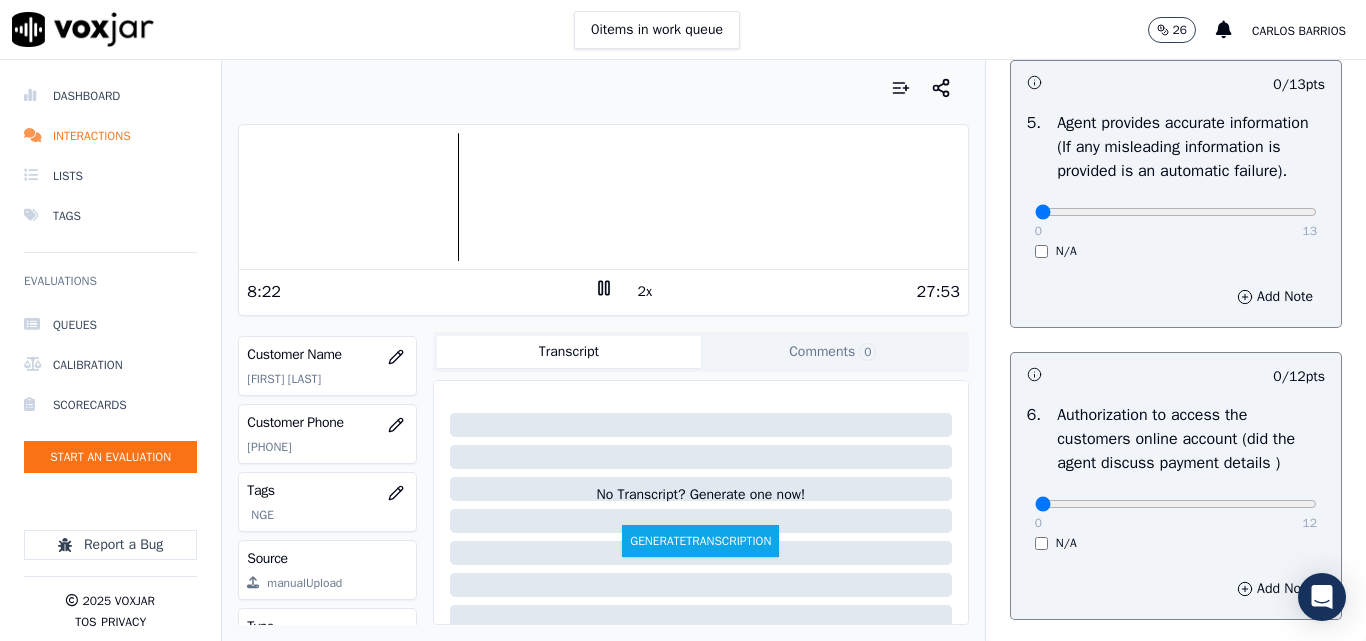 click on "0  items in work queue     26         [FIRST] [LAST]             Dashboard   Interactions   Lists   Tags       Evaluations     Queues   Calibration   Scorecards   Start an Evaluation
Report a Bug       2025   Voxjar   TOS   Privacy             Your browser does not support the audio element.   18:25     2x   18:44   Voxjar ID   07da70ca-354b-4056-b1be-26e9a496ab88   Source ID   6142120180-all.mp3   Timestamp
08/08/2025 02:44 pm     Agent
[FIRST] [LAST]_fuse1001_NGE     Customer Name     [FIRST] [LAST]     Customer Phone     [PHONE]     Tags
NGE     Source     manualUpload   Type     AUDIO       Transcript   Comments  0   No Transcript? Generate one now!   Generate  Transcription         Add Comment   Scores   Transcript   Metadata   Comments         Human Score   92 %   1  evaluation   AI Score   --   0  evaluation s     AI Evaluations
Queue an AI Evaluation   No AI evaluations yet   Human Evaluations   Start a Manual Evaluation" at bounding box center [683, 30] 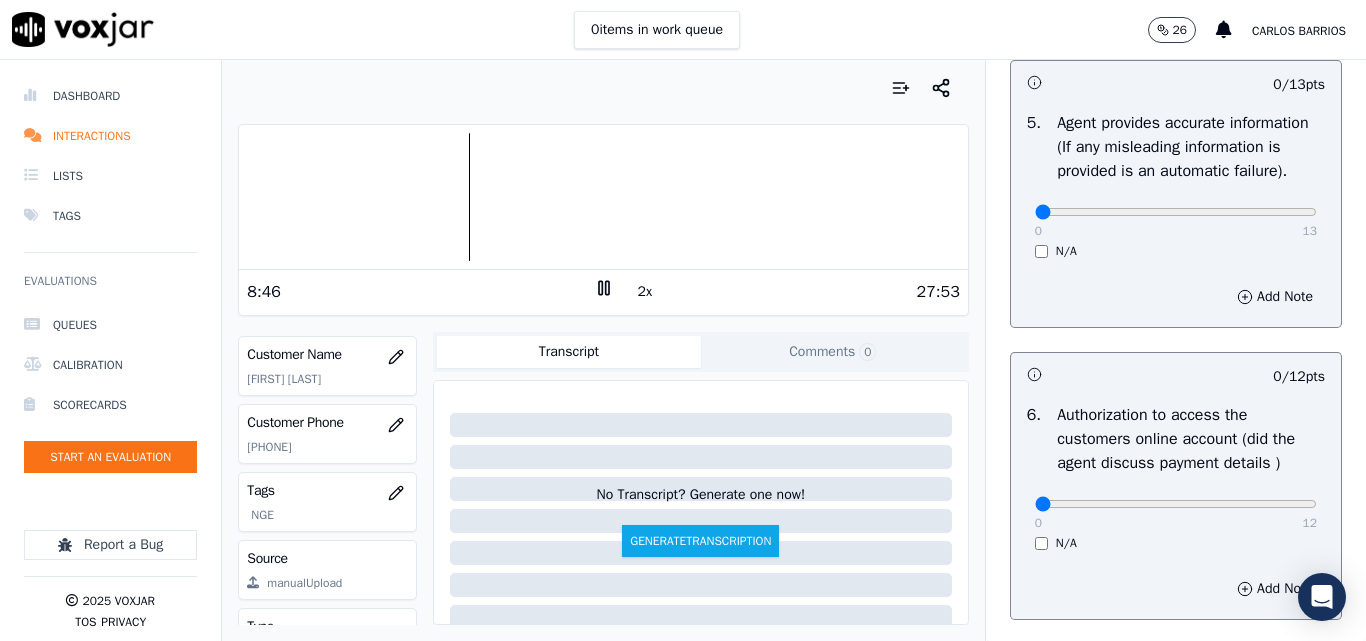 click on "Your browser does not support the audio element.   8:46     2x   27:53   Voxjar ID   7f34da9e-7e3c-4b5f-b629-a8398390f4b9   Source ID   4015411962-all.mp3   Timestamp
08/08/2025 02:27 pm     Agent
[FIRST] [LAST]_NGE     Customer Name     JULIO CESAR LAGUNA     Customer Phone     [PHONE]     Tags
NGE     Source     manualUpload   Type     AUDIO       Transcript   Comments  0   No Transcript? Generate one now!   Generate  Transcription         Add Comment" at bounding box center (603, 350) 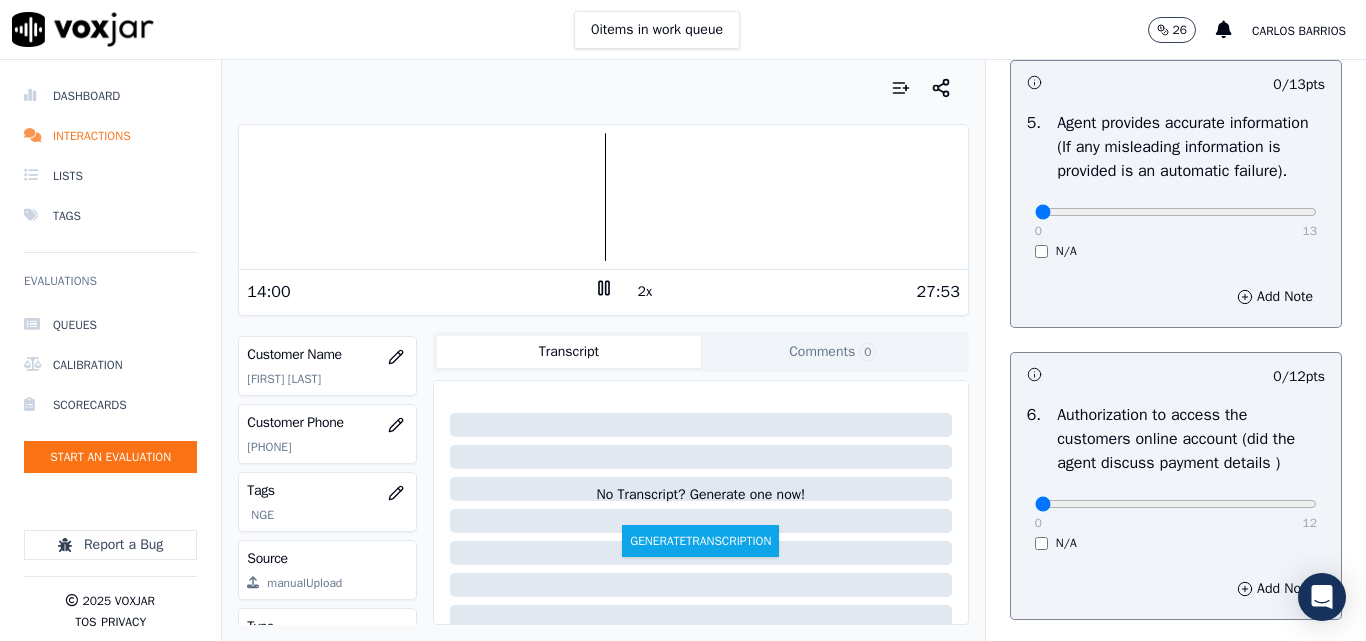click on "14:00" at bounding box center [420, 292] 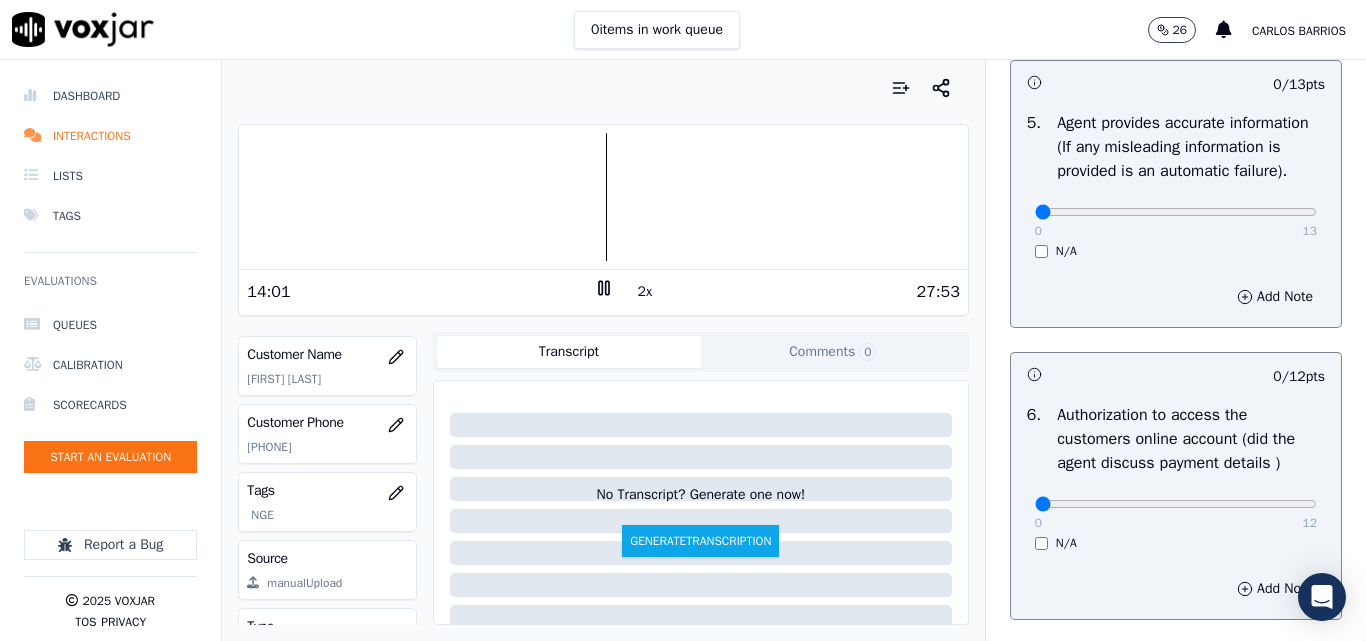 click 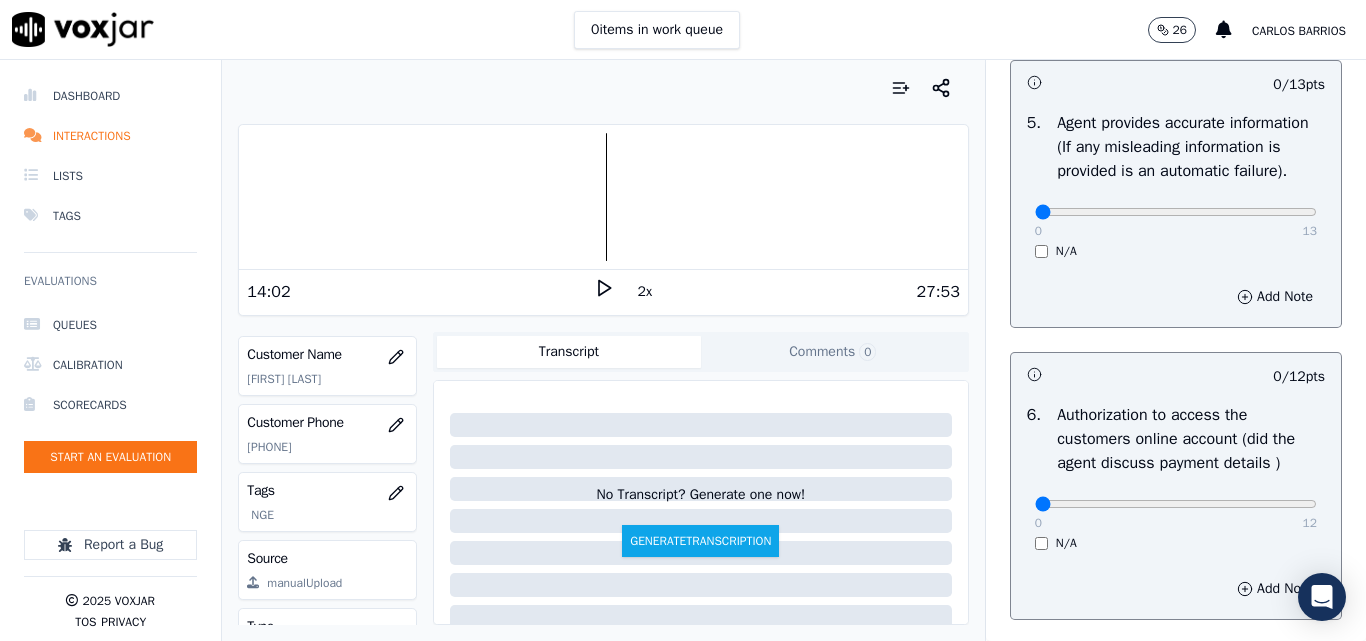 click 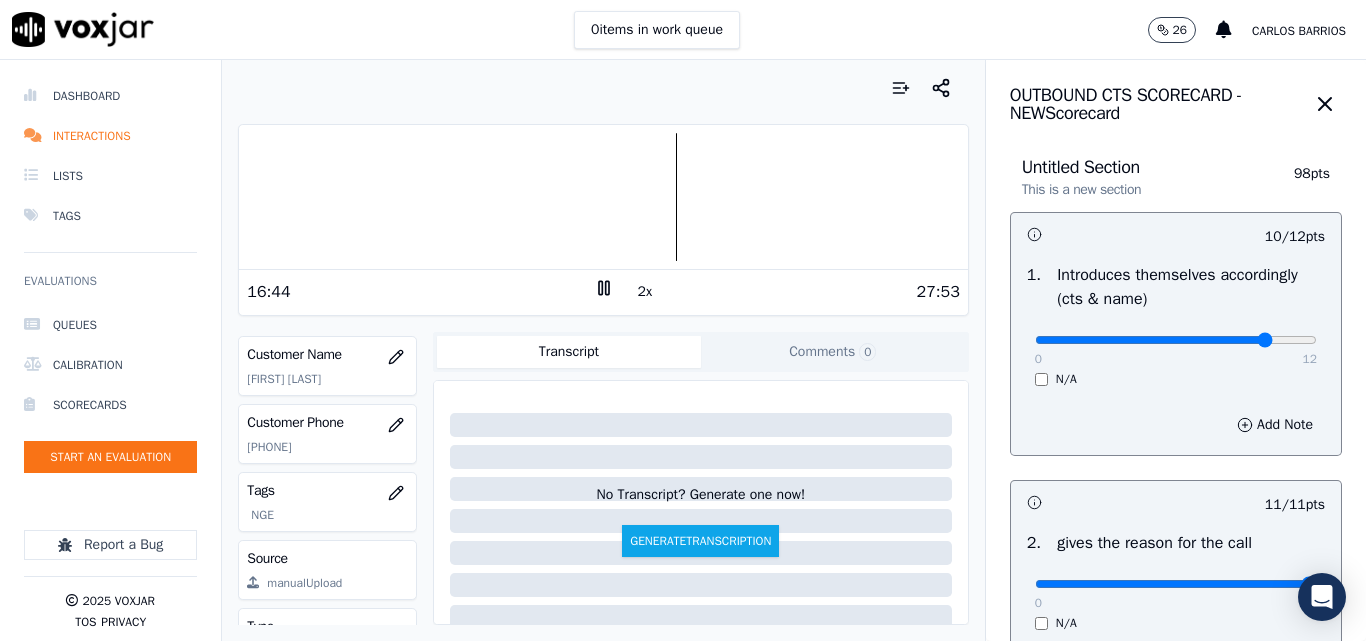 scroll, scrollTop: 400, scrollLeft: 0, axis: vertical 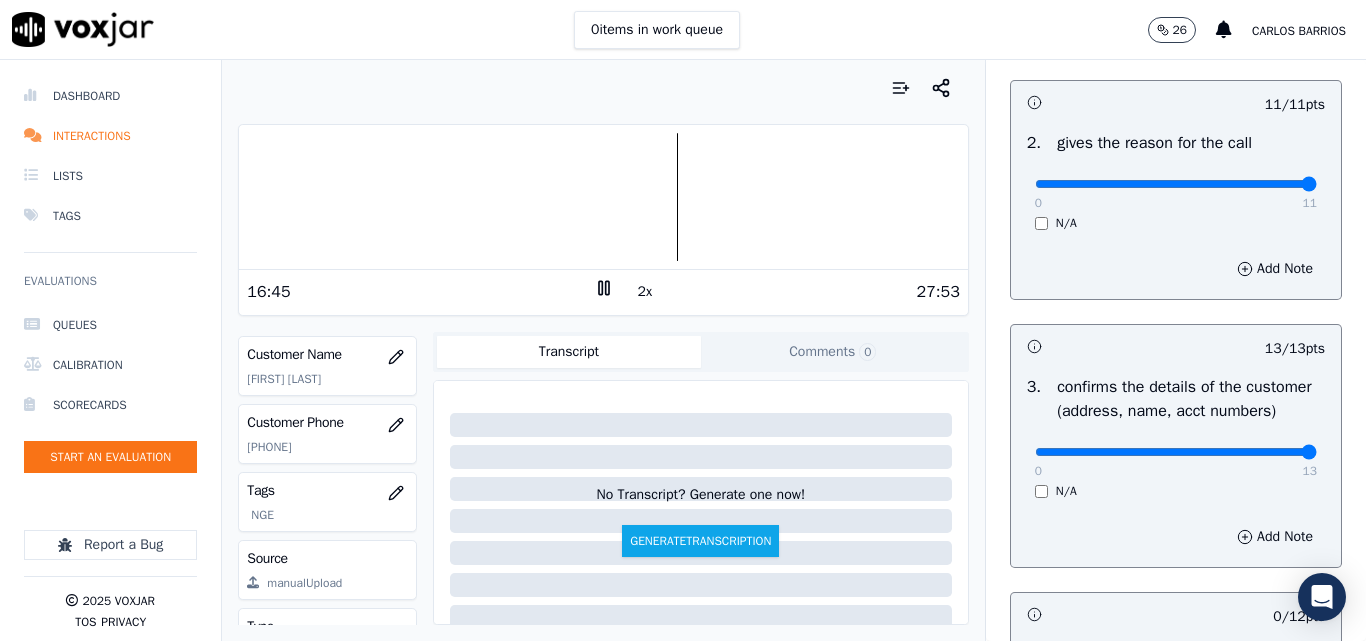click at bounding box center [603, 197] 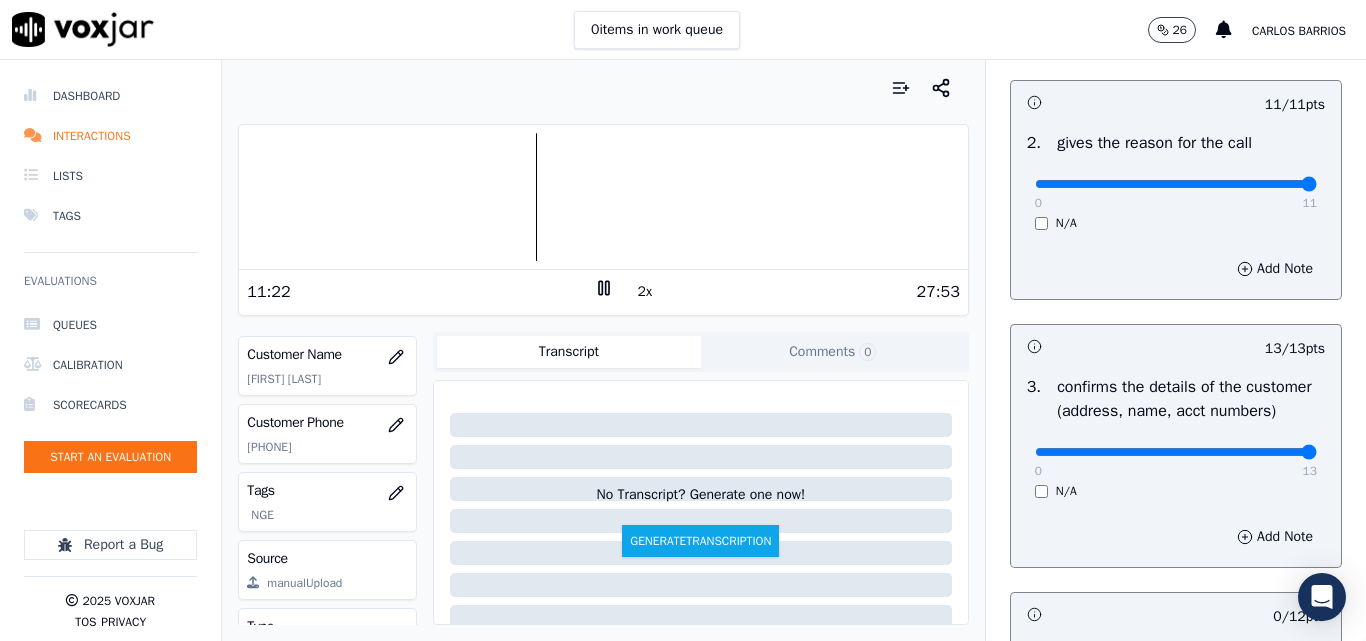 click at bounding box center [603, 197] 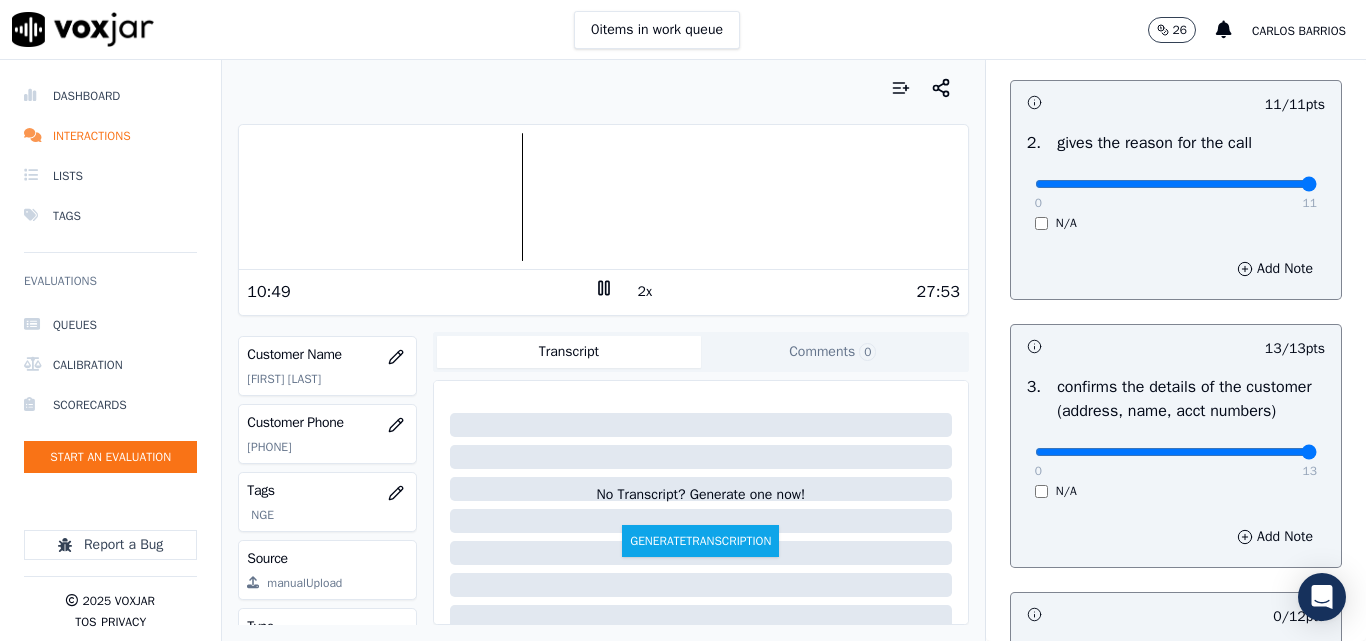 click at bounding box center [603, 197] 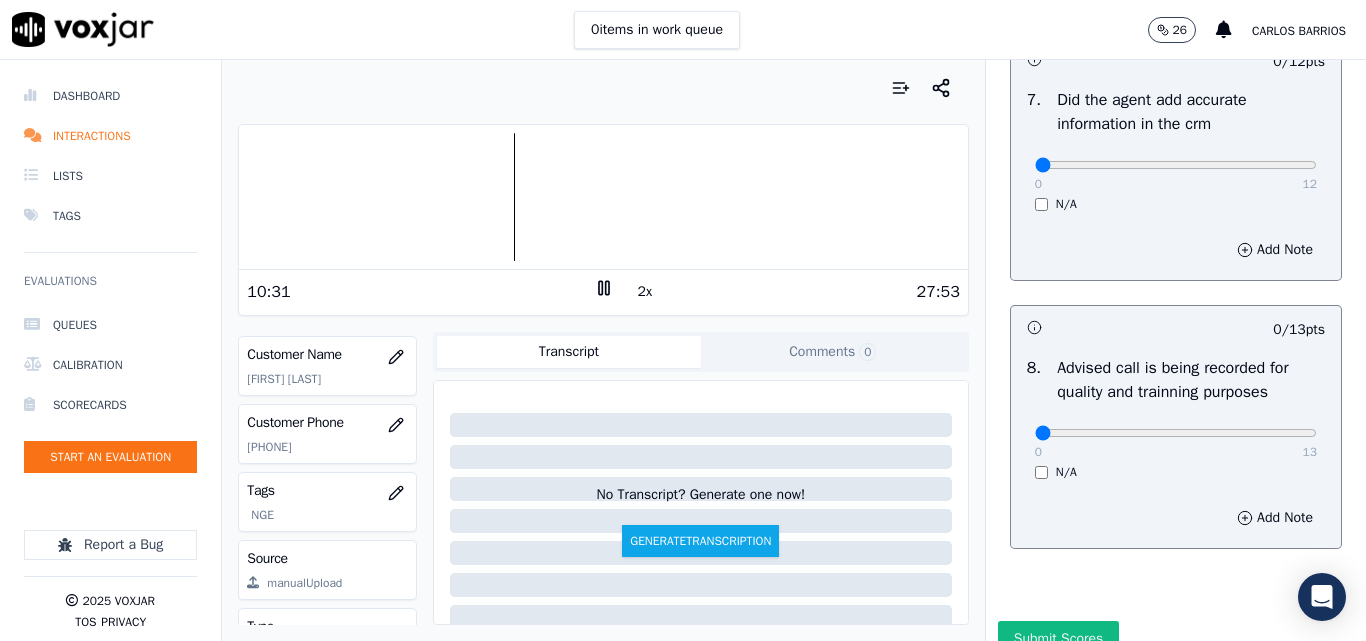 scroll, scrollTop: 1928, scrollLeft: 0, axis: vertical 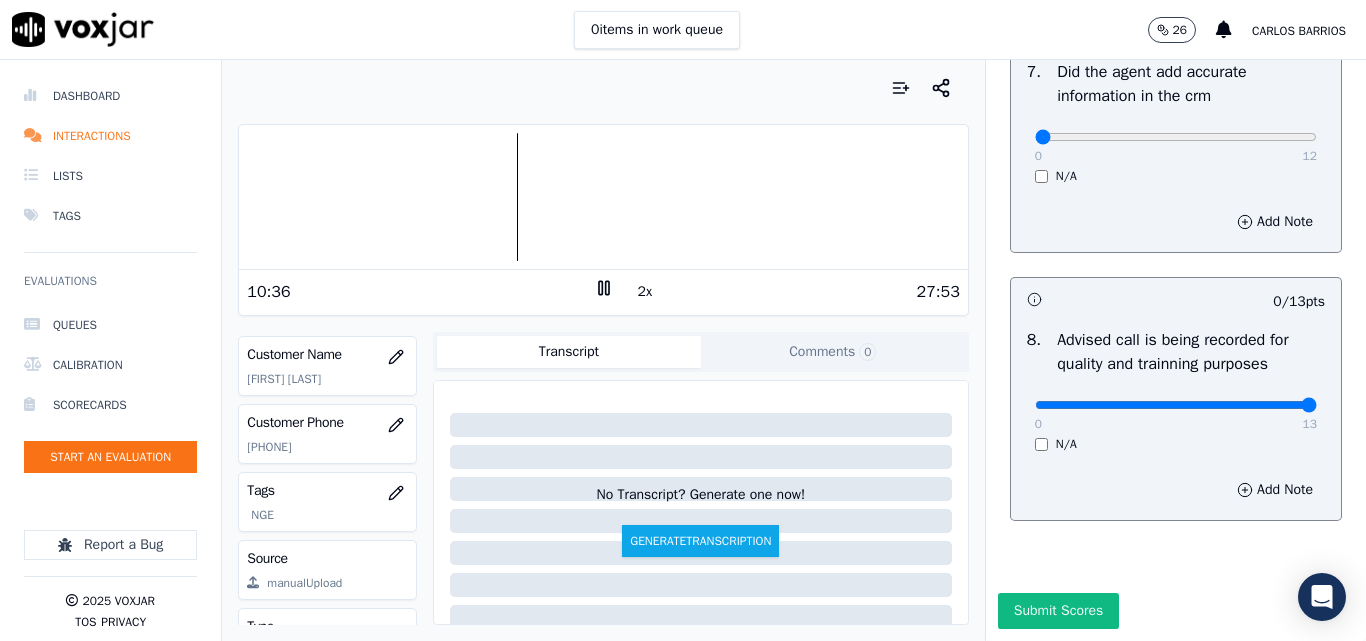 drag, startPoint x: 1254, startPoint y: 359, endPoint x: 1279, endPoint y: 351, distance: 26.24881 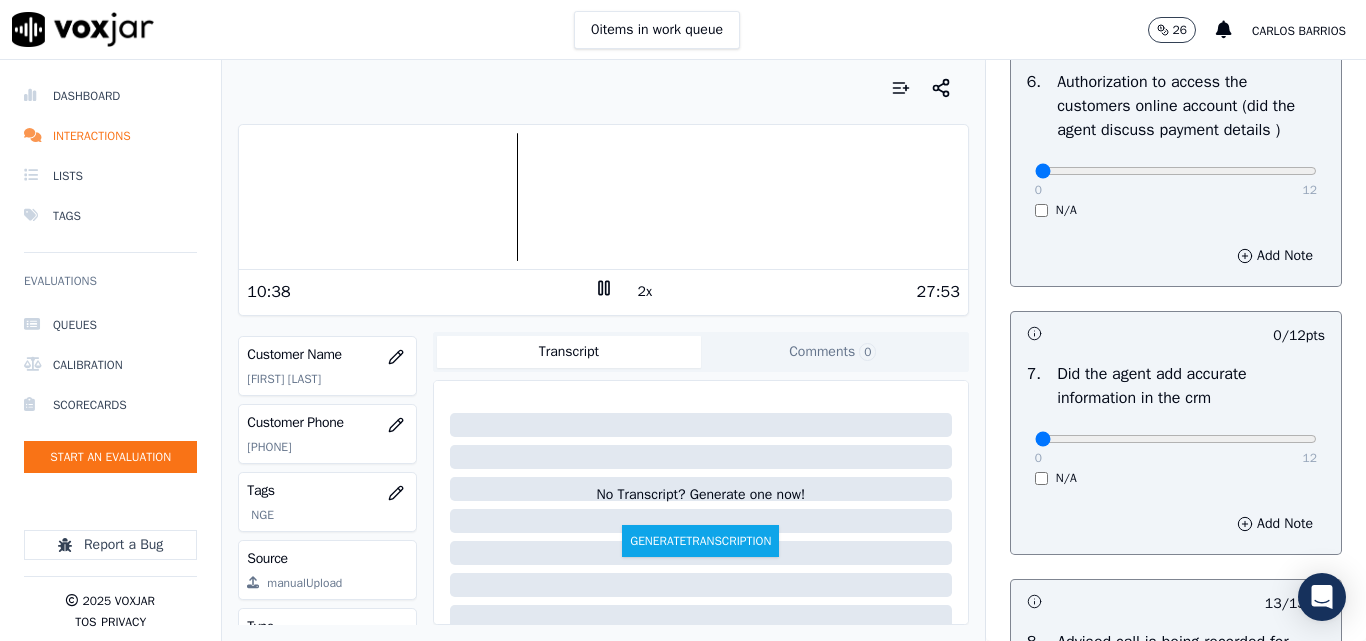 scroll, scrollTop: 1528, scrollLeft: 0, axis: vertical 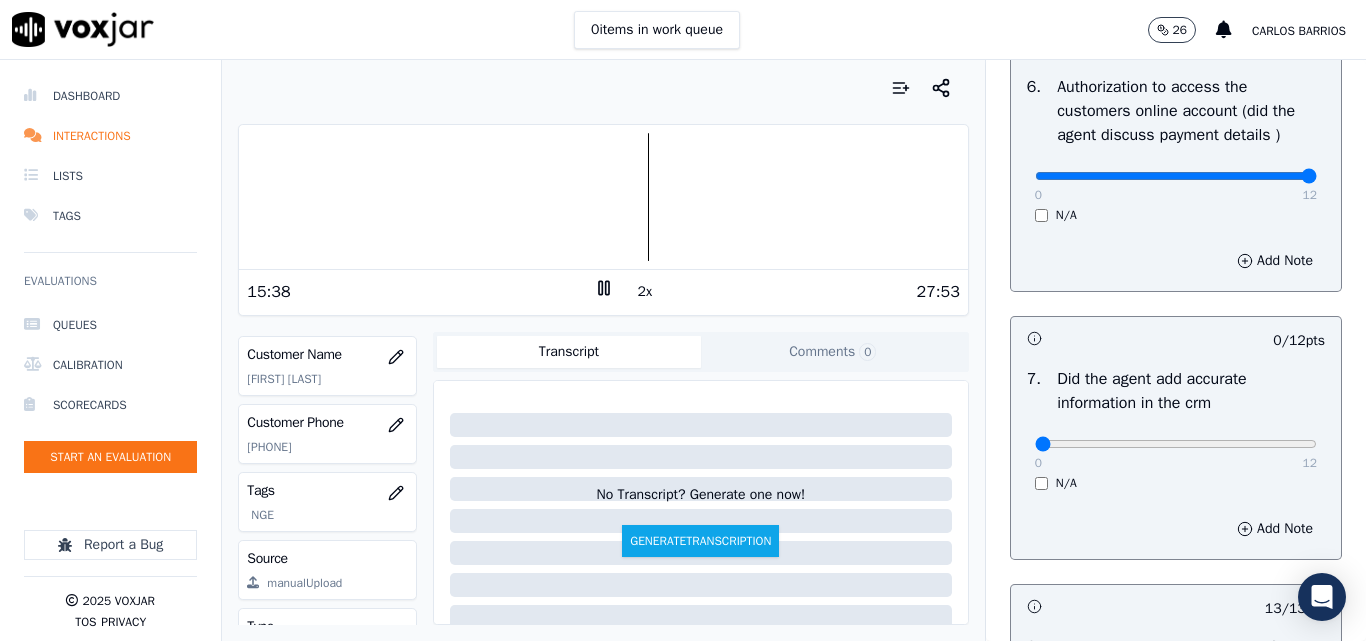 drag, startPoint x: 1252, startPoint y: 229, endPoint x: 1269, endPoint y: 231, distance: 17.117243 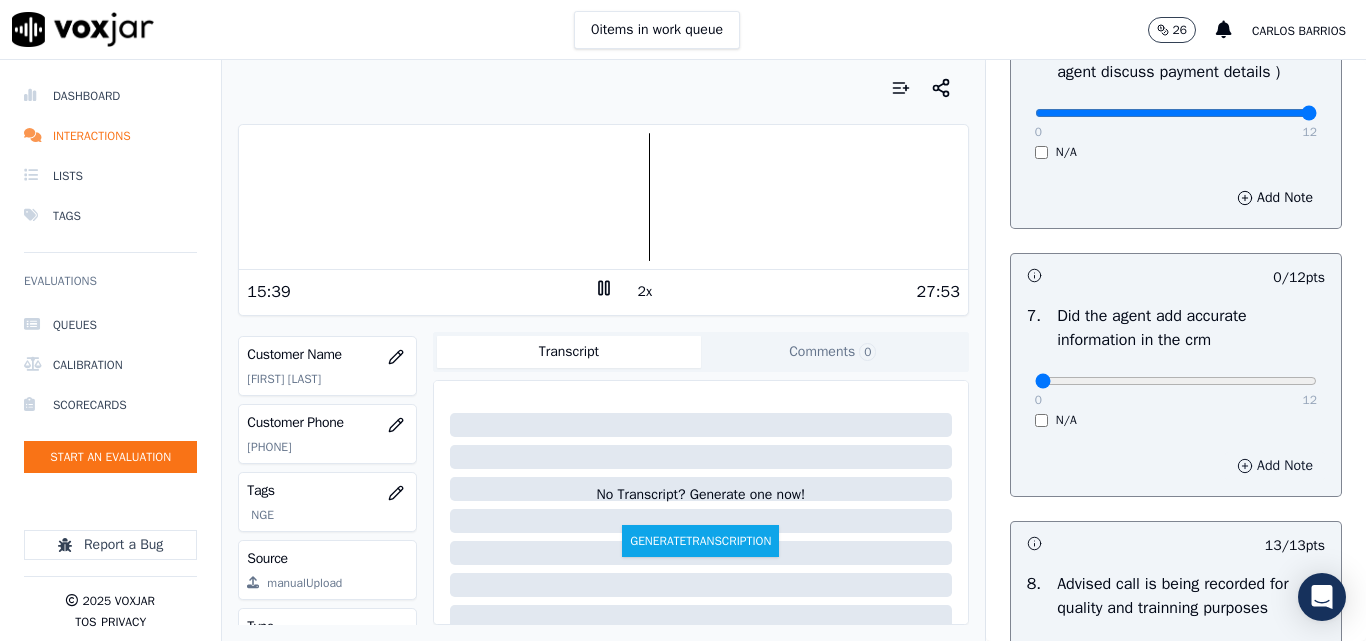 scroll, scrollTop: 1628, scrollLeft: 0, axis: vertical 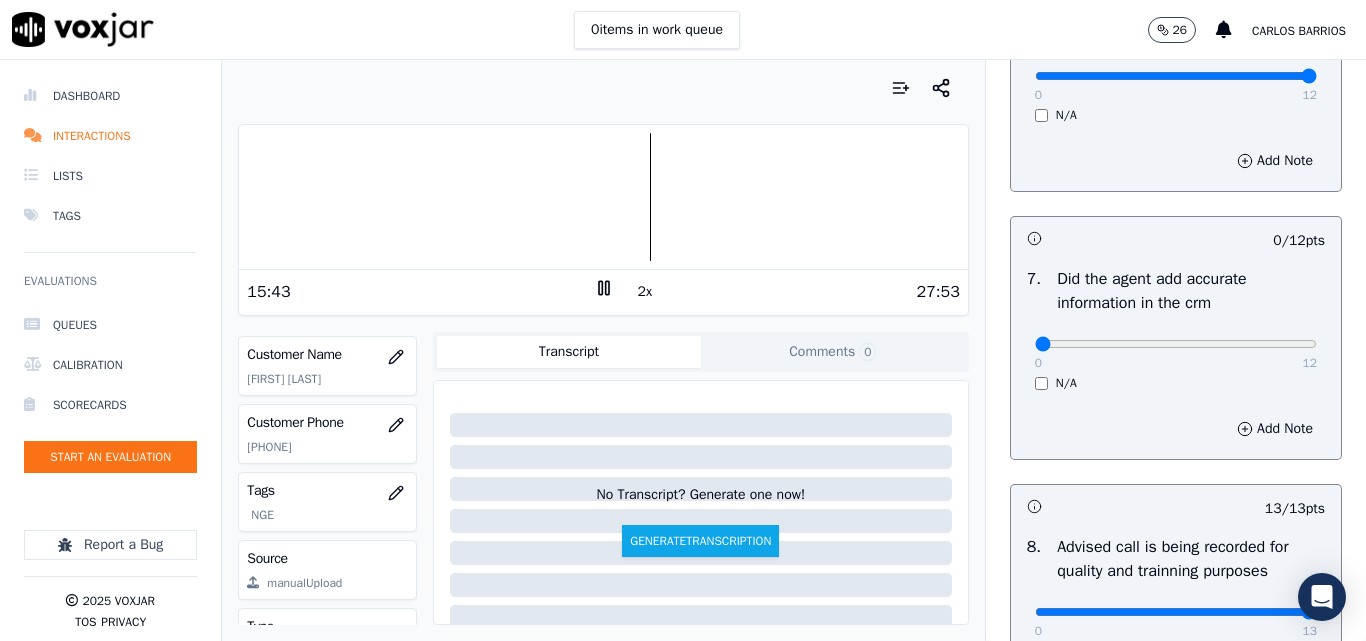 click at bounding box center (603, 197) 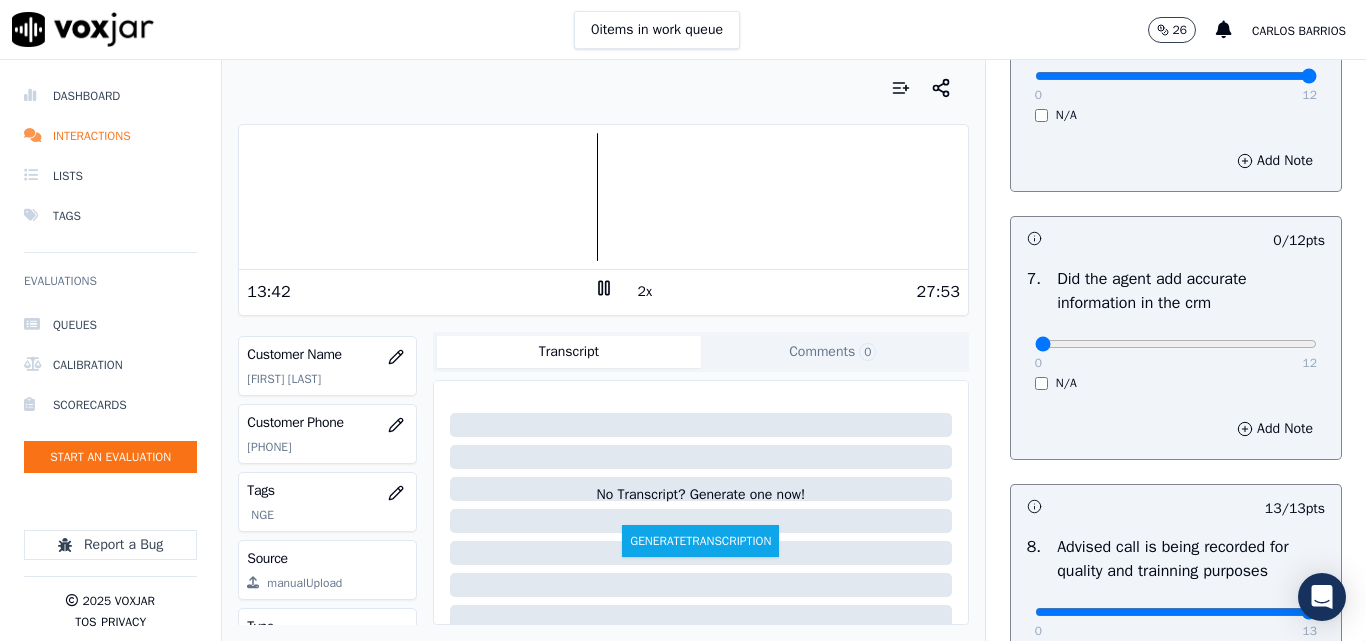 click at bounding box center [603, 197] 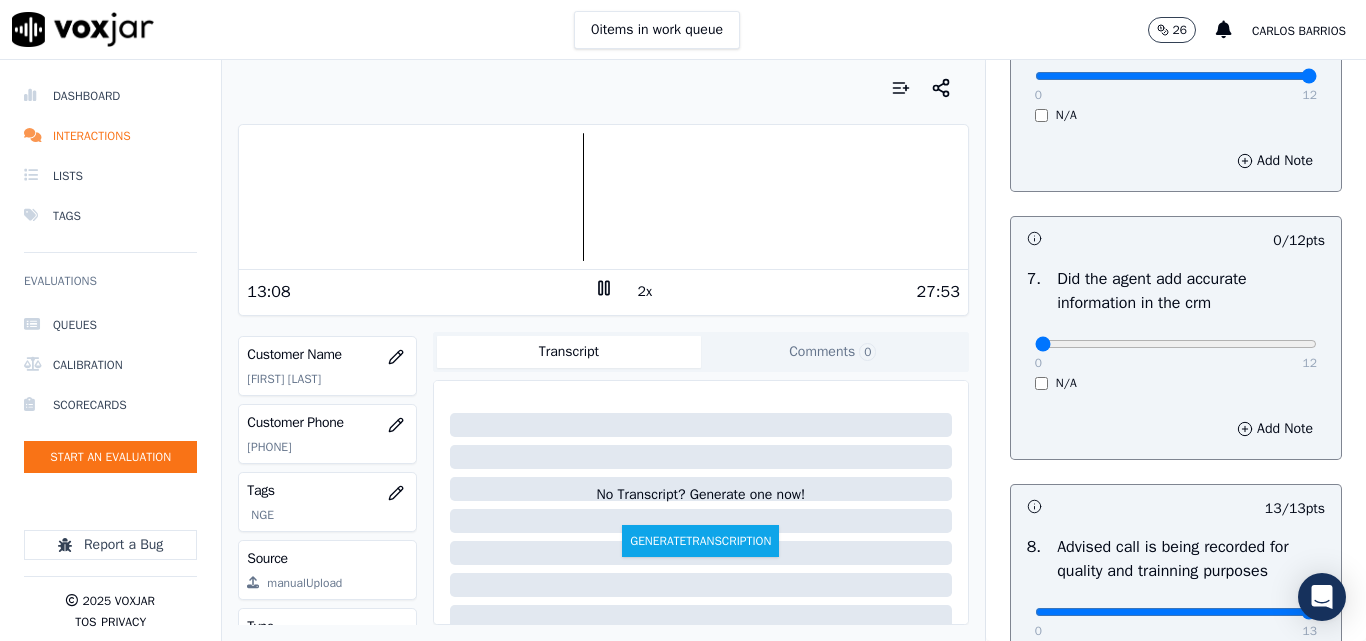 click at bounding box center (603, 197) 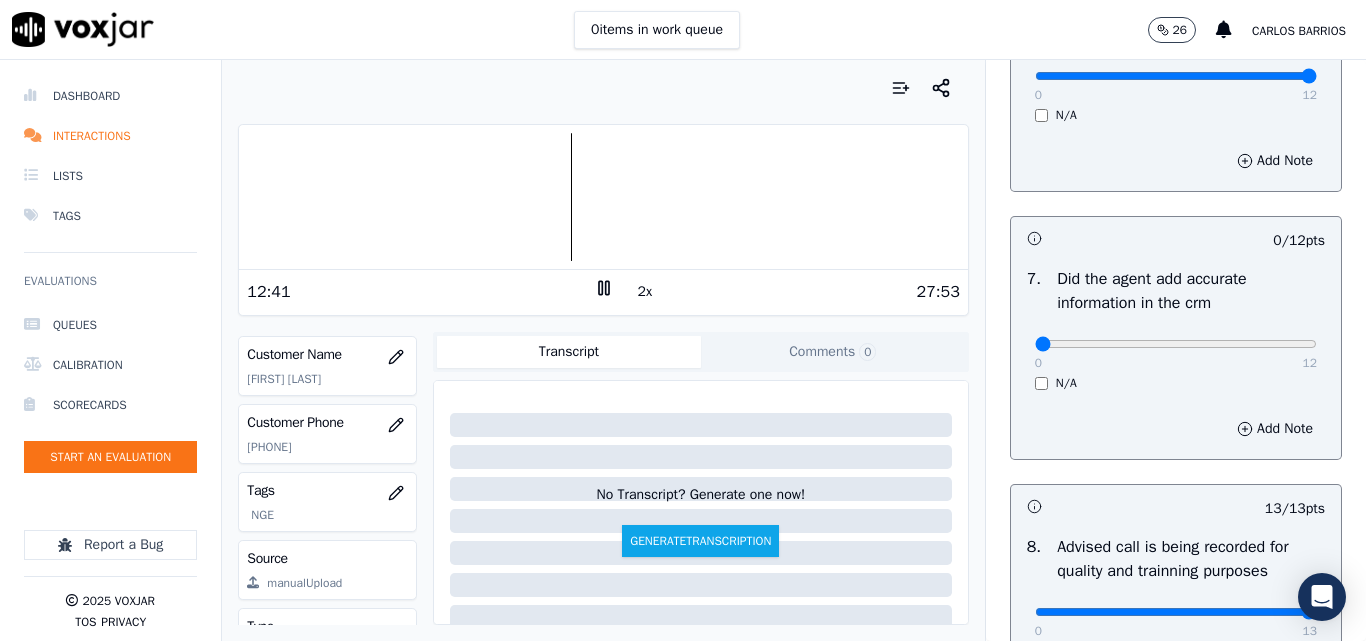 click on "2x" at bounding box center [645, 292] 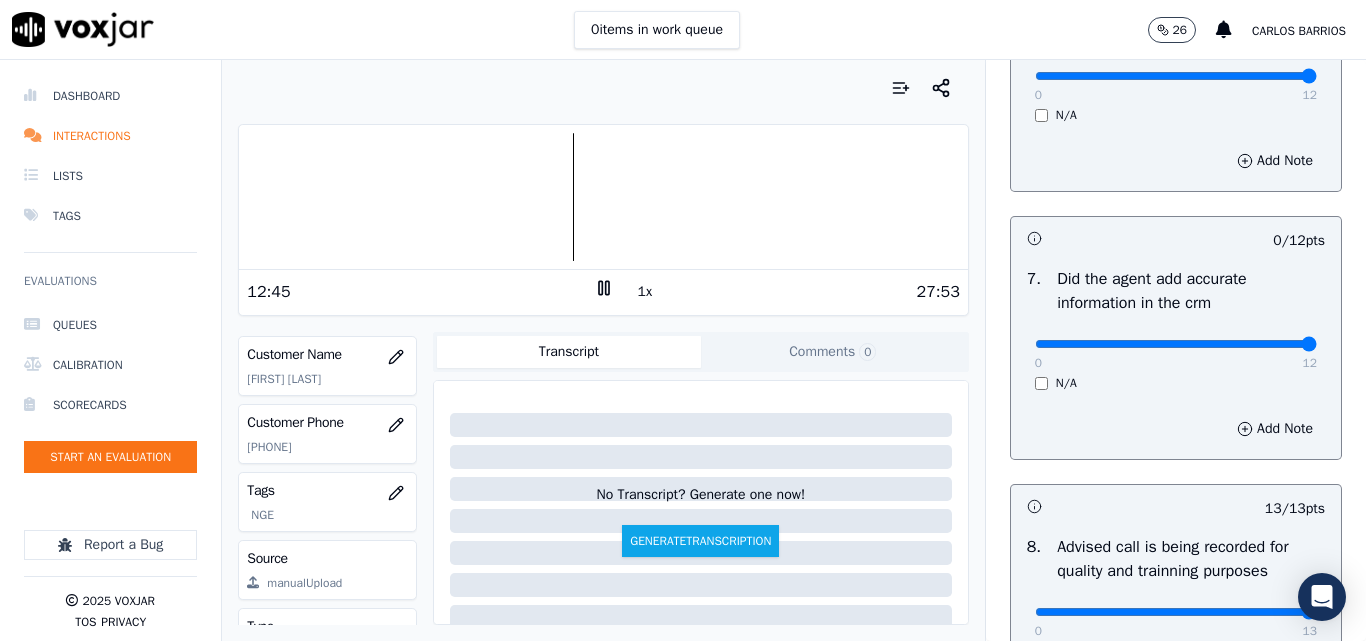 type on "12" 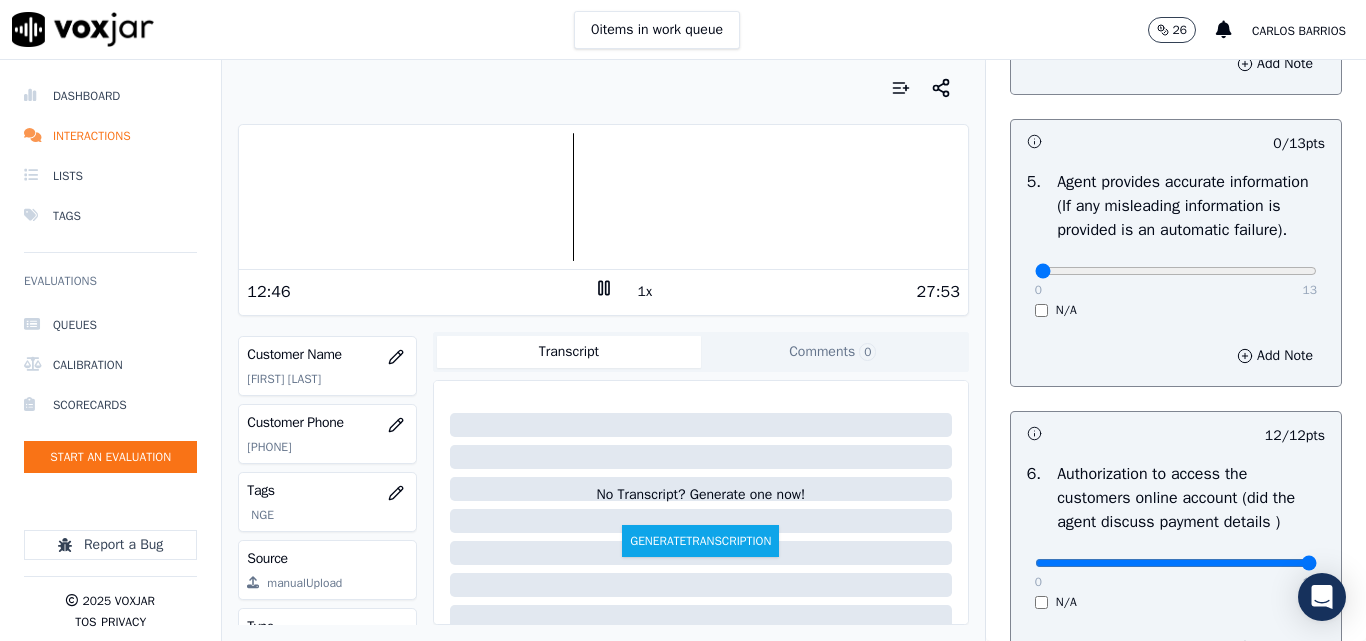 scroll, scrollTop: 1028, scrollLeft: 0, axis: vertical 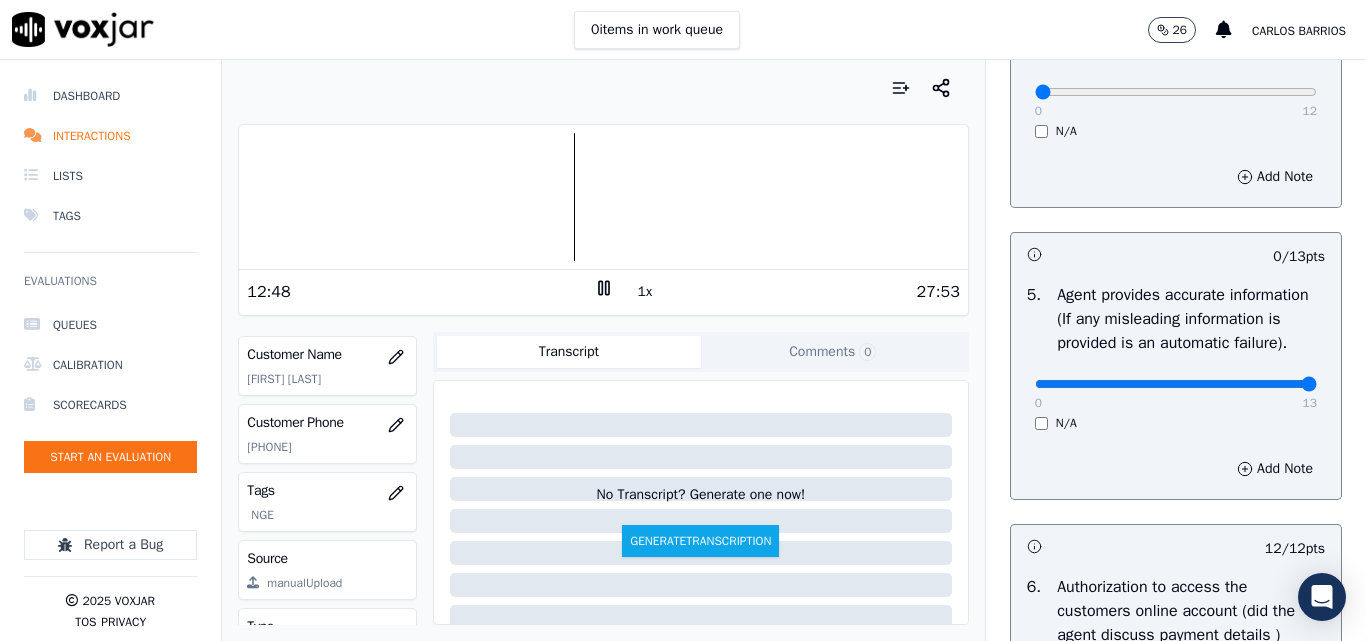 type on "13" 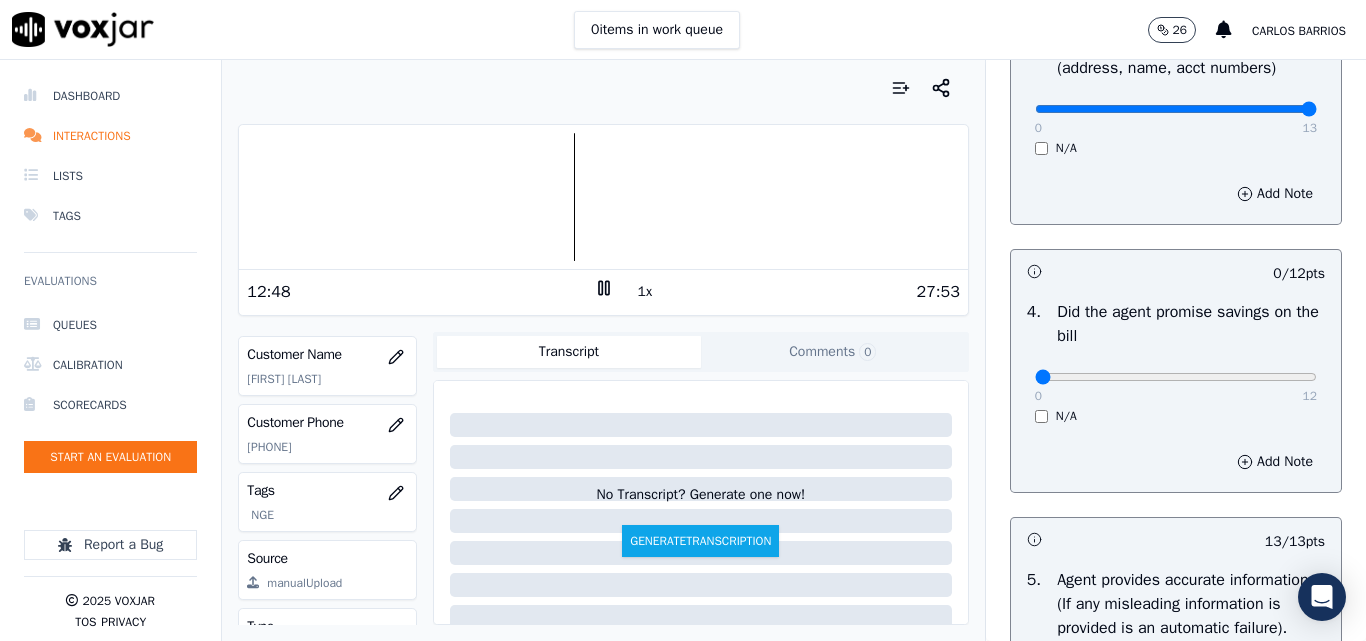 scroll, scrollTop: 728, scrollLeft: 0, axis: vertical 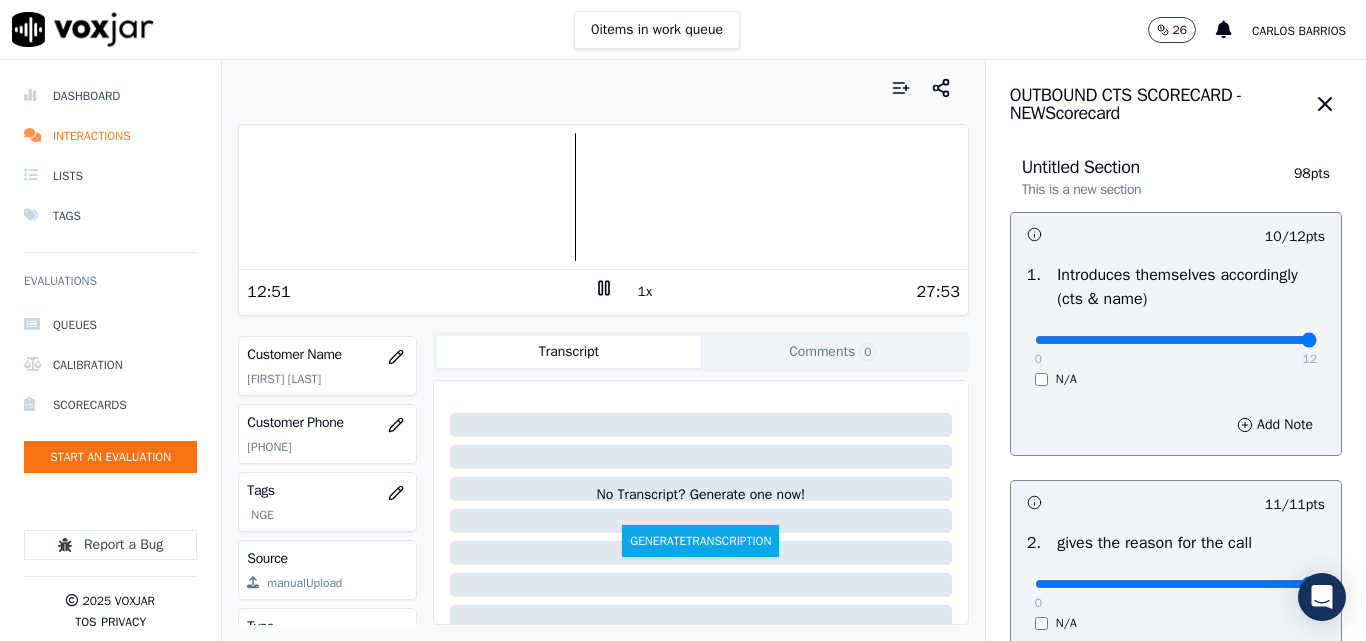 drag, startPoint x: 1250, startPoint y: 337, endPoint x: 1273, endPoint y: 341, distance: 23.345236 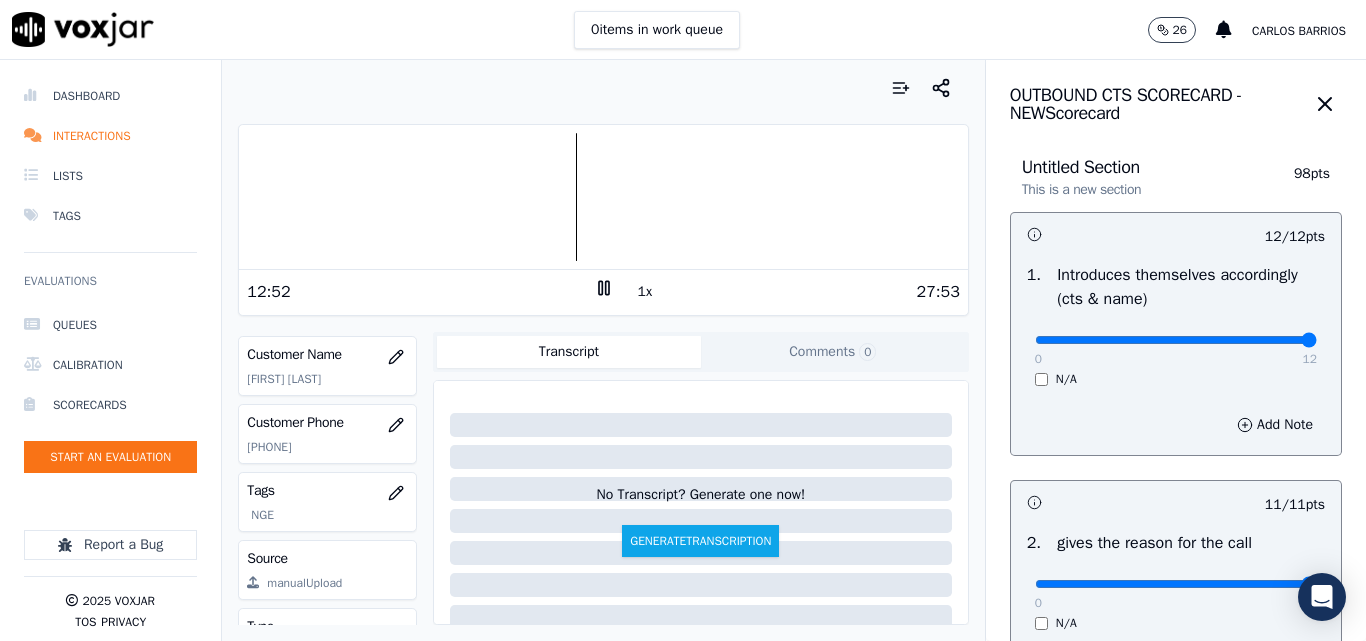 scroll, scrollTop: 1928, scrollLeft: 0, axis: vertical 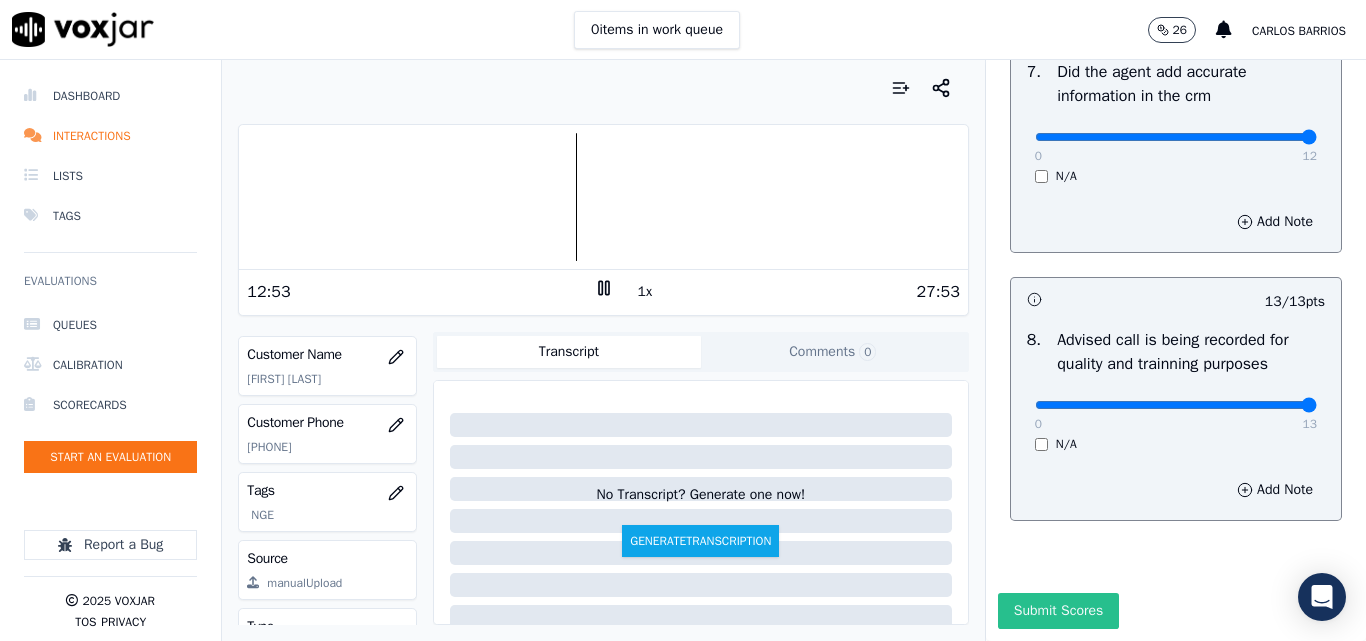 click on "Submit Scores" at bounding box center [1058, 611] 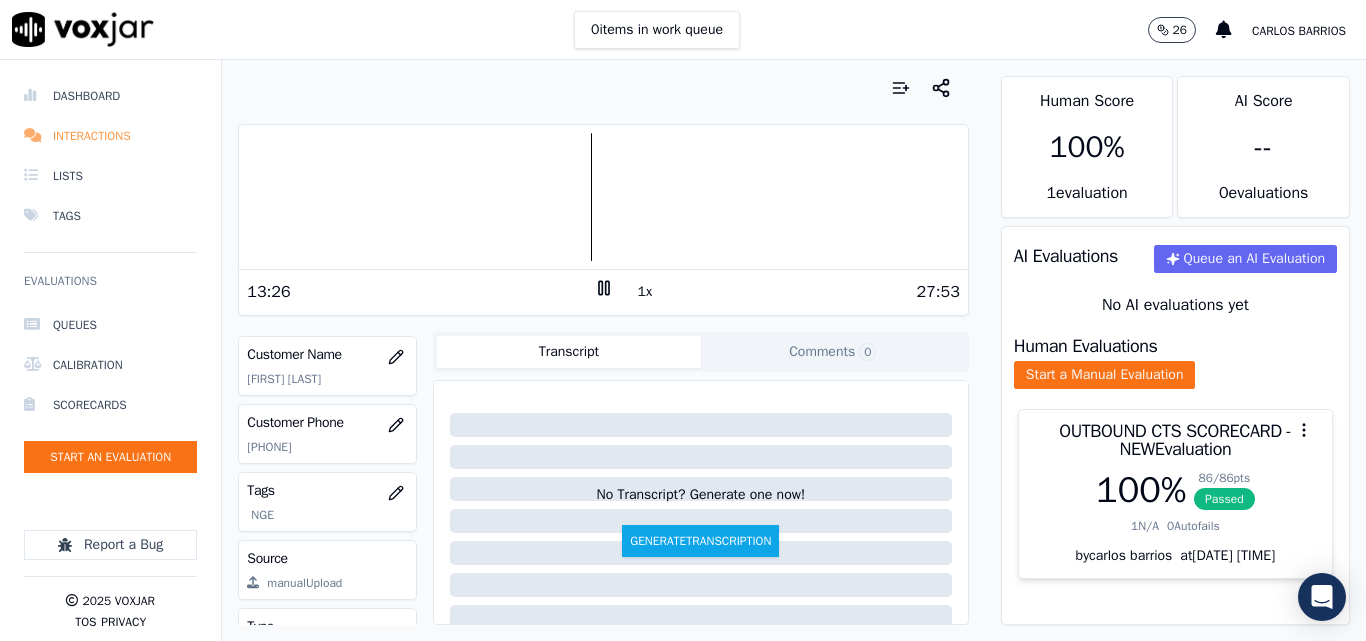click on "Interactions" at bounding box center (110, 136) 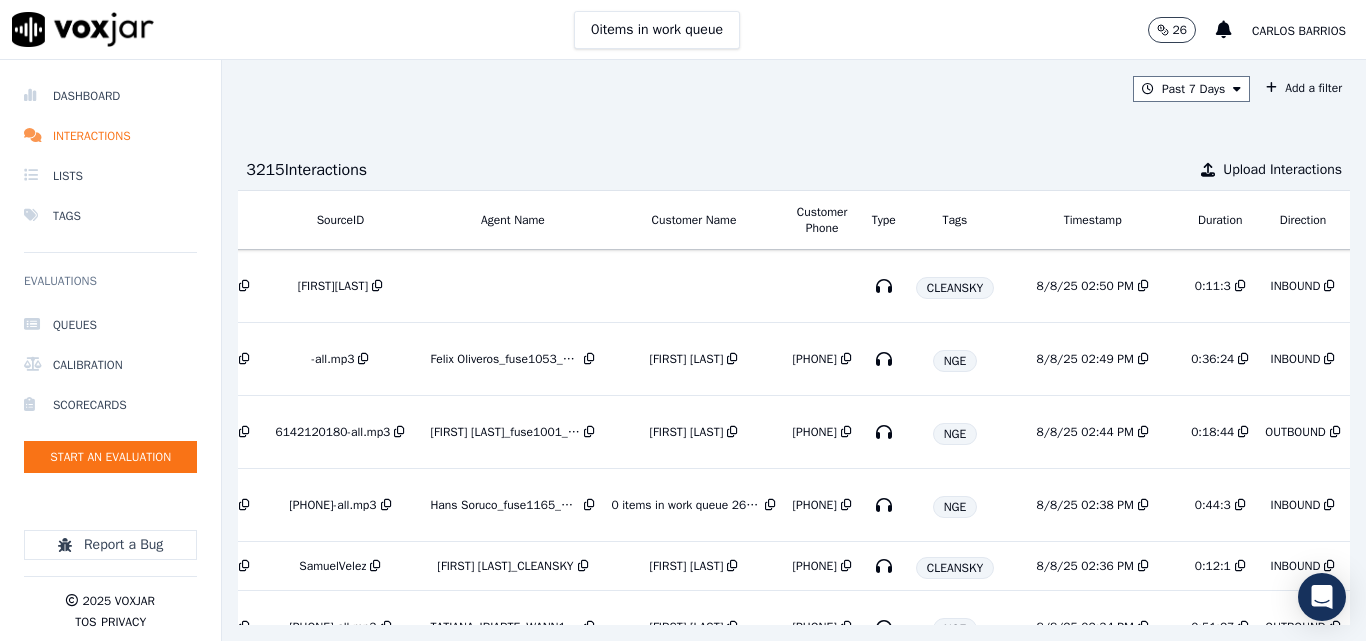 scroll, scrollTop: 0, scrollLeft: 78, axis: horizontal 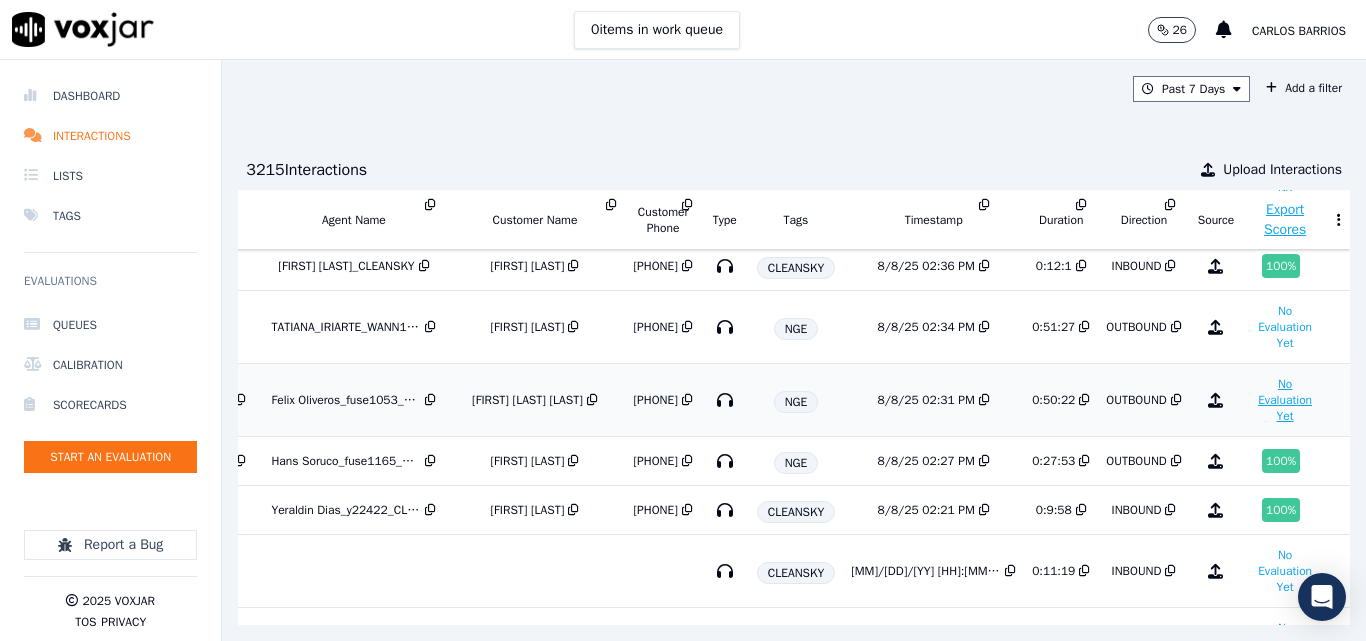 click on "No Evaluation Yet" at bounding box center [1285, 400] 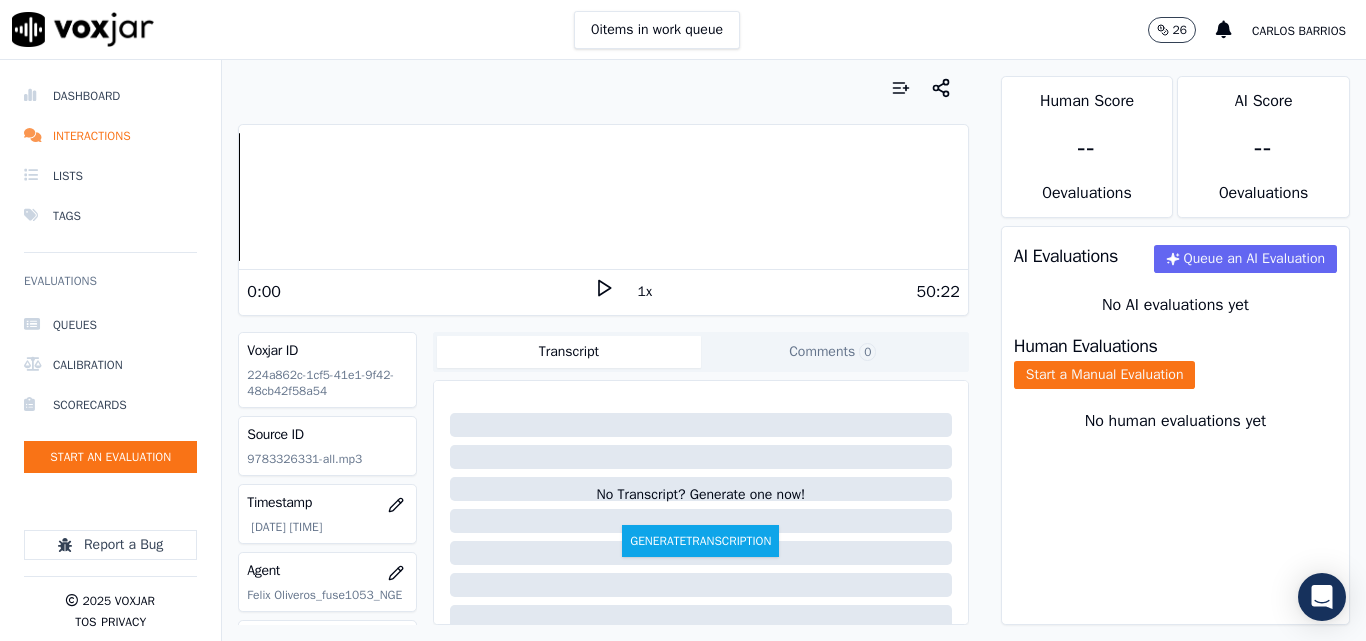 click on "50:22" at bounding box center [787, 292] 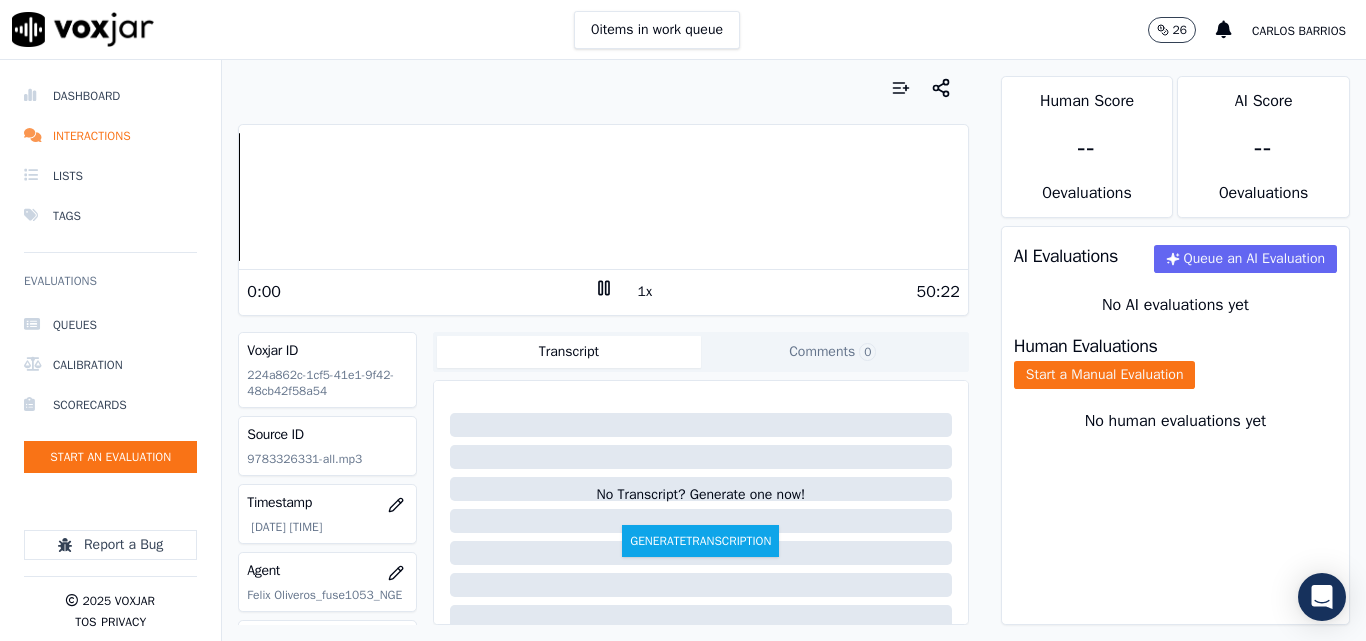 click on "1x" at bounding box center [645, 292] 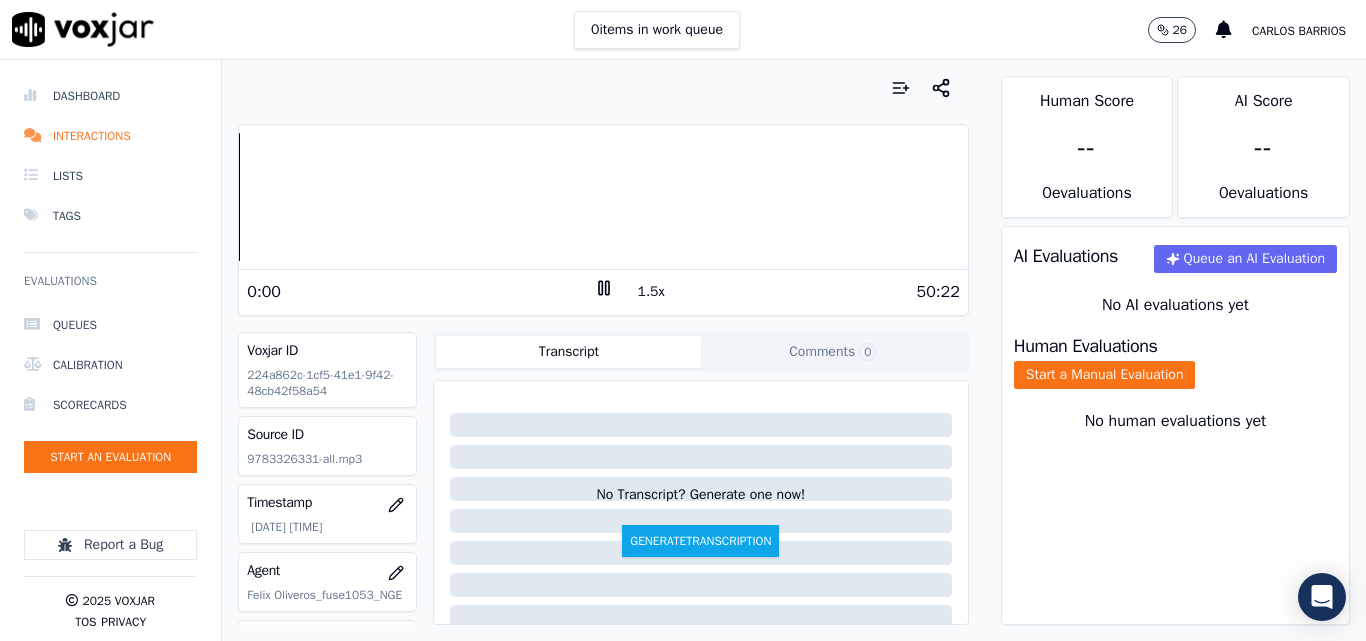 click on "1.5x" at bounding box center [651, 292] 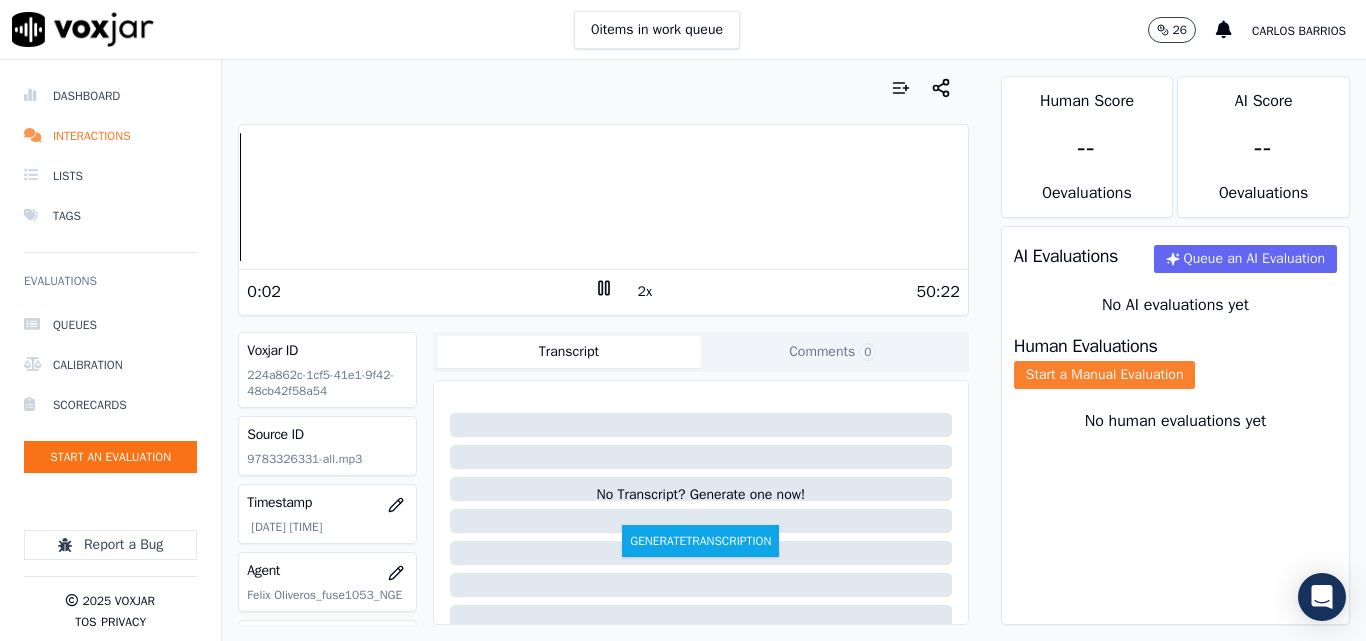 click on "Start a Manual Evaluation" 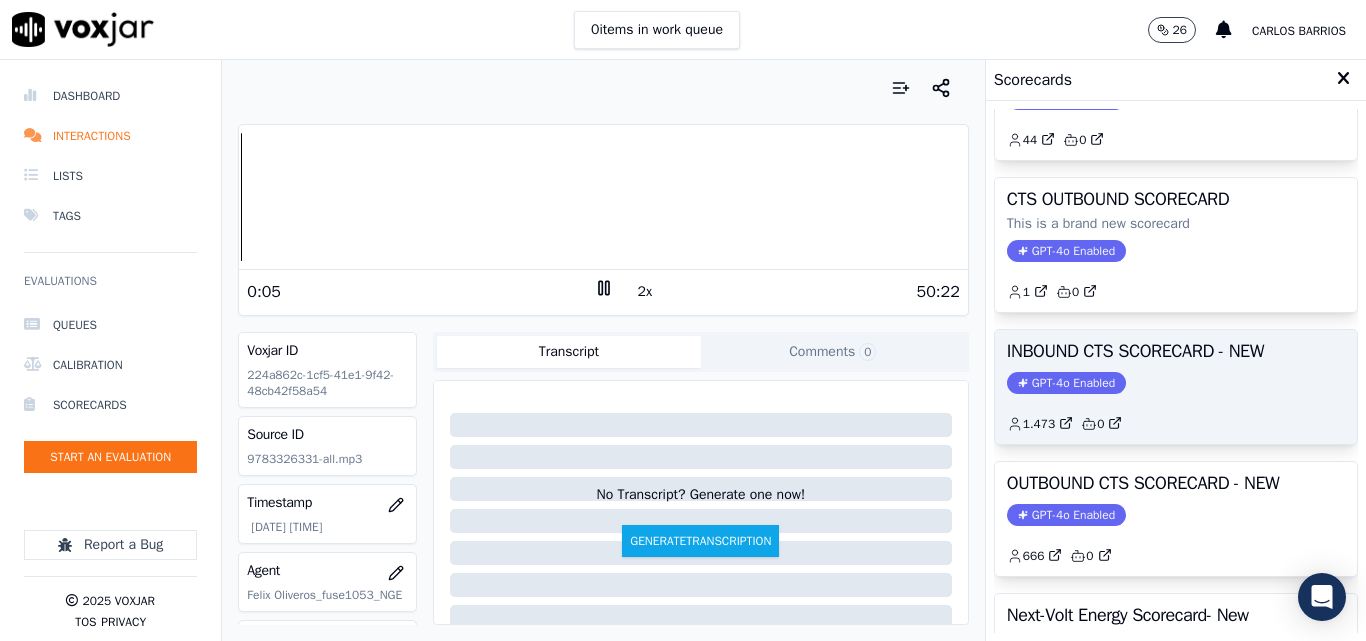 scroll, scrollTop: 200, scrollLeft: 0, axis: vertical 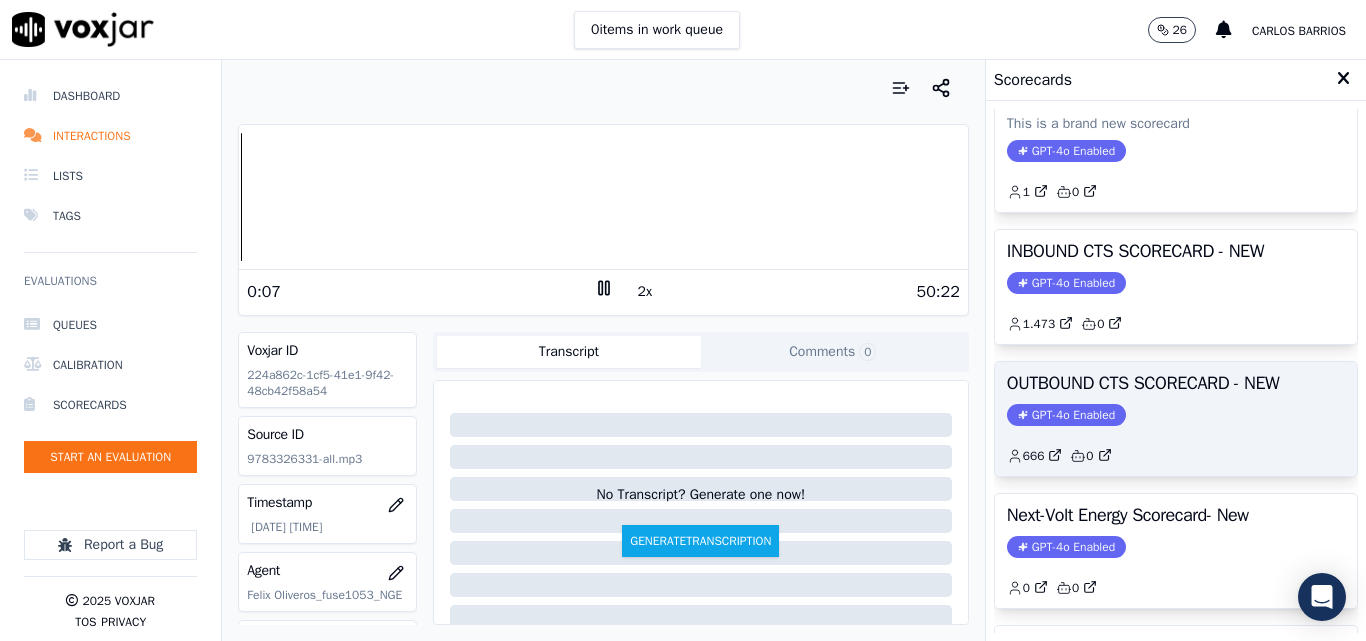 click on "OUTBOUND CTS SCORECARD - NEW        GPT-4o Enabled       666         0" at bounding box center [1176, 419] 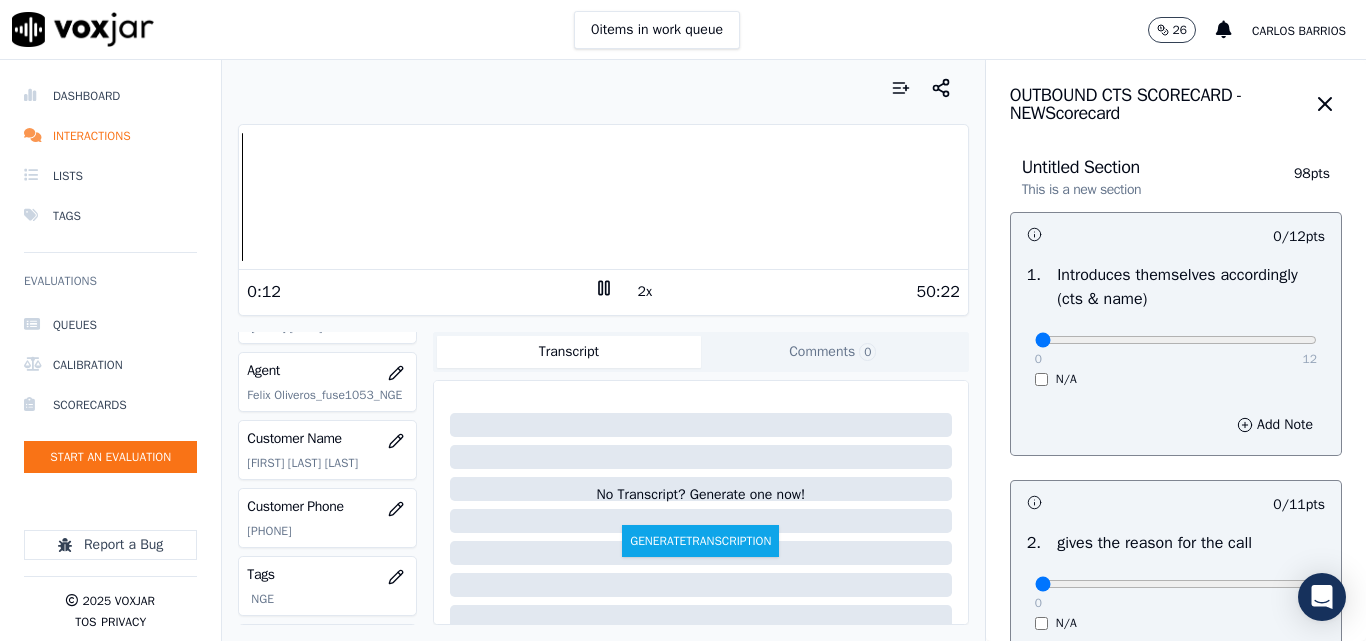 scroll, scrollTop: 300, scrollLeft: 0, axis: vertical 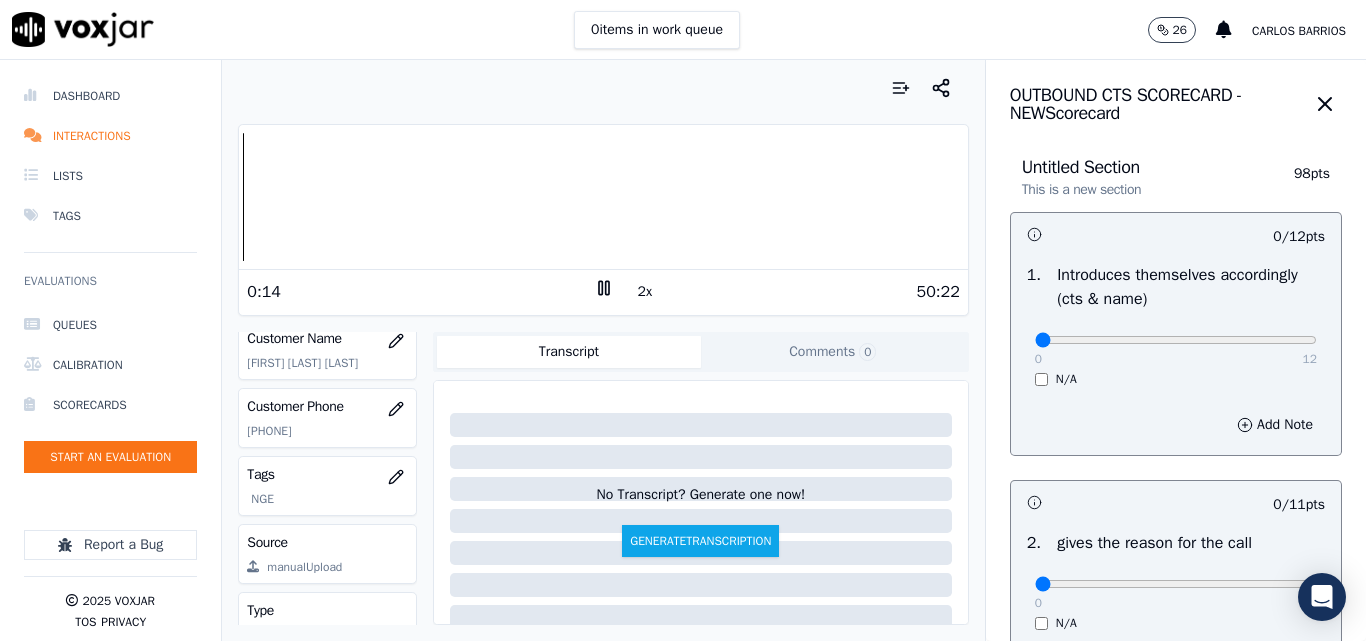 click on "[PHONE]" 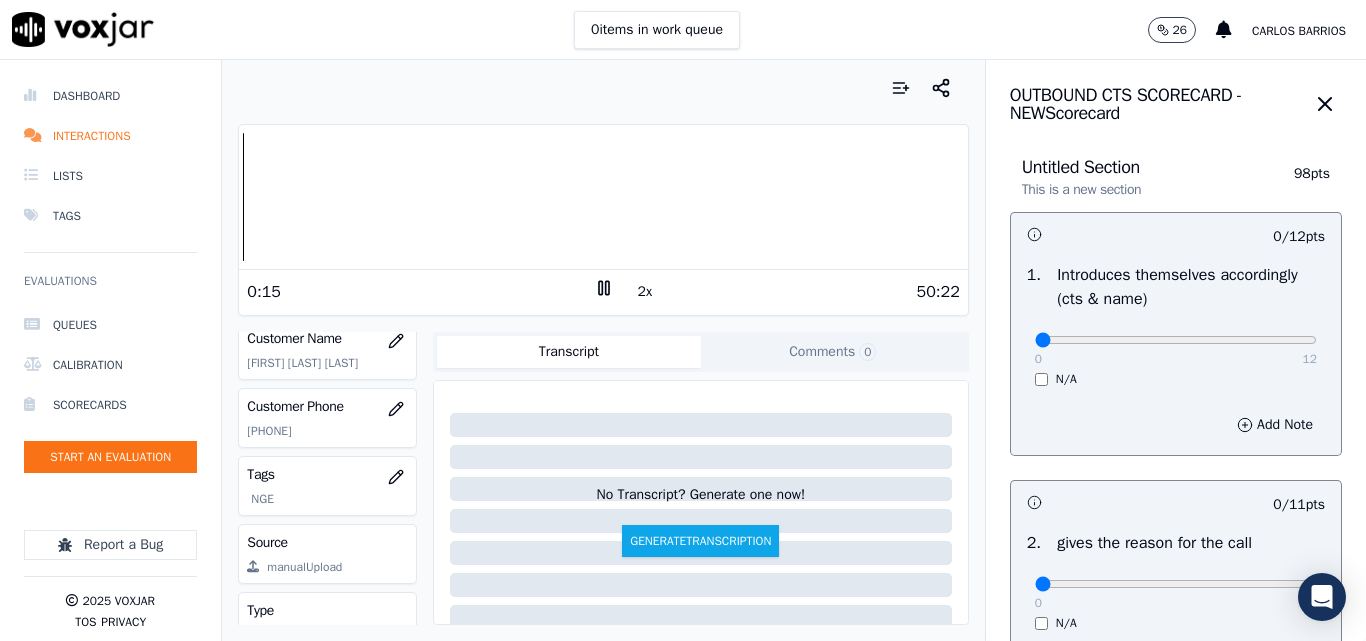 click on "[PHONE]" 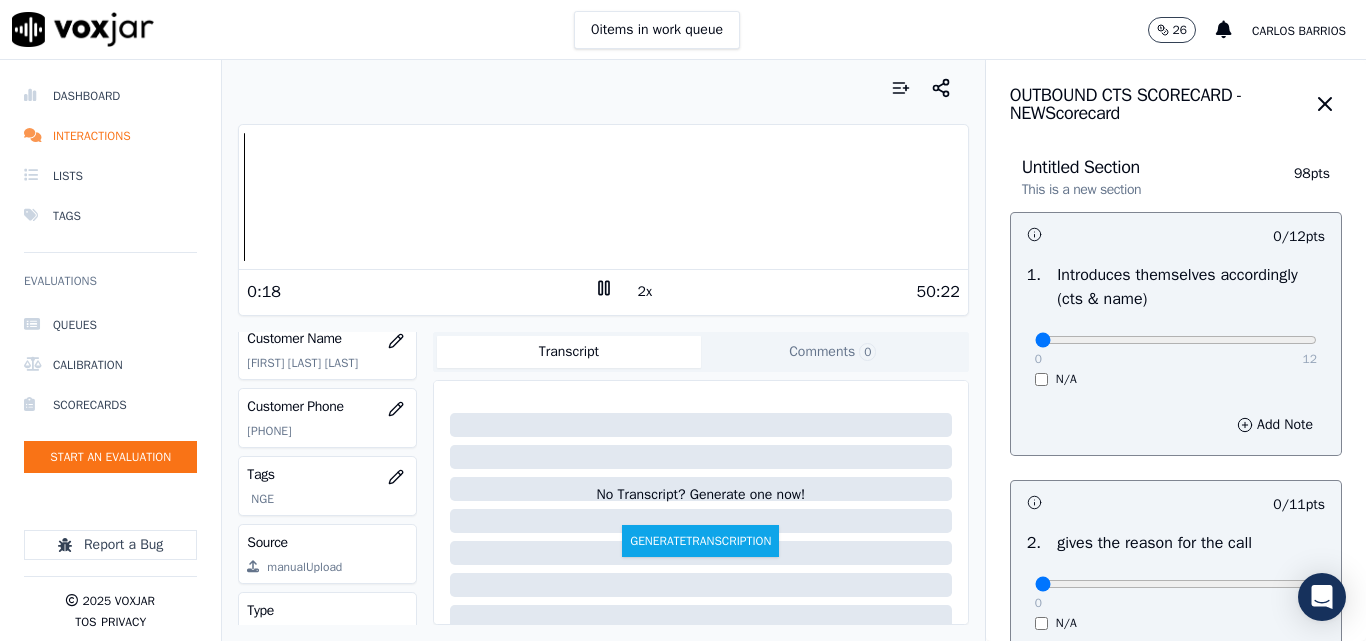copy on "[PHONE]" 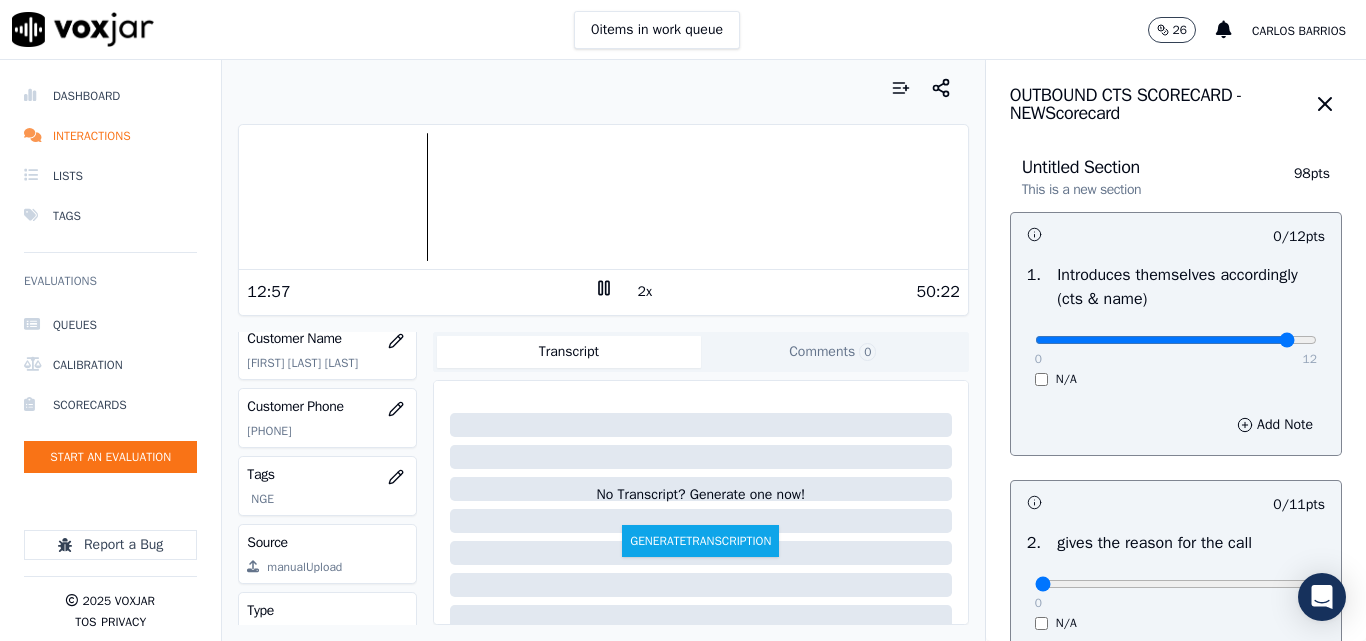 click at bounding box center (1176, 340) 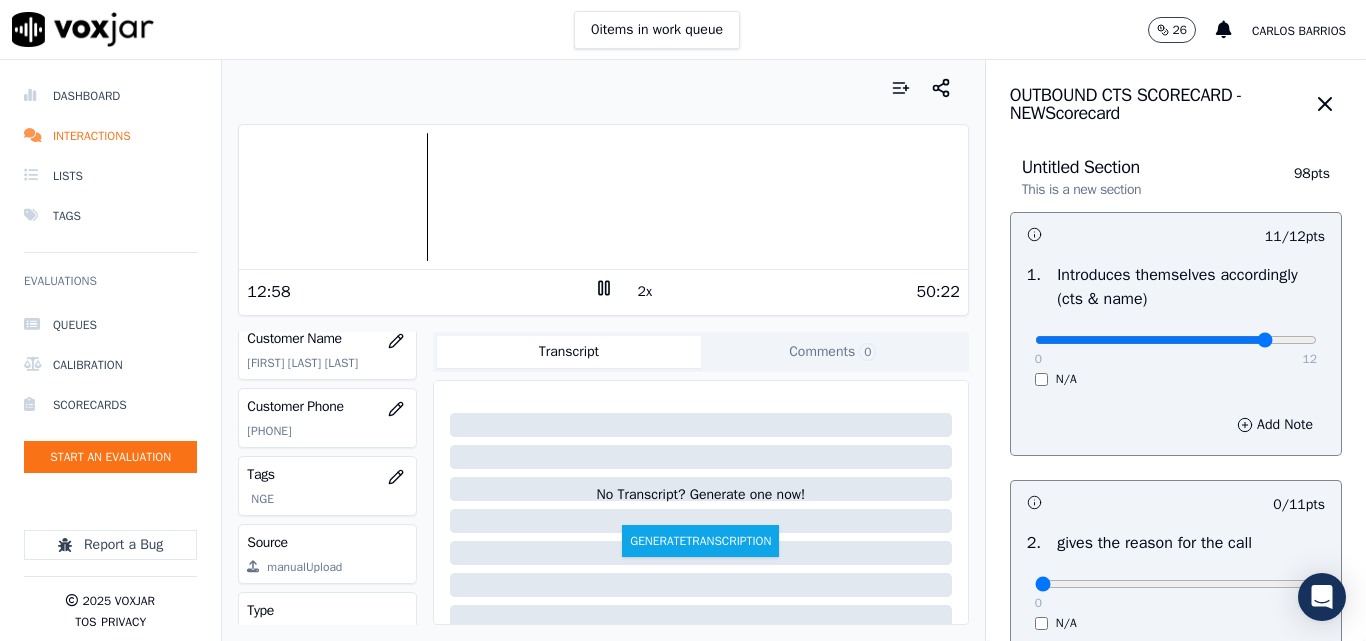 type on "10" 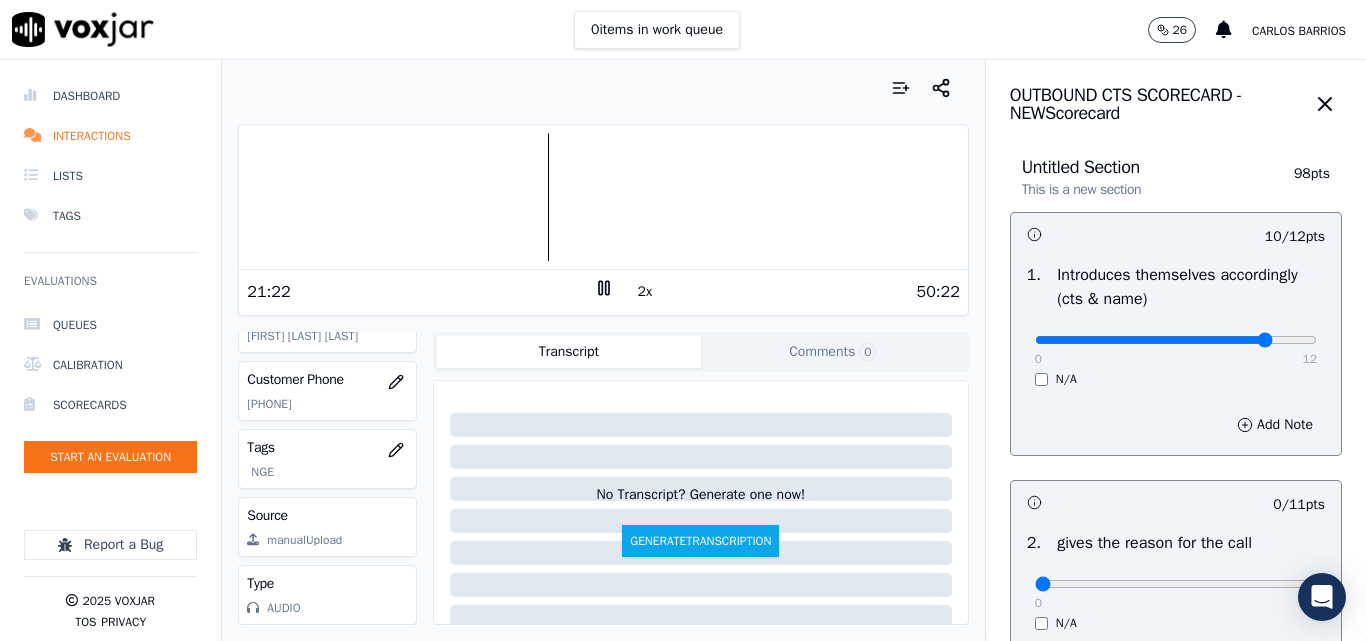 scroll, scrollTop: 388, scrollLeft: 0, axis: vertical 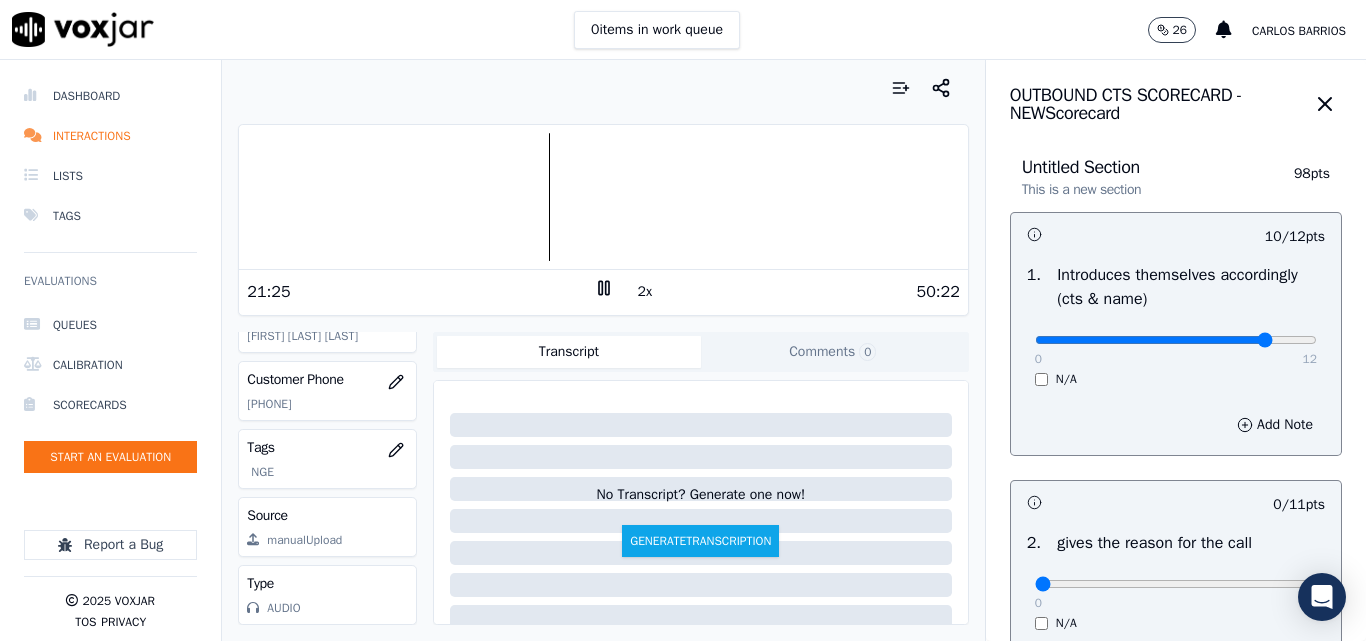 copy on "[PHONE]" 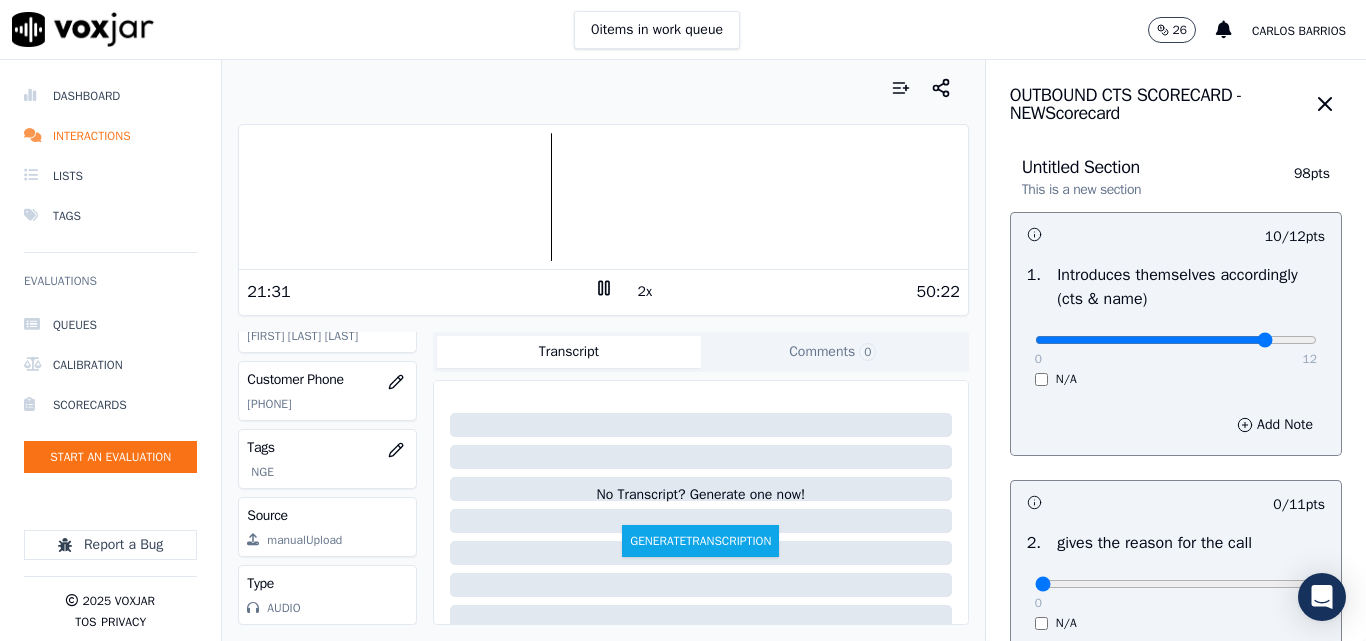 scroll, scrollTop: 288, scrollLeft: 0, axis: vertical 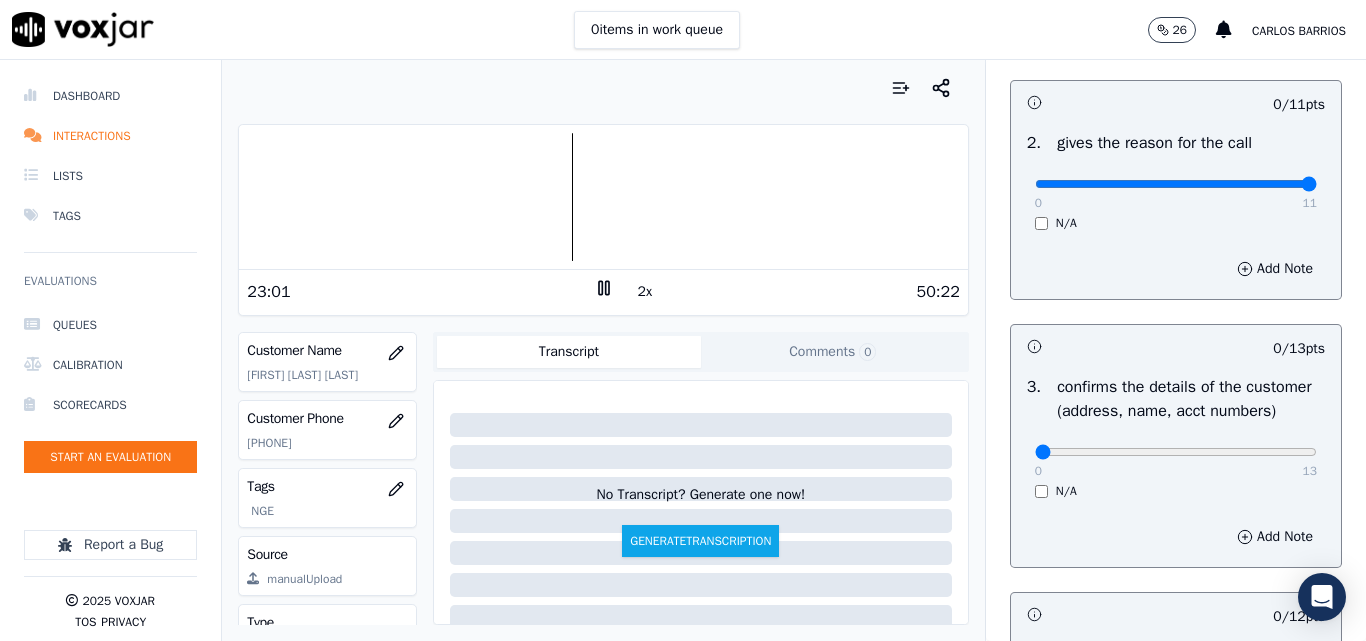 drag, startPoint x: 1247, startPoint y: 182, endPoint x: 1267, endPoint y: 178, distance: 20.396078 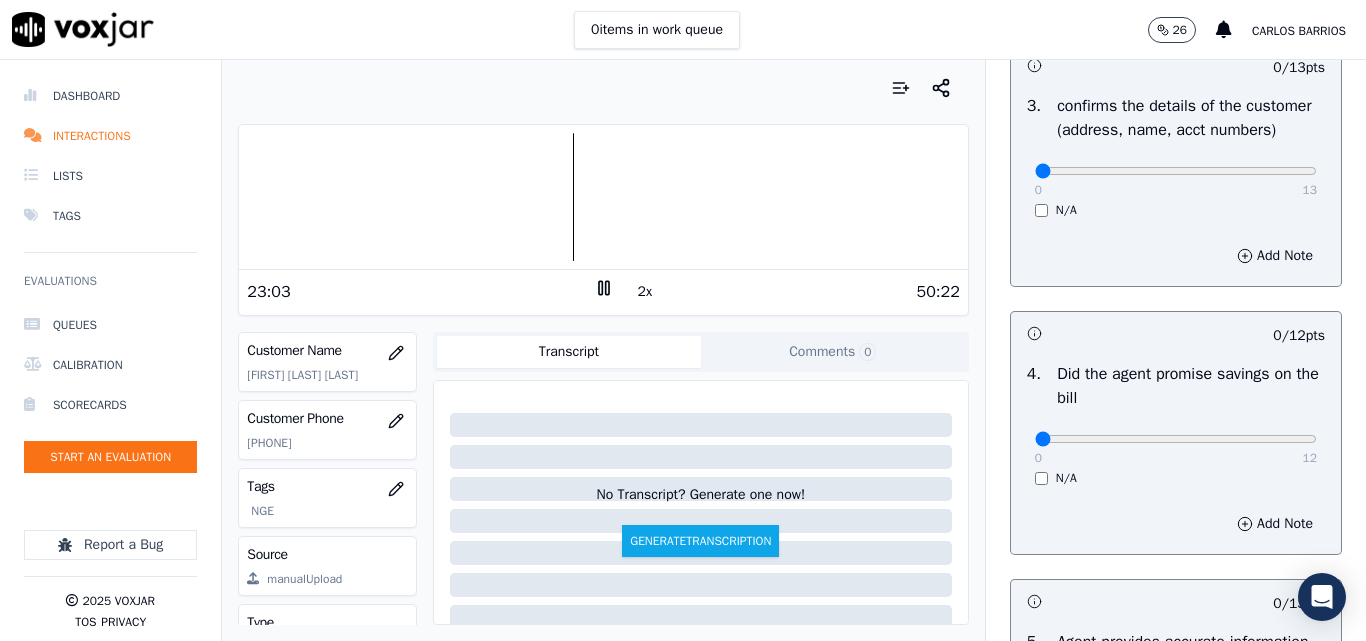 scroll, scrollTop: 700, scrollLeft: 0, axis: vertical 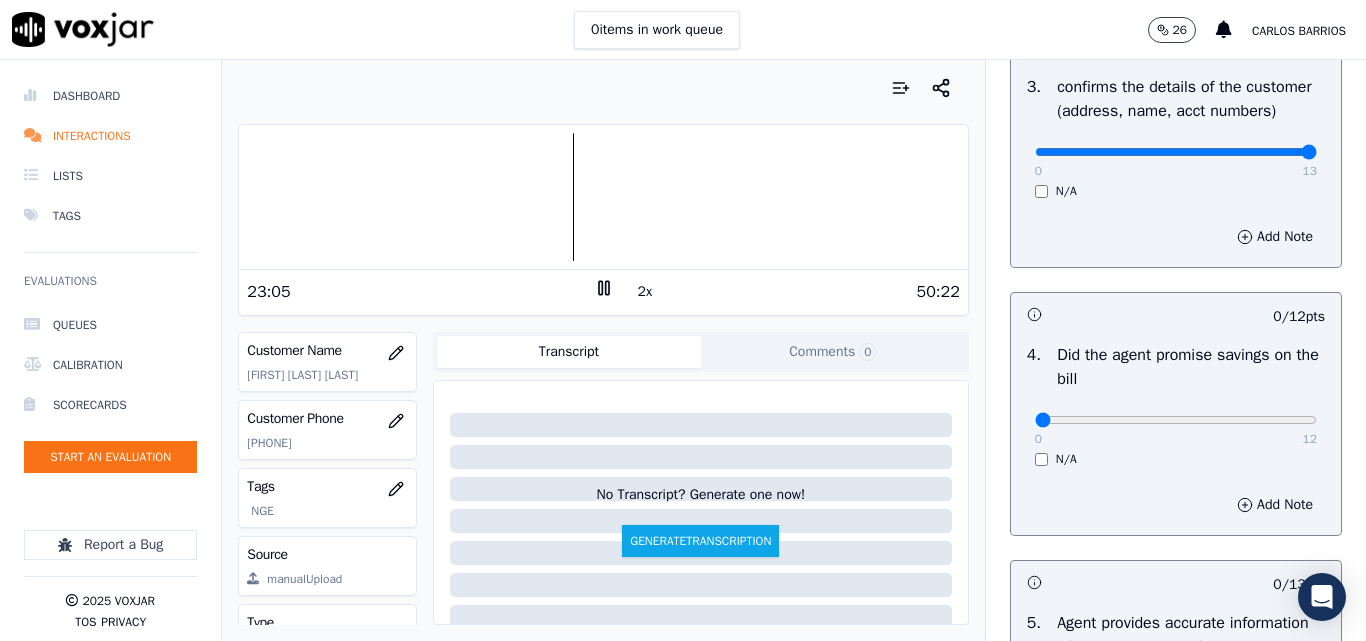 type on "13" 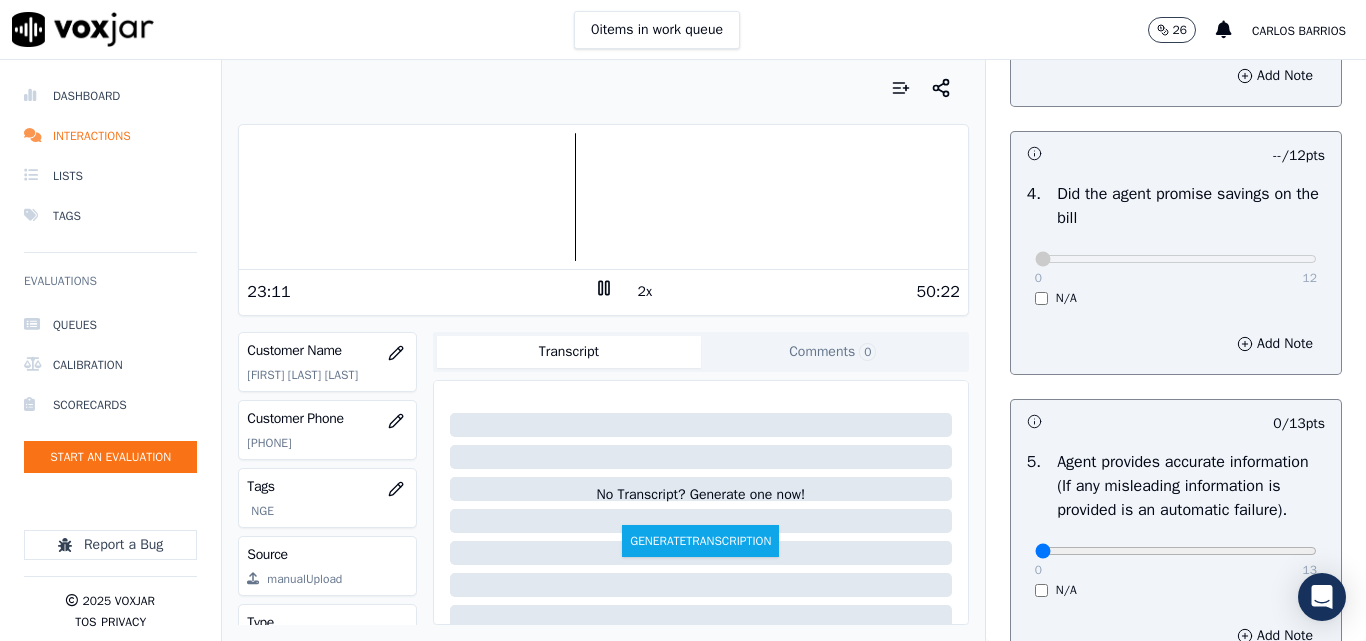 scroll, scrollTop: 900, scrollLeft: 0, axis: vertical 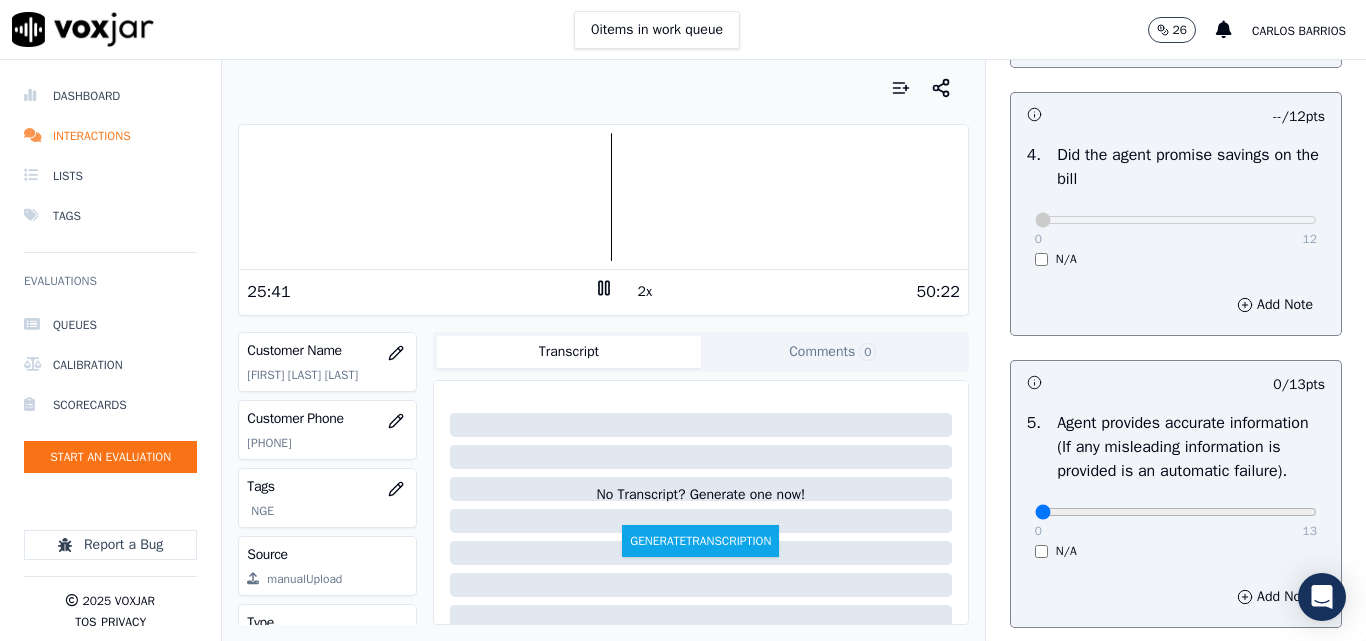 click on "0  items in work queue     26         [FIRST] [LAST]             Dashboard   Interactions   Lists   Tags       Evaluations     Queues   Calibration   Scorecards   Start an Evaluation
Report a Bug       2025   Voxjar   TOS   Privacy             Your browser does not support the audio element.   18:25     2x   18:44   Voxjar ID   07da70ca-354b-4056-b1be-26e9a496ab88   Source ID   6142120180-all.mp3   Timestamp
08/08/2025 02:44 pm     Agent
[FIRST] [LAST]_fuse1001_NGE     Customer Name     [FIRST] [LAST]     Customer Phone     [PHONE]     Tags
NGE     Source     manualUpload   Type     AUDIO       Transcript   Comments  0   No Transcript? Generate one now!   Generate  Transcription         Add Comment   Scores   Transcript   Metadata   Comments         Human Score   92 %   1  evaluation   AI Score   --   0  evaluation s     AI Evaluations
Queue an AI Evaluation   No AI evaluations yet   Human Evaluations   Start a Manual Evaluation" at bounding box center [683, 30] 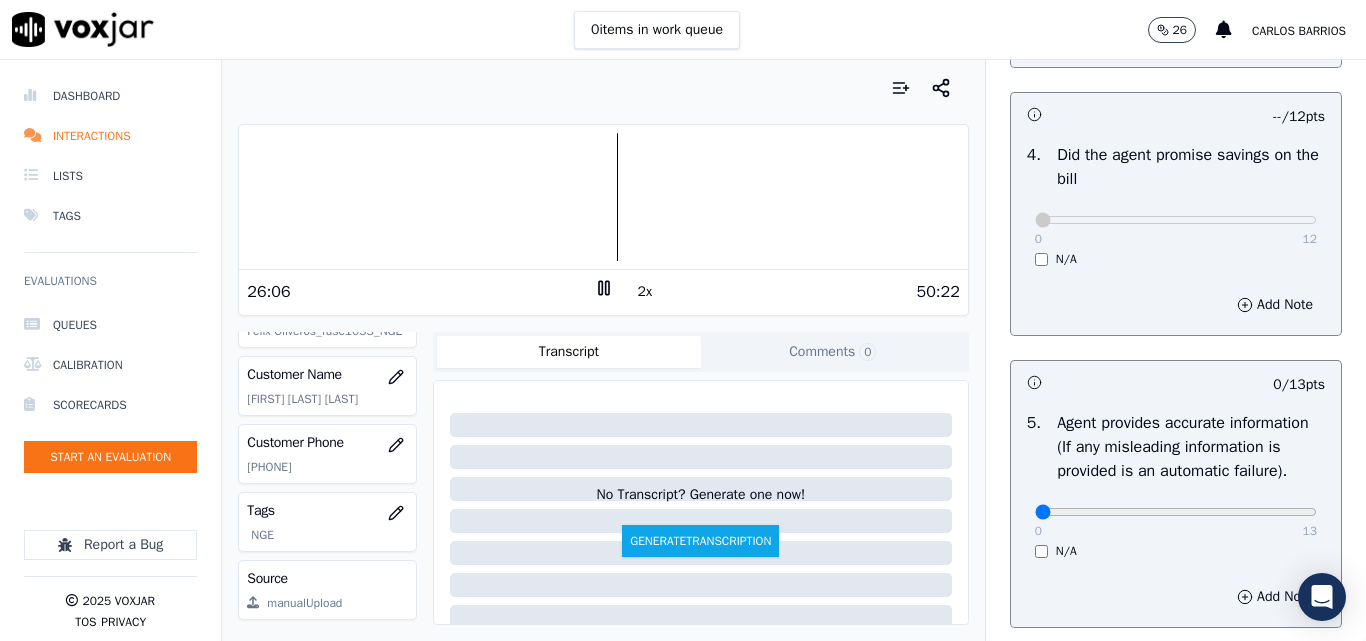 scroll, scrollTop: 300, scrollLeft: 0, axis: vertical 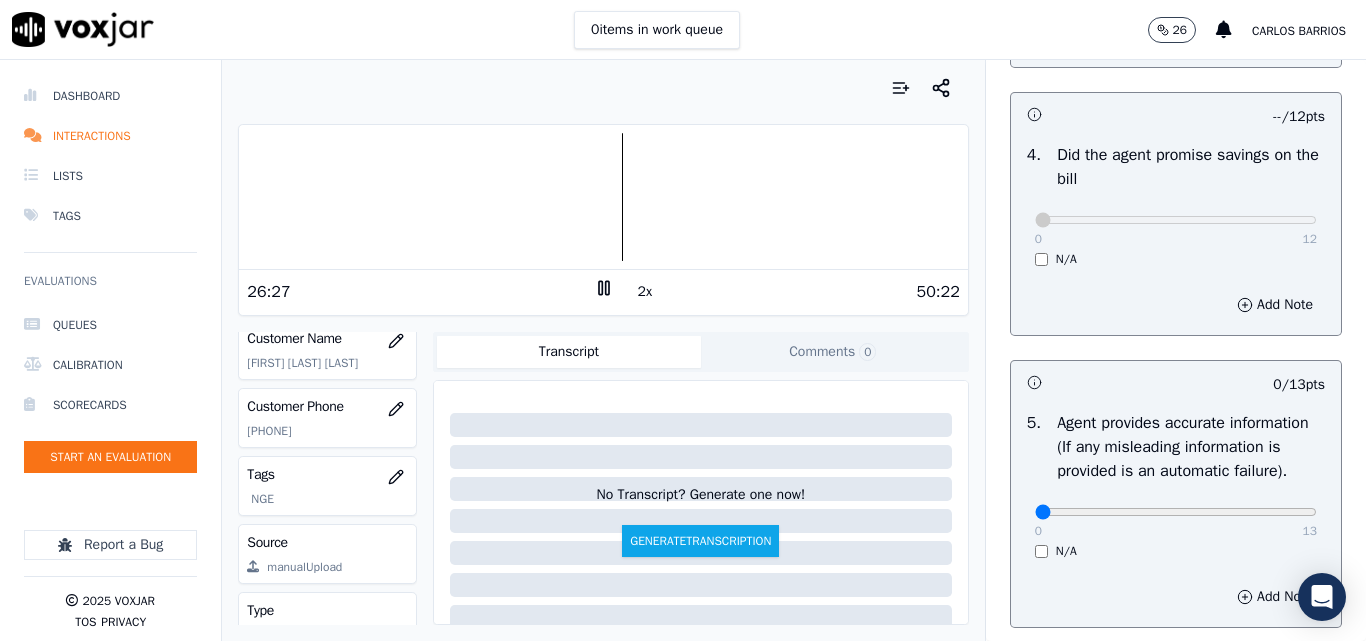 click on "0  items in work queue     26         [FIRST] [LAST]             Dashboard   Interactions   Lists   Tags       Evaluations     Queues   Calibration   Scorecards   Start an Evaluation
Report a Bug       2025   Voxjar   TOS   Privacy             Your browser does not support the audio element.   18:25     2x   18:44   Voxjar ID   07da70ca-354b-4056-b1be-26e9a496ab88   Source ID   6142120180-all.mp3   Timestamp
08/08/2025 02:44 pm     Agent
[FIRST] [LAST]_fuse1001_NGE     Customer Name     [FIRST] [LAST]     Customer Phone     [PHONE]     Tags
NGE     Source     manualUpload   Type     AUDIO       Transcript   Comments  0   No Transcript? Generate one now!   Generate  Transcription         Add Comment   Scores   Transcript   Metadata   Comments         Human Score   92 %   1  evaluation   AI Score   --   0  evaluation s     AI Evaluations
Queue an AI Evaluation   No AI evaluations yet   Human Evaluations   Start a Manual Evaluation" at bounding box center [683, 30] 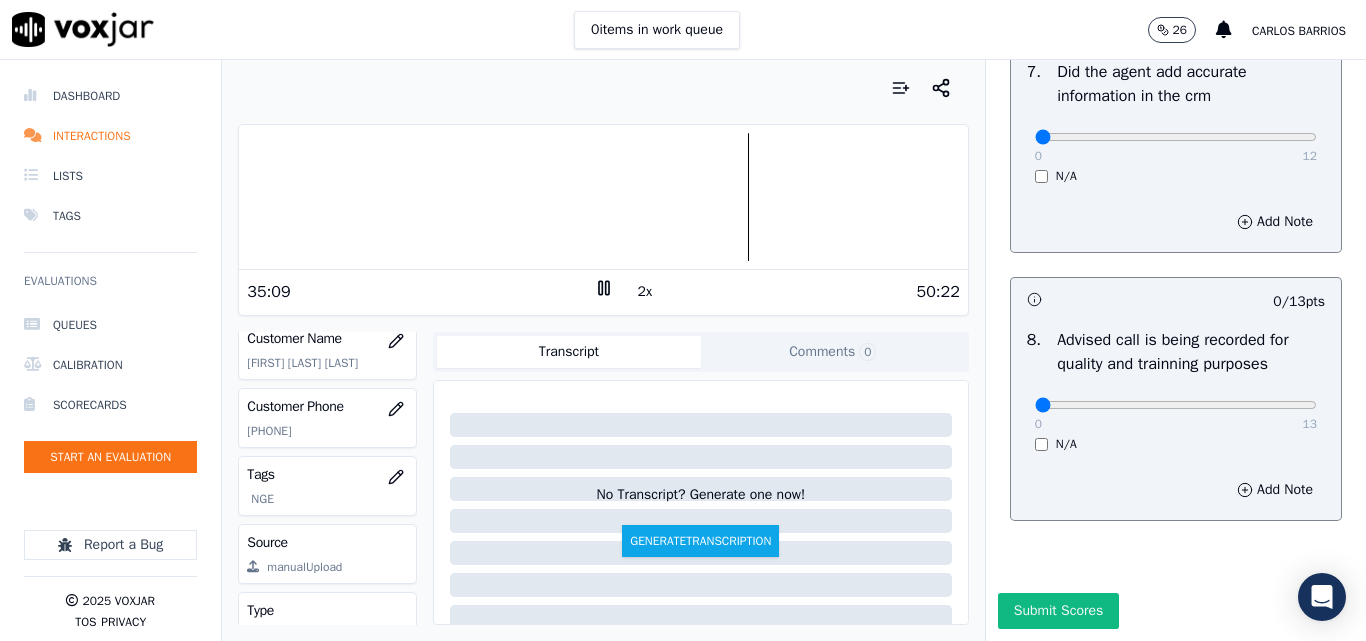 scroll, scrollTop: 1928, scrollLeft: 0, axis: vertical 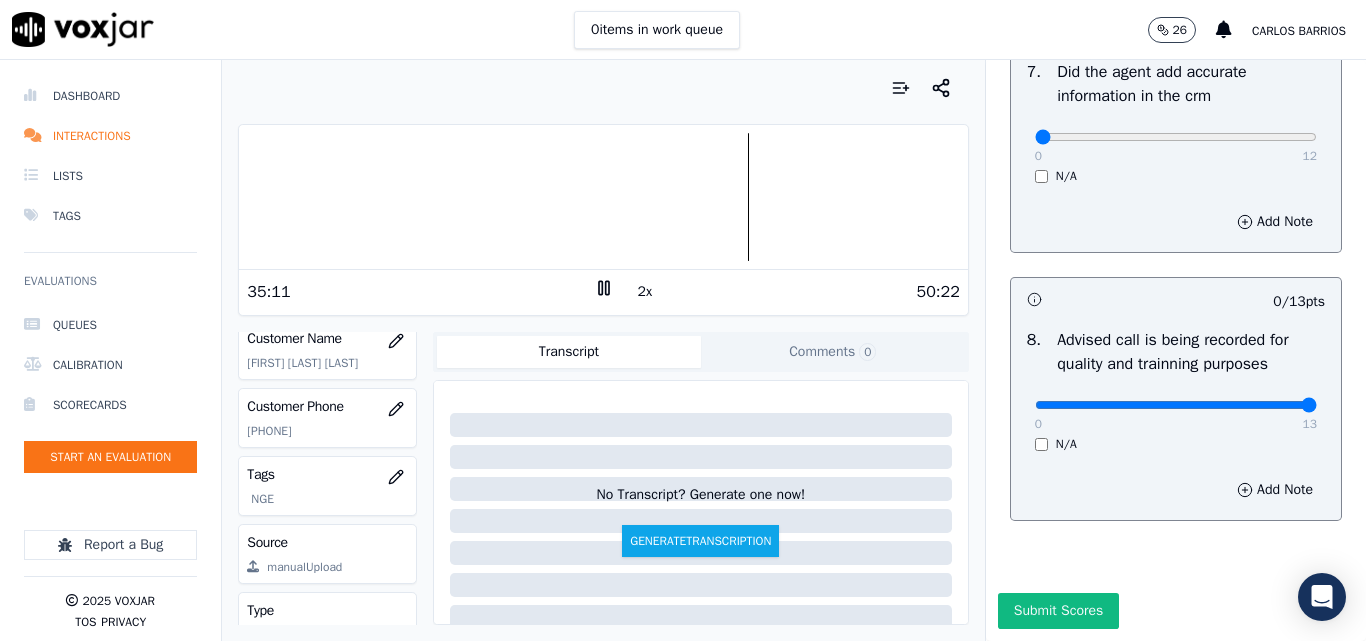 drag, startPoint x: 1306, startPoint y: 349, endPoint x: 1249, endPoint y: 349, distance: 57 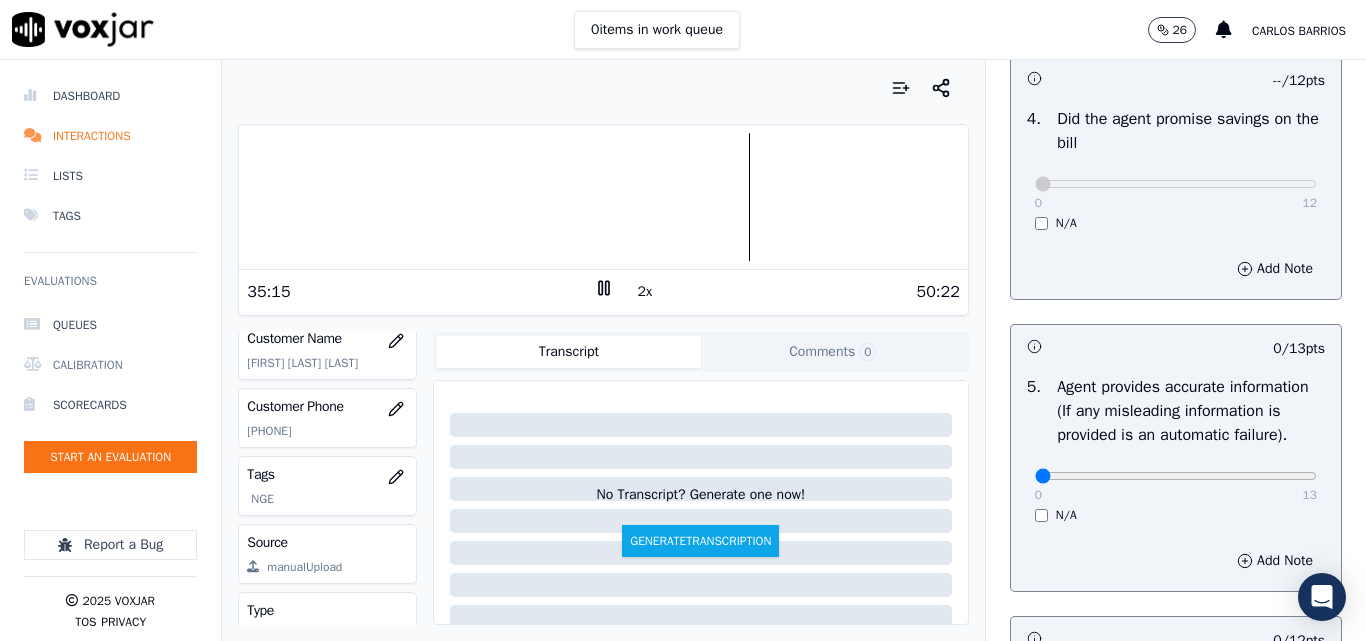 scroll, scrollTop: 928, scrollLeft: 0, axis: vertical 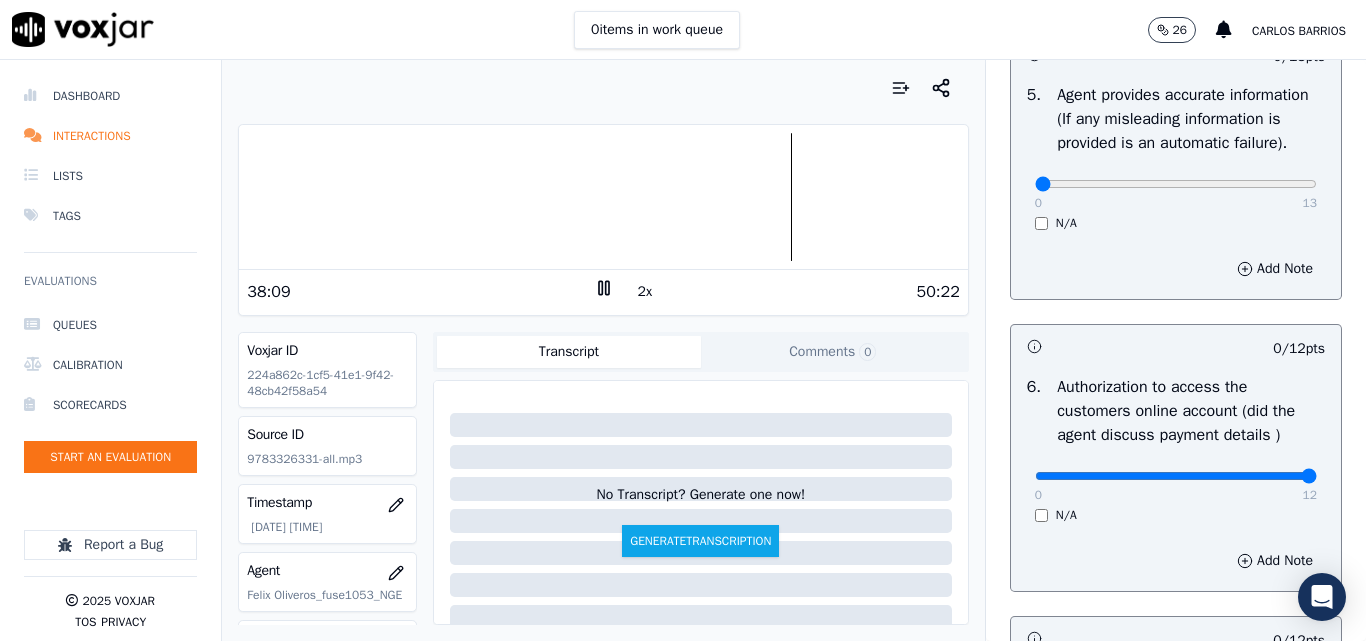 drag, startPoint x: 1206, startPoint y: 521, endPoint x: 1108, endPoint y: 349, distance: 197.9596 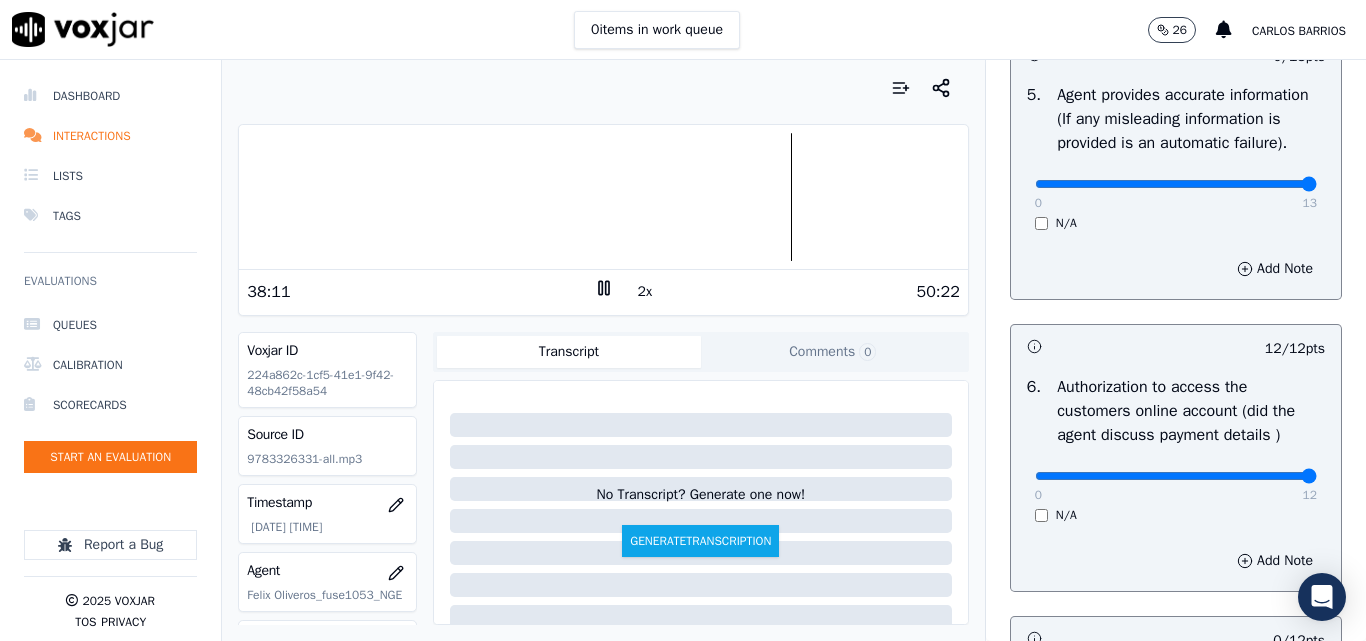 drag, startPoint x: 1226, startPoint y: 225, endPoint x: 1288, endPoint y: 239, distance: 63.560993 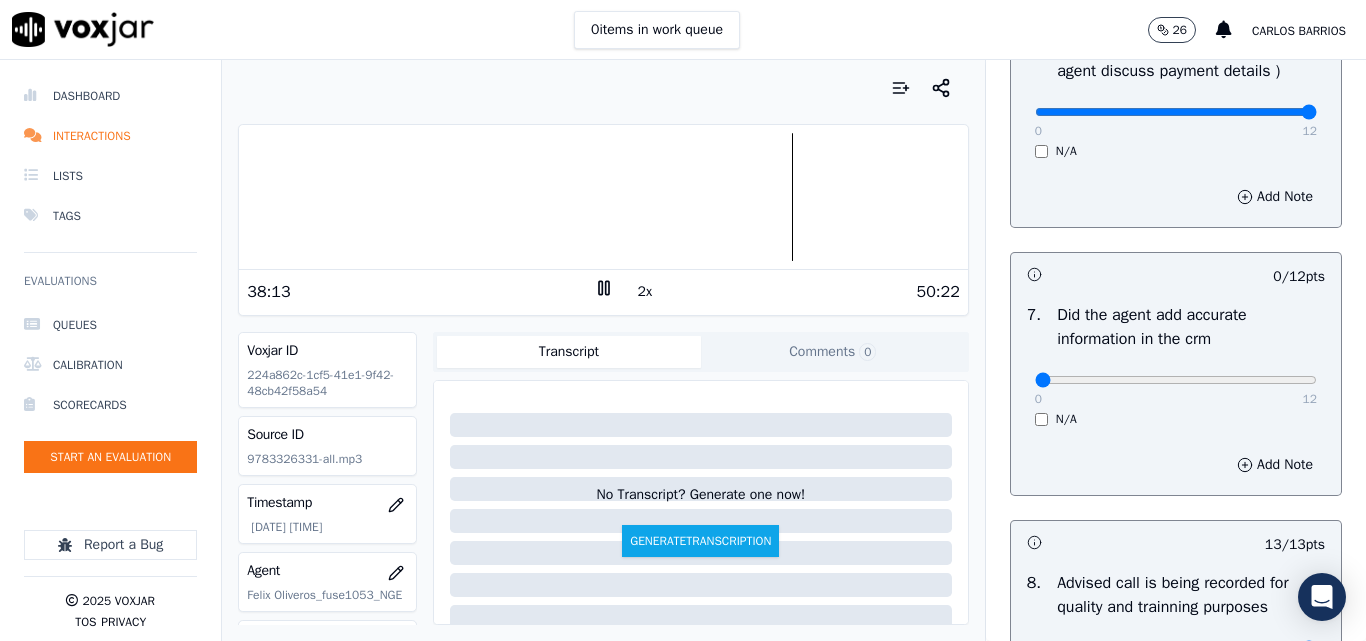 scroll, scrollTop: 1628, scrollLeft: 0, axis: vertical 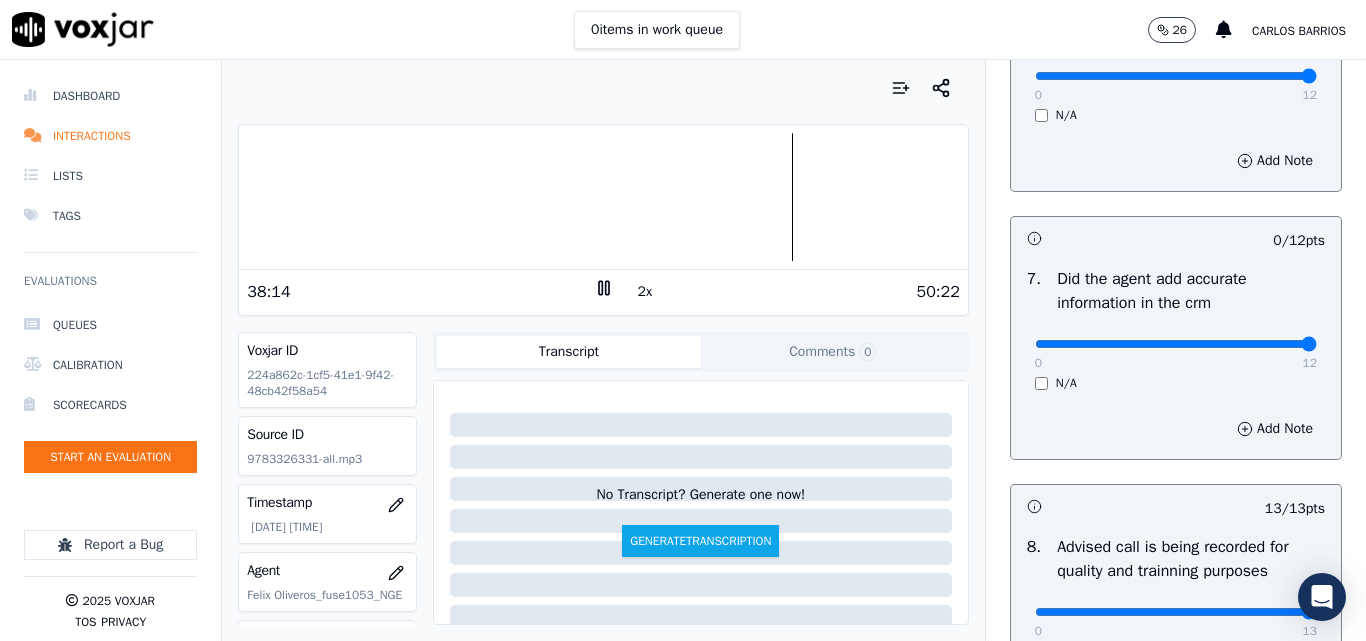 drag, startPoint x: 1245, startPoint y: 387, endPoint x: 1256, endPoint y: 390, distance: 11.401754 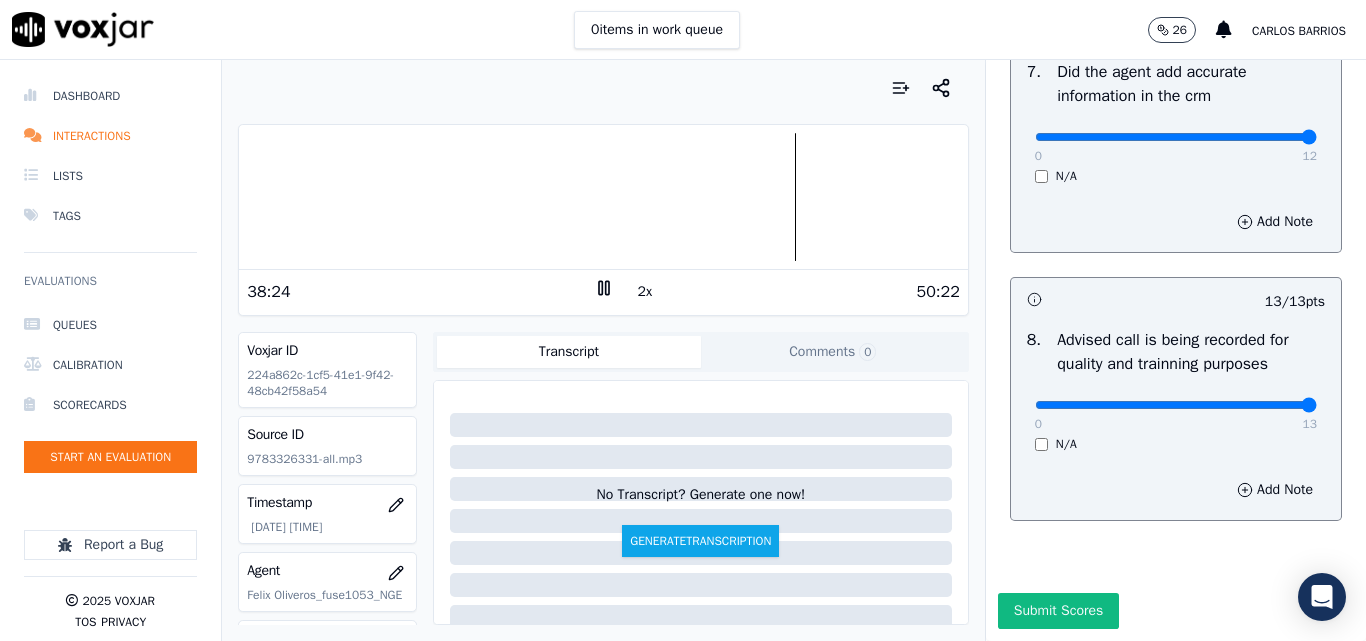 scroll, scrollTop: 1928, scrollLeft: 0, axis: vertical 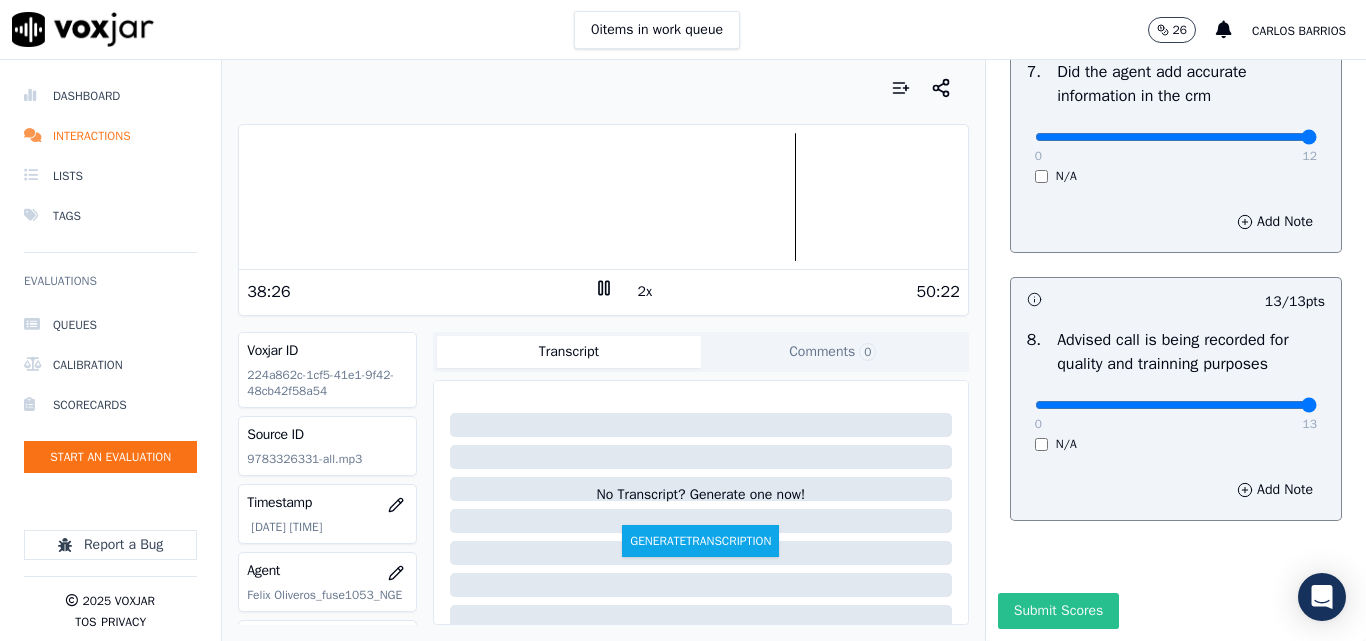 click on "Submit Scores" at bounding box center (1058, 611) 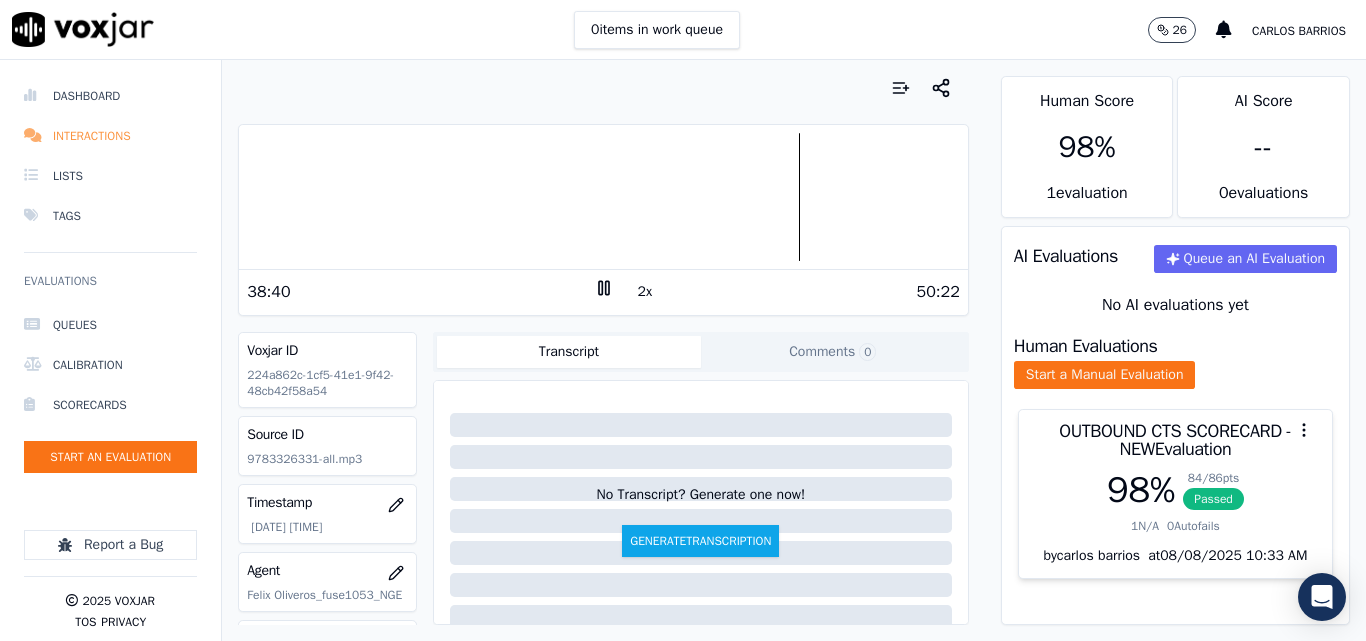 click on "Interactions" at bounding box center [110, 136] 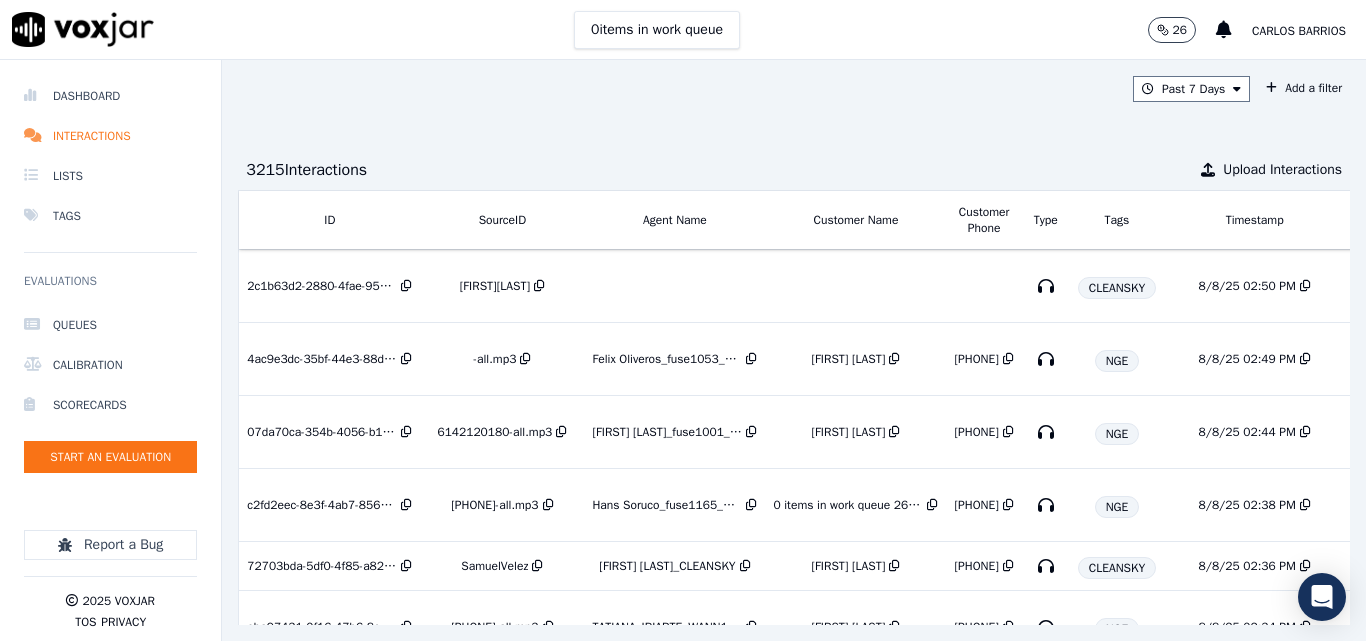 click on "0  items in work queue     26         [FIRST] [LAST]             Dashboard   Interactions   Lists   Tags       Evaluations     Queues   Calibration   Scorecards   Start an Evaluation
Report a Bug       2025   Voxjar   TOS   Privacy             Your browser does not support the audio element.   18:25     2x   18:44   Voxjar ID   07da70ca-354b-4056-b1be-26e9a496ab88   Source ID   6142120180-all.mp3   Timestamp
08/08/2025 02:44 pm     Agent
[FIRST] [LAST]_fuse1001_NGE     Customer Name     [FIRST] [LAST]     Customer Phone     [PHONE]     Tags
NGE     Source     manualUpload   Type     AUDIO       Transcript   Comments  0   No Transcript? Generate one now!   Generate  Transcription         Add Comment   Scores   Transcript   Metadata   Comments         Human Score   92 %   1  evaluation   AI Score   --   0  evaluation s     AI Evaluations
Queue an AI Evaluation   No AI evaluations yet   Human Evaluations   Start a Manual Evaluation" at bounding box center [683, 30] 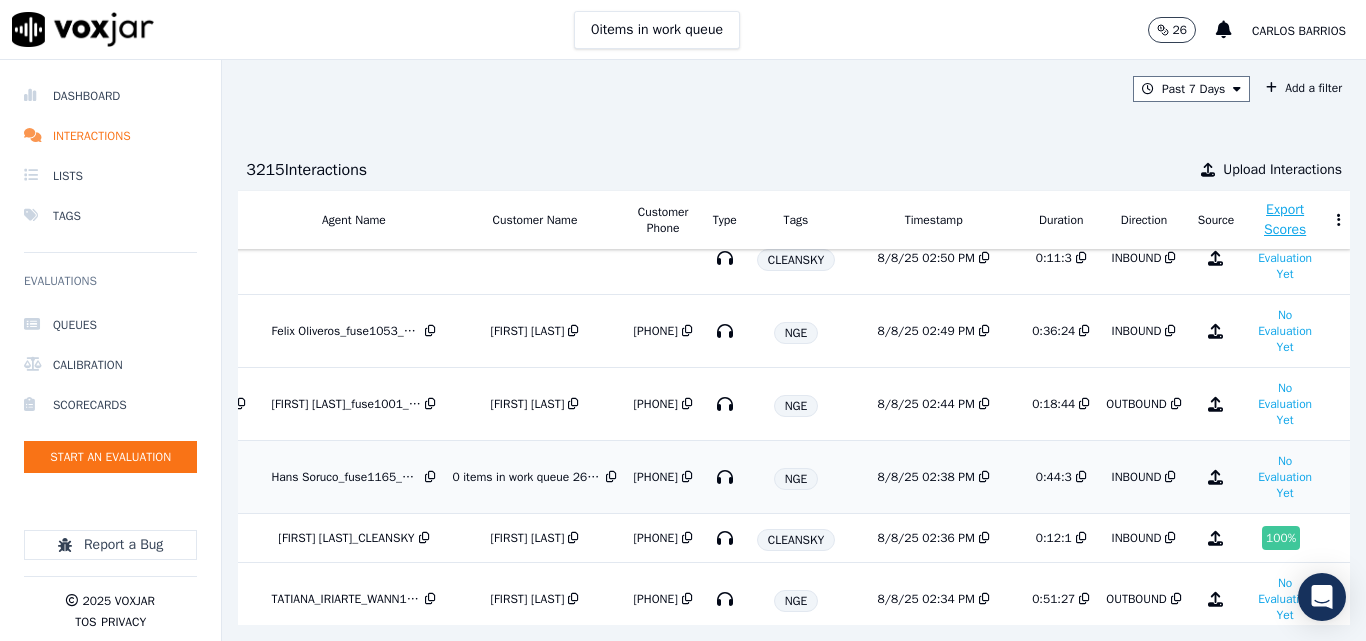 scroll, scrollTop: 0, scrollLeft: 321, axis: horizontal 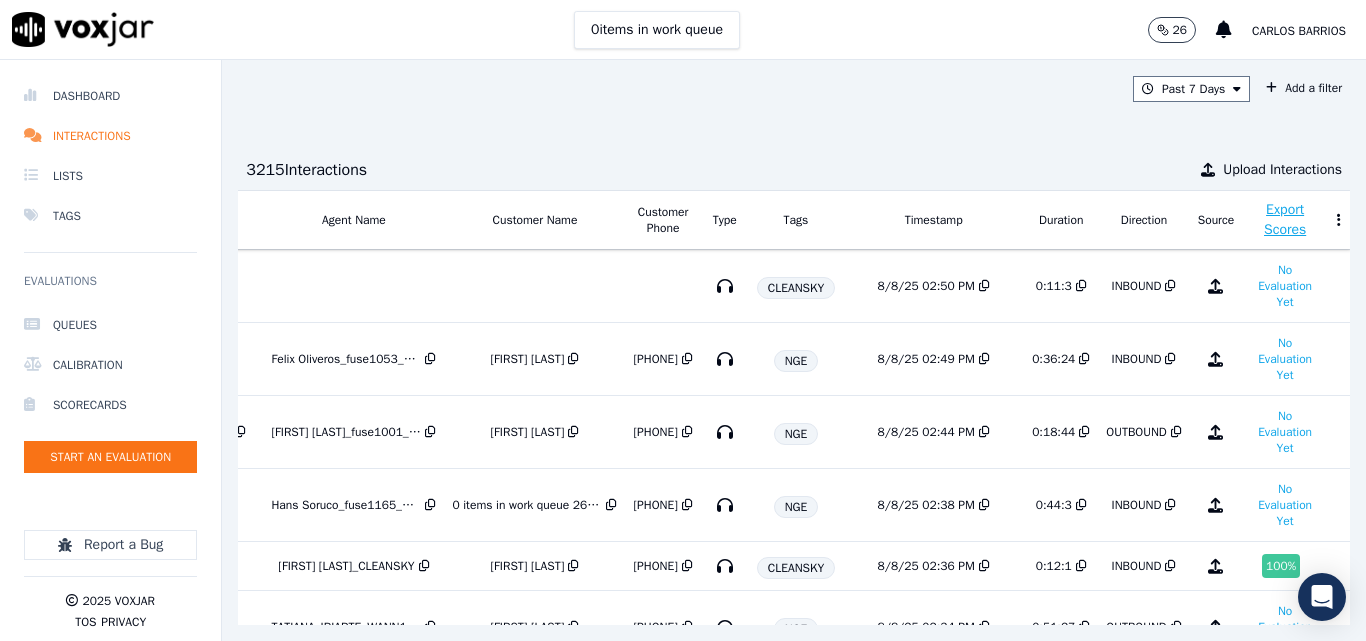 click on "Past 7 Days
Add a filter
3215  Interaction s       Upload Interactions     ID   SourceID   Agent Name   Customer Name   Customer Phone   Type   Tags   Timestamp   Duration   Direction   Source     Export Scores         2c1b63d2-2880-4fae-9535-2a21fcafdbe5     YeraldinDiaz             CLEANSKY 8/8/25 02:50 PM     0:11:3     INBOUND         No Evaluation Yet     4ac9e3dc-35bf-44e3-88d5-ce3bec036f1b     5037241806-all.mp3     Felix Oliveros_fuse1053_NGE     MARLON MONTENEGRO     5037241806        NGE 8/8/25 02:49 PM     0:36:24     INBOUND         No Evaluation Yet     07da70ca-354b-4056-b1be-26e9a496ab88     6142120180-all.mp3     Joidy Fontalvo_fuse1001_NGE     ELIVANIA SILVA     6142120180       NGE 8/8/25 02:44 PM     0:18:44     OUTBOUND         No Evaluation Yet     c2fd2eec-8e3f-4ab7-8564-50f74d3b8333     6318779771-all.mp3     Hans Soruco_fuse1165_NGE     DANIEL MEDRANO     6318779771       NGE 8/8/25 02:38 PM     0:44:3     INBOUND         No Evaluation Yet" at bounding box center (794, 350) 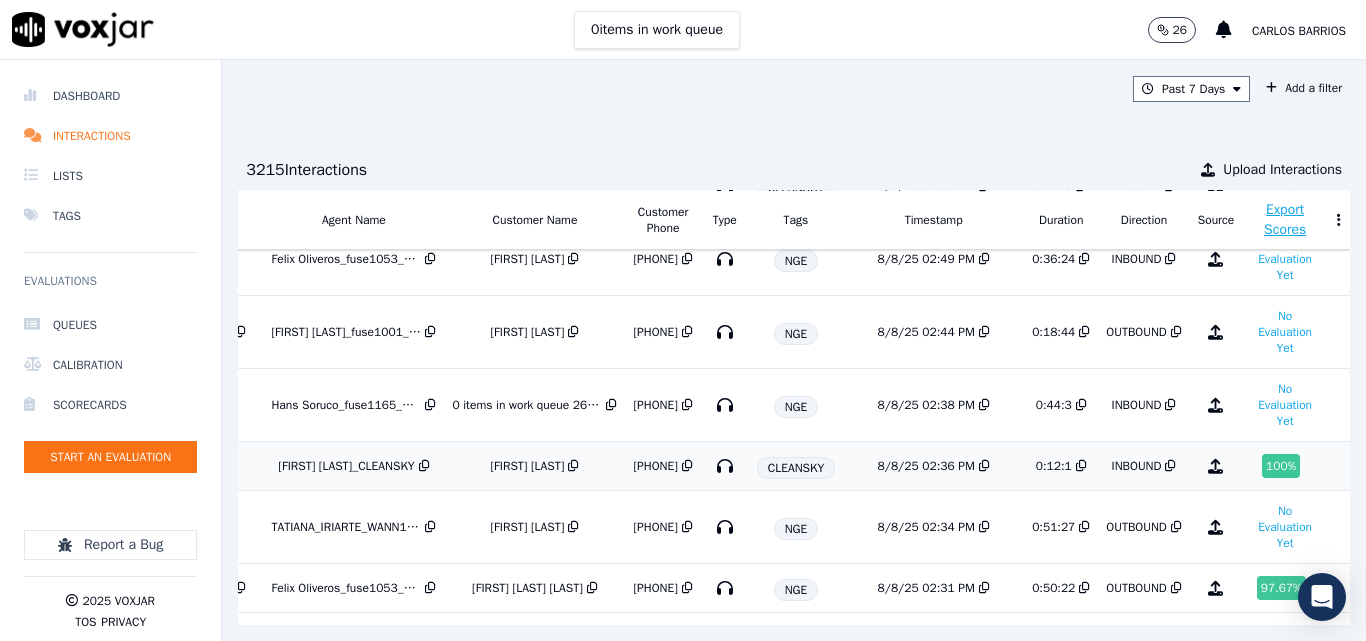 scroll, scrollTop: 200, scrollLeft: 321, axis: both 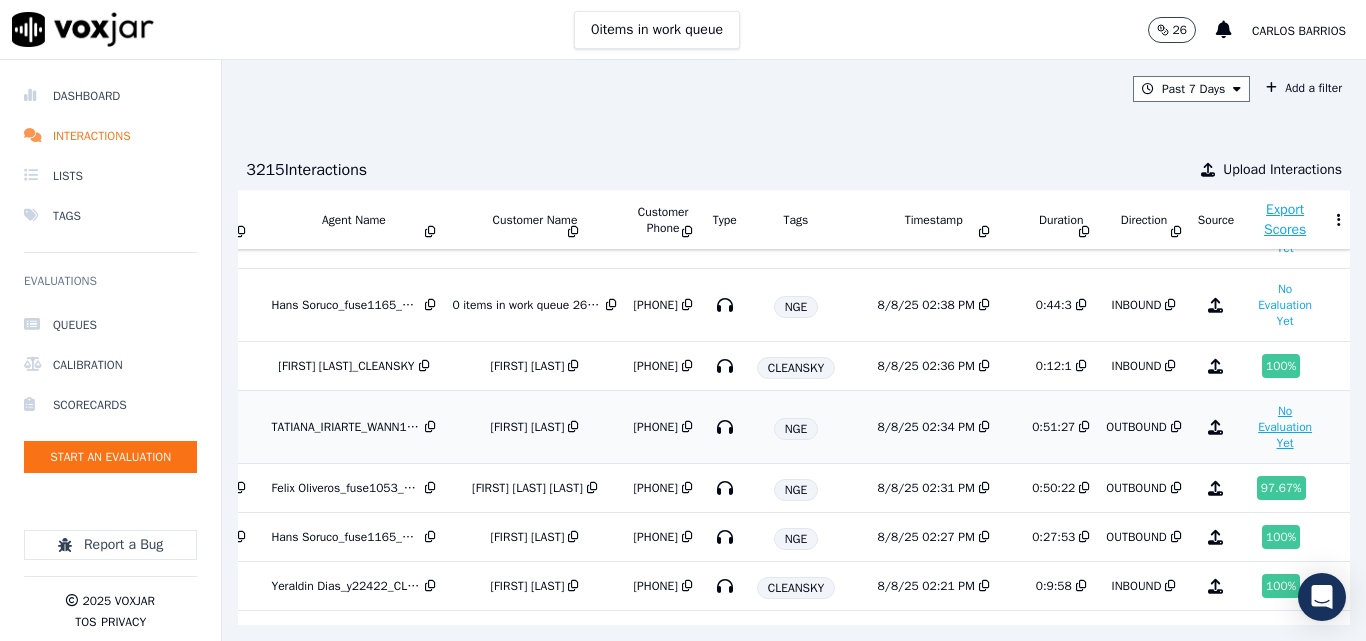 click on "No Evaluation Yet" at bounding box center (1285, 427) 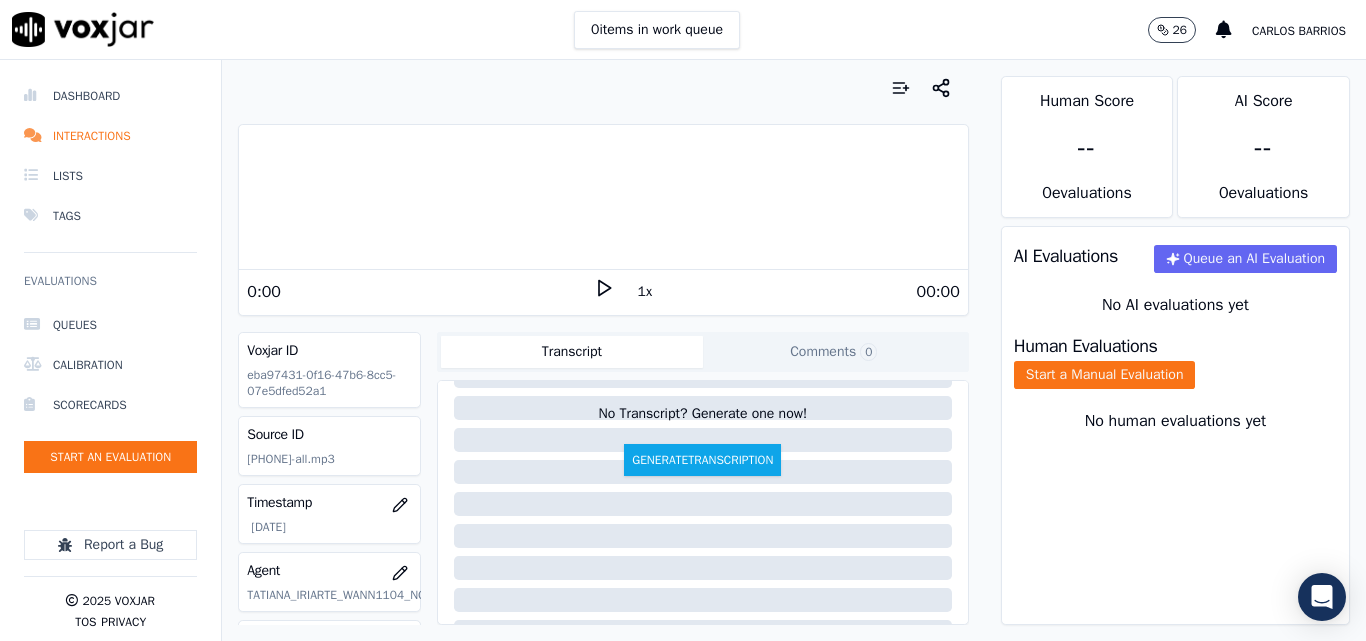 scroll, scrollTop: 0, scrollLeft: 0, axis: both 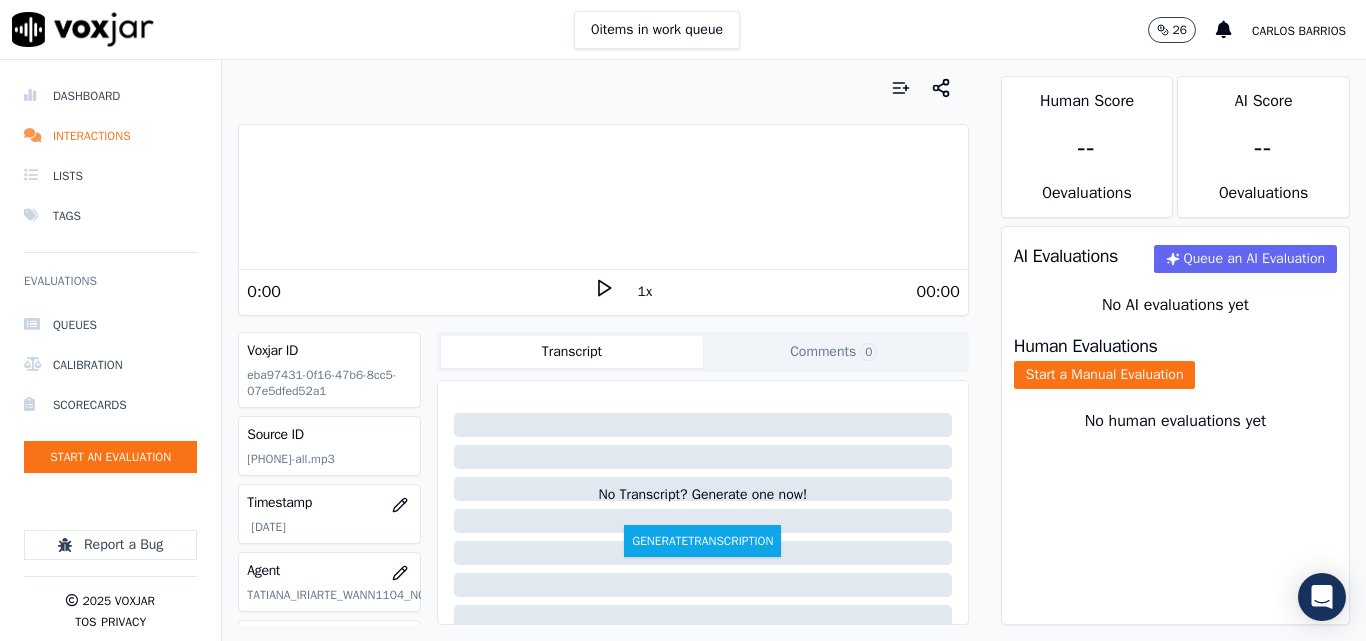click 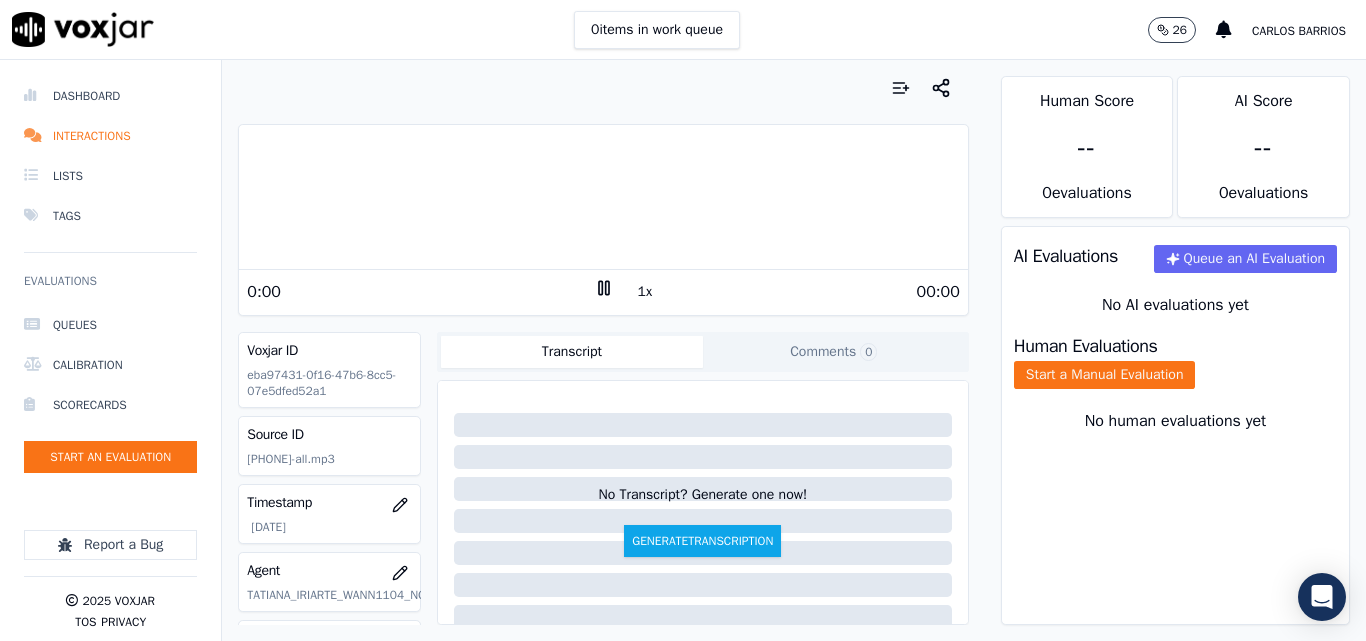 click on "1x" at bounding box center (645, 292) 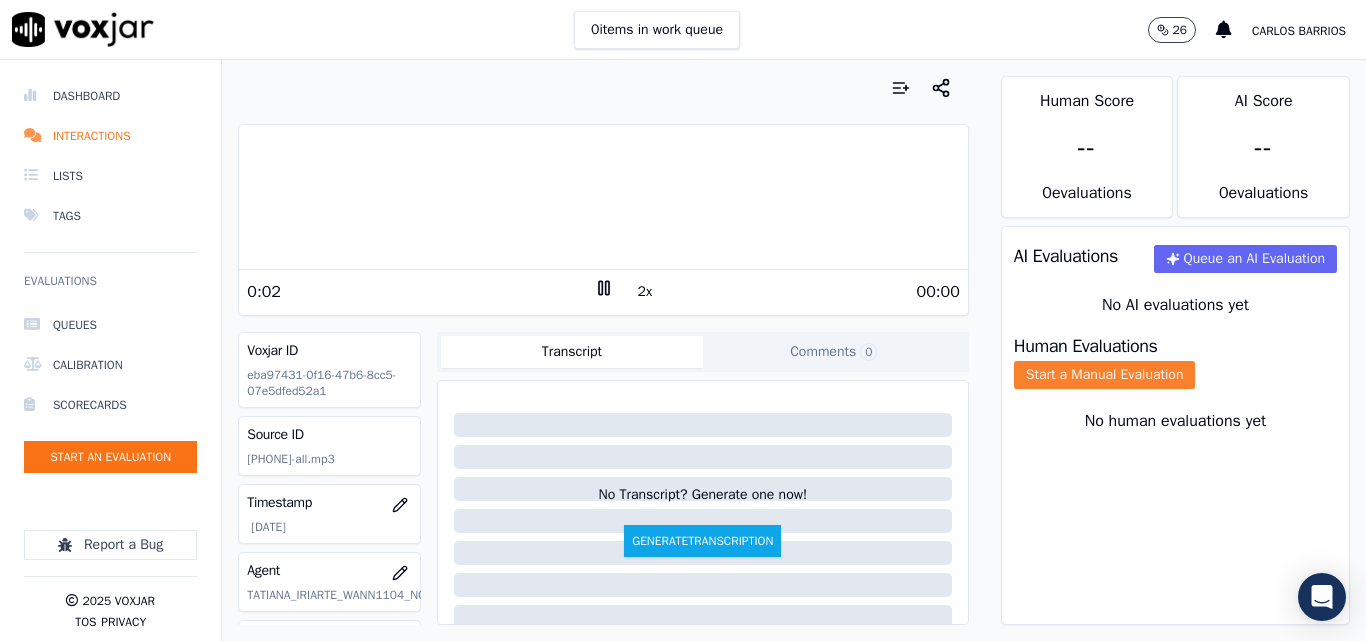 click on "Start a Manual Evaluation" 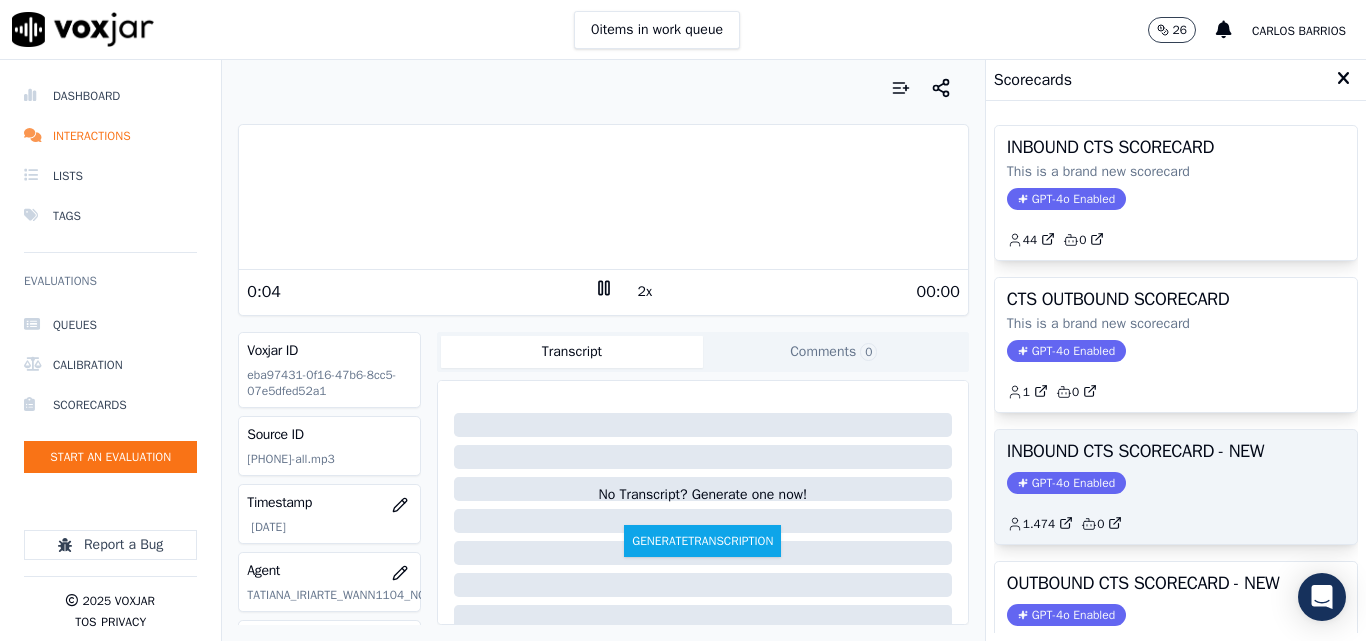 click on "INBOUND CTS SCORECARD - NEW        GPT-4o Enabled       1.474         0" at bounding box center [1176, 487] 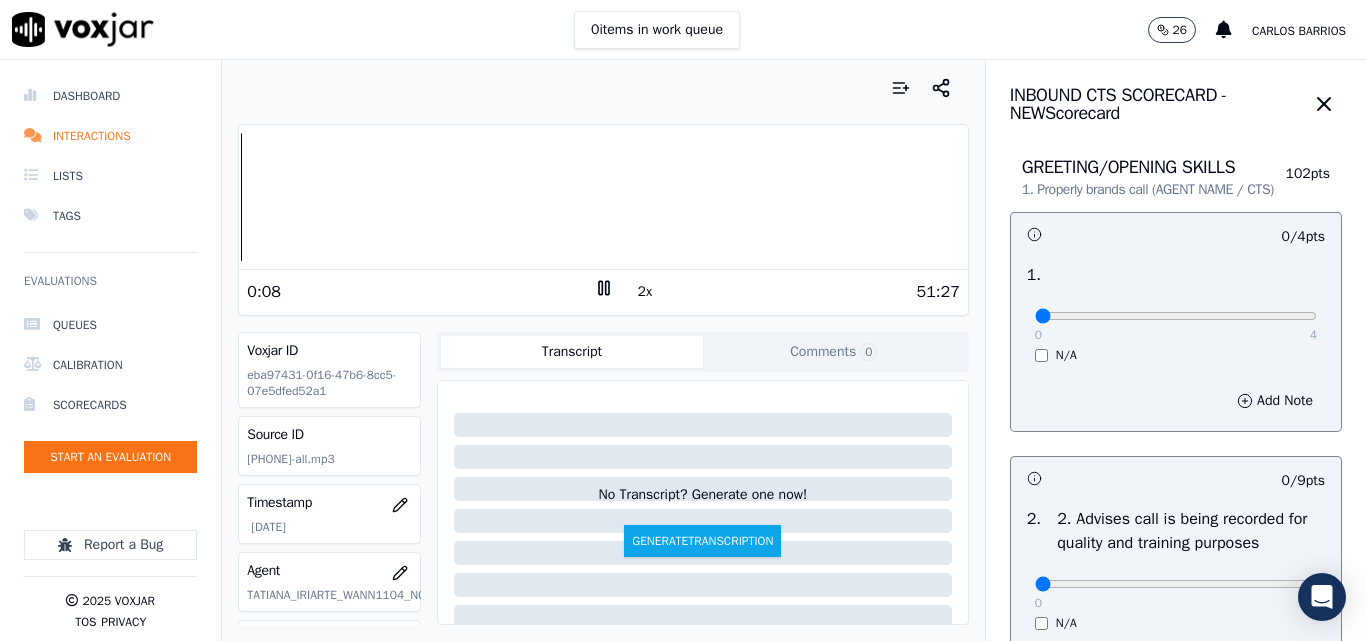 scroll, scrollTop: 200, scrollLeft: 0, axis: vertical 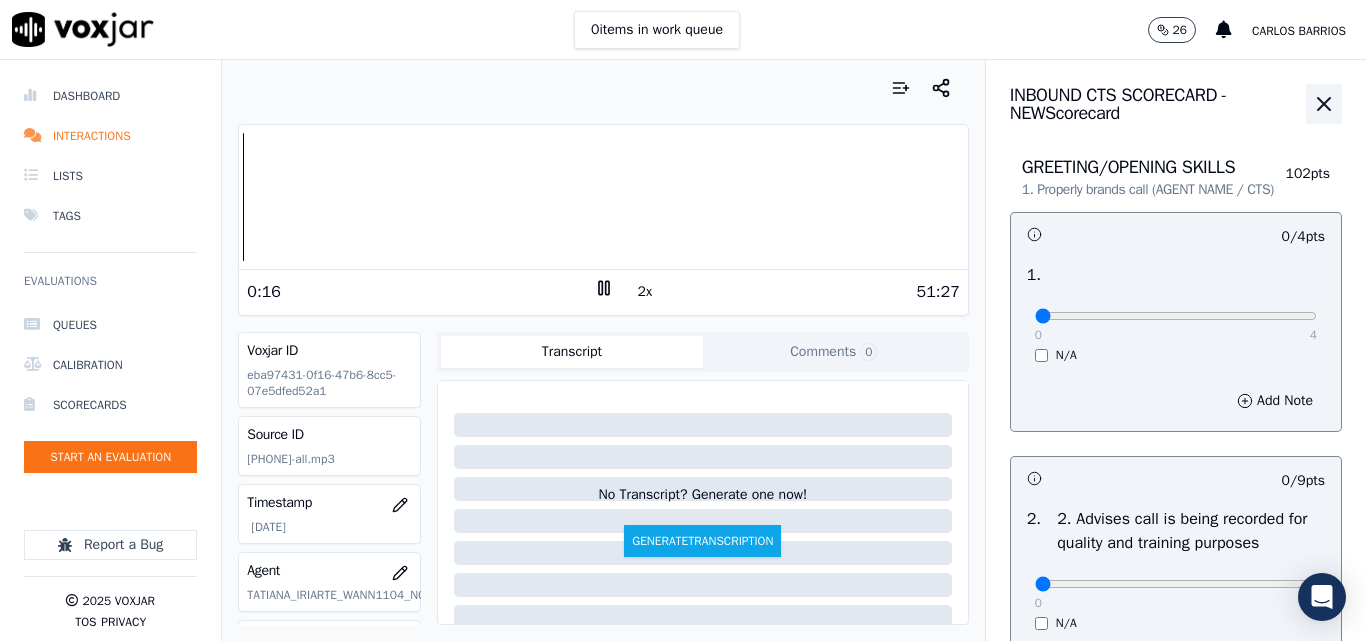 click 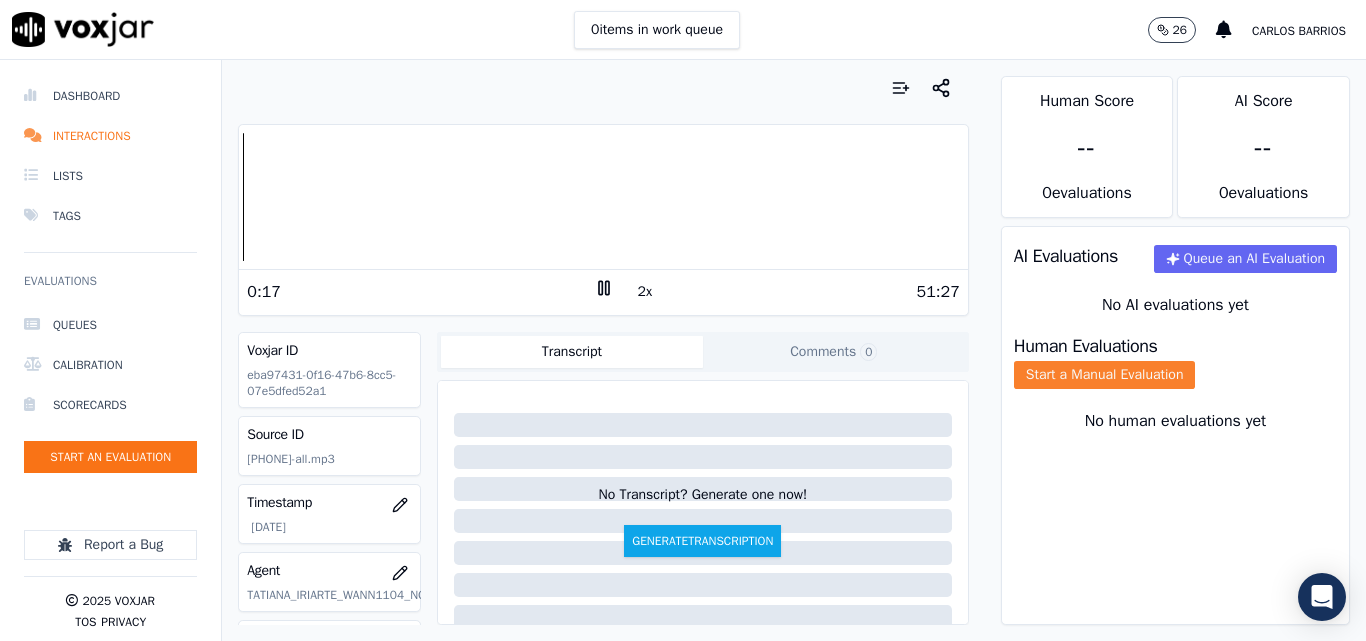 click on "Start a Manual Evaluation" 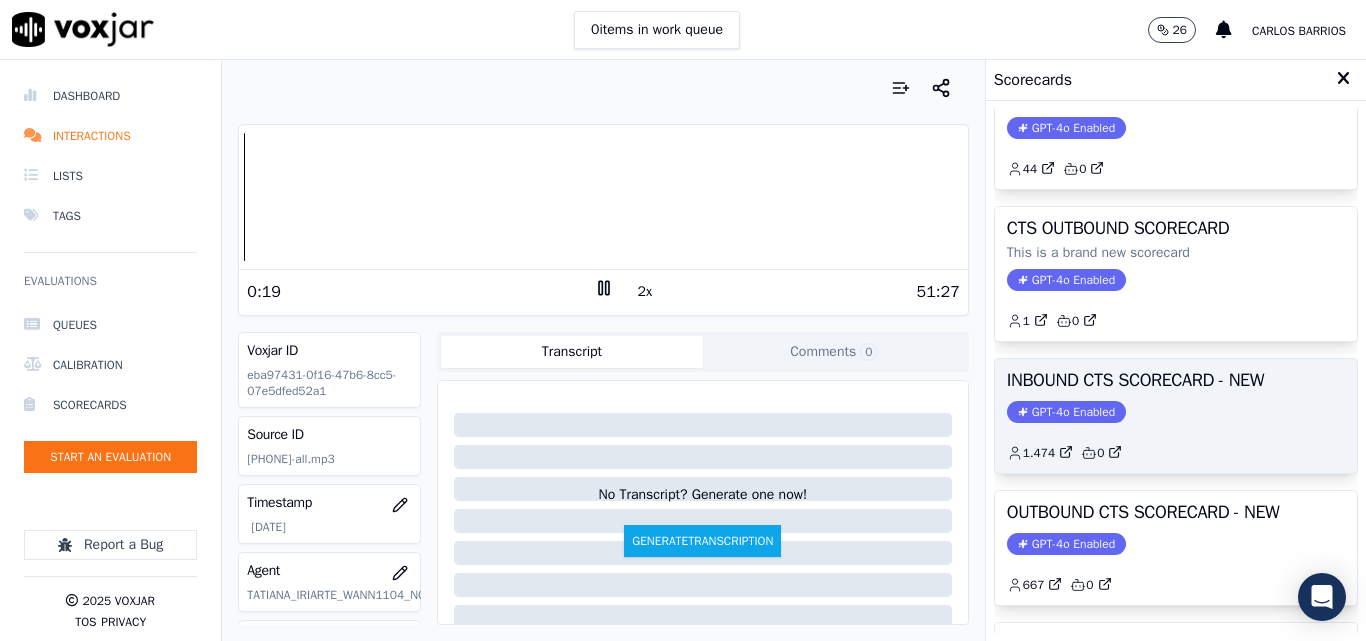 scroll, scrollTop: 100, scrollLeft: 0, axis: vertical 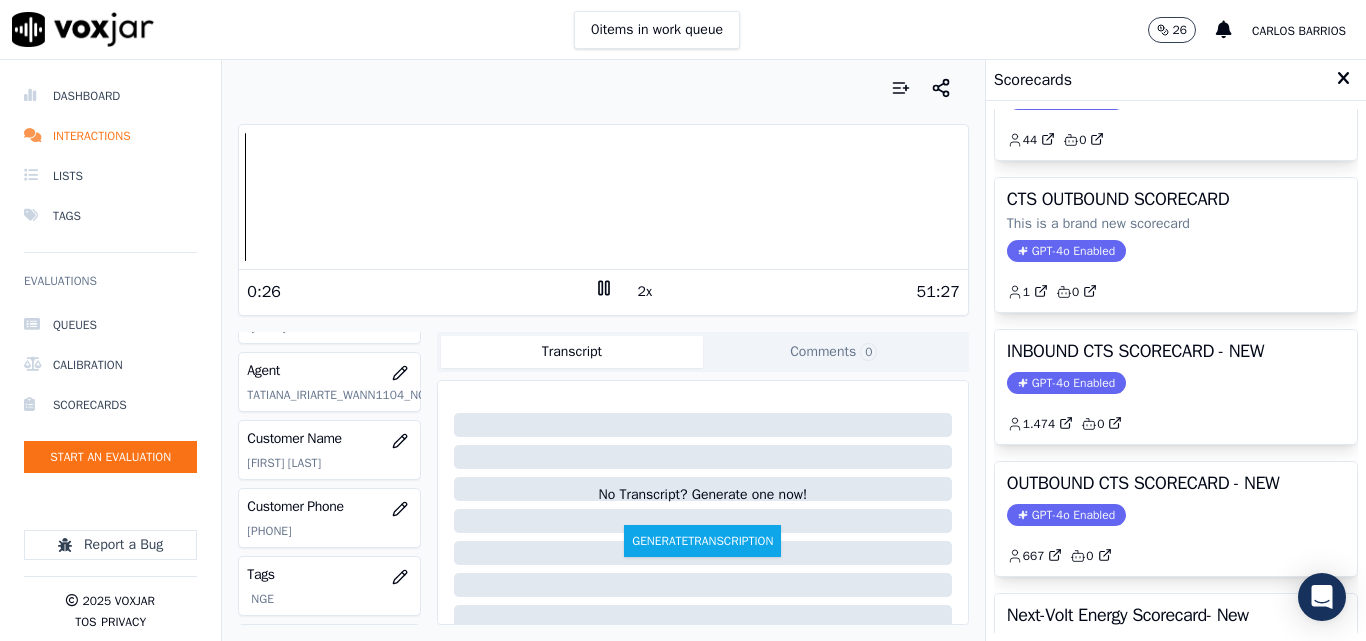 click on "[PHONE]" 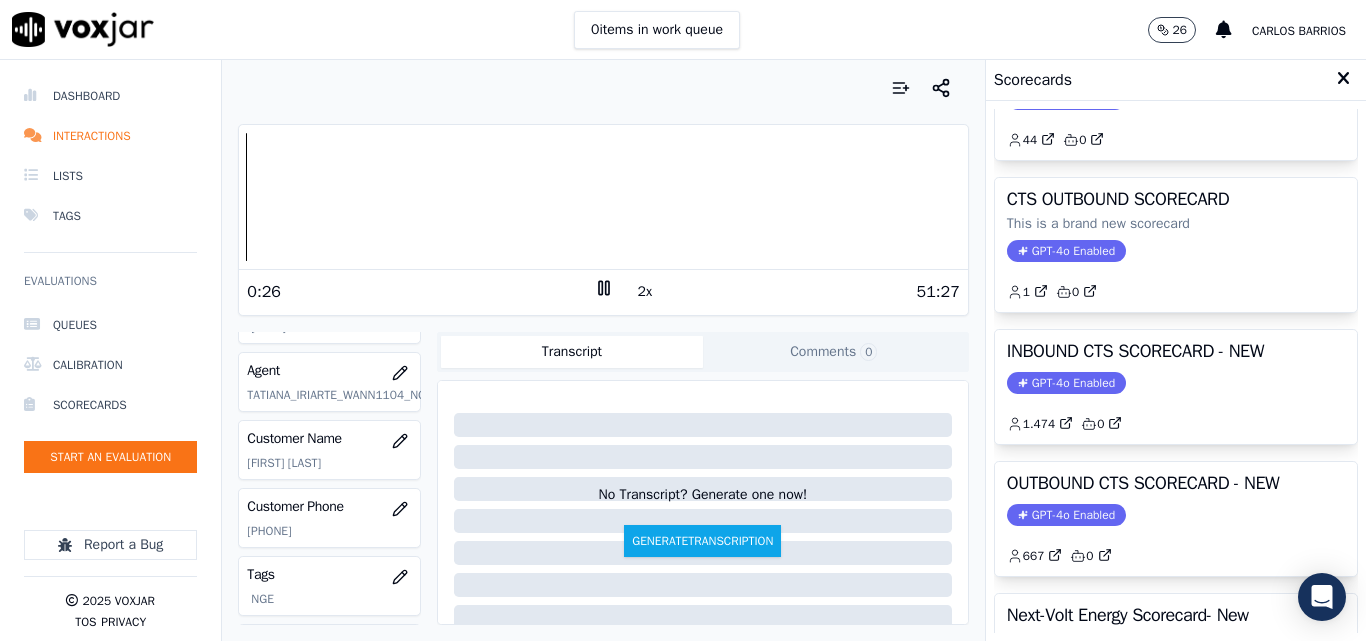 click on "[PHONE]" 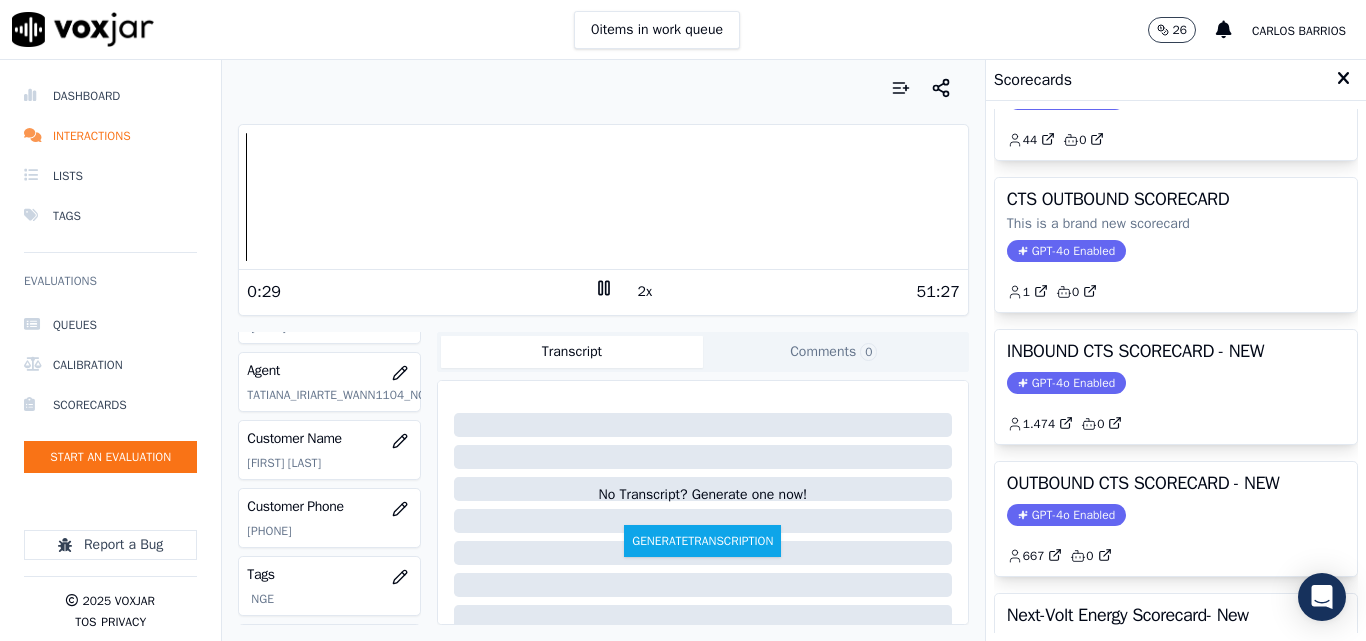 copy on "[PHONE]" 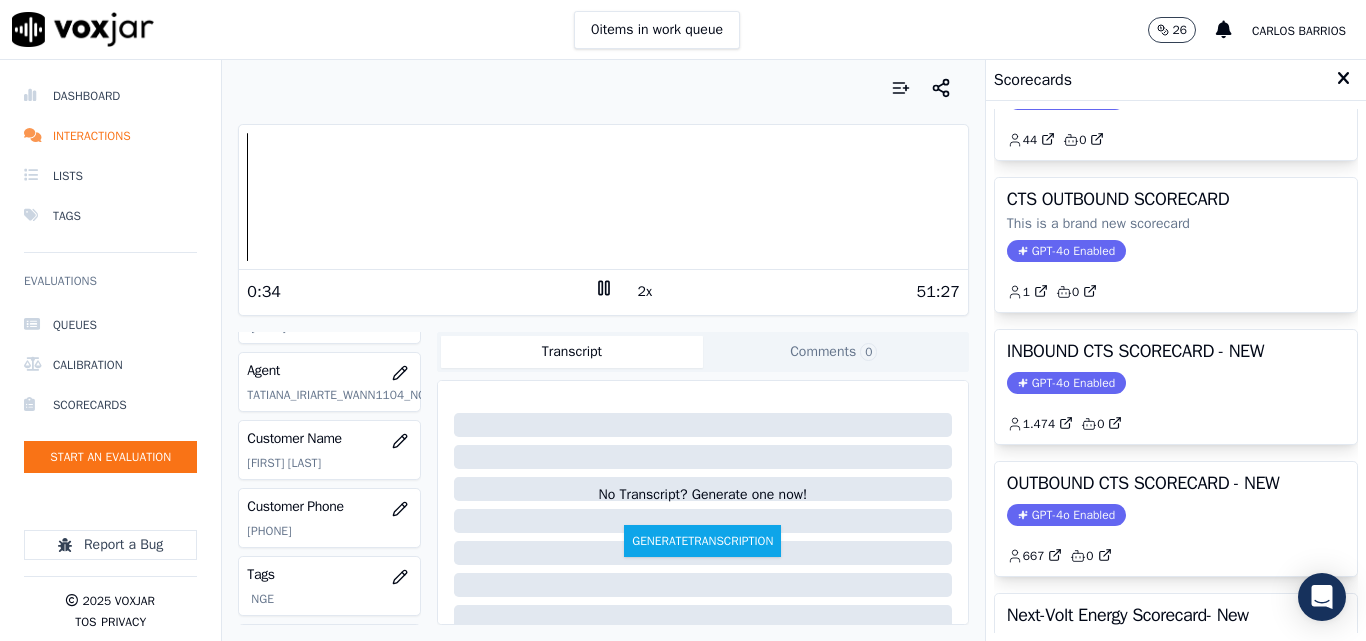 click 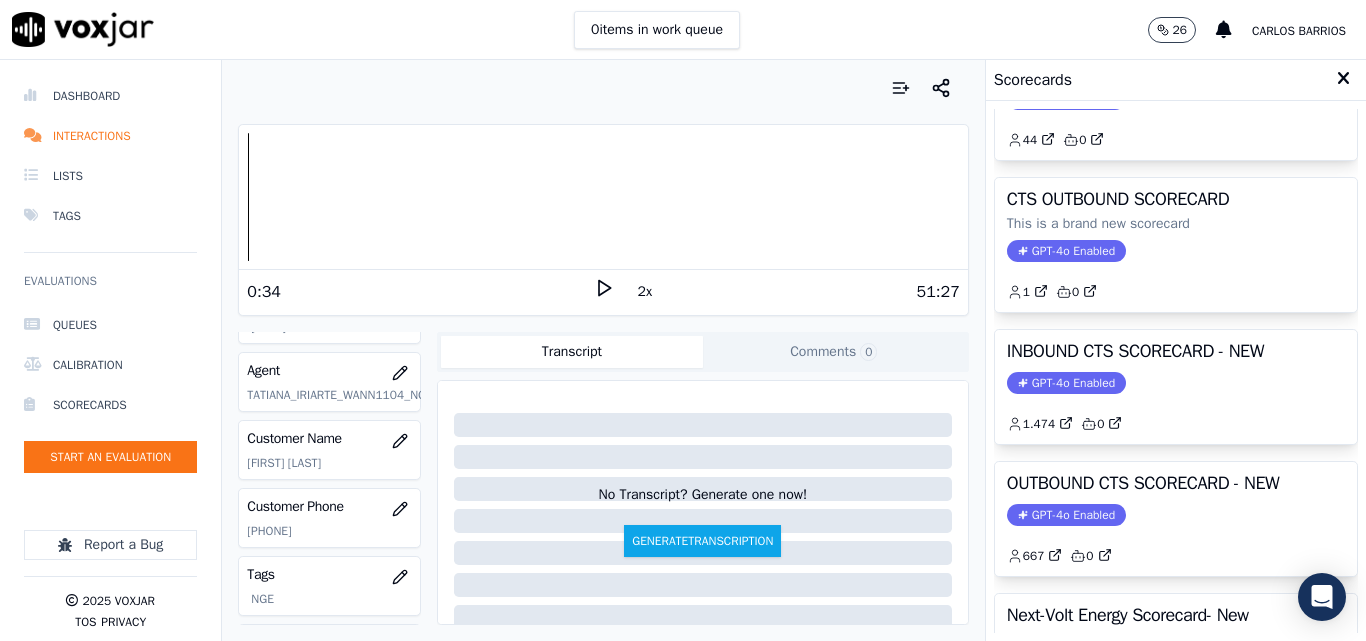 copy on "[PHONE]" 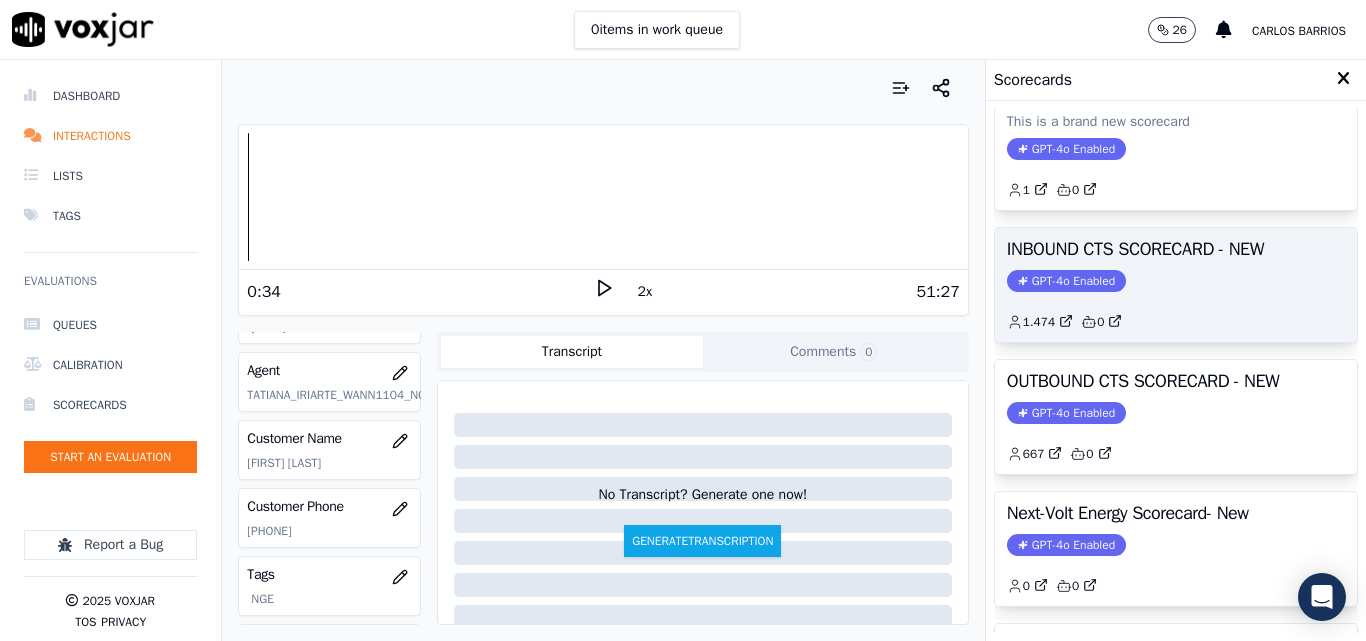scroll, scrollTop: 300, scrollLeft: 0, axis: vertical 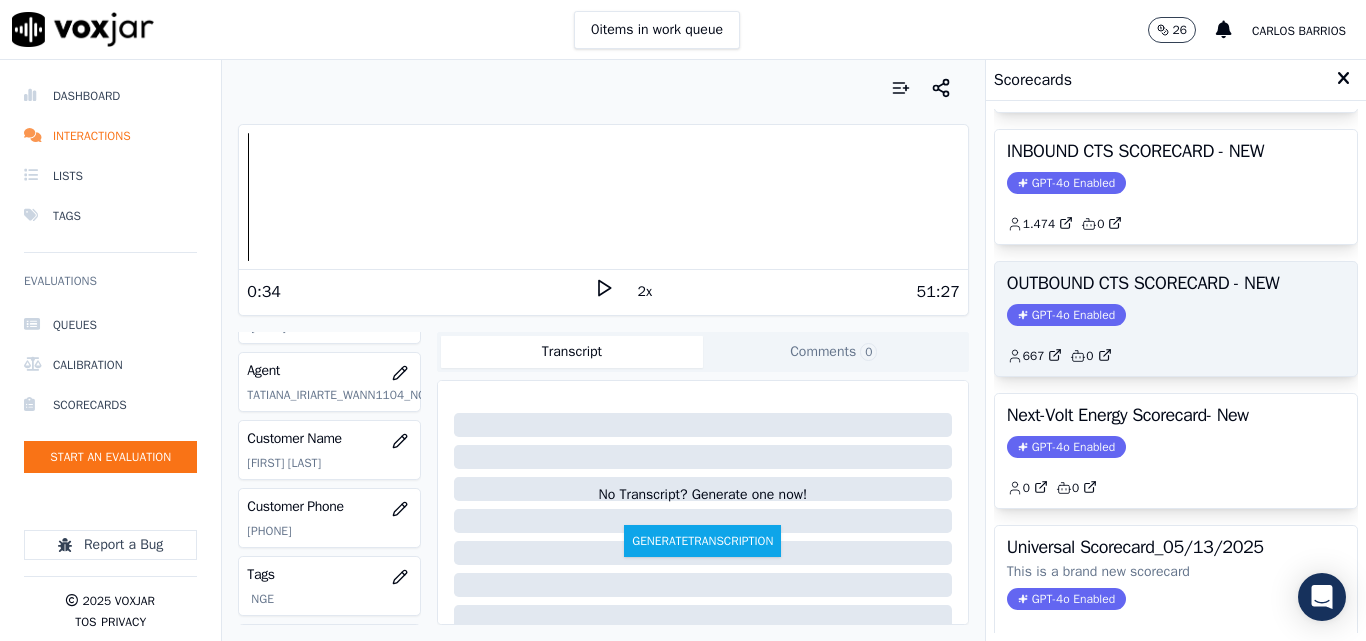 click on "667         0" 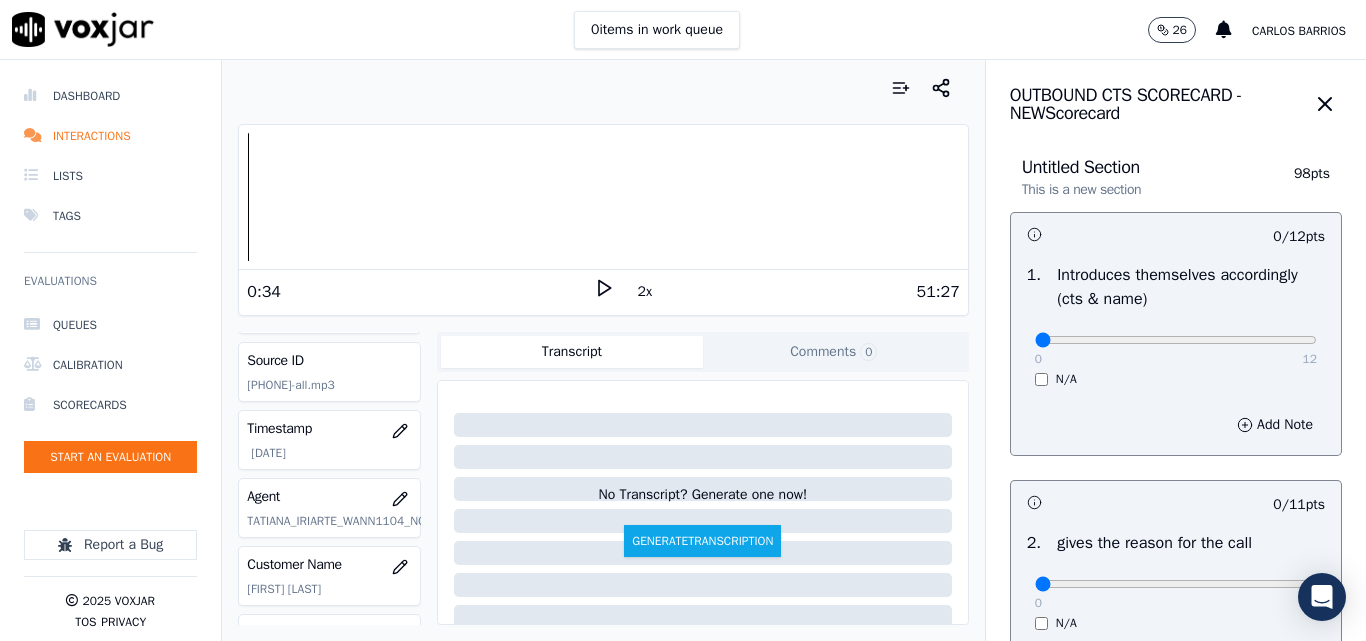 scroll, scrollTop: 0, scrollLeft: 0, axis: both 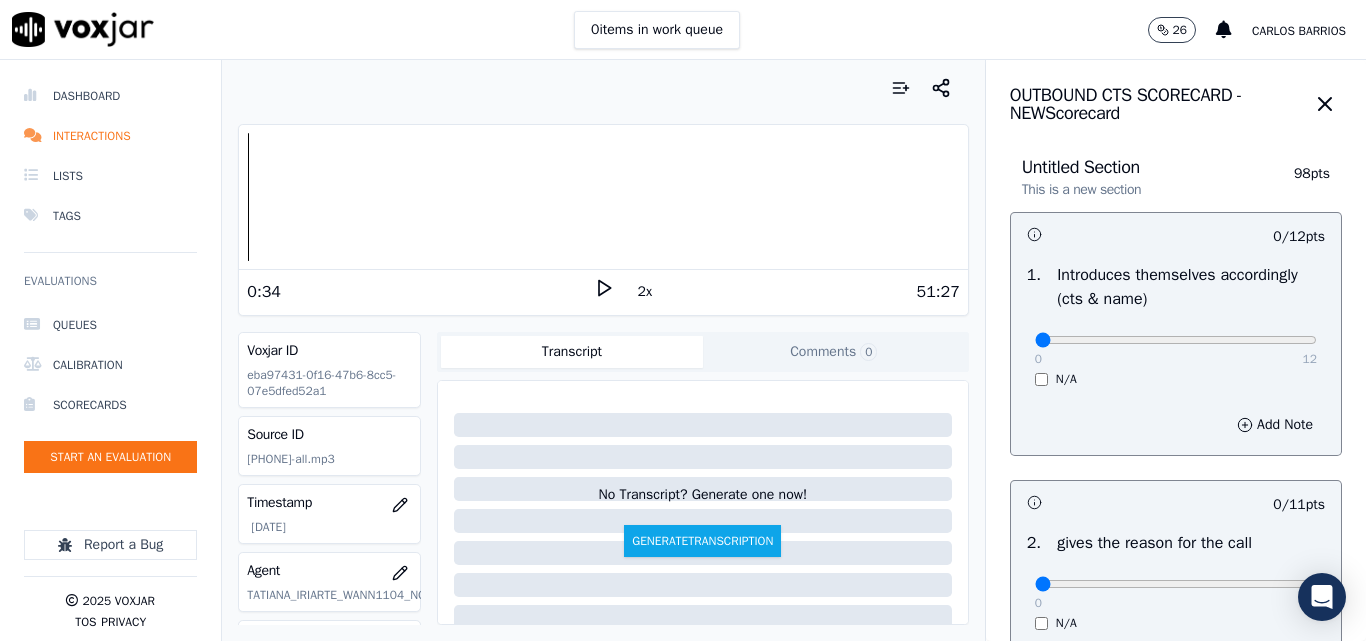 click 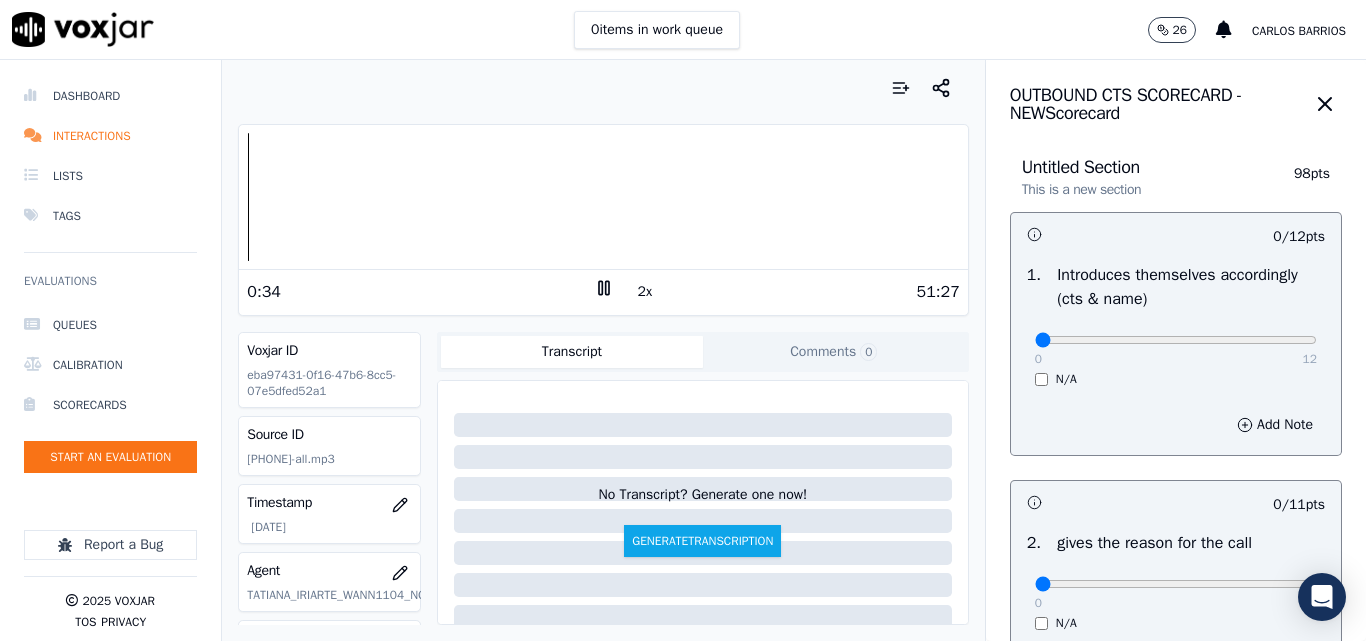 click 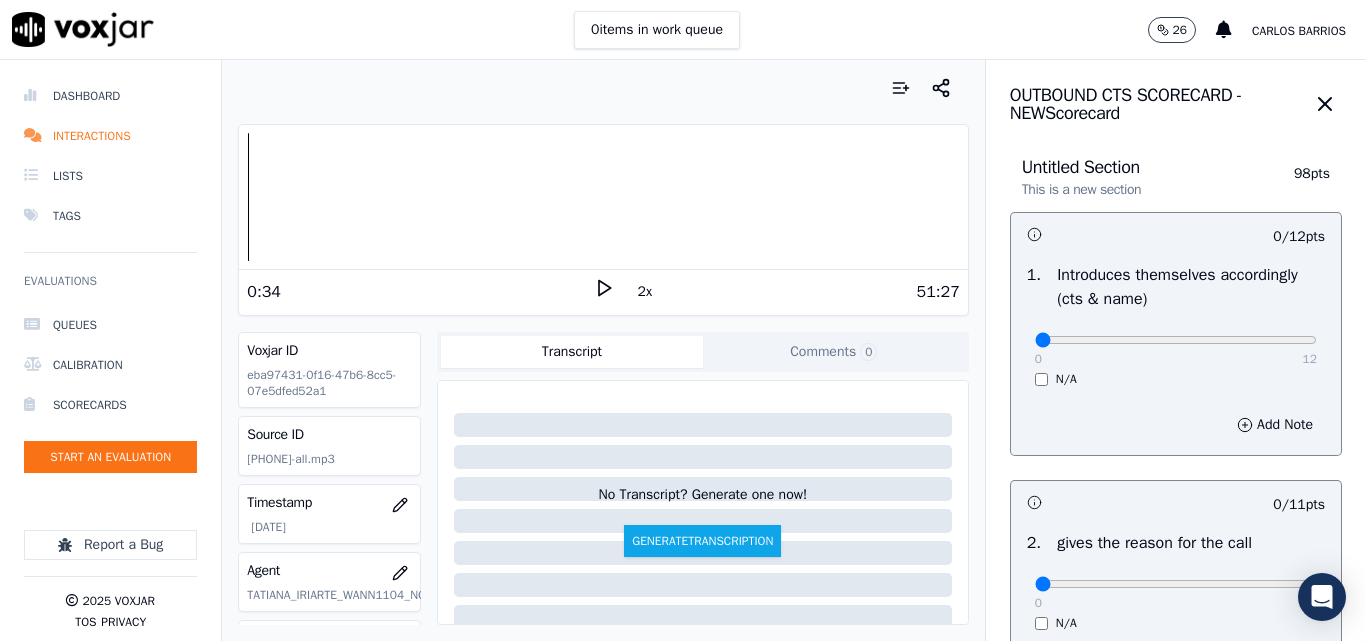 click 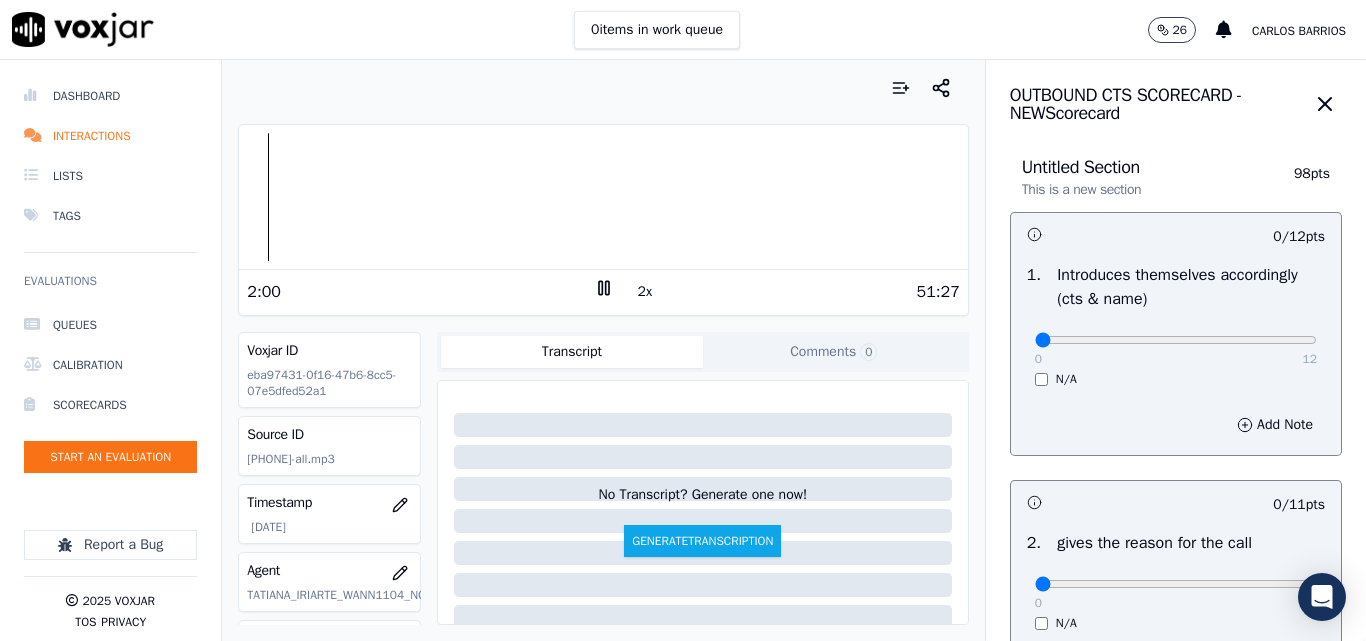 click on "0  items in work queue     26         [FIRST] [LAST]             Dashboard   Interactions   Lists   Tags       Evaluations     Queues   Calibration   Scorecards   Start an Evaluation
Report a Bug       2025   Voxjar   TOS   Privacy             Your browser does not support the audio element.   18:25     2x   18:44   Voxjar ID   07da70ca-354b-4056-b1be-26e9a496ab88   Source ID   6142120180-all.mp3   Timestamp
08/08/2025 02:44 pm     Agent
[FIRST] [LAST]_fuse1001_NGE     Customer Name     [FIRST] [LAST]     Customer Phone     [PHONE]     Tags
NGE     Source     manualUpload   Type     AUDIO       Transcript   Comments  0   No Transcript? Generate one now!   Generate  Transcription         Add Comment   Scores   Transcript   Metadata   Comments         Human Score   92 %   1  evaluation   AI Score   --   0  evaluation s     AI Evaluations
Queue an AI Evaluation   No AI evaluations yet   Human Evaluations   Start a Manual Evaluation" at bounding box center (683, 30) 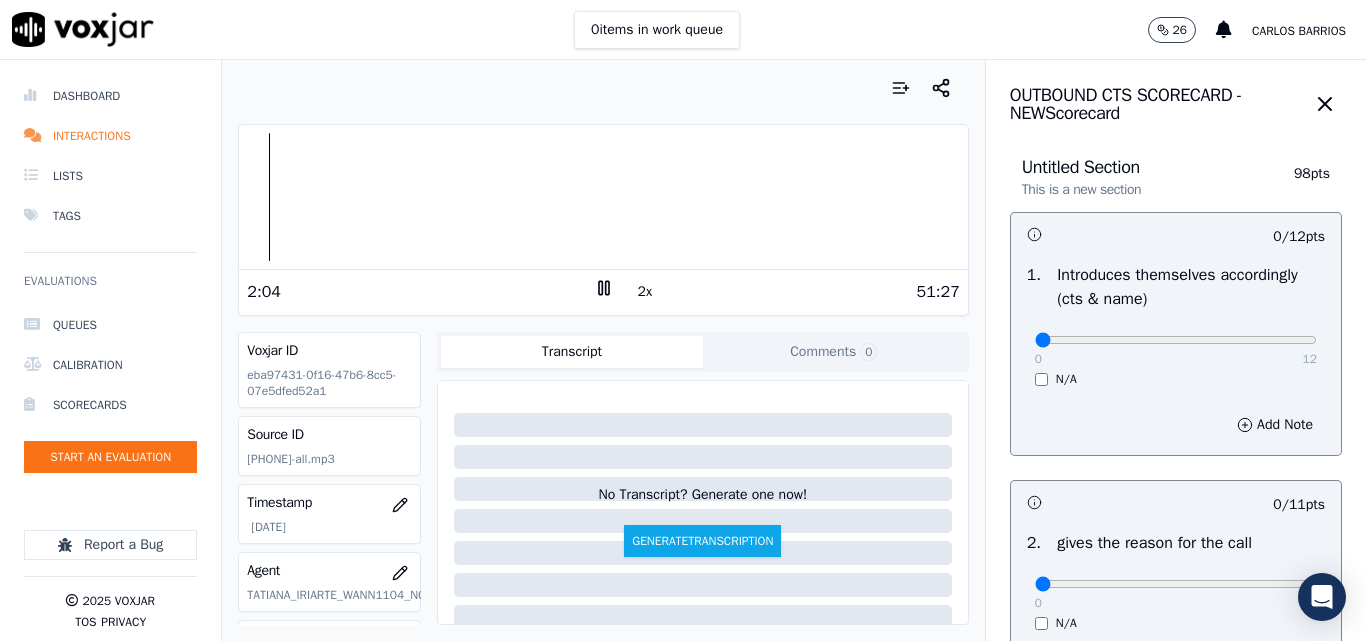 click at bounding box center (603, 197) 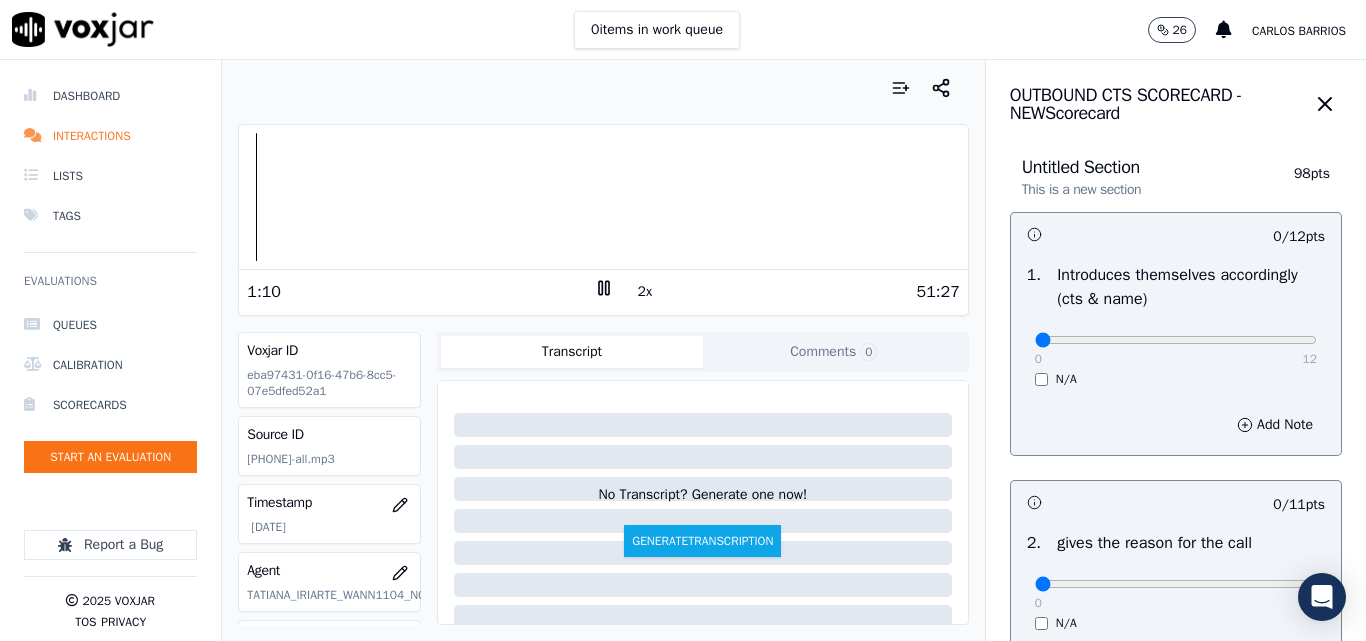 click at bounding box center [603, 197] 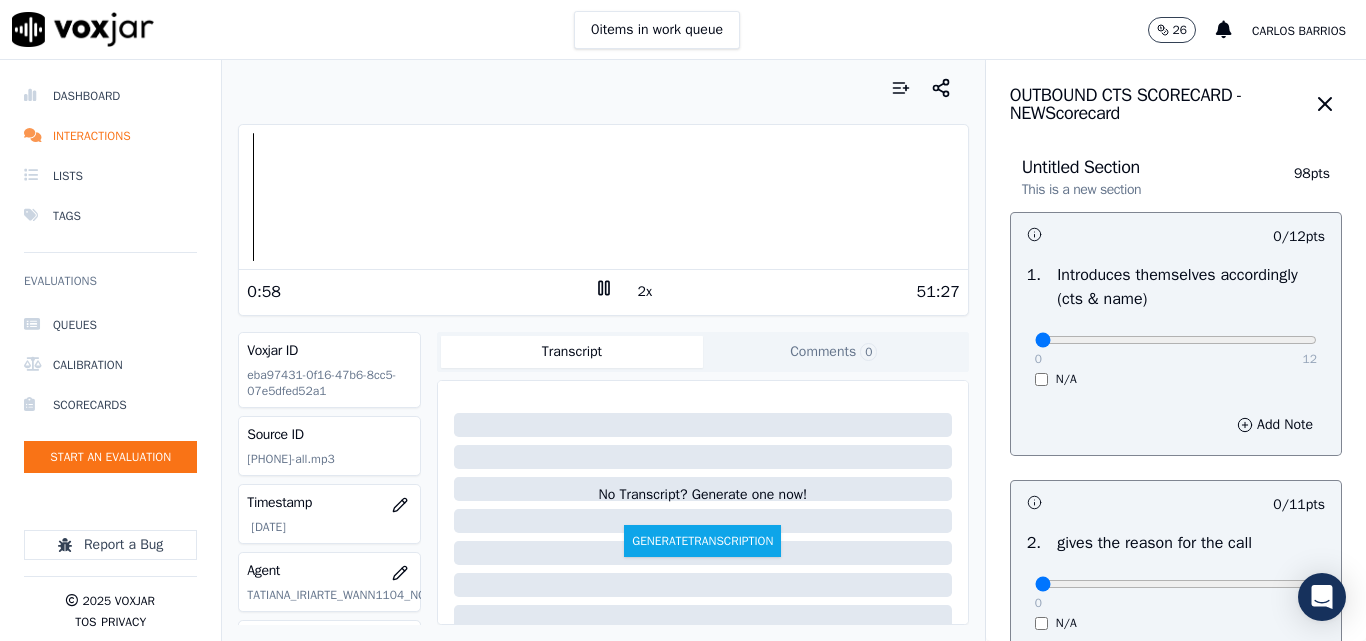 click on "2x" at bounding box center (645, 292) 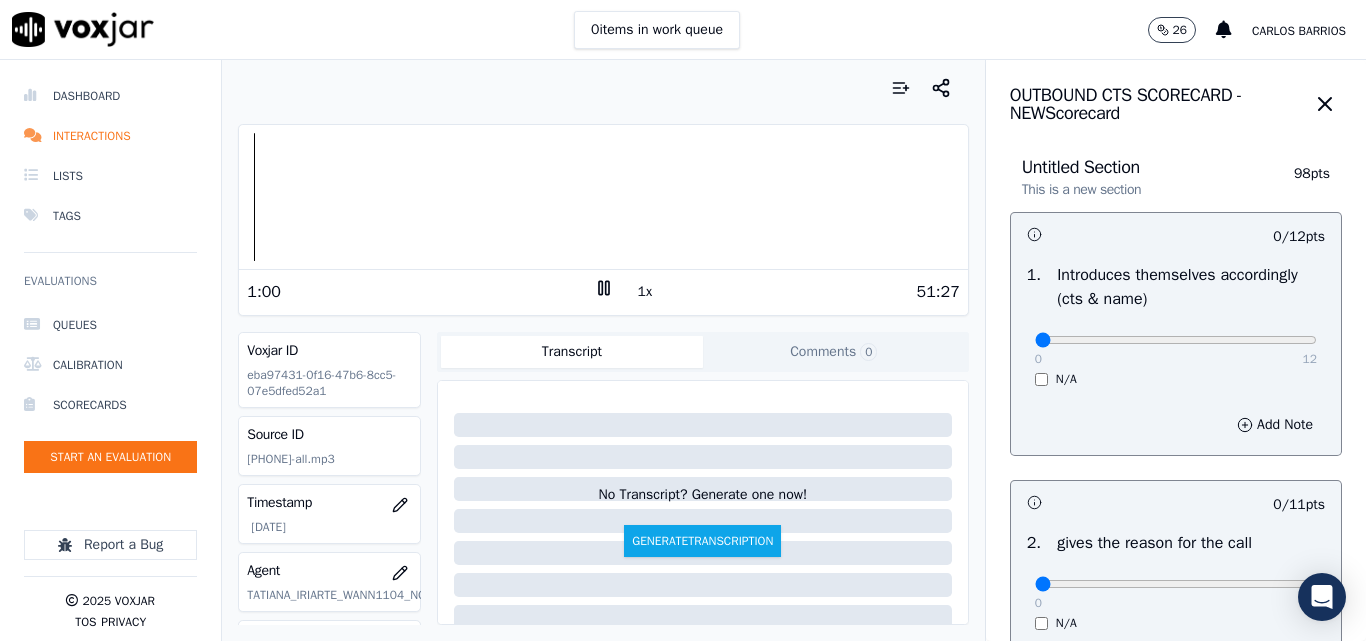 click at bounding box center (603, 197) 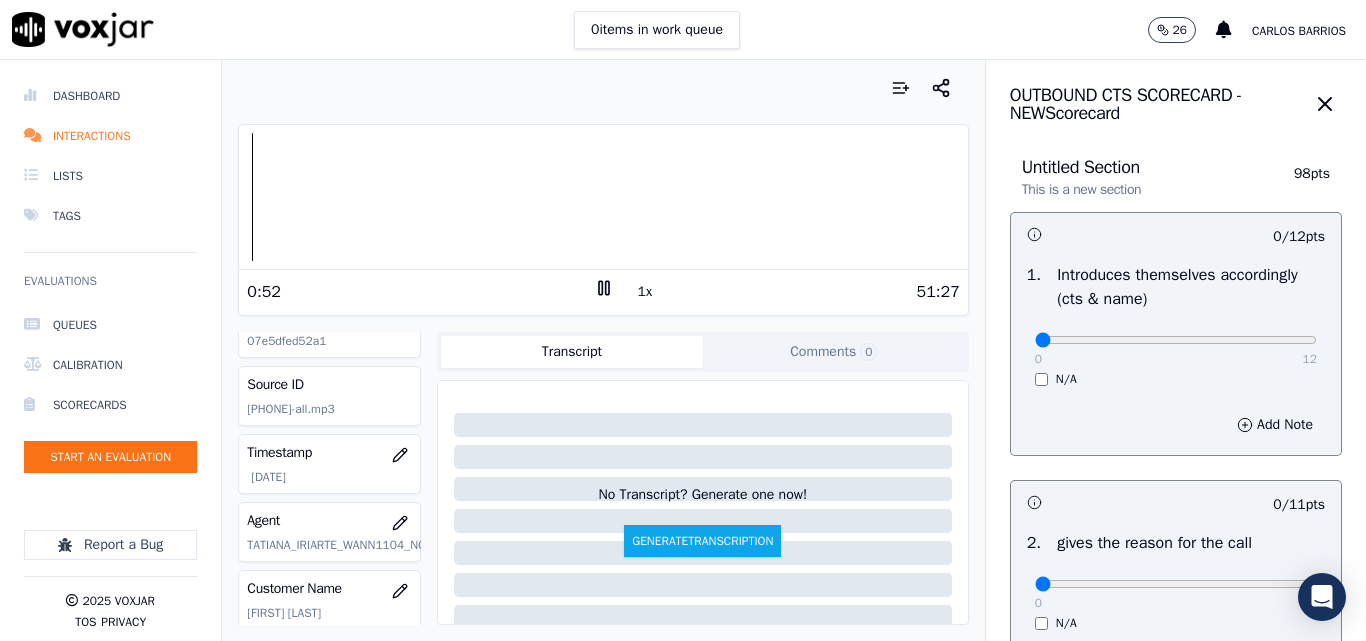 scroll, scrollTop: 0, scrollLeft: 0, axis: both 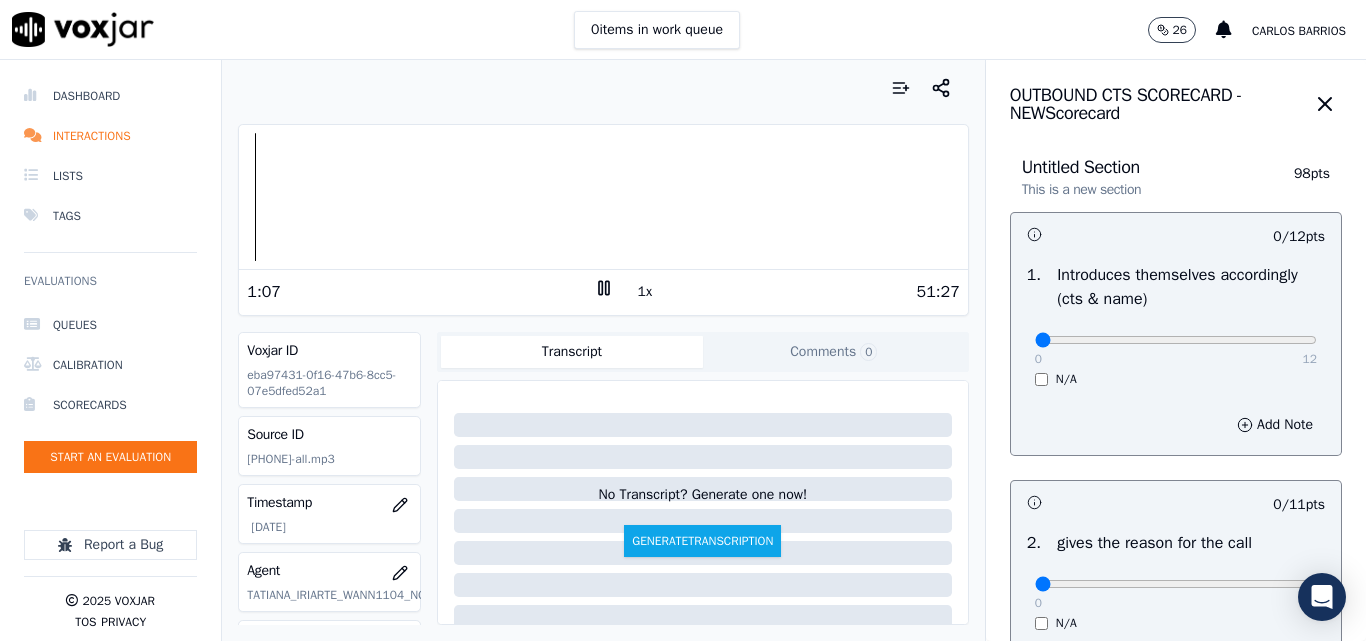 click at bounding box center [603, 197] 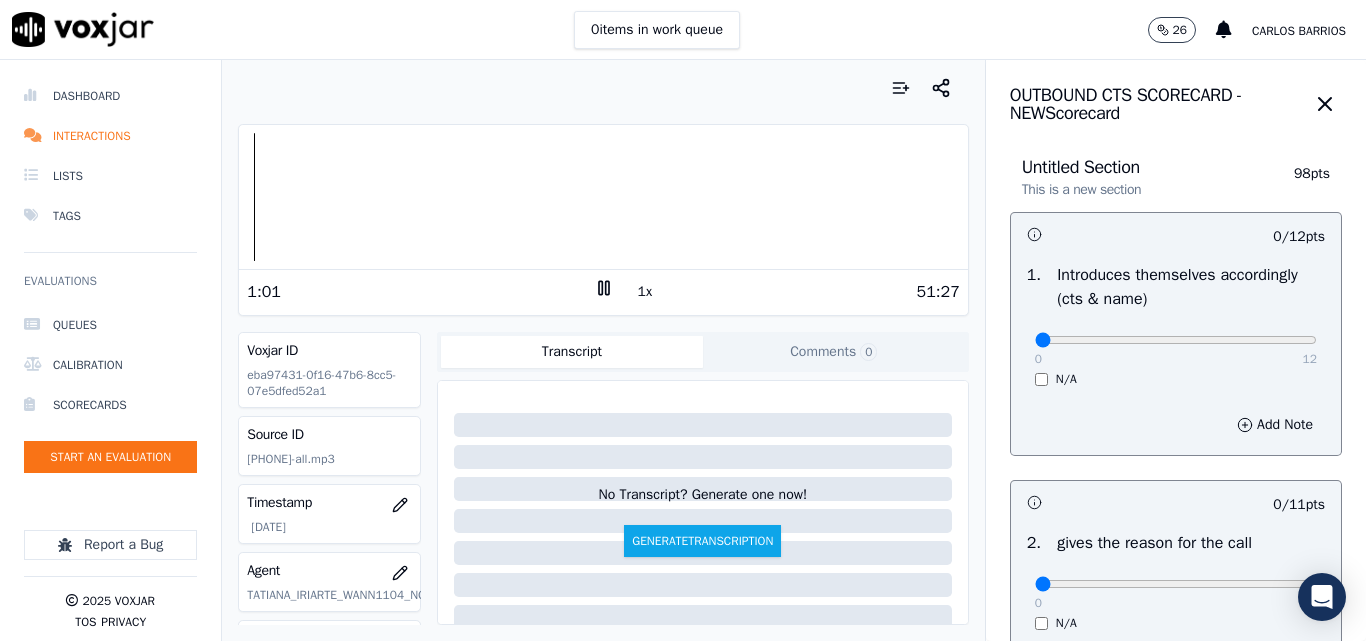 click at bounding box center (603, 197) 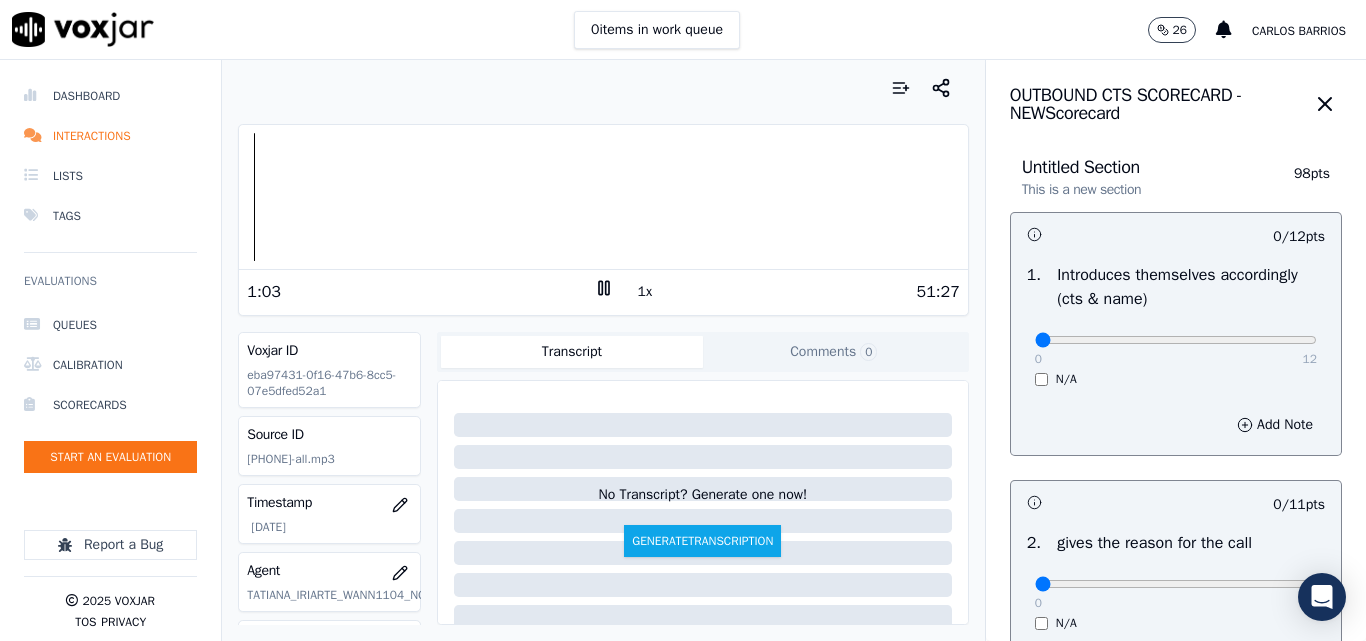 click at bounding box center (603, 197) 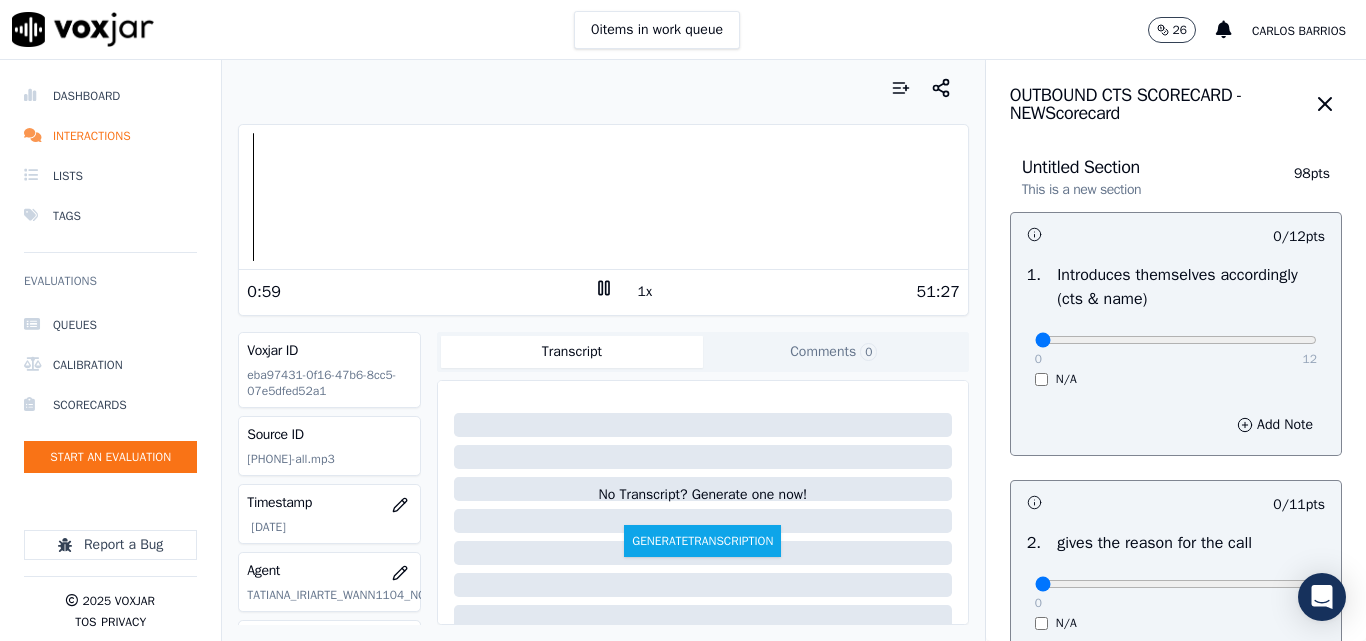 click at bounding box center [603, 197] 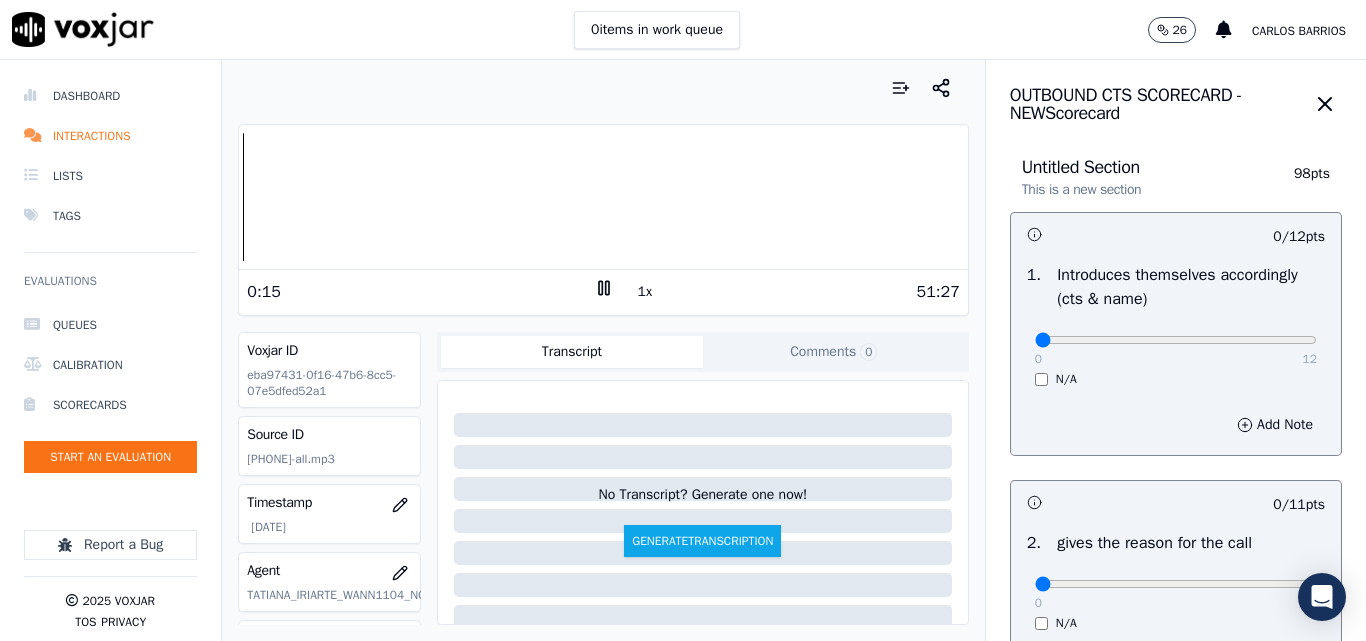 click on "1x" at bounding box center [645, 292] 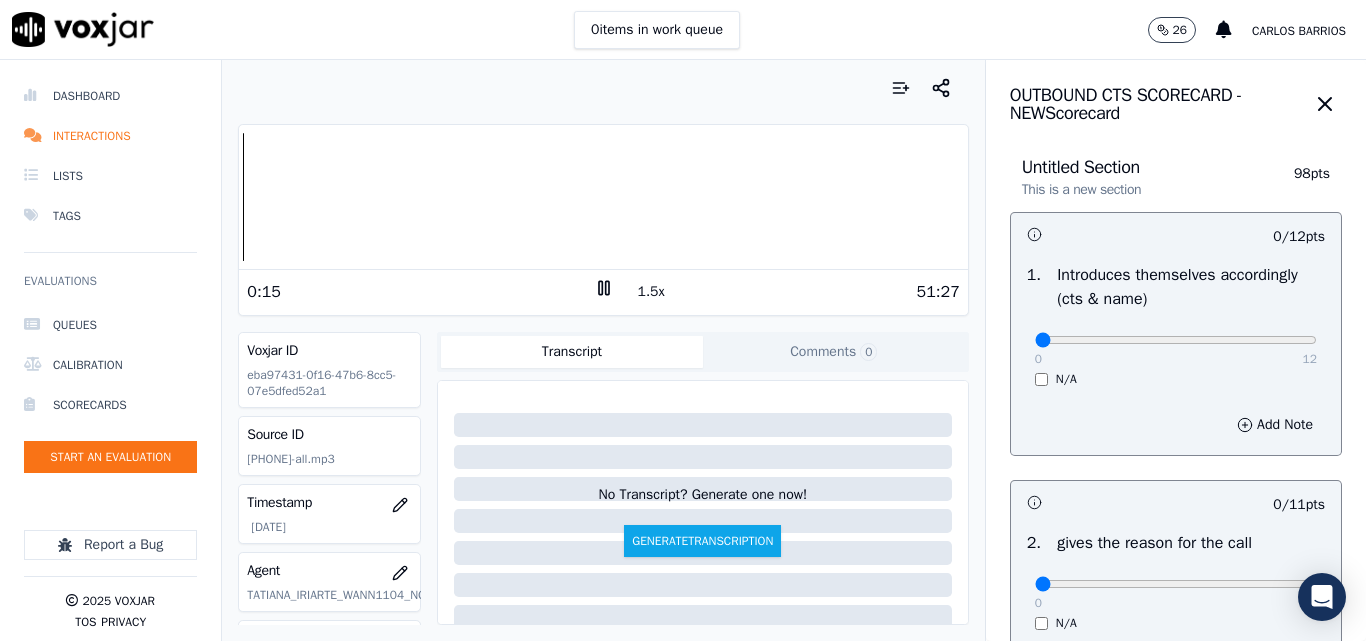 click on "1.5x" at bounding box center [651, 292] 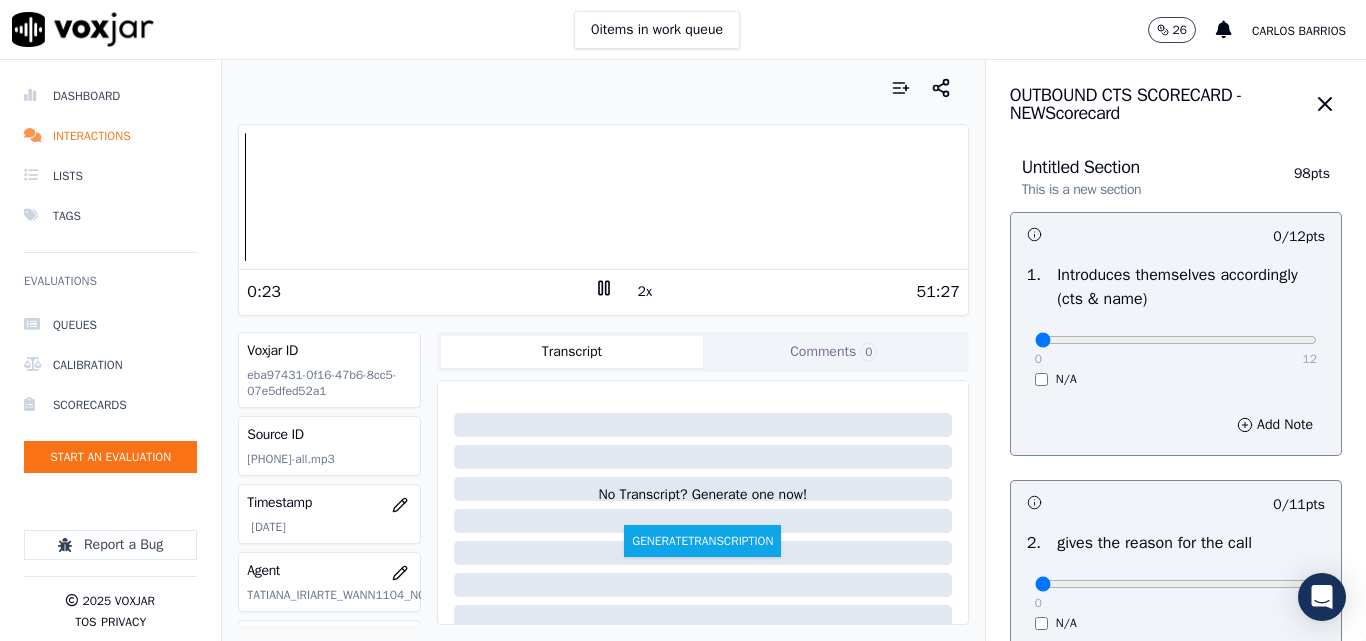 click on "2x" at bounding box center [645, 292] 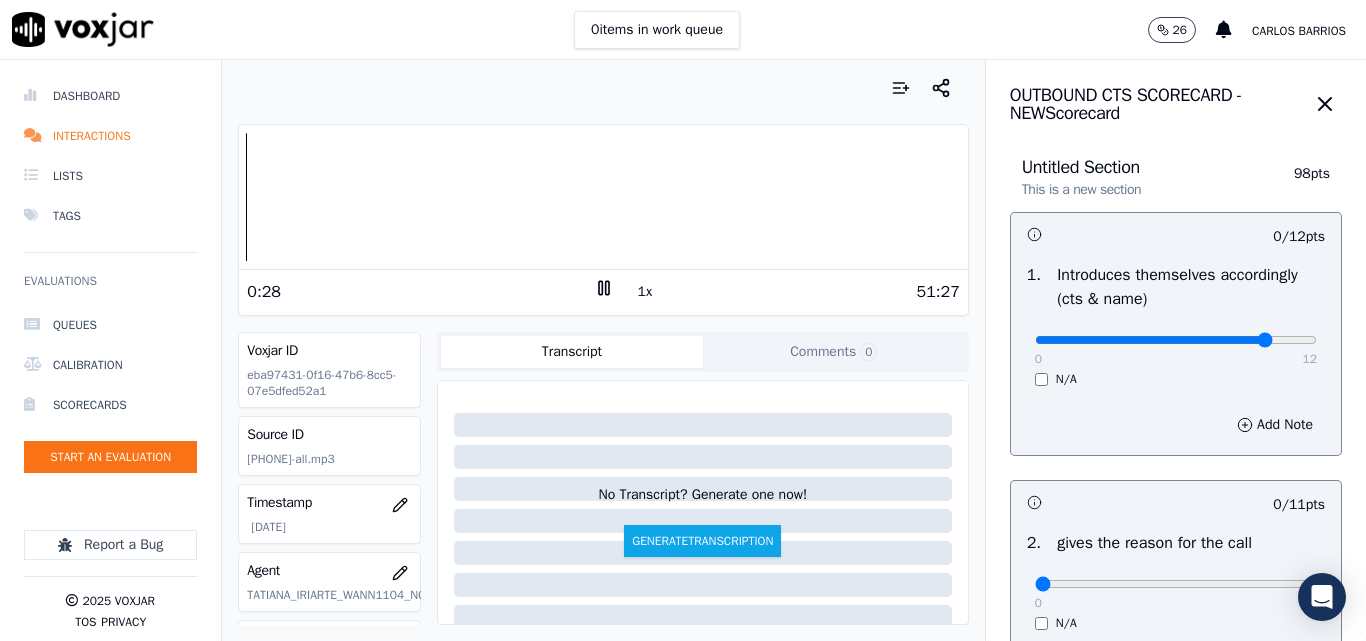 click at bounding box center (1176, 340) 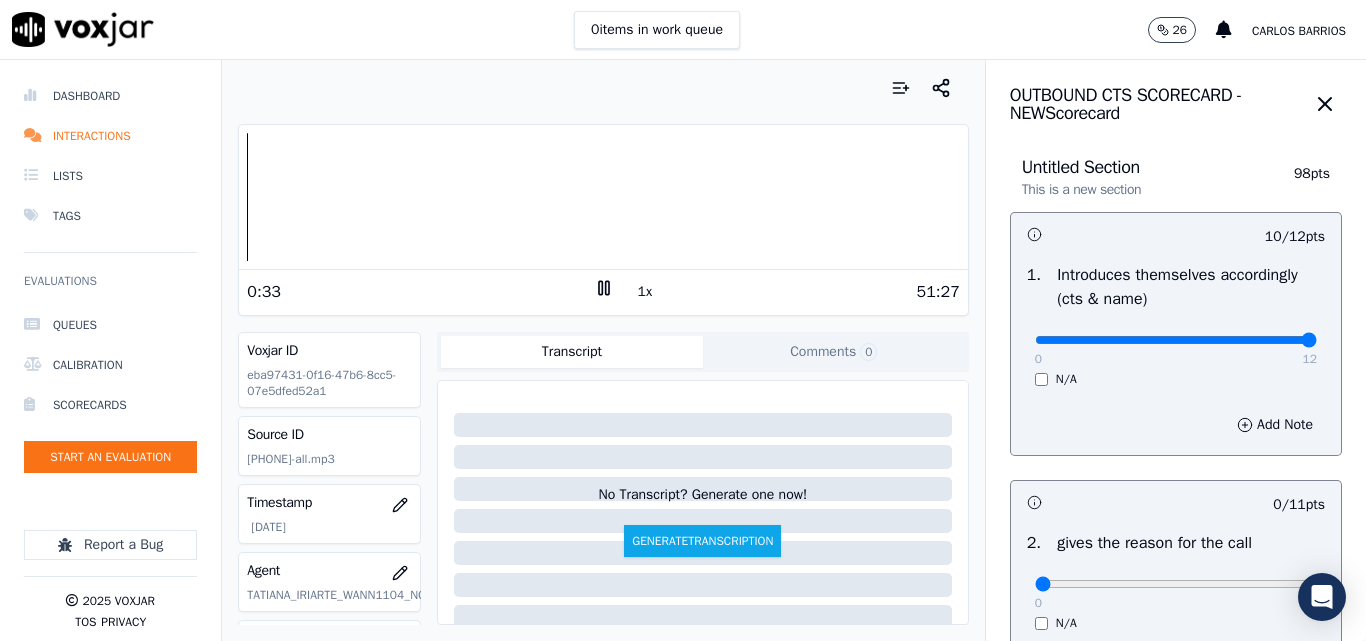 drag, startPoint x: 1239, startPoint y: 338, endPoint x: 1302, endPoint y: 339, distance: 63.007935 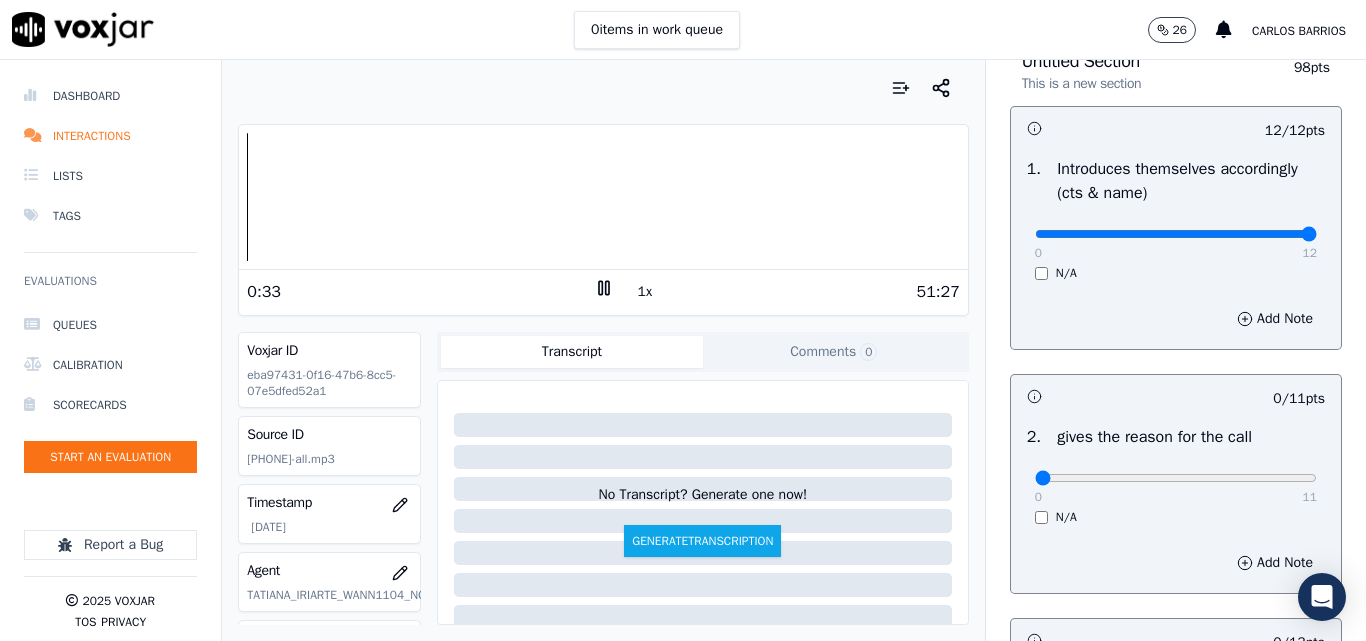 scroll, scrollTop: 300, scrollLeft: 0, axis: vertical 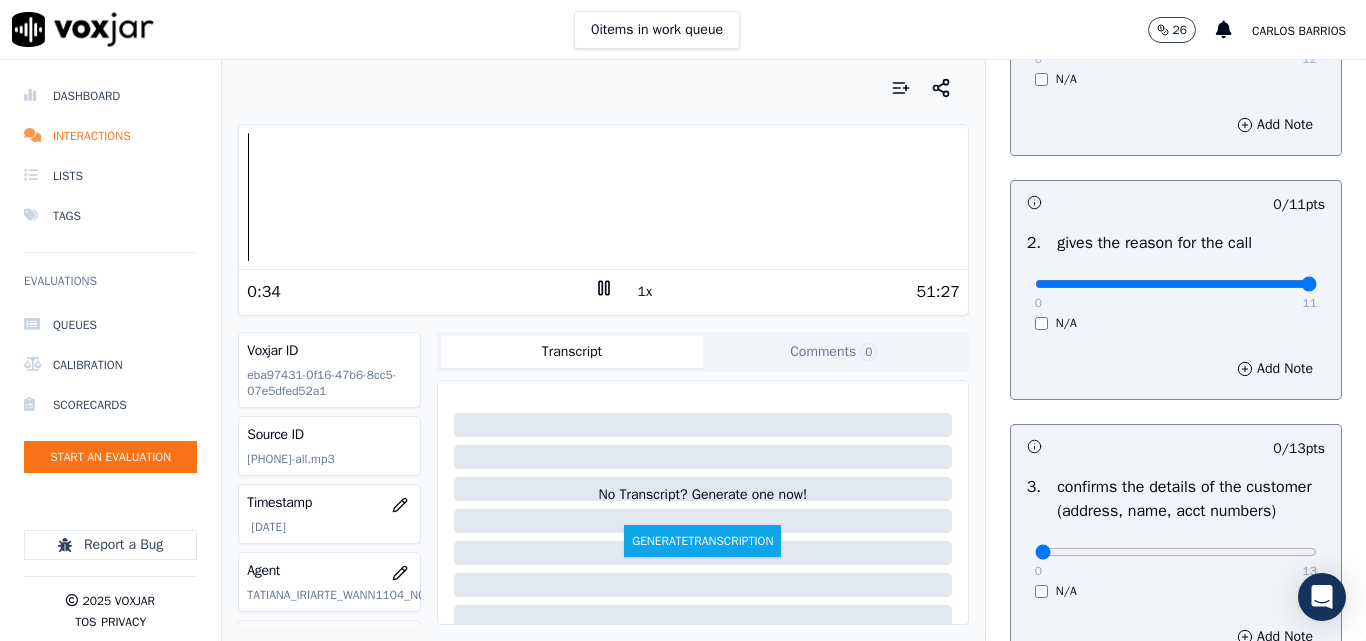 type on "11" 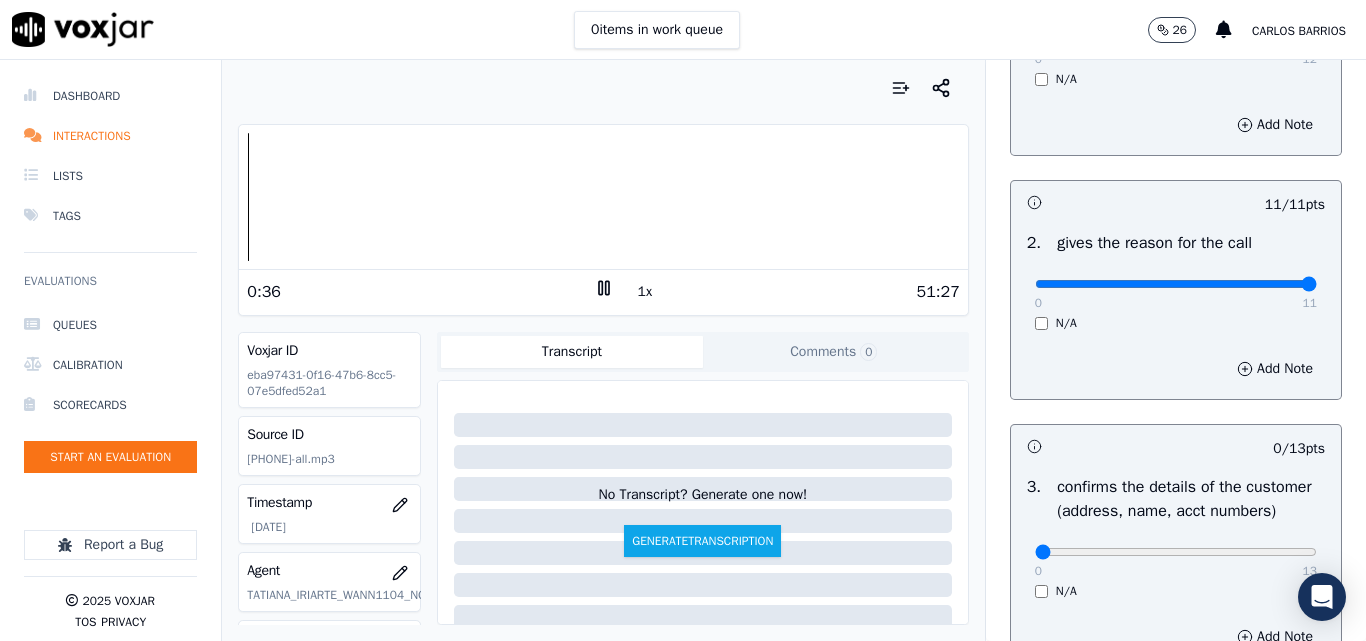 click on "1x" at bounding box center (645, 292) 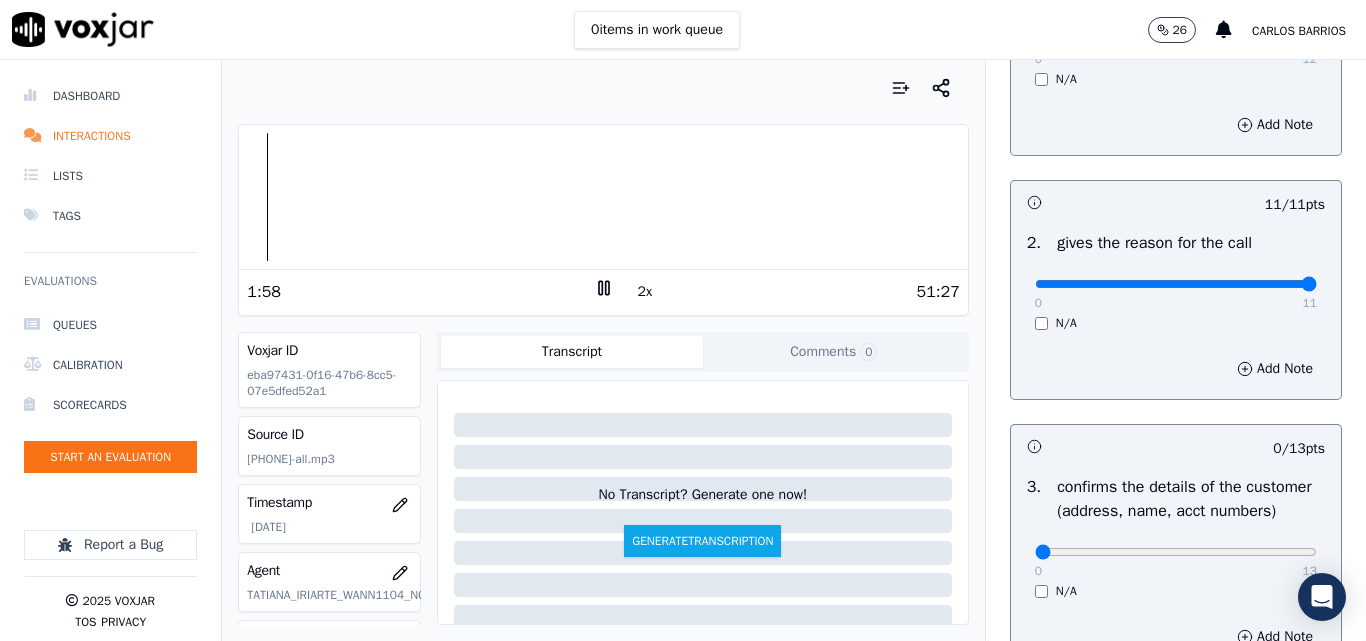 click at bounding box center (603, 88) 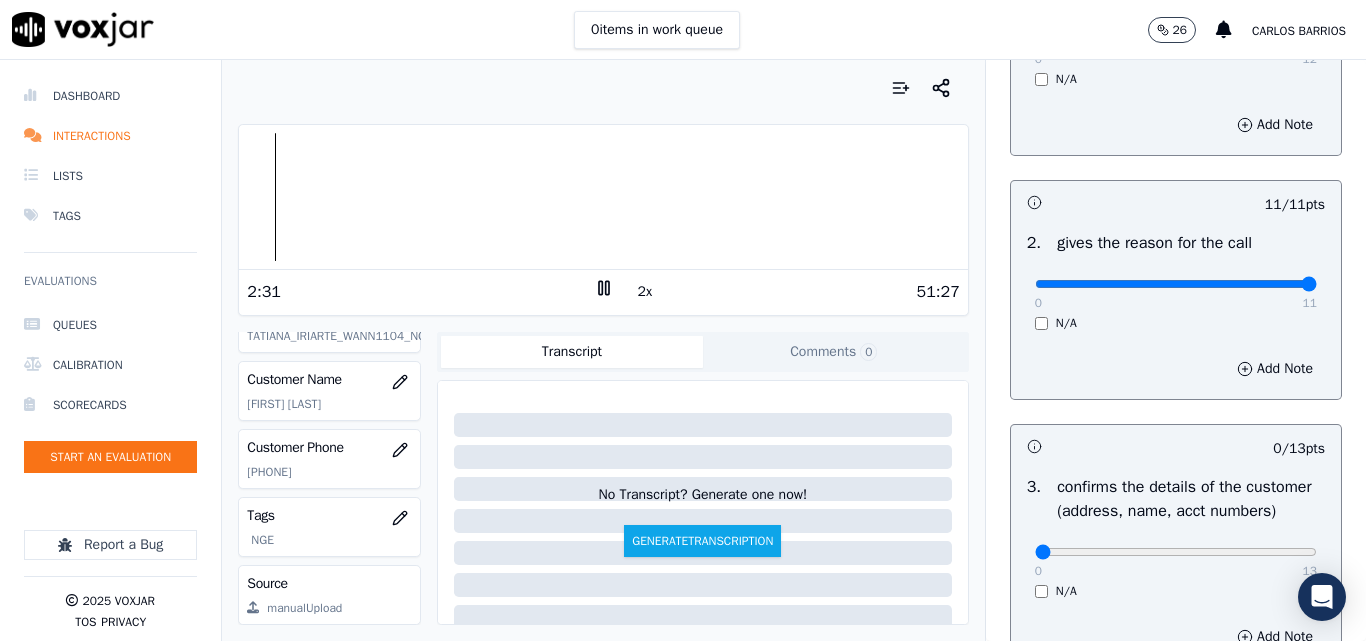 scroll, scrollTop: 300, scrollLeft: 0, axis: vertical 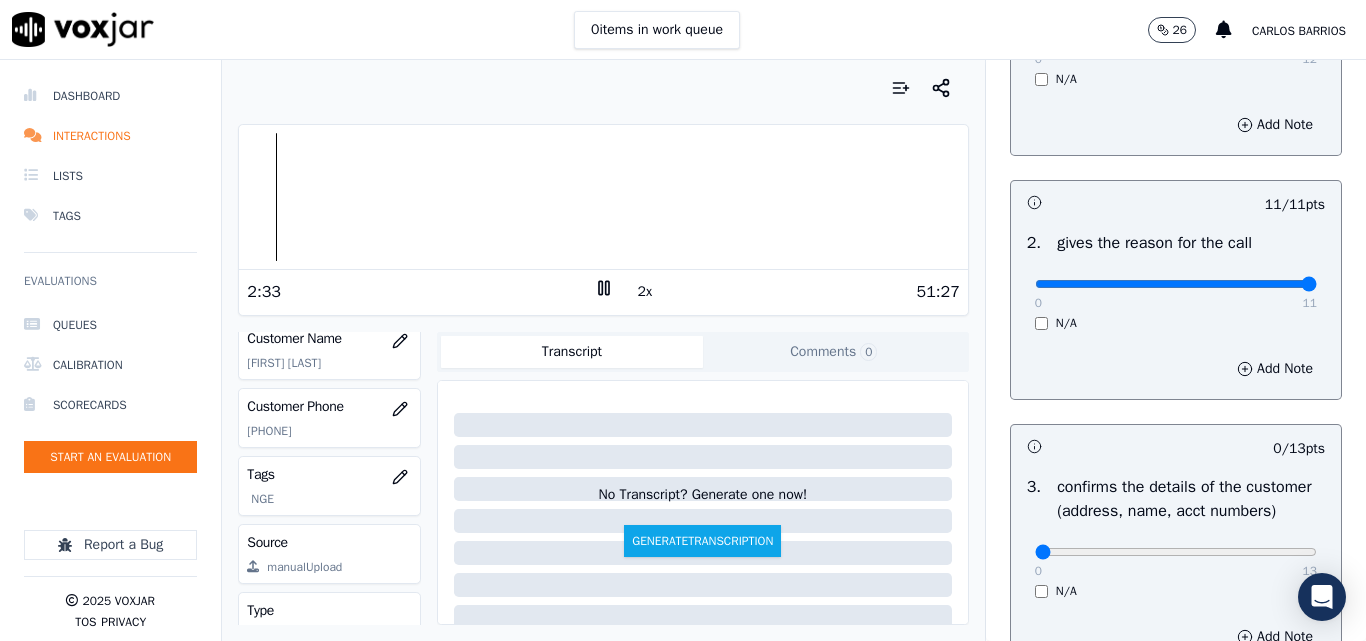 click on "[PHONE]" 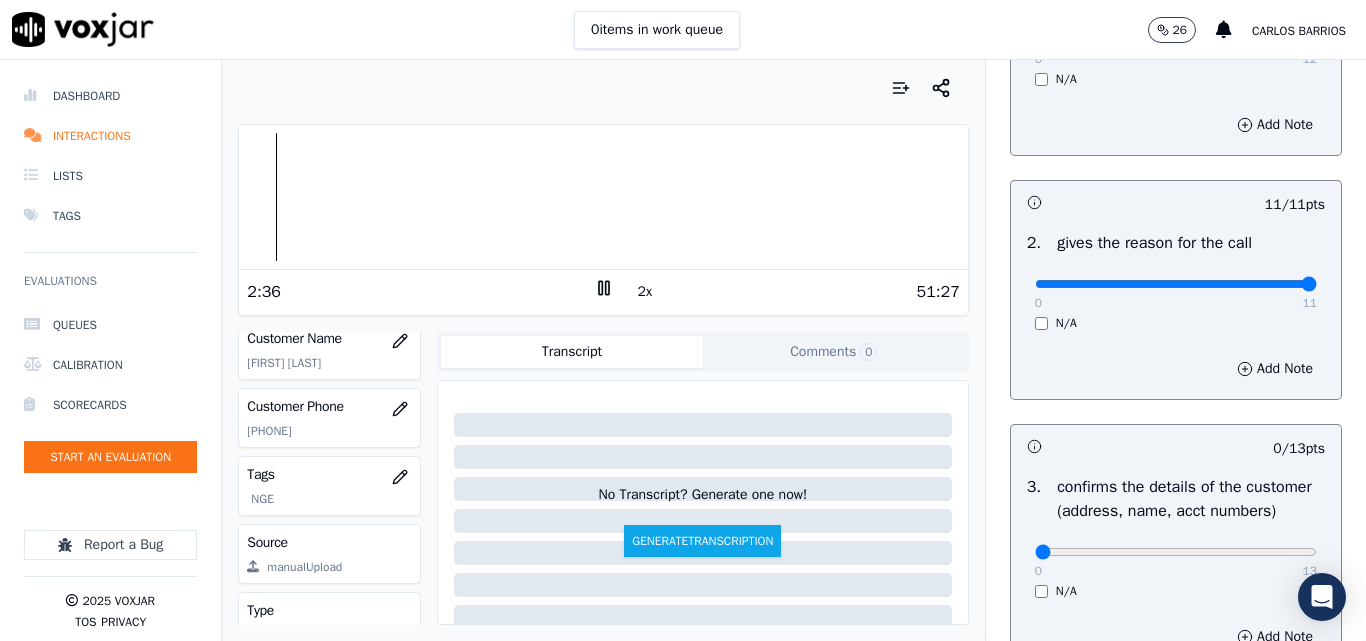 copy on "[PHONE]" 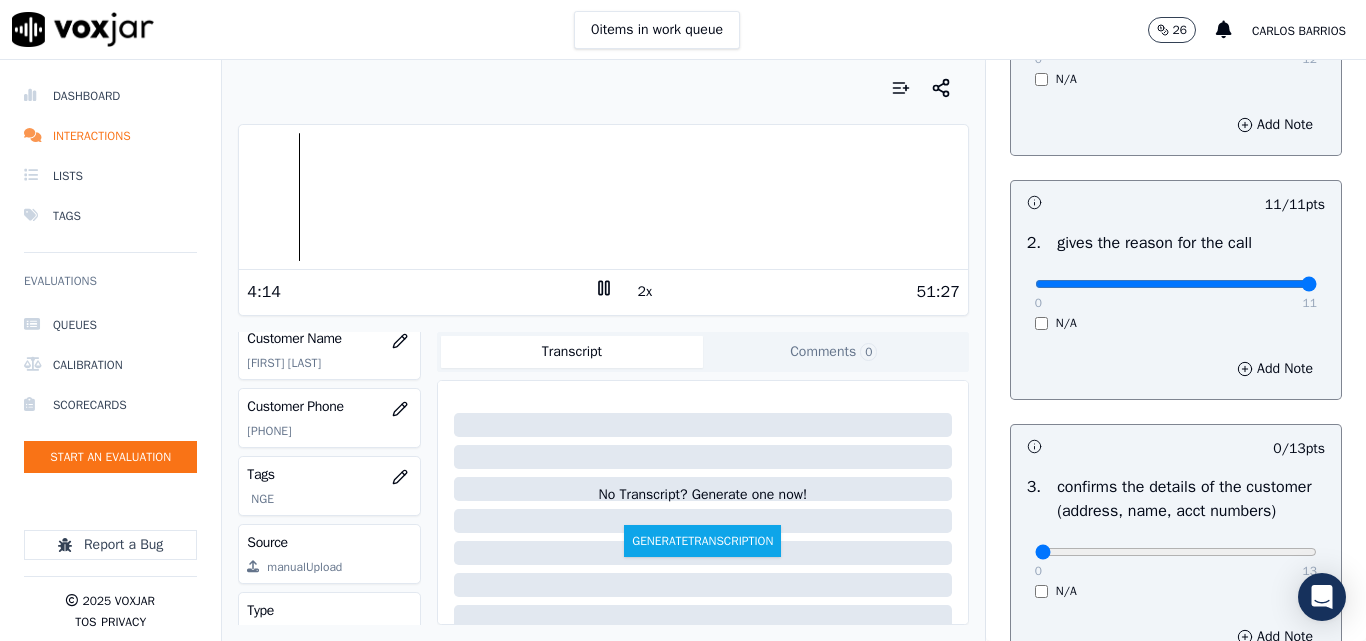 click on "[PHONE]" 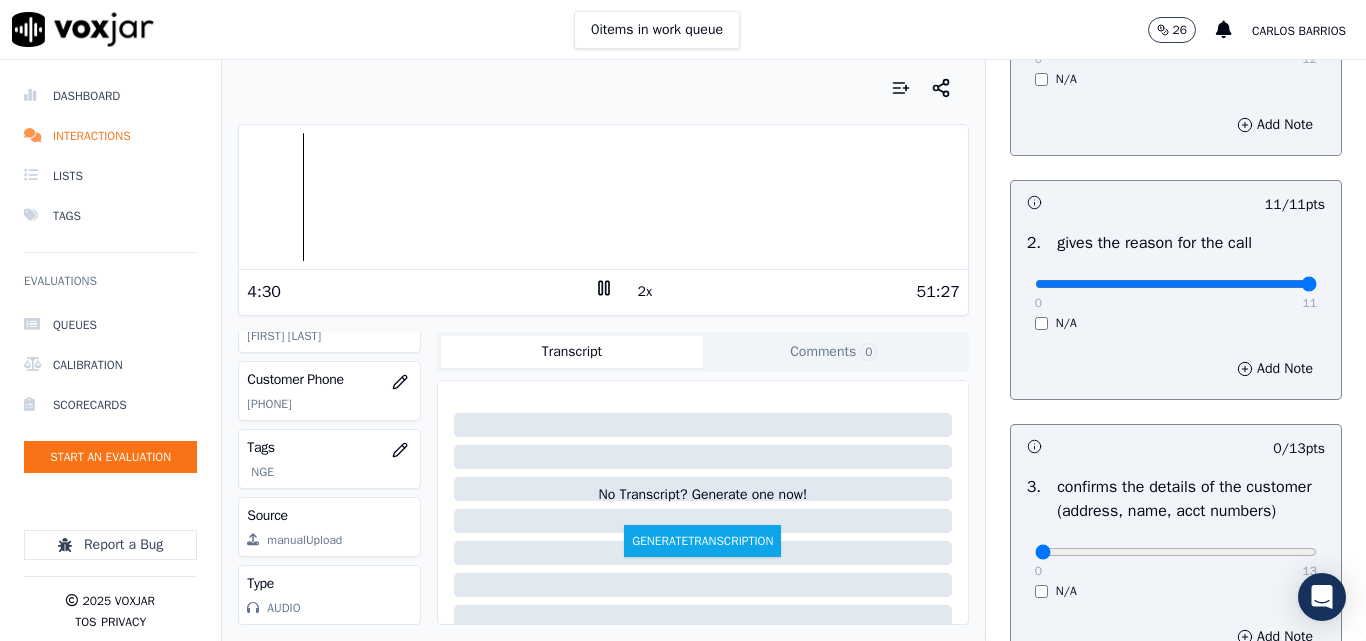 scroll, scrollTop: 388, scrollLeft: 0, axis: vertical 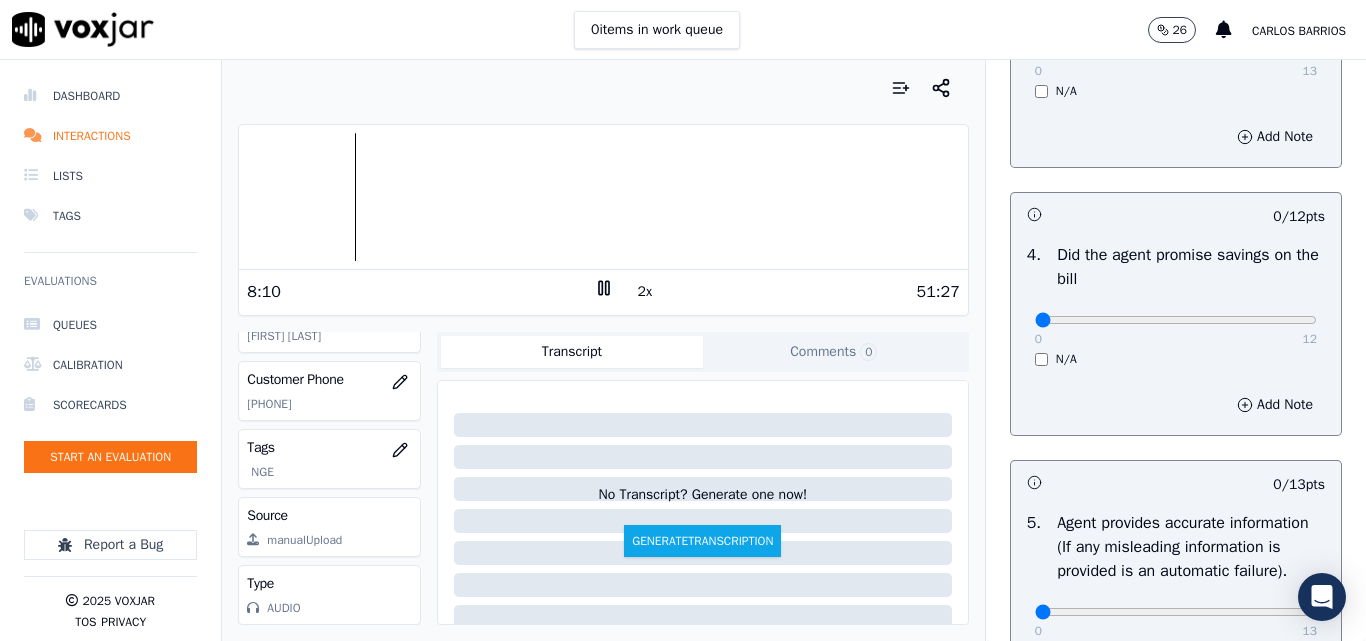 click 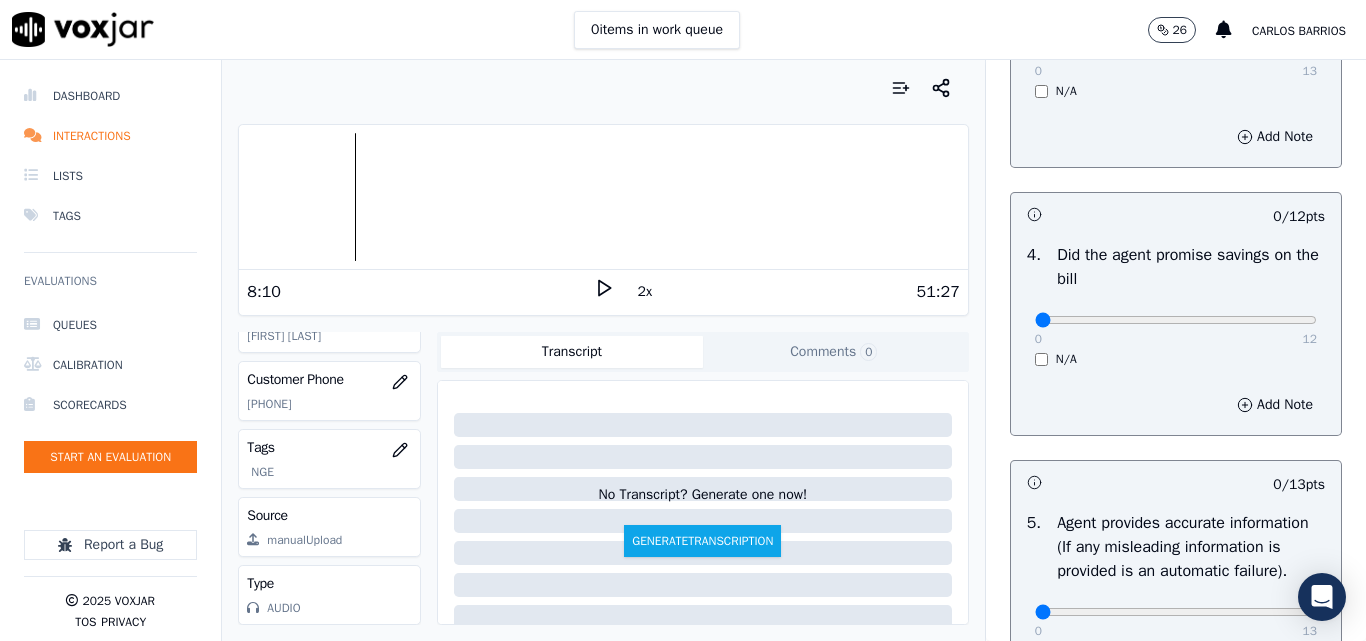 click at bounding box center (603, 88) 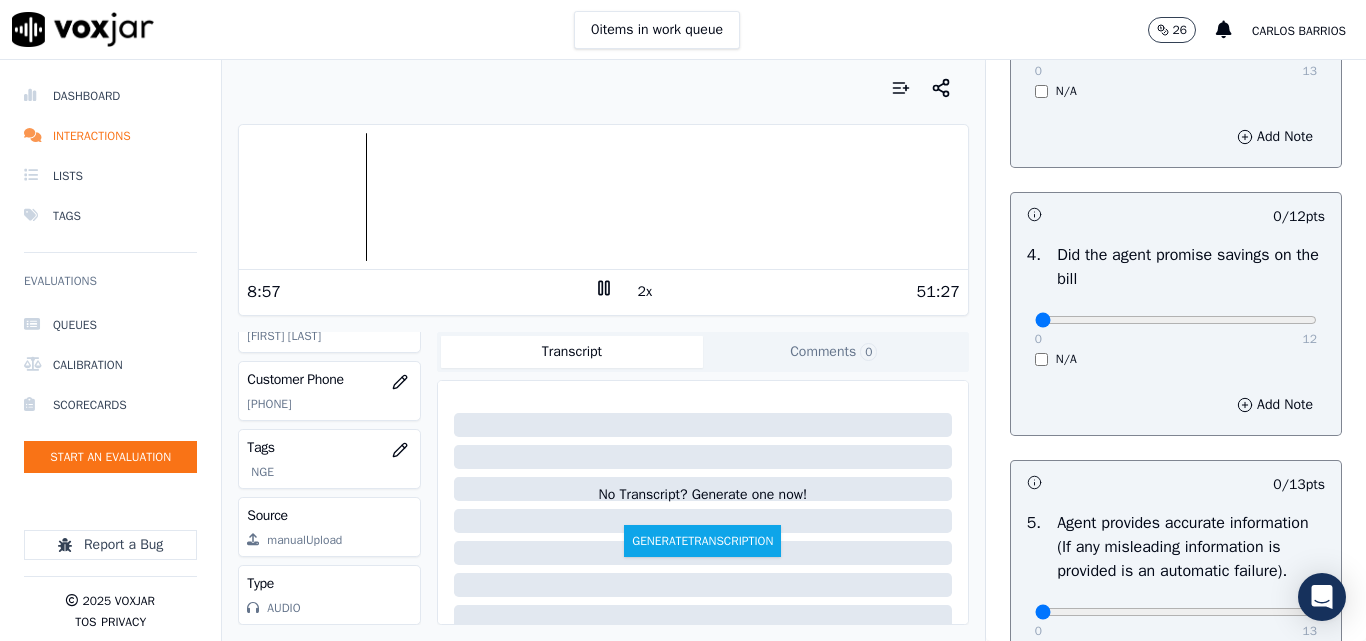 click on "0  items in work queue     26         [FIRST] [LAST]             Dashboard   Interactions   Lists   Tags       Evaluations     Queues   Calibration   Scorecards   Start an Evaluation
Report a Bug       2025   Voxjar   TOS   Privacy             Your browser does not support the audio element.   18:25     2x   18:44   Voxjar ID   07da70ca-354b-4056-b1be-26e9a496ab88   Source ID   6142120180-all.mp3   Timestamp
08/08/2025 02:44 pm     Agent
[FIRST] [LAST]_fuse1001_NGE     Customer Name     [FIRST] [LAST]     Customer Phone     [PHONE]     Tags
NGE     Source     manualUpload   Type     AUDIO       Transcript   Comments  0   No Transcript? Generate one now!   Generate  Transcription         Add Comment   Scores   Transcript   Metadata   Comments         Human Score   92 %   1  evaluation   AI Score   --   0  evaluation s     AI Evaluations
Queue an AI Evaluation   No AI evaluations yet   Human Evaluations   Start a Manual Evaluation" at bounding box center [683, 30] 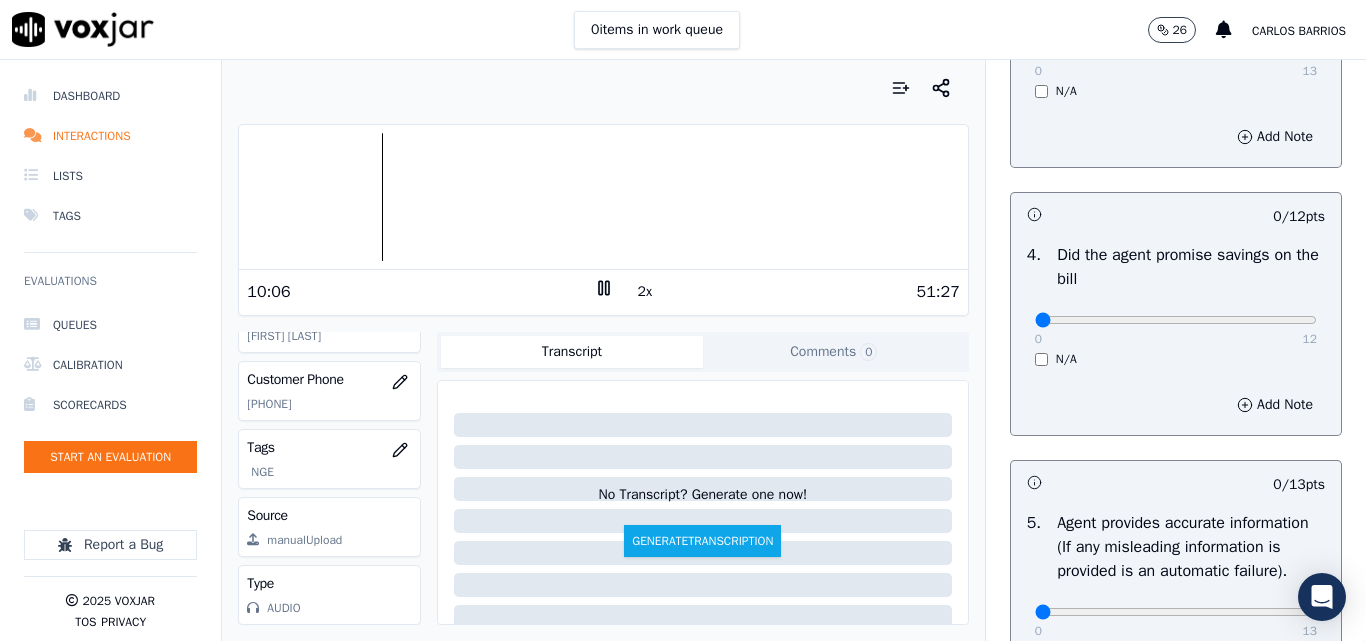 click on "2x" at bounding box center (645, 292) 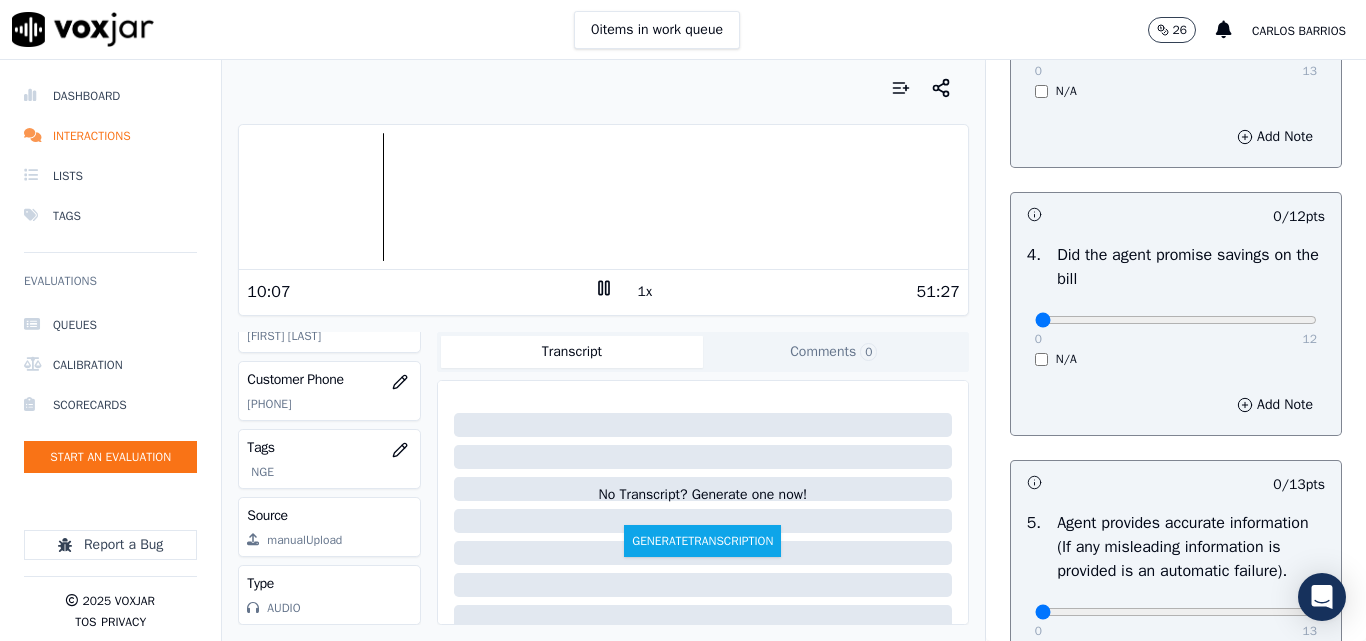 click on "1x" at bounding box center [645, 292] 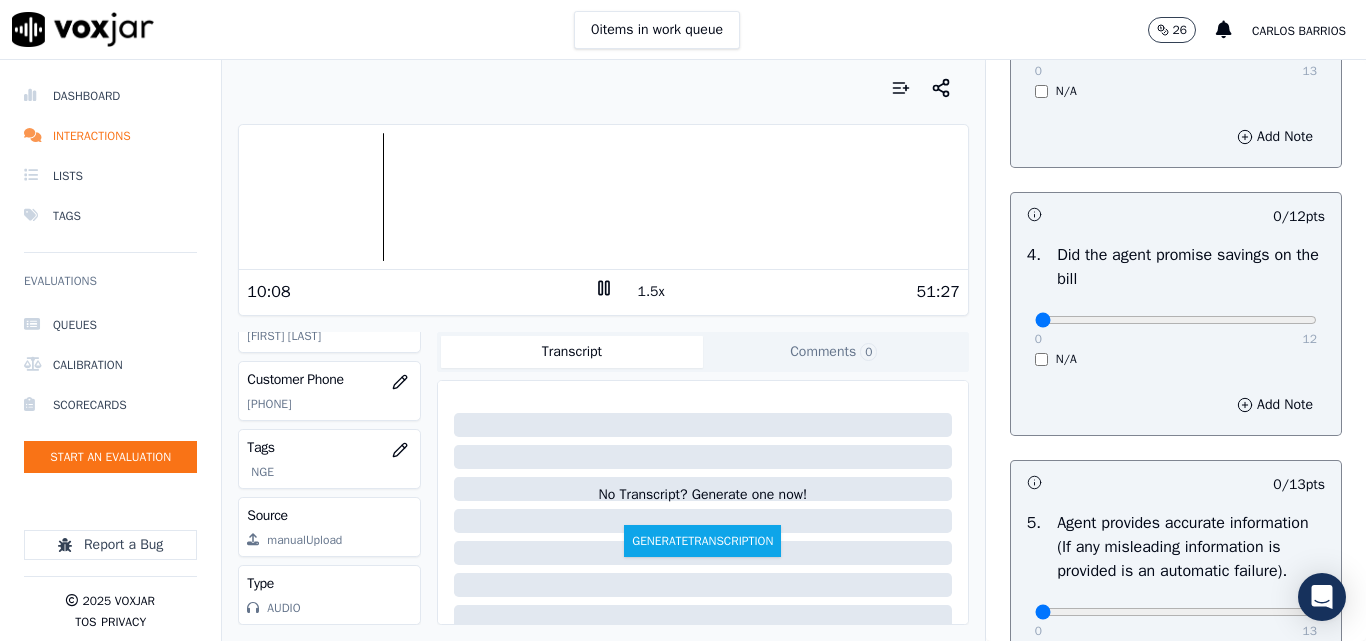 click on "1.5x" at bounding box center (651, 292) 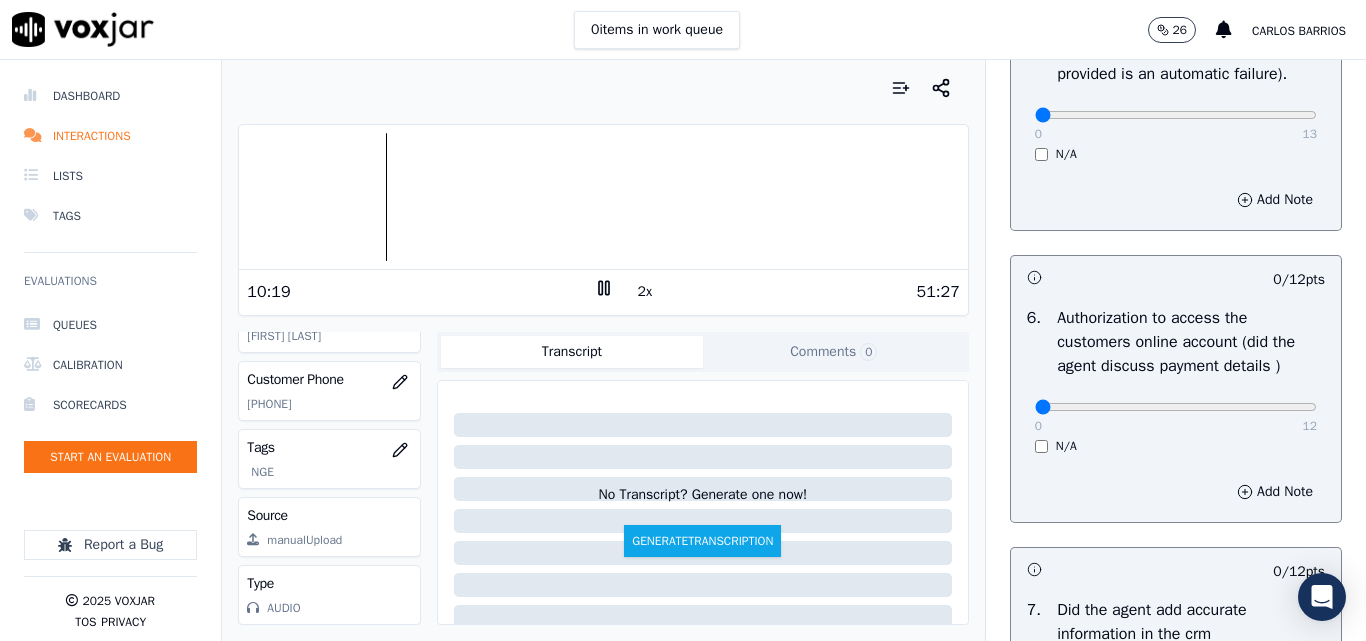scroll, scrollTop: 1300, scrollLeft: 0, axis: vertical 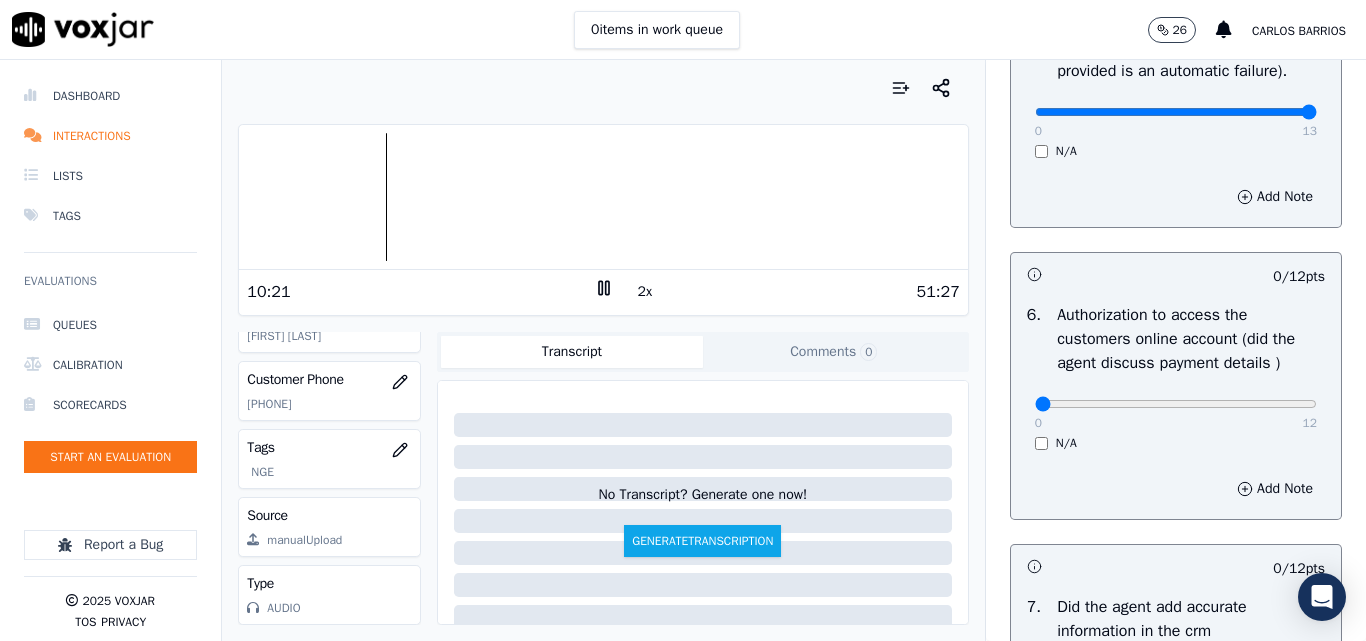 type on "13" 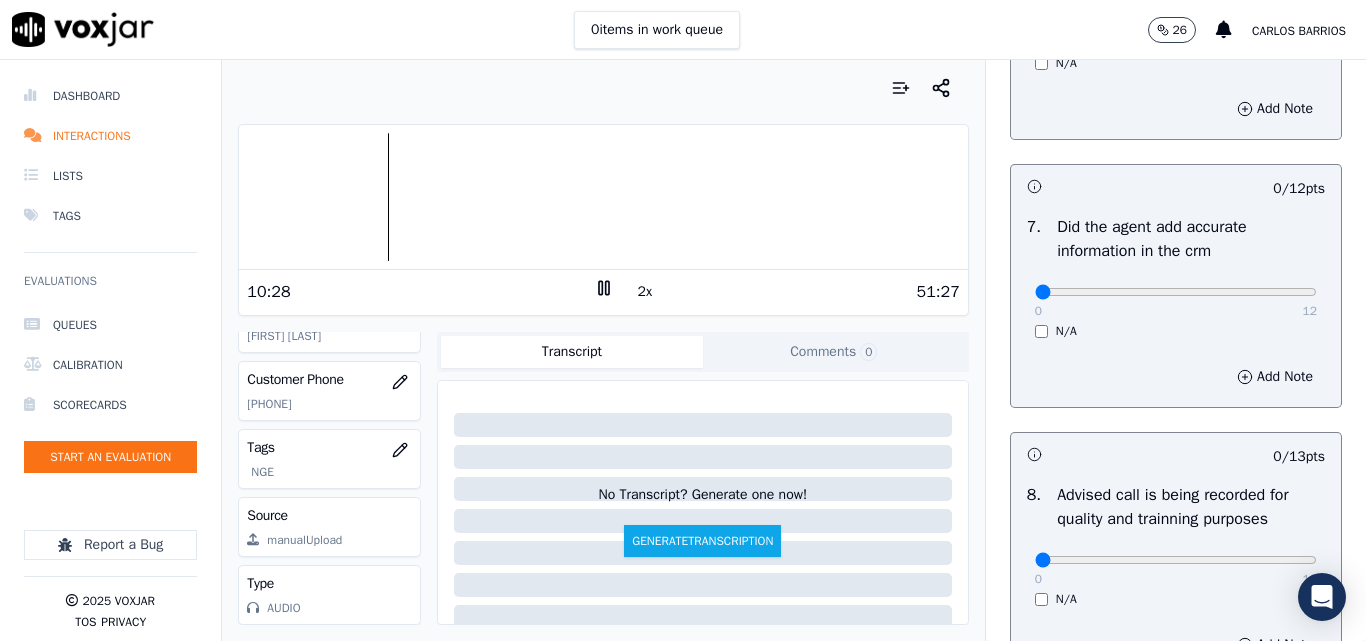 scroll, scrollTop: 1628, scrollLeft: 0, axis: vertical 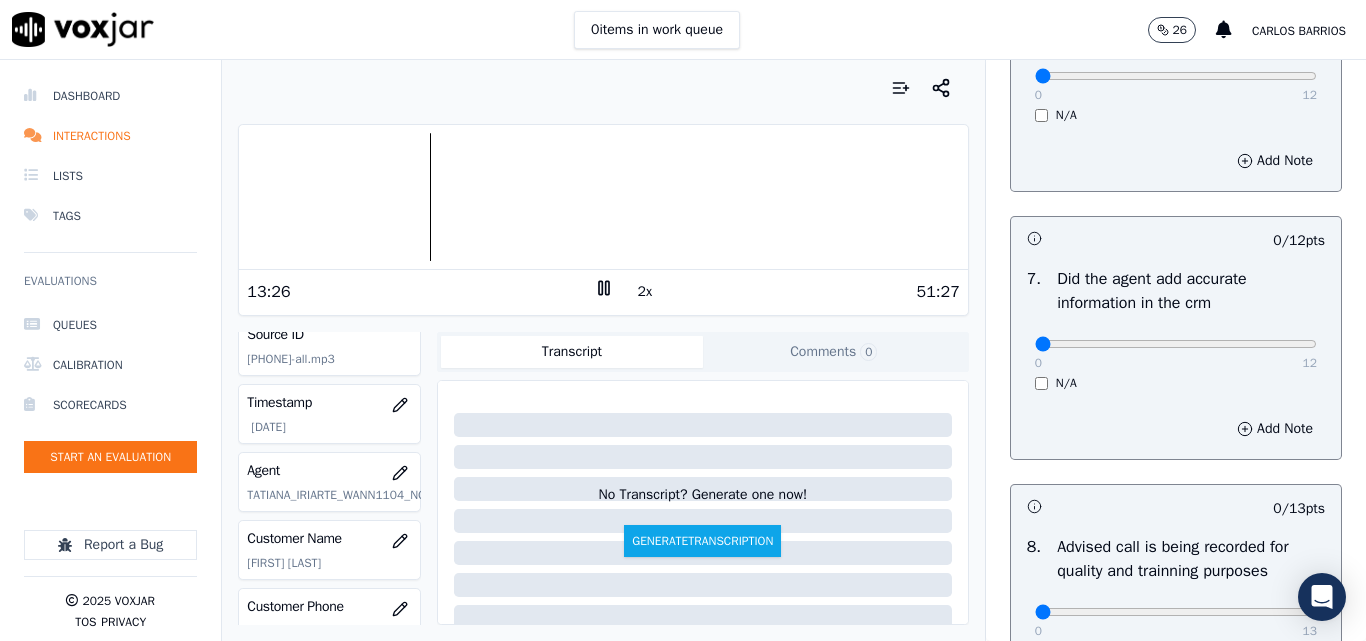 click at bounding box center (603, 88) 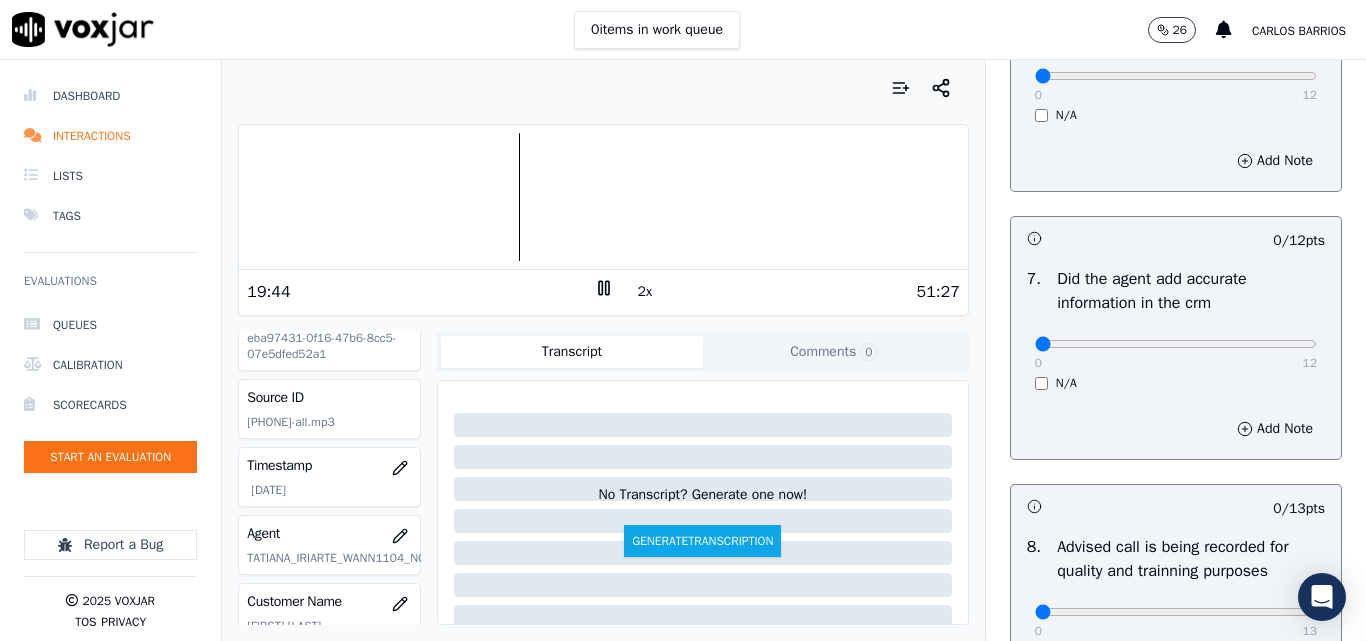scroll, scrollTop: 0, scrollLeft: 0, axis: both 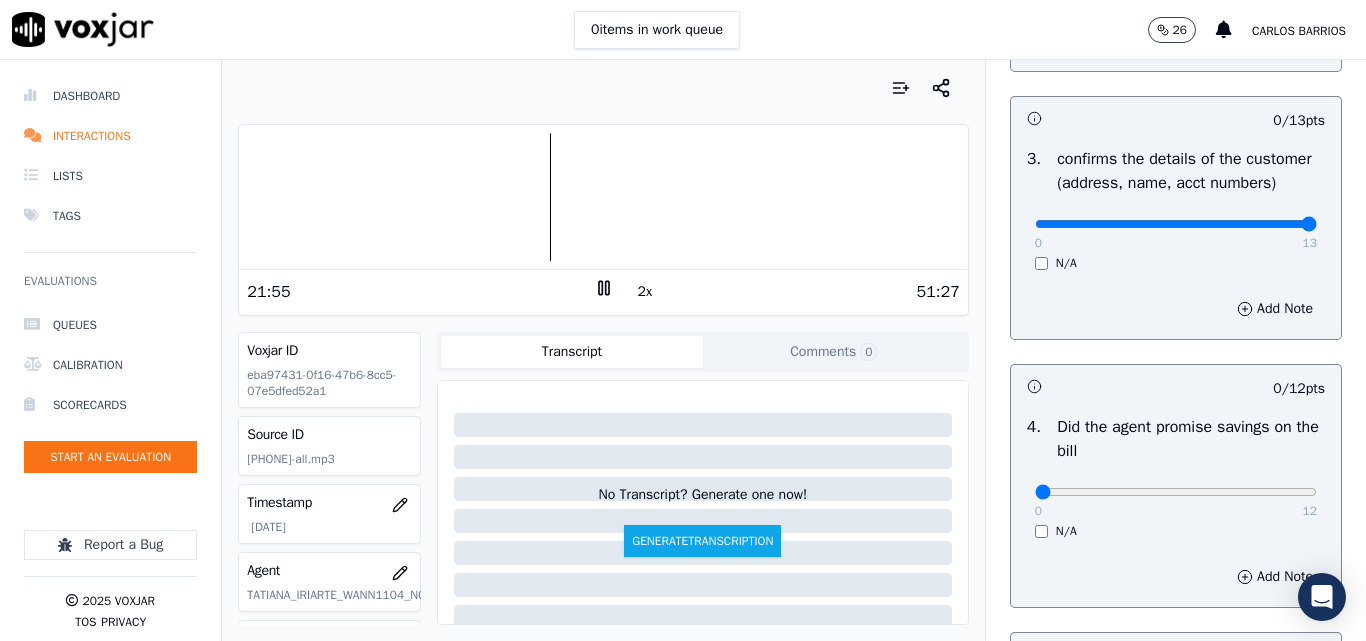 type on "13" 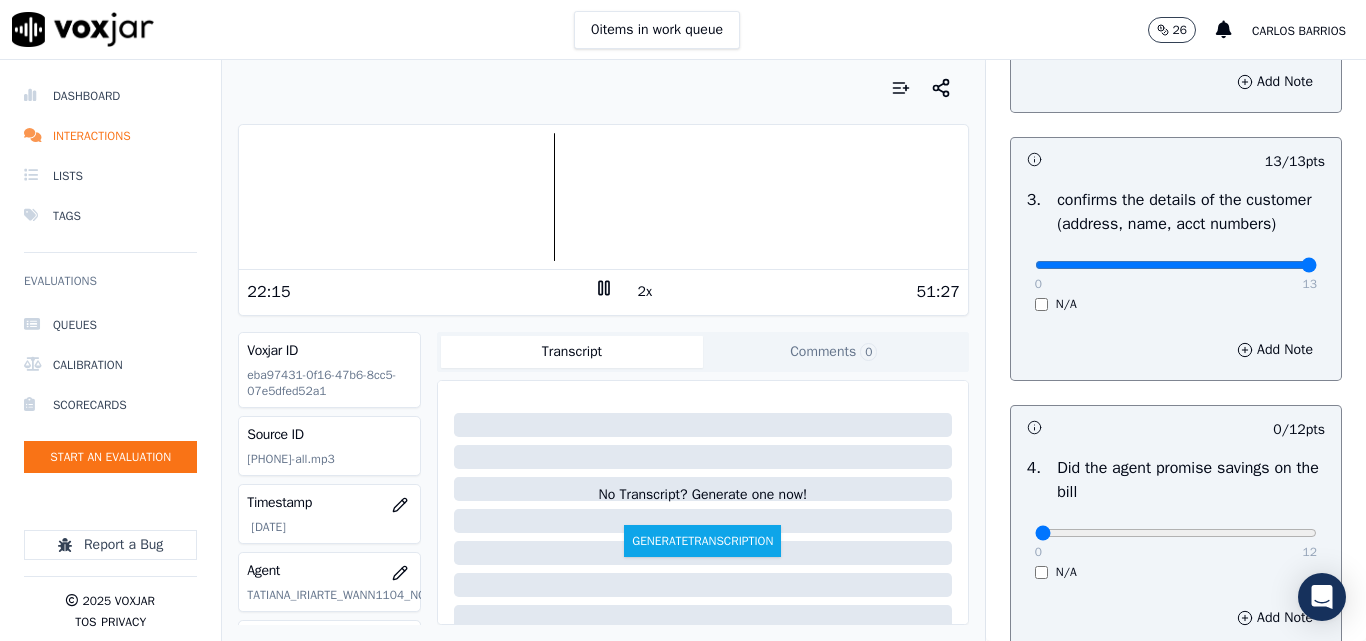 scroll, scrollTop: 600, scrollLeft: 0, axis: vertical 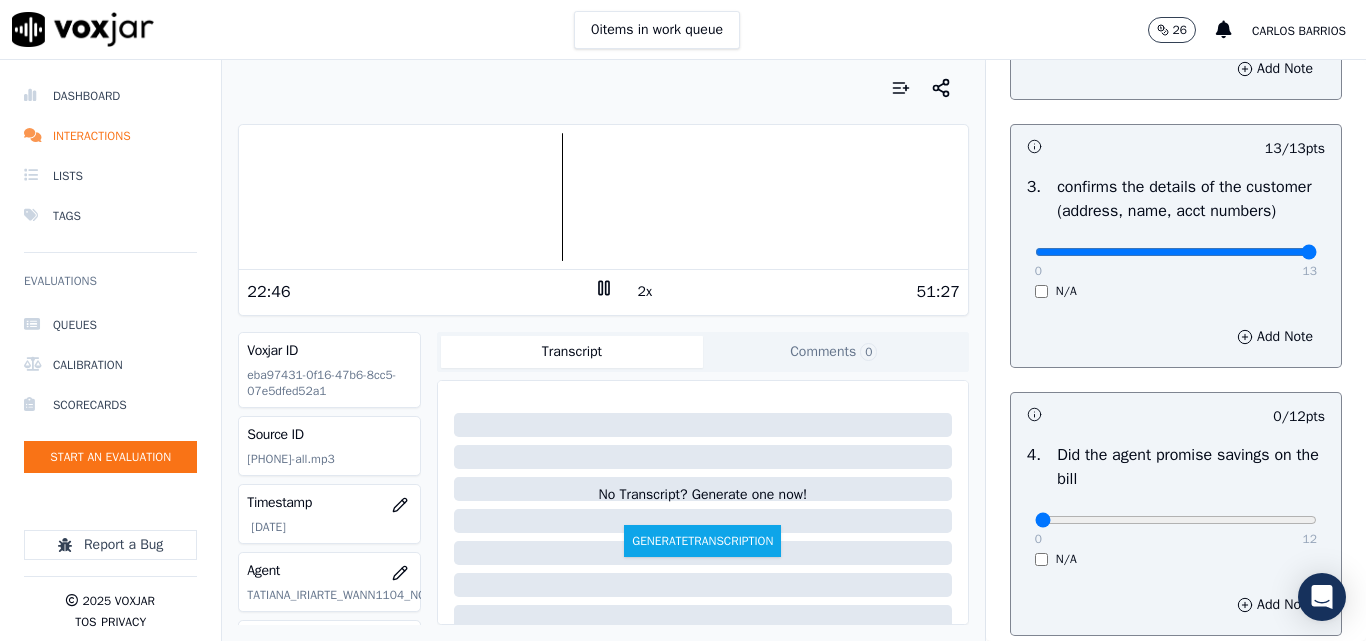 click on "Your browser does not support the audio element.   22:46     2x   51:27   Voxjar ID   eba97431-0f16-47b6-8cc5-07e5dfed52a1   Source ID   5139153360-all.mp3   Timestamp
08/08/2025 02:34 pm     Agent
TATIANA_IRIARTE_WANN1104_NGE     Customer Name     MARITZA MENDEZ DELION     Customer Phone     [PHONE]     Tags
NGE     Source     manualUpload   Type     AUDIO       Transcript   Comments  0   No Transcript? Generate one now!   Generate  Transcription         Add Comment" at bounding box center (603, 350) 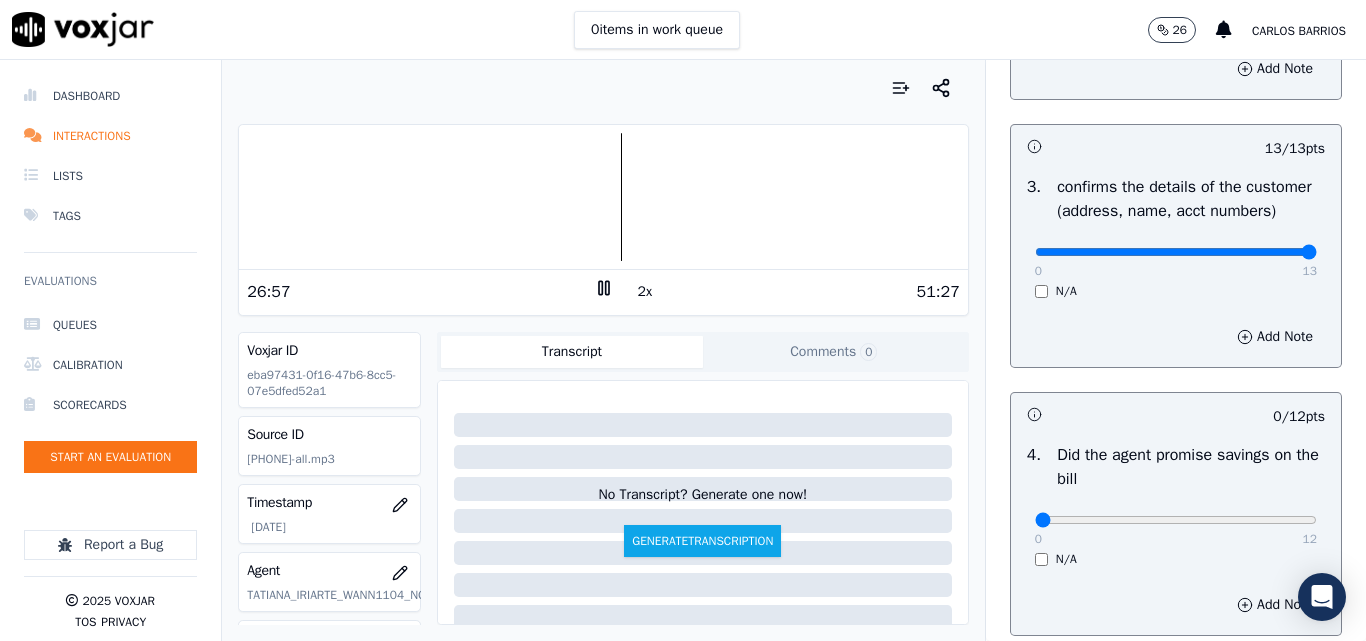 click at bounding box center [603, 197] 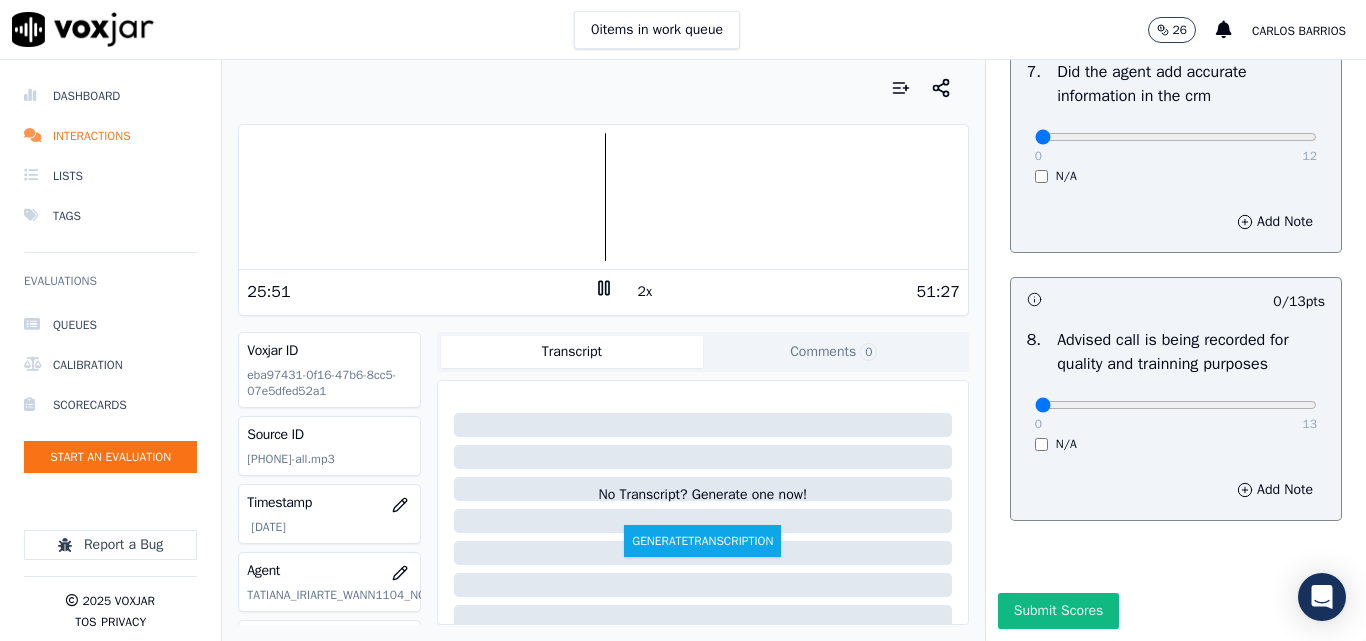 scroll, scrollTop: 1928, scrollLeft: 0, axis: vertical 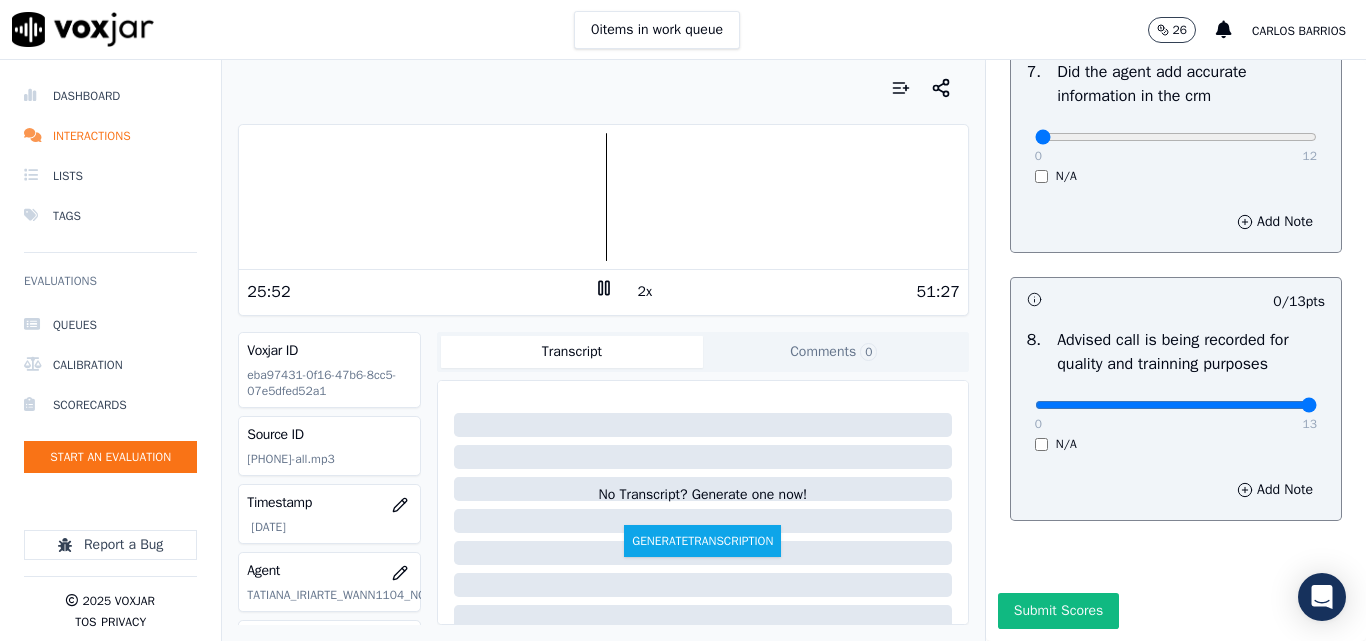 type on "13" 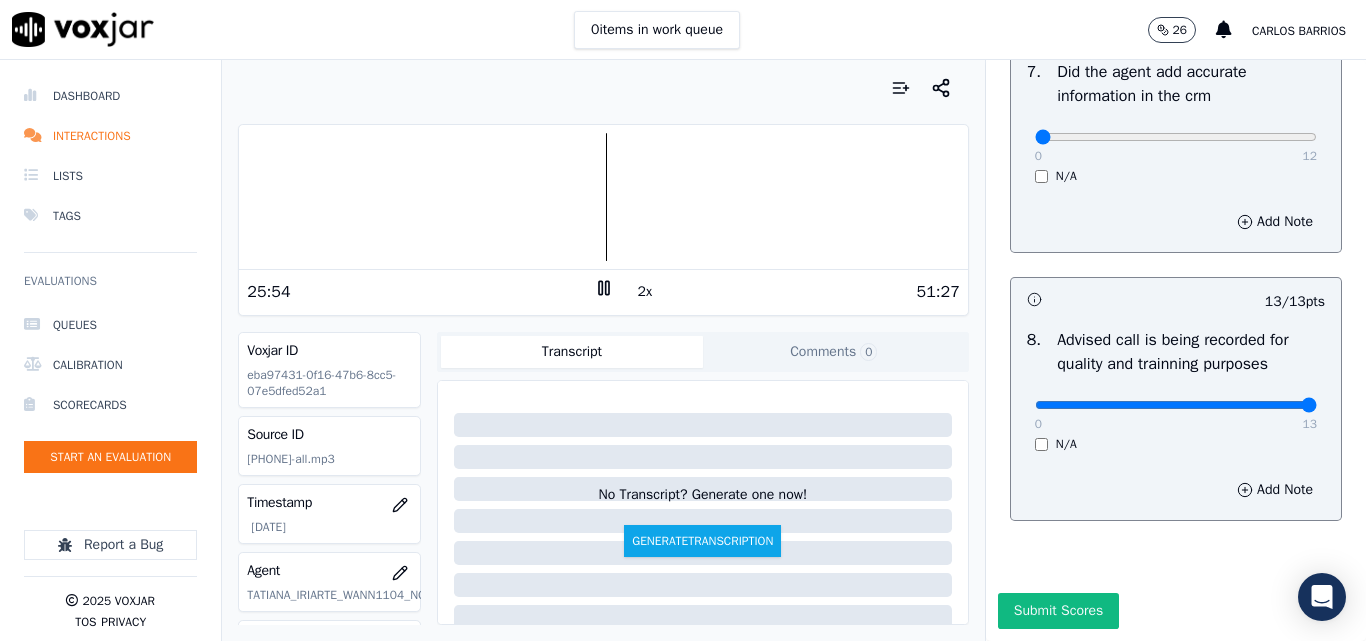 click at bounding box center (603, 197) 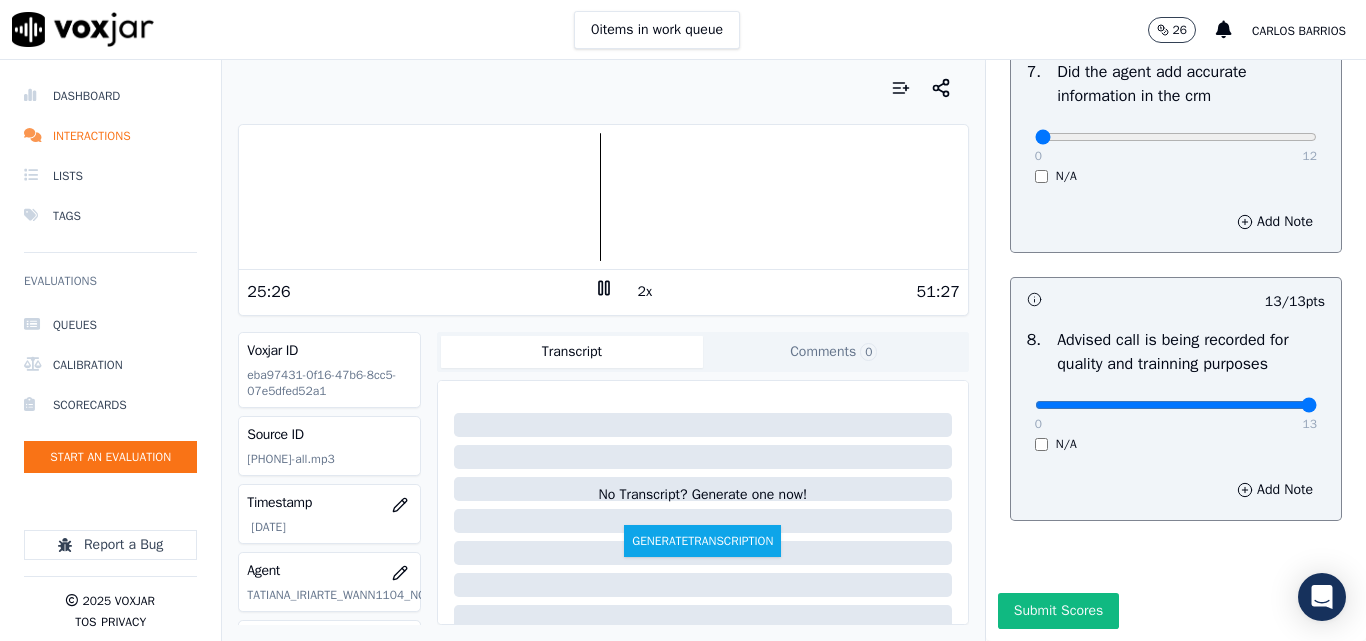 click at bounding box center (603, 197) 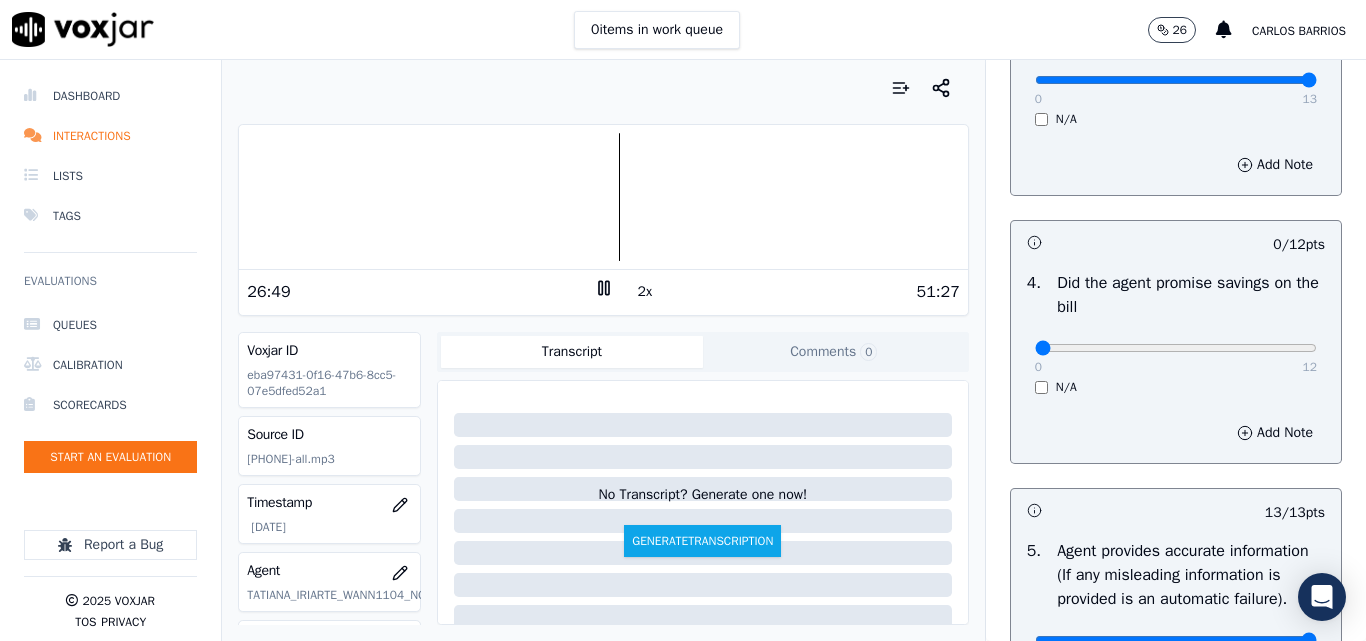 scroll, scrollTop: 800, scrollLeft: 0, axis: vertical 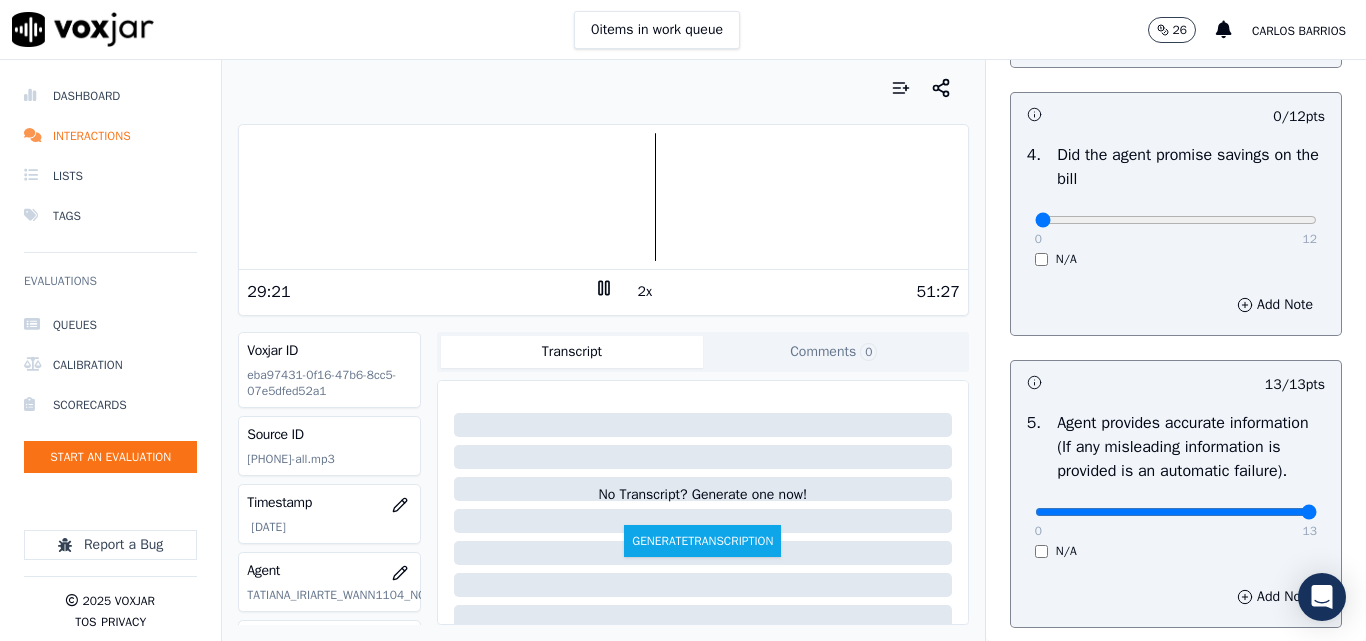 click on "4 .   Did the agent promise savings on the bill     0   12     N/A" at bounding box center (1176, 205) 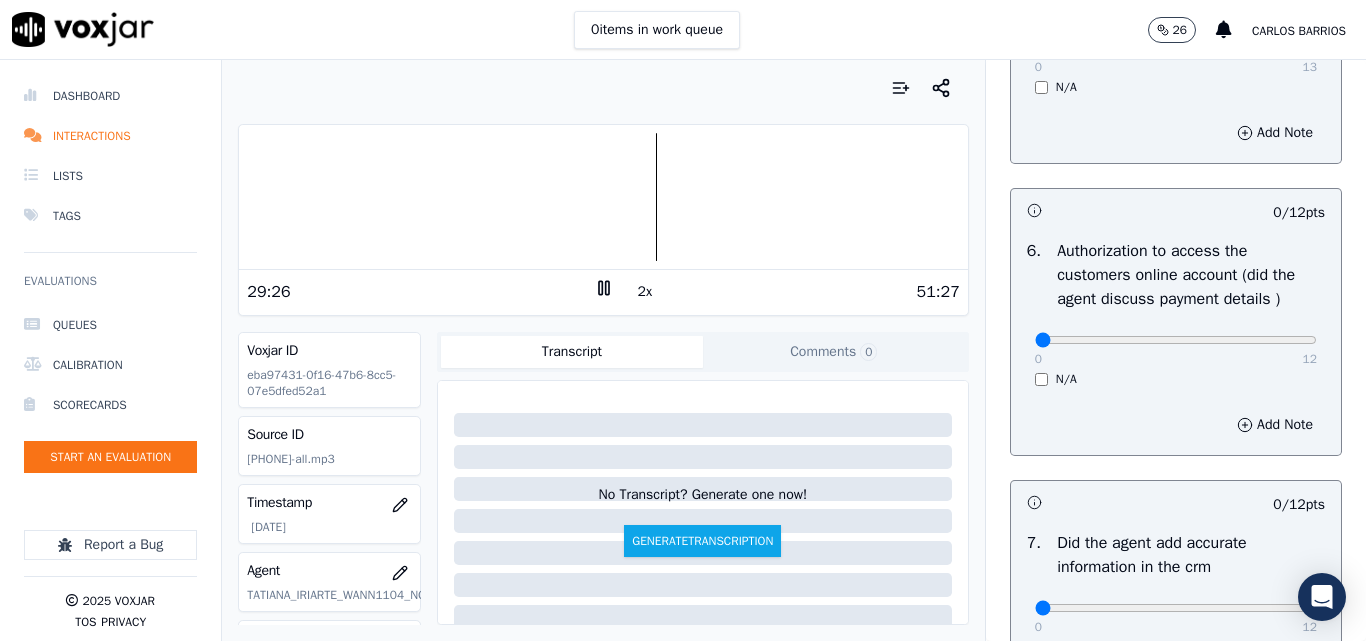 scroll, scrollTop: 1400, scrollLeft: 0, axis: vertical 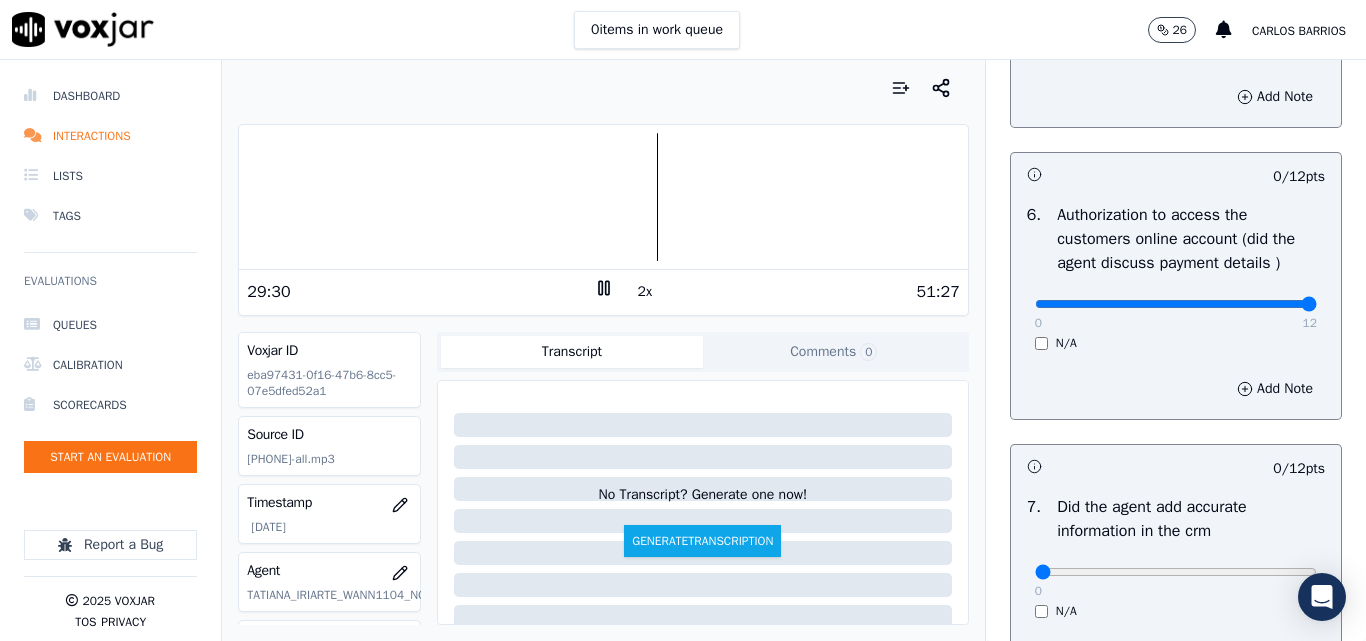 type on "12" 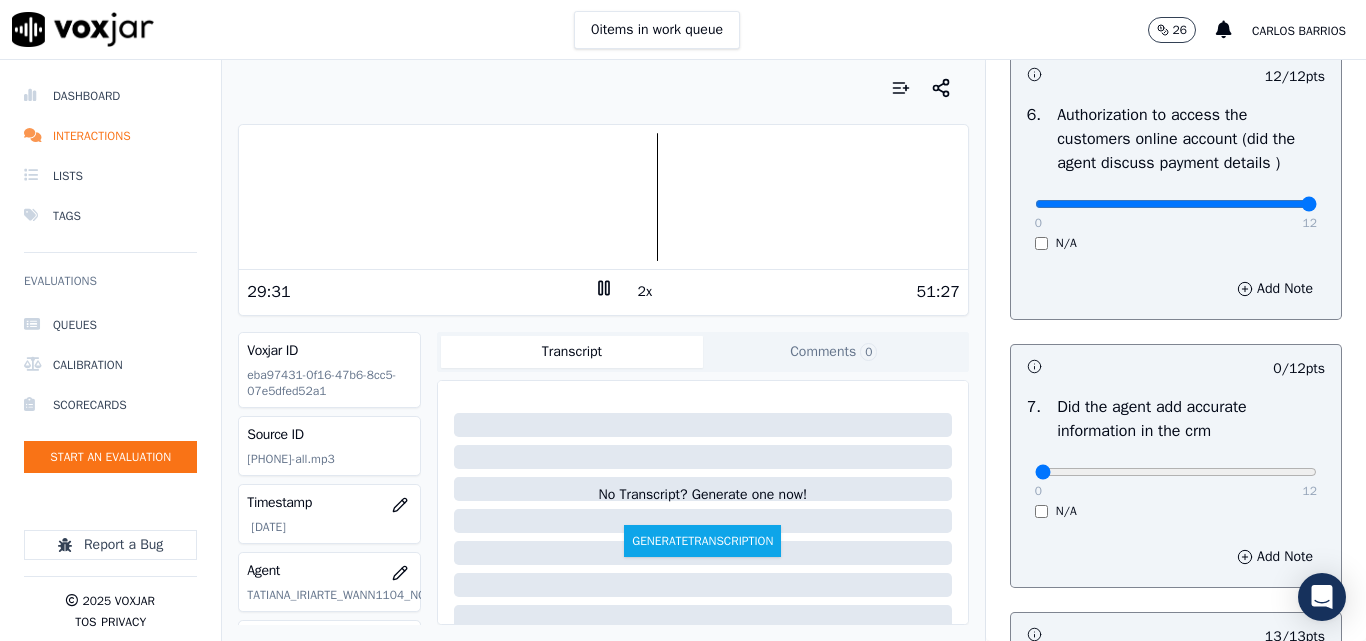 scroll, scrollTop: 1700, scrollLeft: 0, axis: vertical 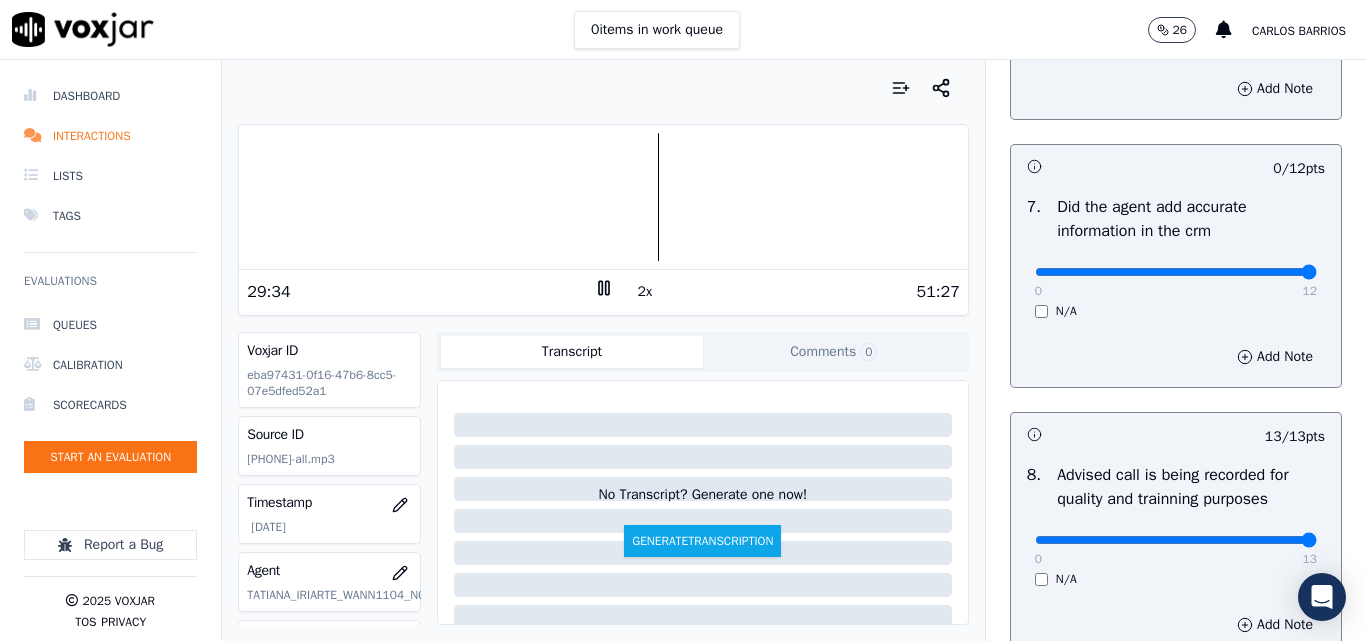 type on "12" 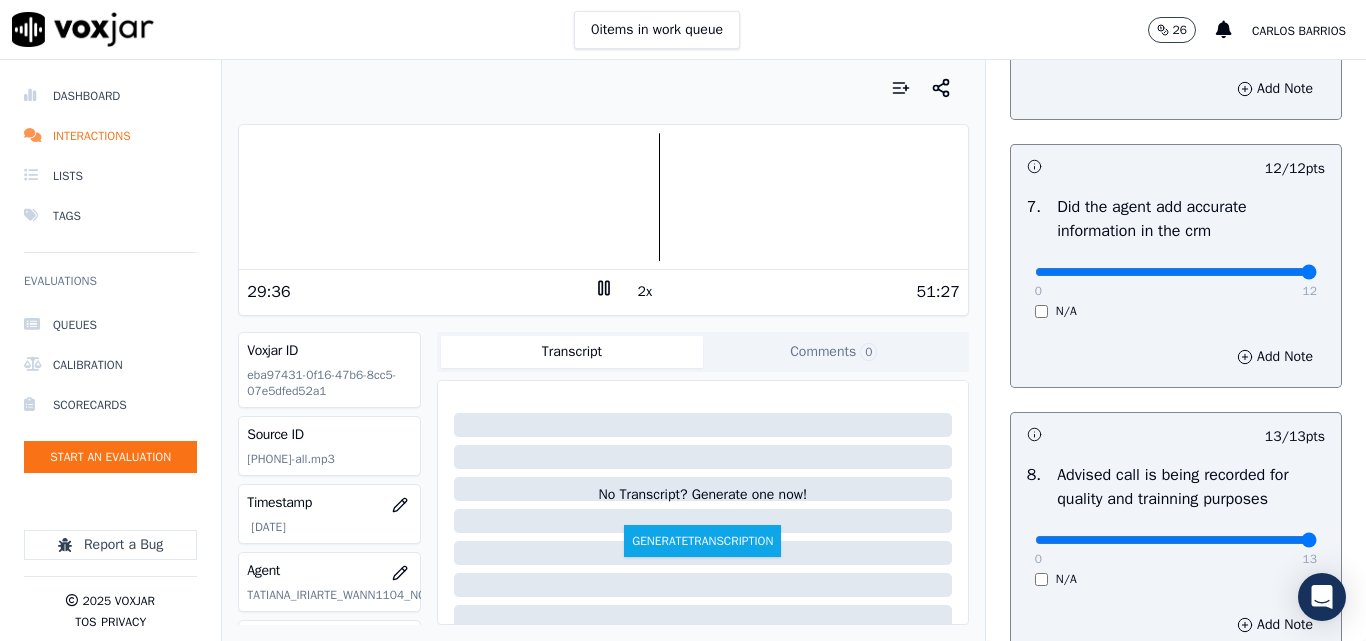 click at bounding box center [603, 197] 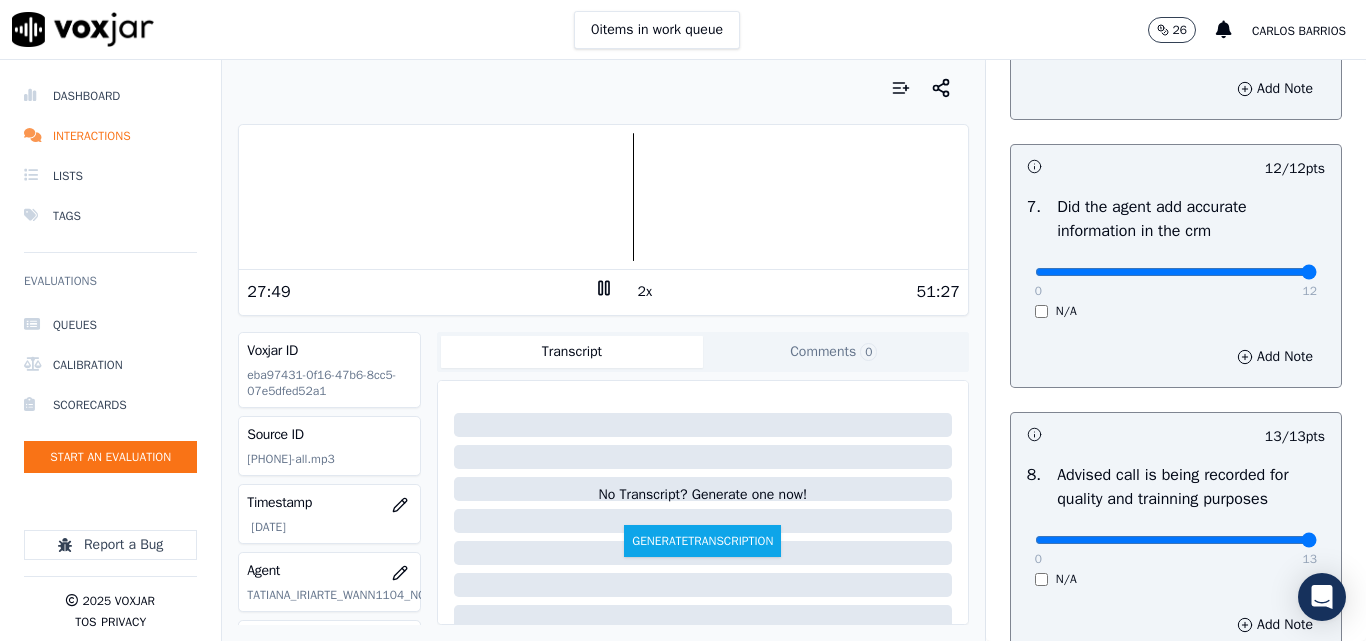 click at bounding box center [603, 197] 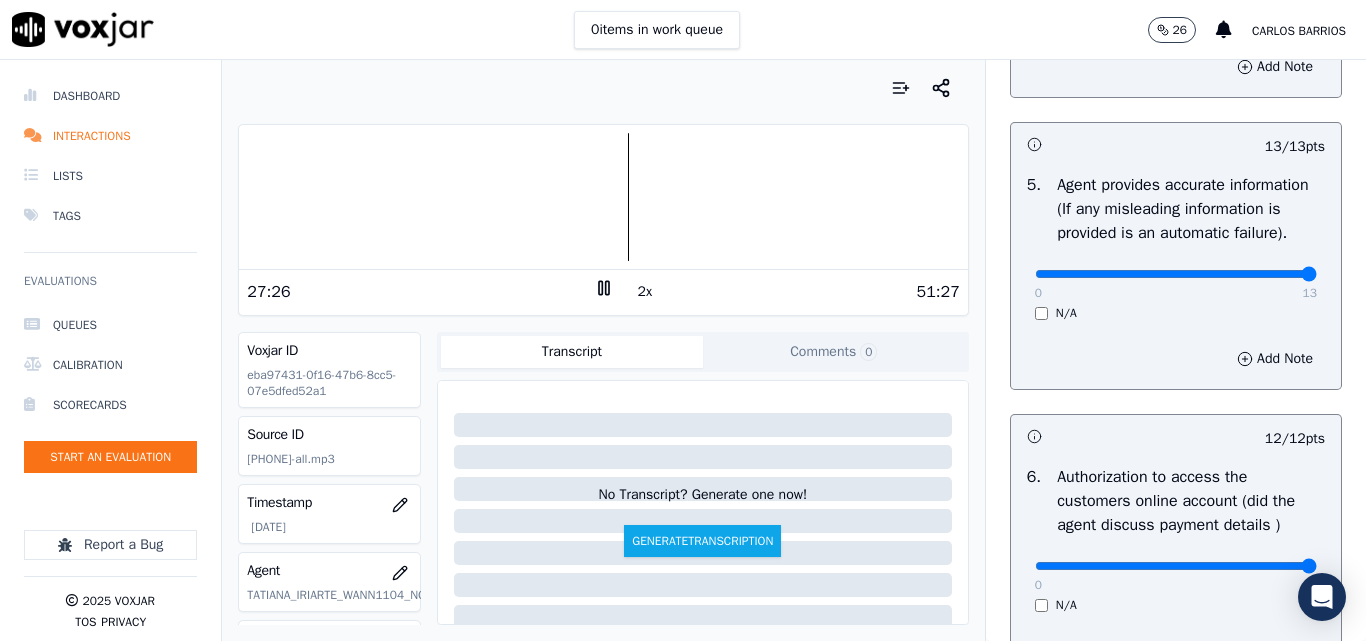 scroll, scrollTop: 1100, scrollLeft: 0, axis: vertical 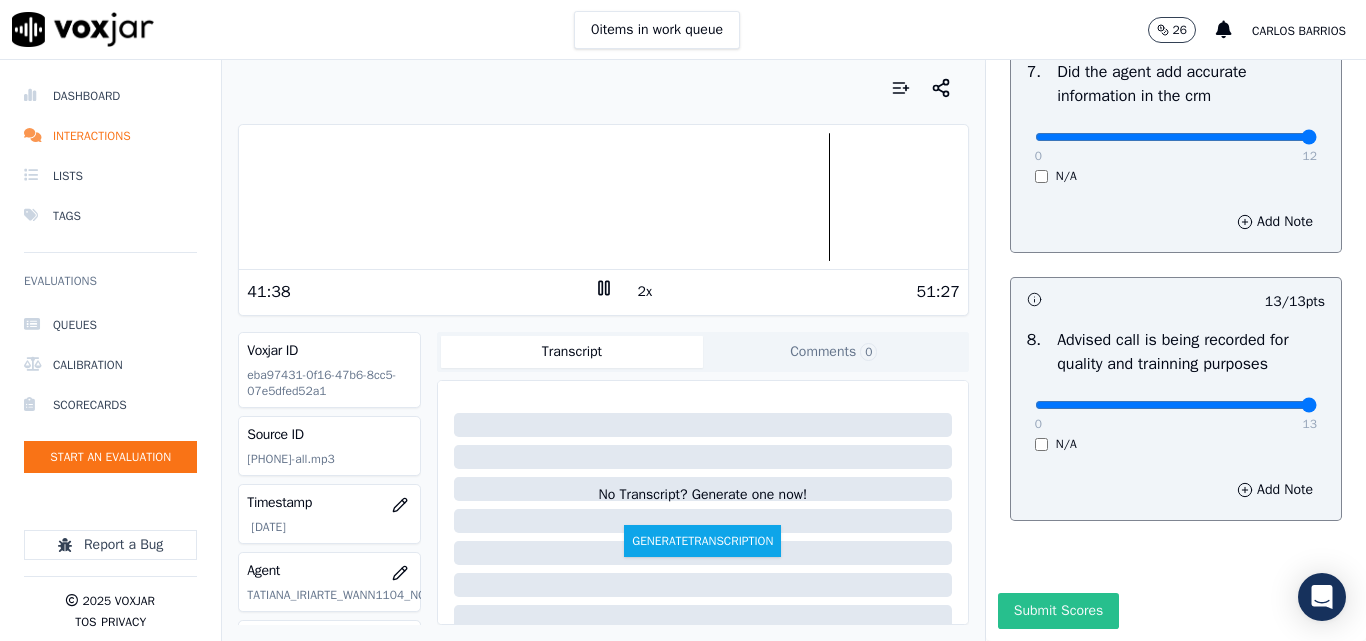 click on "Submit Scores" at bounding box center [1058, 611] 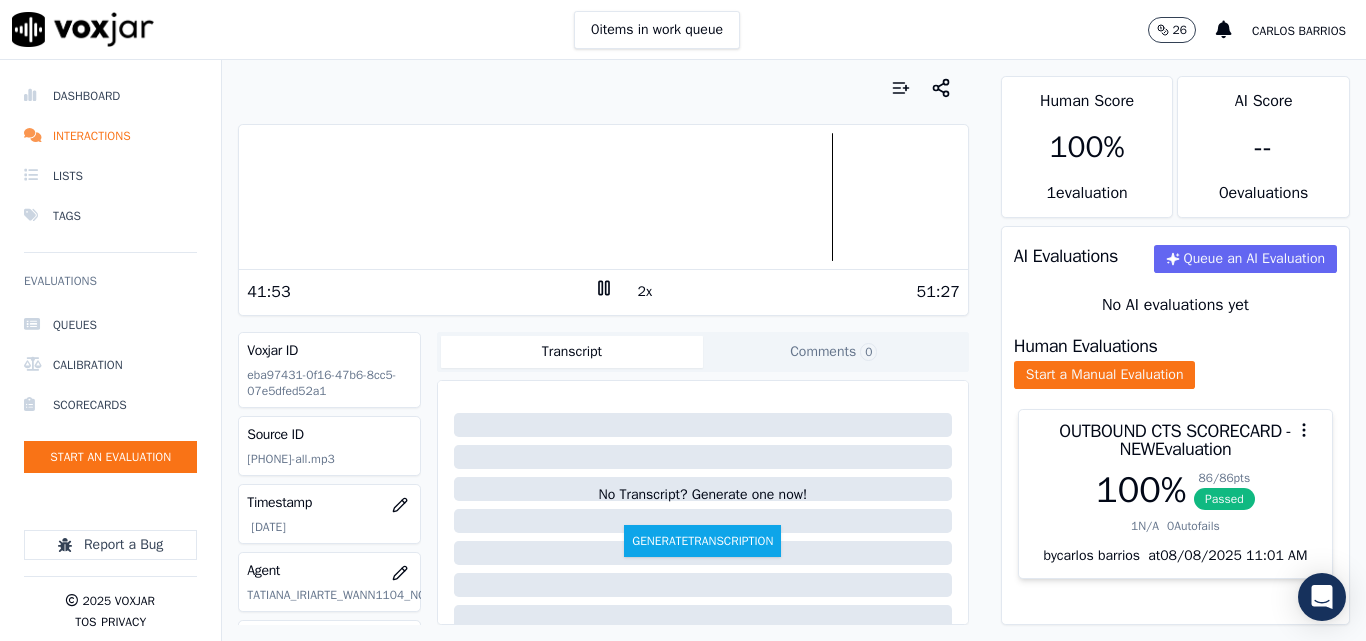 click 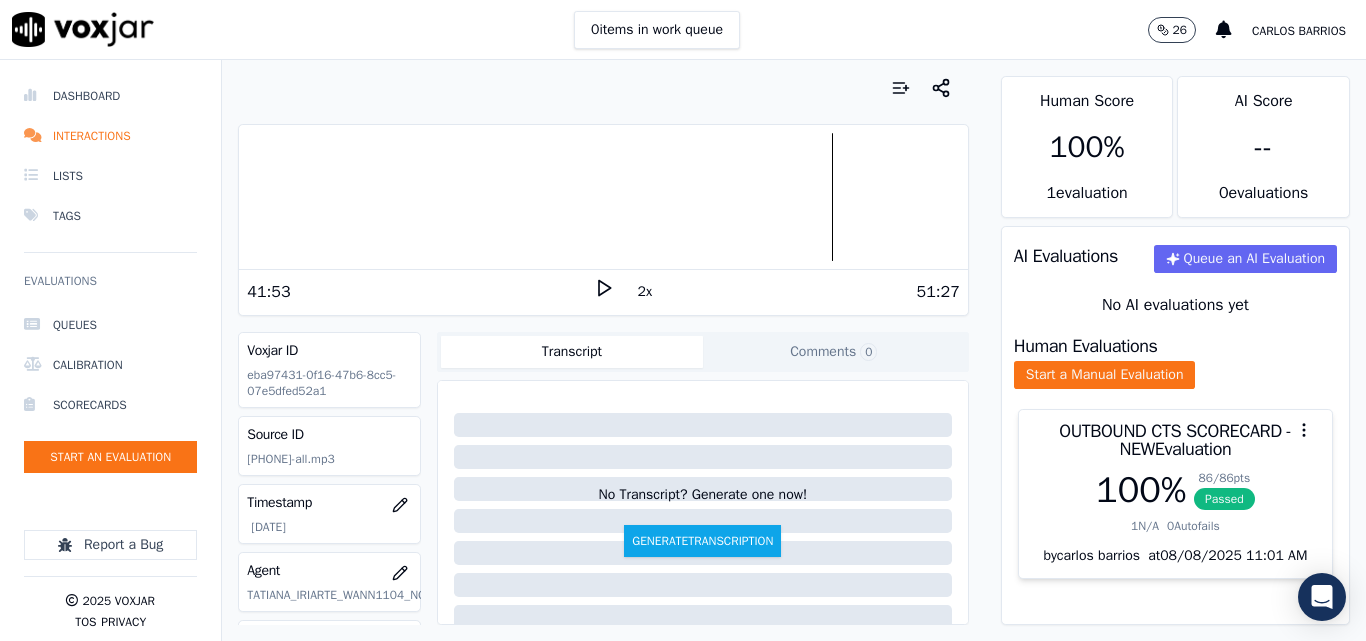 click on "Your browser does not support the audio element.   41:53     2x   51:27   Voxjar ID   eba97431-0f16-47b6-8cc5-07e5dfed52a1   Source ID   5139153360-all.mp3   Timestamp
08/08/2025 02:34 pm     Agent
TATIANA_IRIARTE_WANN1104_NGE     Customer Name     MARITZA MENDEZ DELION     Customer Phone     [PHONE]     Tags
NGE     Source     manualUpload   Type     AUDIO       Transcript   Comments  0   No Transcript? Generate one now!   Generate  Transcription         Add Comment" at bounding box center [603, 350] 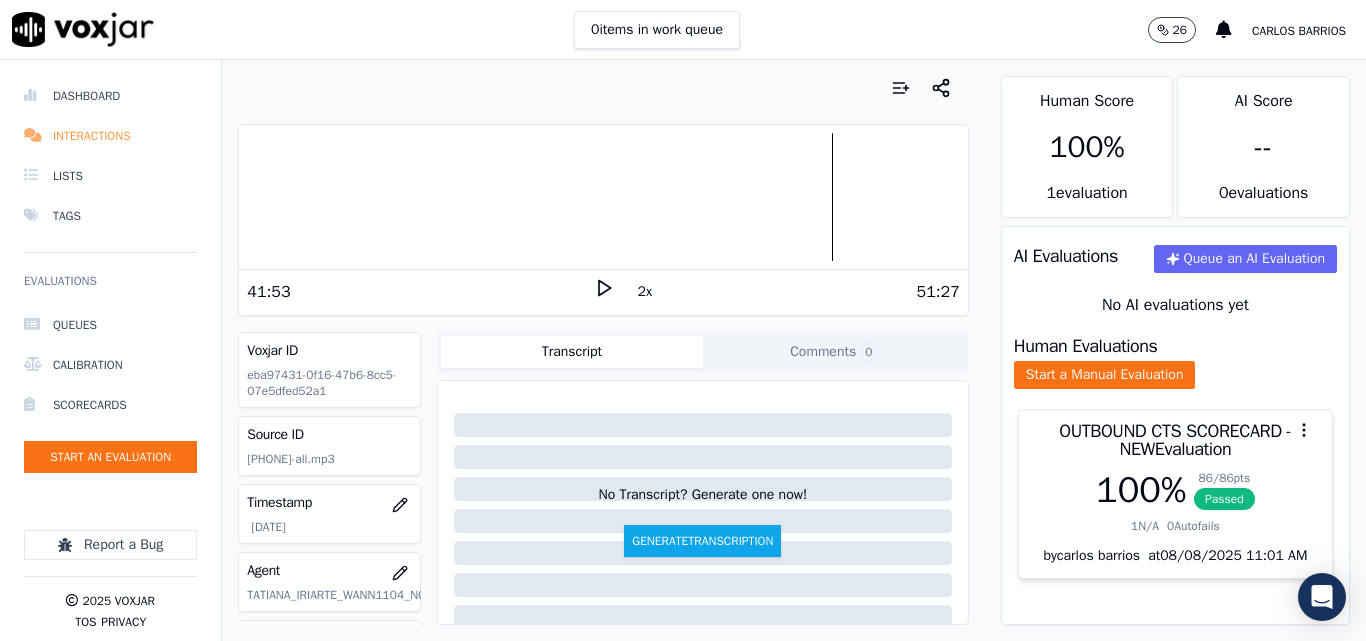 click on "Interactions" at bounding box center [110, 136] 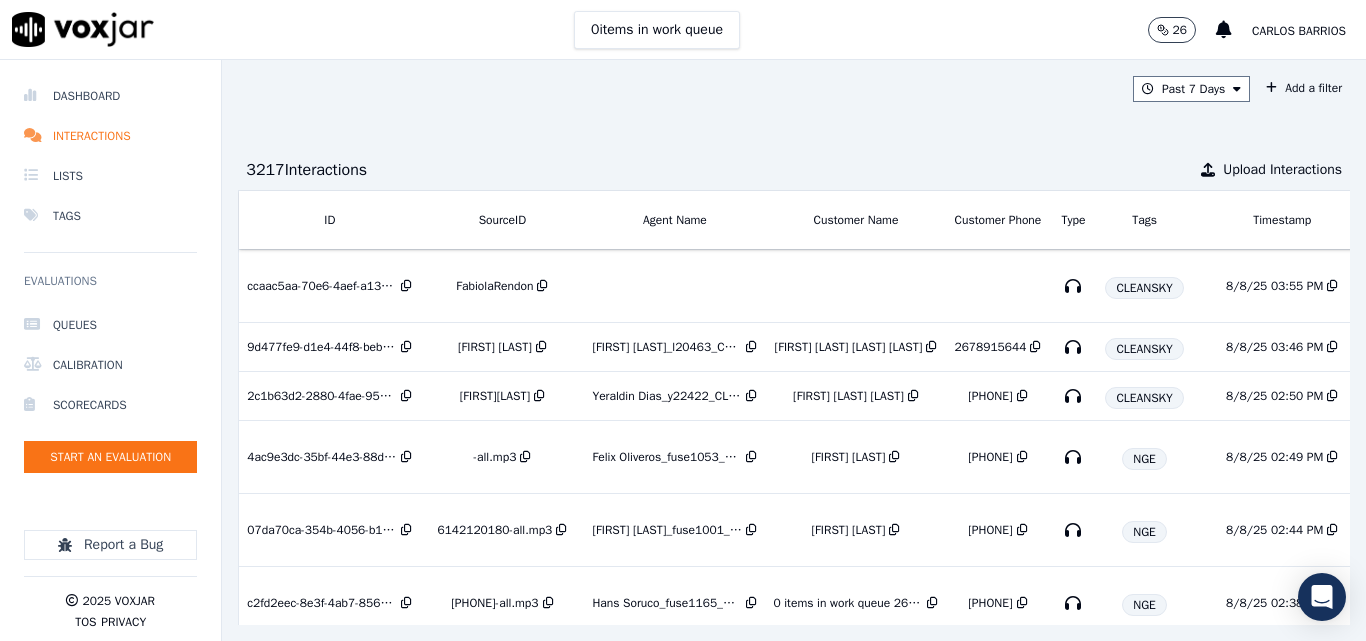 scroll, scrollTop: 0, scrollLeft: 326, axis: horizontal 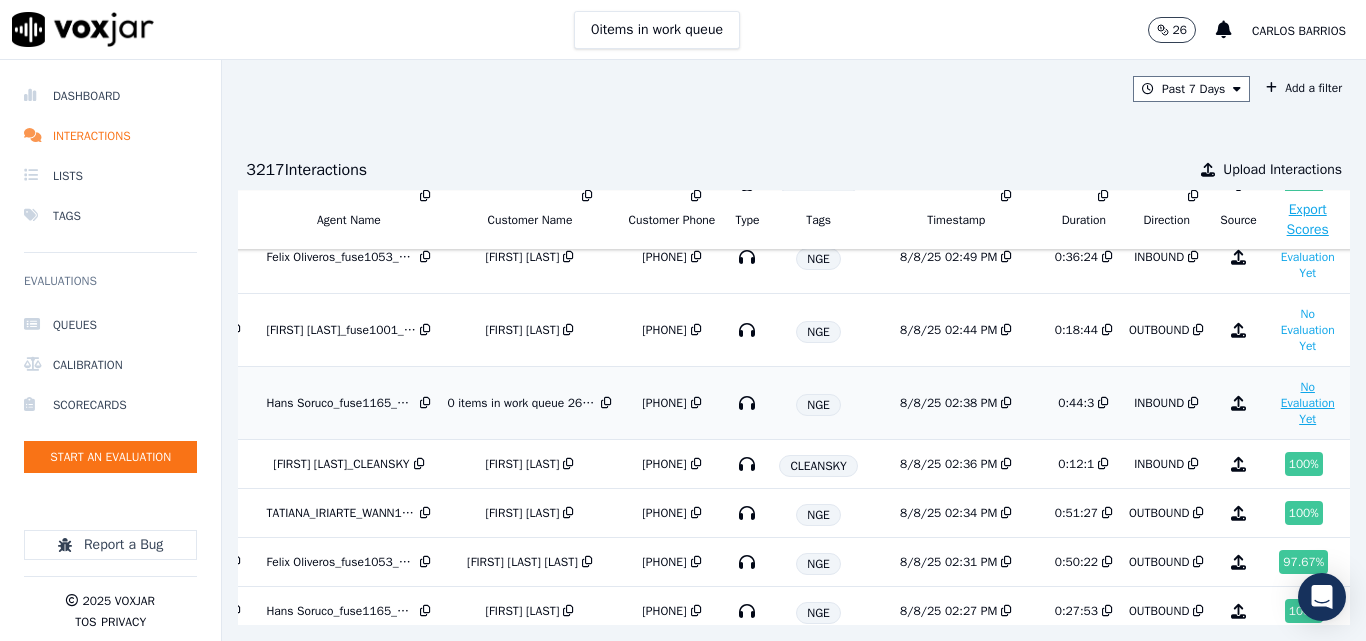 click on "No Evaluation Yet" at bounding box center (1308, 403) 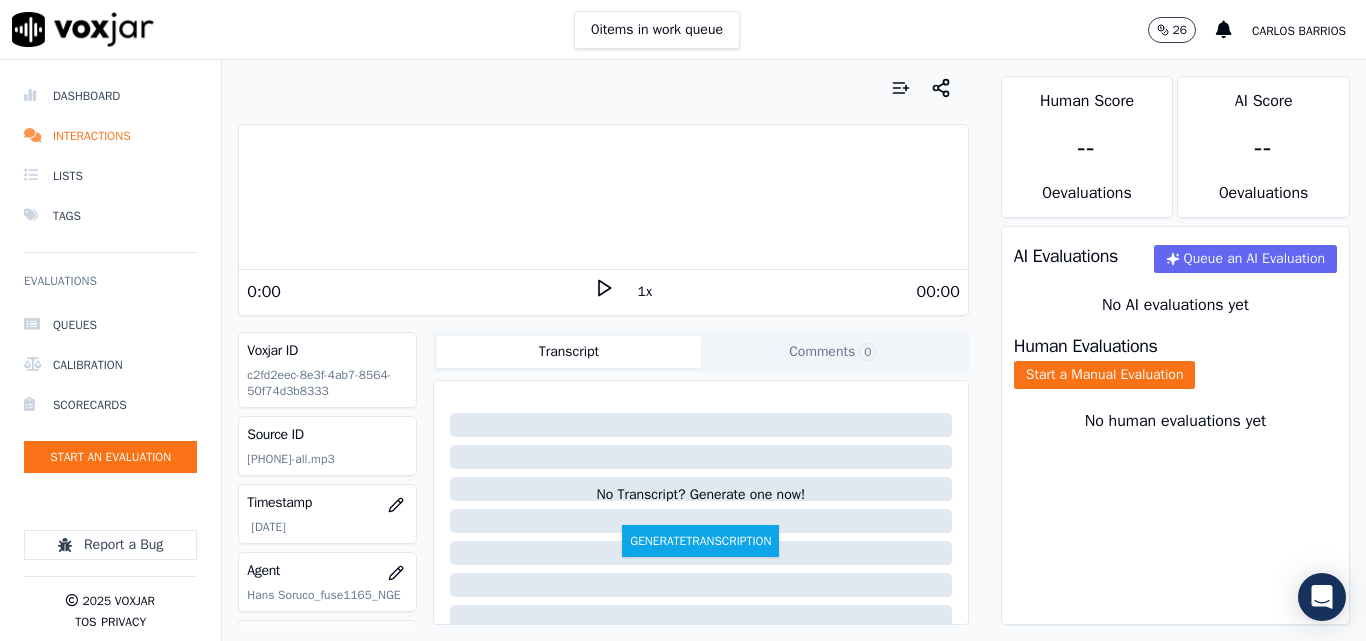 click 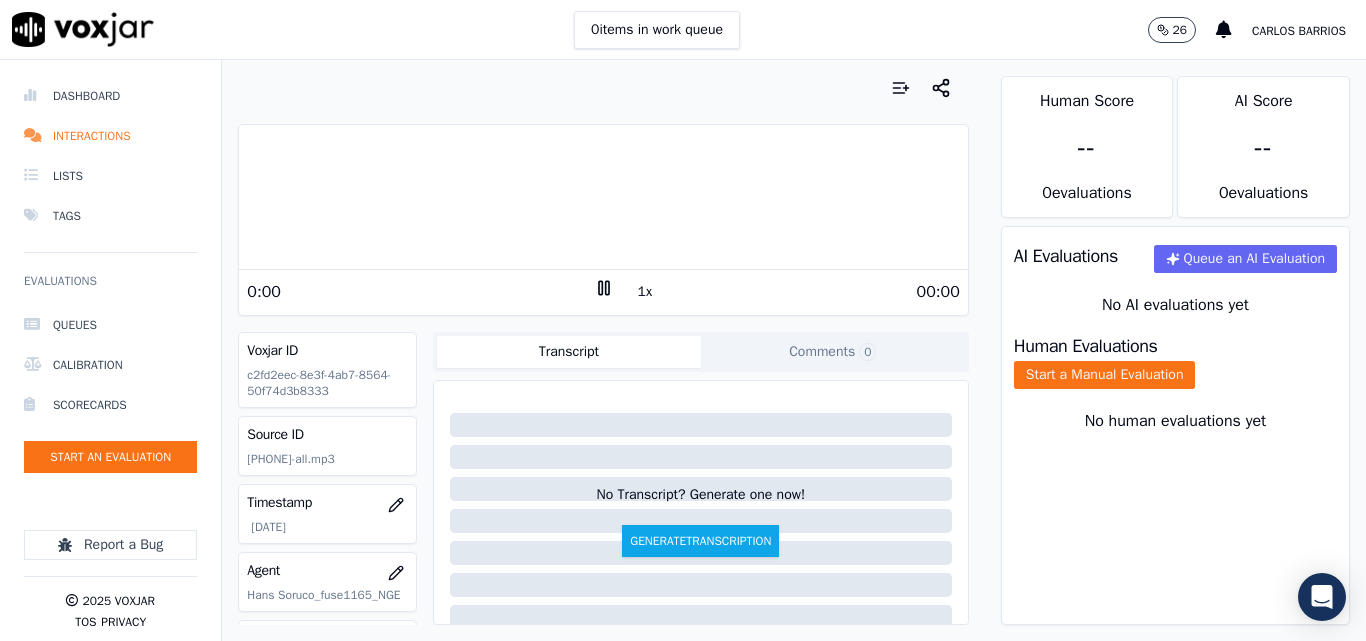 click on "1x" at bounding box center [645, 292] 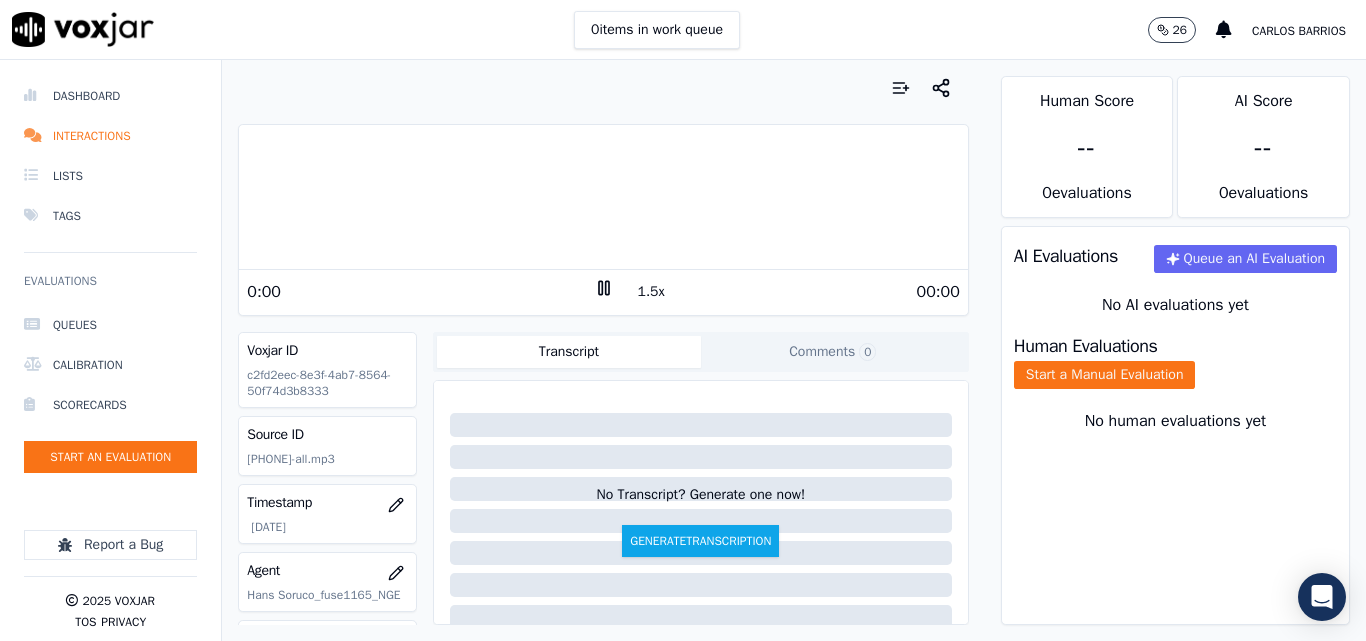 click on "1.5x" at bounding box center (651, 292) 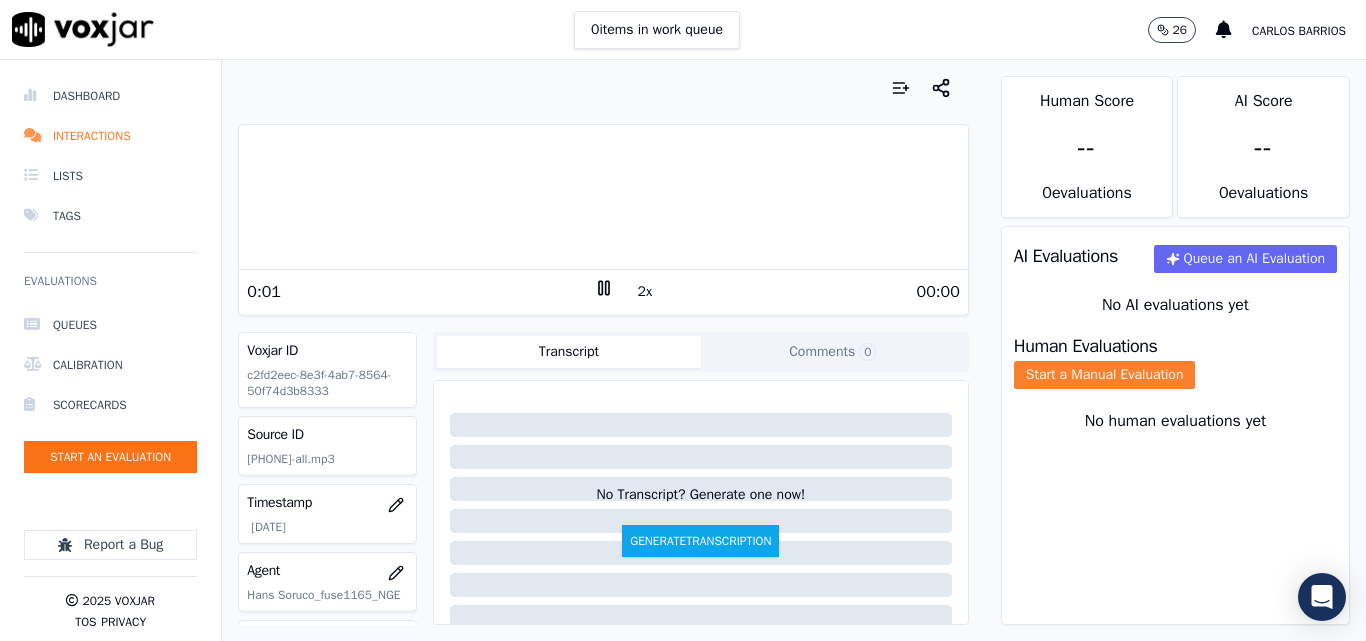 click on "Start a Manual Evaluation" 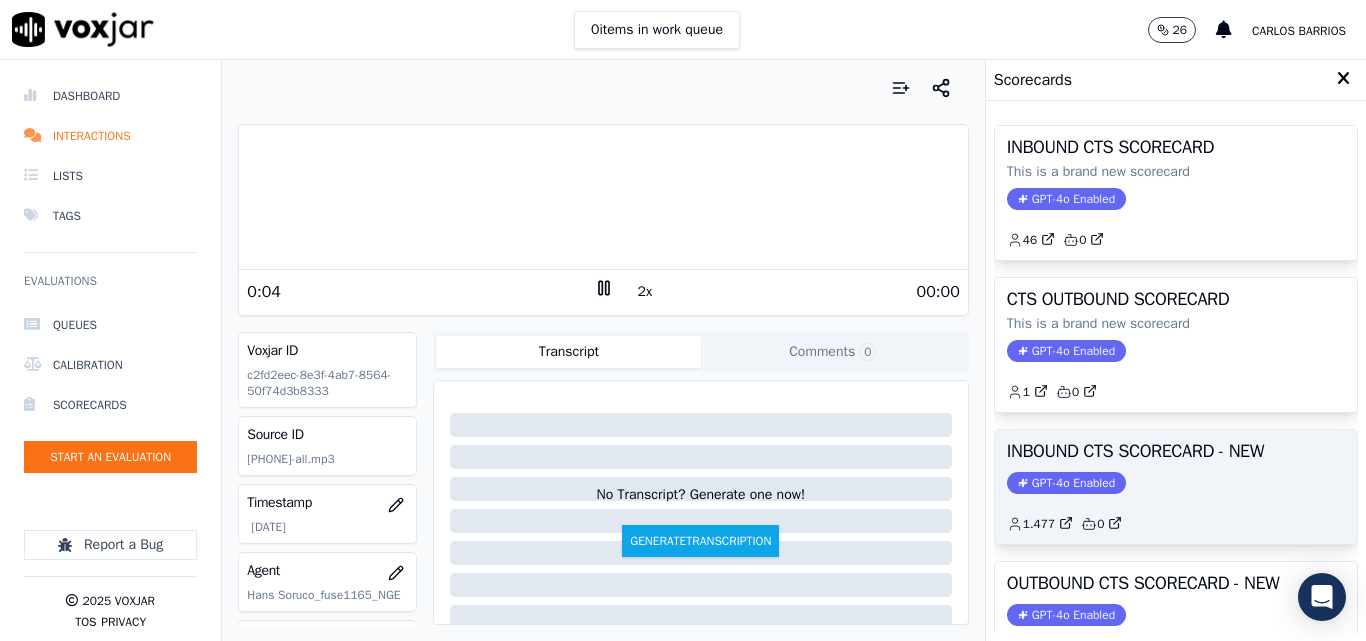 click on "INBOUND CTS SCORECARD - NEW        GPT-4o Enabled       1.477         0" at bounding box center (1176, 487) 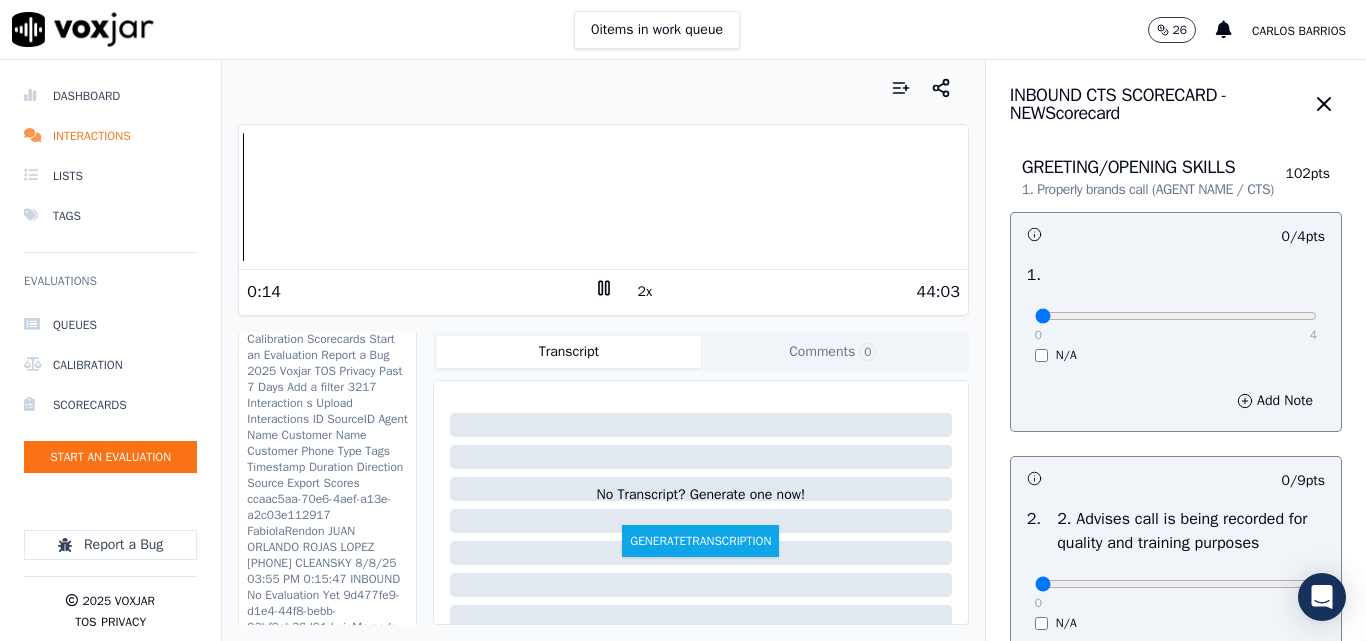 scroll, scrollTop: 288, scrollLeft: 0, axis: vertical 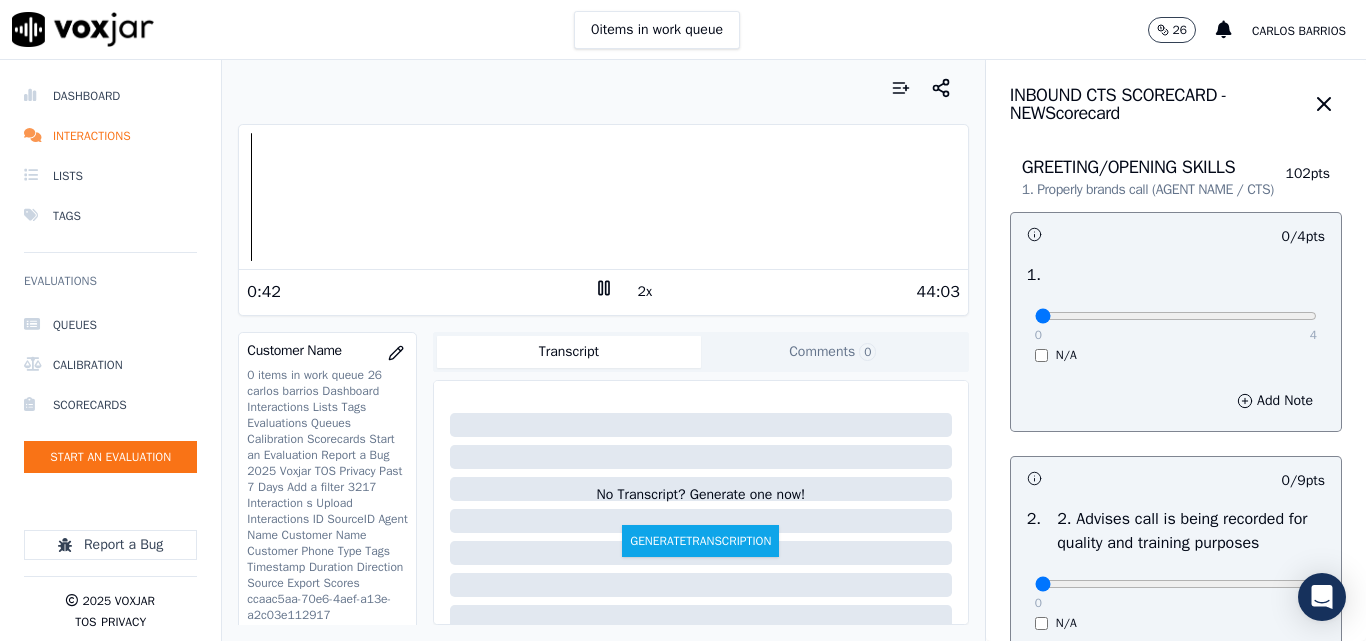 drag, startPoint x: 828, startPoint y: 40, endPoint x: 739, endPoint y: 80, distance: 97.575615 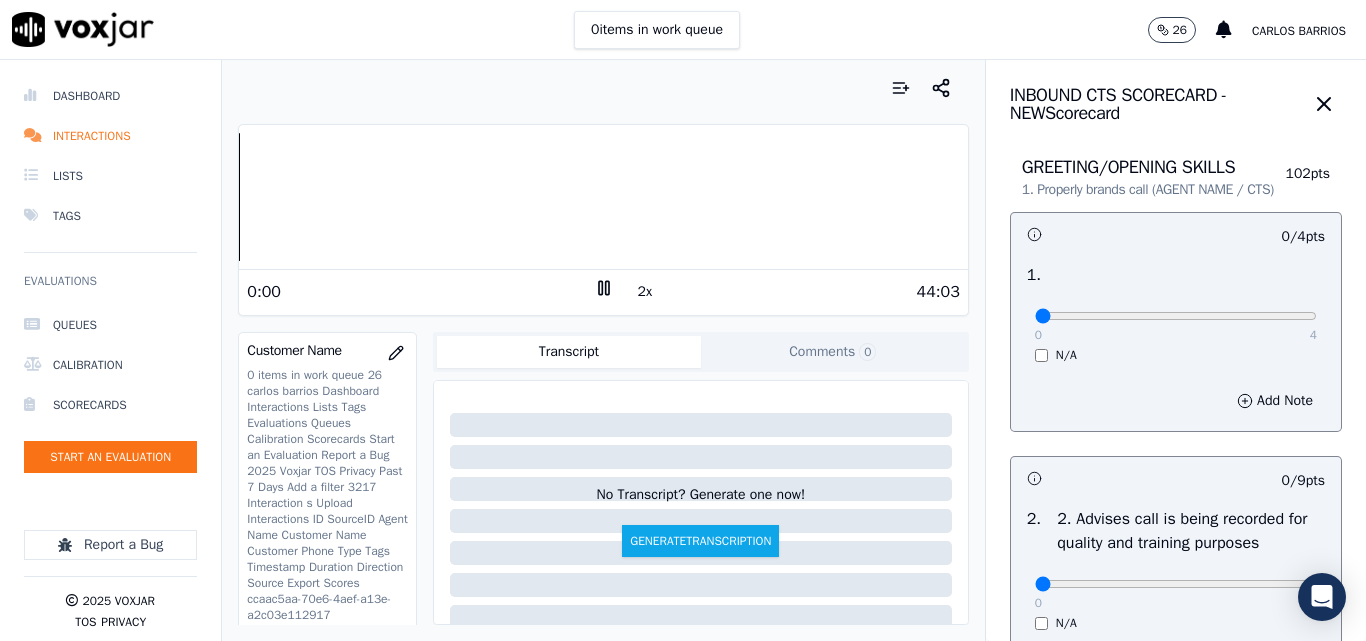 click on "Dashboard   Interactions   Lists   Tags       Evaluations     Queues   Calibration   Scorecards   Start an Evaluation
Report a Bug       2025   Voxjar   TOS   Privacy             Your browser does not support the audio element.   0:00     2x   44:03   Voxjar ID   c2fd2eec-8e3f-4ab7-8564-50f74d3b8333   Source ID   6318779771-all.mp3   Timestamp
08/08/2025 02:38 pm     Agent
Hans Soruco_fuse1165_NGE     Customer Name     DANIEL MEDRANO     Customer Phone     [PHONE]     Tags
NGE     Source     manualUpload   Type     AUDIO       Transcript   Comments  0   No Transcript? Generate one now!   Generate  Transcription         Add Comment   Scores   Transcript   Metadata   Comments         Human Score   --   0  evaluation s   AI Score   --   0  evaluation s     AI Evaluations
Queue an AI Evaluation   No AI evaluations yet   Human Evaluations   Start a Manual Evaluation   No human evaluations yet       INBOUND CTS SCORECARD - NEW   Scorecard           102" at bounding box center (683, 350) 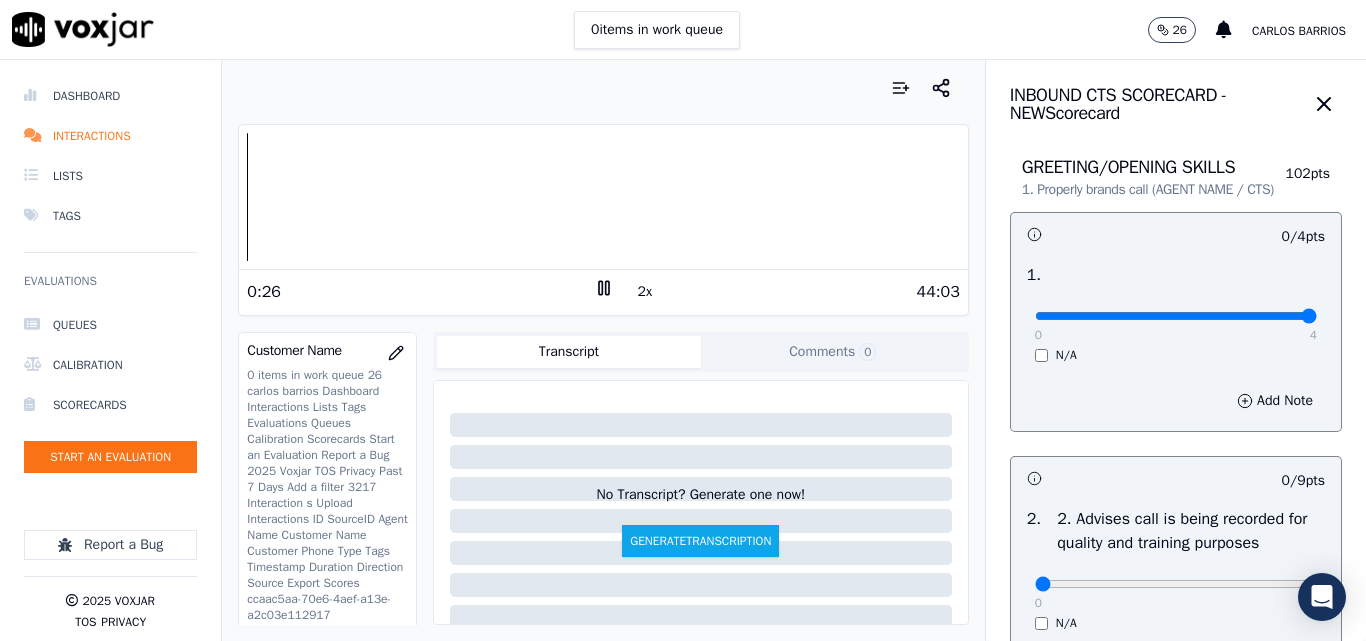 drag, startPoint x: 1252, startPoint y: 340, endPoint x: 1270, endPoint y: 337, distance: 18.248287 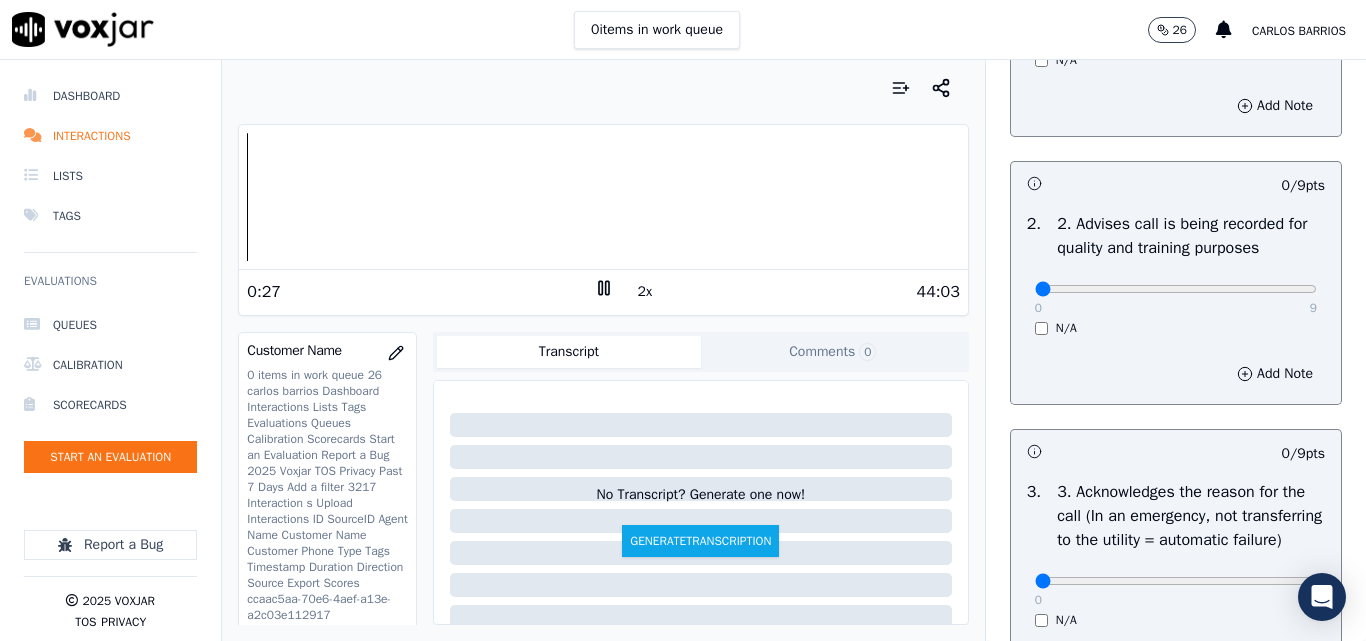 scroll, scrollTop: 300, scrollLeft: 0, axis: vertical 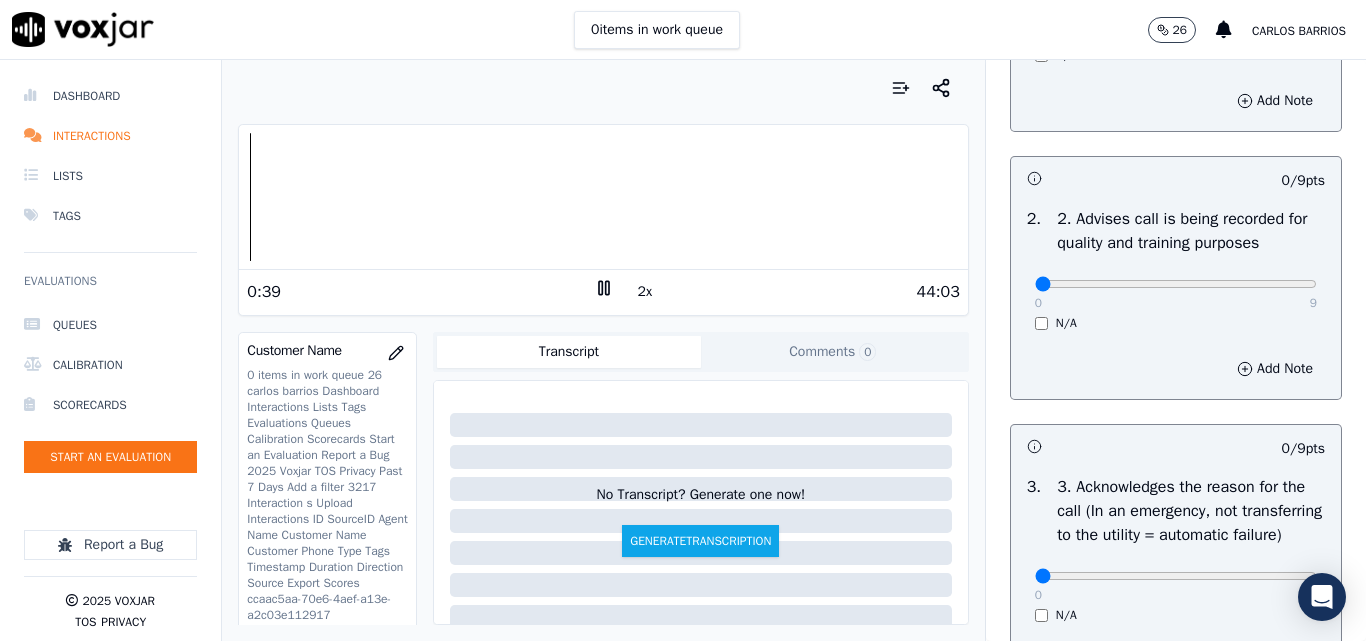 click on "[PHONE]" 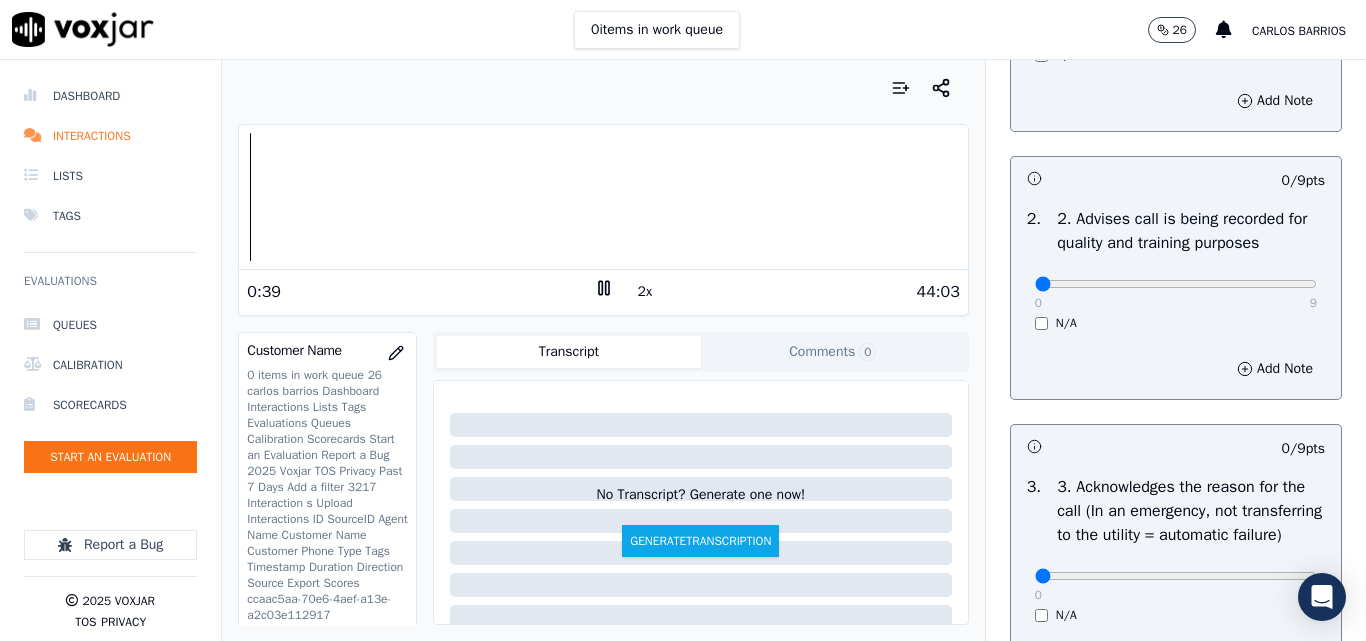 click on "[PHONE]" 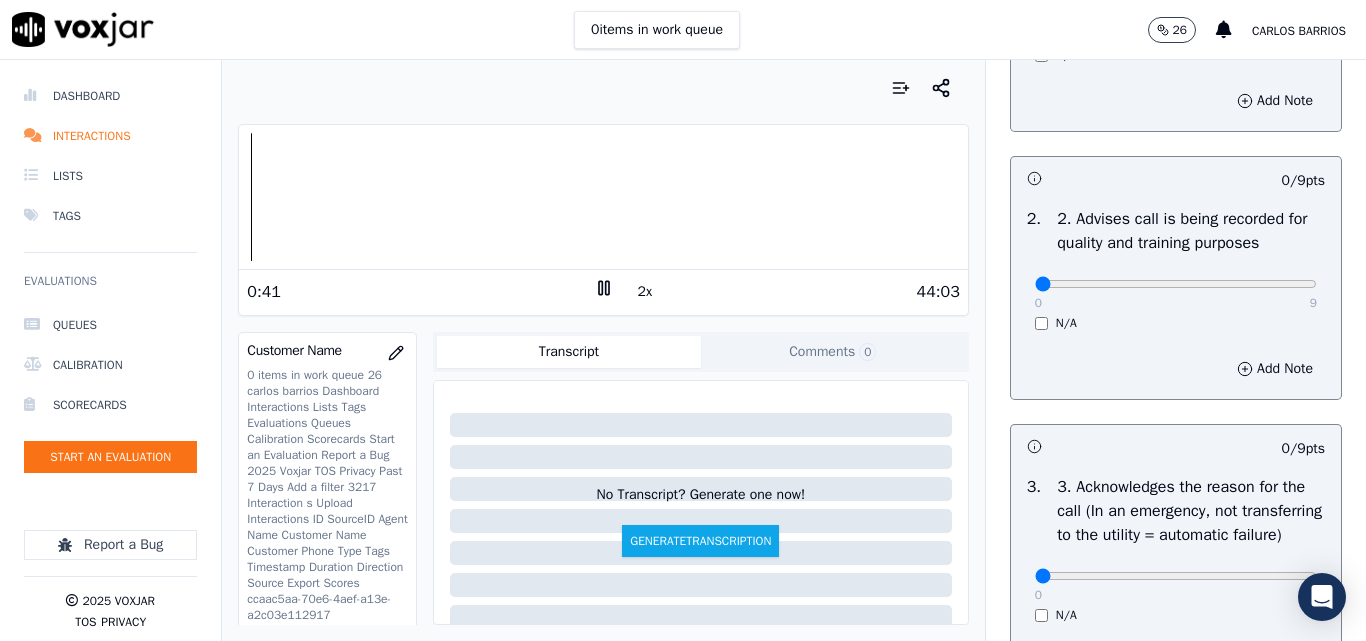 copy on "[PHONE]" 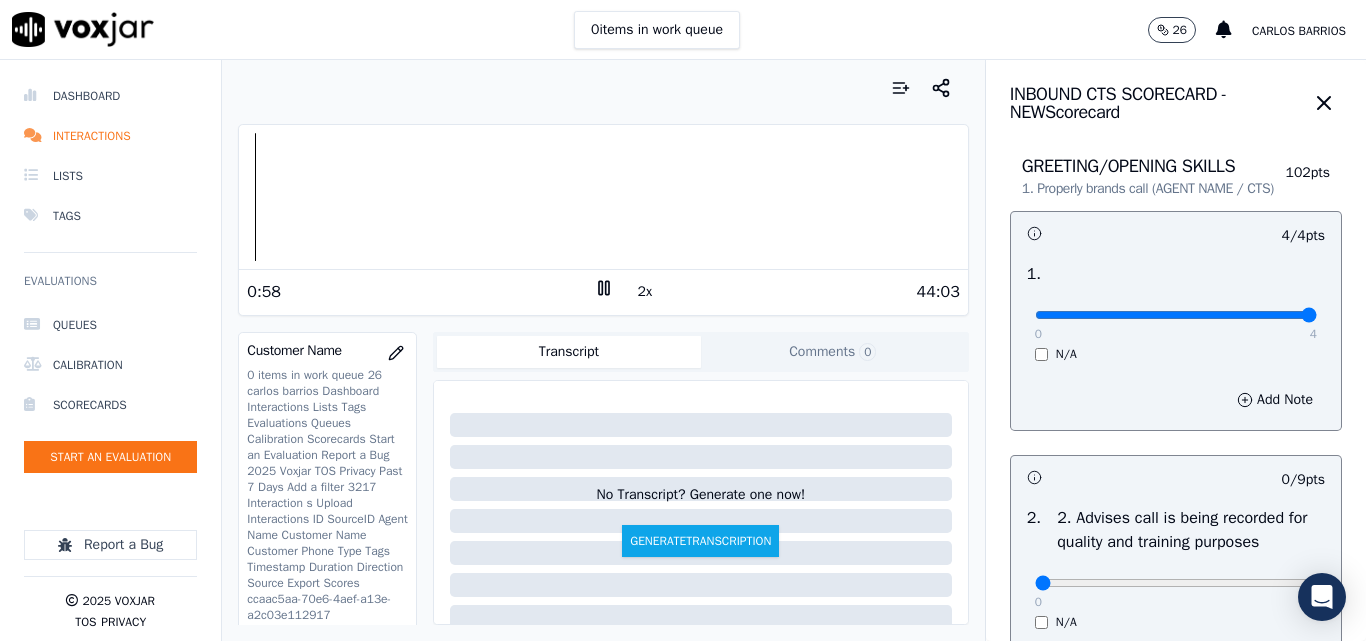 scroll, scrollTop: 0, scrollLeft: 0, axis: both 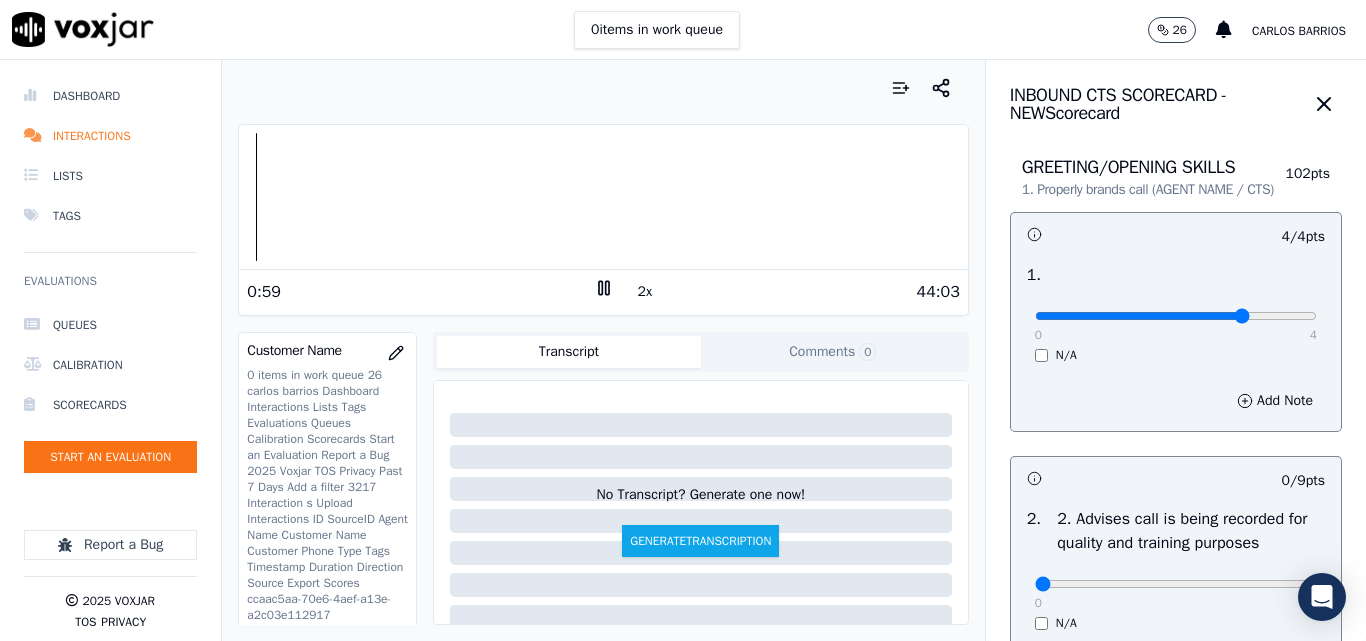 type on "3" 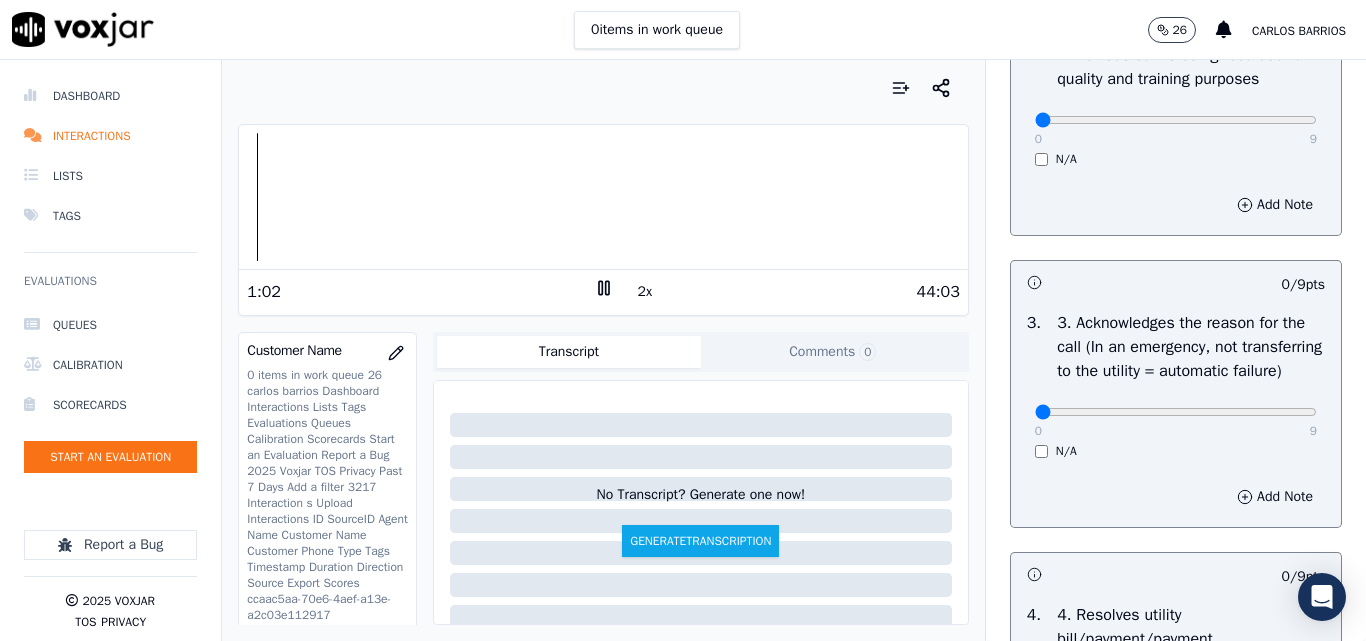 scroll, scrollTop: 500, scrollLeft: 0, axis: vertical 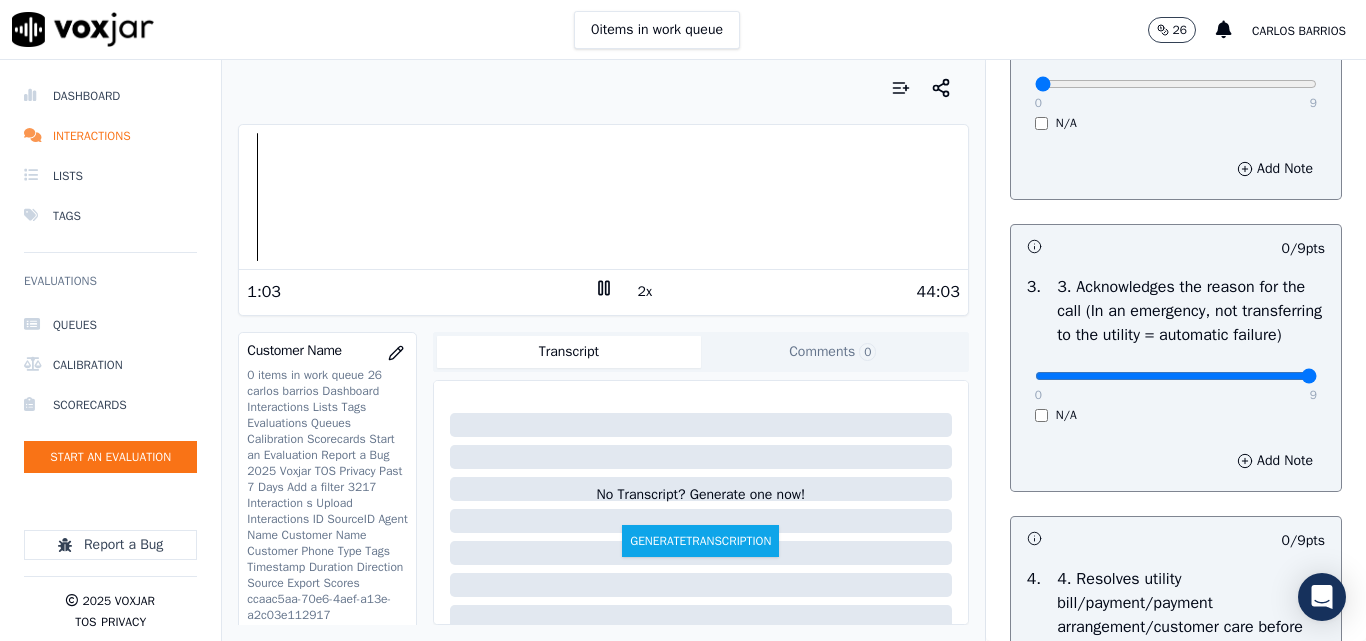 type on "9" 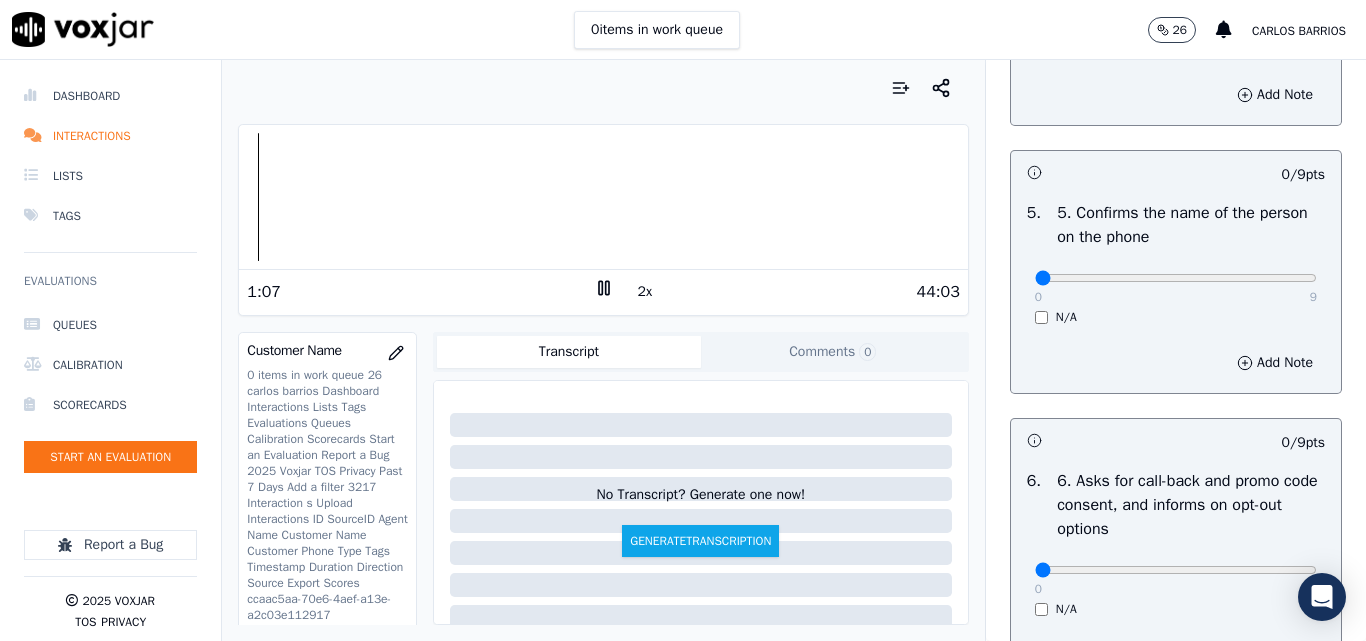scroll, scrollTop: 1200, scrollLeft: 0, axis: vertical 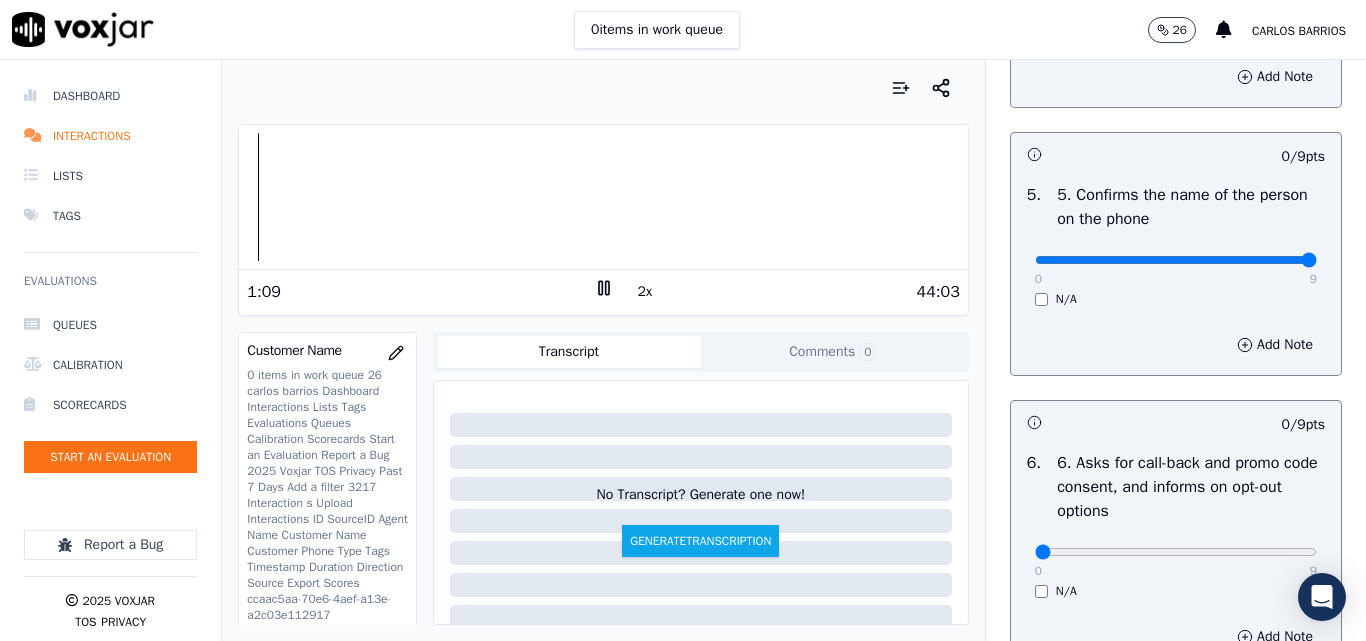 type on "9" 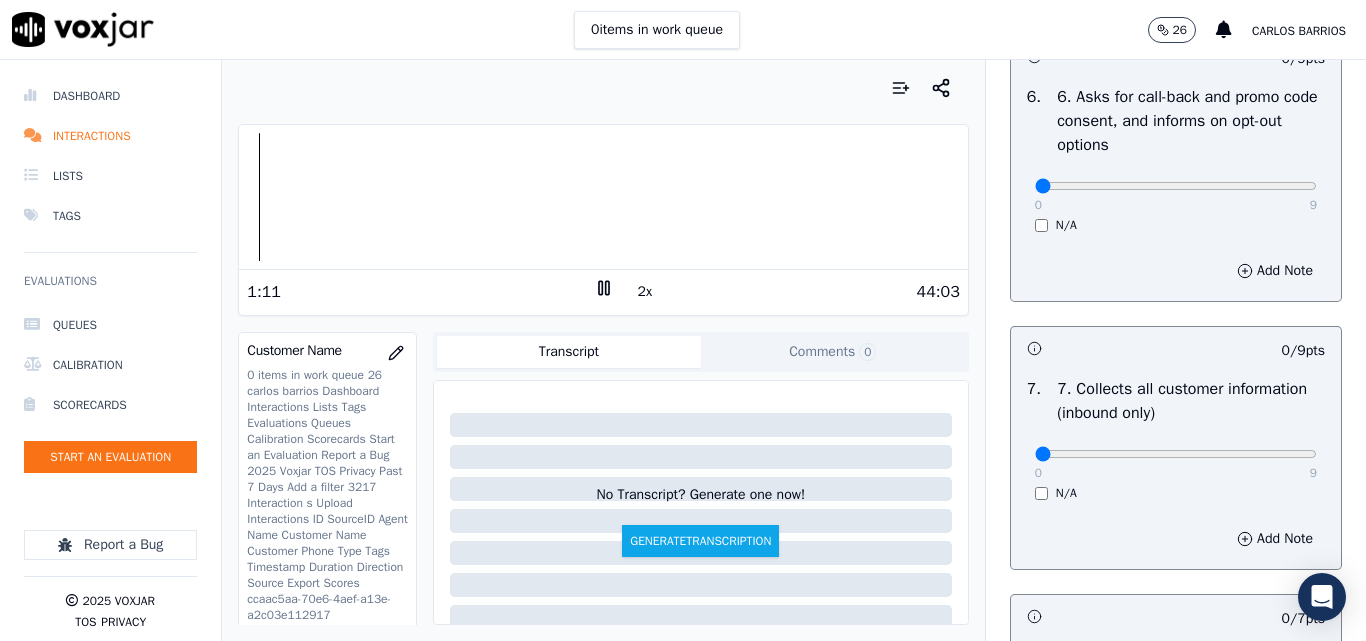 scroll, scrollTop: 1600, scrollLeft: 0, axis: vertical 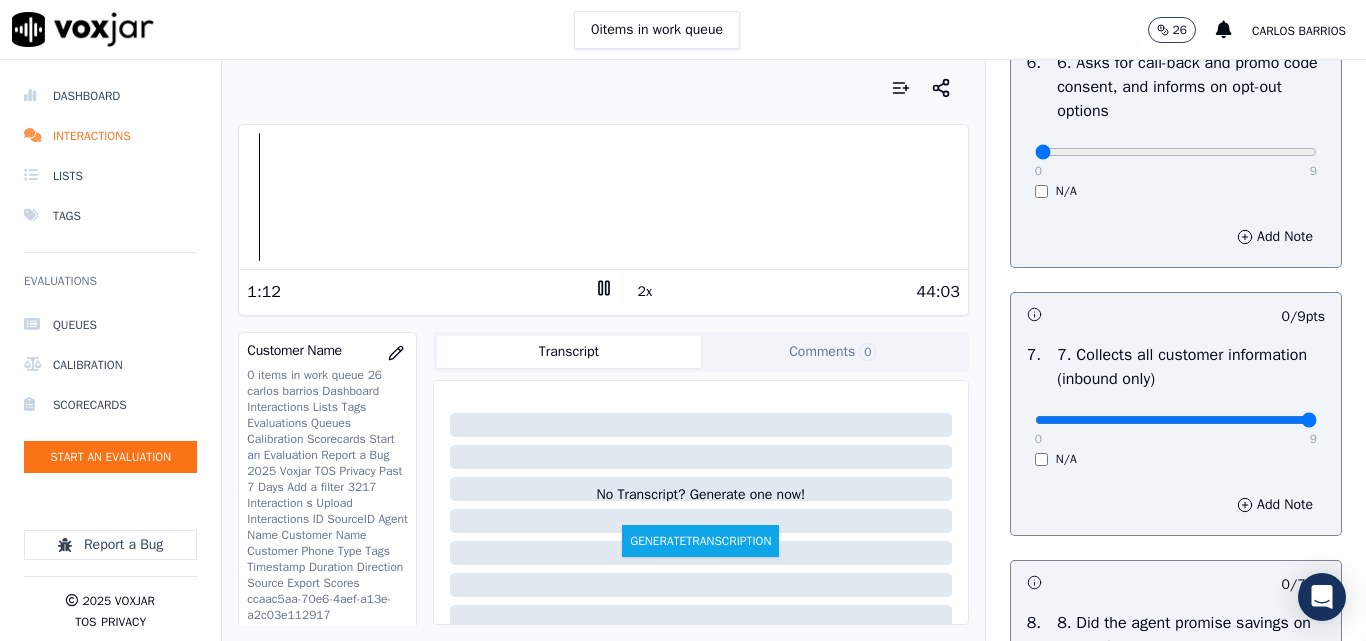 type on "9" 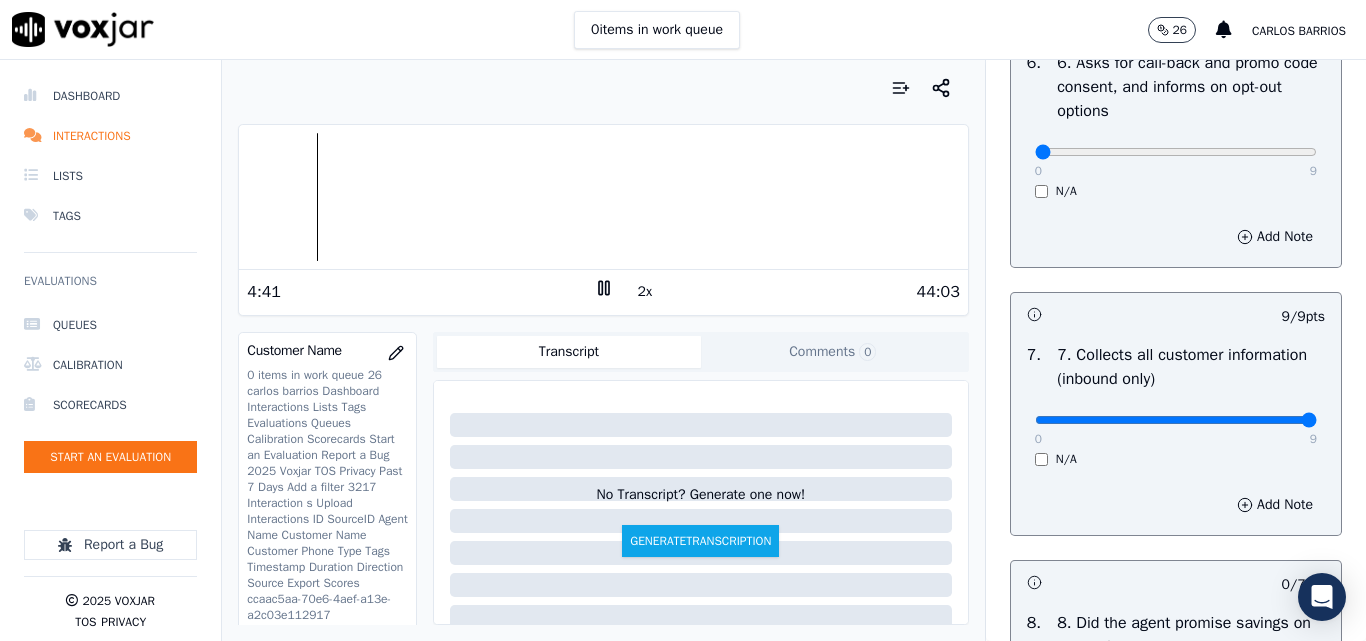 click at bounding box center [603, 88] 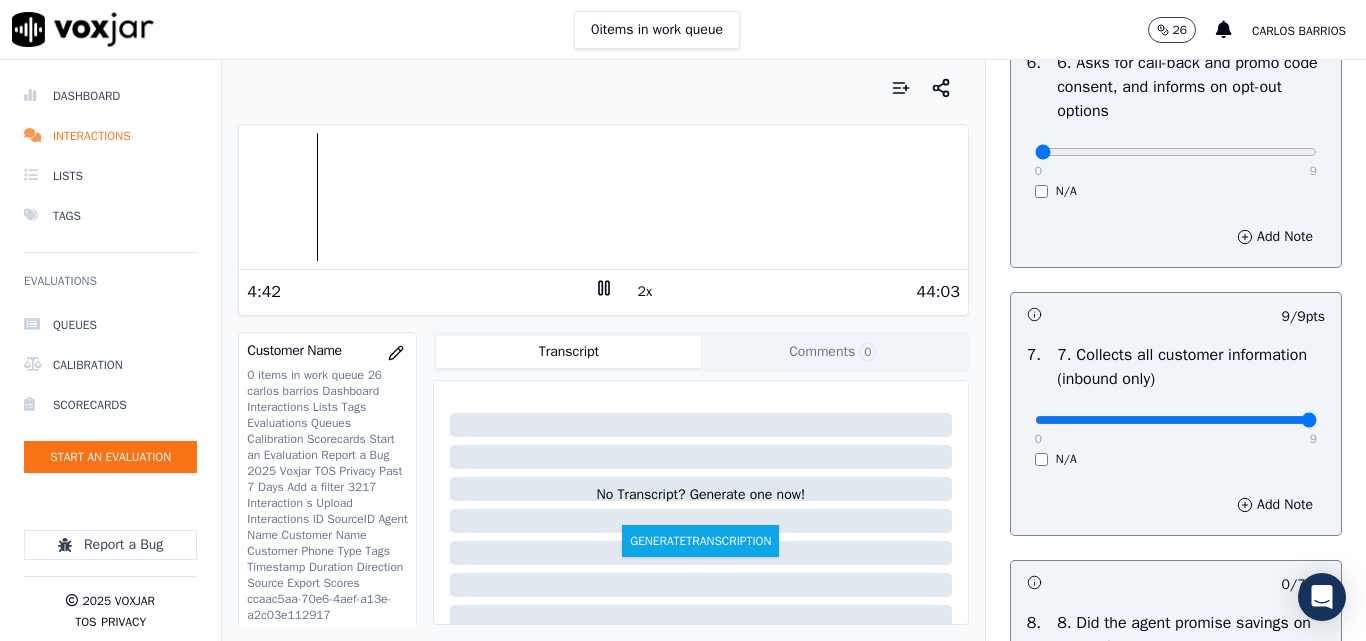 click 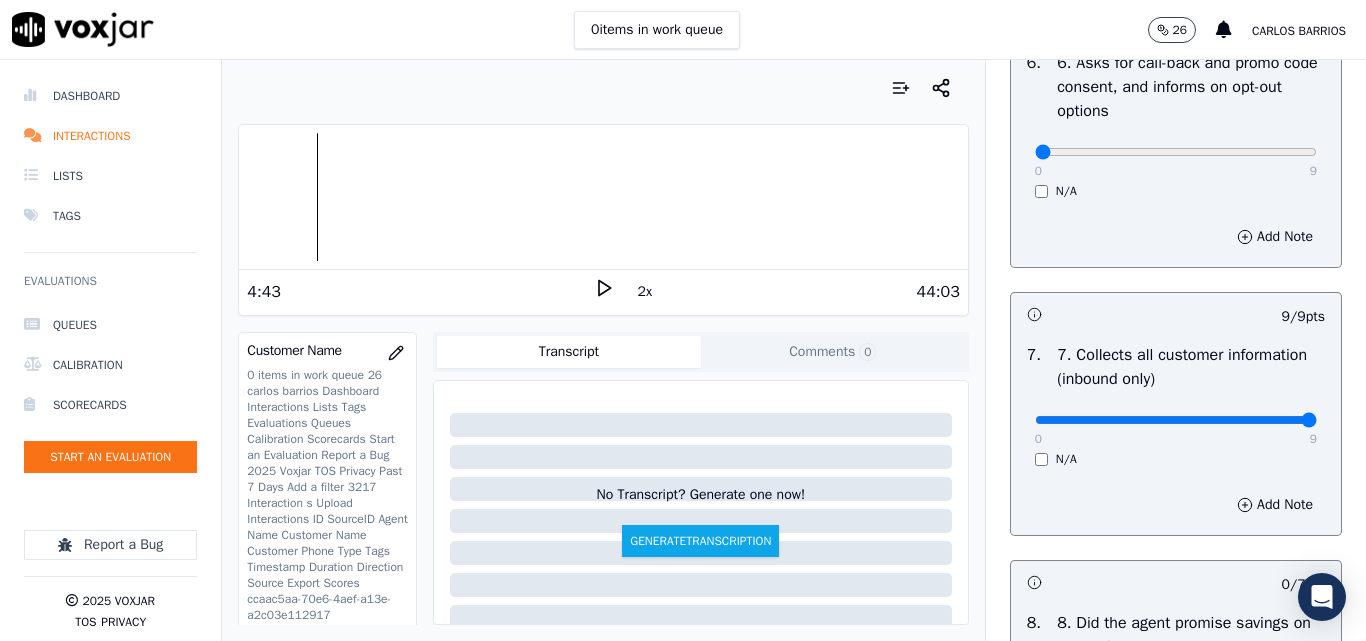 click 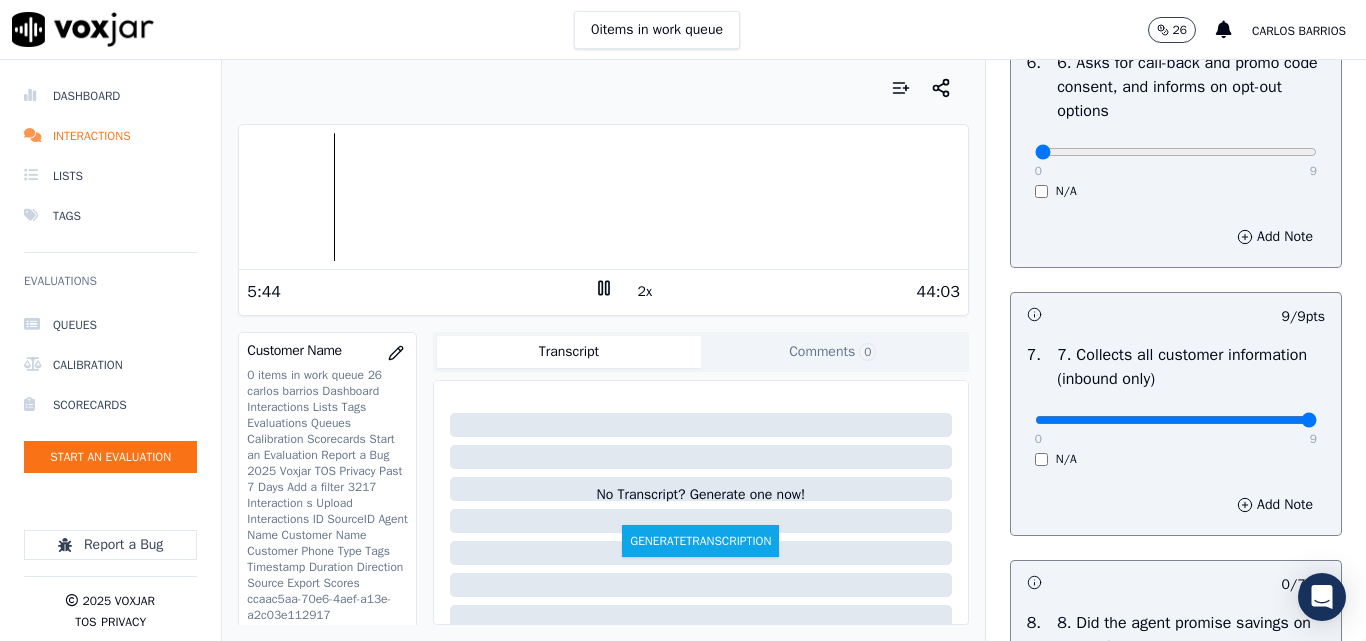 click 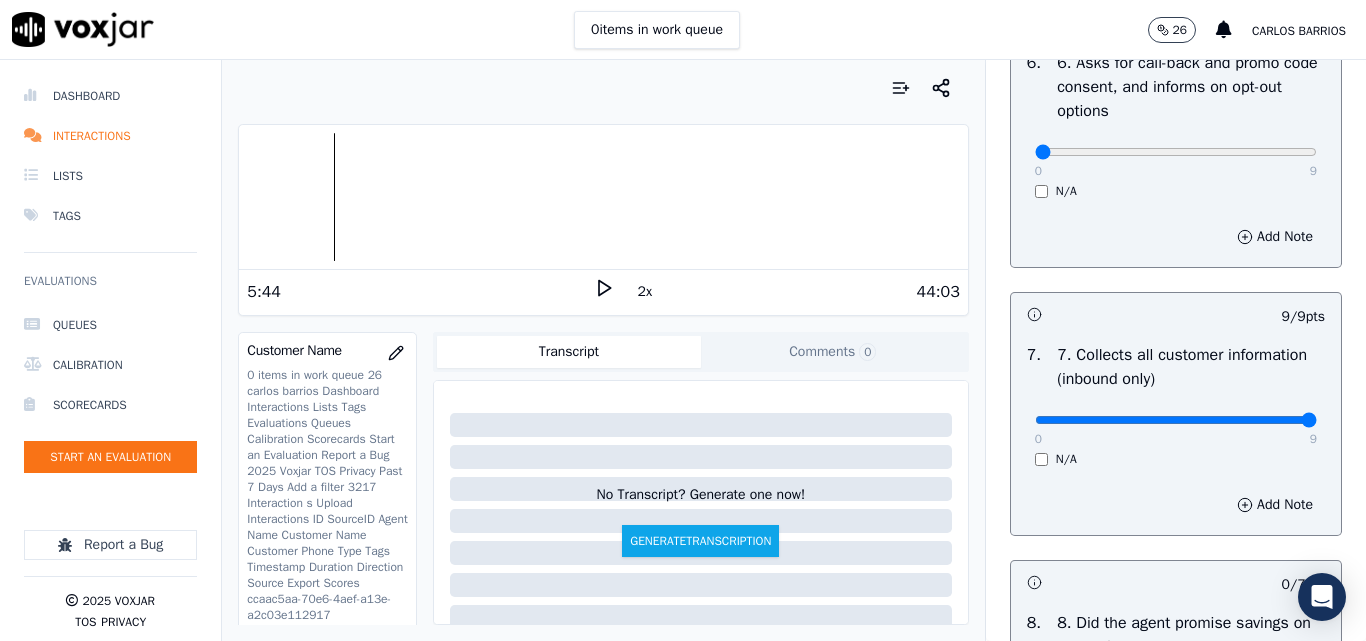 click 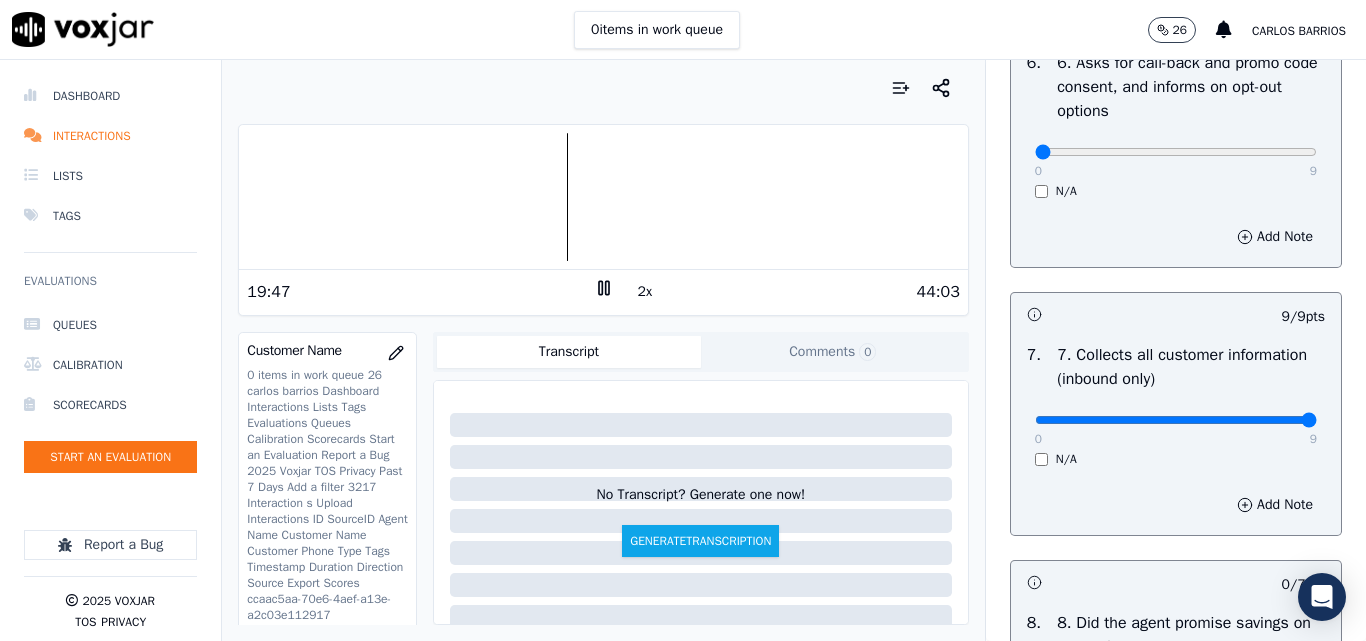 click 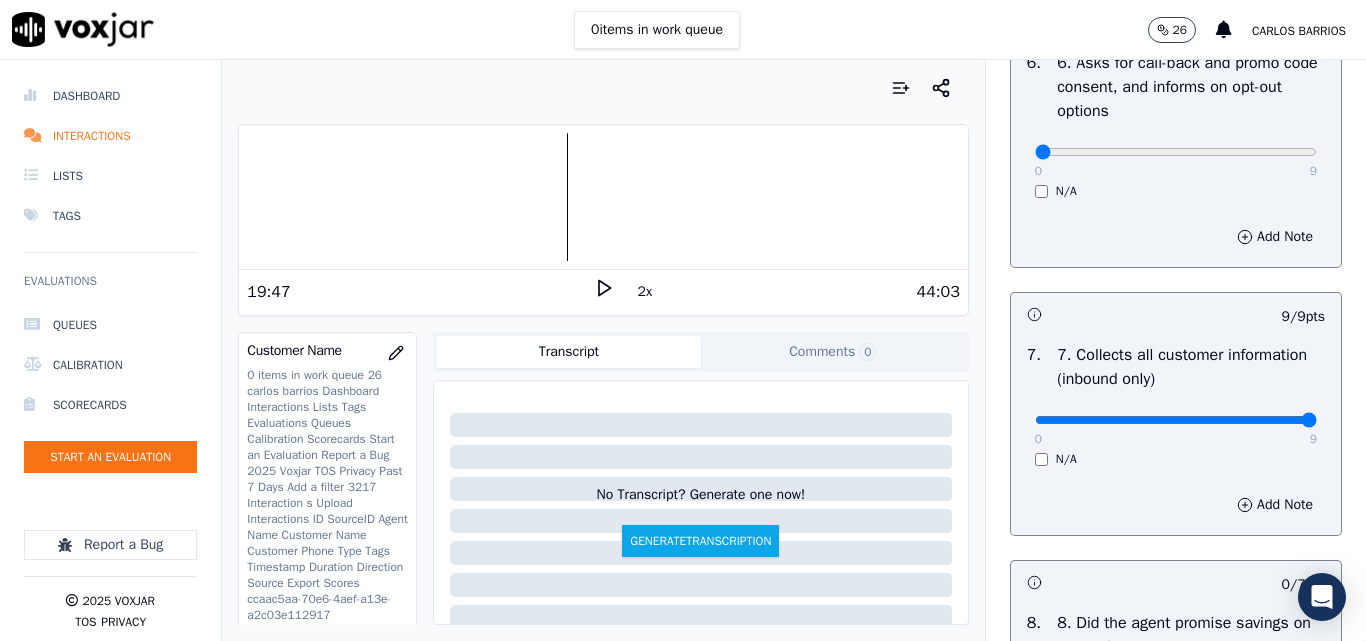 click 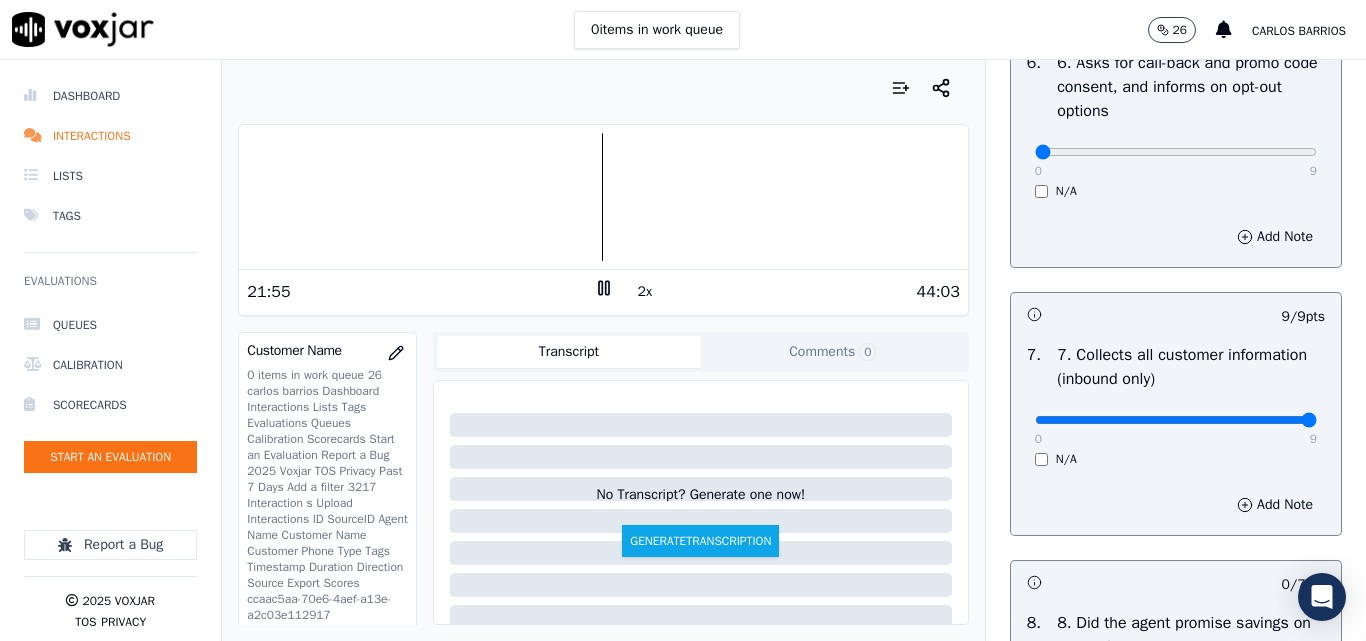 click at bounding box center [603, 197] 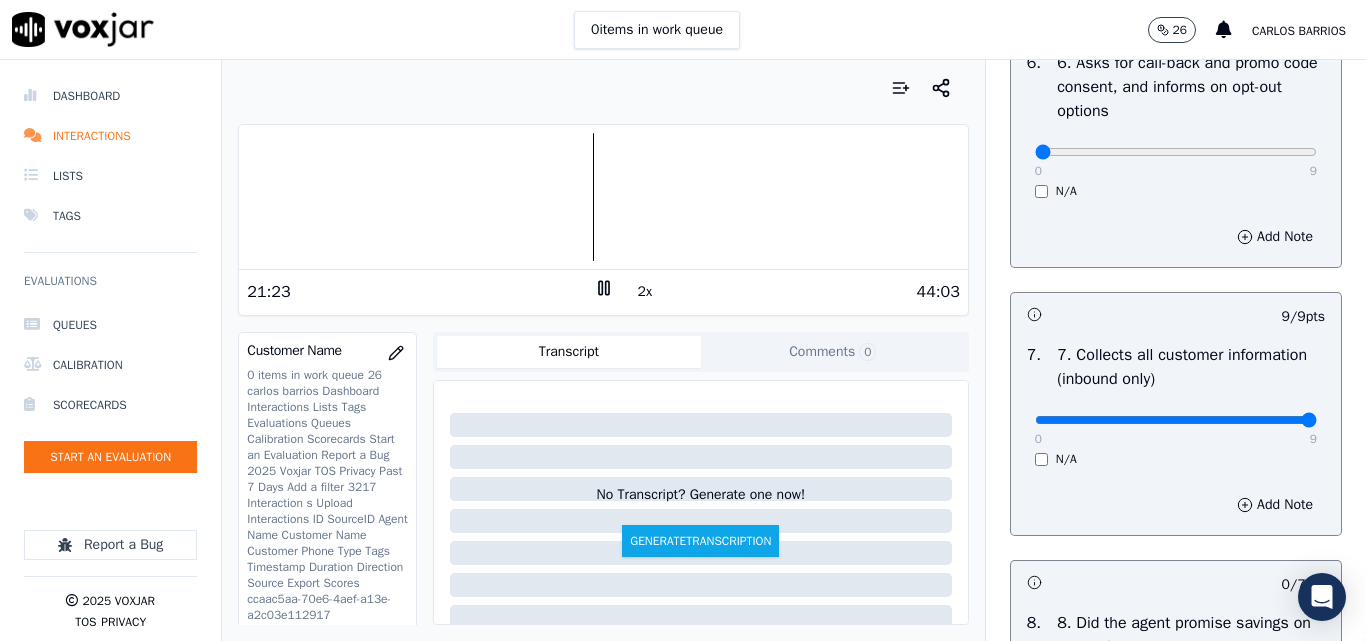 click at bounding box center (603, 197) 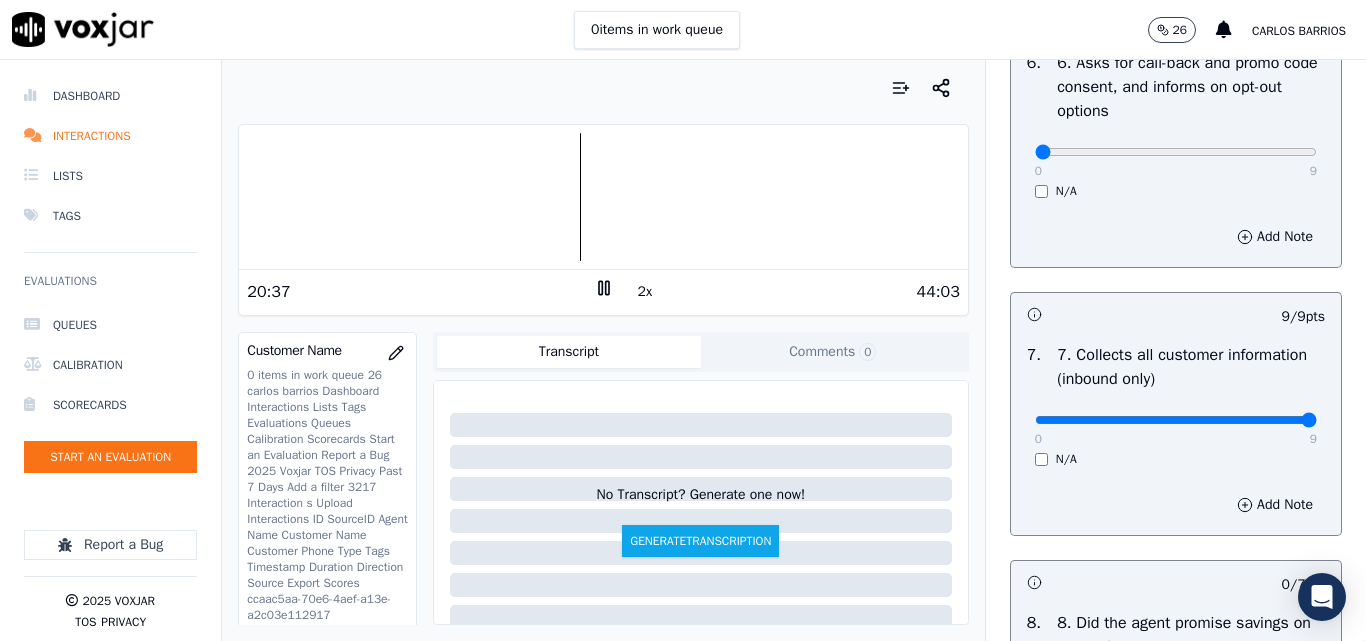 click at bounding box center [603, 197] 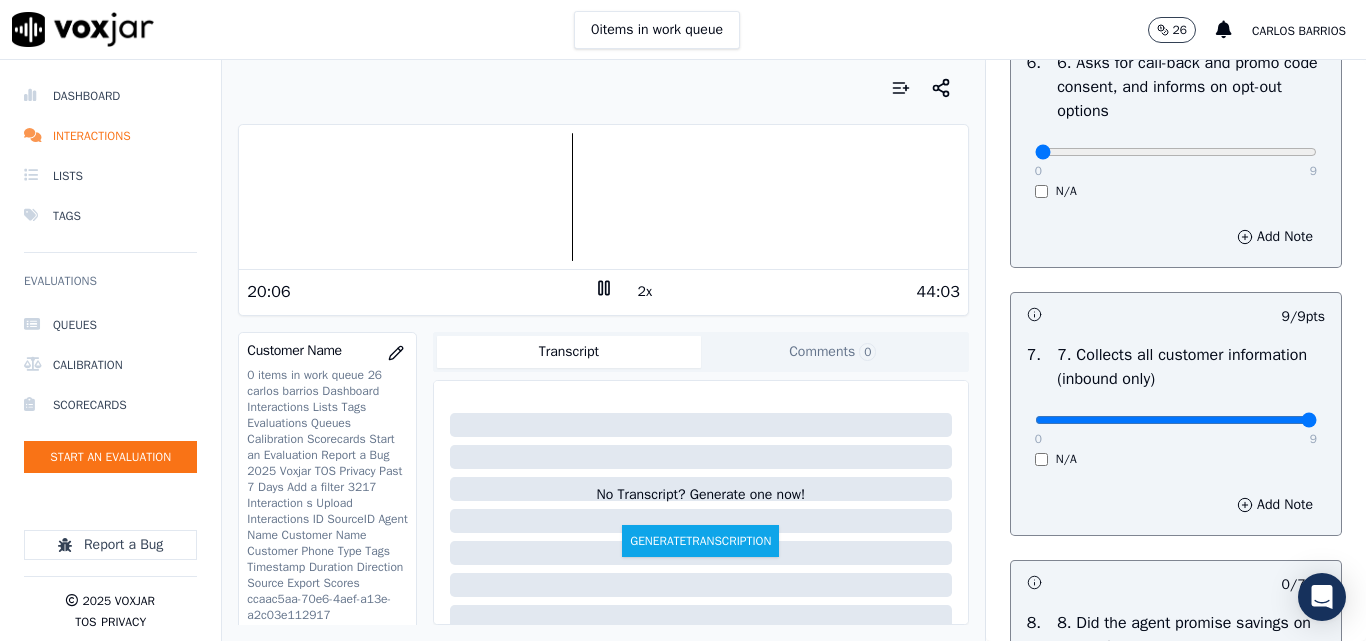 click at bounding box center [603, 197] 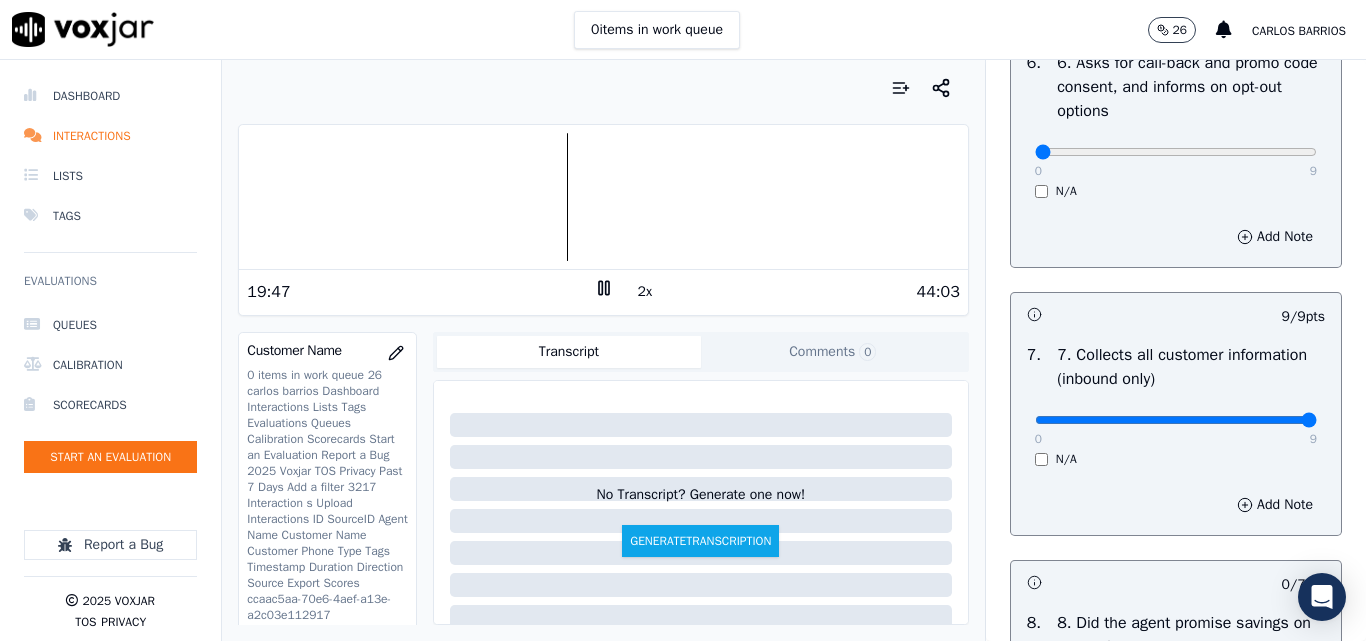click at bounding box center [603, 197] 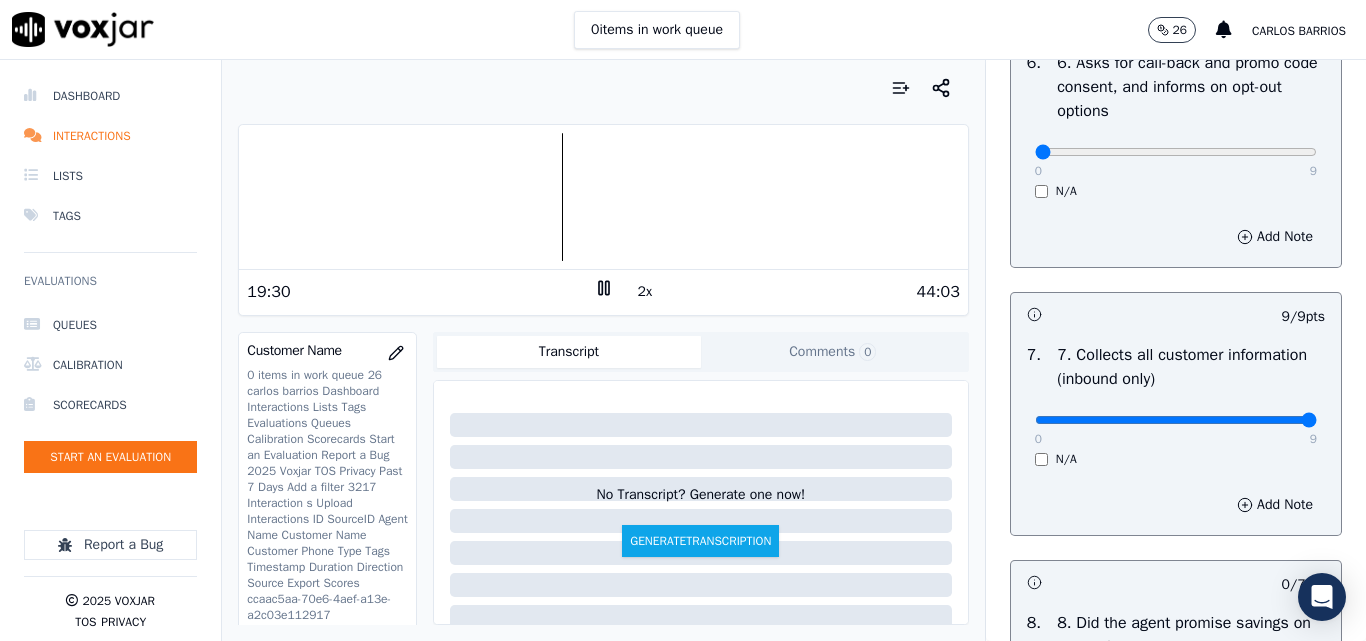 click at bounding box center (603, 197) 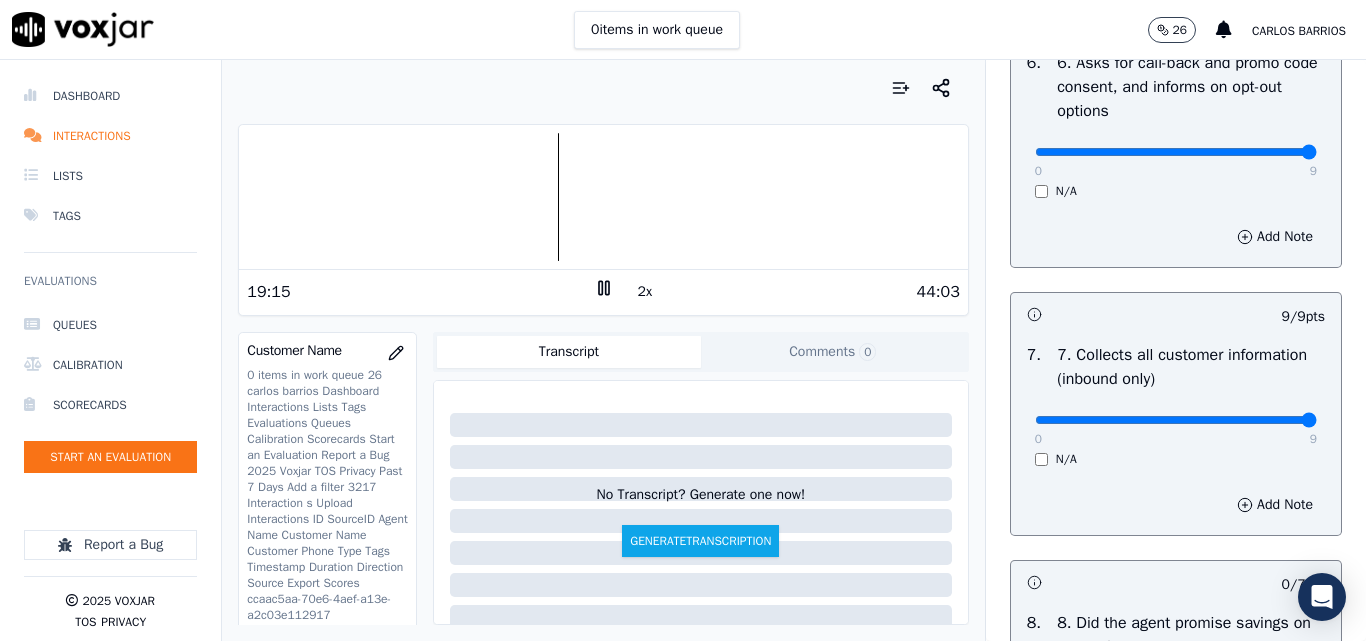 drag, startPoint x: 1248, startPoint y: 223, endPoint x: 1263, endPoint y: 229, distance: 16.155495 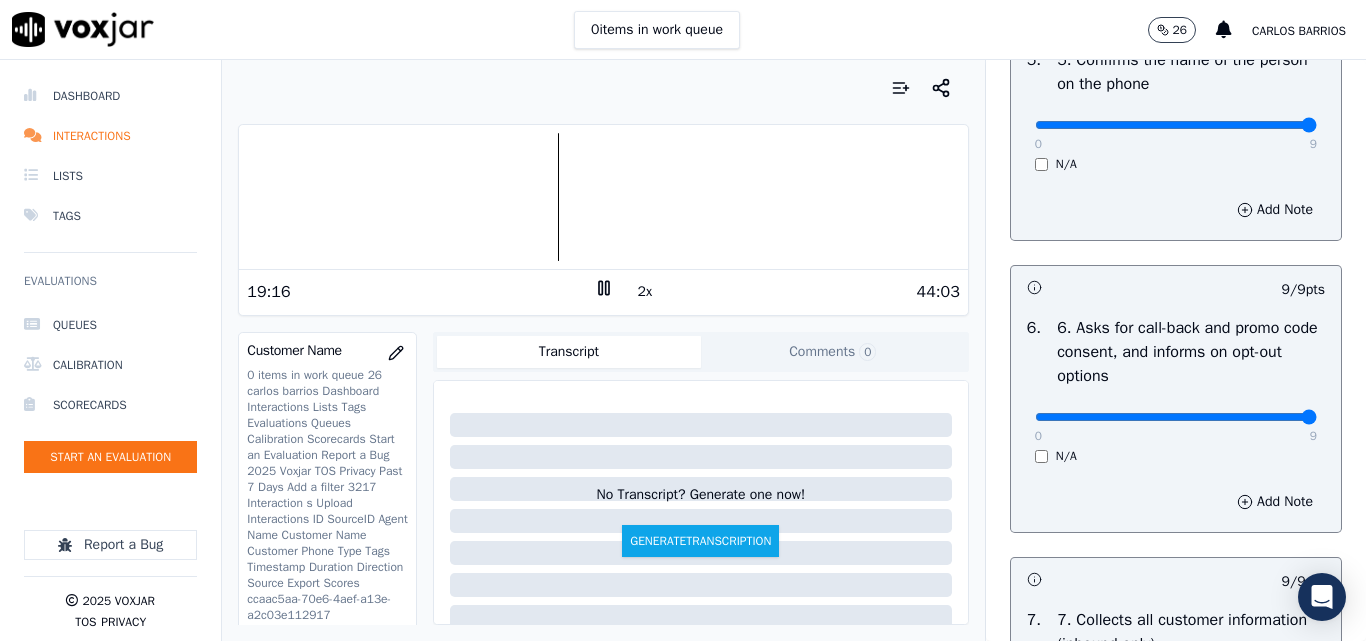 scroll, scrollTop: 1300, scrollLeft: 0, axis: vertical 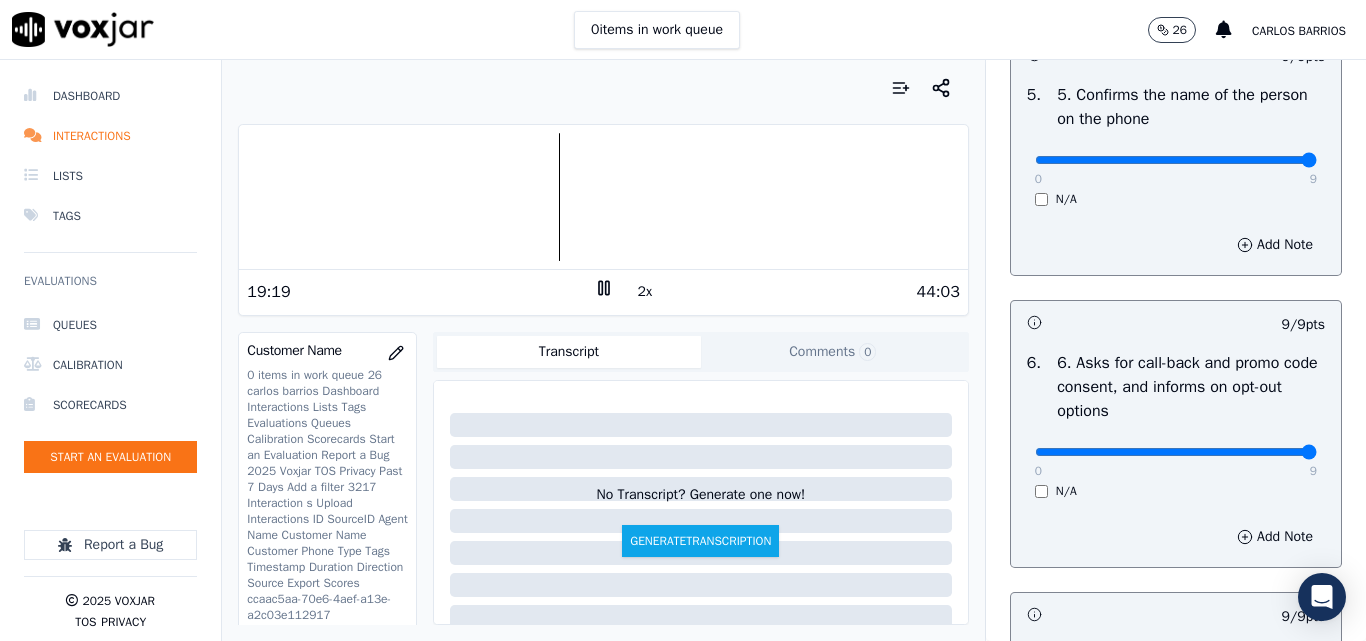 click at bounding box center [603, 197] 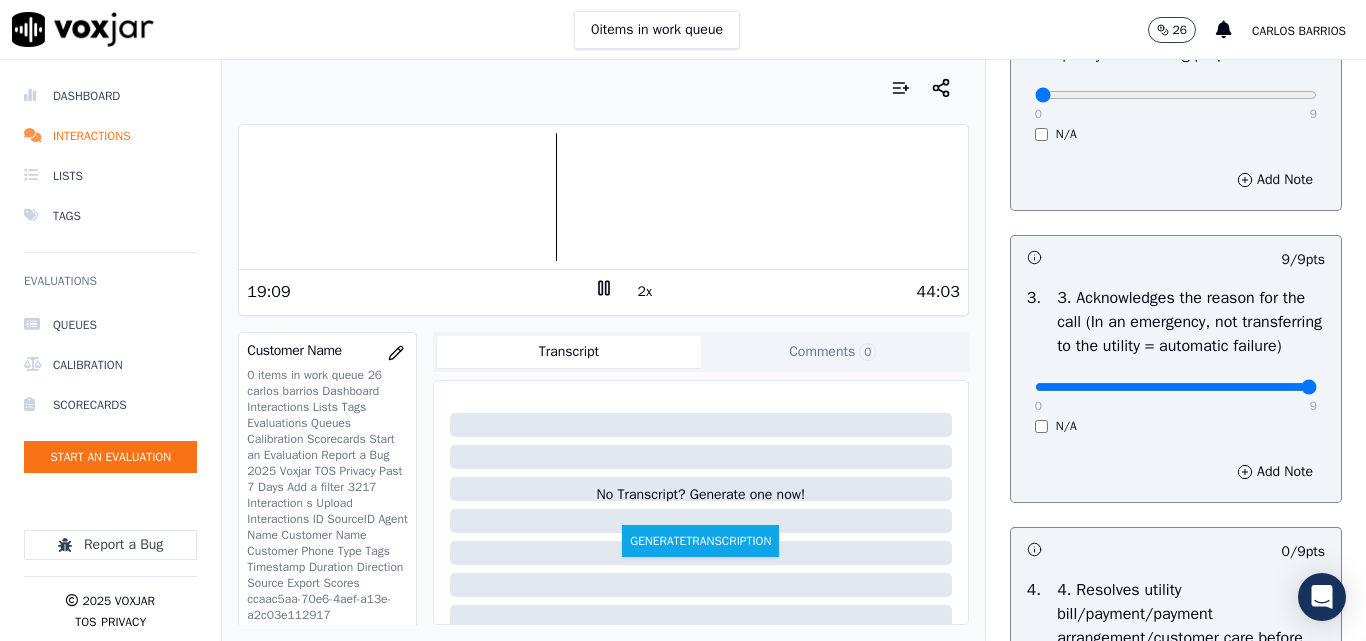 scroll, scrollTop: 300, scrollLeft: 0, axis: vertical 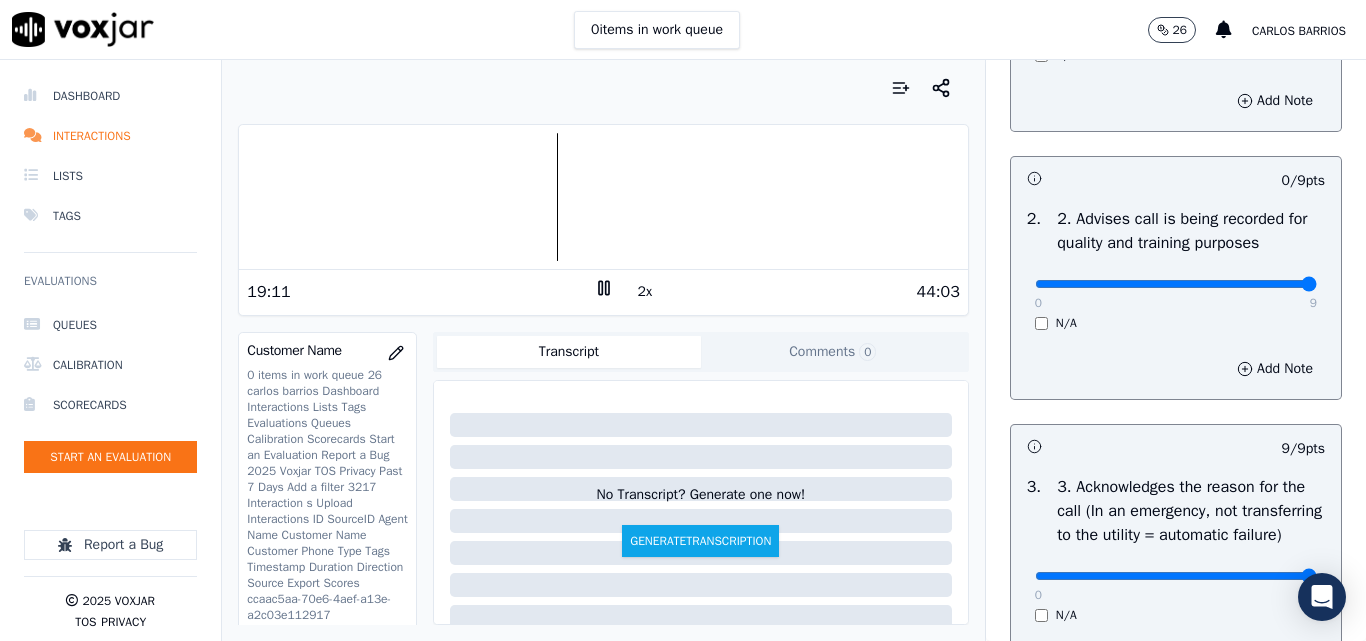 drag, startPoint x: 1246, startPoint y: 306, endPoint x: 1267, endPoint y: 305, distance: 21.023796 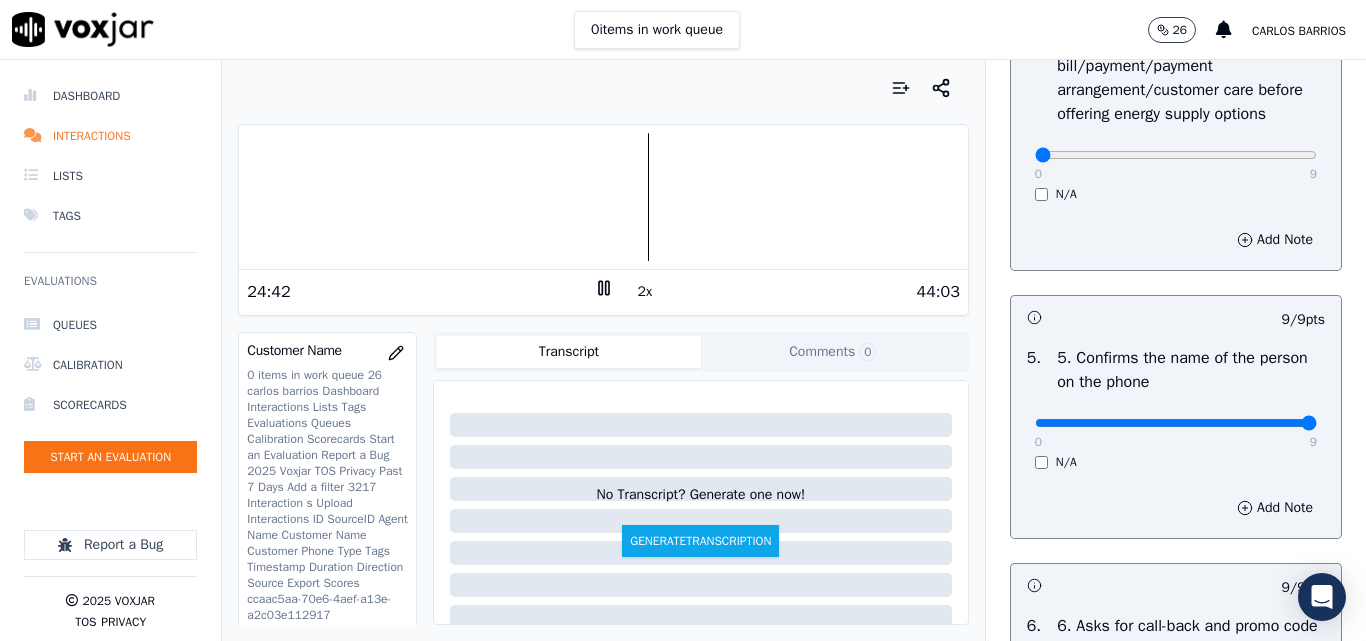 scroll, scrollTop: 1000, scrollLeft: 0, axis: vertical 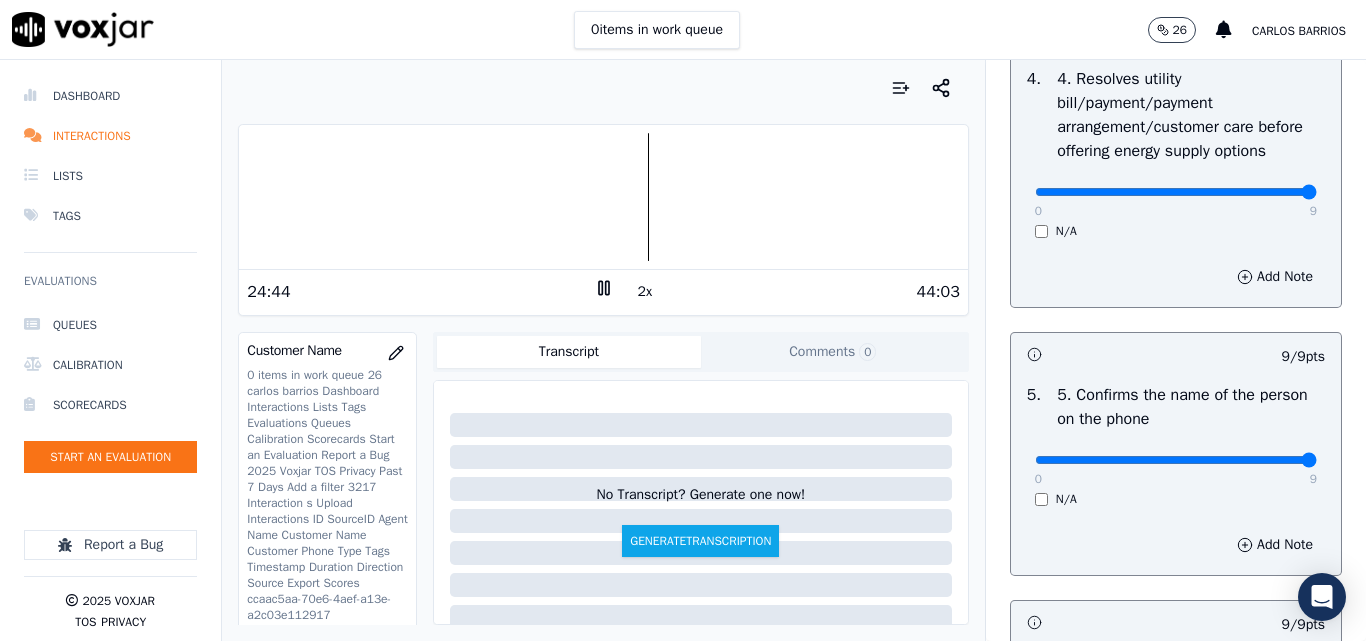 type on "9" 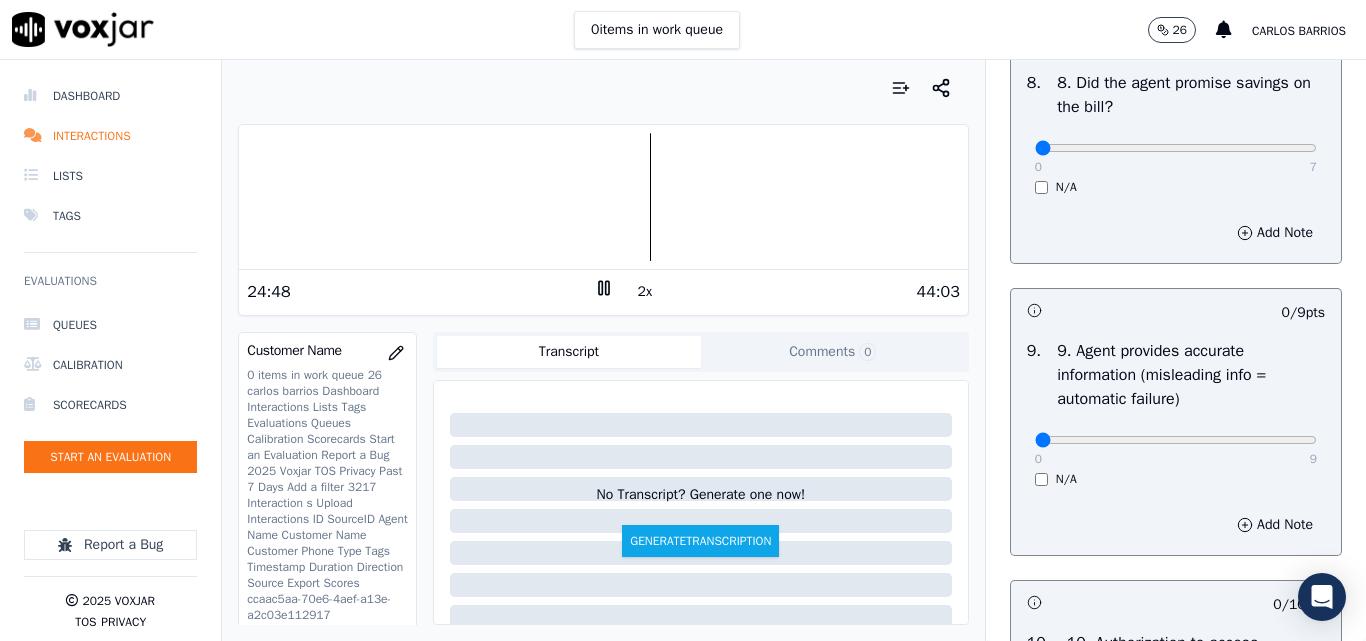 scroll, scrollTop: 2100, scrollLeft: 0, axis: vertical 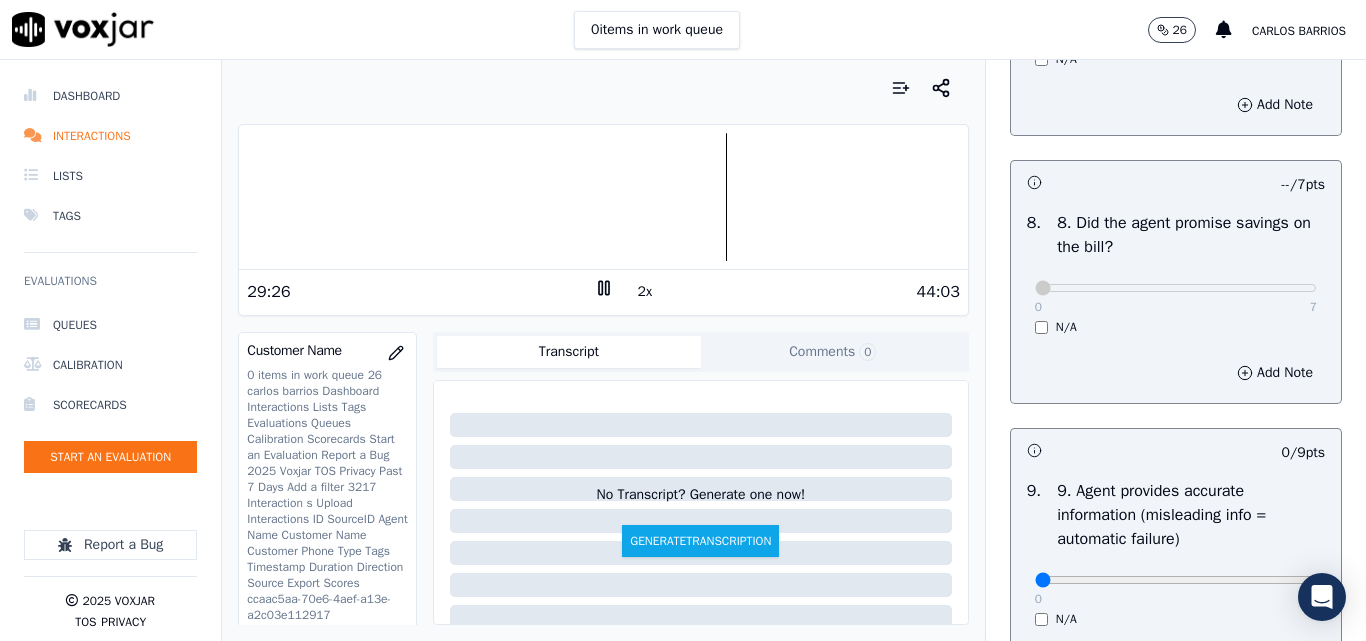 click on "N/A" at bounding box center (1176, 327) 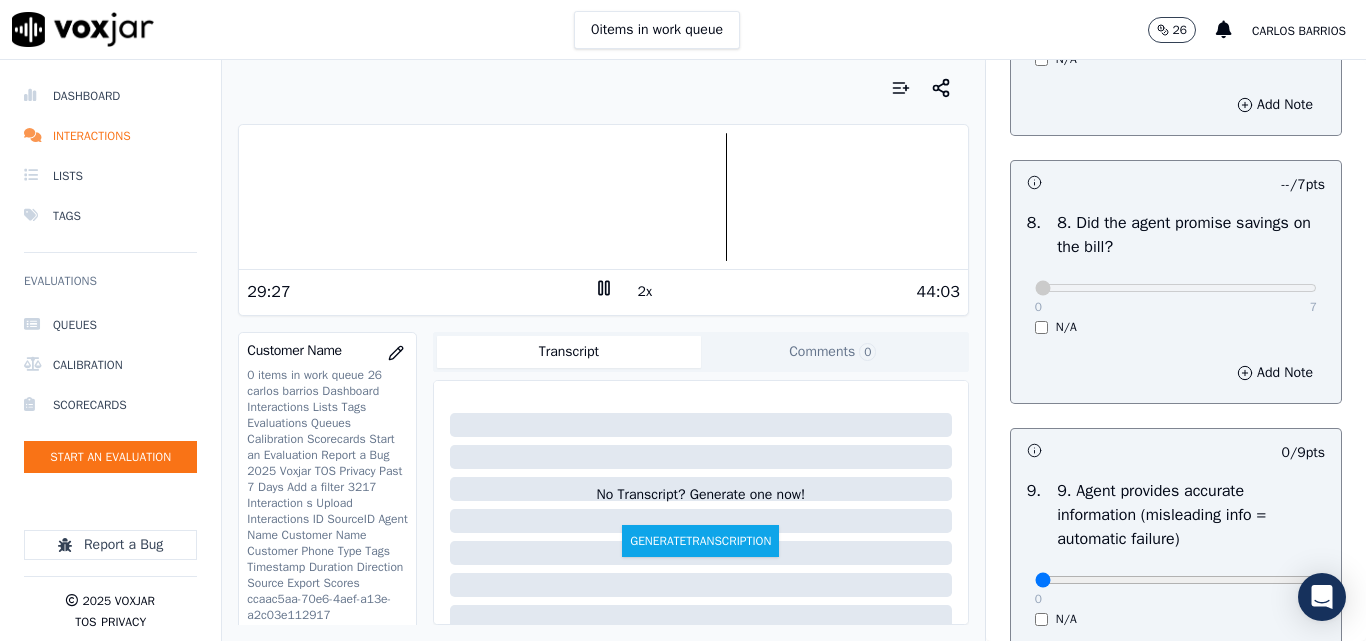 click on "0   7     N/A" at bounding box center (1176, 297) 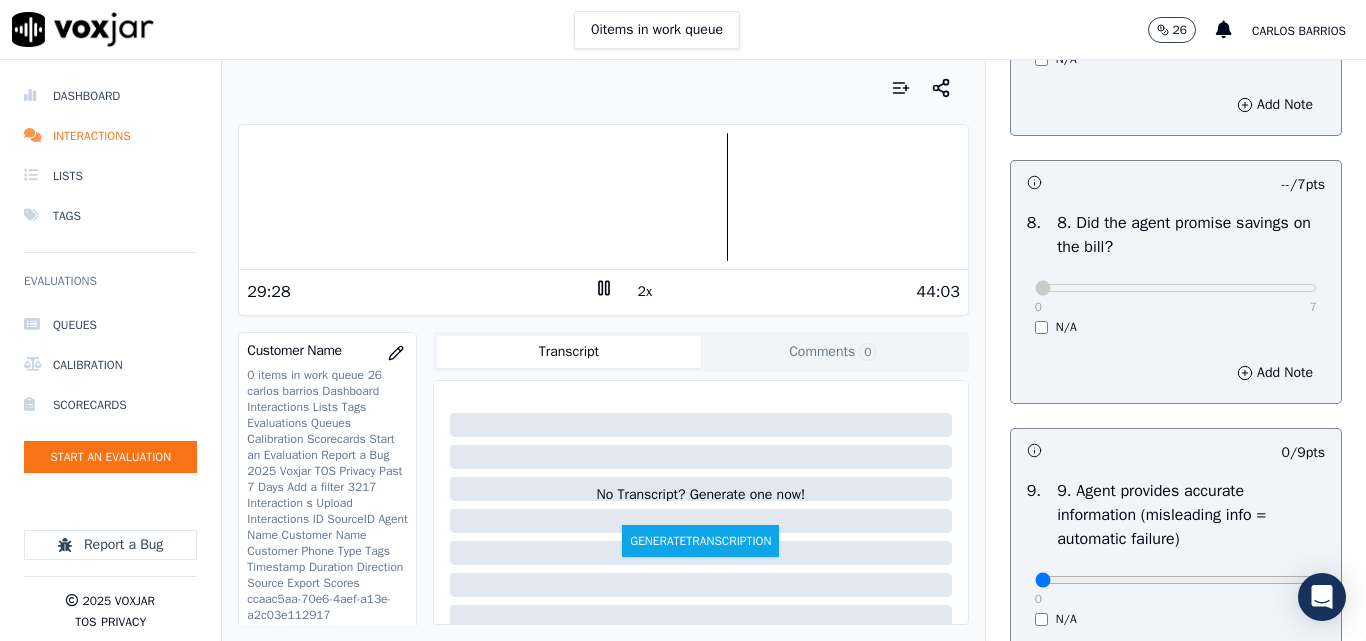 drag, startPoint x: 1236, startPoint y: 341, endPoint x: 1293, endPoint y: 347, distance: 57.31492 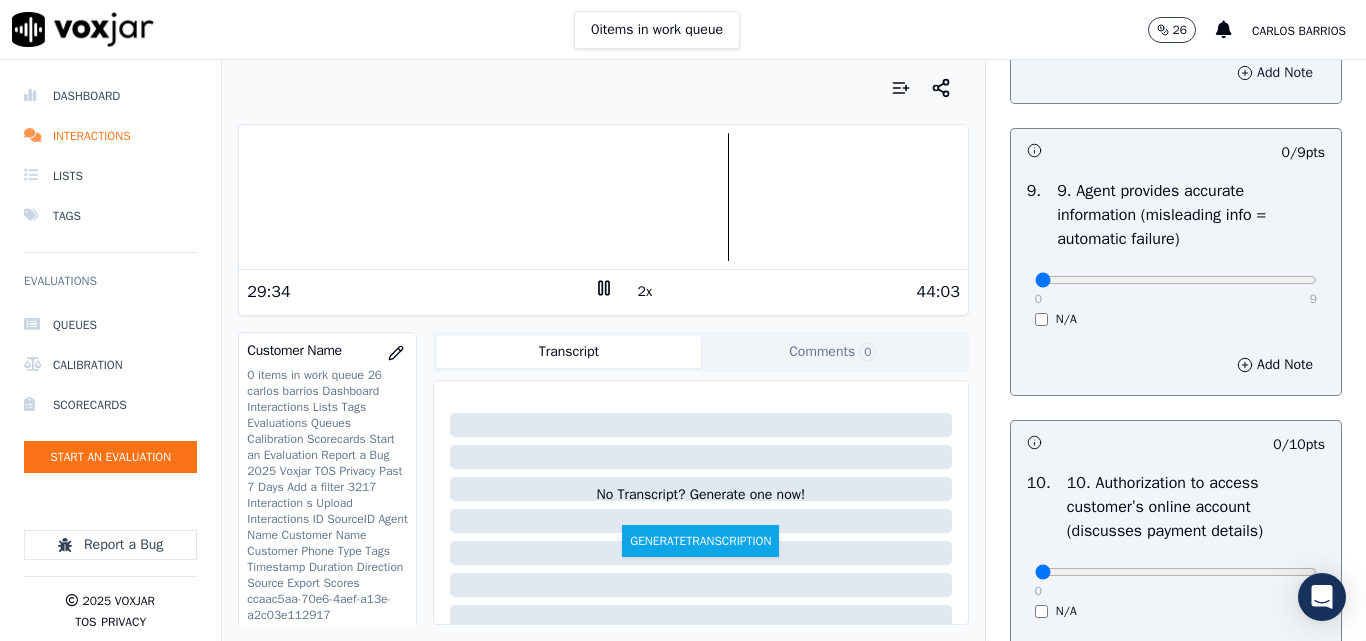 scroll, scrollTop: 2200, scrollLeft: 0, axis: vertical 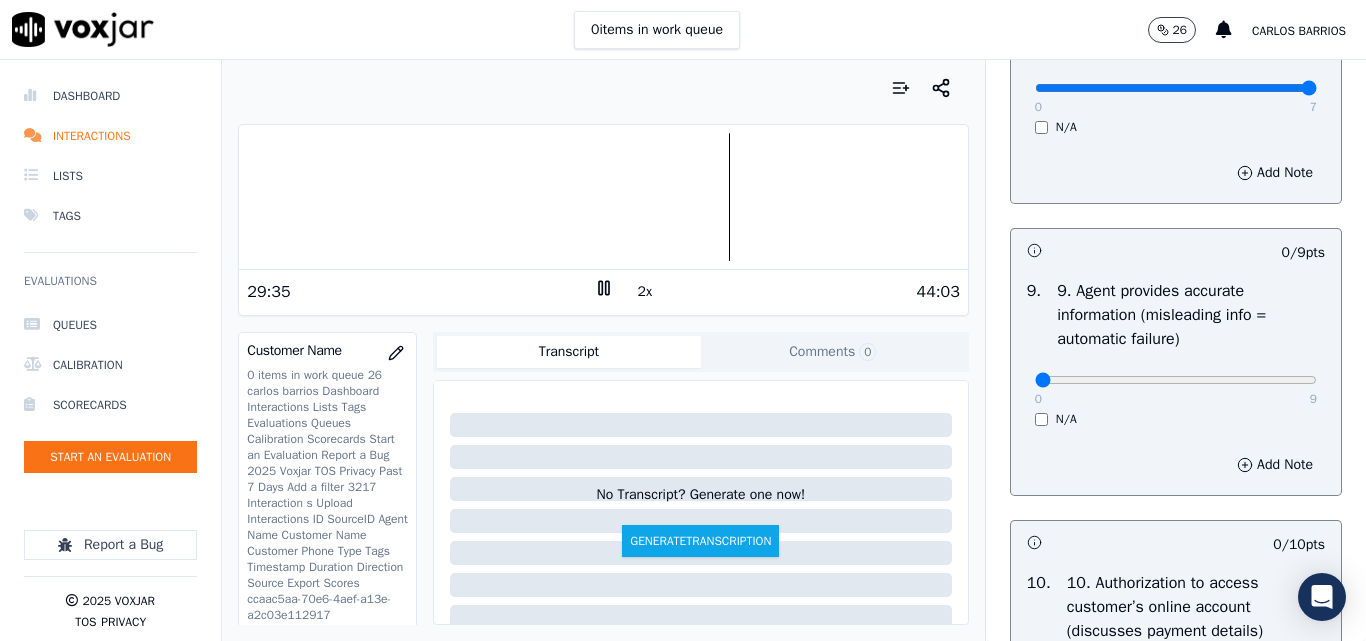 type on "7" 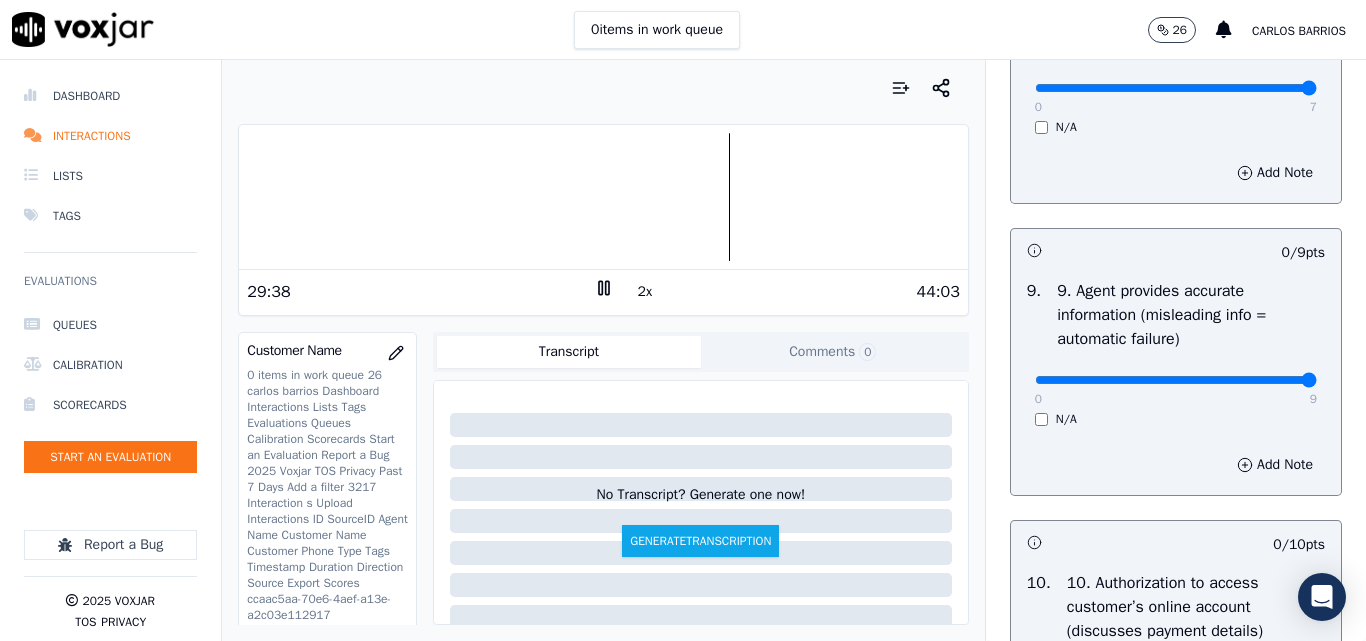 drag, startPoint x: 1181, startPoint y: 445, endPoint x: 1310, endPoint y: 433, distance: 129.55693 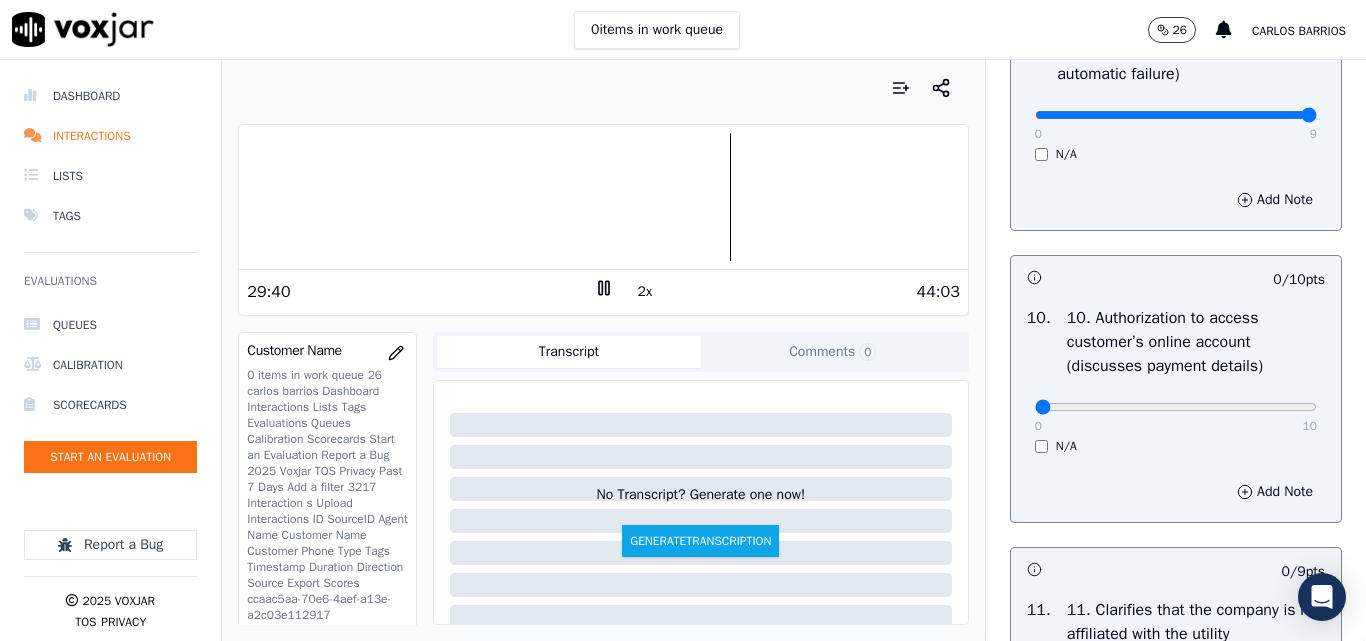 scroll, scrollTop: 2600, scrollLeft: 0, axis: vertical 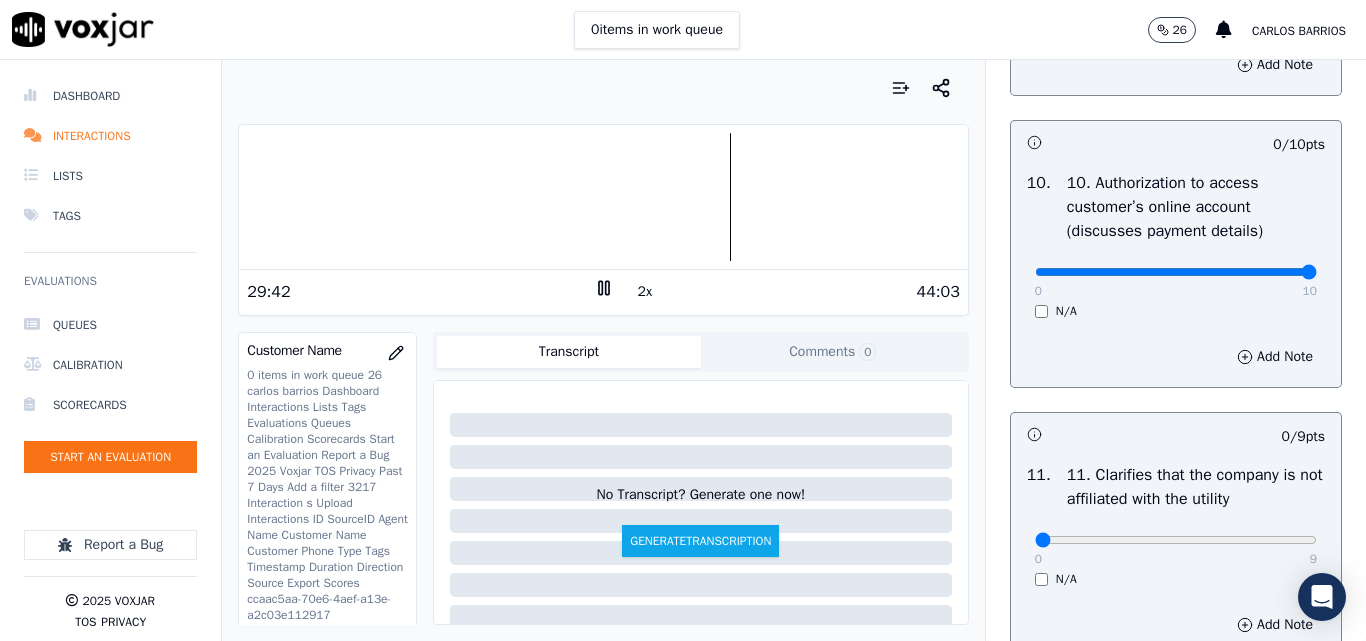 type on "10" 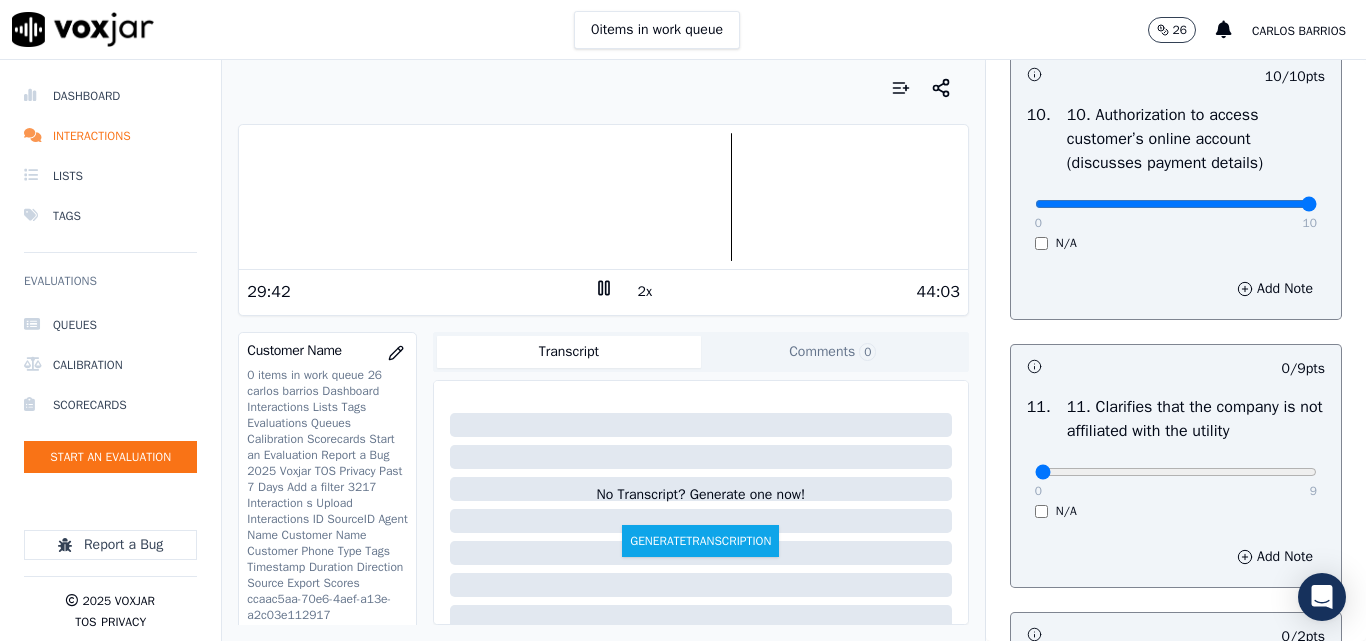 scroll, scrollTop: 2800, scrollLeft: 0, axis: vertical 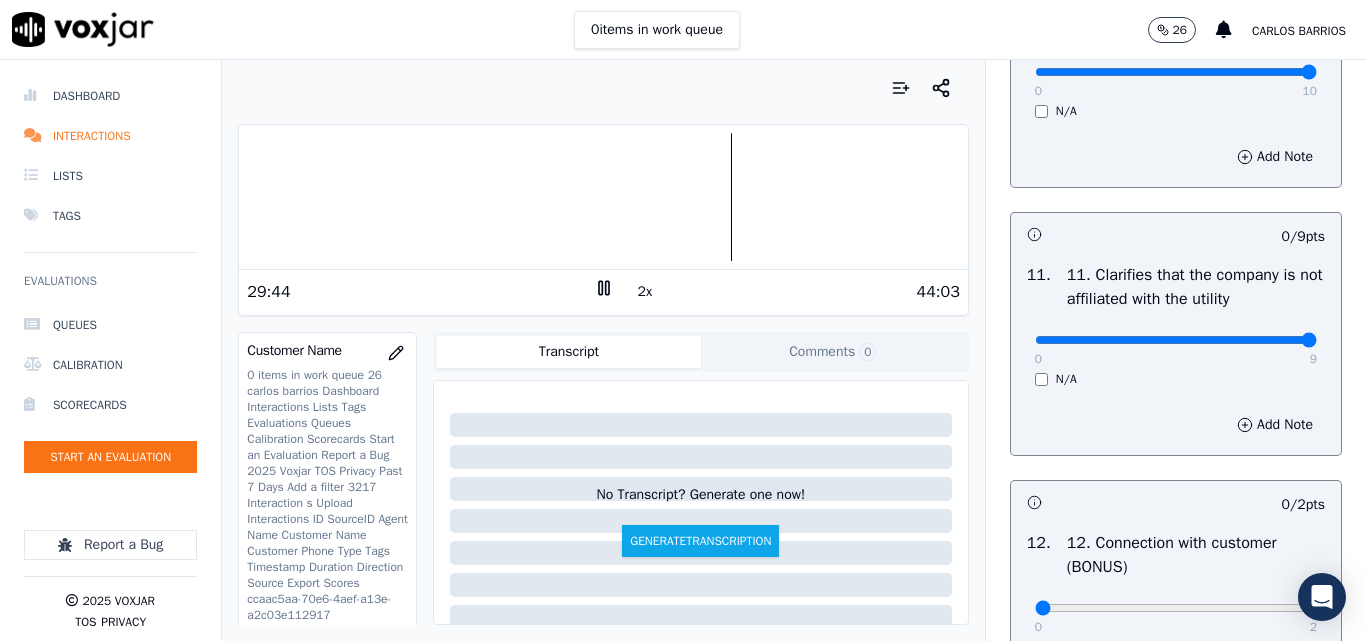 type on "9" 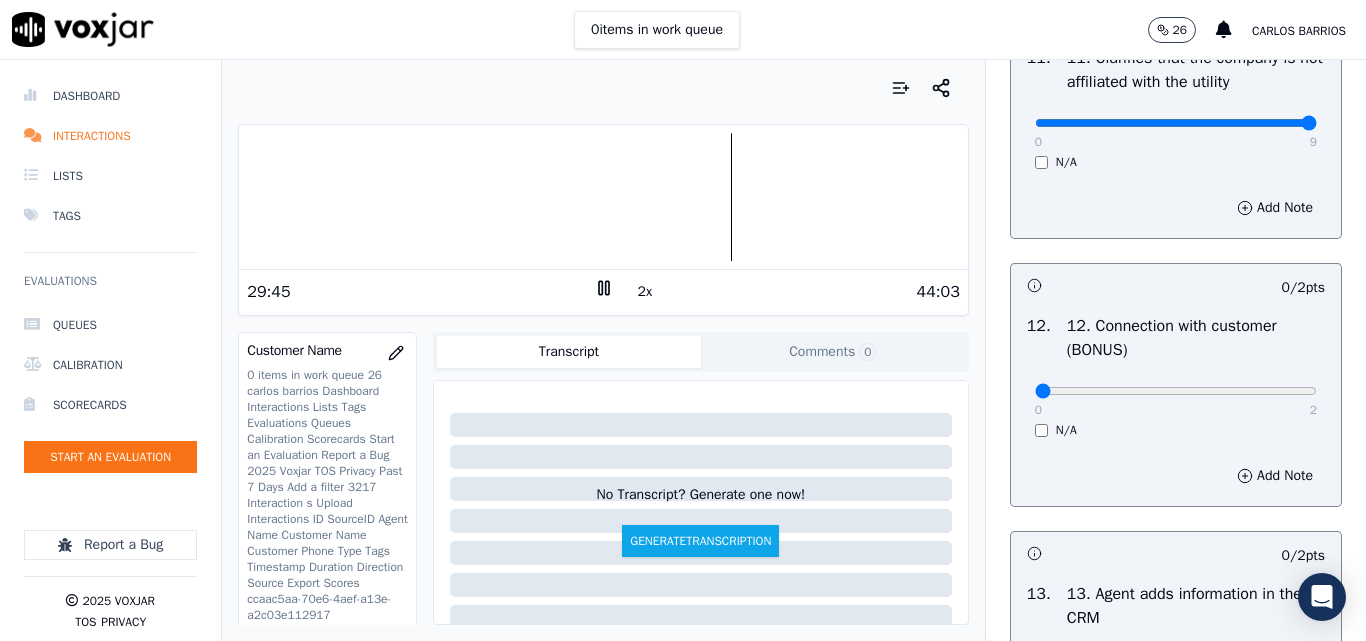 scroll, scrollTop: 3100, scrollLeft: 0, axis: vertical 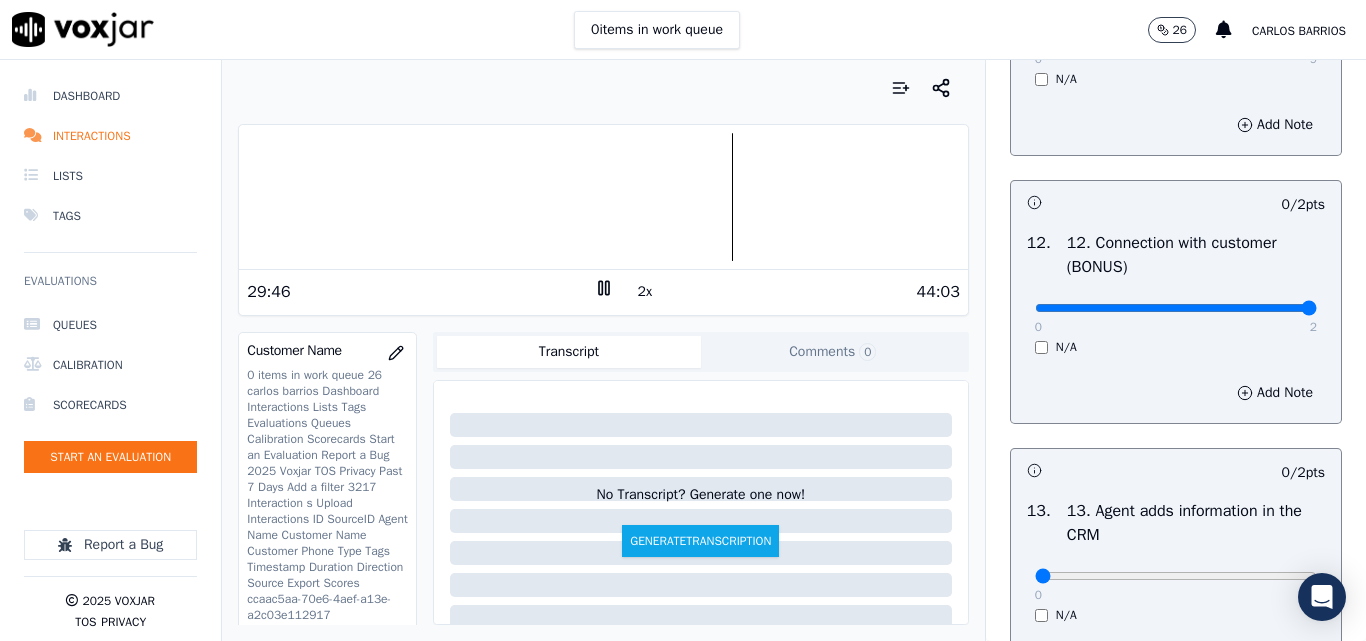 click at bounding box center [1176, -2784] 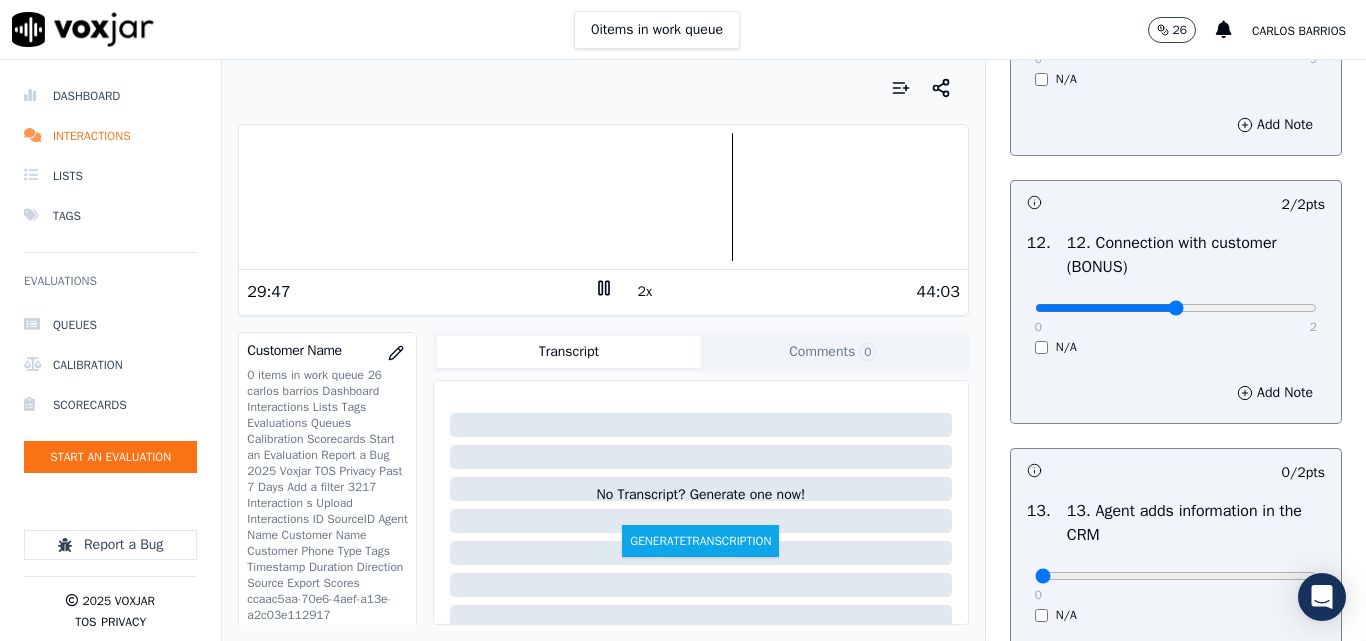 type on "1" 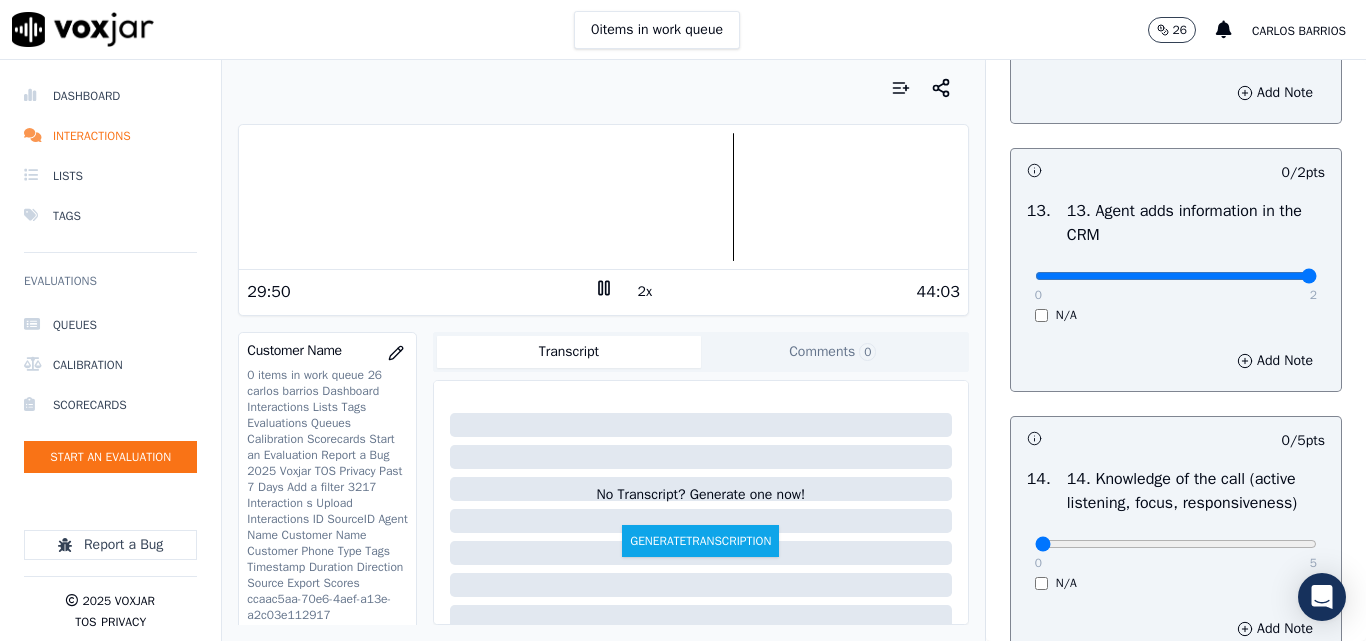 type on "2" 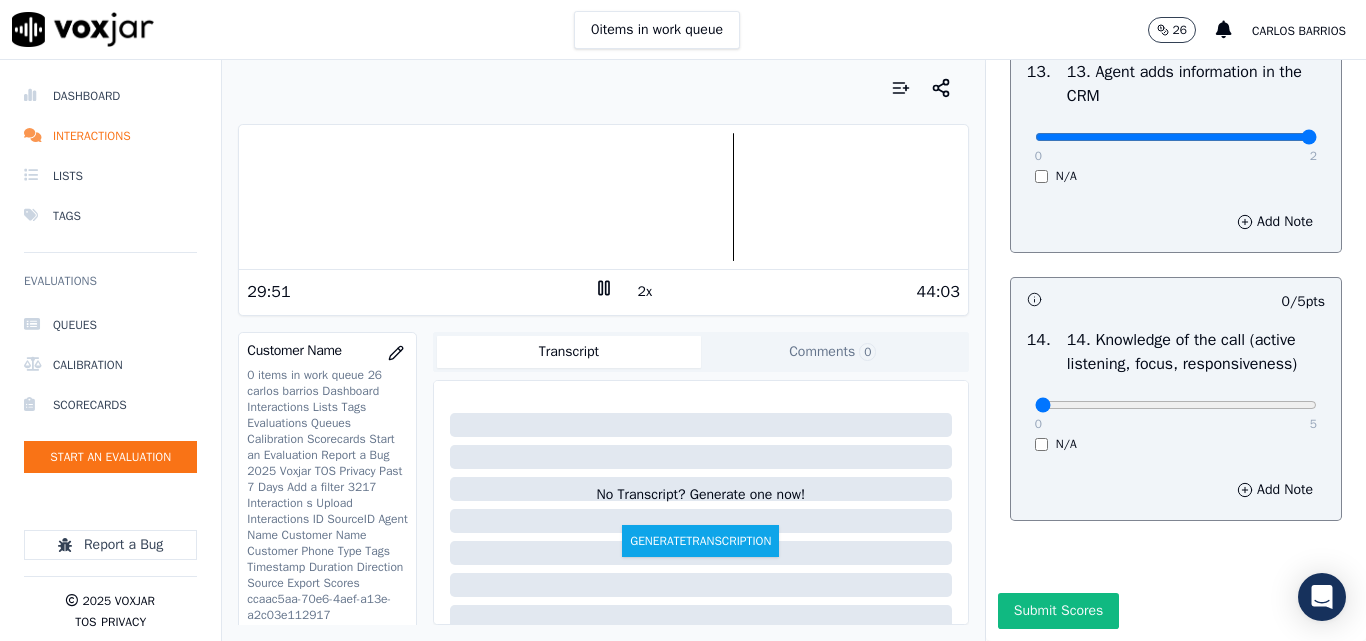 scroll, scrollTop: 3652, scrollLeft: 0, axis: vertical 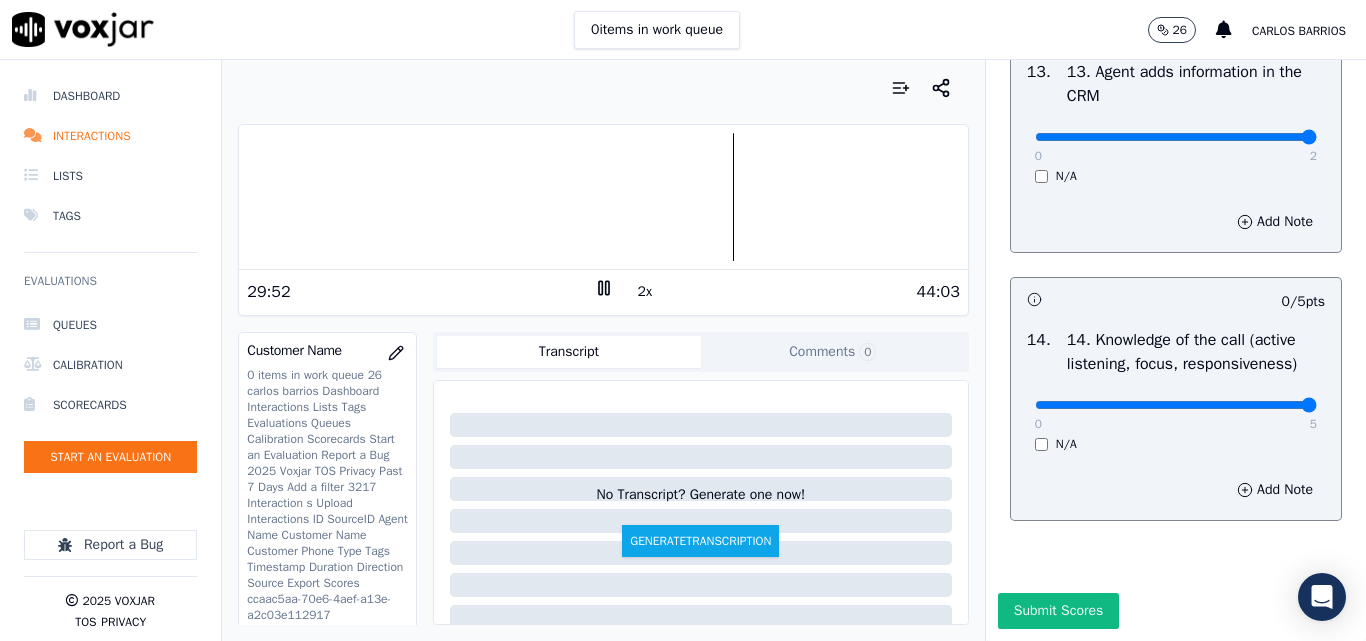 type on "5" 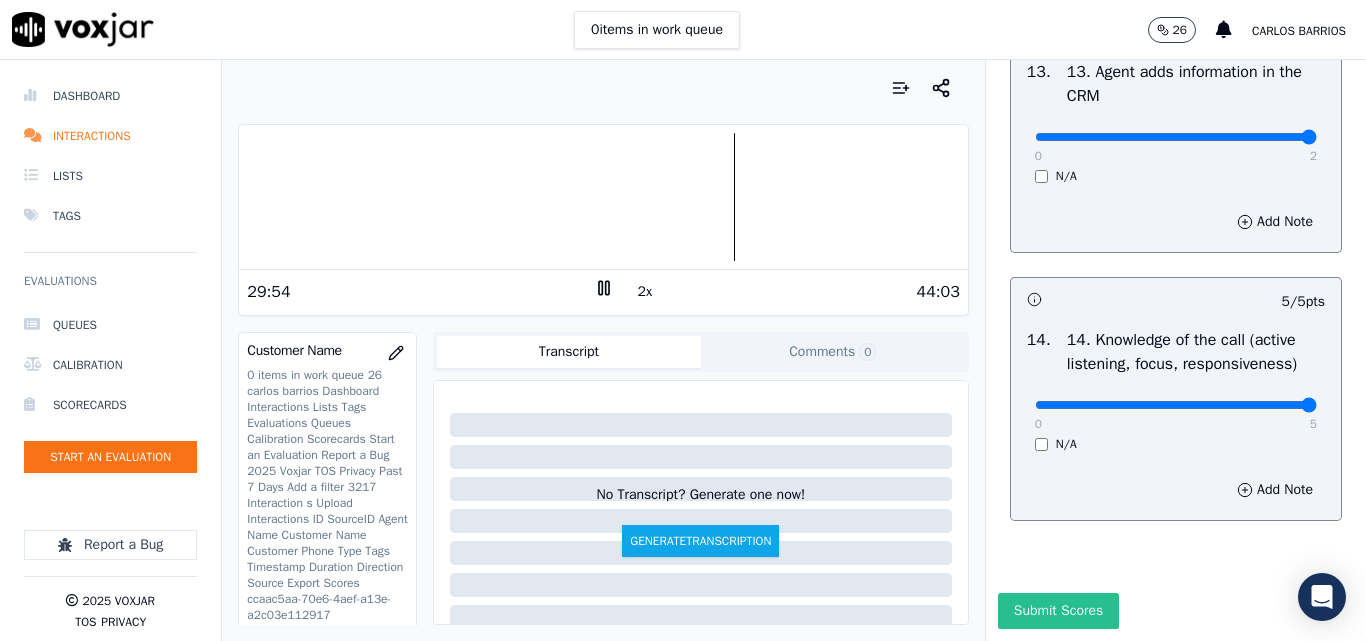 click on "Submit Scores" at bounding box center [1058, 611] 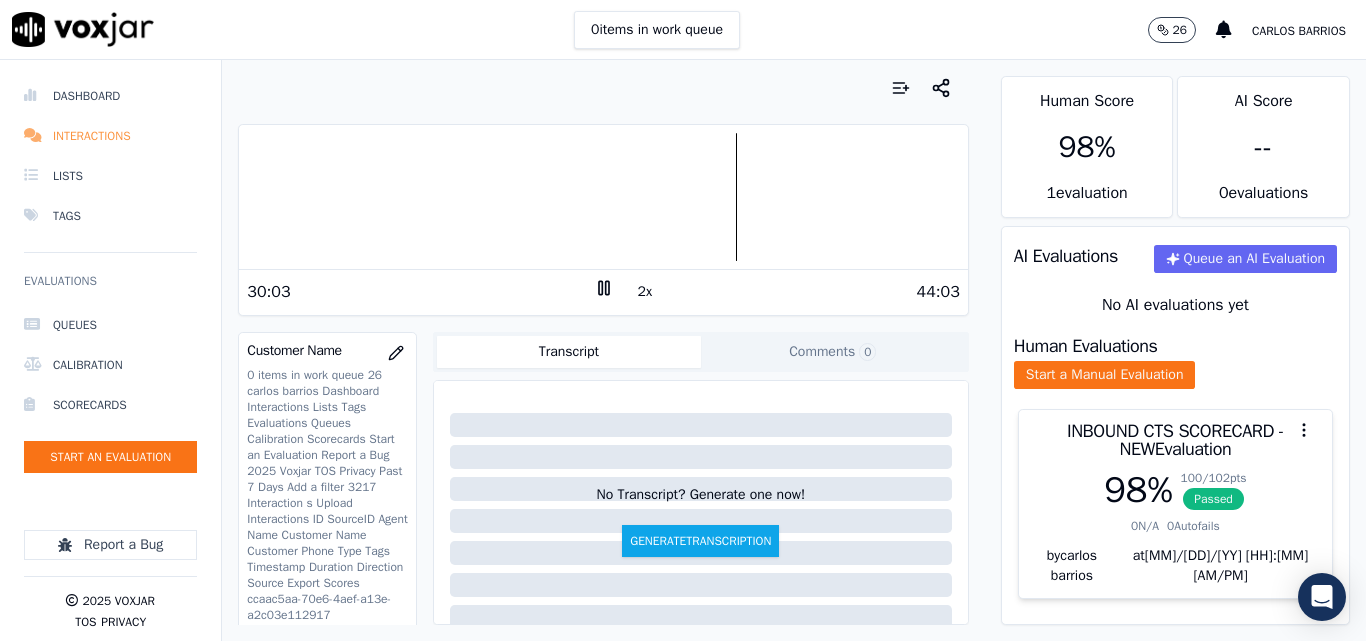 click on "Interactions" at bounding box center [110, 136] 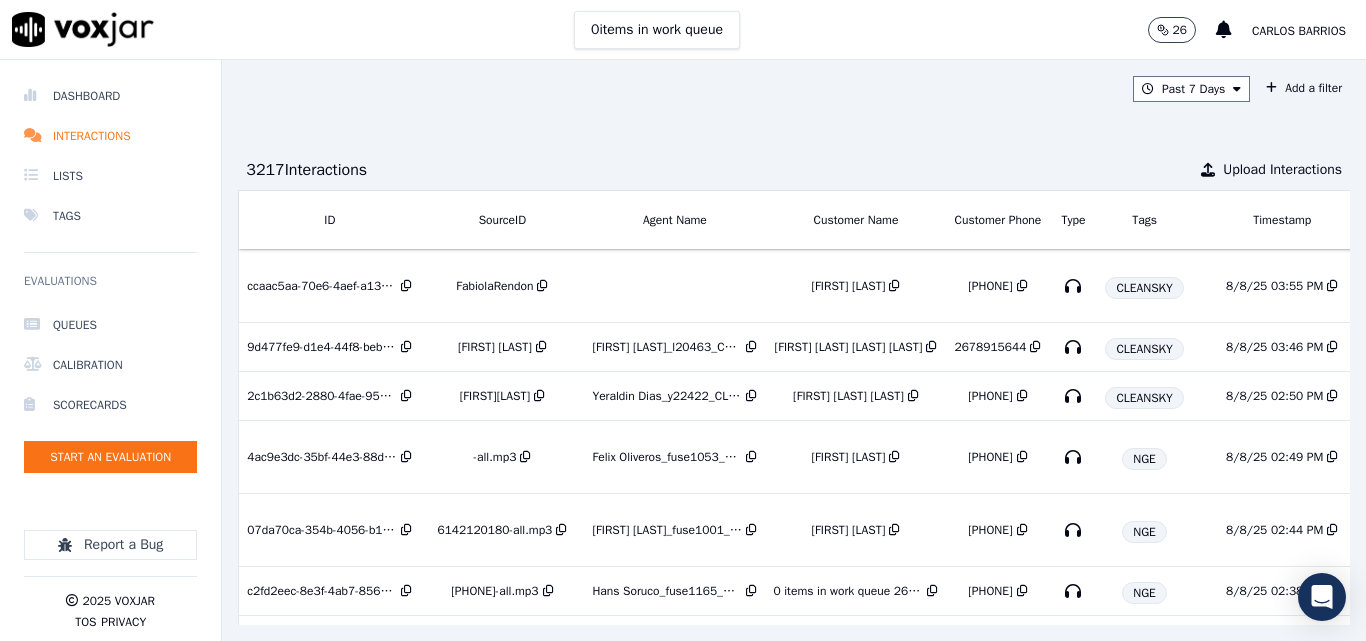 scroll, scrollTop: 0, scrollLeft: 326, axis: horizontal 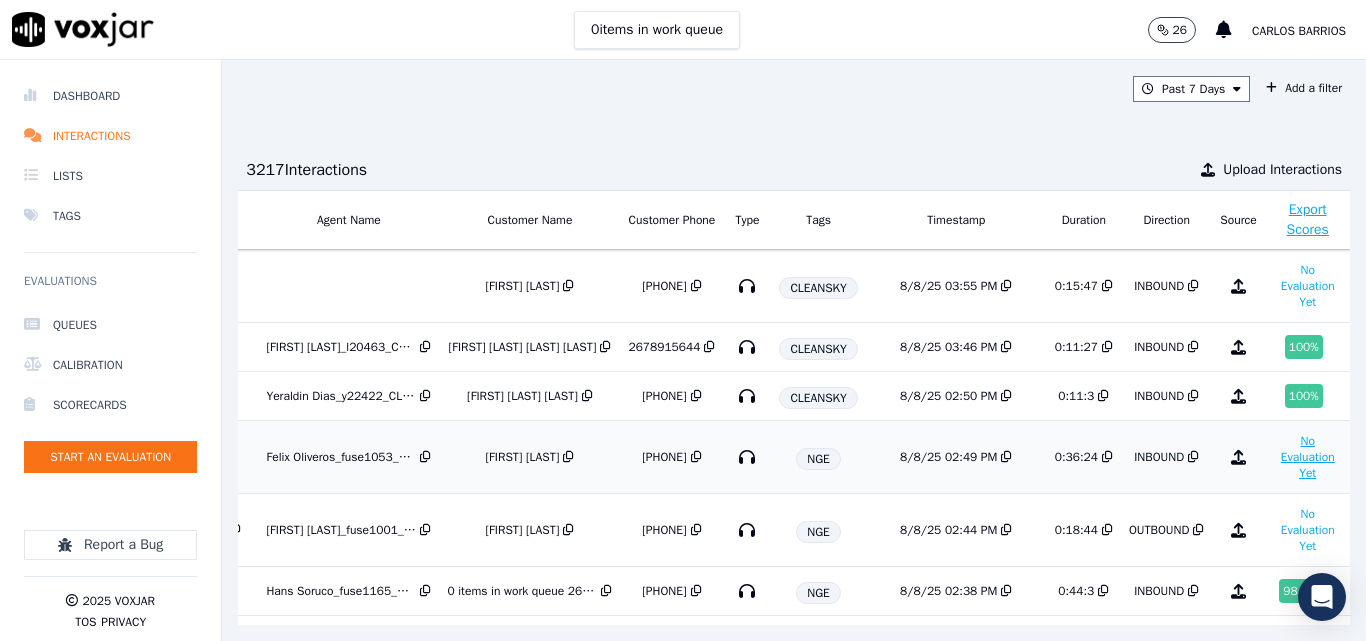 click on "No Evaluation Yet" at bounding box center [1308, 457] 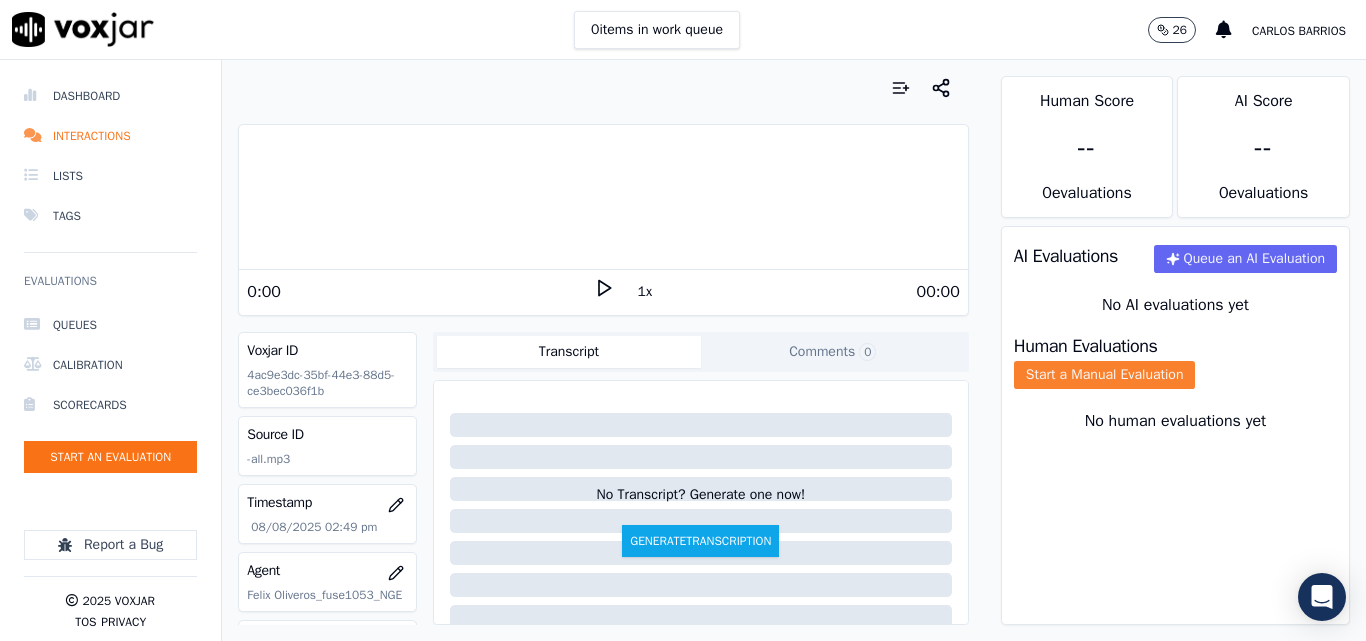 click on "Start a Manual Evaluation" 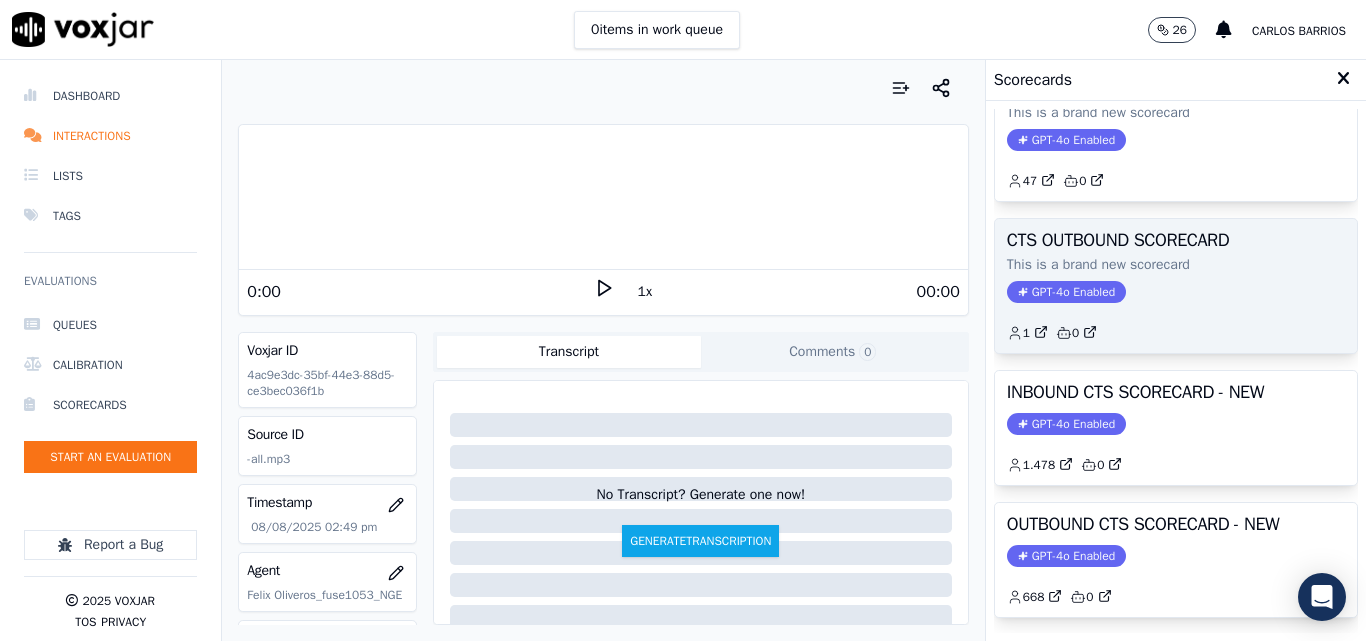 scroll, scrollTop: 200, scrollLeft: 0, axis: vertical 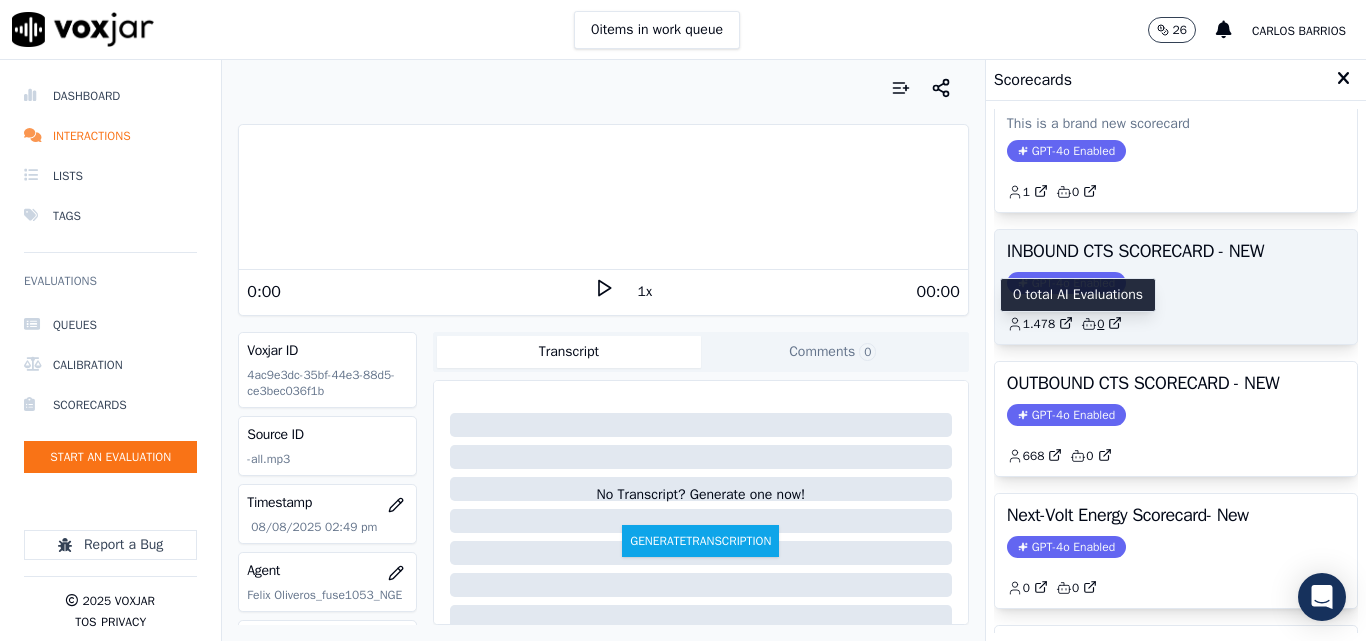 click on "0  items in work queue     26         [FIRST] [LAST]             Dashboard   Interactions   Lists   Tags       Evaluations     Queues   Calibration   Scorecards   Start an Evaluation
Report a Bug       2025   Voxjar   TOS   Privacy             Your browser does not support the audio element.   0:00     1x   00:00   Voxjar ID   4ac9e3dc-35bf-44e3-88d5-ce3bec036f1b   Source ID   5037241806-all.mp3   Timestamp
08/08/2025 02:49 pm     Agent
Felix Oliveros_fuse1053_NGE     Customer Name     [FIRST] [LAST]     Customer Phone     5037241806      Tags
NGE     Source     manualUpload   Type     AUDIO       Transcript   Comments  0   No Transcript? Generate one now!   Generate  Transcription         Add Comment   Scores   Transcript   Metadata   Comments         Human Score   --   0  evaluation s   AI Score   --   0  evaluation s     AI Evaluations
Queue an AI Evaluation   No AI evaluations yet   Human Evaluations   Start a Manual Evaluation" at bounding box center [683, 320] 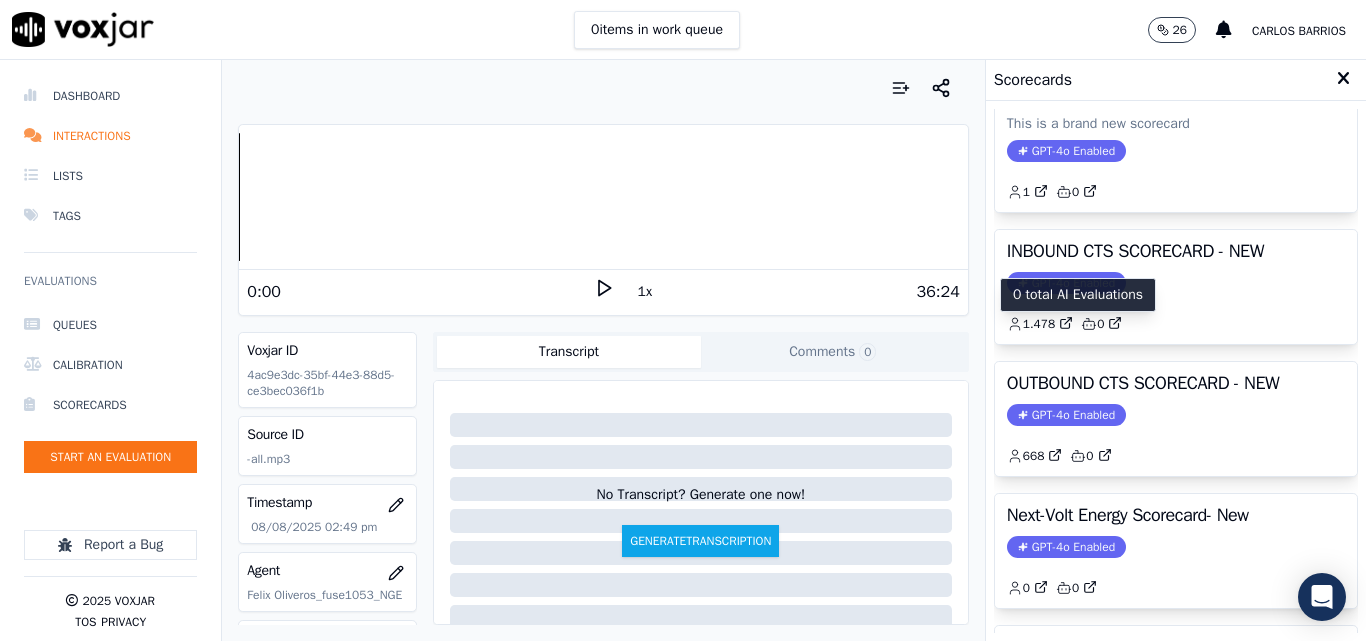 click 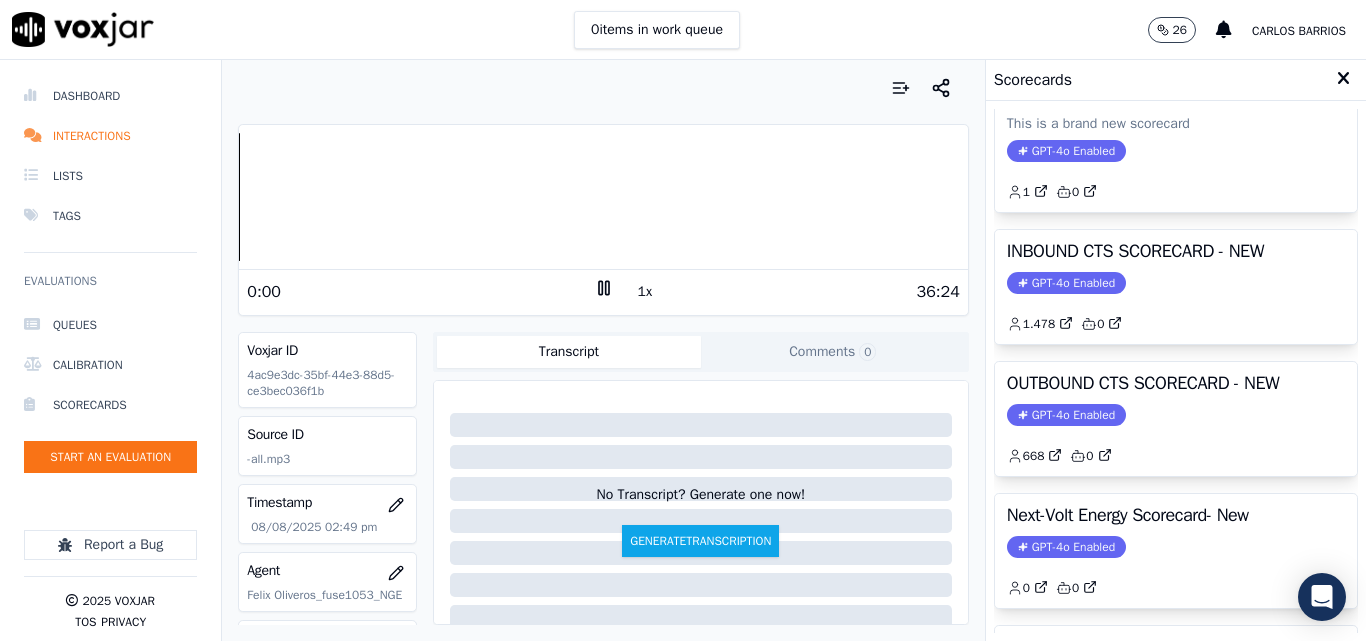 click on "1x" at bounding box center [645, 292] 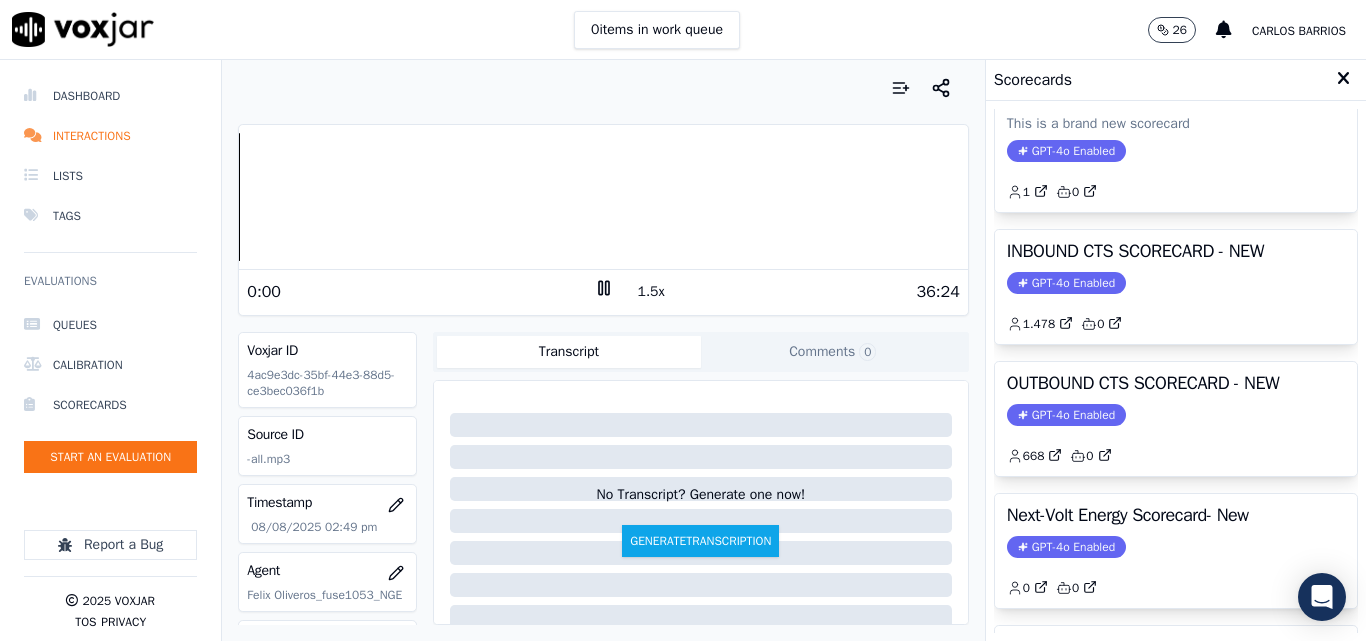 click on "1.5x" at bounding box center [651, 292] 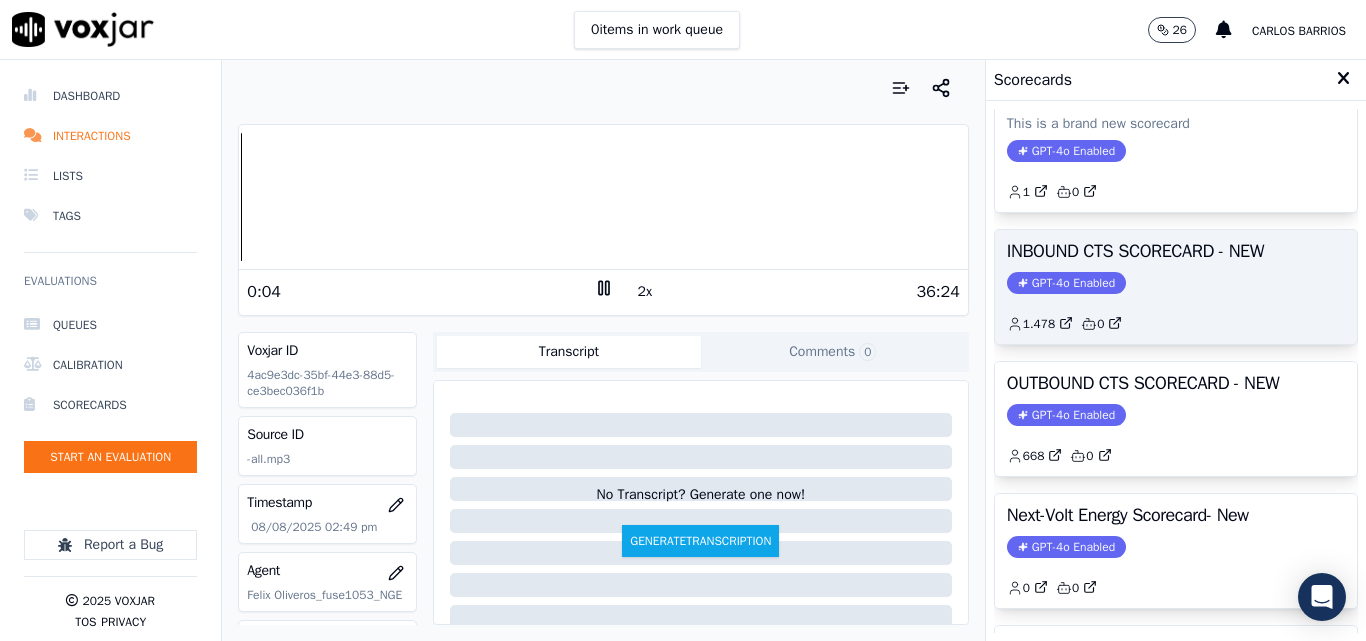 click on "INBOUND CTS SCORECARD - NEW" at bounding box center [1176, 251] 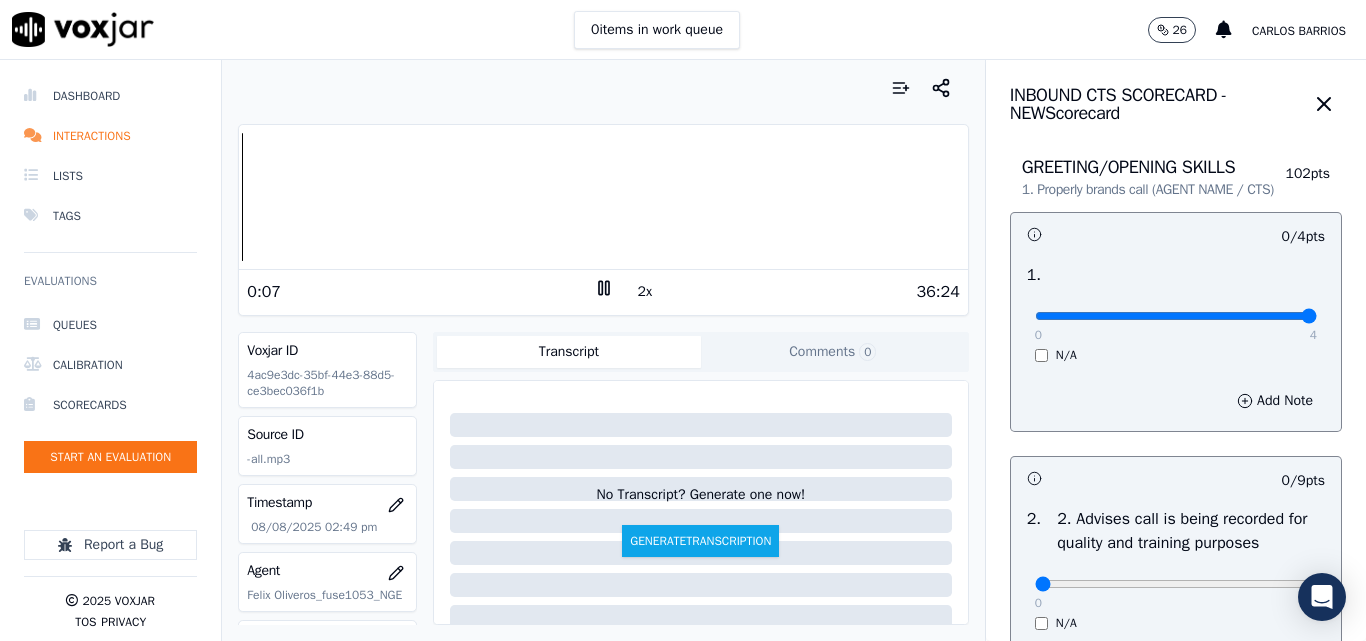 drag, startPoint x: 1180, startPoint y: 343, endPoint x: 1322, endPoint y: 345, distance: 142.01408 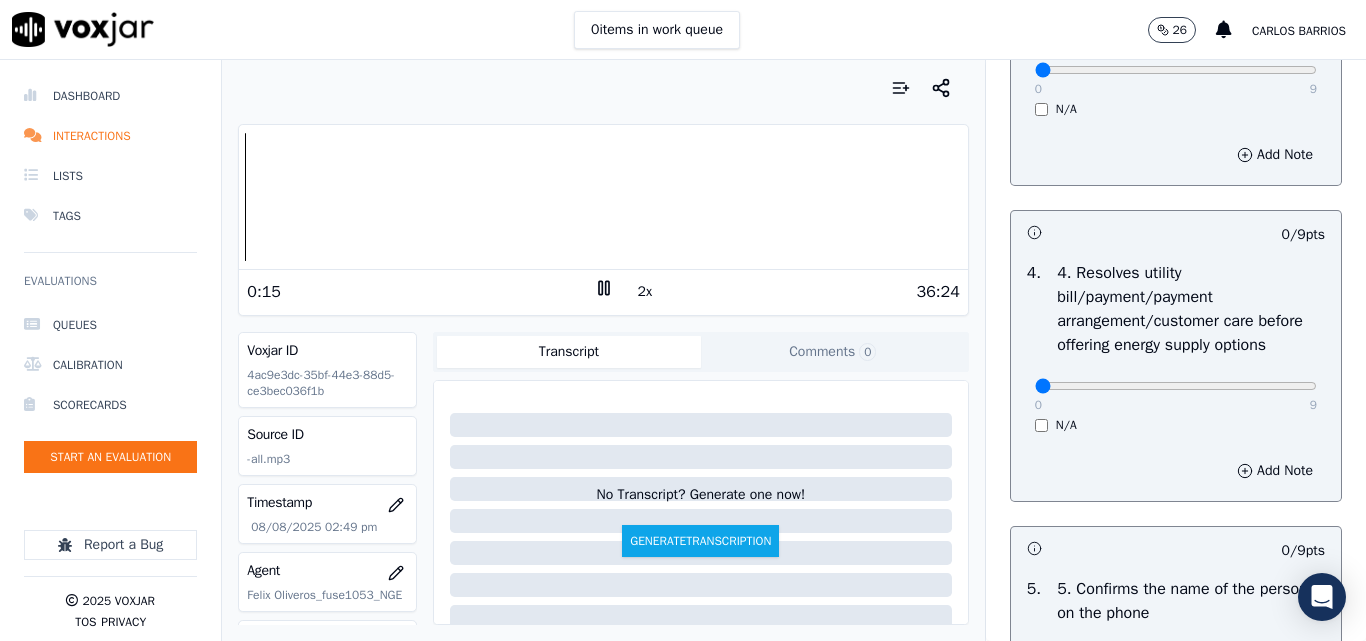scroll, scrollTop: 1000, scrollLeft: 0, axis: vertical 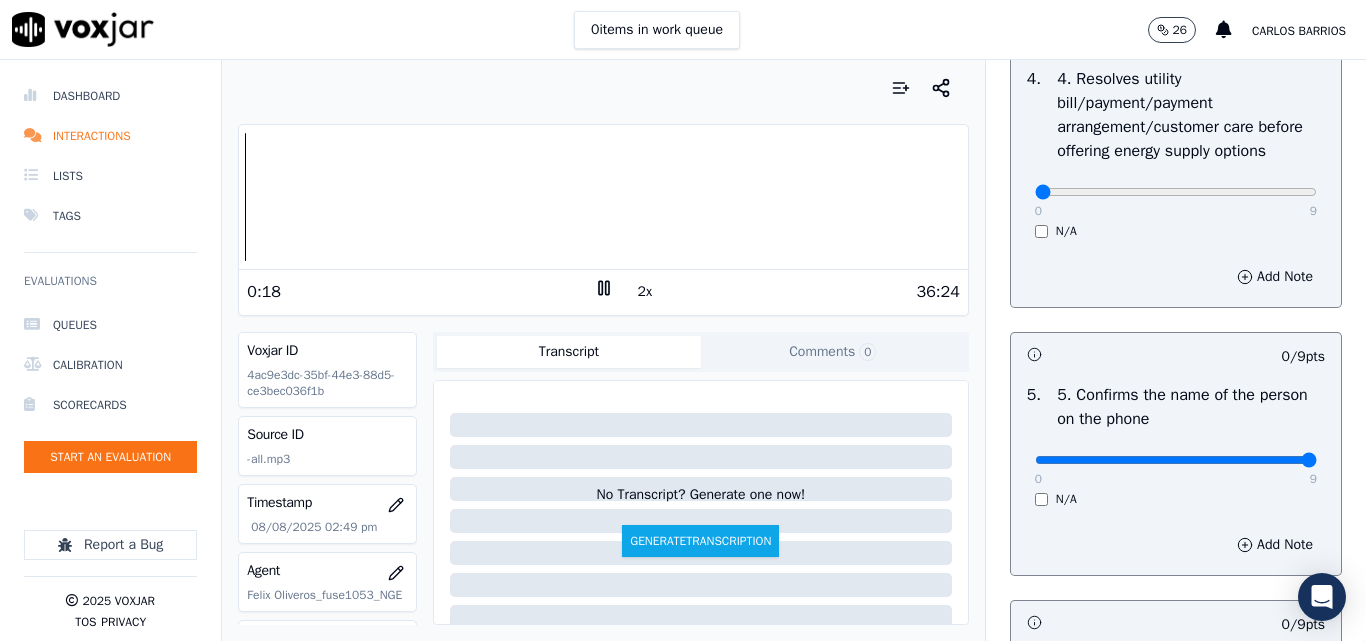 drag, startPoint x: 1263, startPoint y: 526, endPoint x: 1284, endPoint y: 526, distance: 21 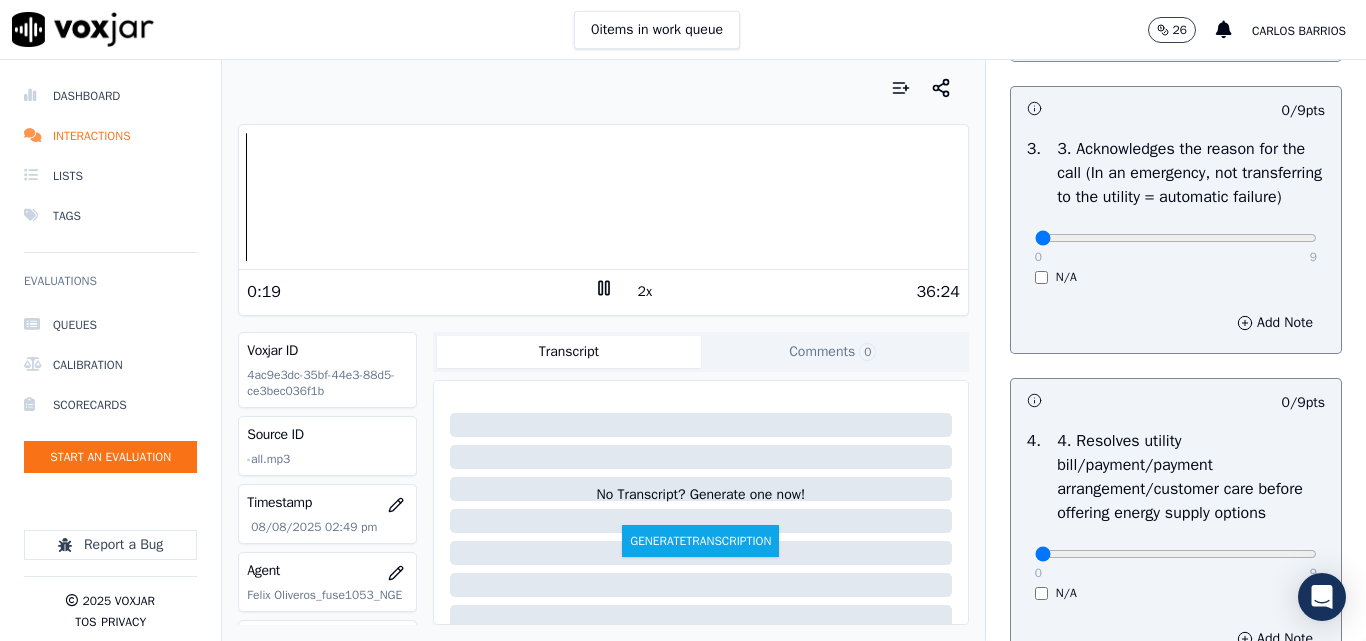 scroll, scrollTop: 600, scrollLeft: 0, axis: vertical 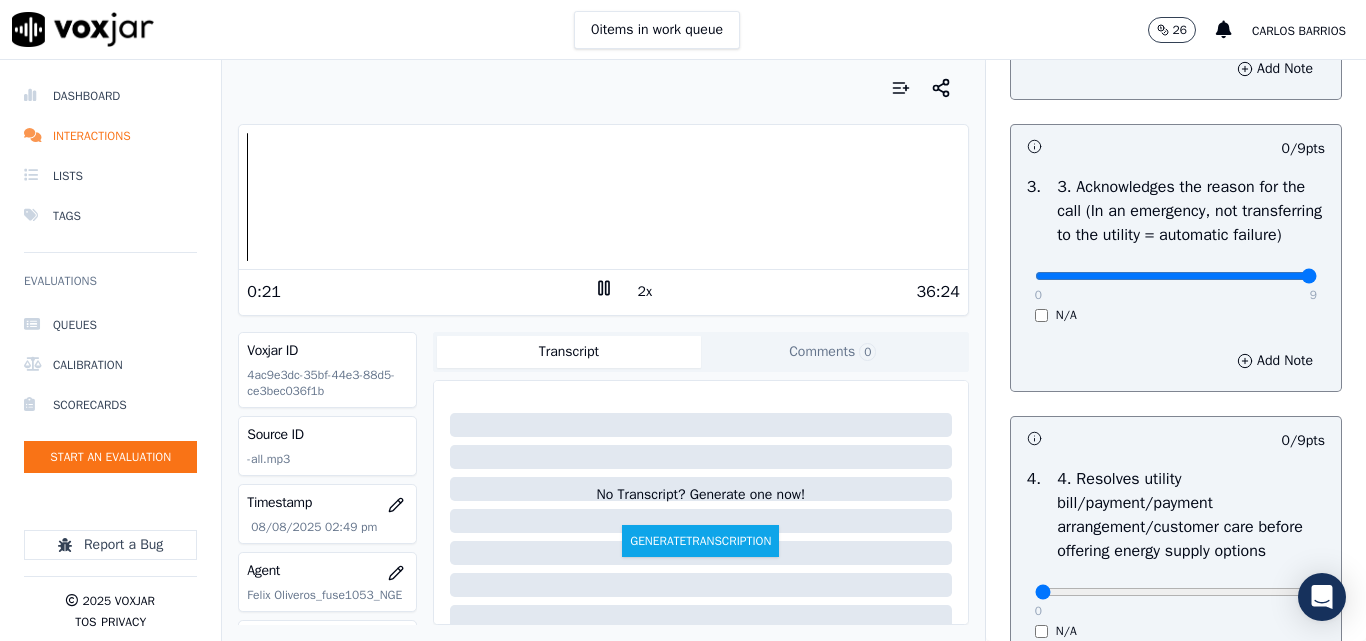 type on "9" 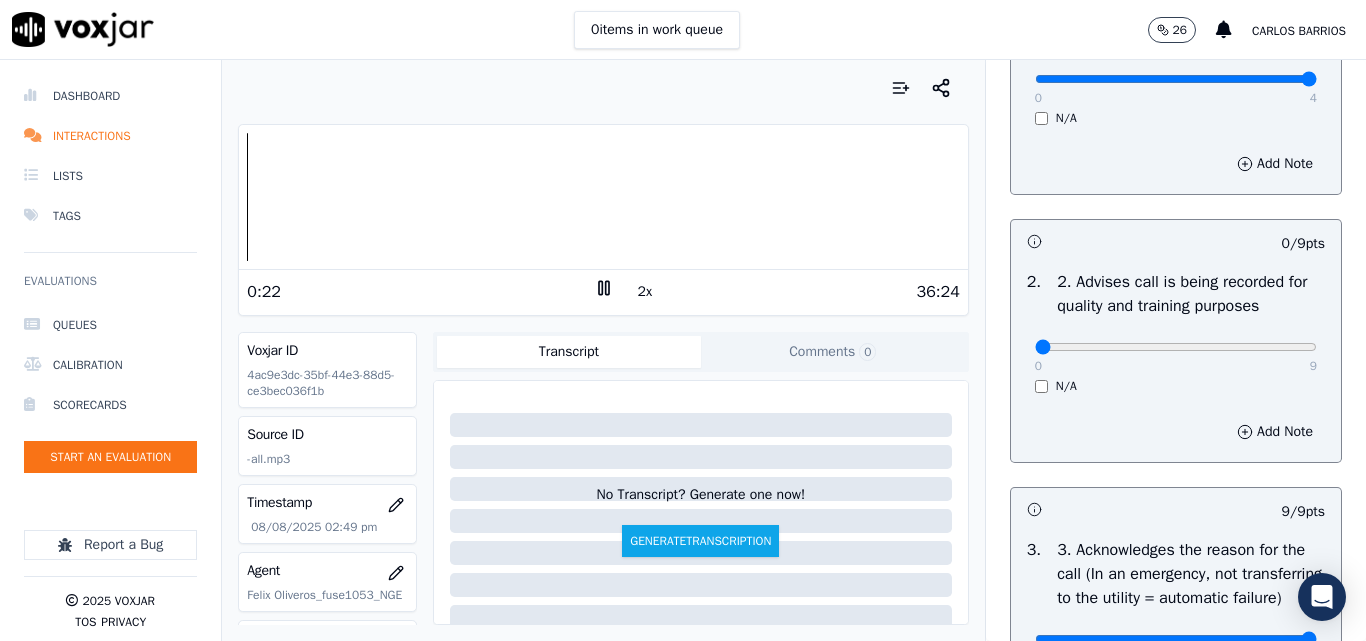 scroll, scrollTop: 200, scrollLeft: 0, axis: vertical 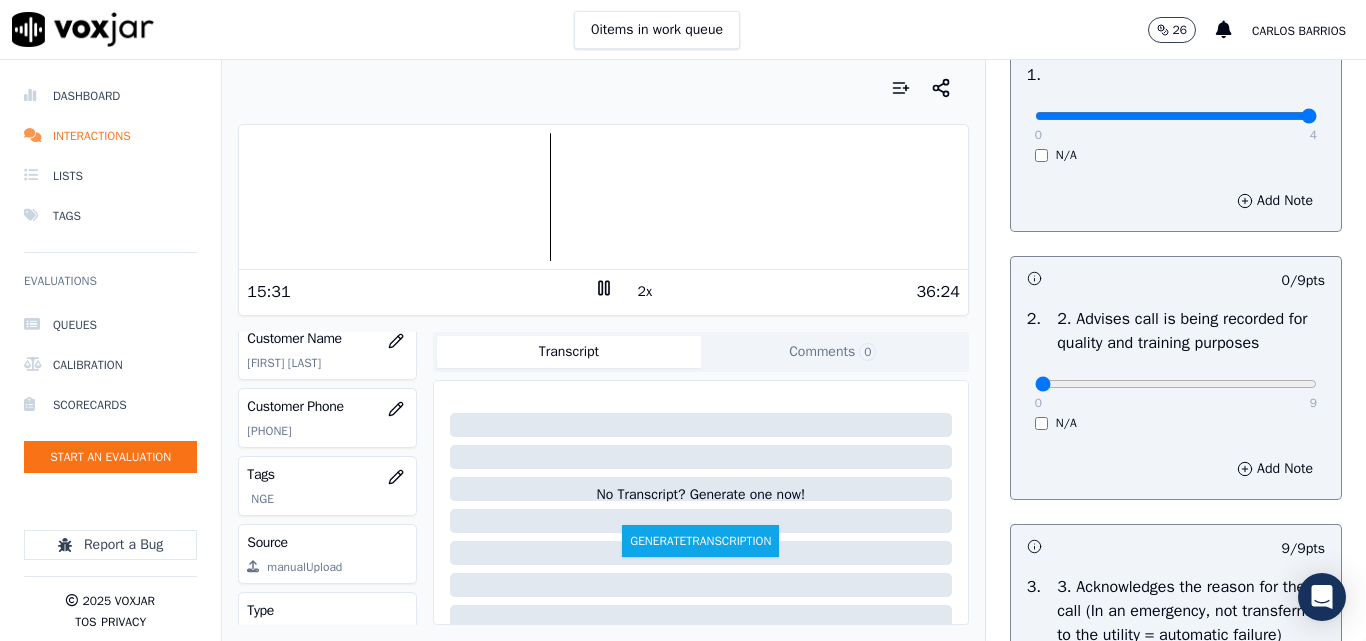 click on "[PHONE]" 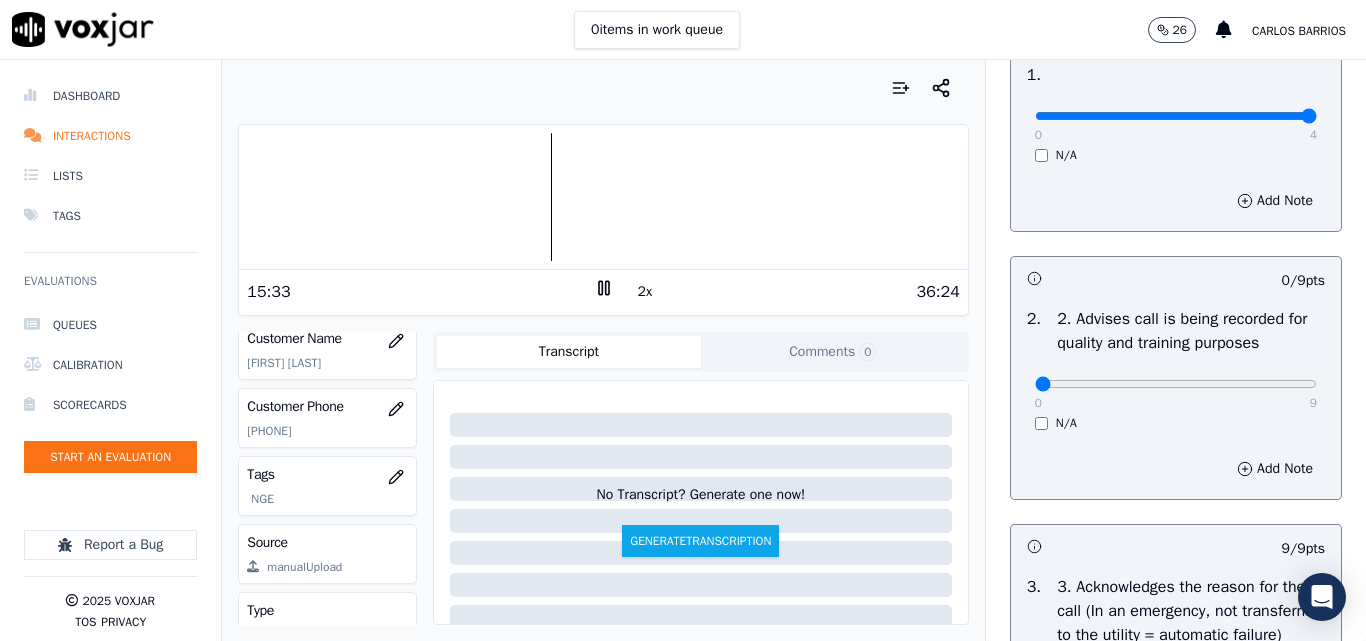 copy on "[PHONE]" 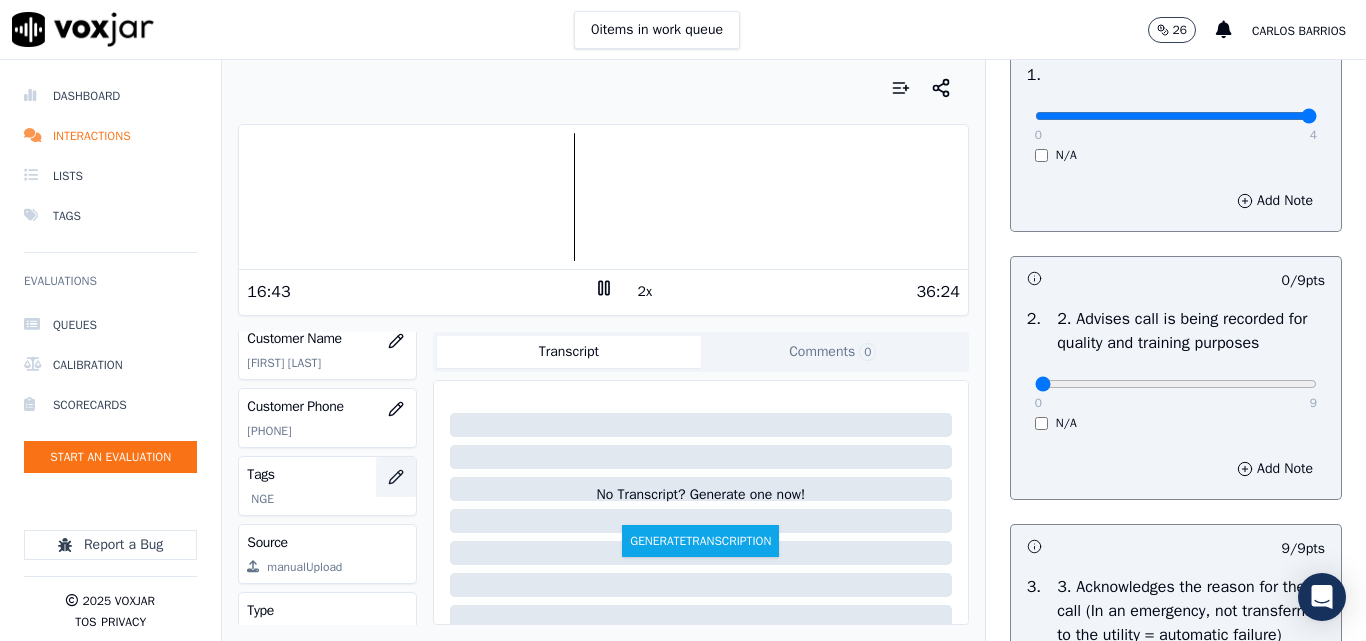 click 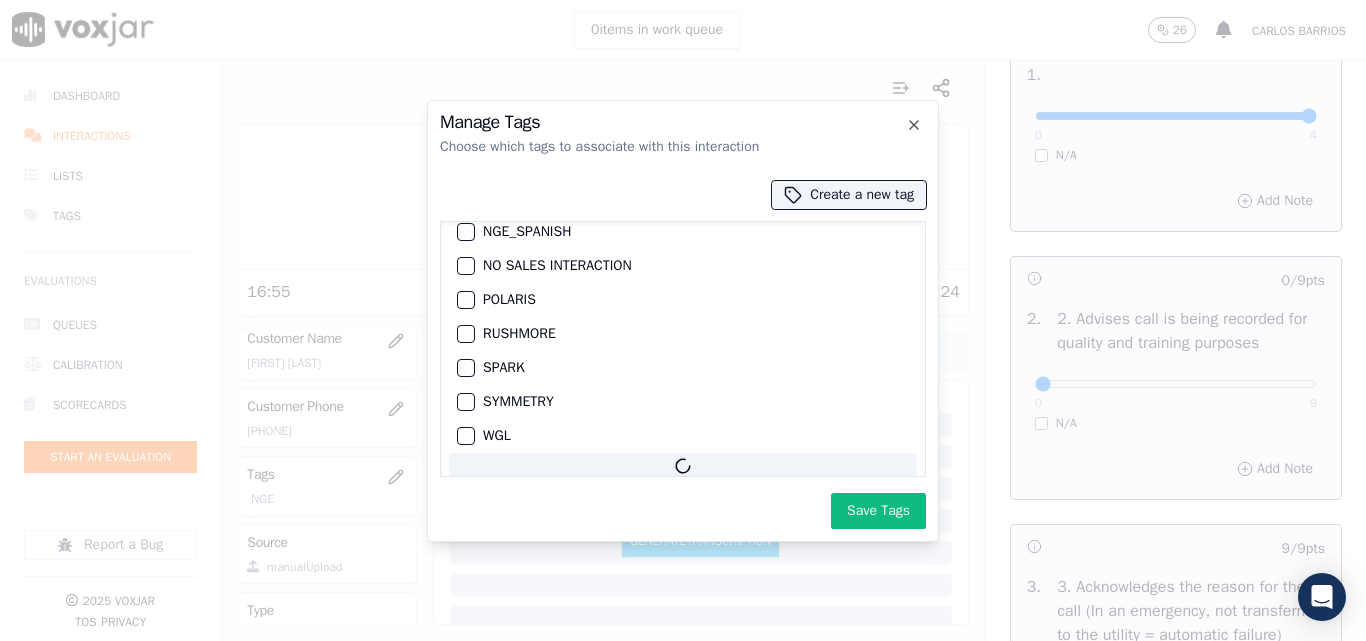 click on "SPARK" at bounding box center (466, 368) 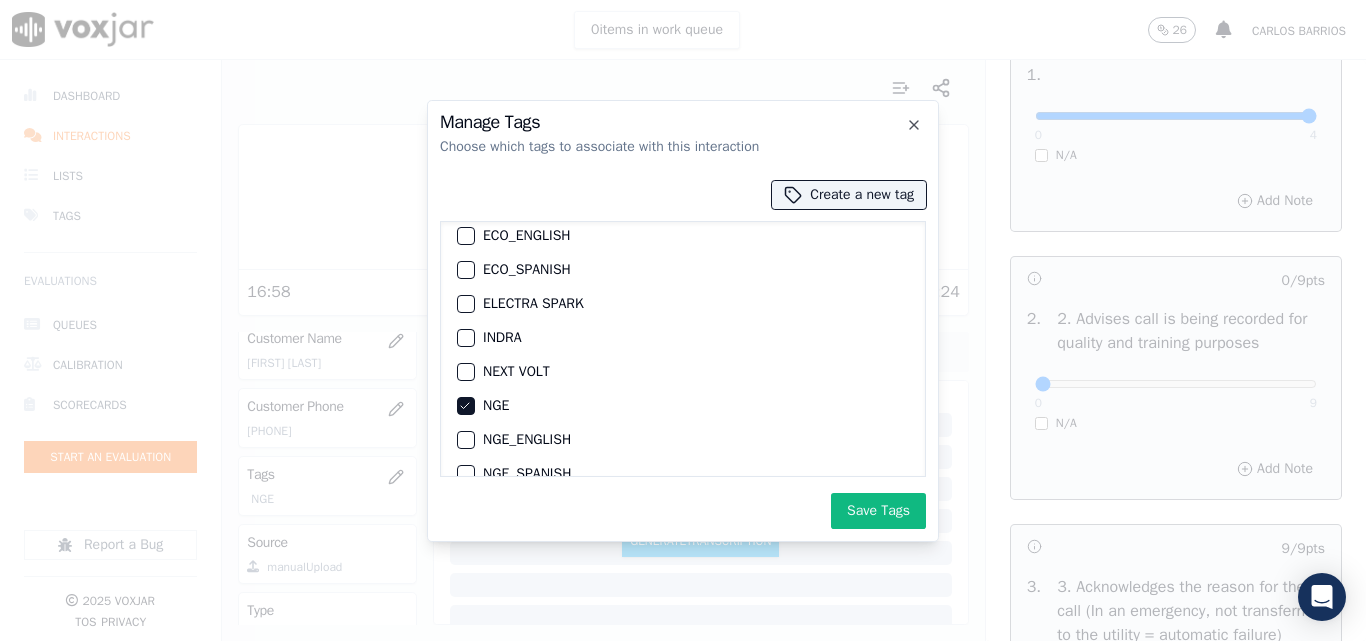 scroll, scrollTop: 155, scrollLeft: 0, axis: vertical 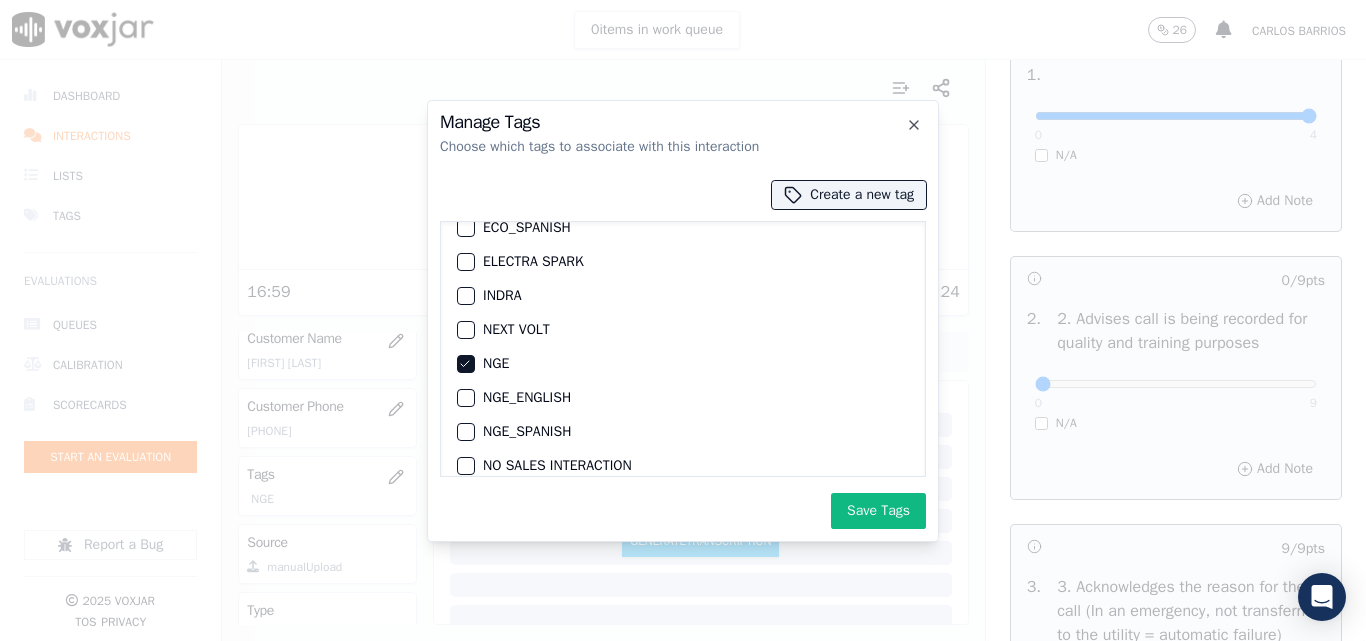 click on "NGE" at bounding box center (466, 364) 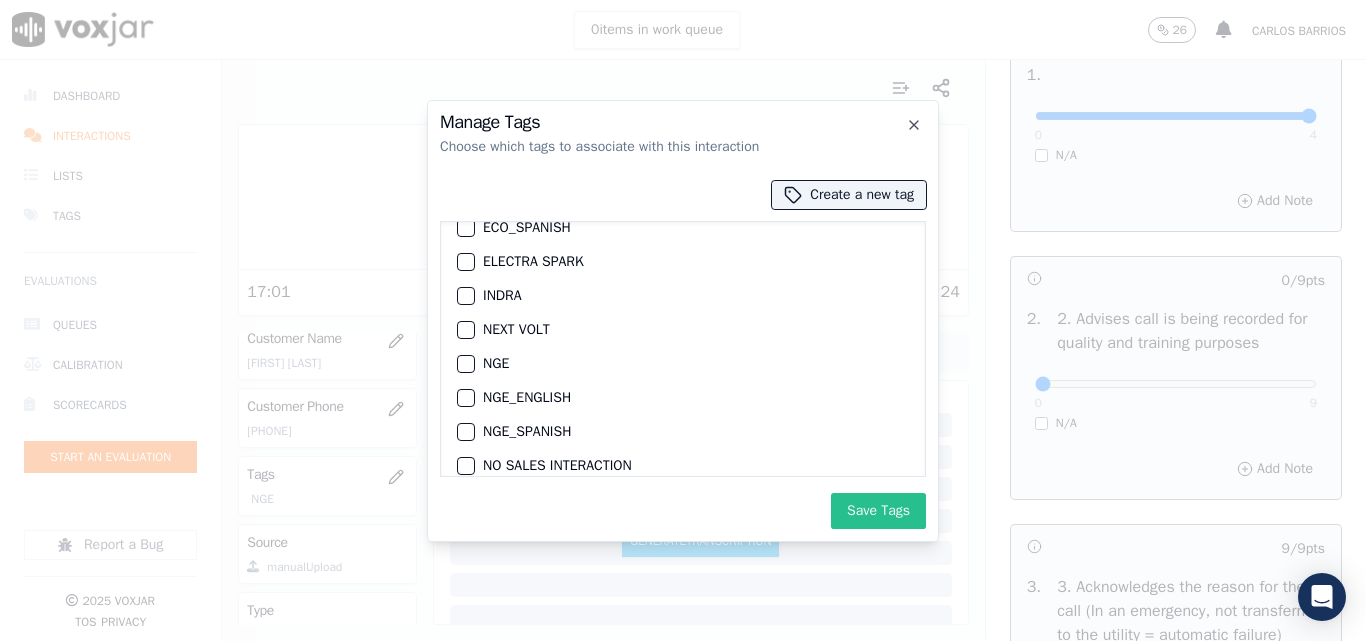 click on "Save Tags" at bounding box center [878, 511] 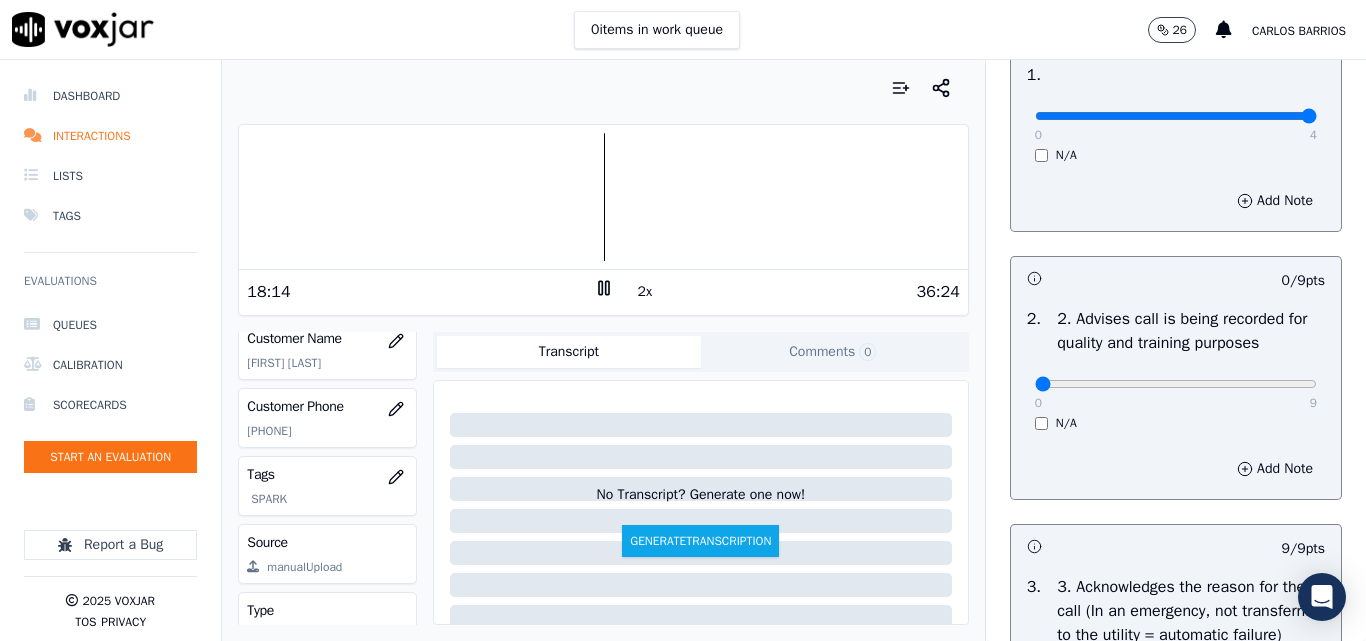 click on "18:14" at bounding box center (420, 292) 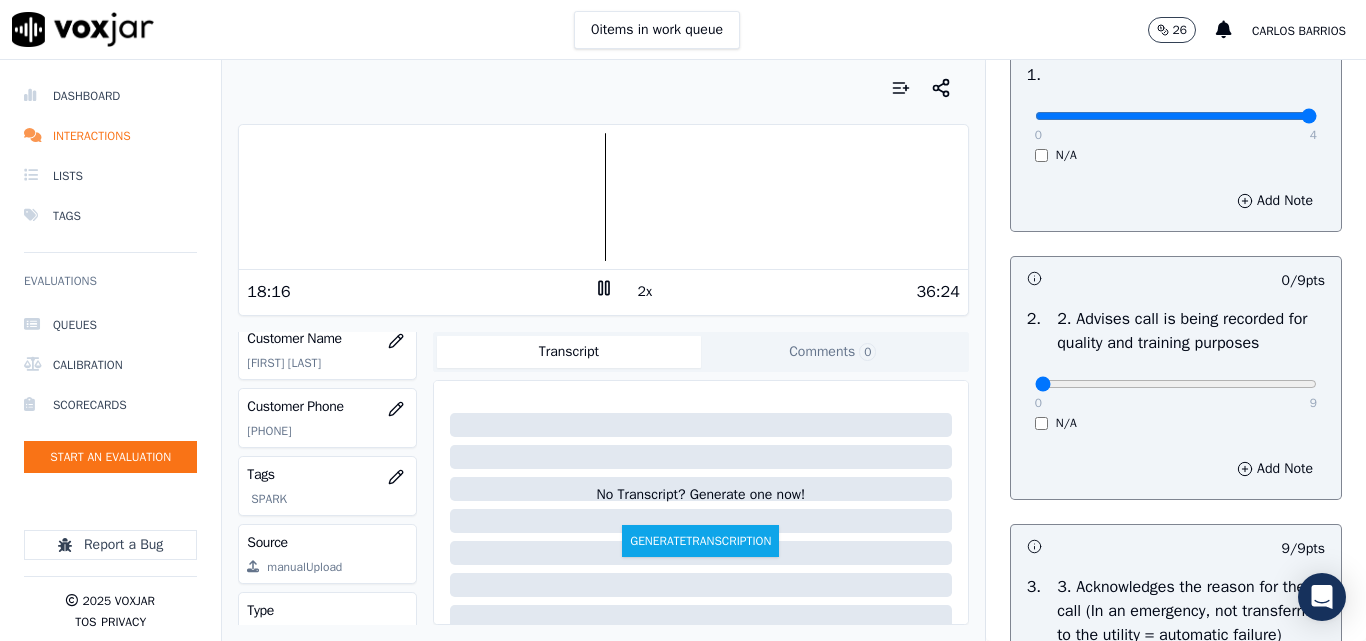 click 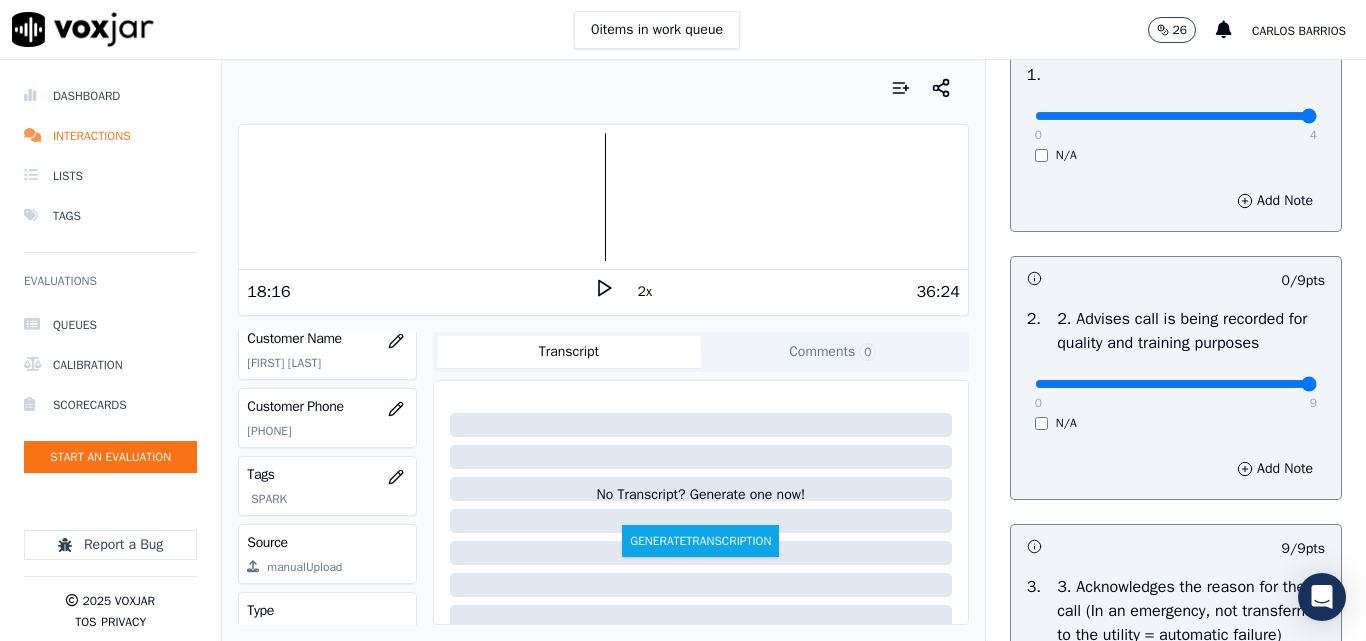 drag, startPoint x: 1209, startPoint y: 402, endPoint x: 1280, endPoint y: 397, distance: 71.17584 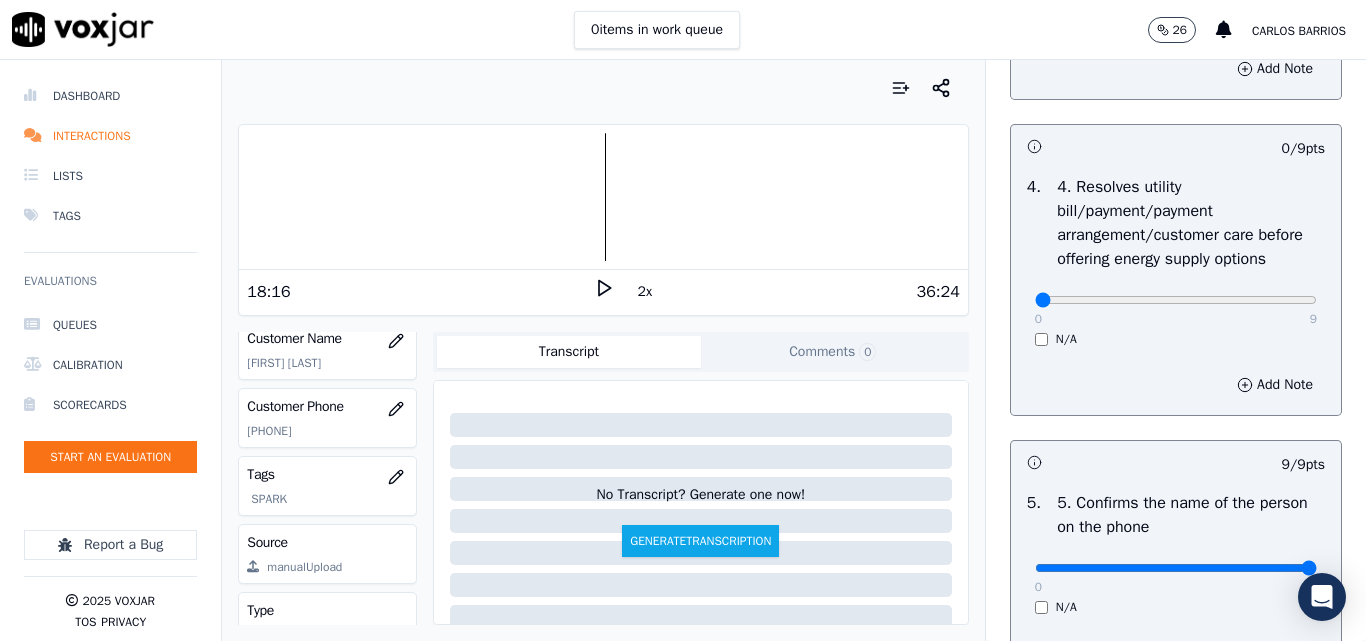 scroll, scrollTop: 900, scrollLeft: 0, axis: vertical 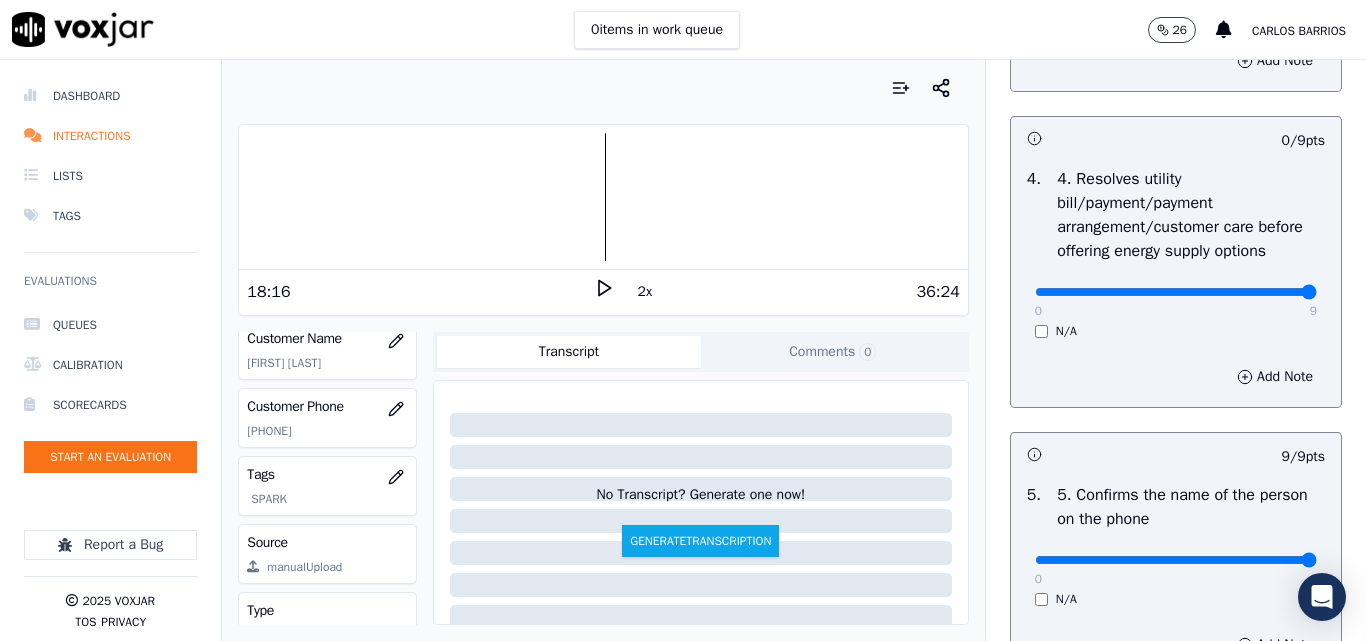 drag, startPoint x: 1225, startPoint y: 361, endPoint x: 1286, endPoint y: 355, distance: 61.294373 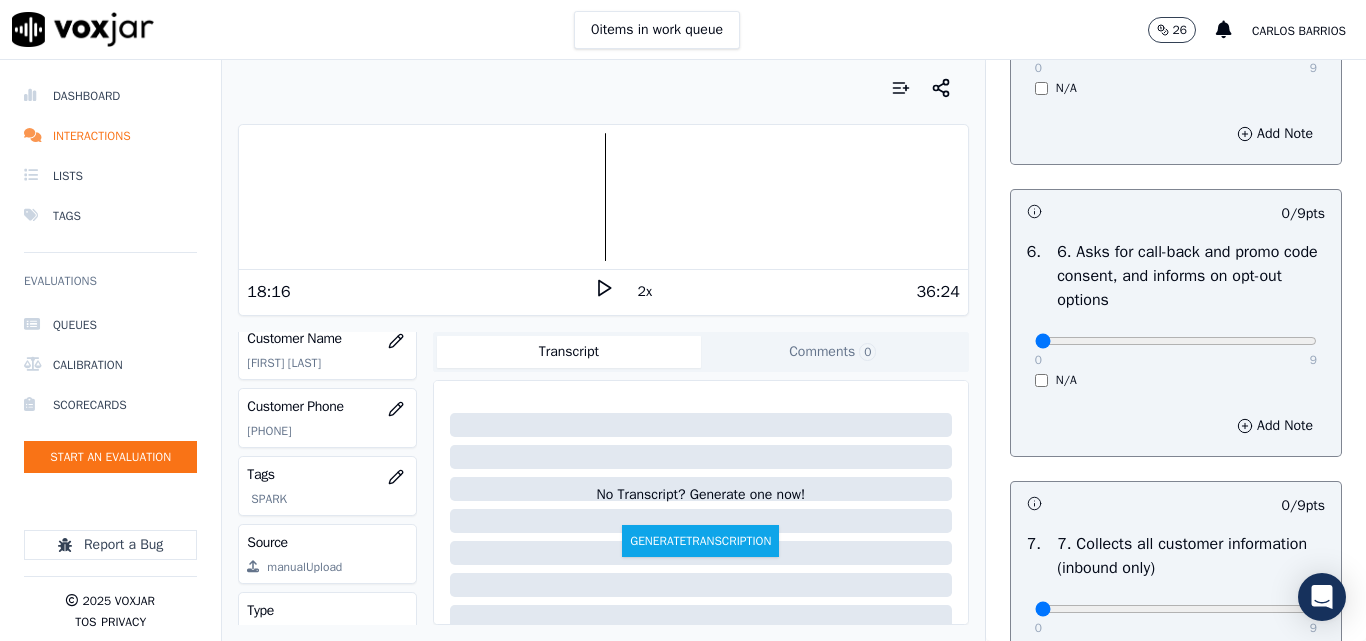 scroll, scrollTop: 1600, scrollLeft: 0, axis: vertical 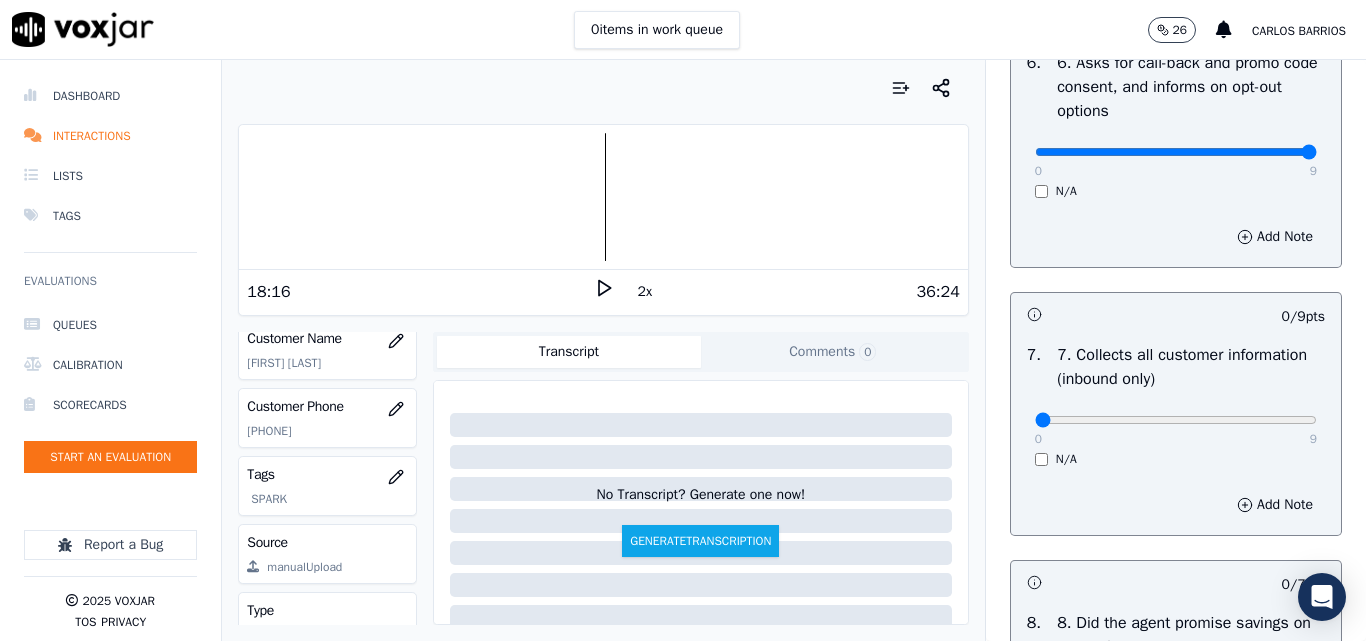 drag, startPoint x: 1252, startPoint y: 219, endPoint x: 1271, endPoint y: 230, distance: 21.954498 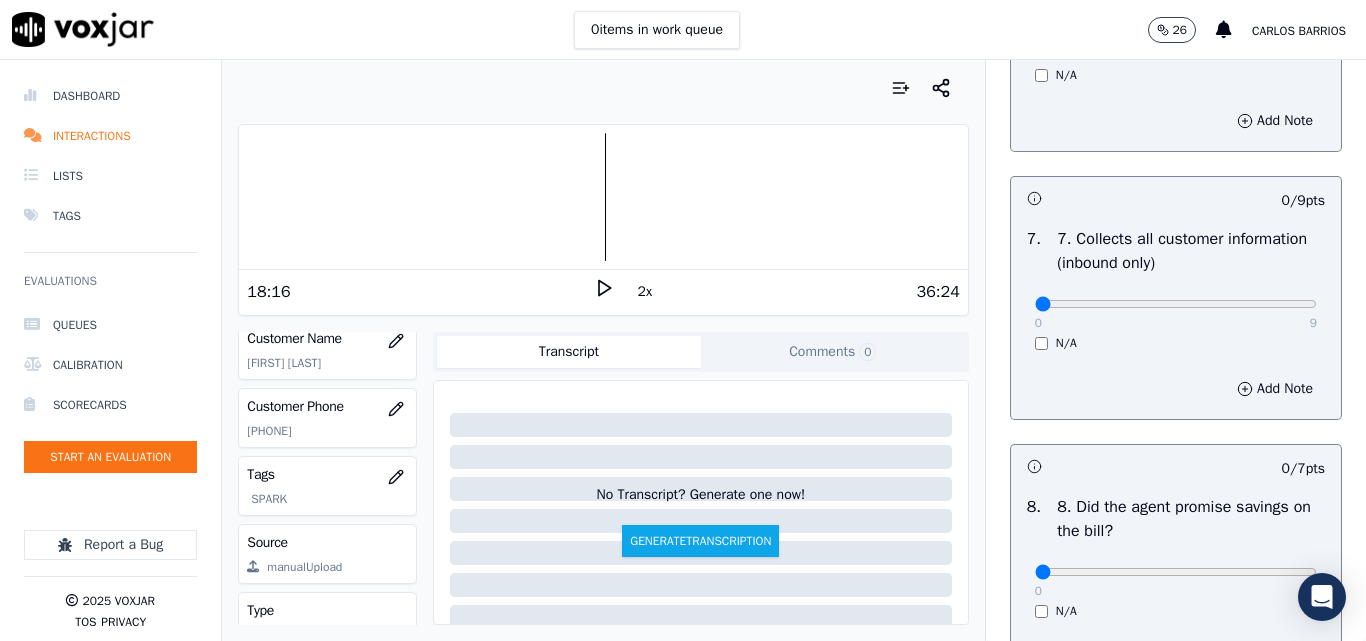 scroll, scrollTop: 1900, scrollLeft: 0, axis: vertical 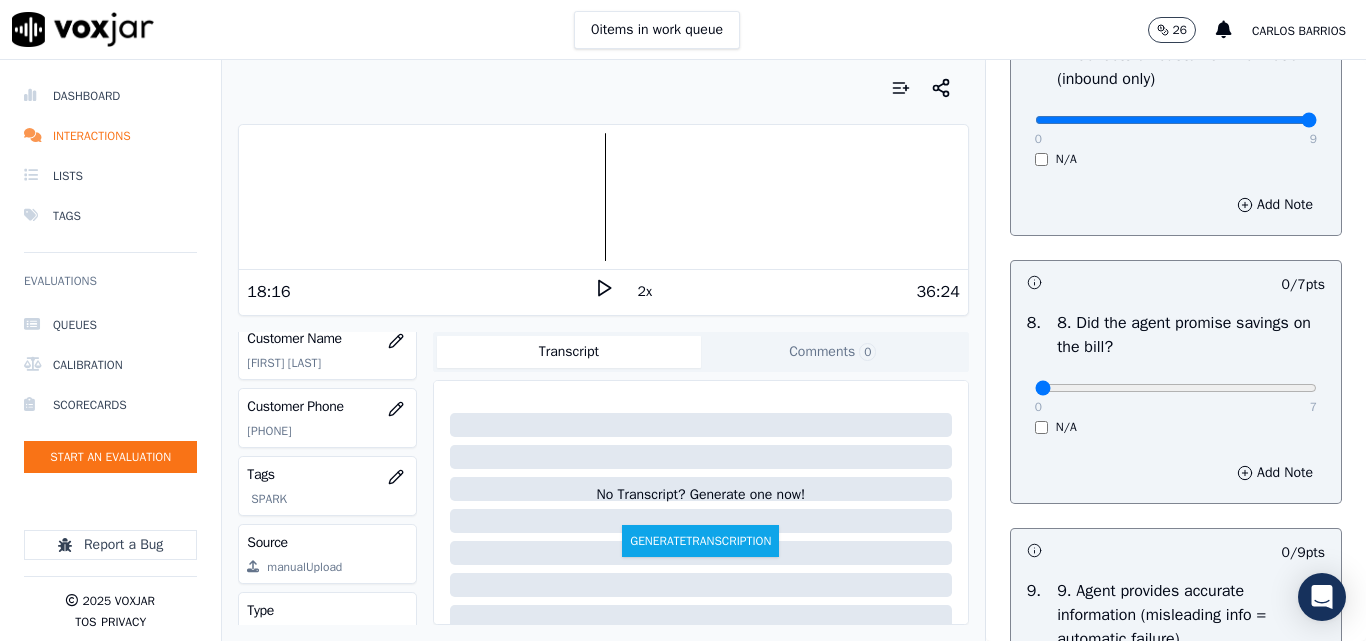 drag, startPoint x: 1254, startPoint y: 186, endPoint x: 1270, endPoint y: 211, distance: 29.681644 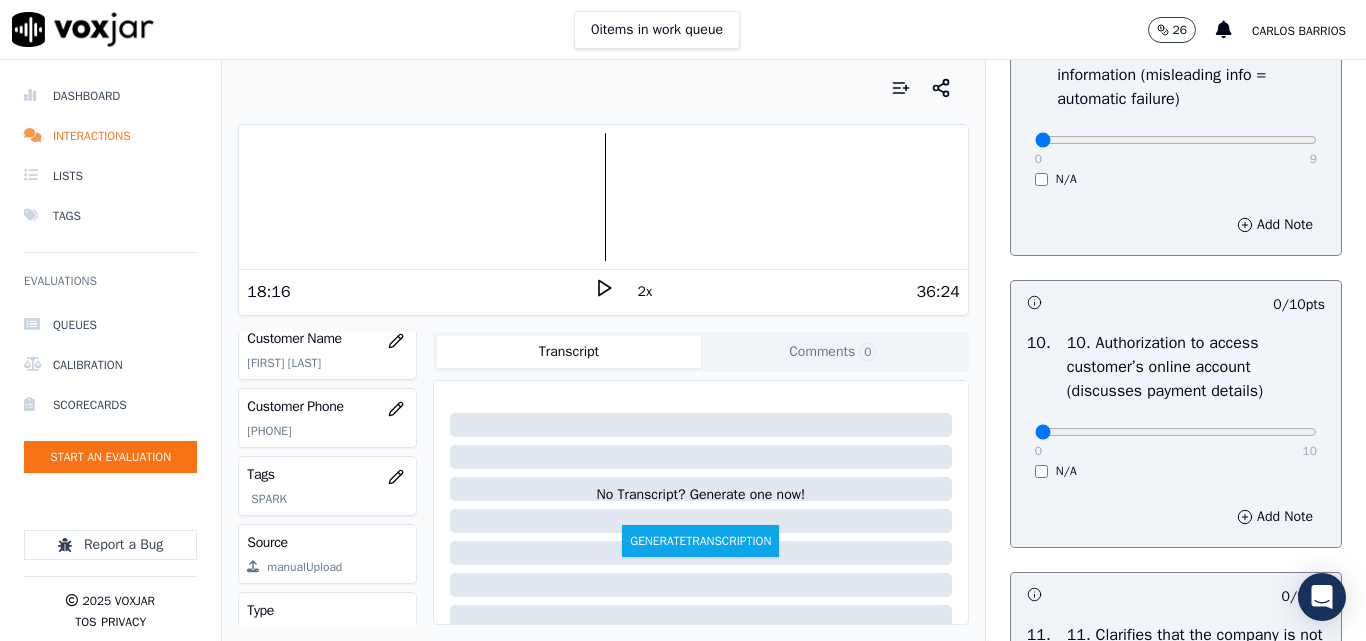 scroll, scrollTop: 2400, scrollLeft: 0, axis: vertical 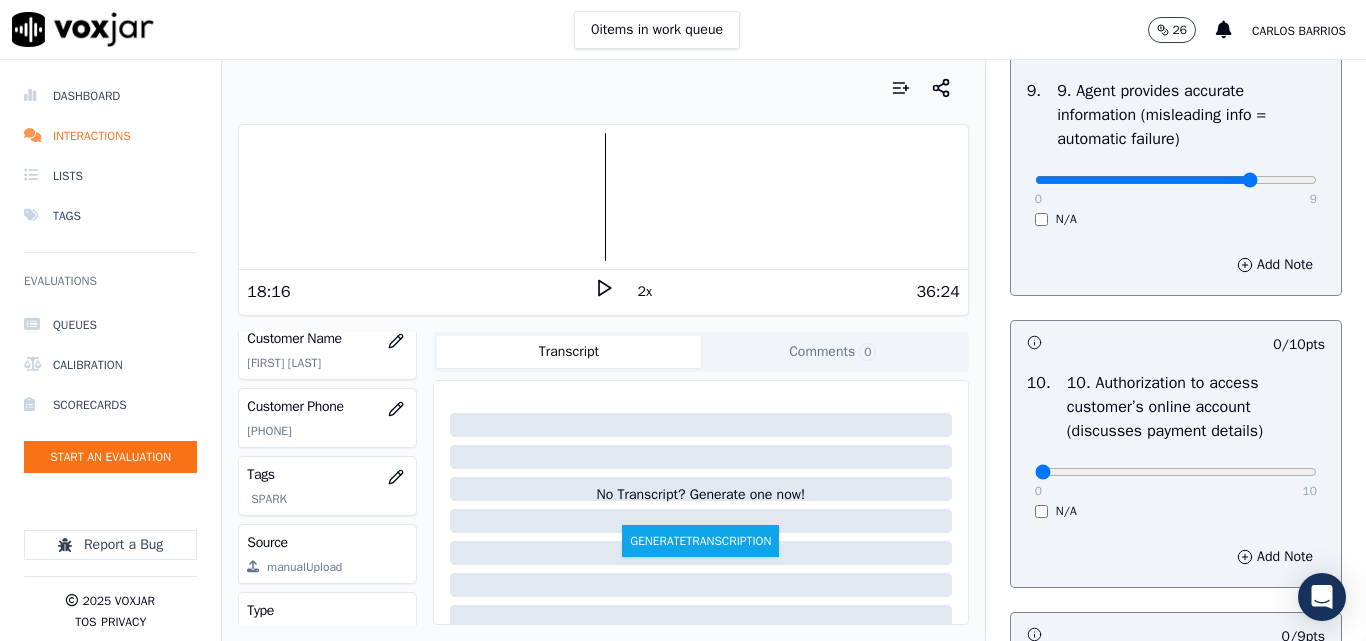 click at bounding box center (1176, -2084) 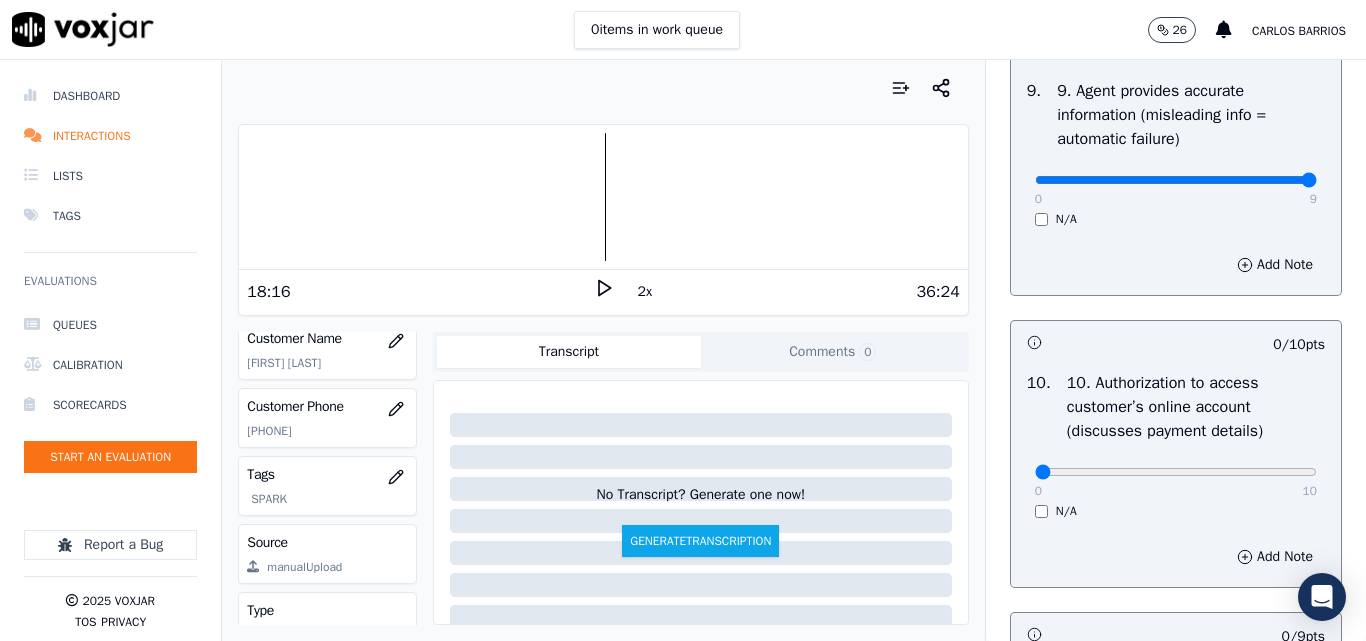 drag, startPoint x: 1232, startPoint y: 240, endPoint x: 1270, endPoint y: 248, distance: 38.832977 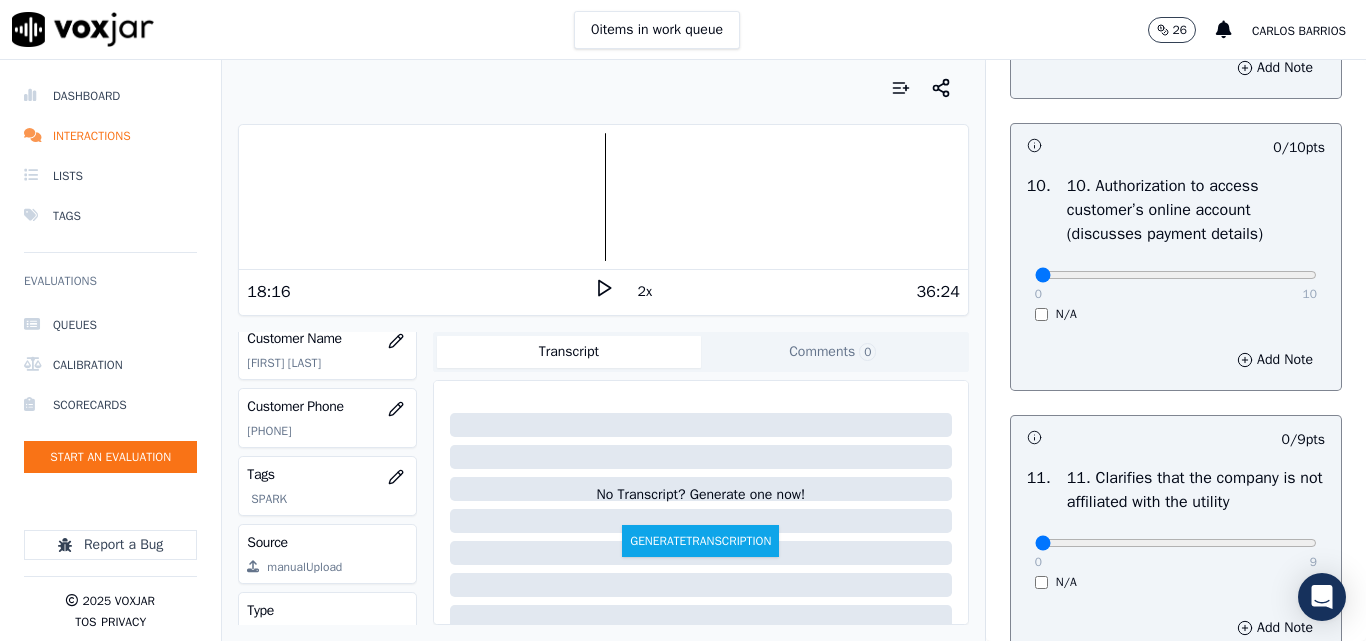 scroll, scrollTop: 2600, scrollLeft: 0, axis: vertical 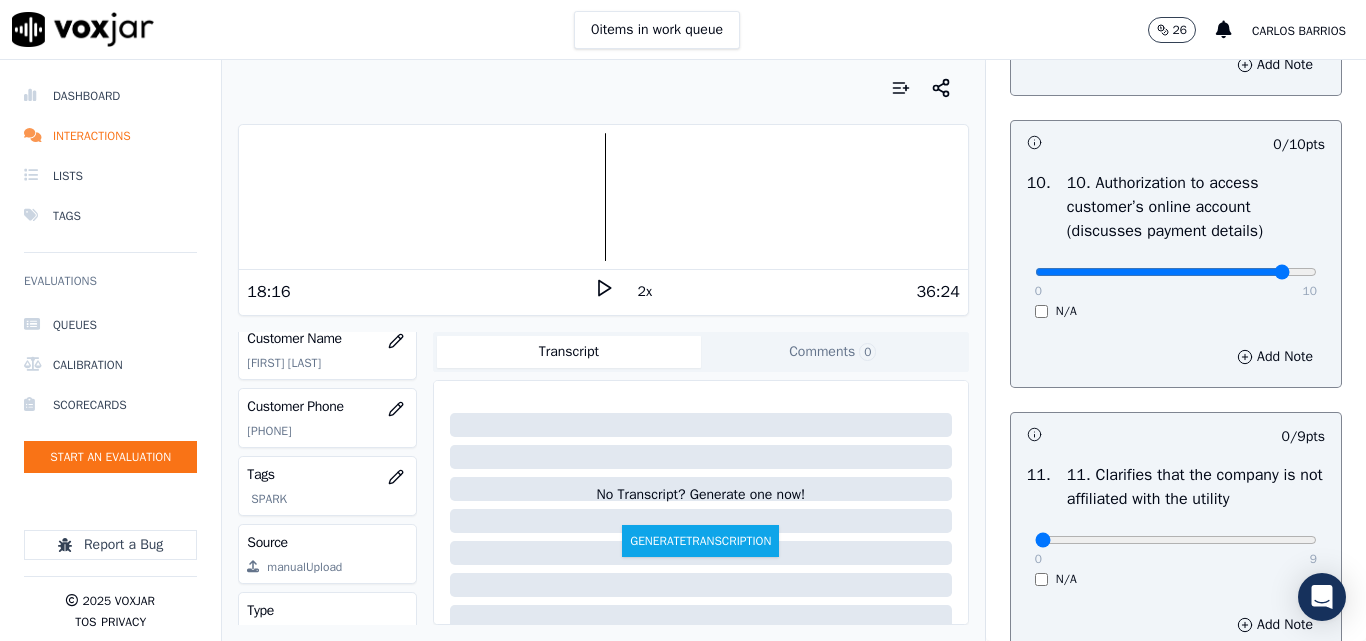 click at bounding box center [1176, -2284] 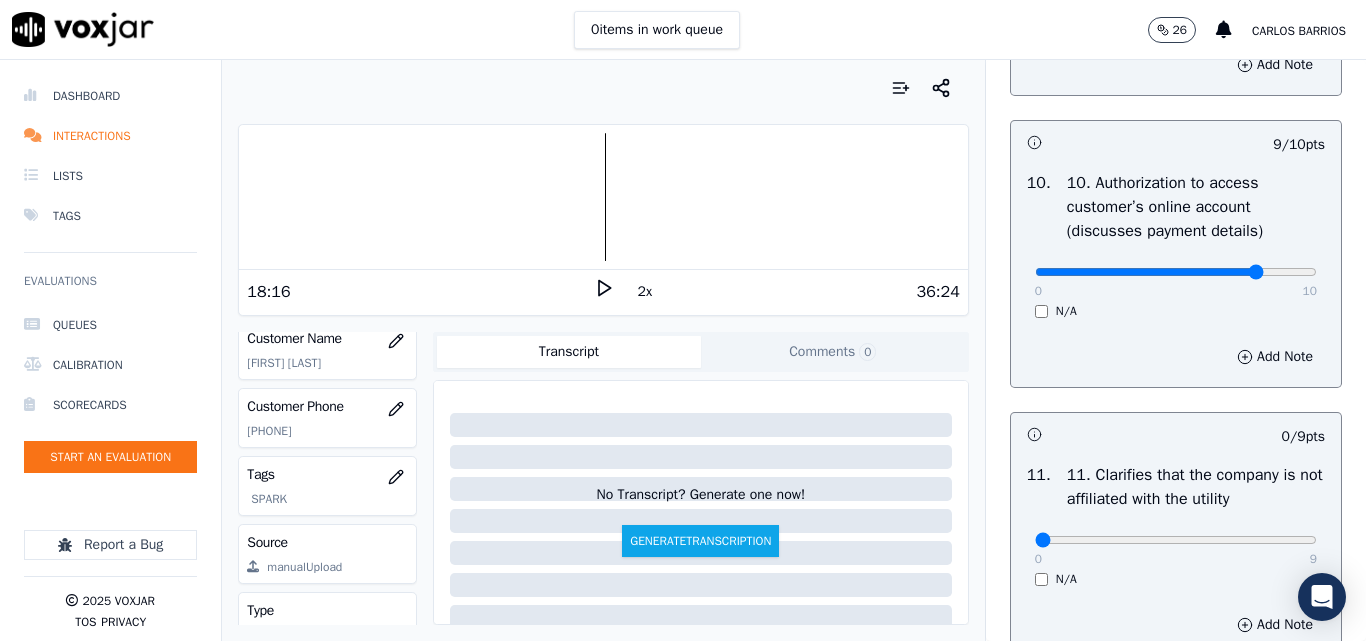type on "8" 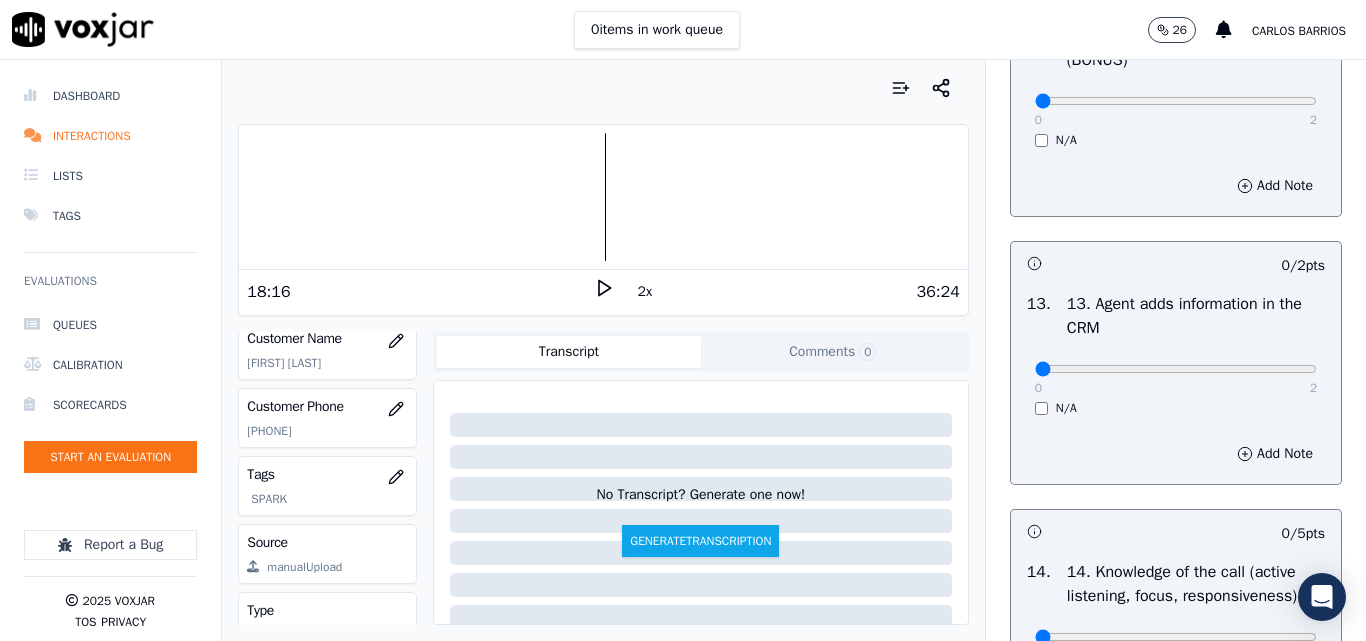 scroll, scrollTop: 3200, scrollLeft: 0, axis: vertical 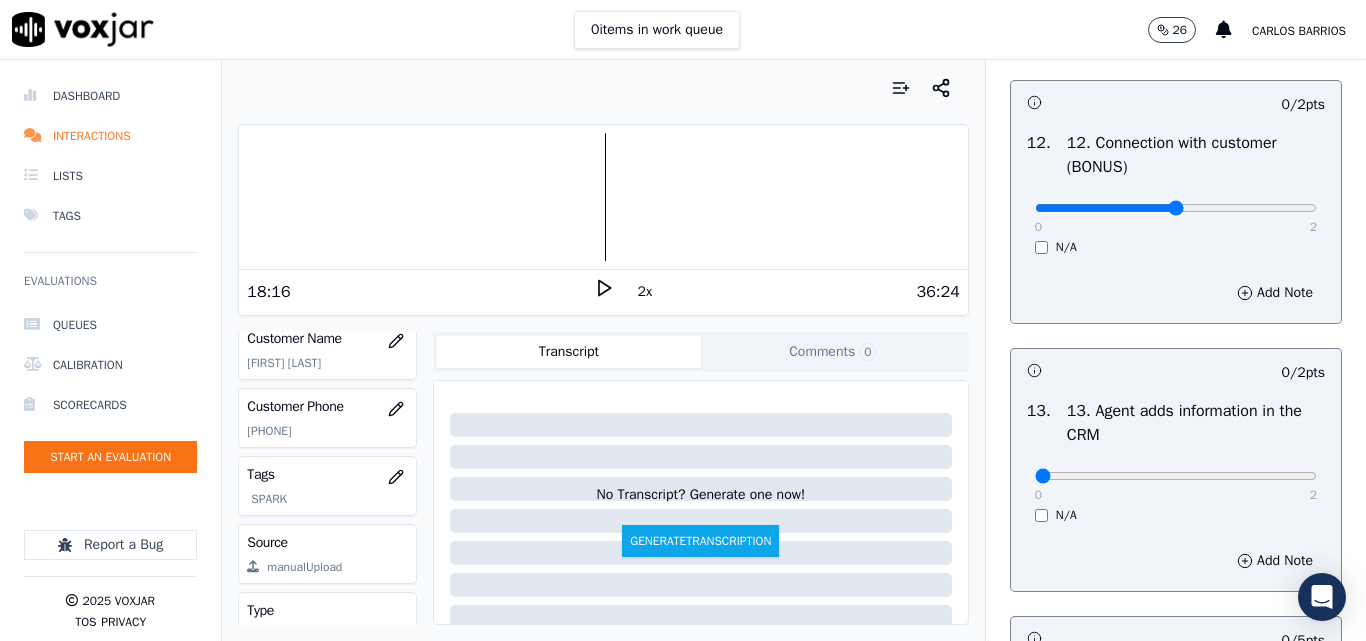 drag, startPoint x: 1092, startPoint y: 283, endPoint x: 1158, endPoint y: 273, distance: 66.75328 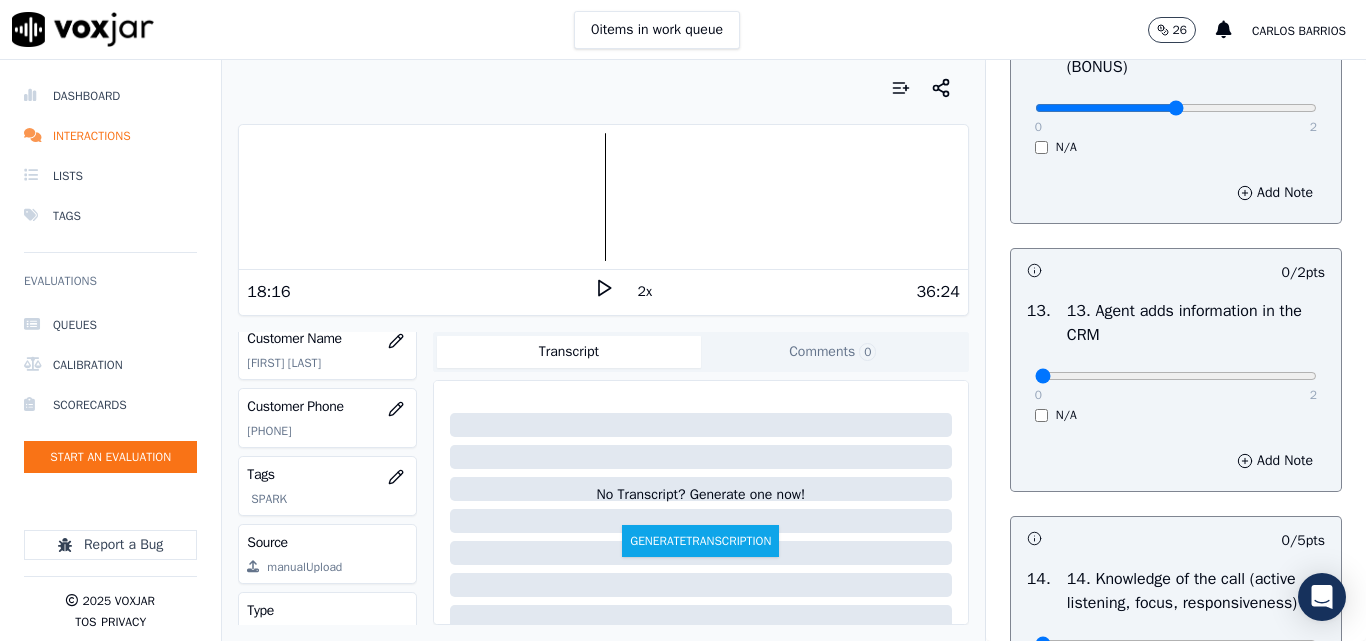 scroll, scrollTop: 3400, scrollLeft: 0, axis: vertical 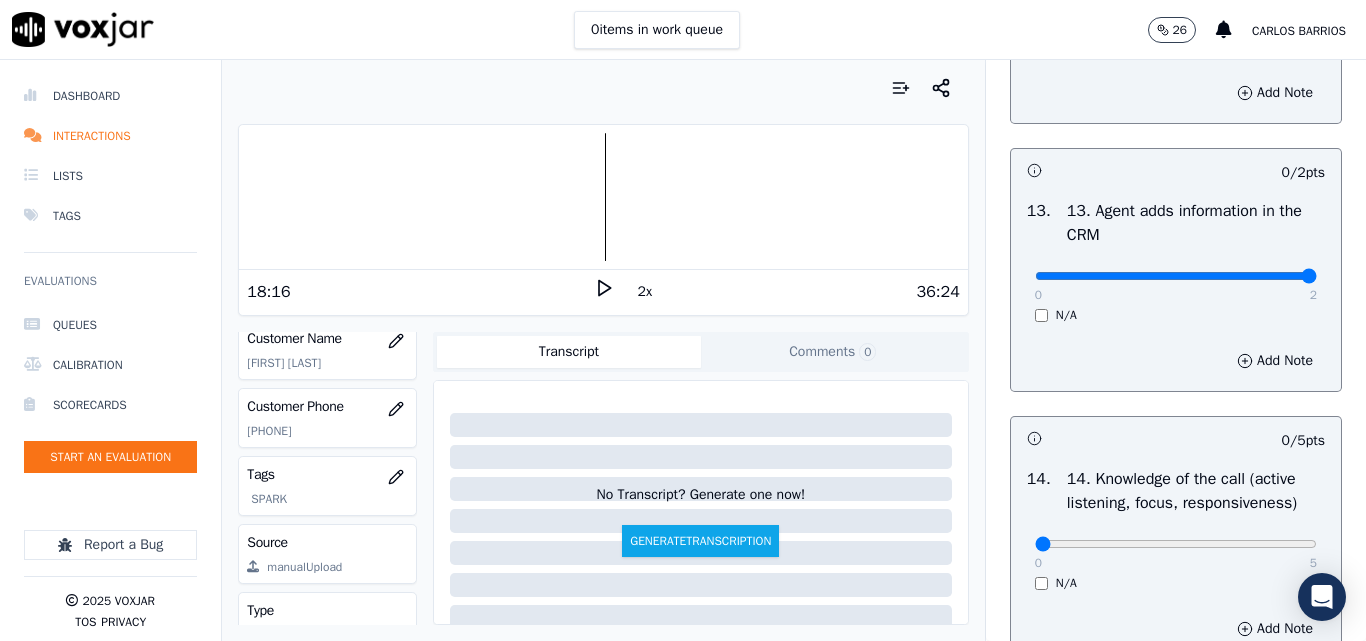 drag, startPoint x: 1188, startPoint y: 350, endPoint x: 1237, endPoint y: 347, distance: 49.09175 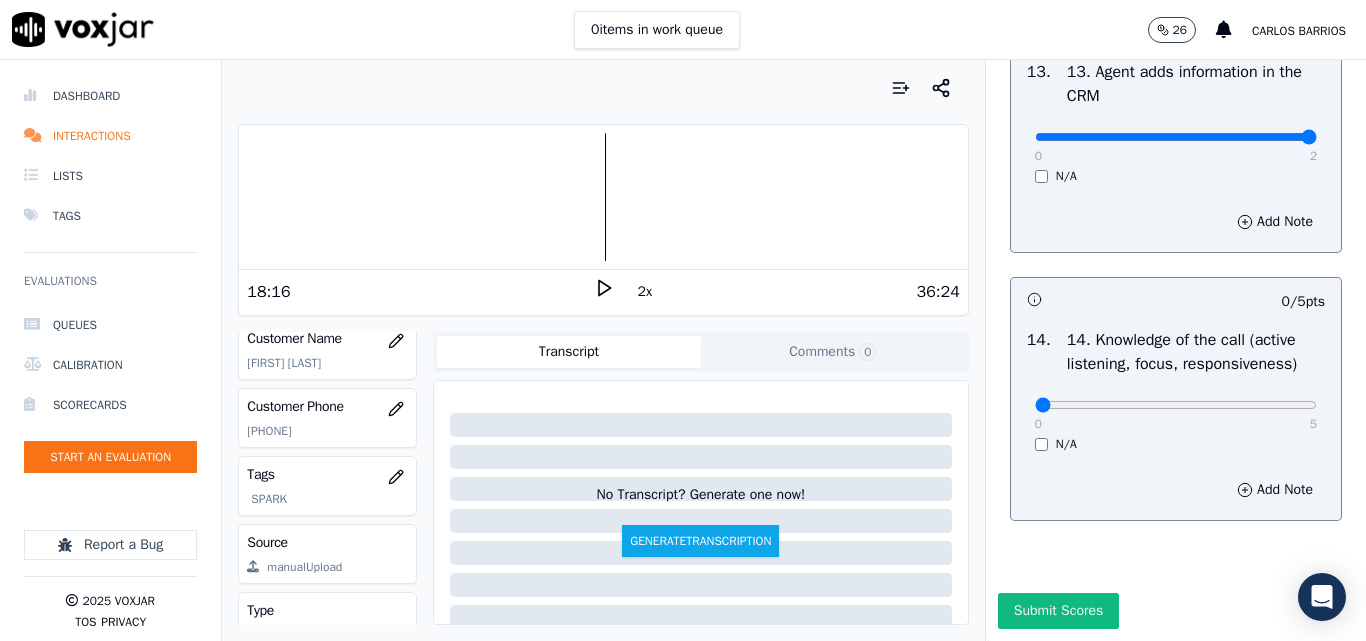 scroll, scrollTop: 3652, scrollLeft: 0, axis: vertical 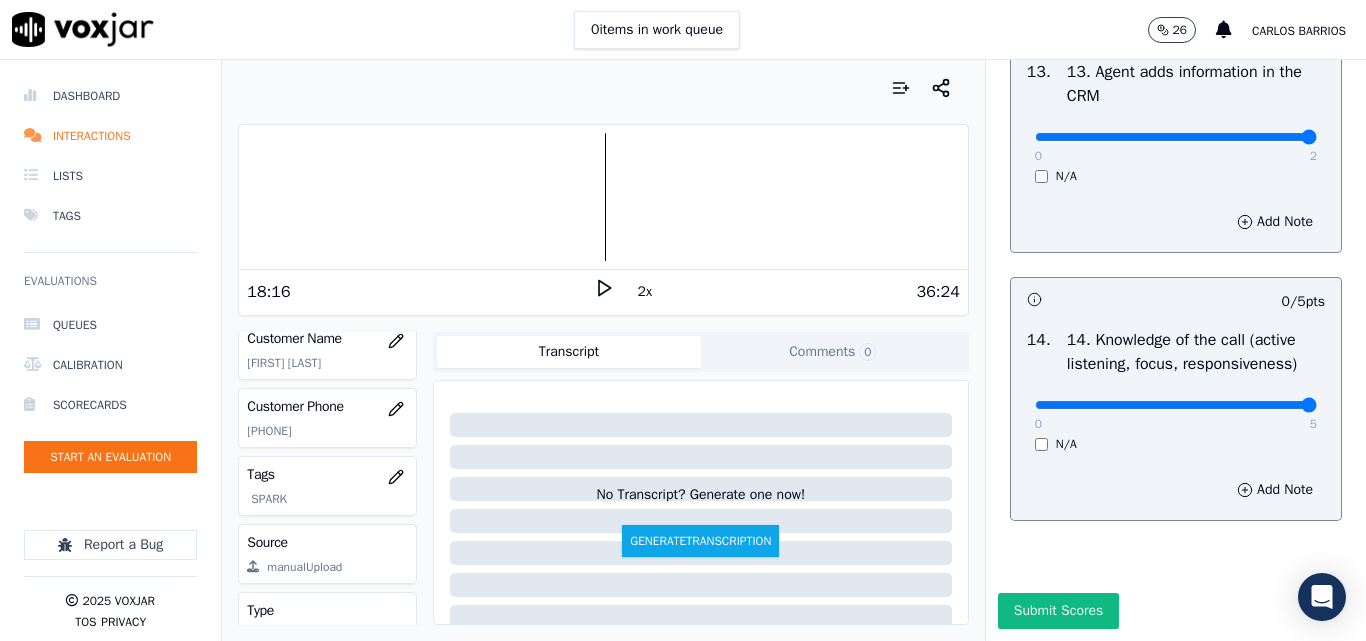 drag, startPoint x: 1188, startPoint y: 364, endPoint x: 1263, endPoint y: 357, distance: 75.32596 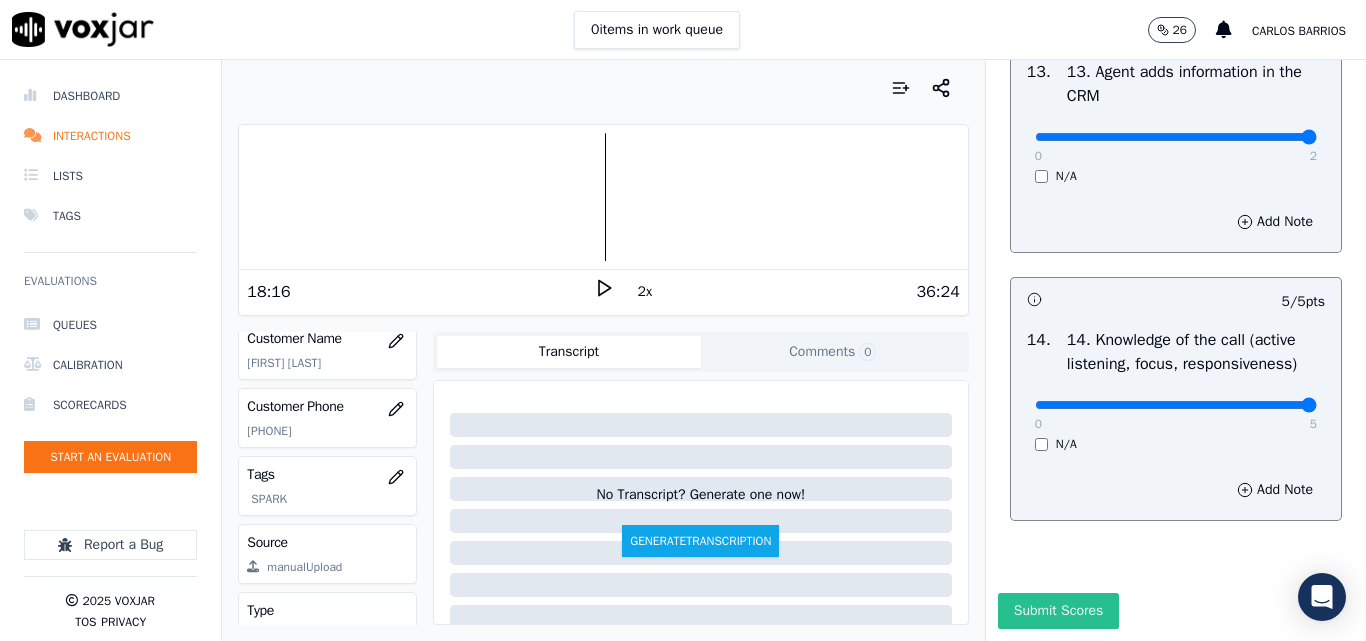 click on "Submit Scores" at bounding box center (1058, 611) 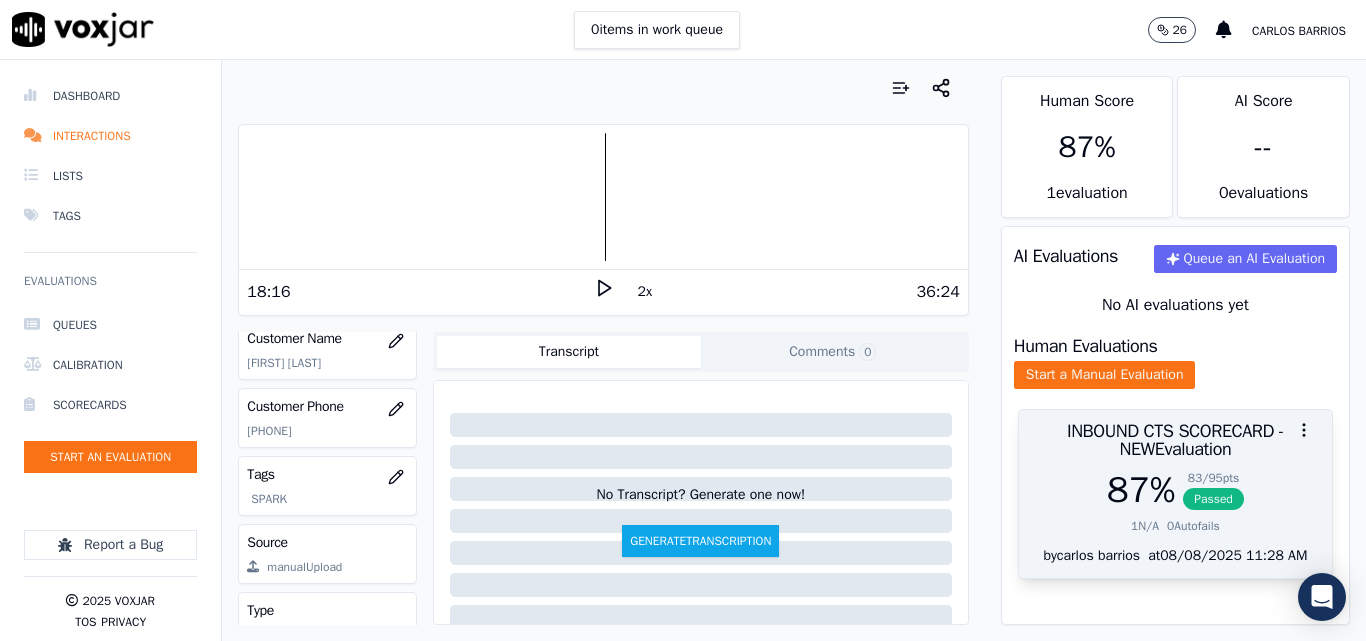 click on "INBOUND CTS SCORECARD - NEW   Evaluation" at bounding box center [1175, 440] 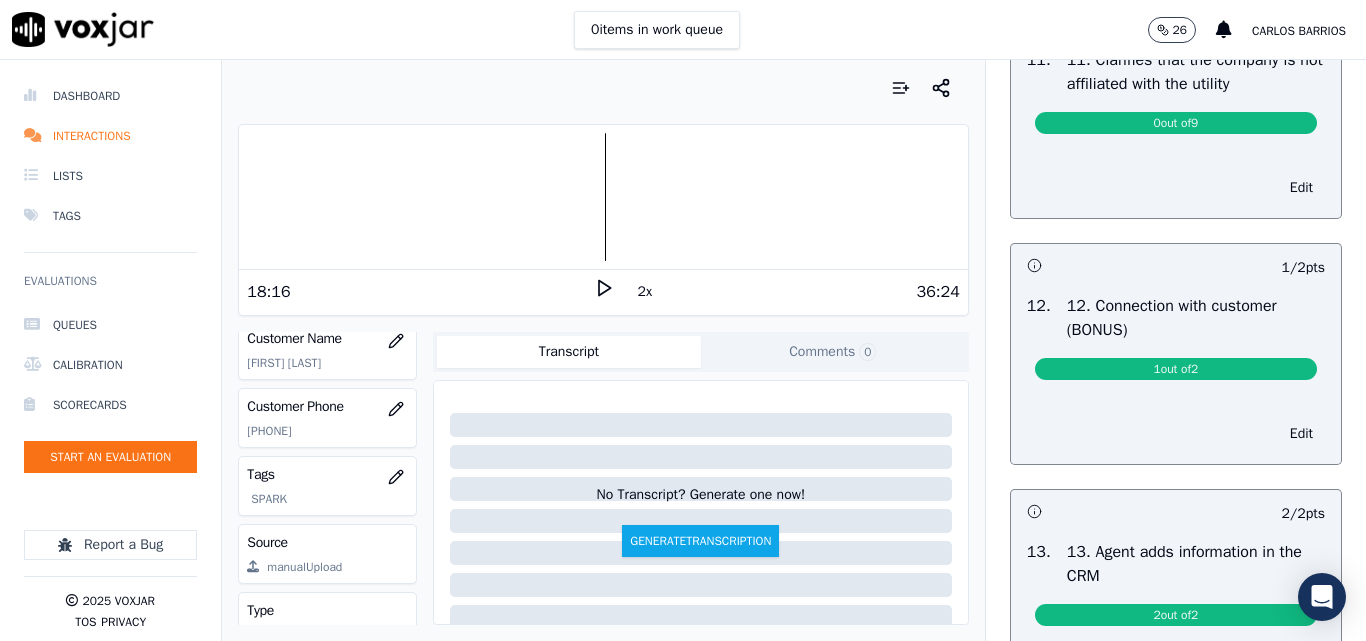 scroll, scrollTop: 2800, scrollLeft: 0, axis: vertical 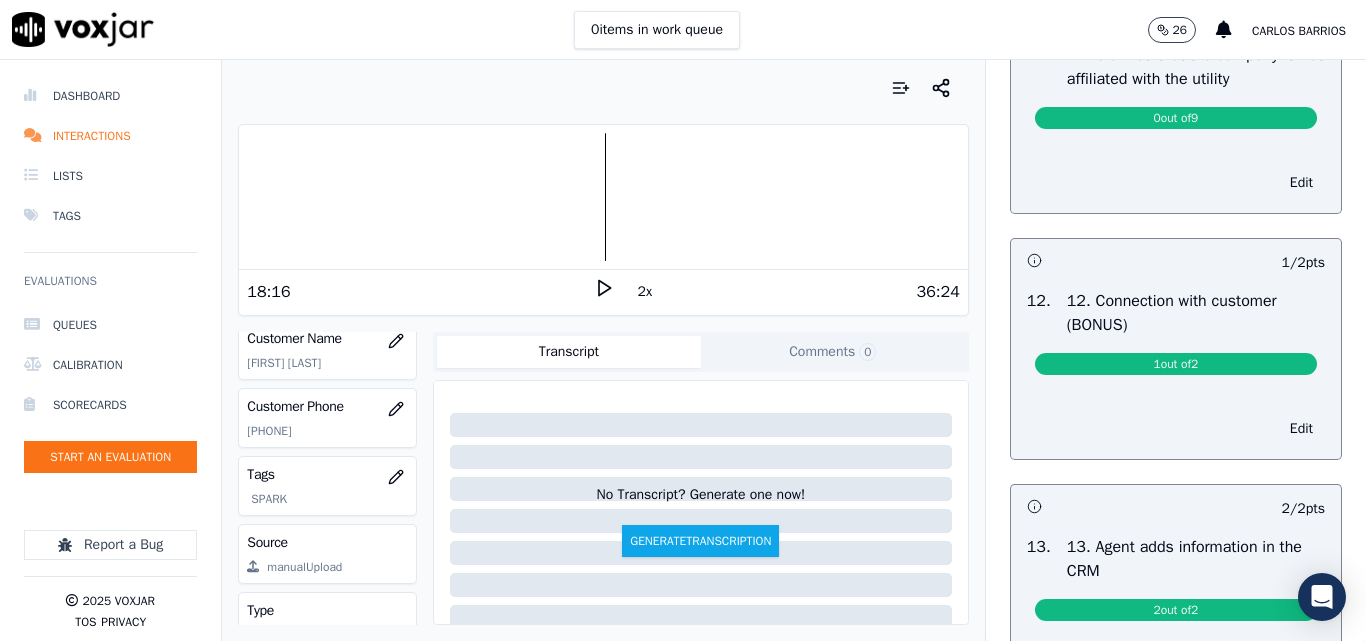 click on "Edit" at bounding box center [1176, 179] 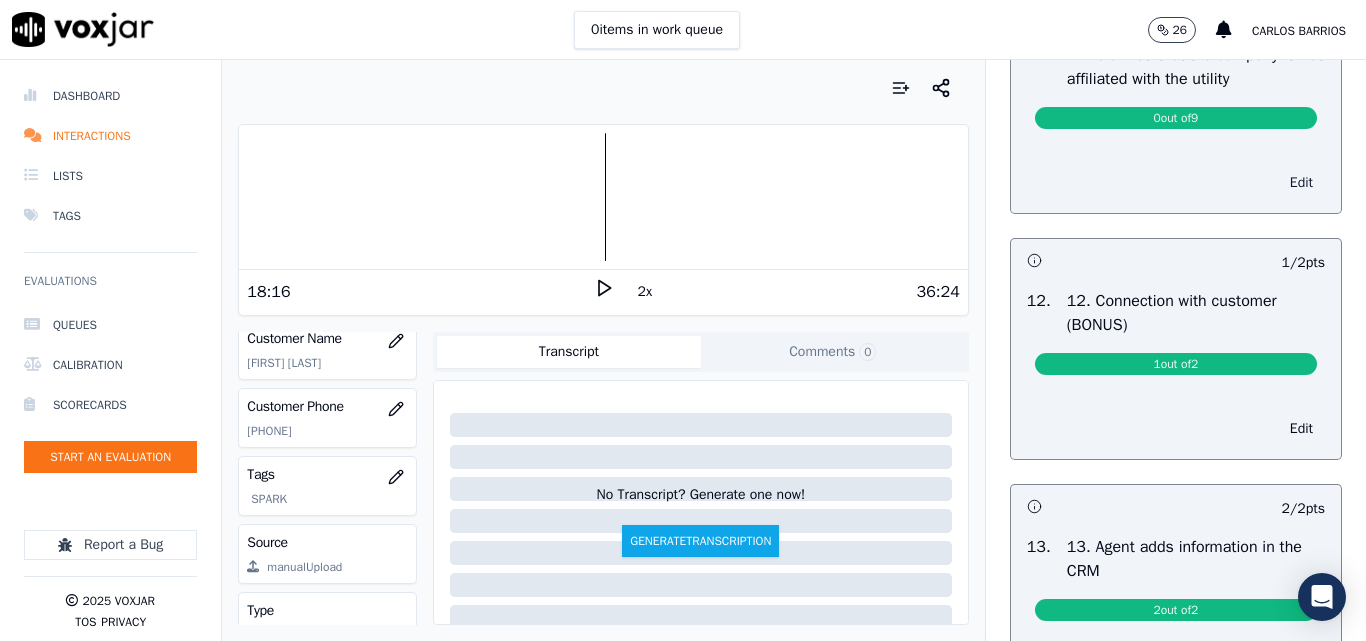 click on "Edit" at bounding box center [1301, 183] 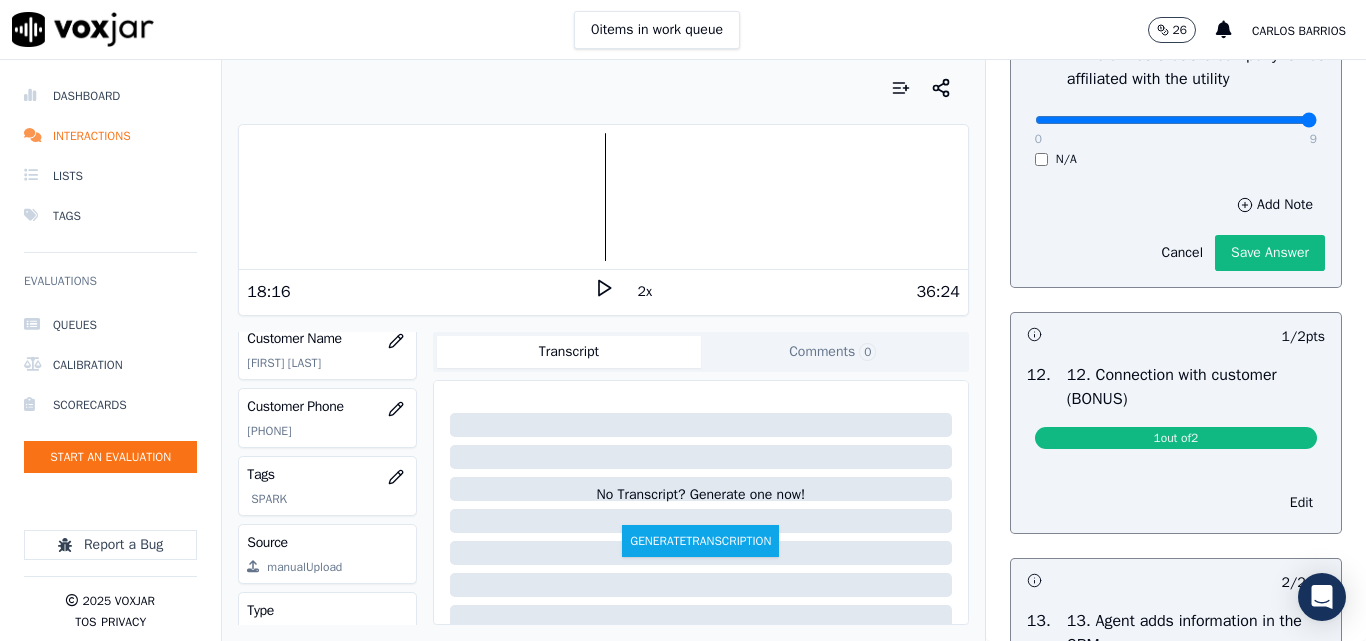 type on "9" 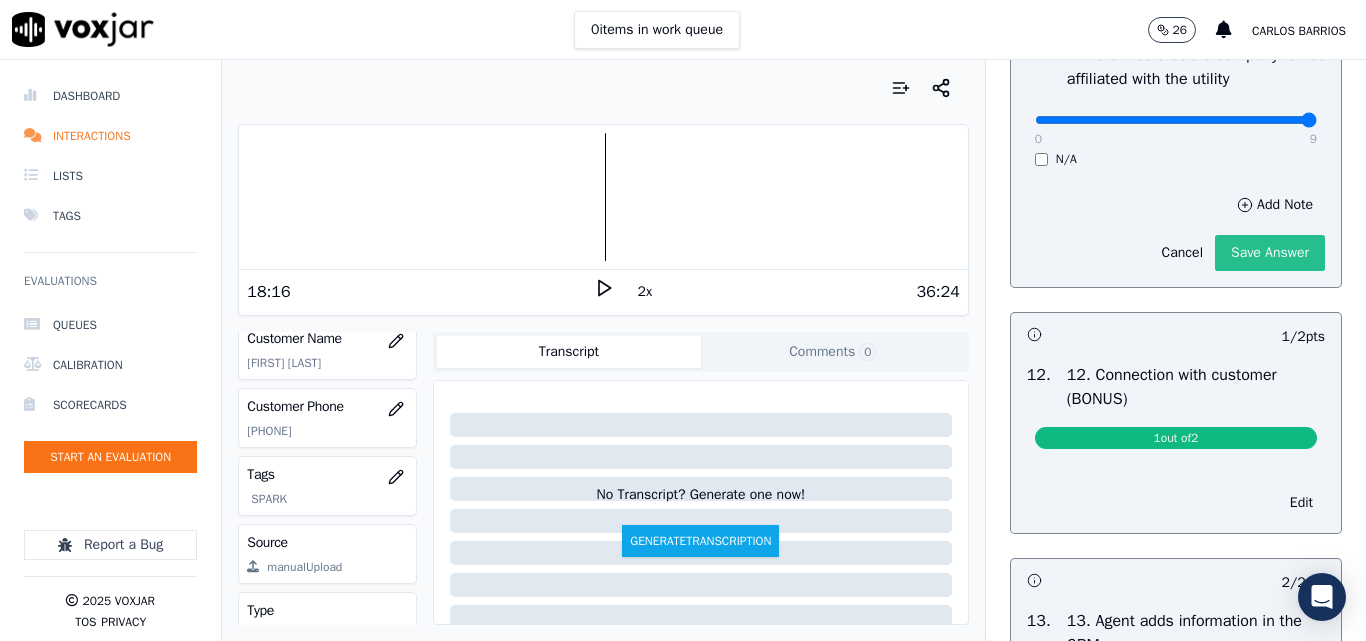 click on "Save Answer" 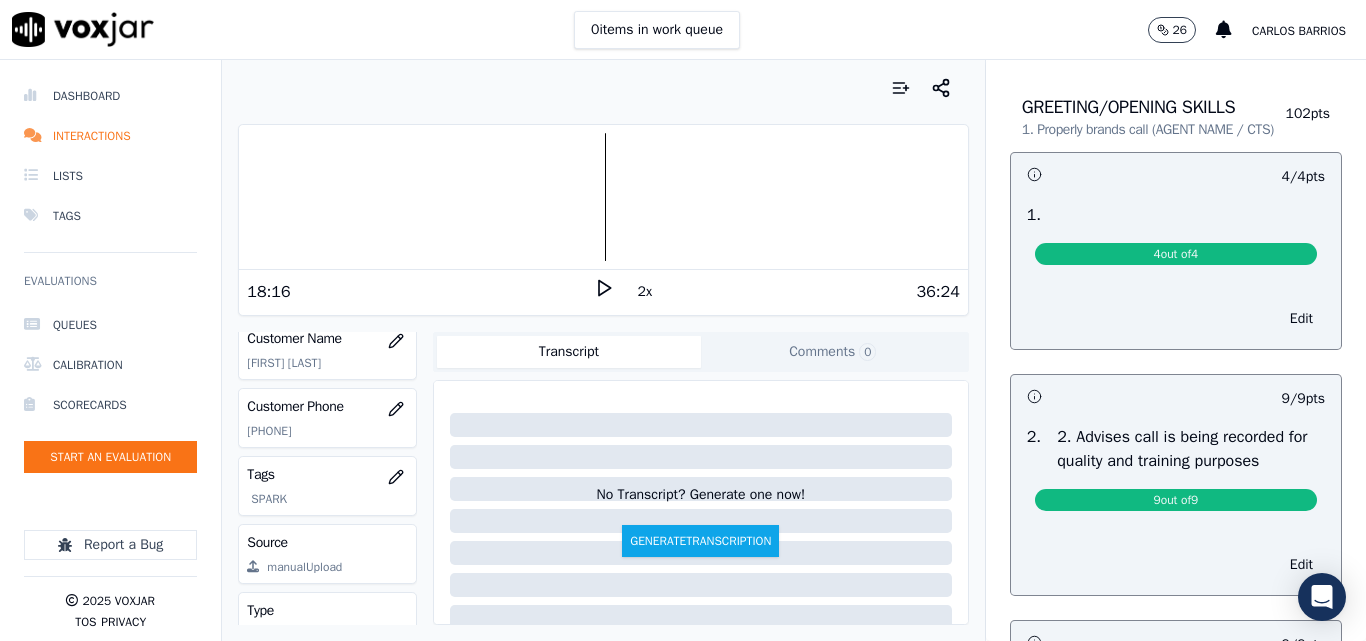 scroll, scrollTop: 0, scrollLeft: 0, axis: both 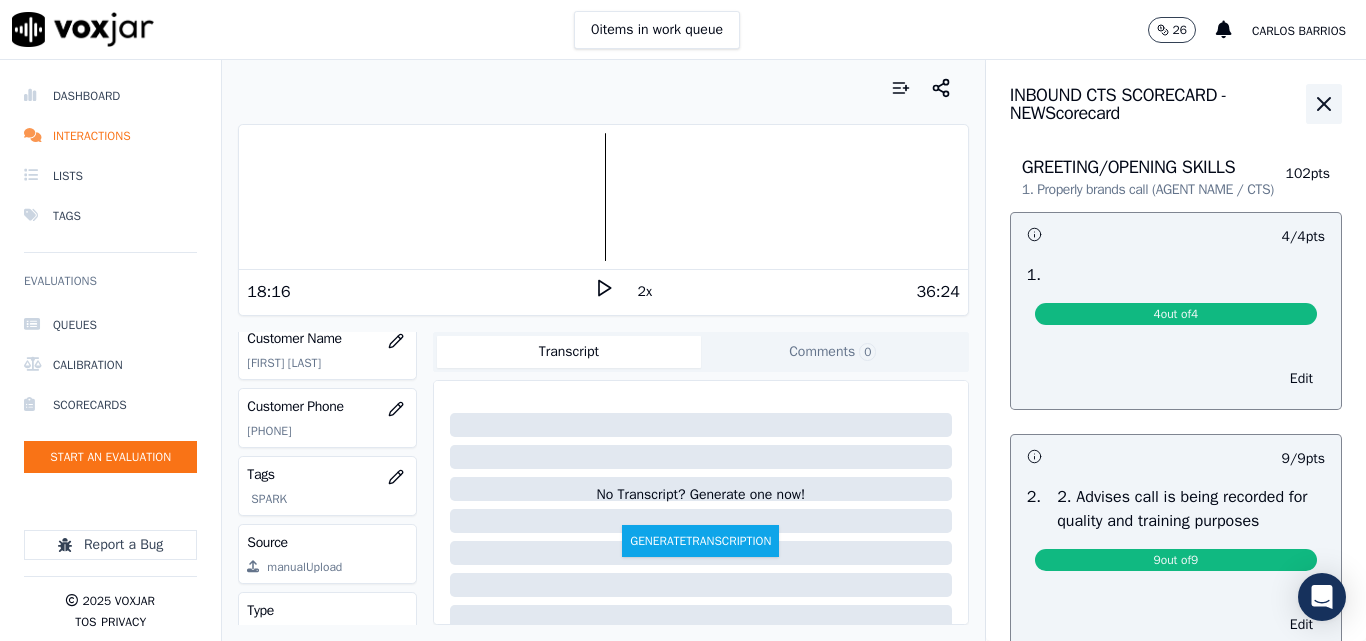 click 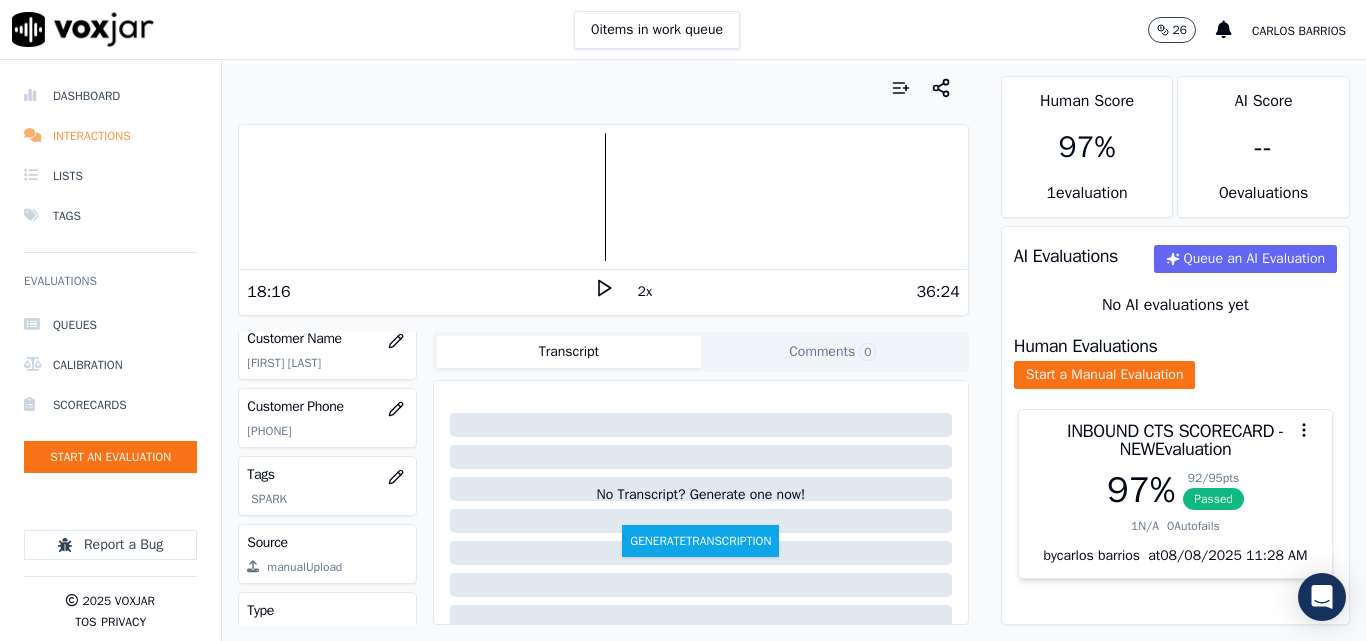 click at bounding box center (34, 136) 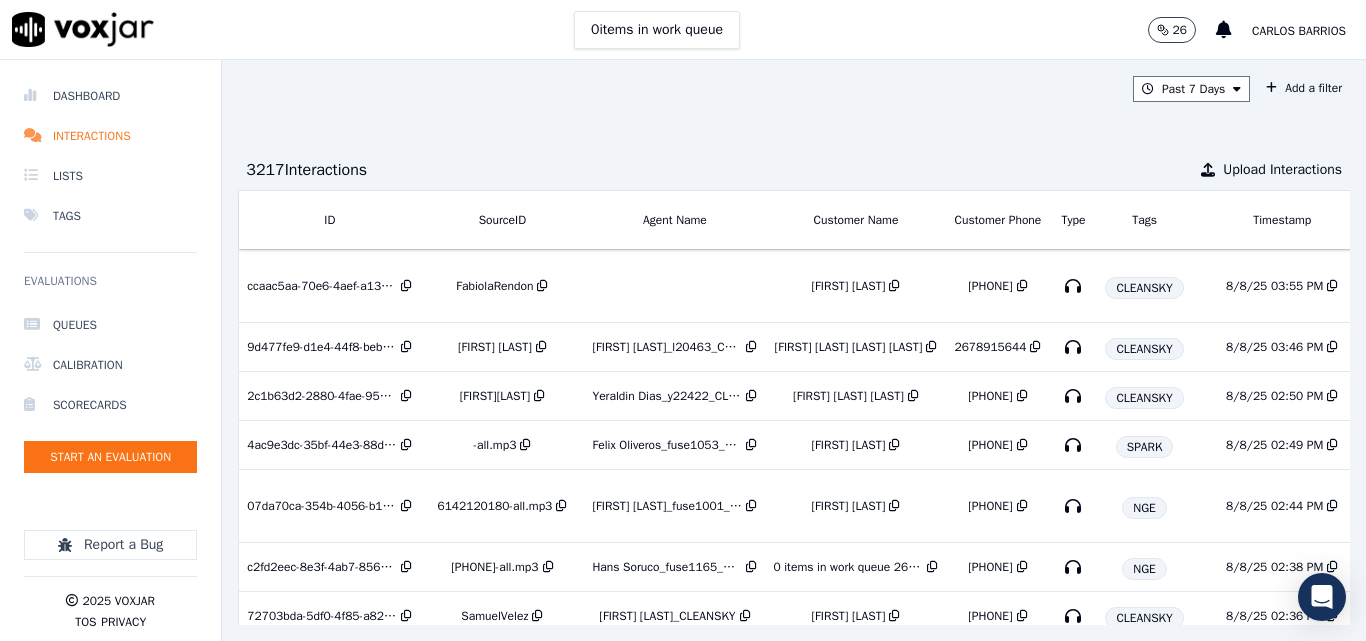 scroll, scrollTop: 0, scrollLeft: 326, axis: horizontal 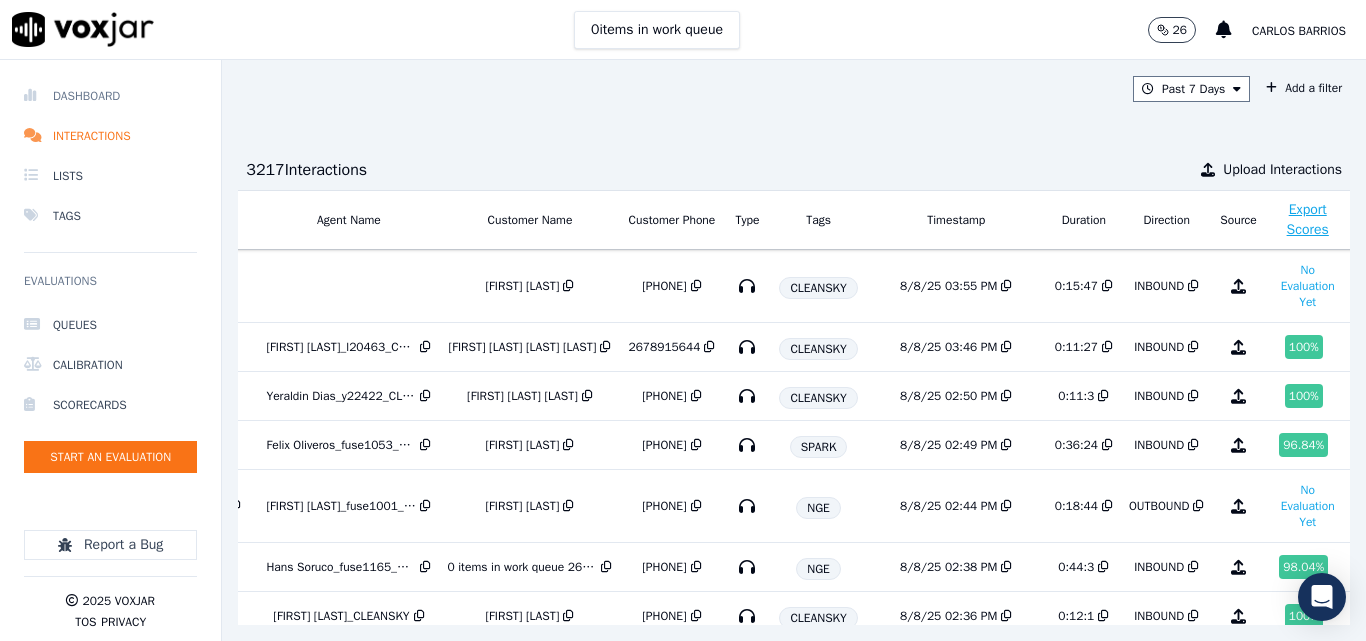click on "Dashboard" at bounding box center [110, 96] 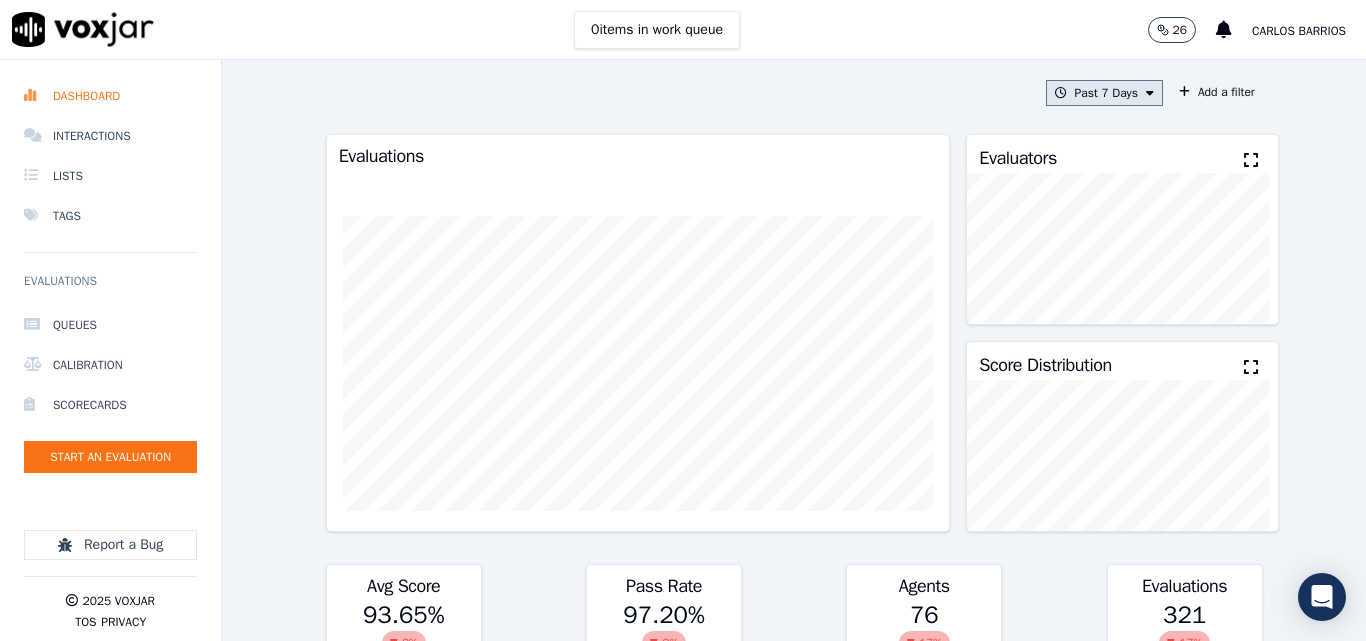 click on "Past 7 Days" at bounding box center (1104, 93) 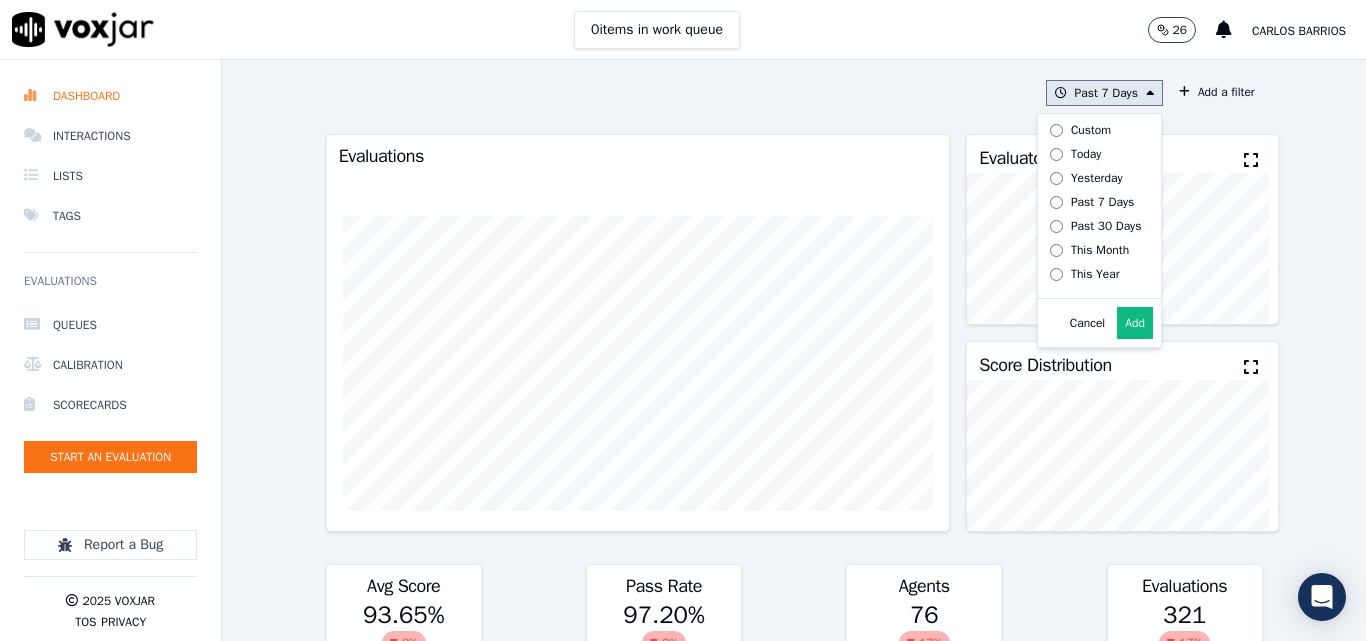 click on "Today" at bounding box center (1086, 154) 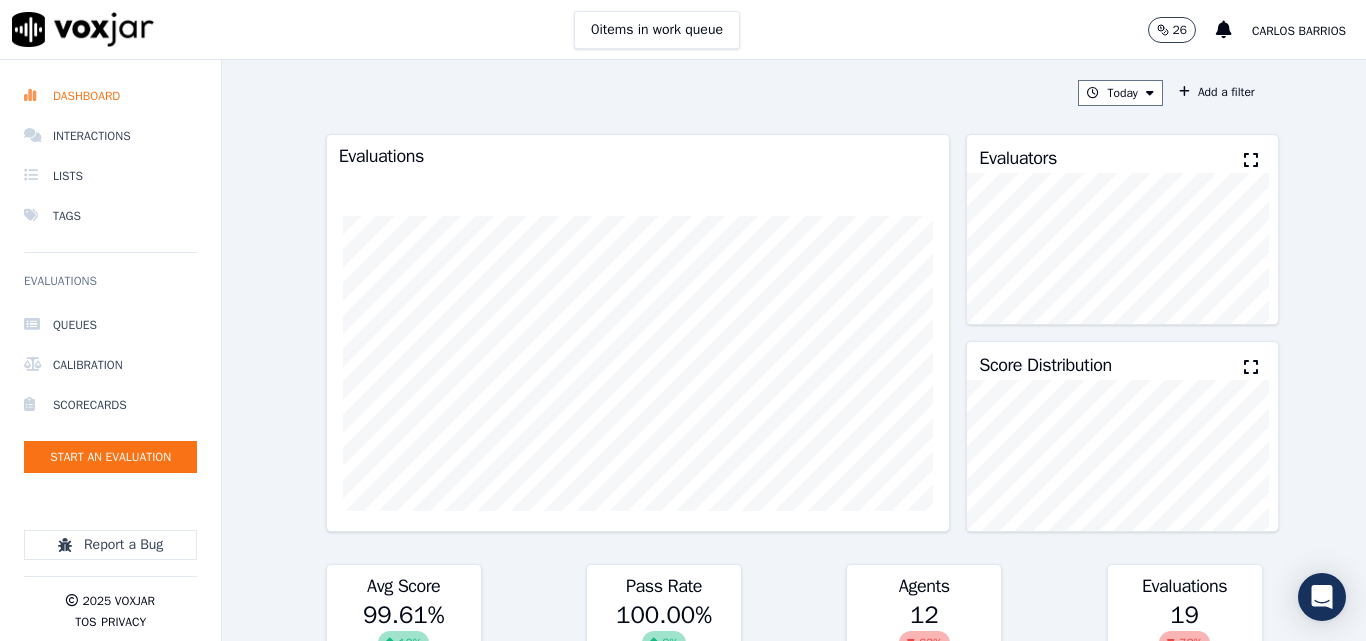 click at bounding box center [1251, 160] 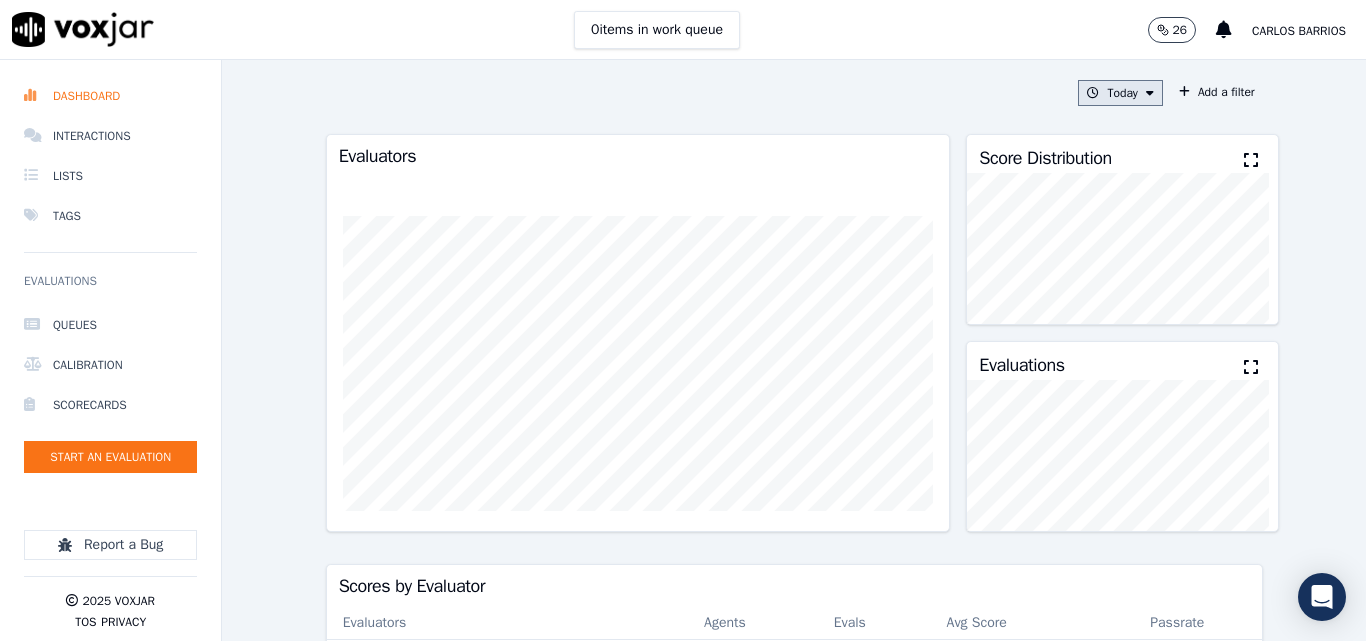 click on "Today" at bounding box center (1120, 93) 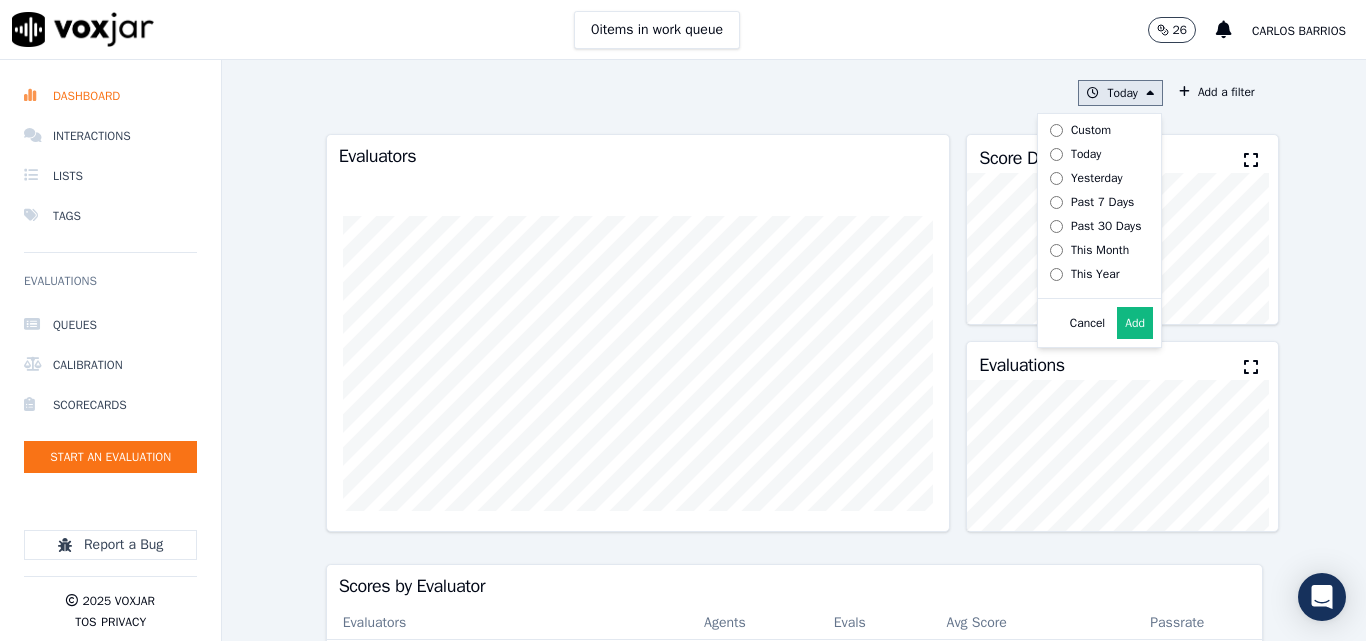 click on "Yesterday" at bounding box center [1097, 178] 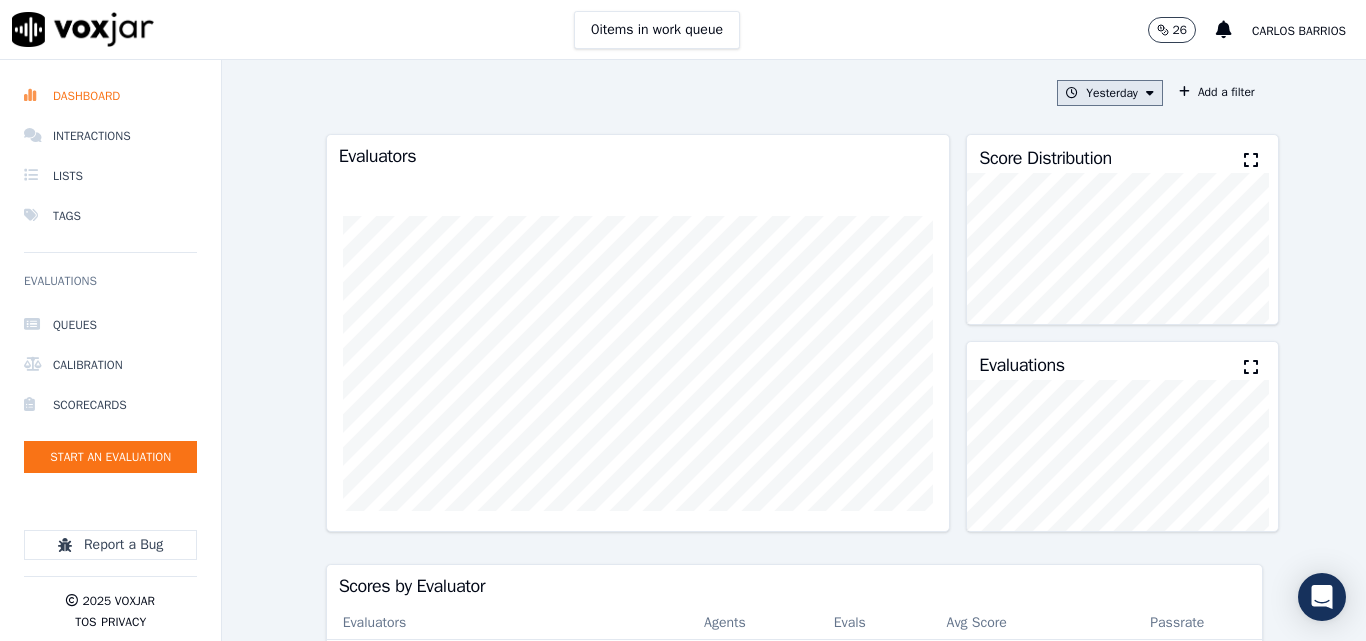 click on "Yesterday" at bounding box center (1110, 93) 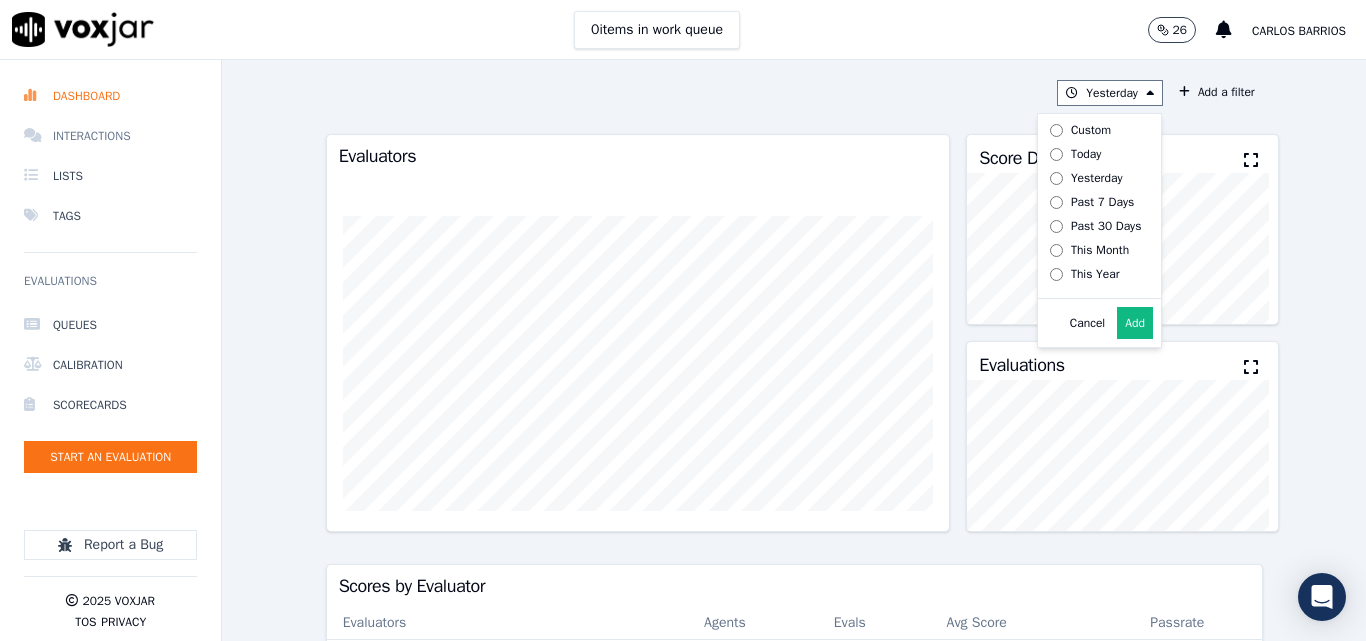 click on "Interactions" at bounding box center [110, 136] 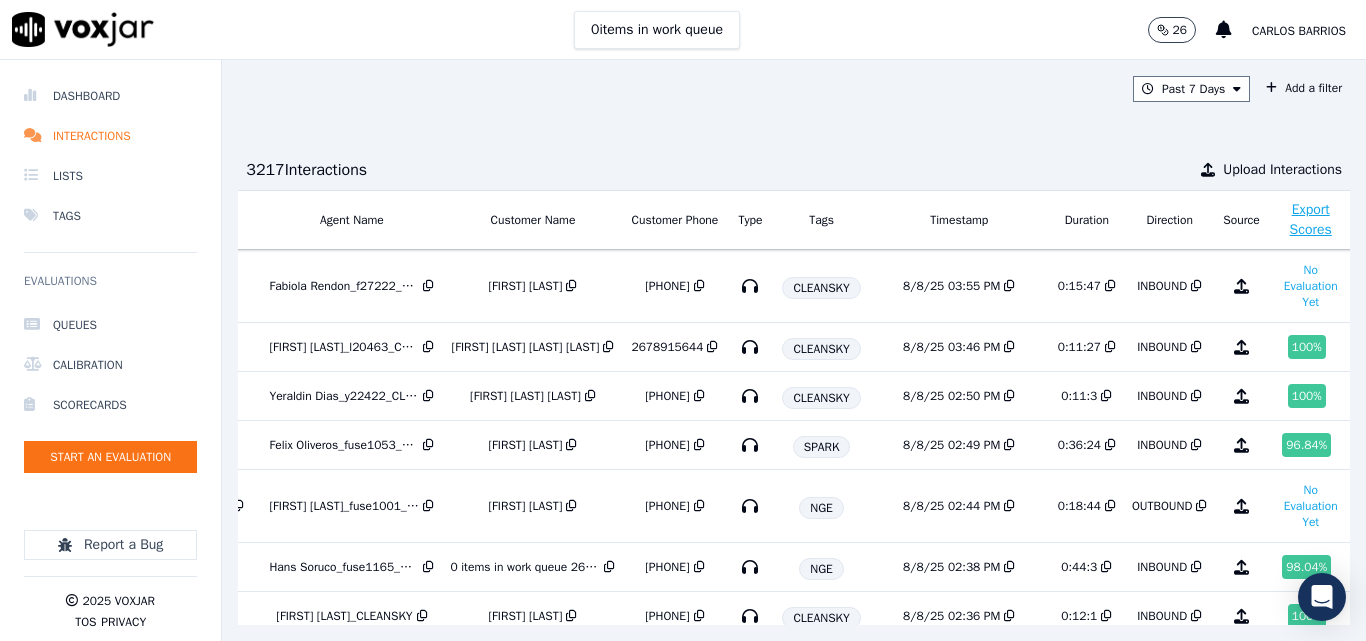 scroll, scrollTop: 0, scrollLeft: 326, axis: horizontal 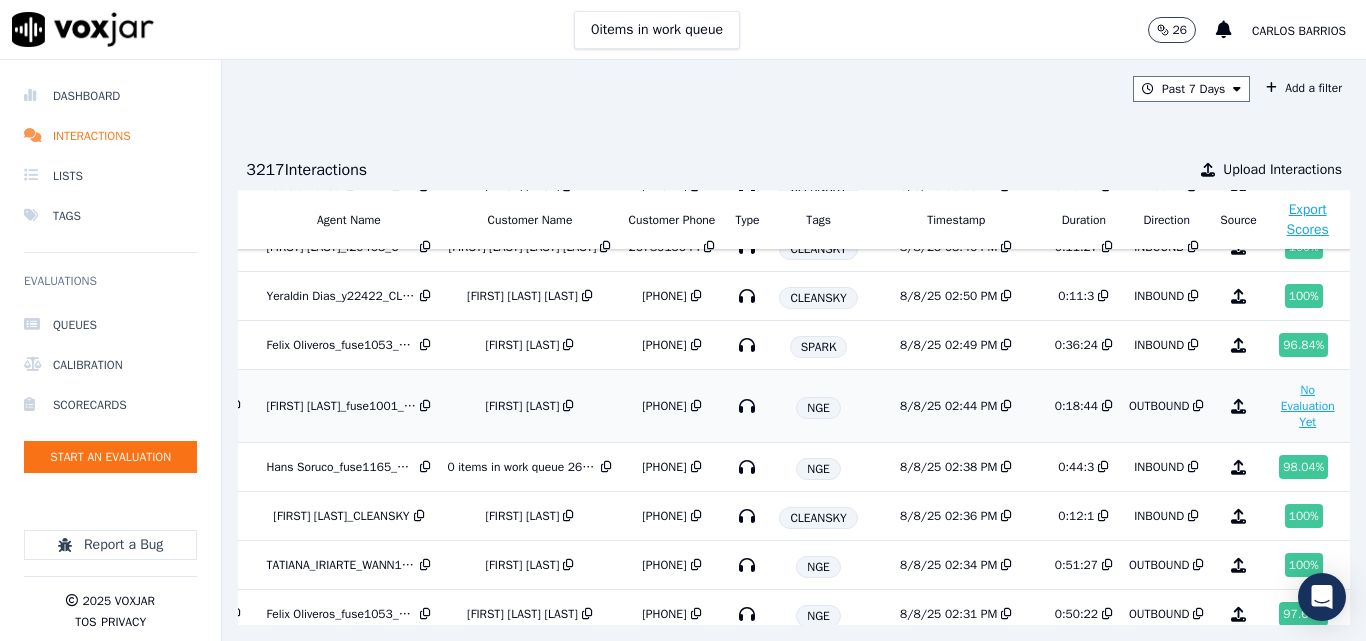click on "No Evaluation Yet" at bounding box center [1308, 406] 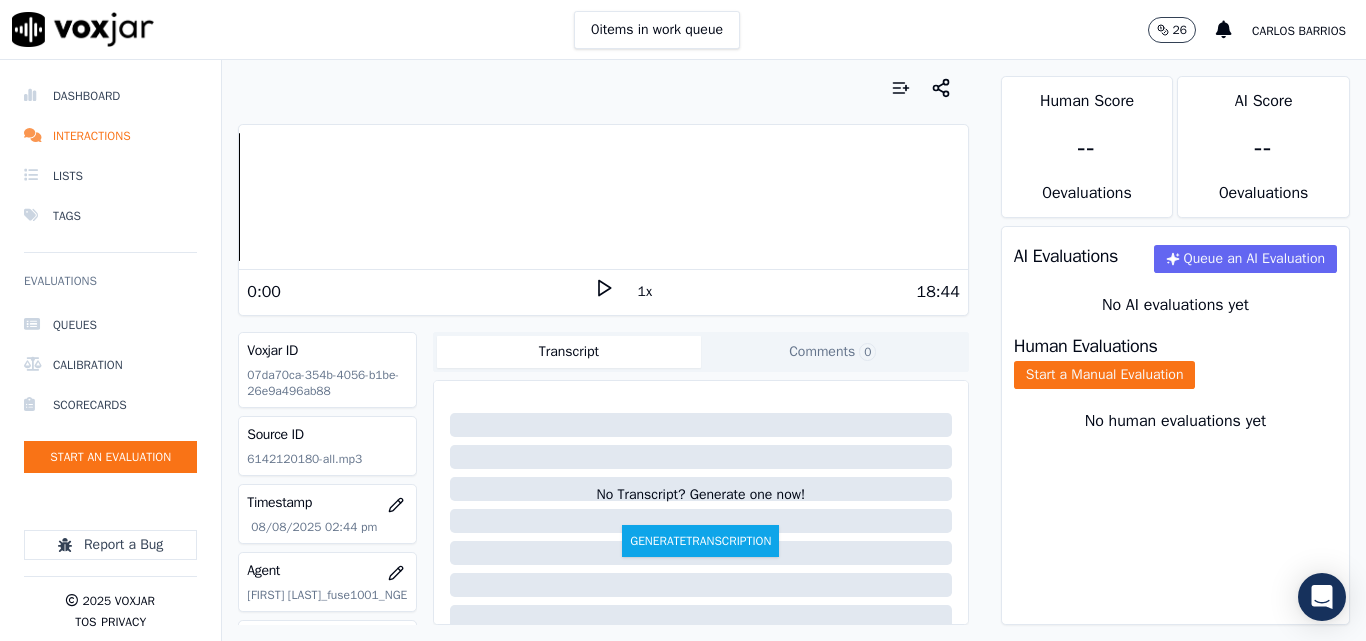 click 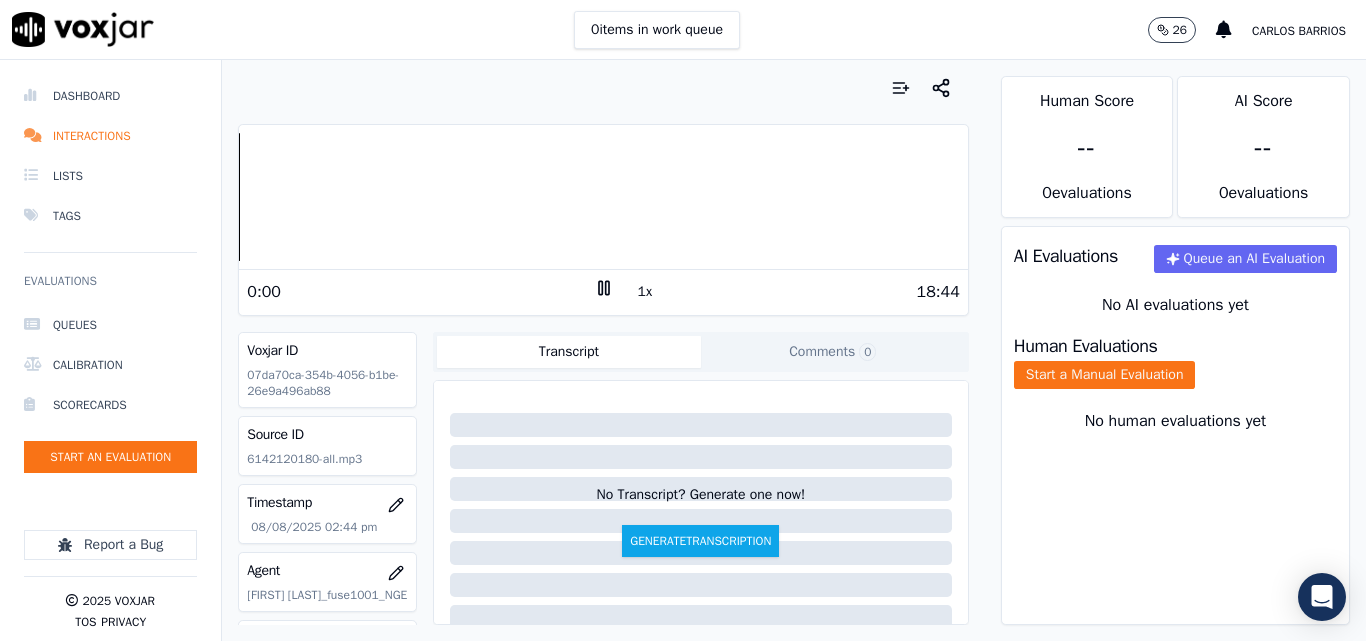 click on "18:44" at bounding box center (787, 292) 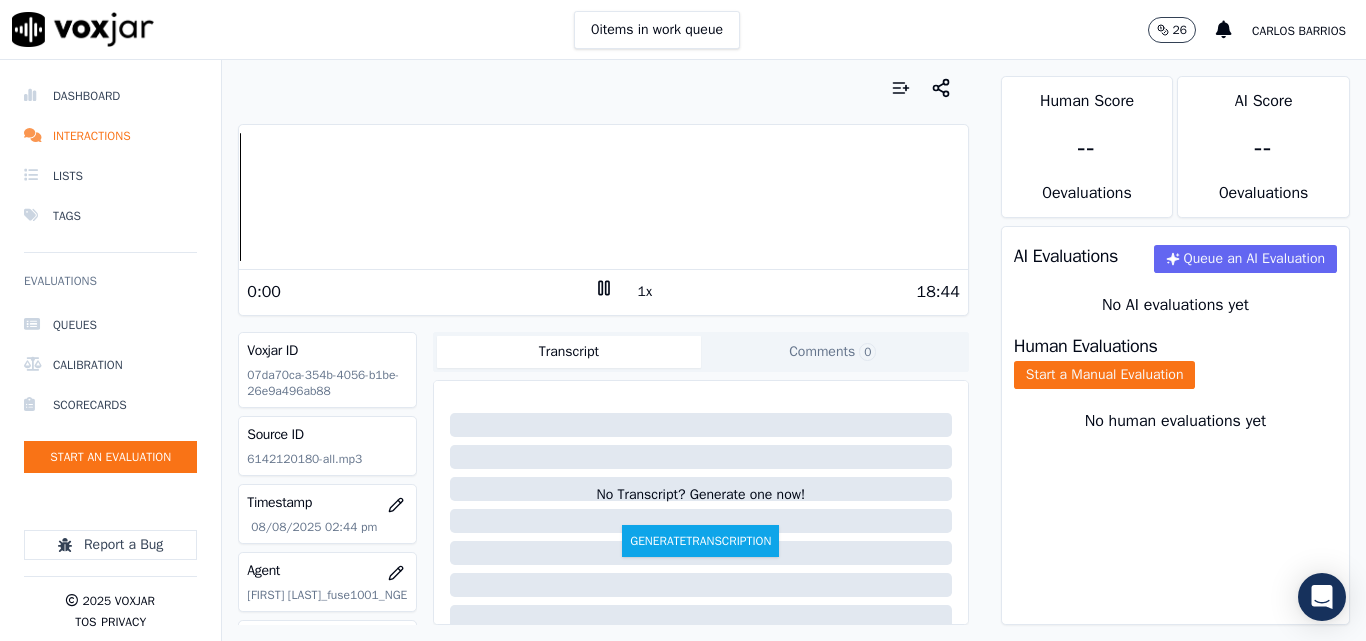 click on "18:44" at bounding box center (787, 292) 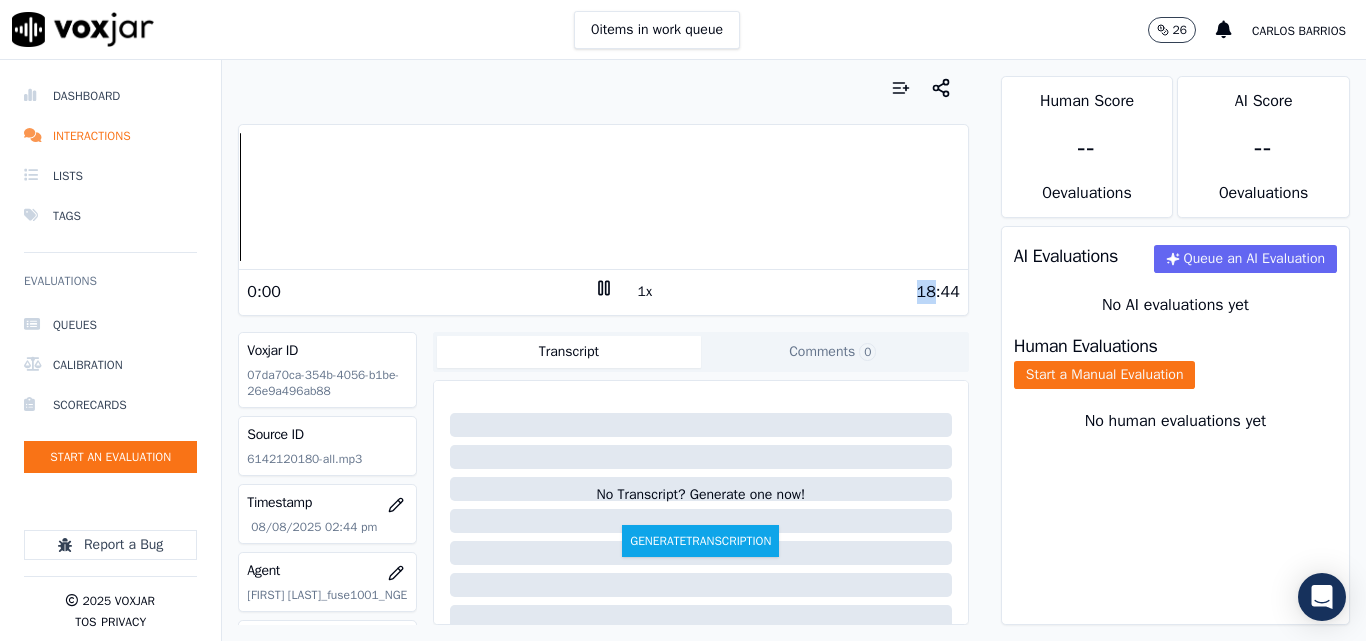 click on "18:44" at bounding box center [787, 292] 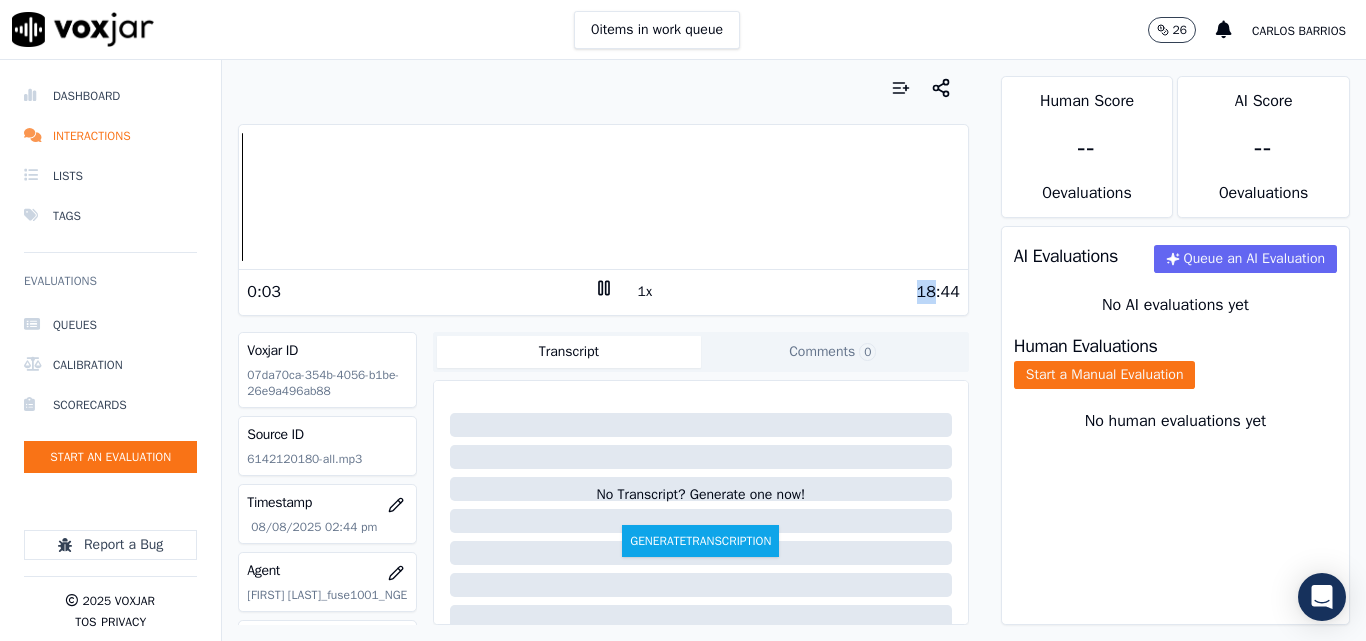 click on "1x" at bounding box center (645, 292) 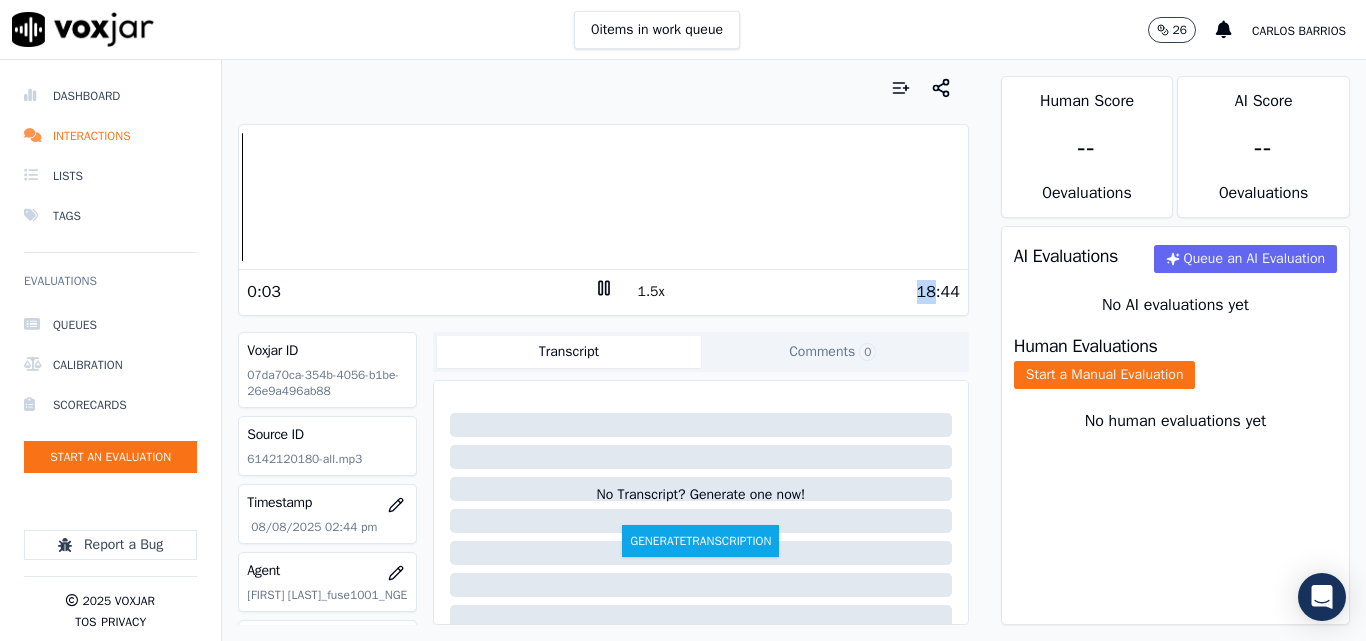 click on "1.5x" at bounding box center [651, 292] 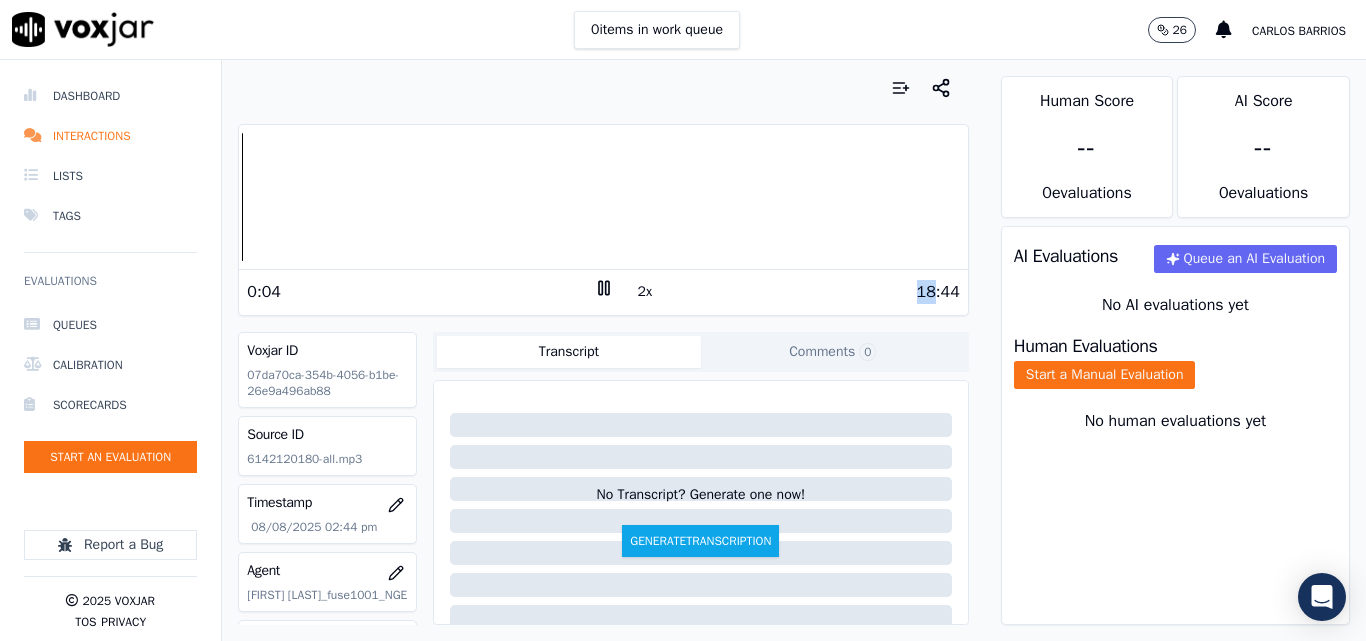 click on "18:44" at bounding box center [787, 292] 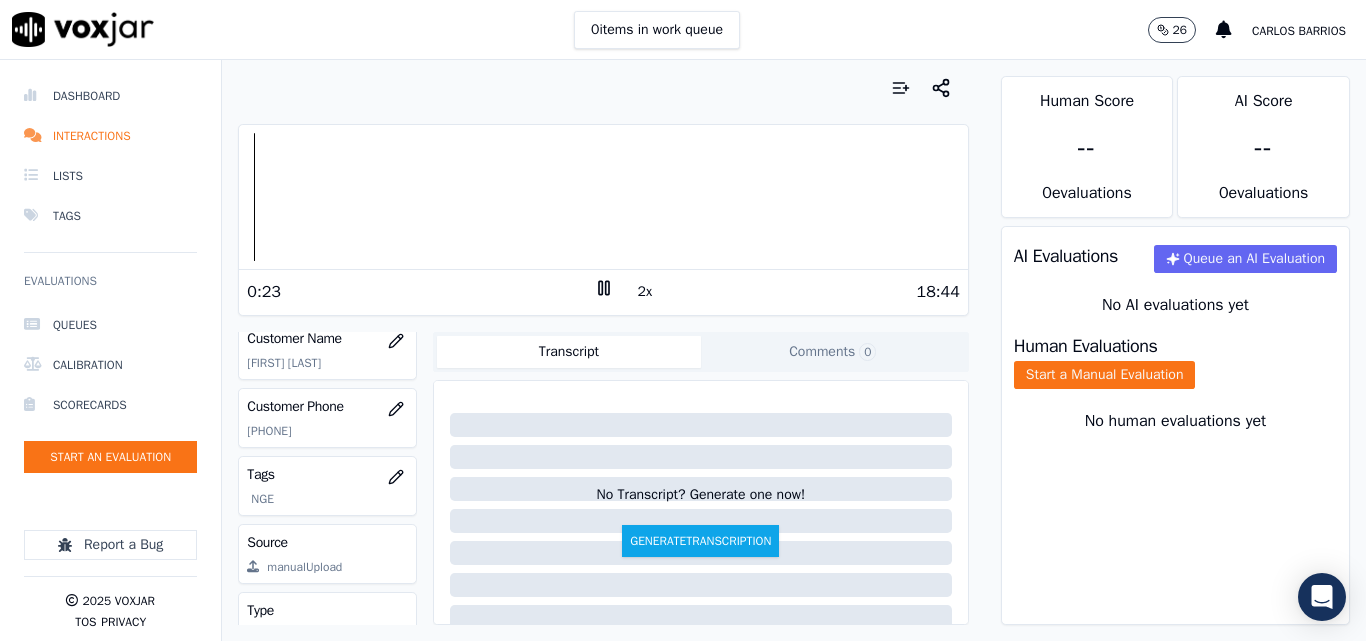 scroll, scrollTop: 200, scrollLeft: 0, axis: vertical 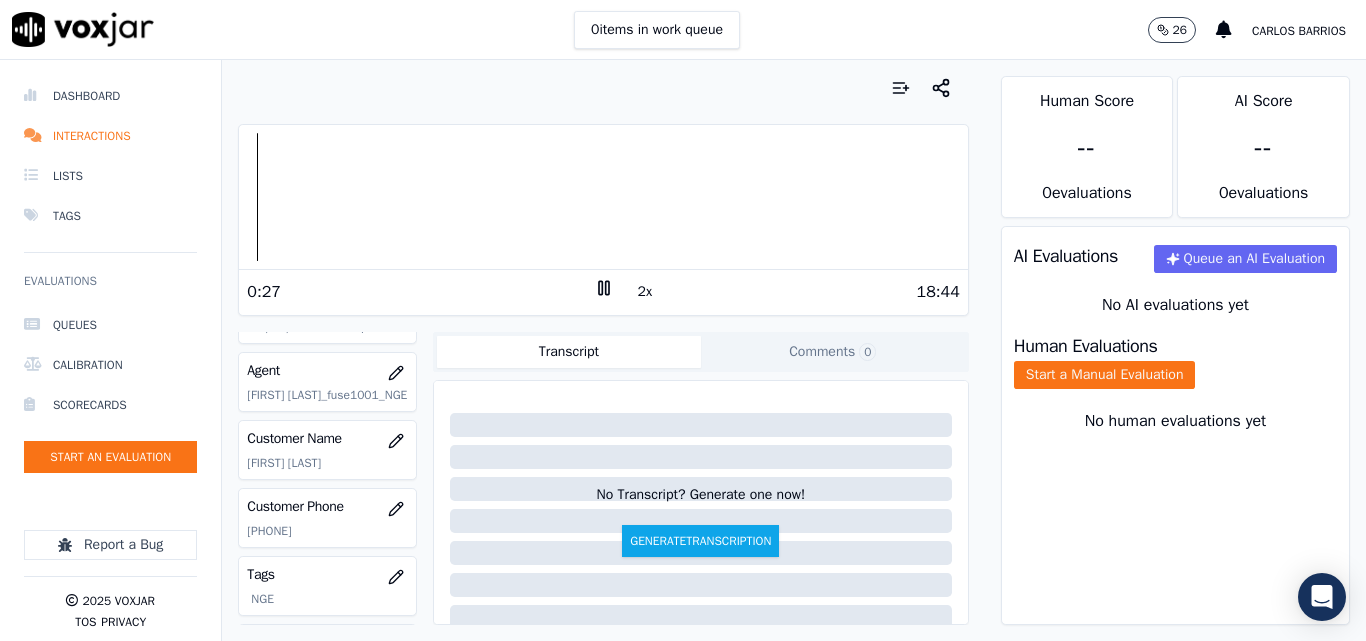 click on "Human Evaluations   Start a Manual Evaluation" at bounding box center (1175, 363) 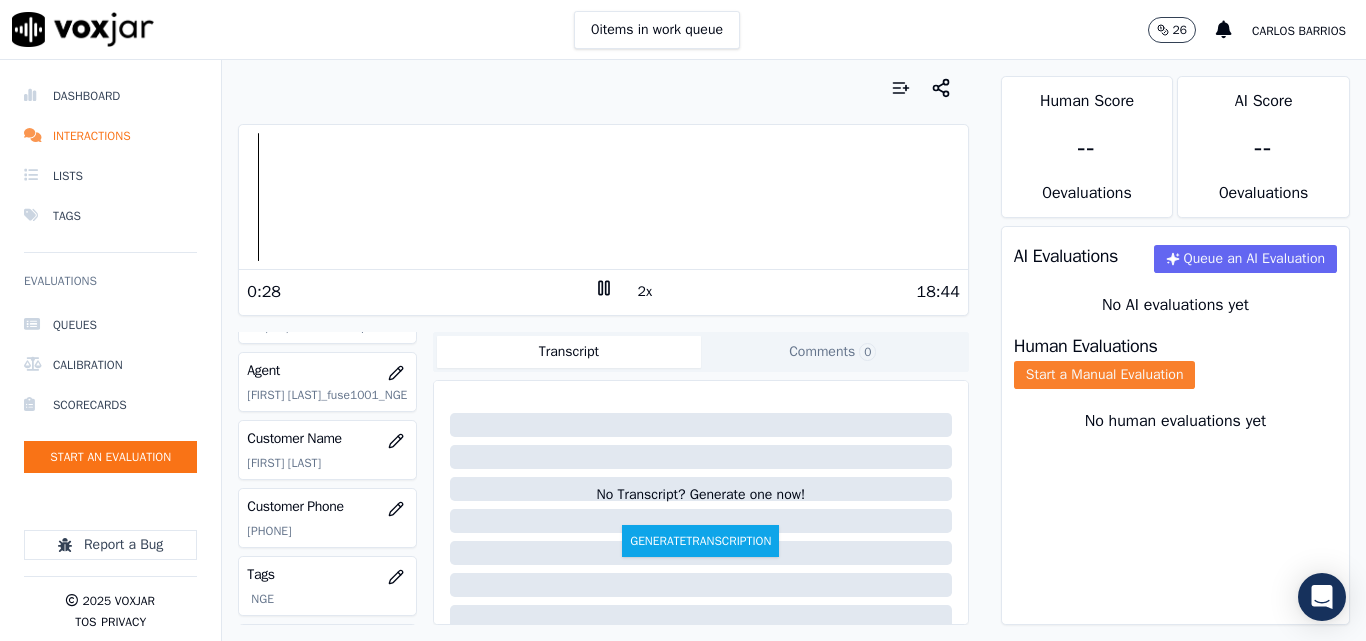 click on "Start a Manual Evaluation" 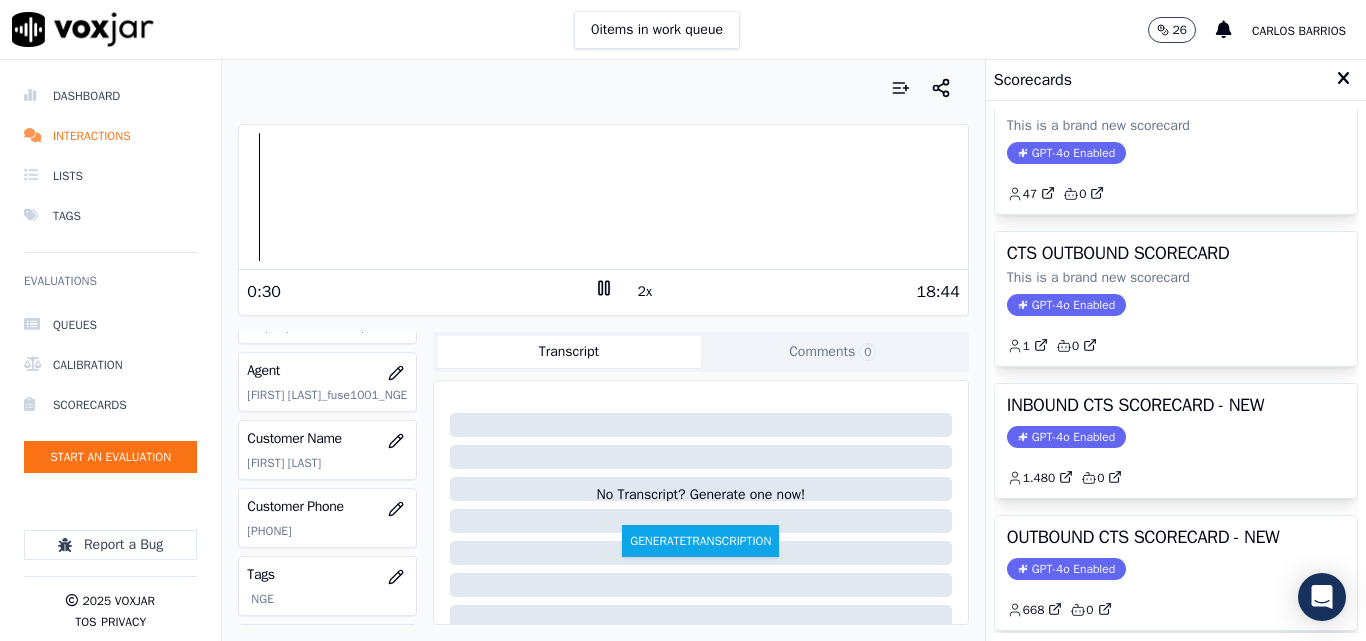 scroll, scrollTop: 100, scrollLeft: 0, axis: vertical 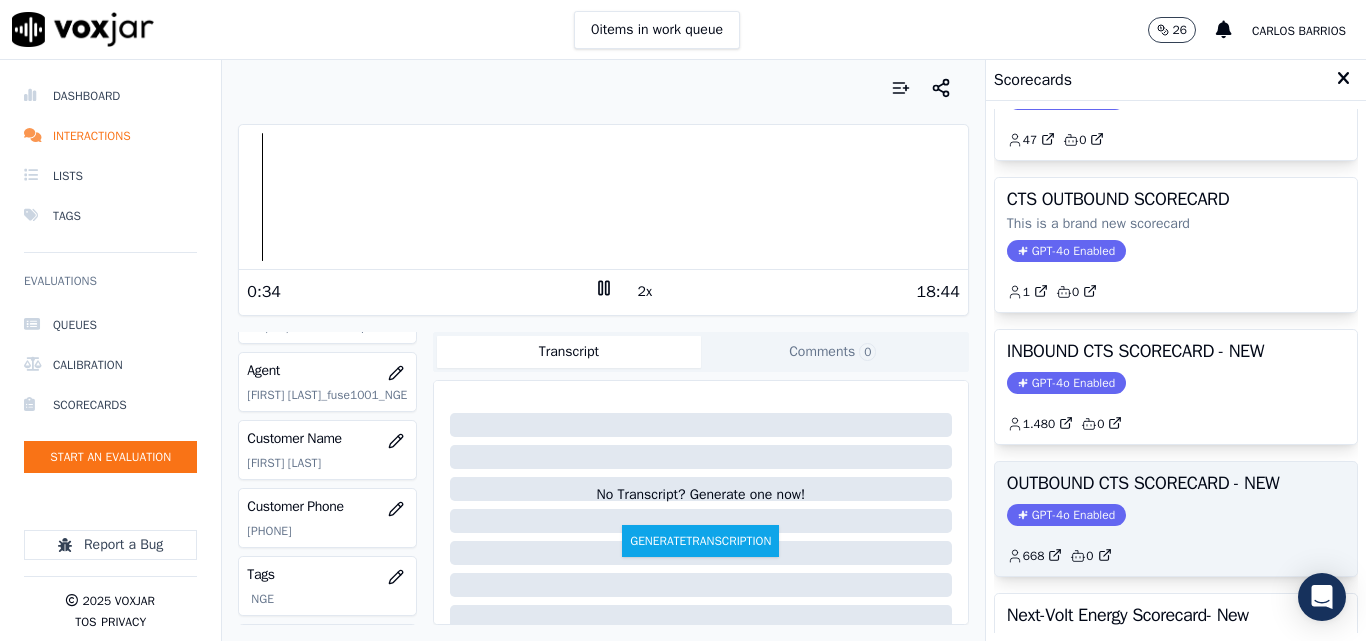 click on "OUTBOUND CTS SCORECARD - NEW" at bounding box center (1176, 483) 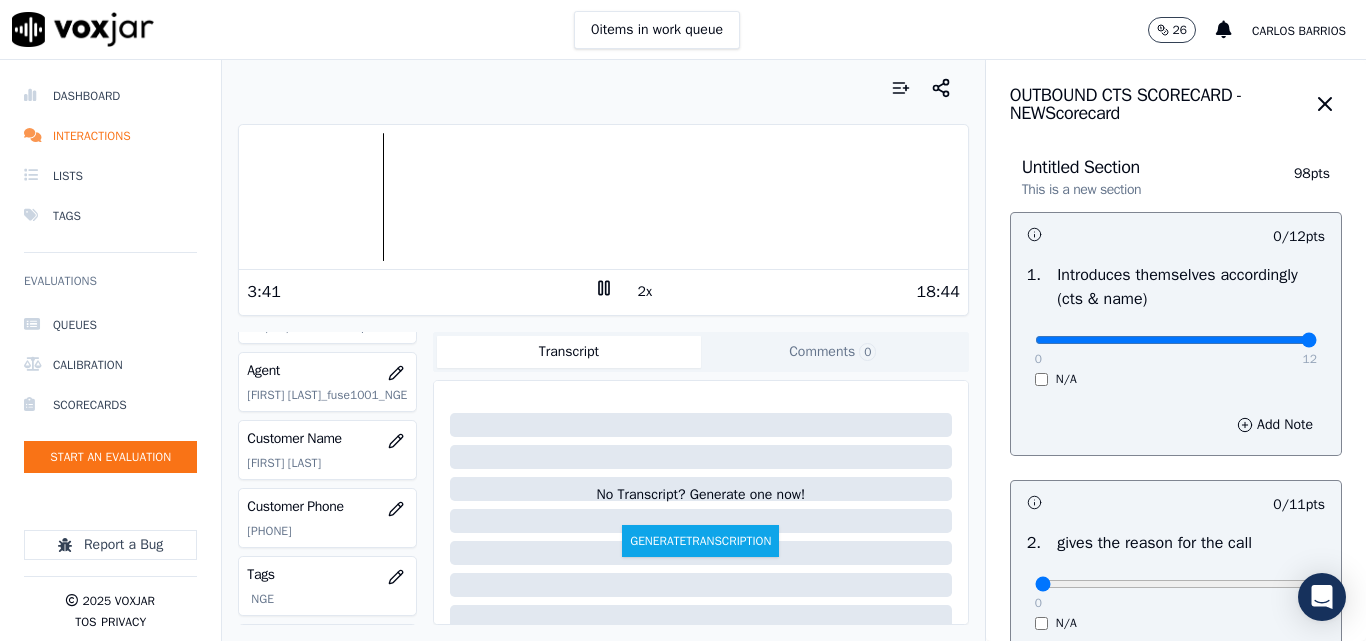 drag, startPoint x: 1238, startPoint y: 333, endPoint x: 1260, endPoint y: 329, distance: 22.36068 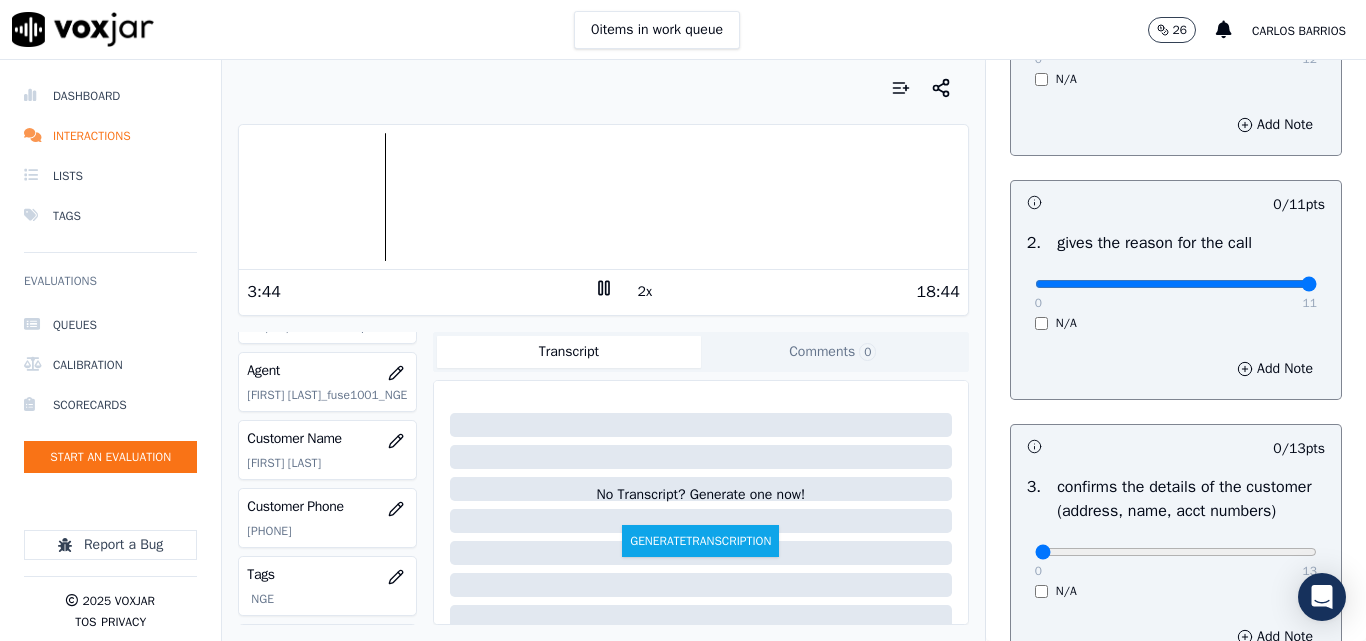 drag, startPoint x: 1258, startPoint y: 288, endPoint x: 1292, endPoint y: 318, distance: 45.343136 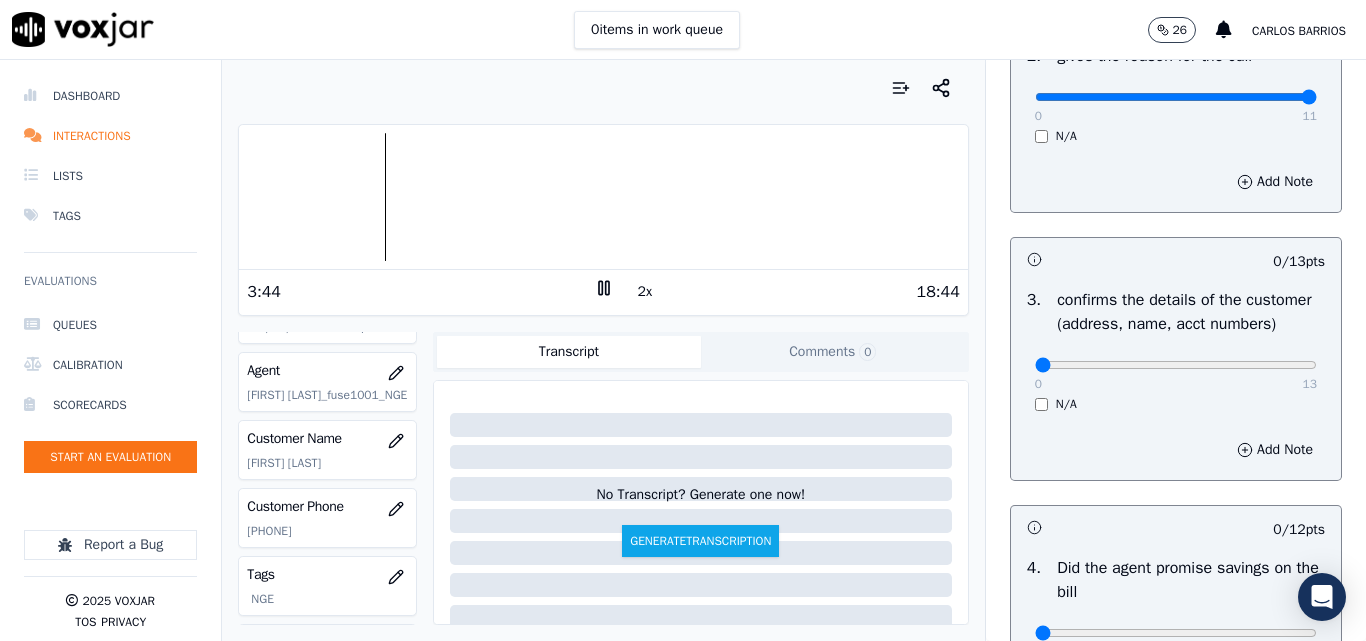 scroll, scrollTop: 500, scrollLeft: 0, axis: vertical 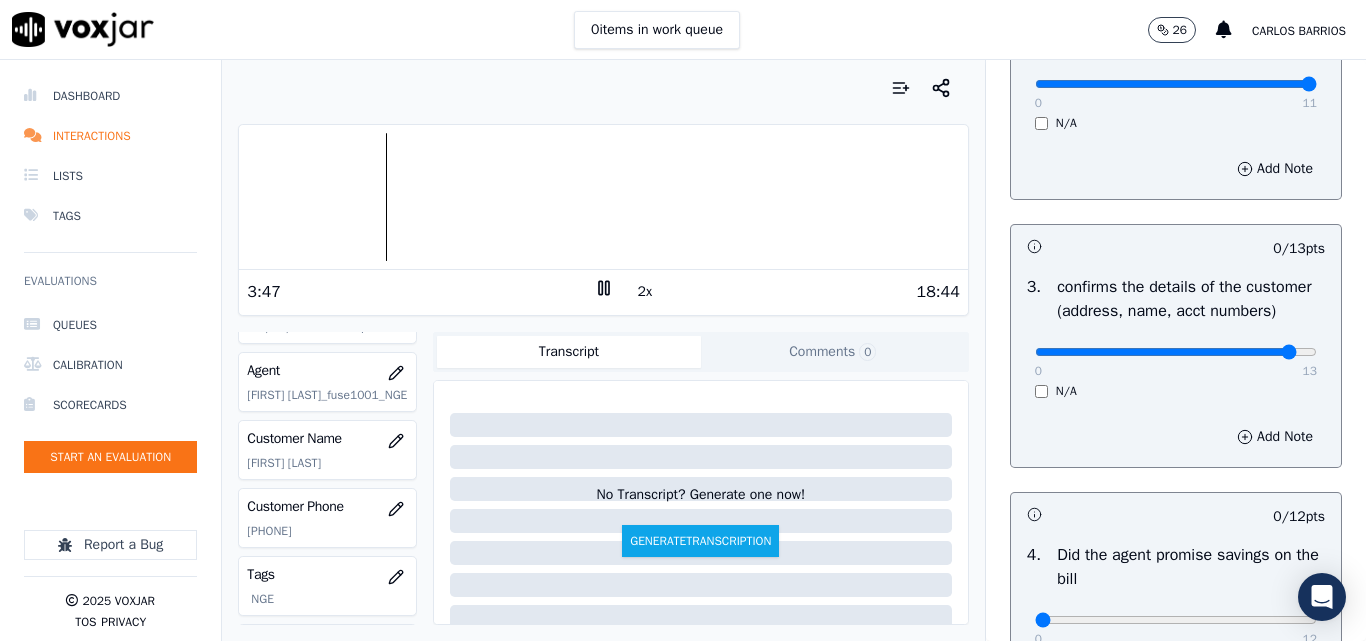 click at bounding box center [1176, -160] 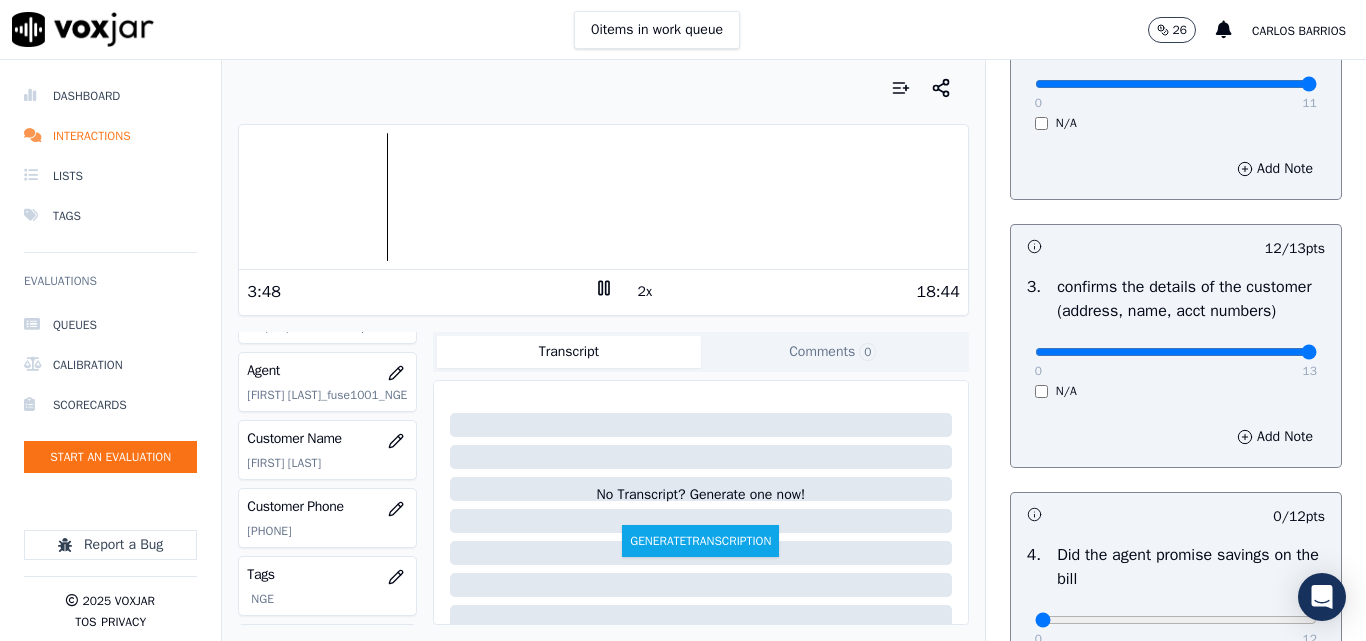 drag, startPoint x: 1247, startPoint y: 374, endPoint x: 1280, endPoint y: 370, distance: 33.24154 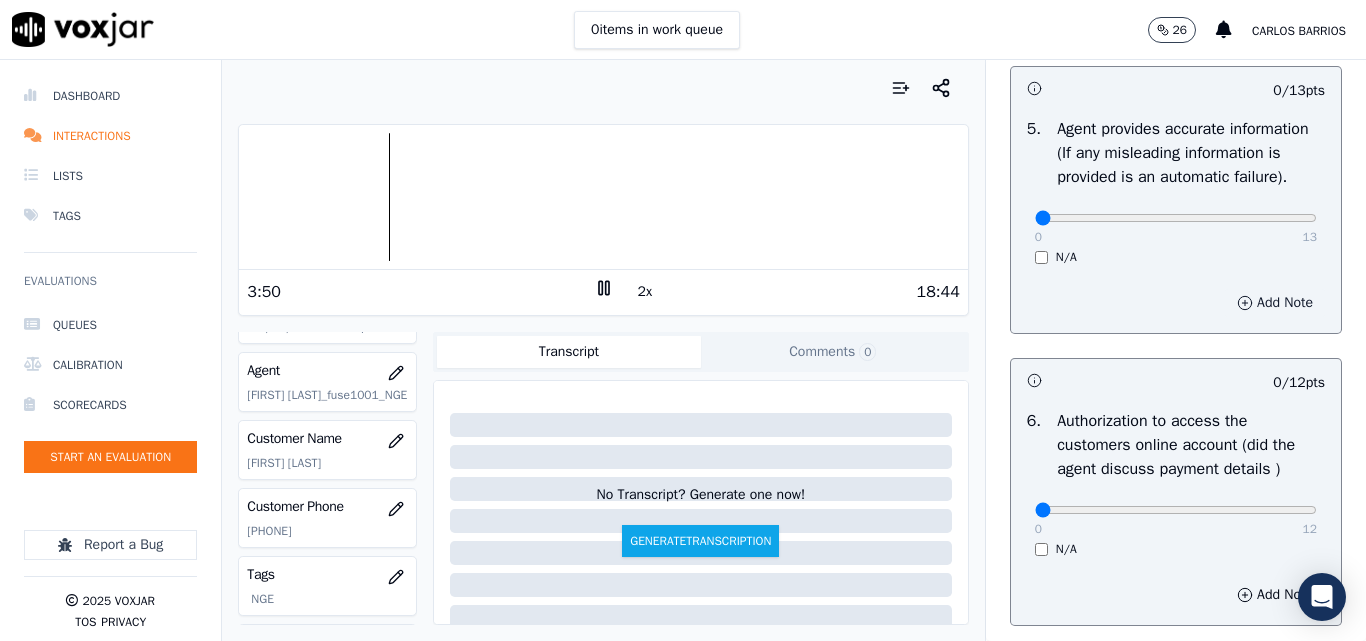 scroll, scrollTop: 1200, scrollLeft: 0, axis: vertical 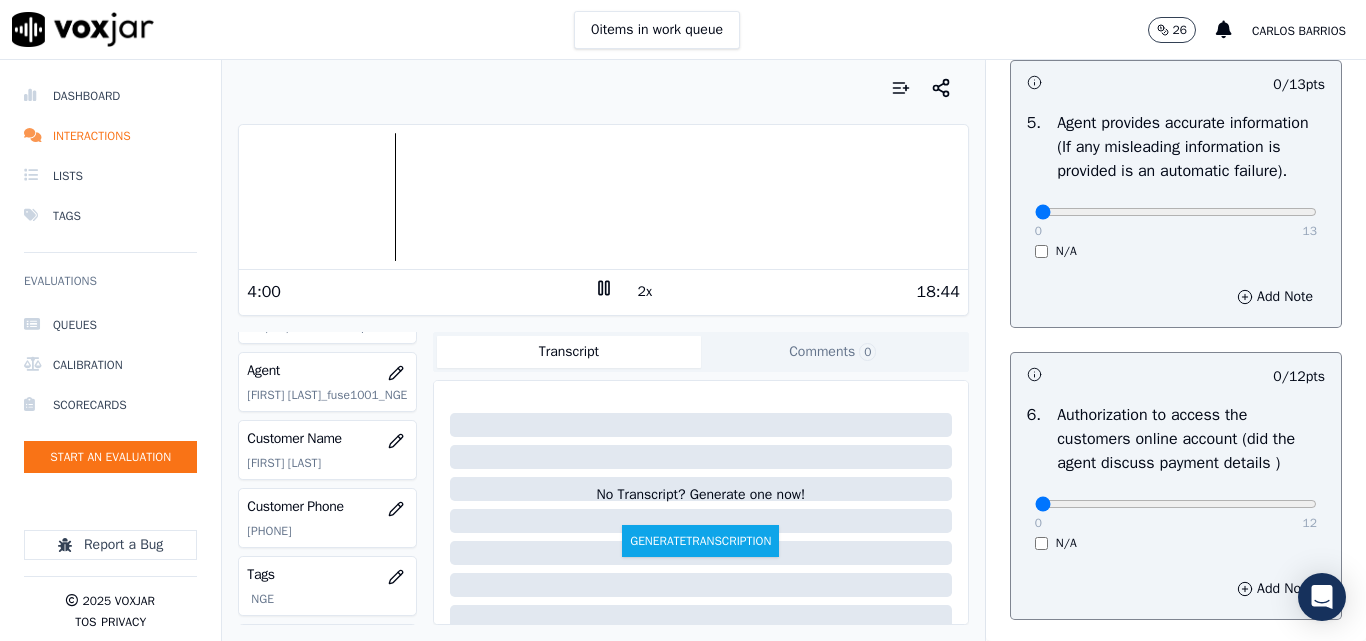 click on "[PHONE]" 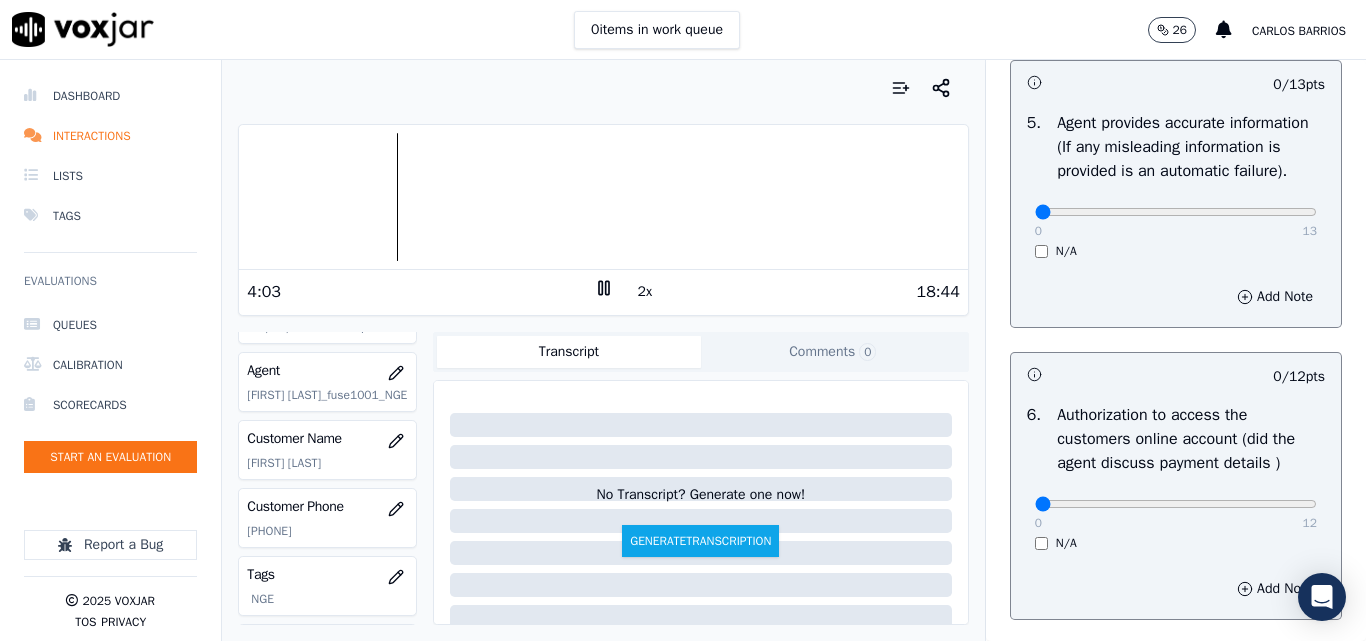 copy on "[PHONE]" 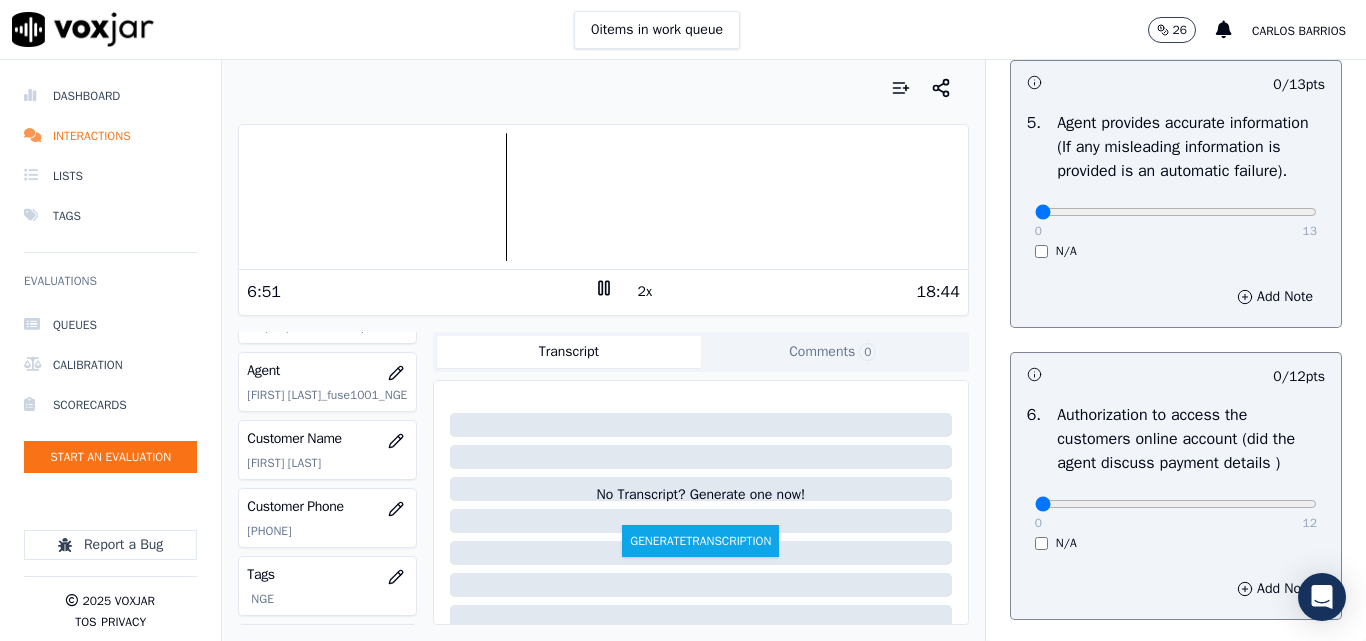 click at bounding box center [603, 197] 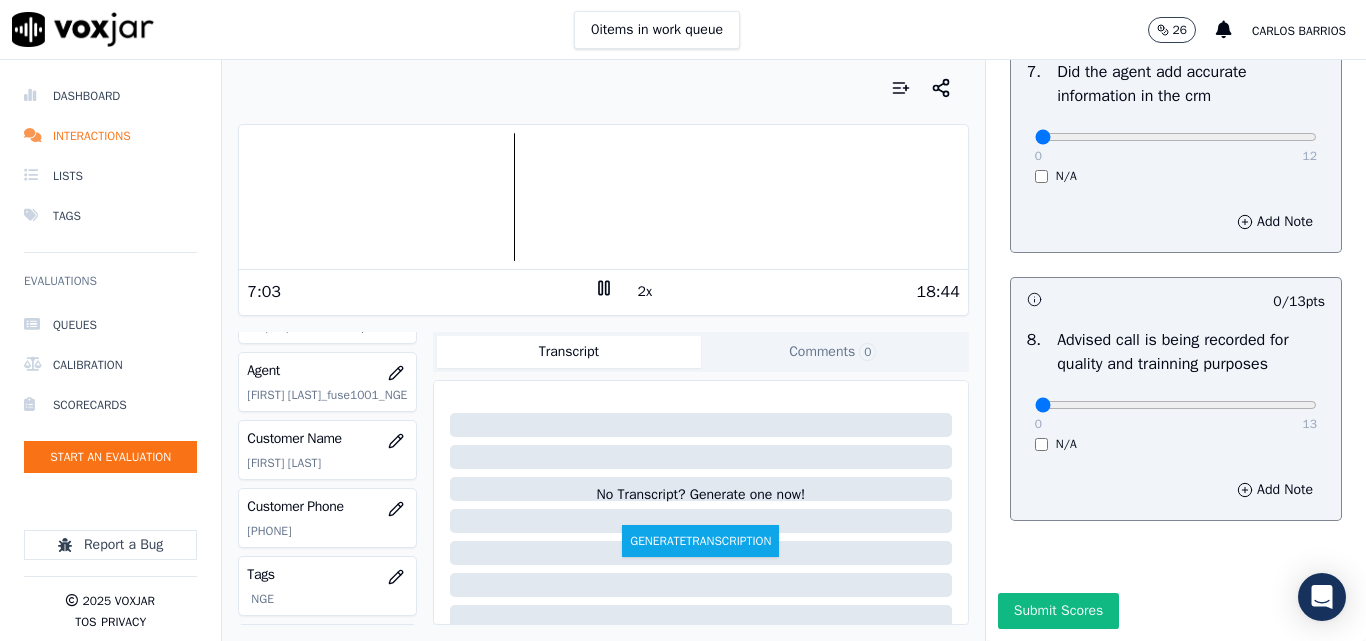 scroll, scrollTop: 1928, scrollLeft: 0, axis: vertical 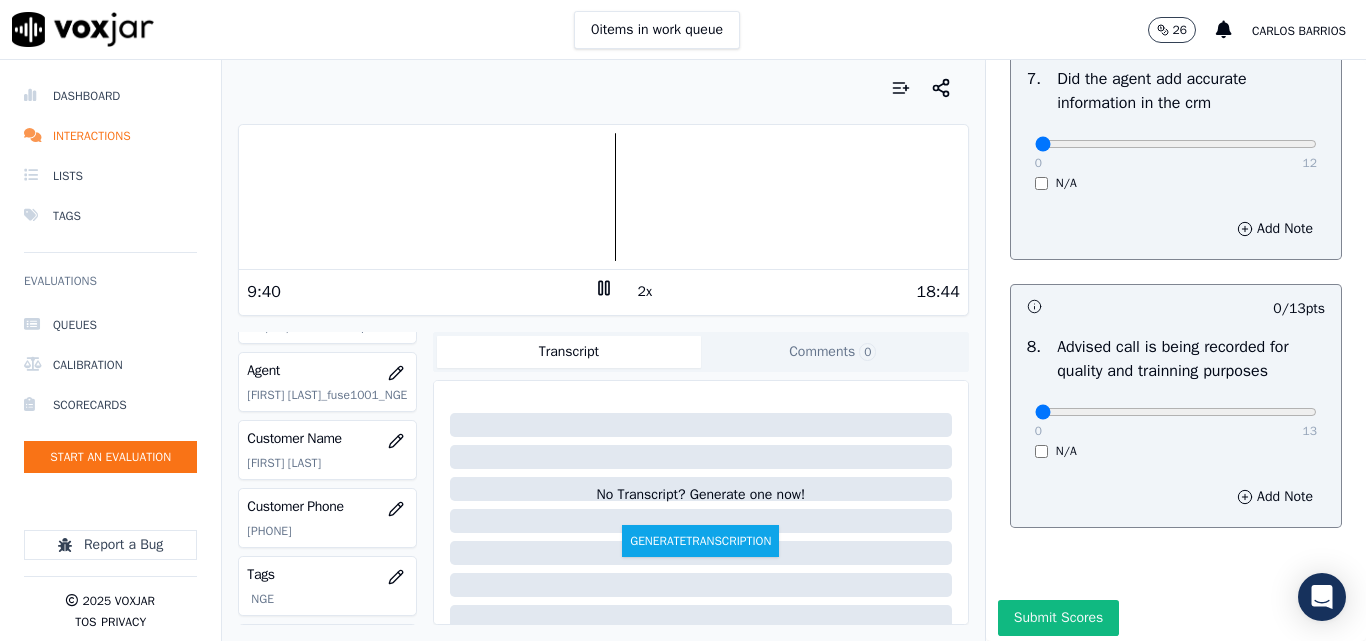 click 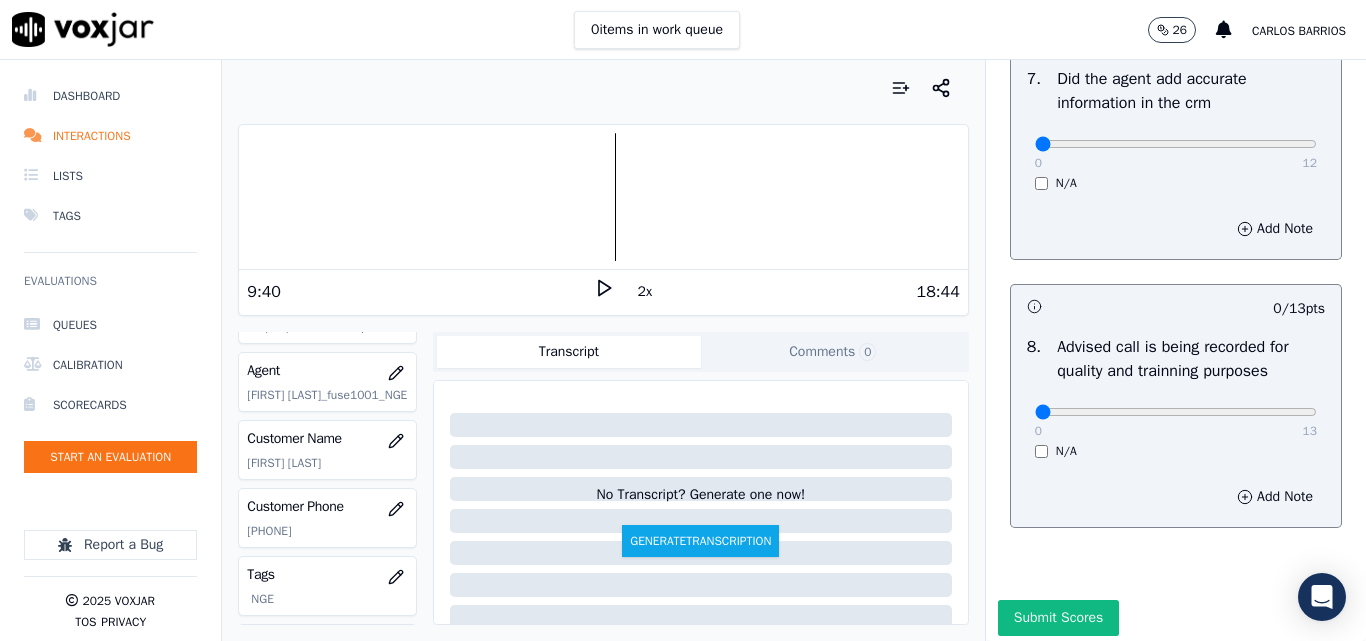 click on "Customer Phone" at bounding box center (327, 507) 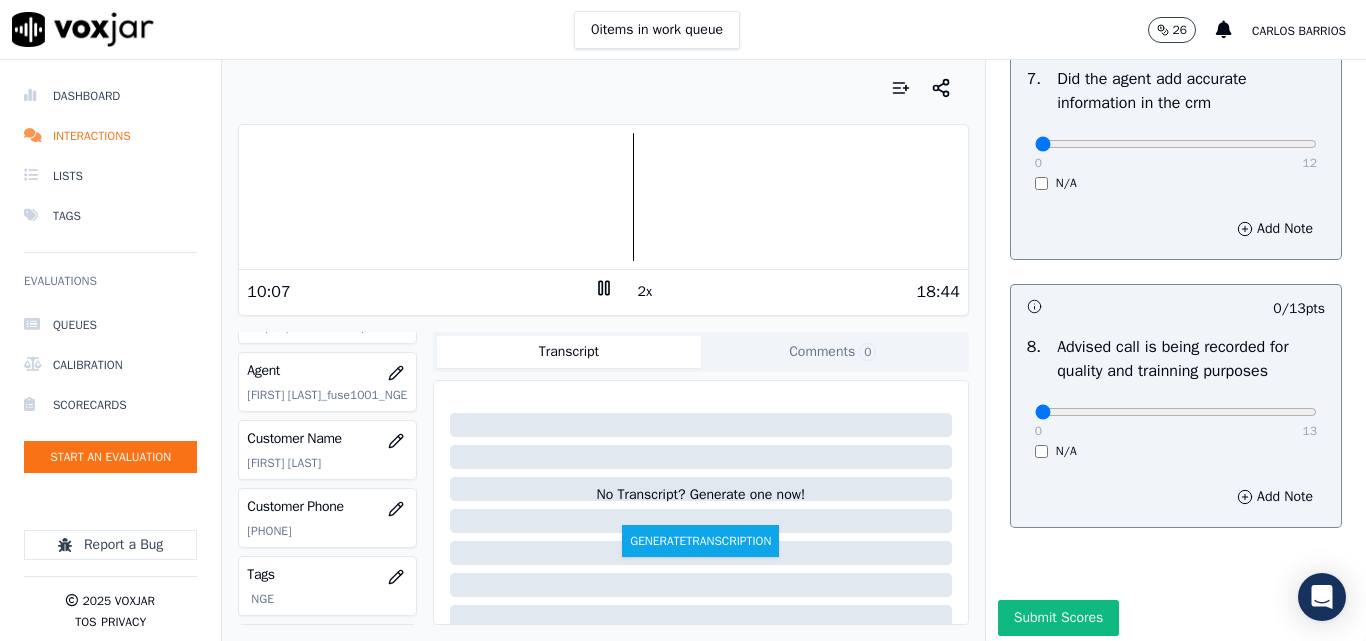 click at bounding box center (603, 197) 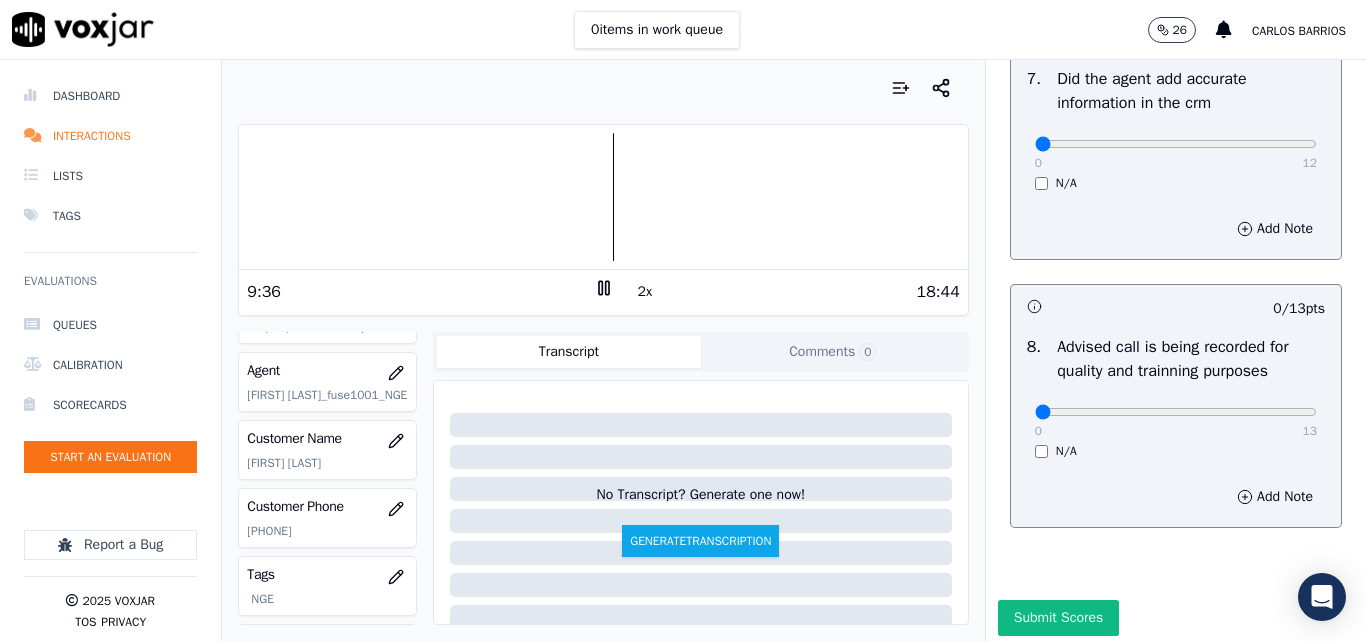 click at bounding box center (603, 197) 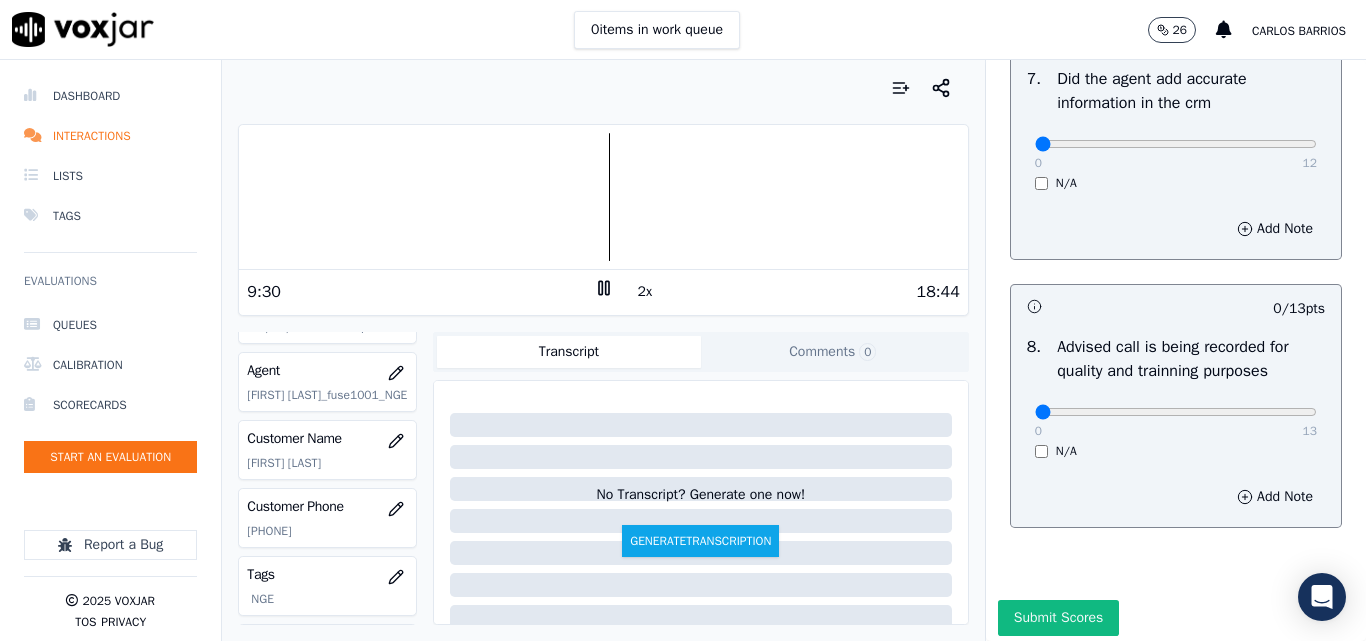 click at bounding box center (603, 197) 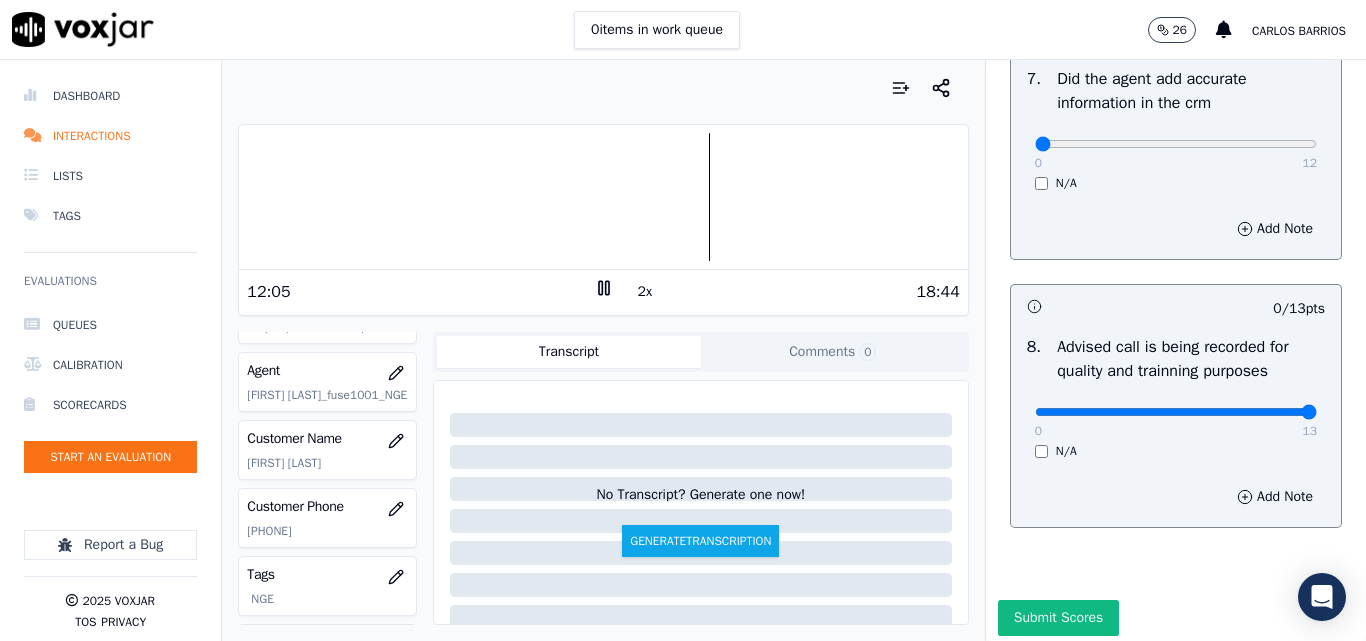 type on "13" 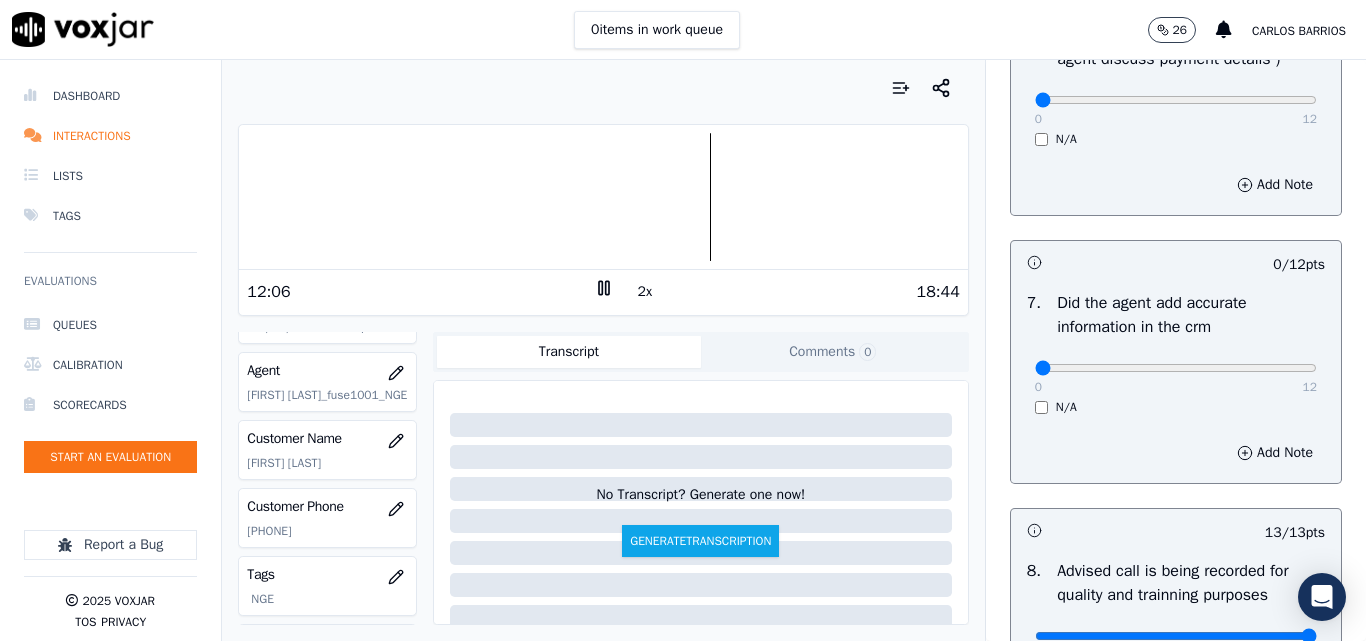 scroll, scrollTop: 1528, scrollLeft: 0, axis: vertical 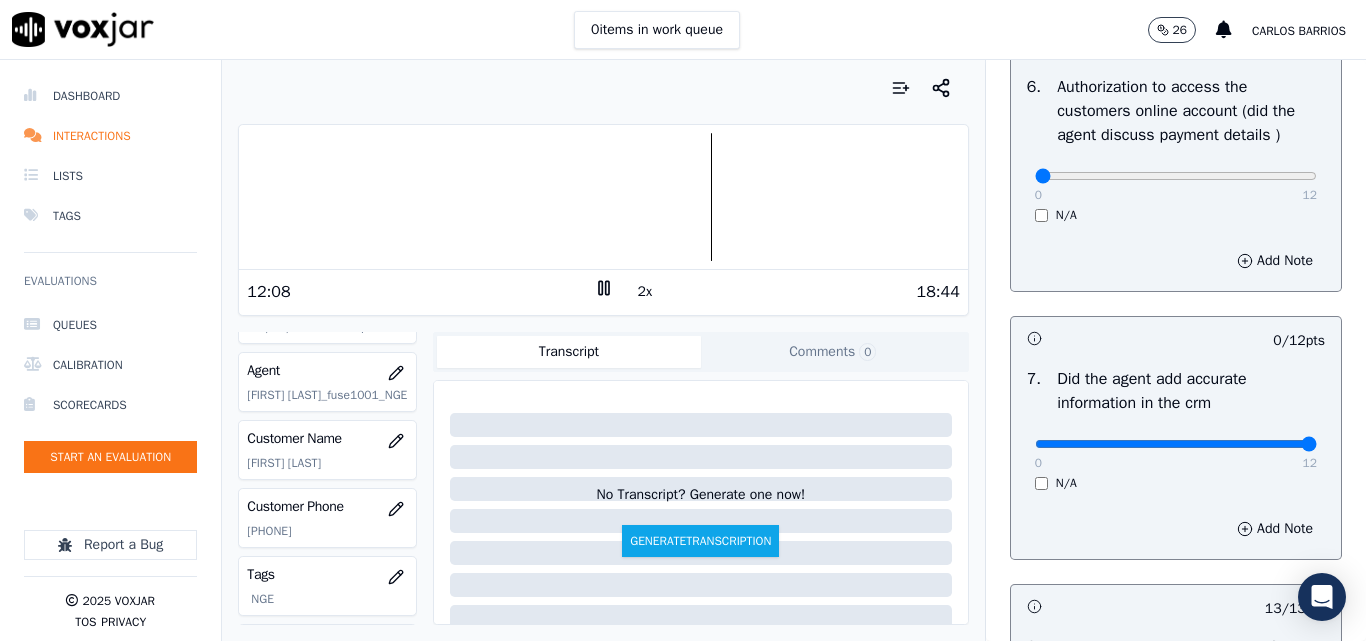 type on "12" 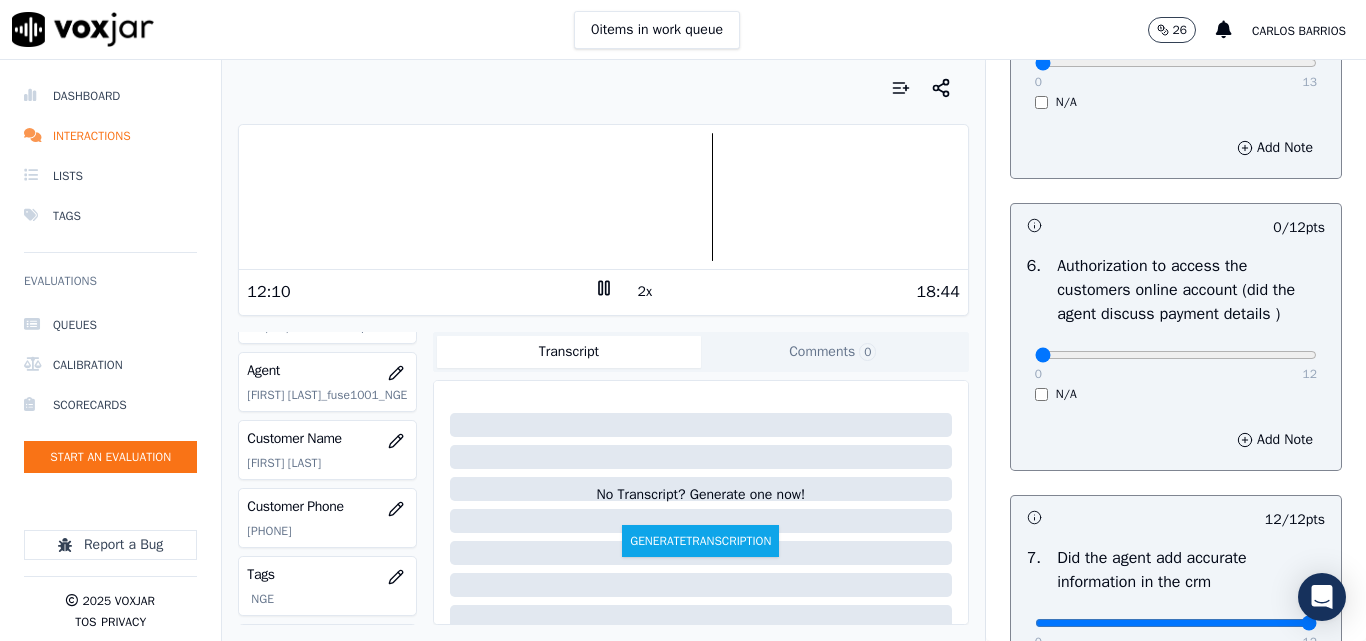 scroll, scrollTop: 1328, scrollLeft: 0, axis: vertical 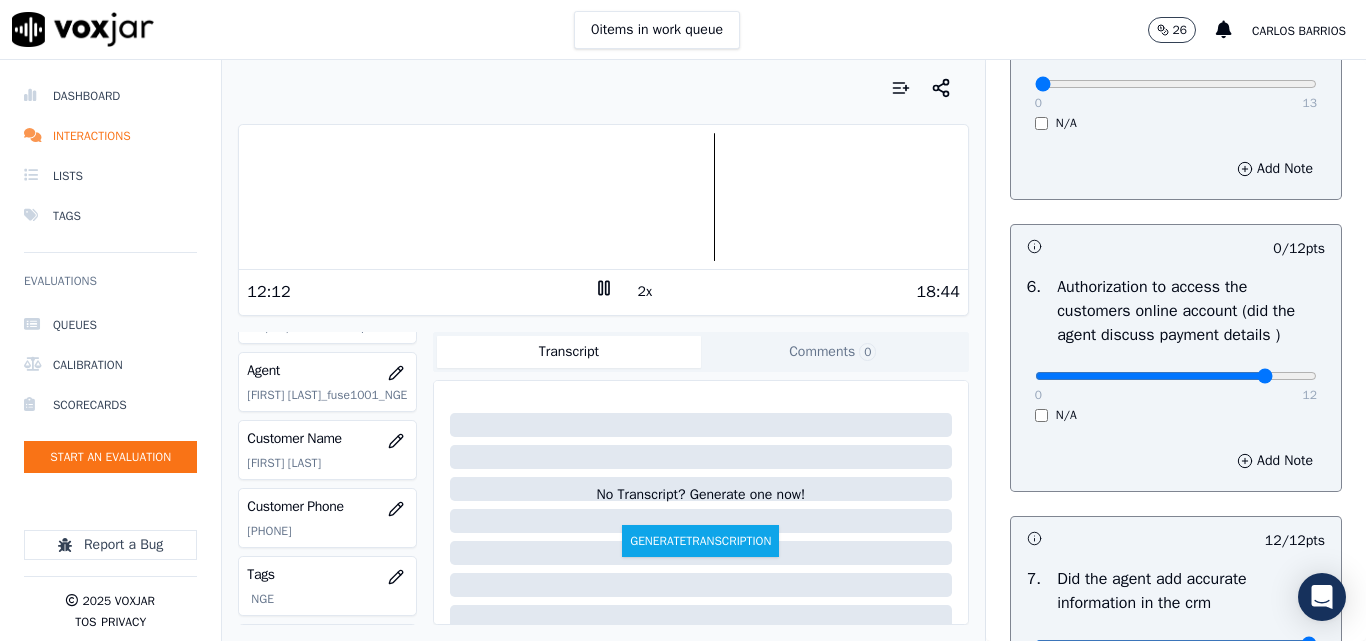 type on "10" 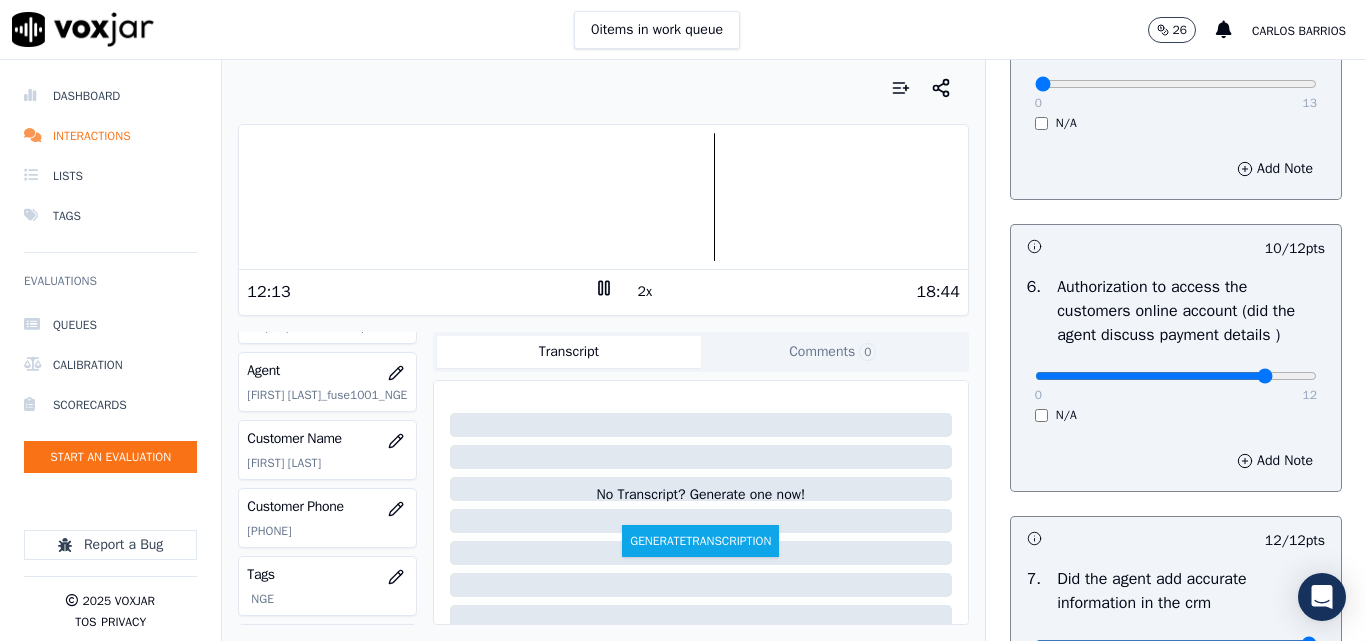 scroll, scrollTop: 1028, scrollLeft: 0, axis: vertical 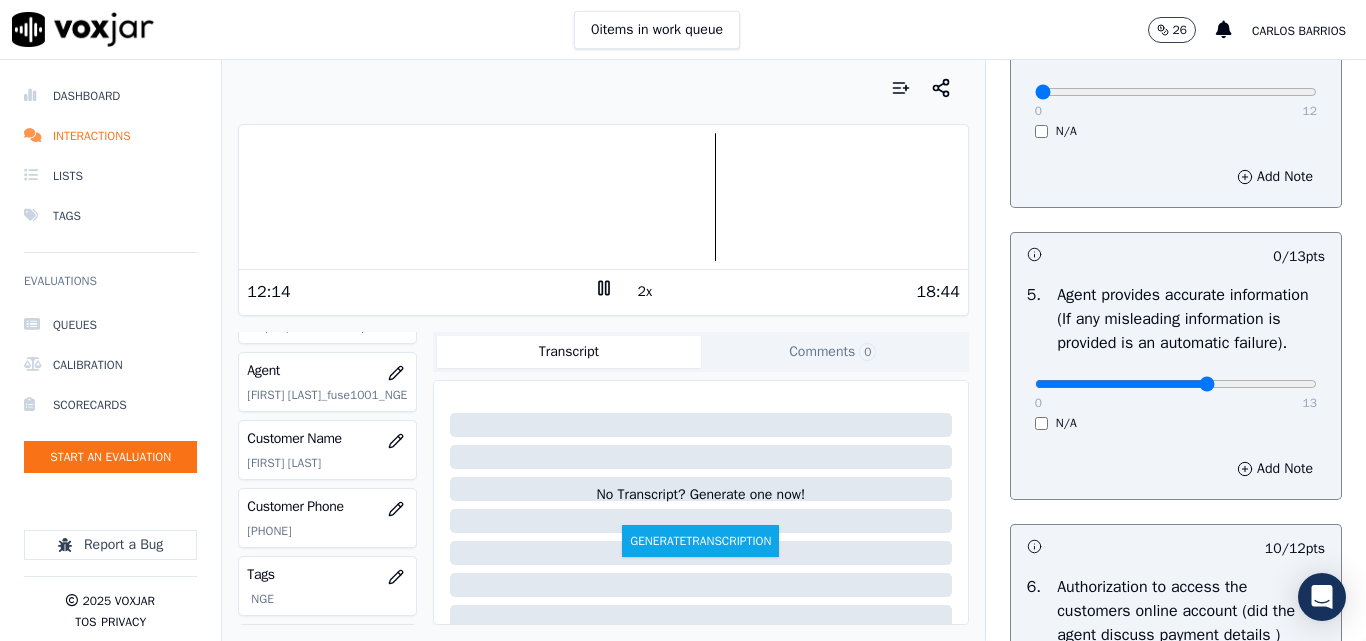 type on "8" 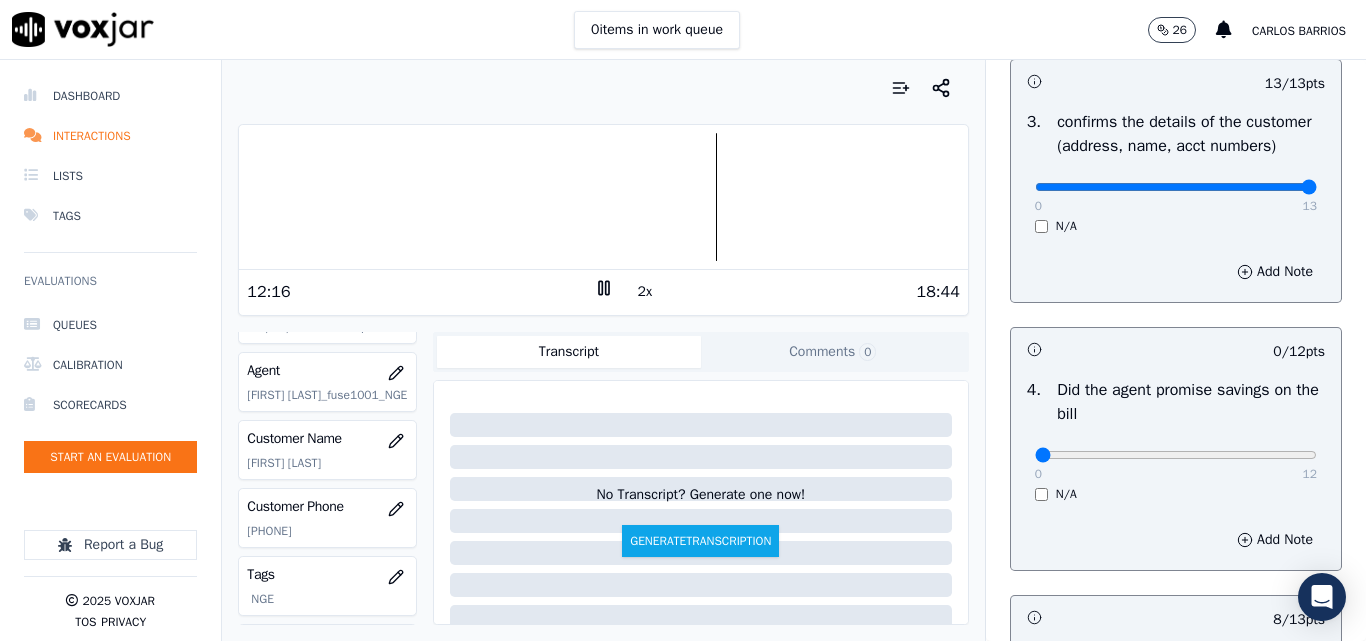 scroll, scrollTop: 628, scrollLeft: 0, axis: vertical 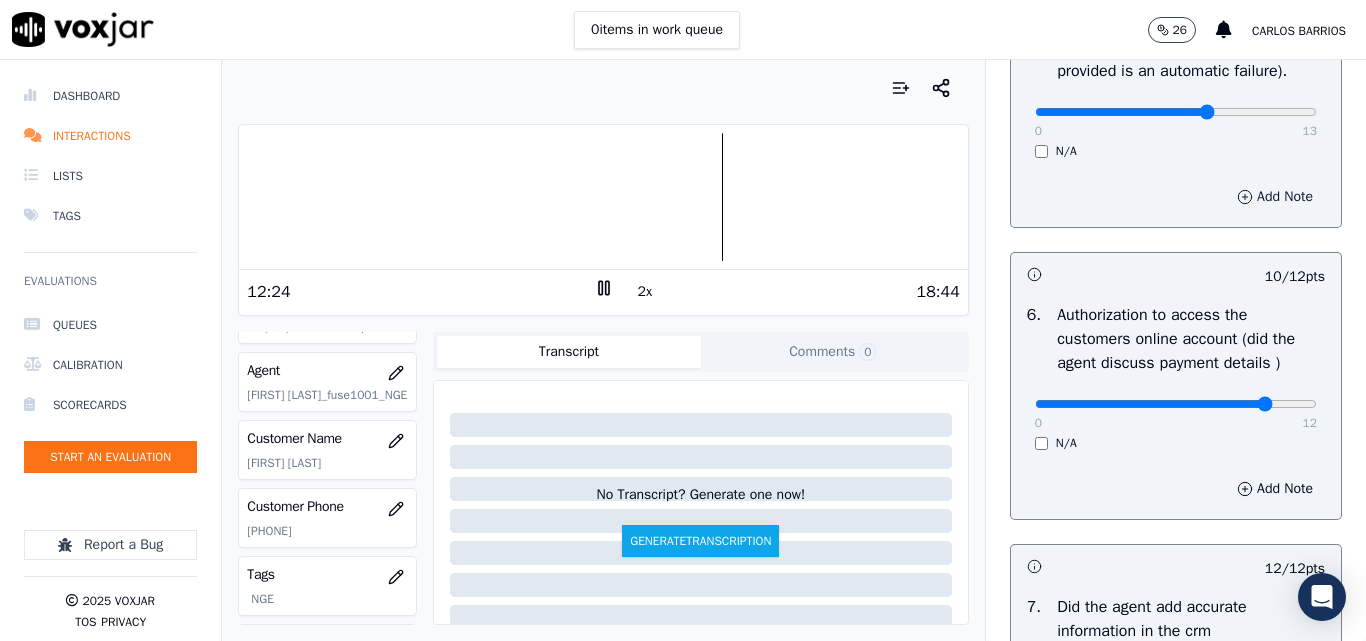 click on "Add Note" at bounding box center (1275, 197) 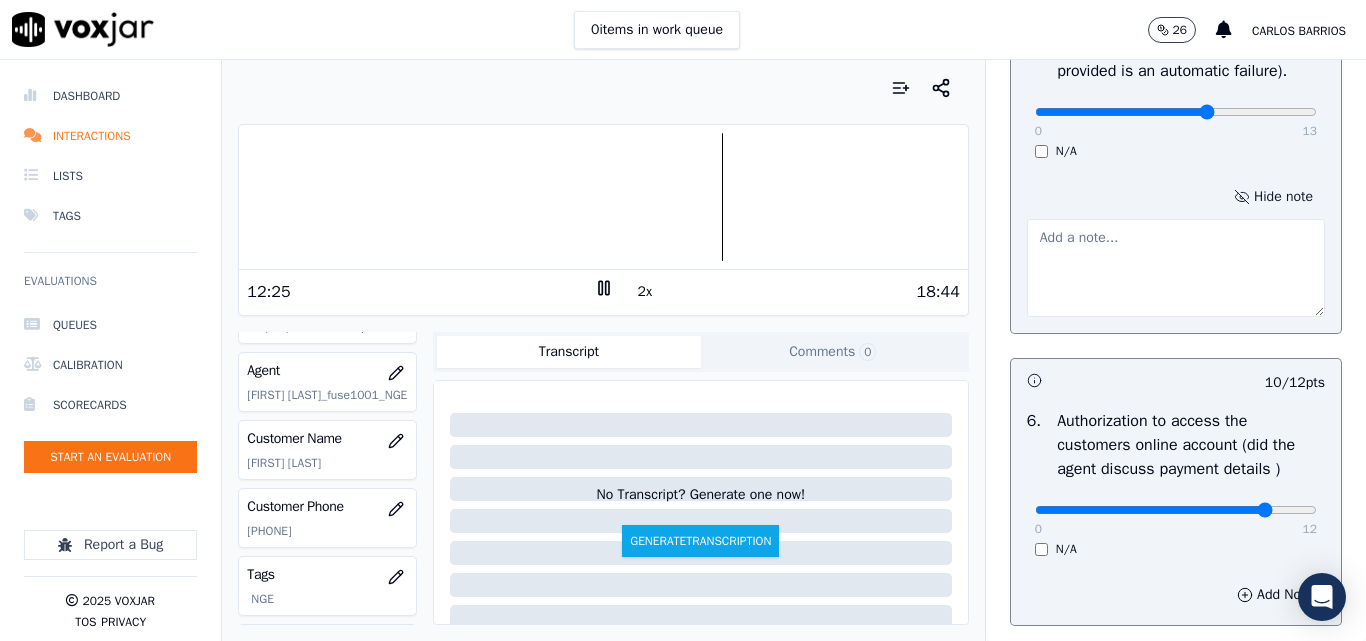 type 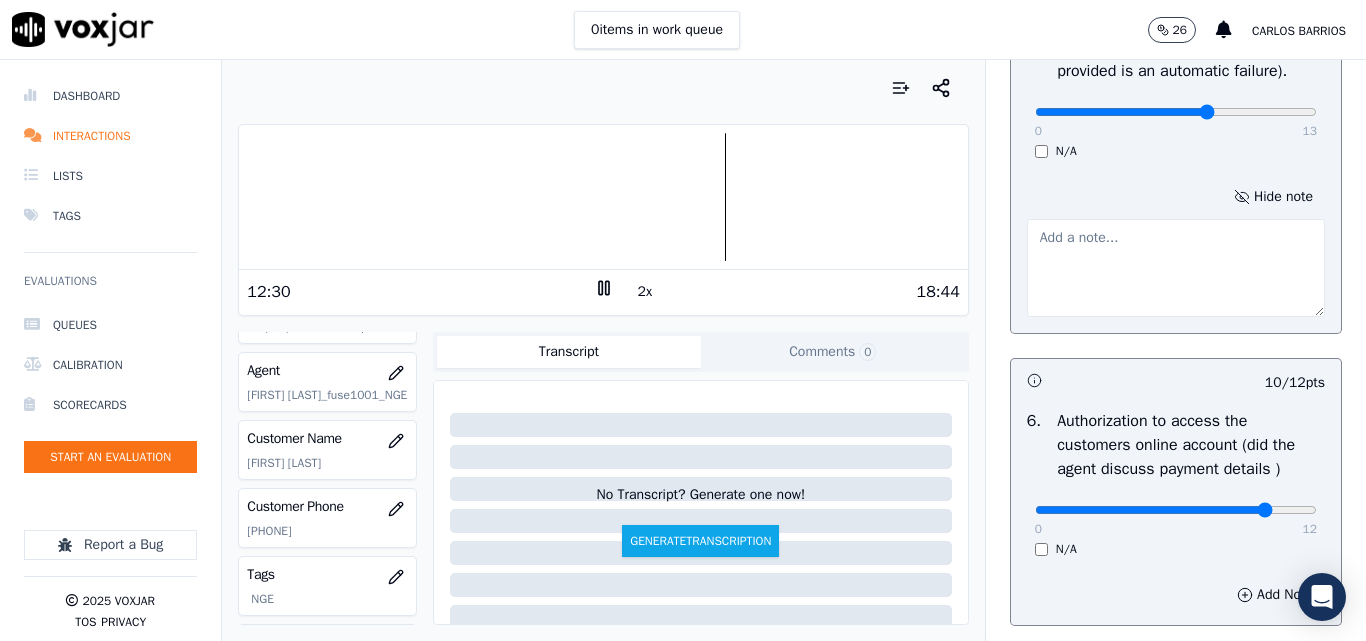 click at bounding box center (1176, 268) 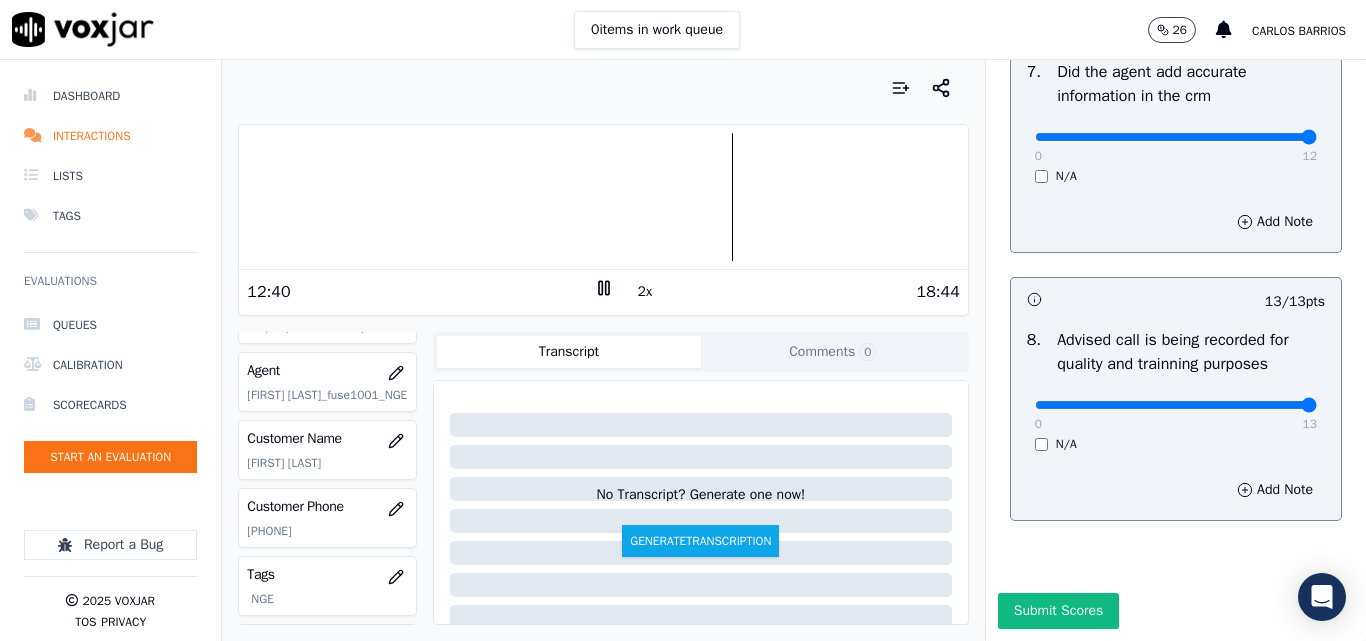scroll, scrollTop: 2034, scrollLeft: 0, axis: vertical 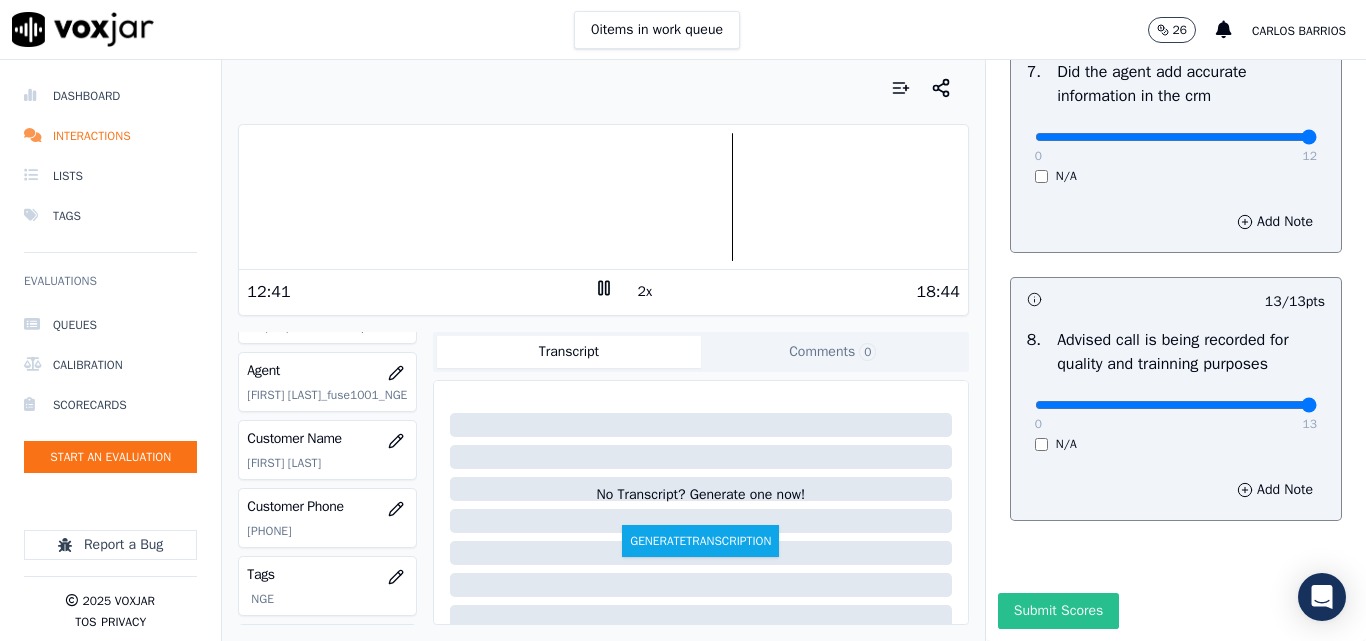 type on "SPITCH" 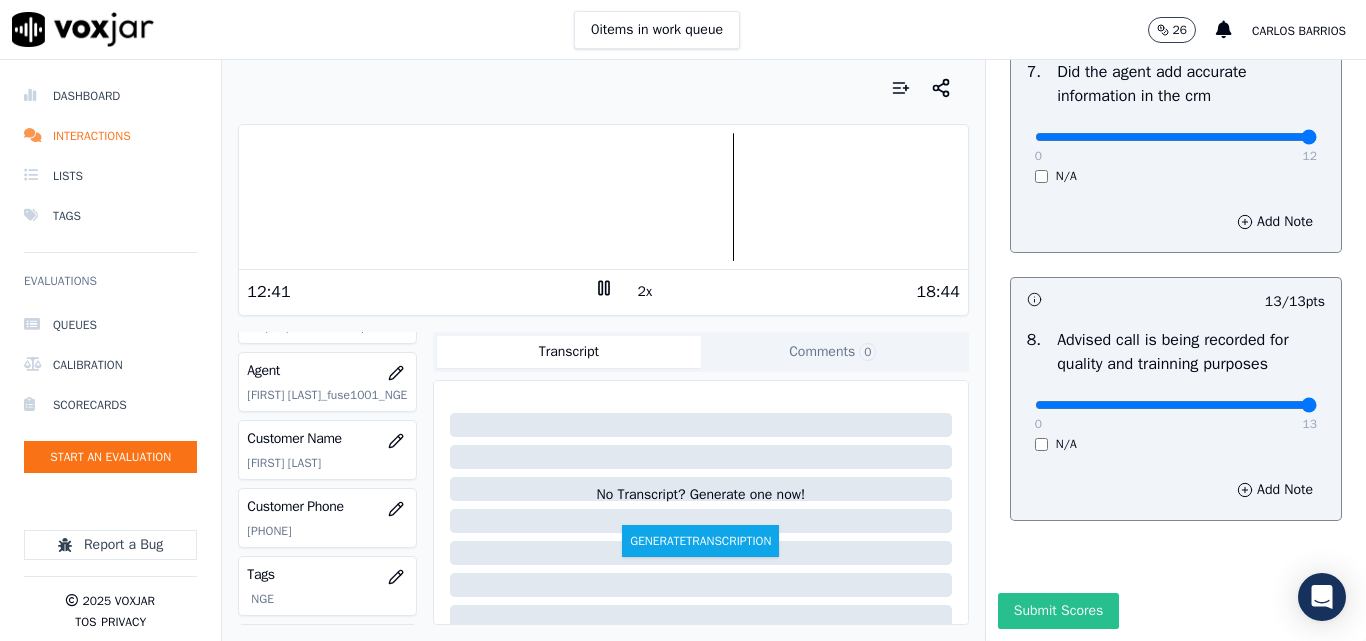 click on "Submit Scores" at bounding box center [1058, 611] 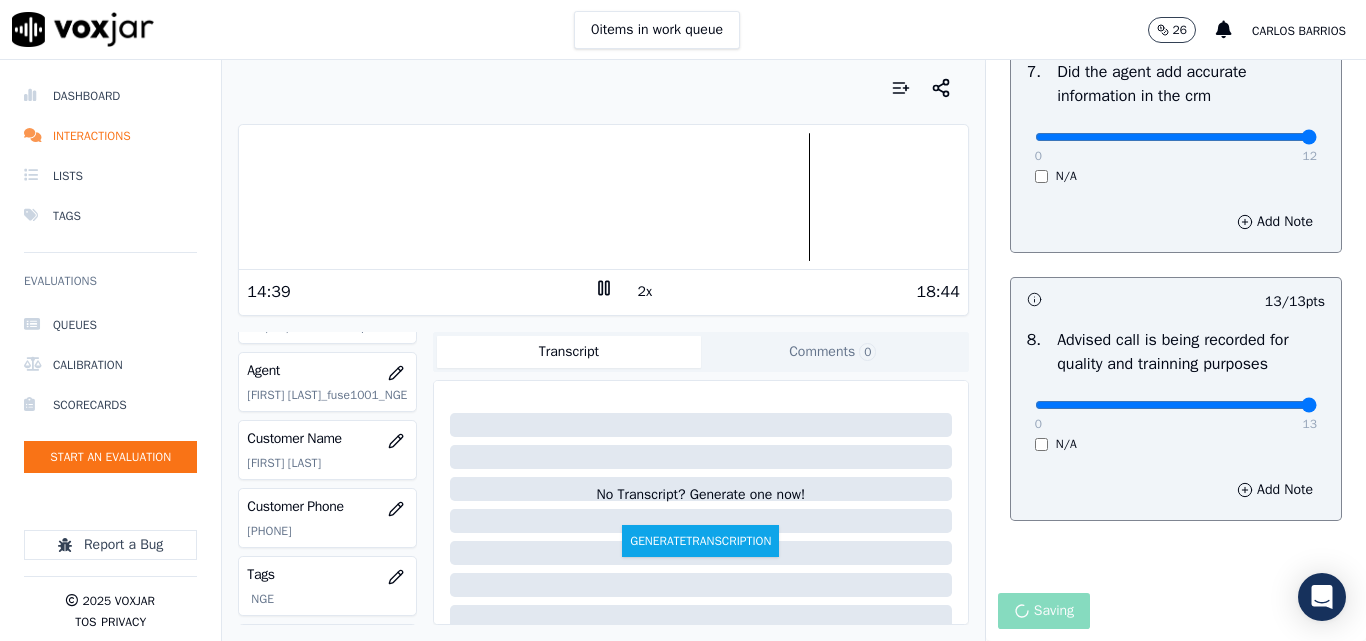 click at bounding box center (603, 197) 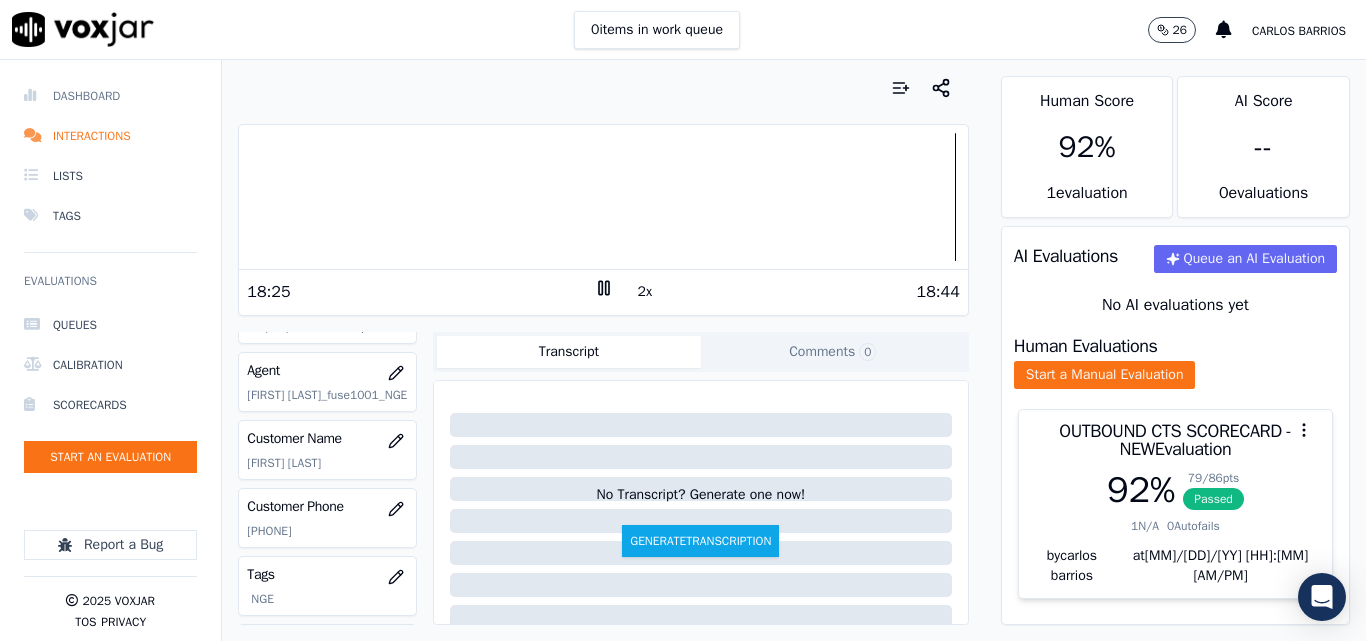 click on "Dashboard" at bounding box center [110, 96] 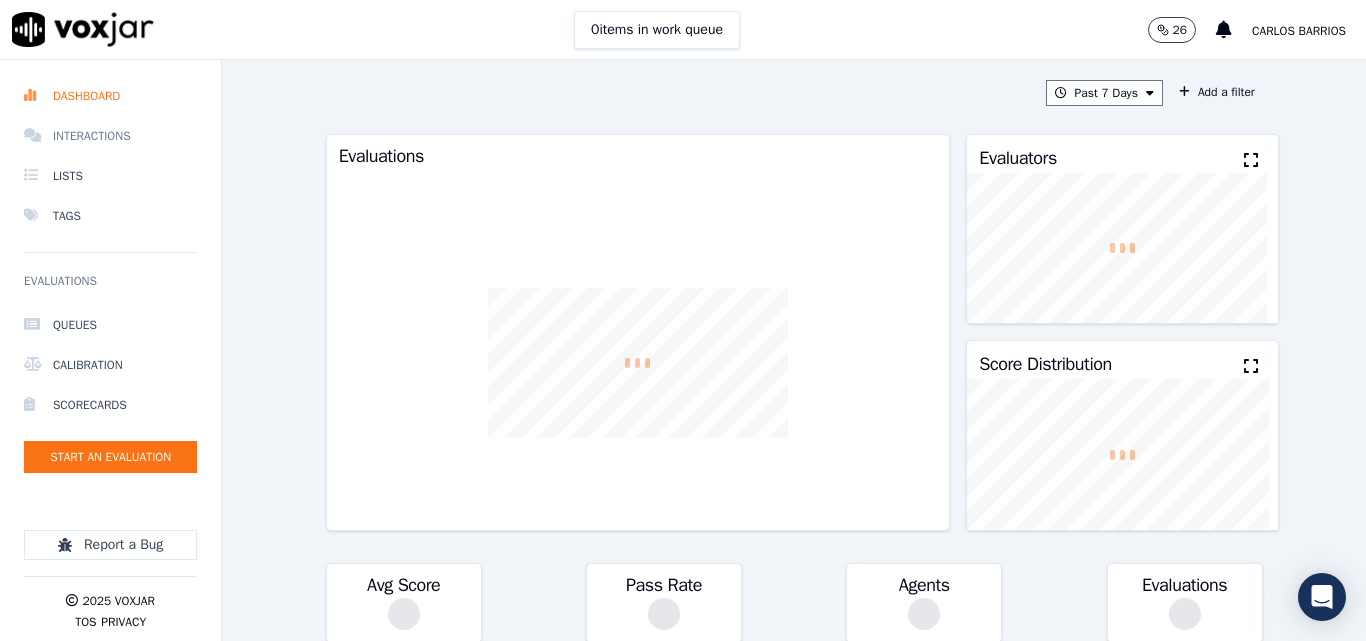 click on "Interactions" at bounding box center [110, 136] 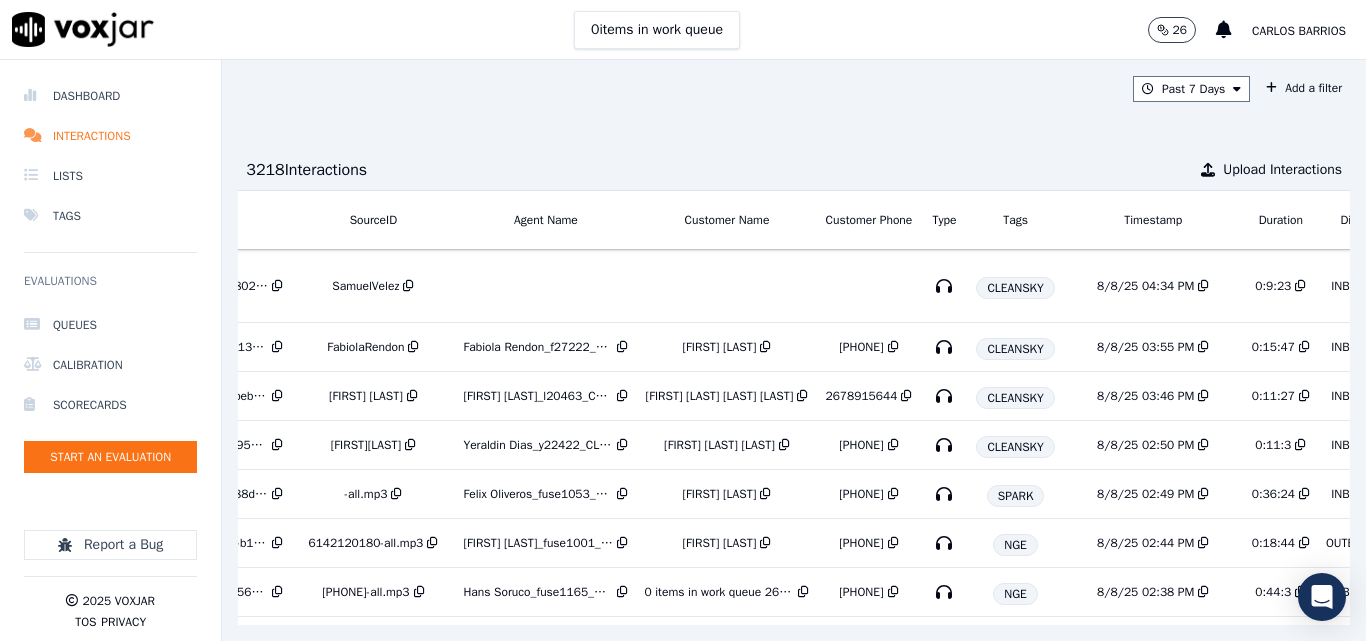 scroll, scrollTop: 0, scrollLeft: 326, axis: horizontal 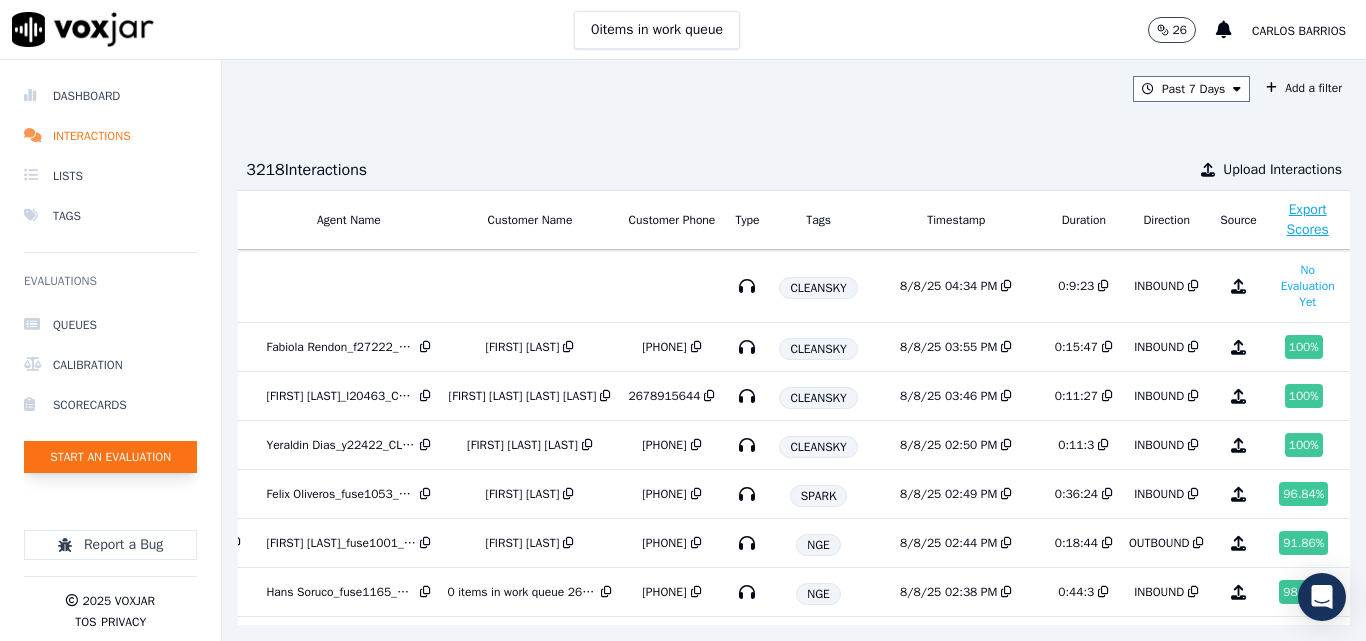 click on "Start an Evaluation" 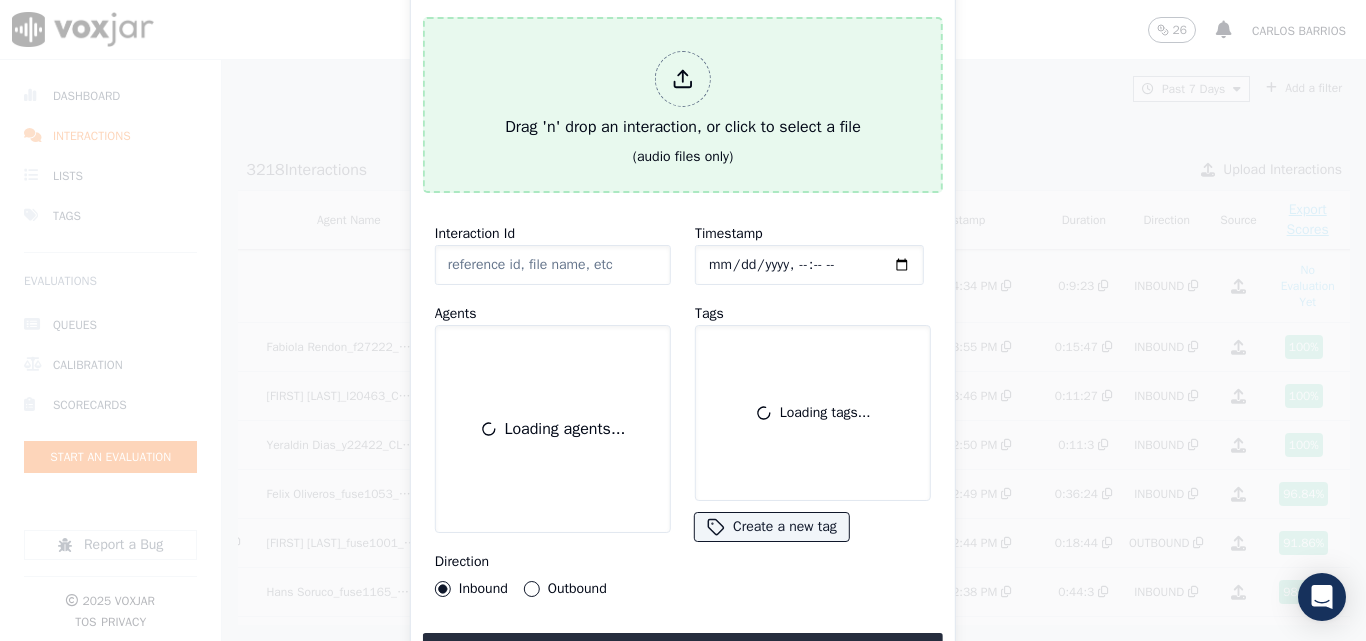click on "Drag 'n' drop an interaction, or click to select a file" at bounding box center (683, 95) 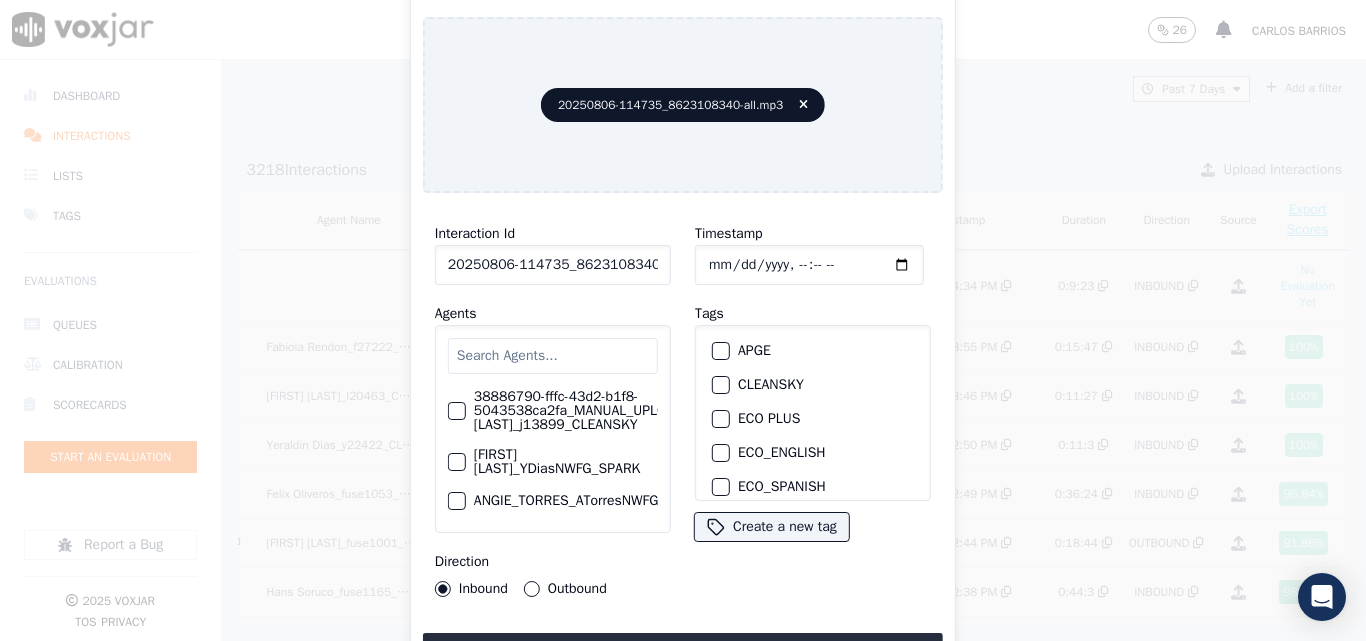 click at bounding box center (553, 356) 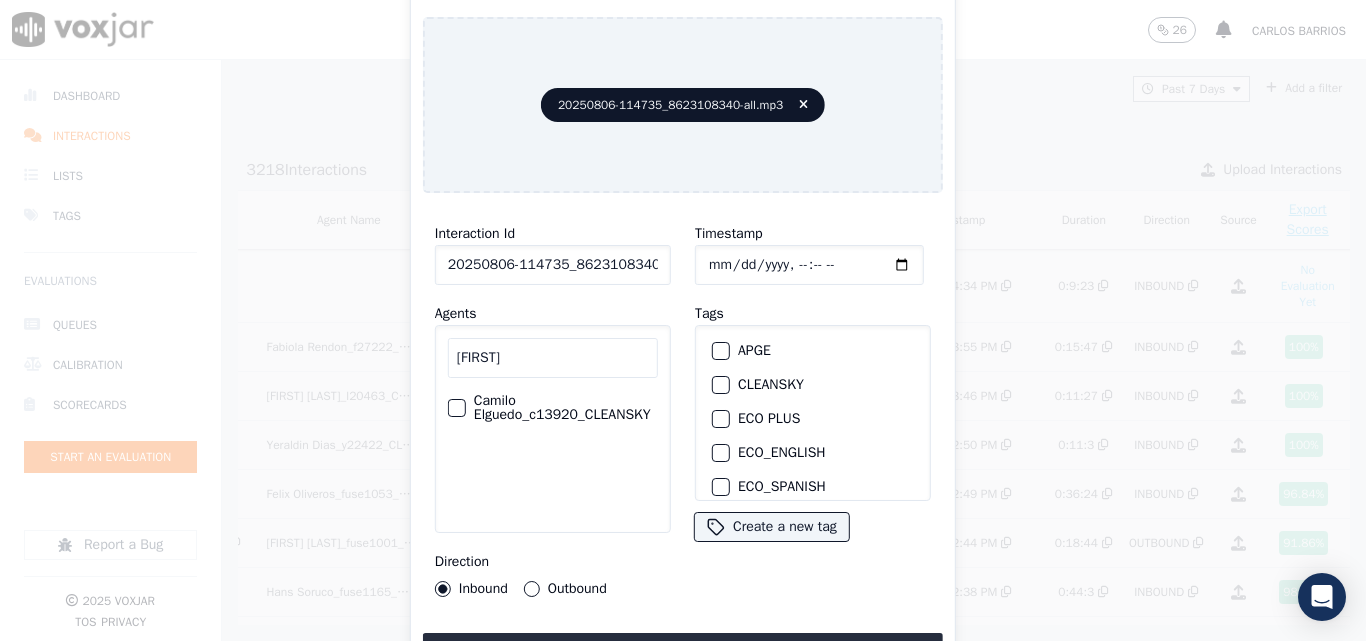 type on "[FIRST]" 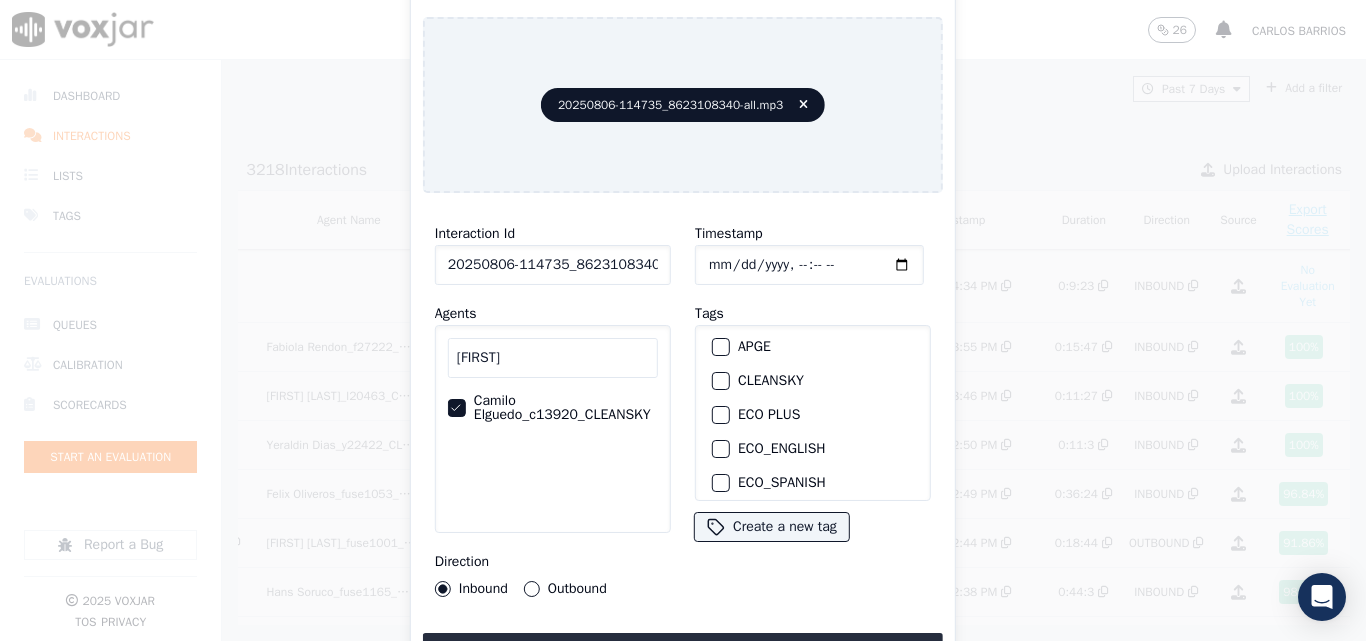 scroll, scrollTop: 0, scrollLeft: 0, axis: both 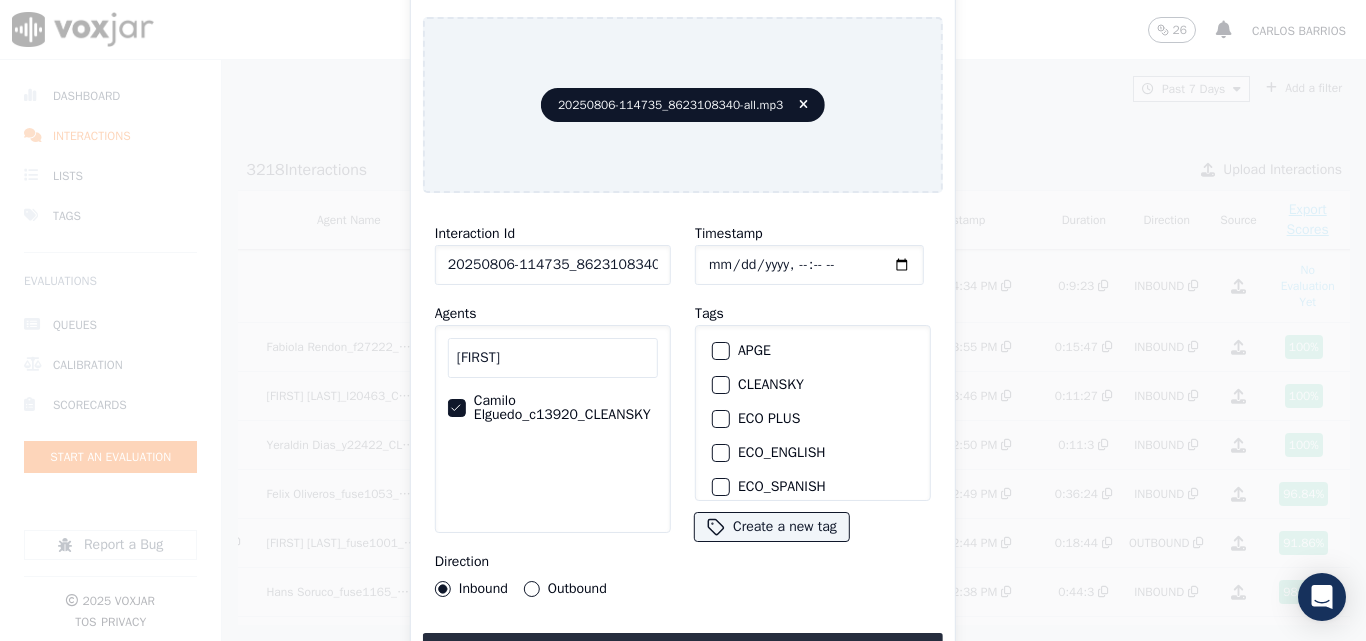 click at bounding box center [720, 385] 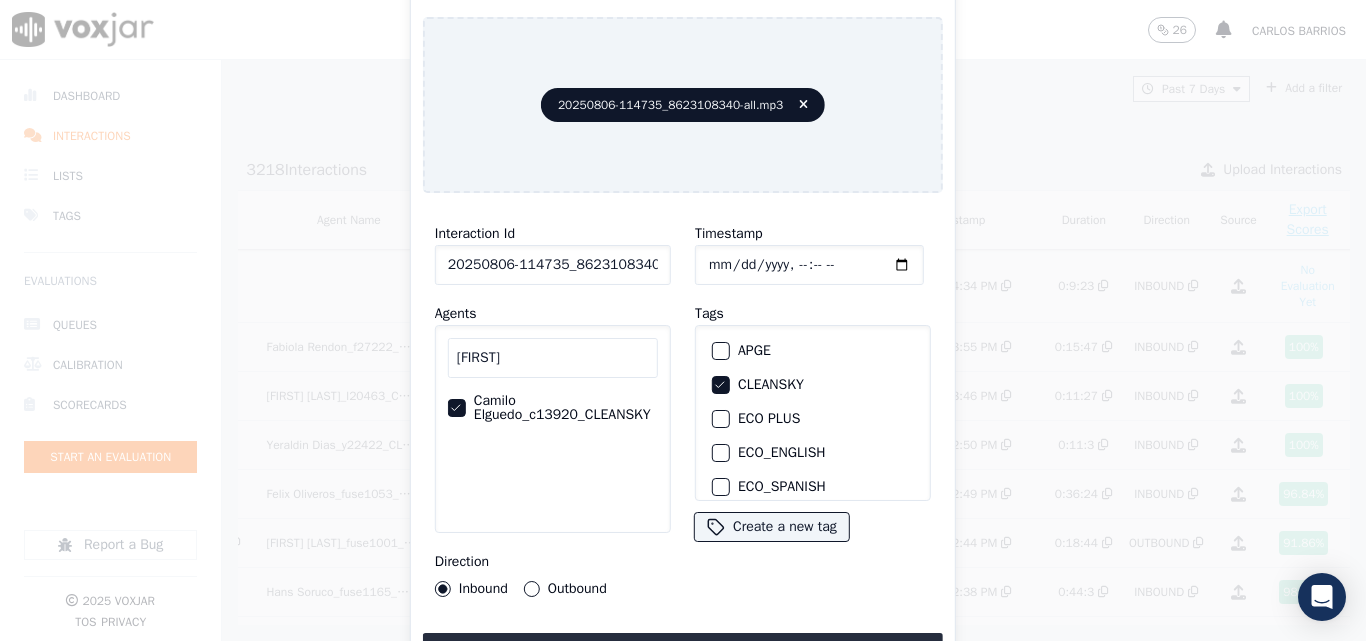 click on "Outbound" at bounding box center [532, 589] 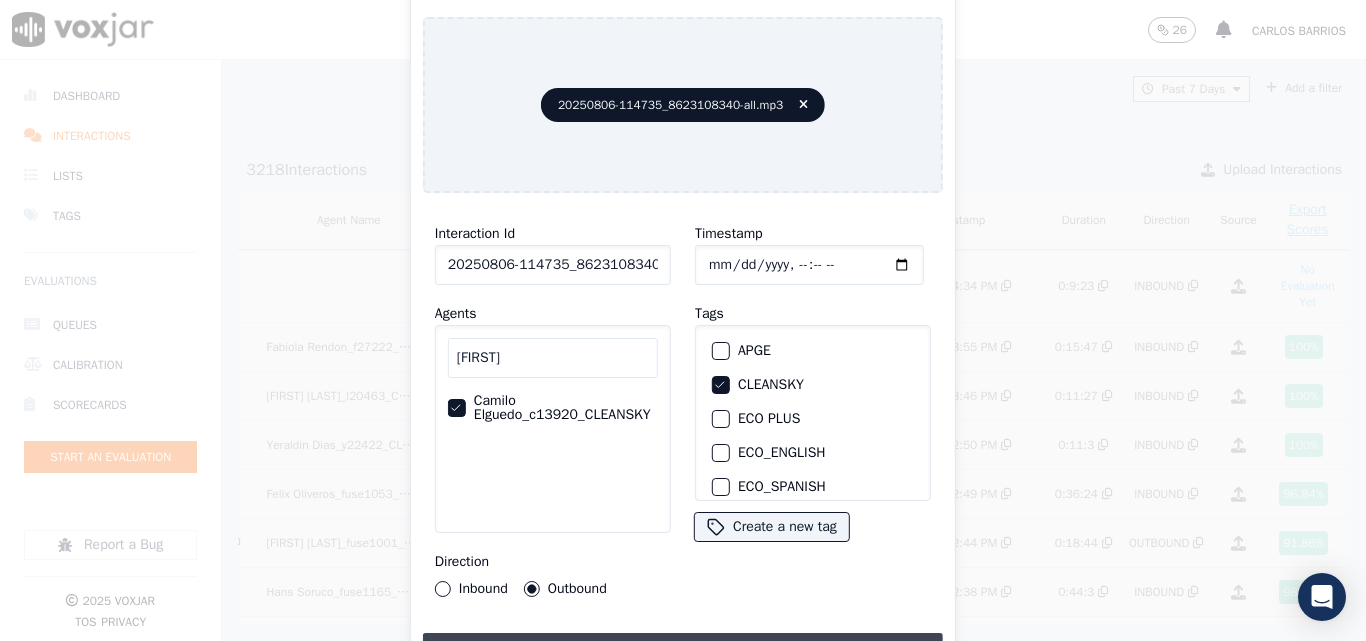 click on "Upload interaction to start evaluation" at bounding box center (683, 651) 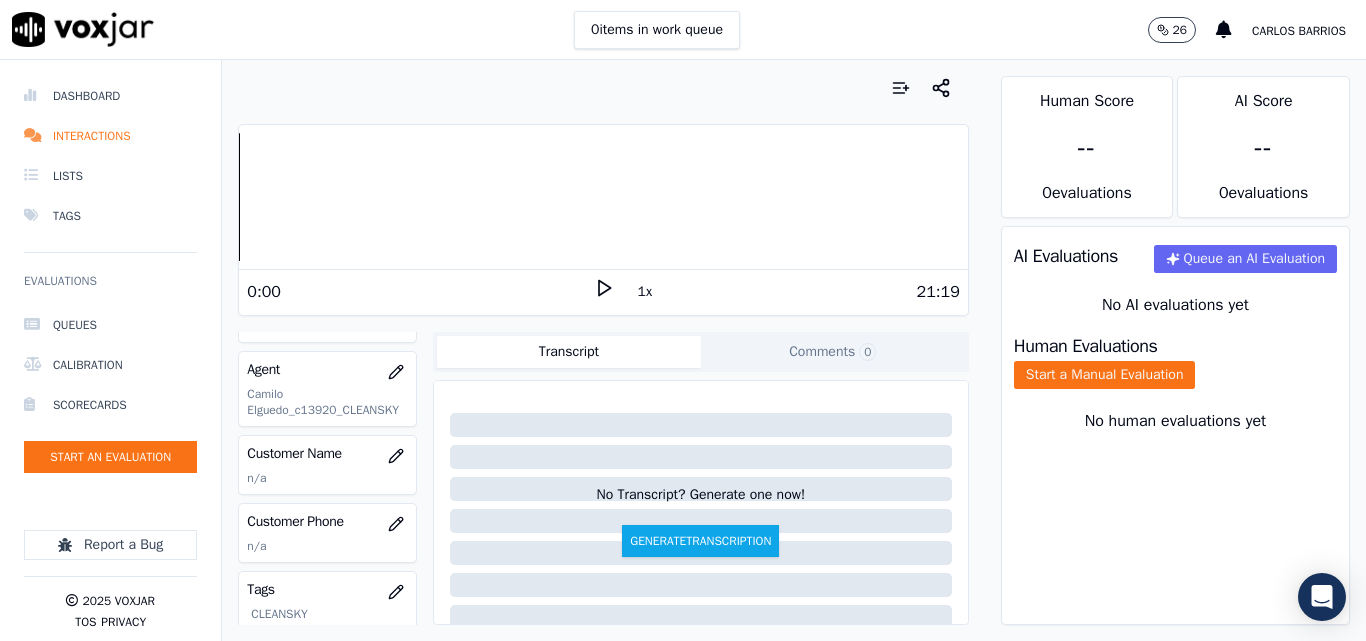 scroll, scrollTop: 200, scrollLeft: 0, axis: vertical 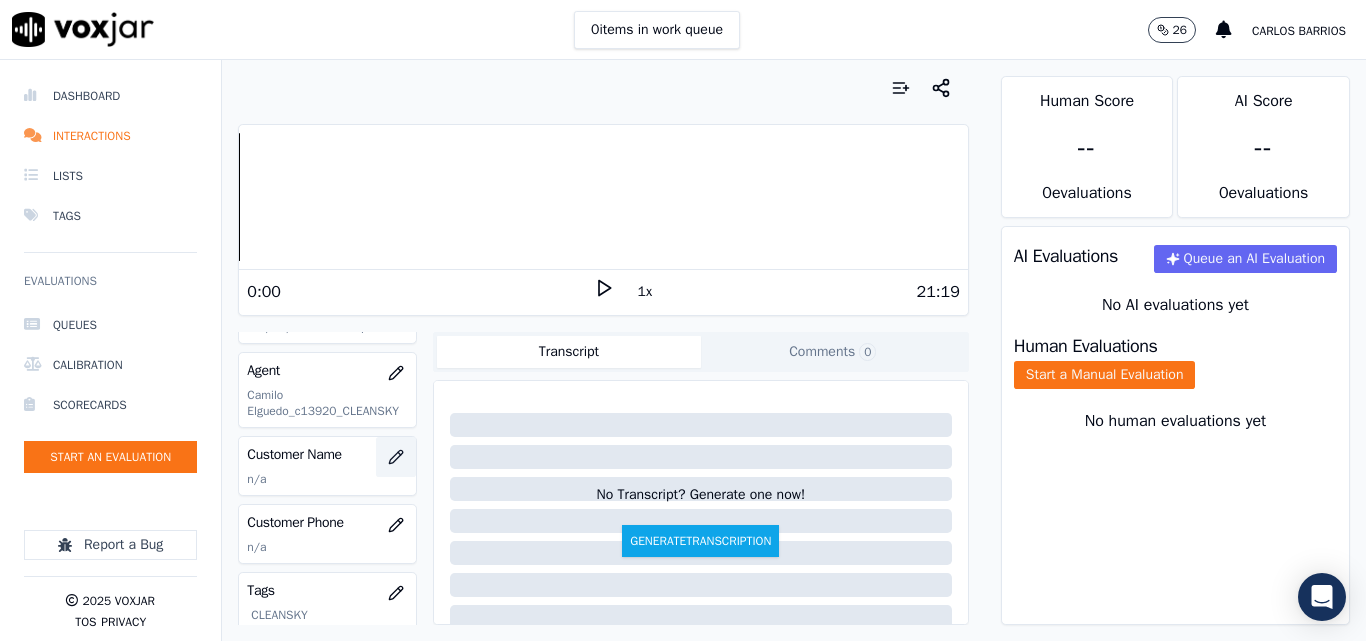 click 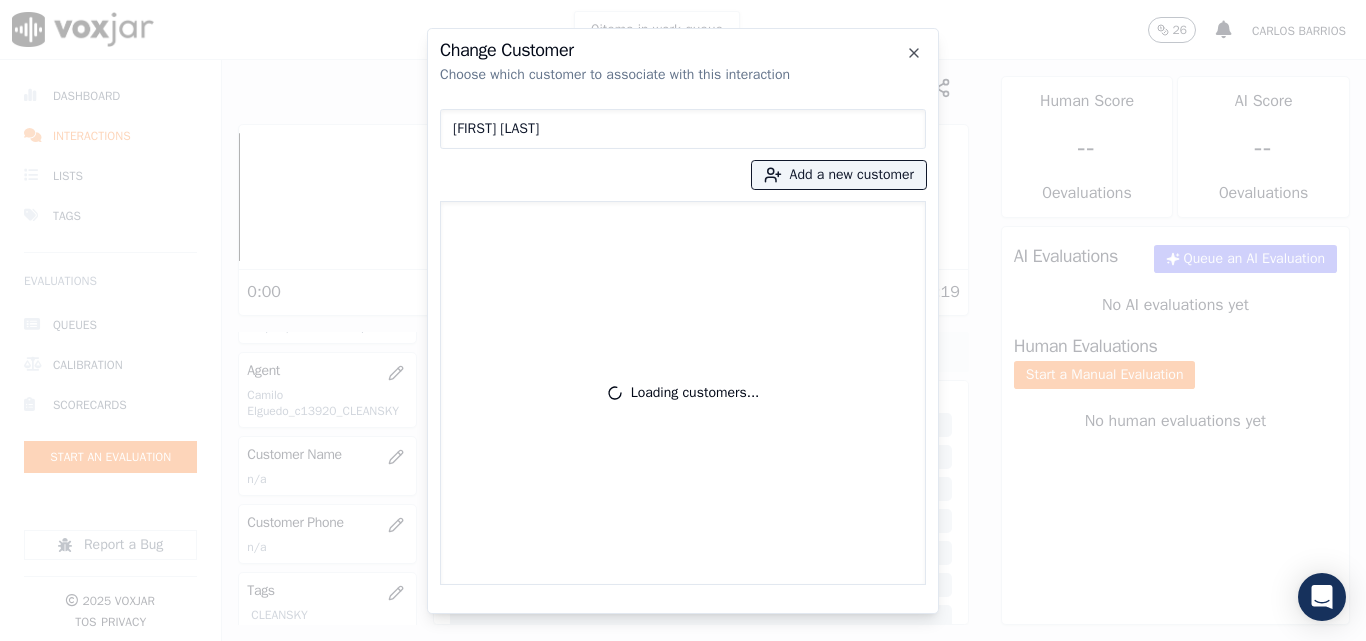 type on "[FIRST] [LAST]" 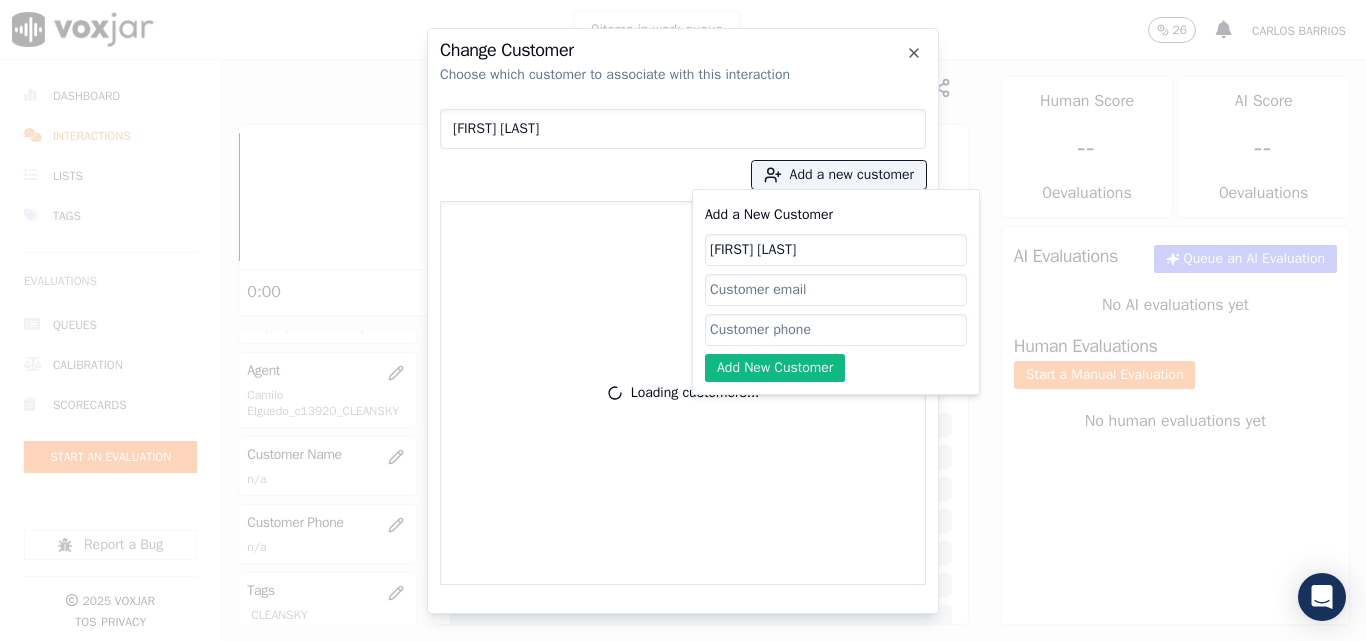 type on "[FIRST] [LAST]" 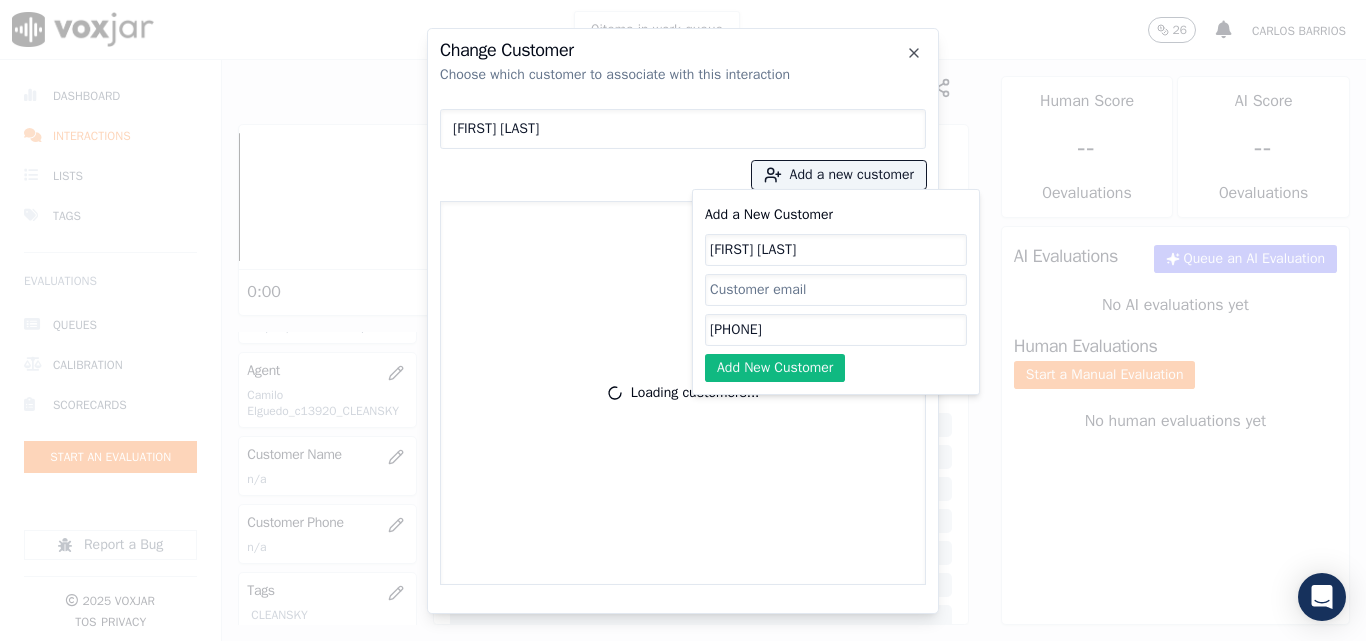 type on "[PHONE]" 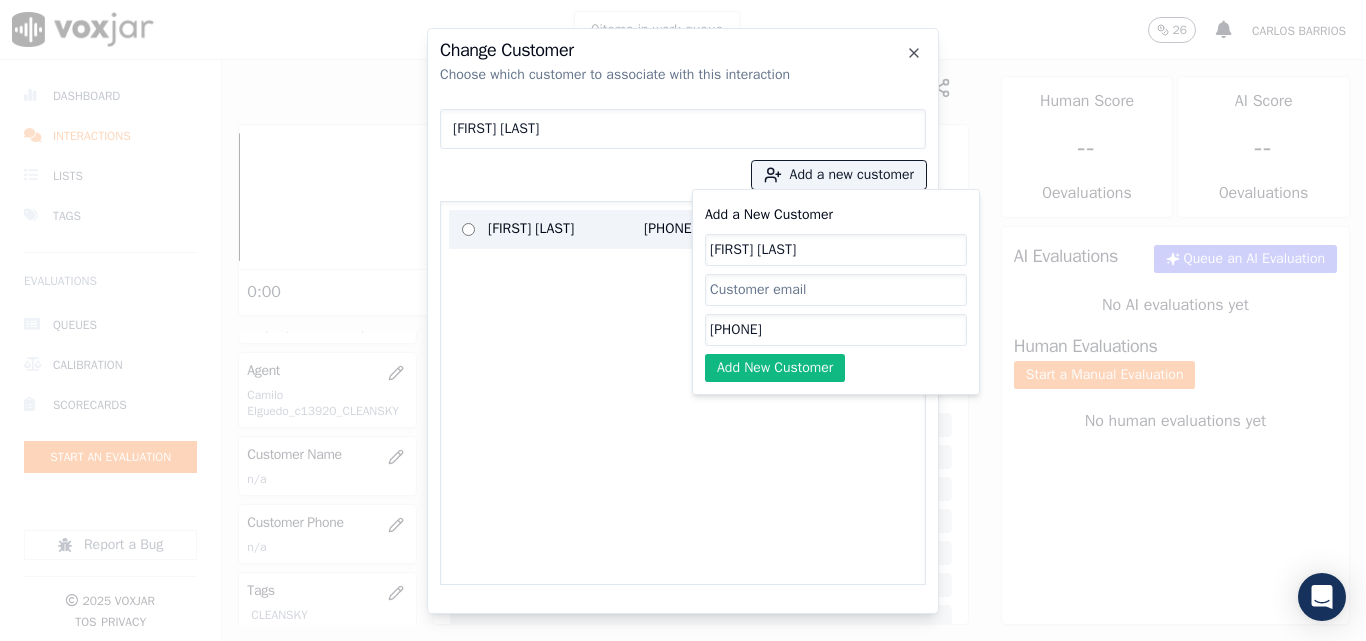 click on "[FIRST] [LAST]" at bounding box center [566, 229] 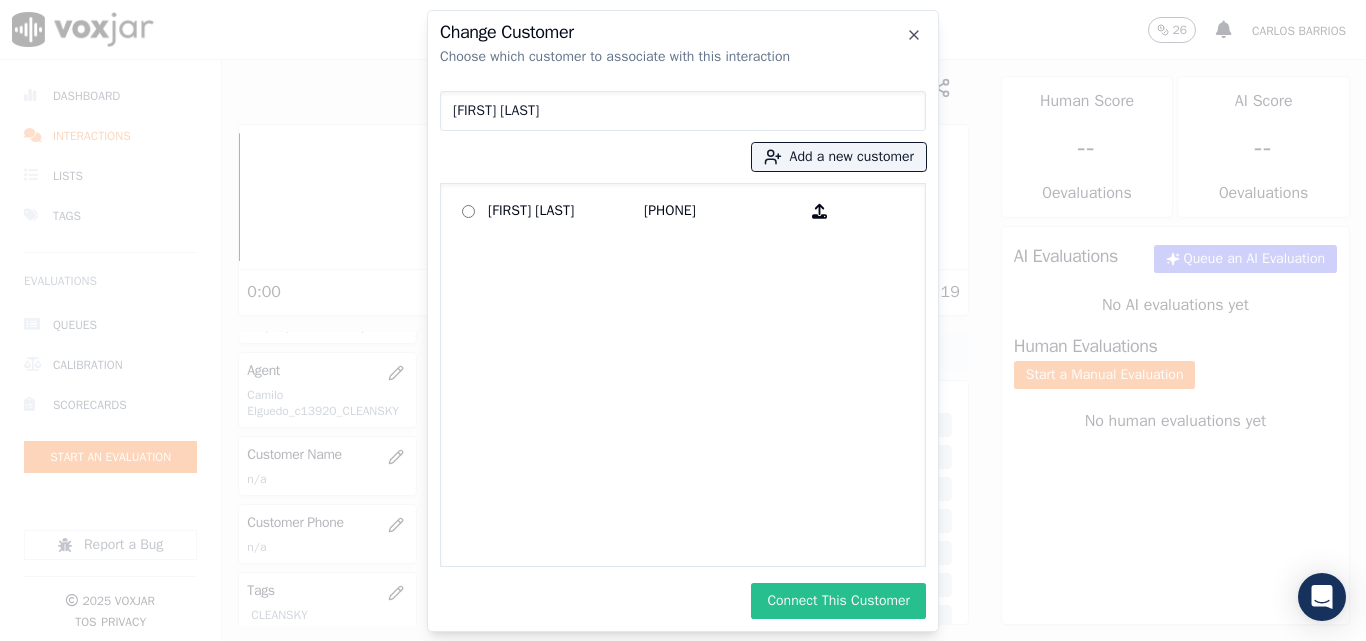 click on "Connect This Customer" at bounding box center [838, 601] 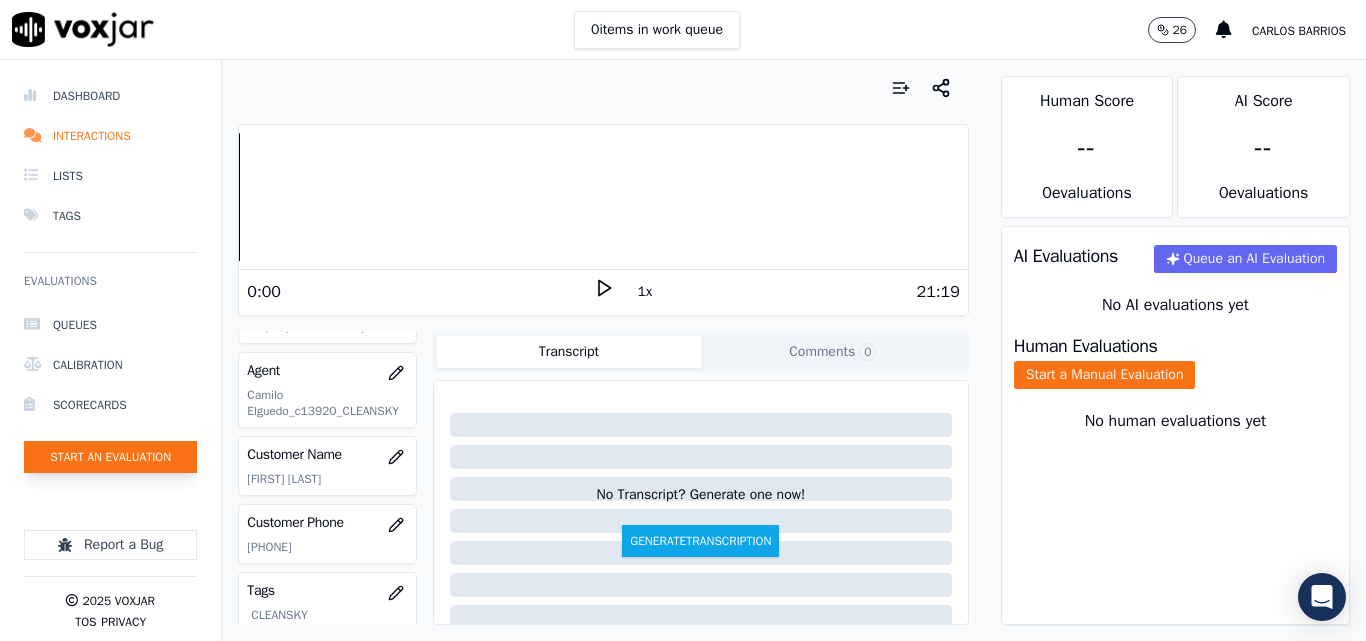 click on "Start an Evaluation" 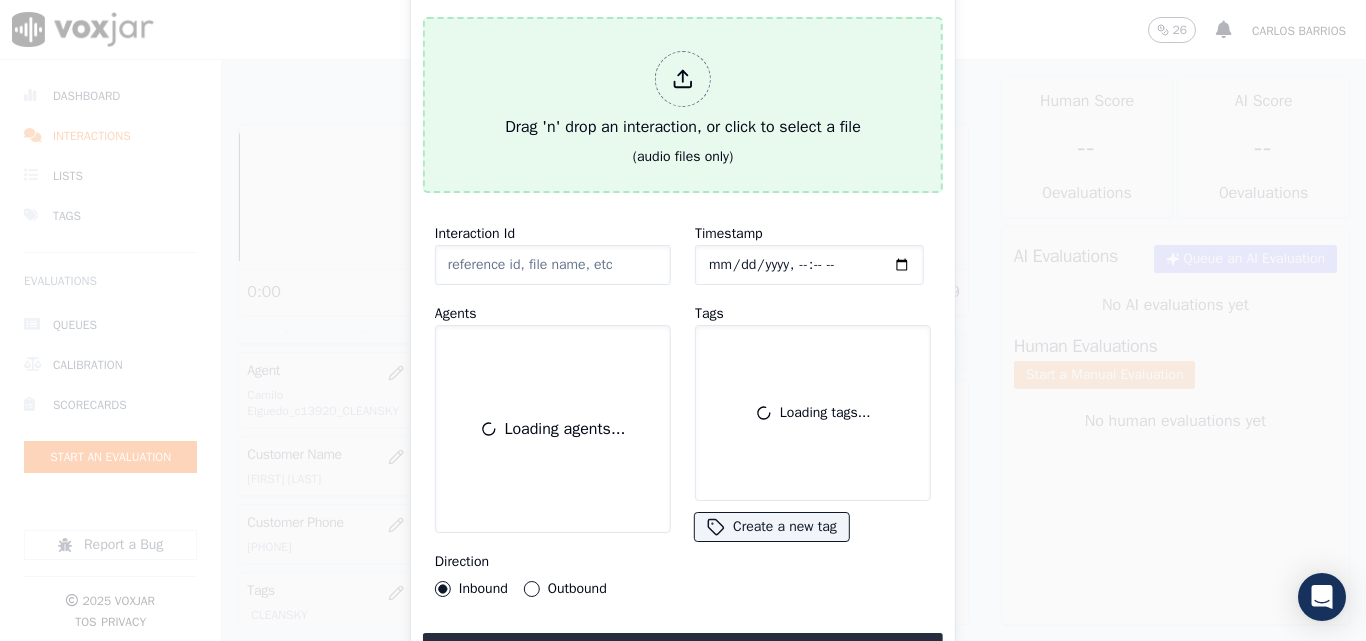 click on "Drag 'n' drop an interaction, or click to select a file" at bounding box center [683, 95] 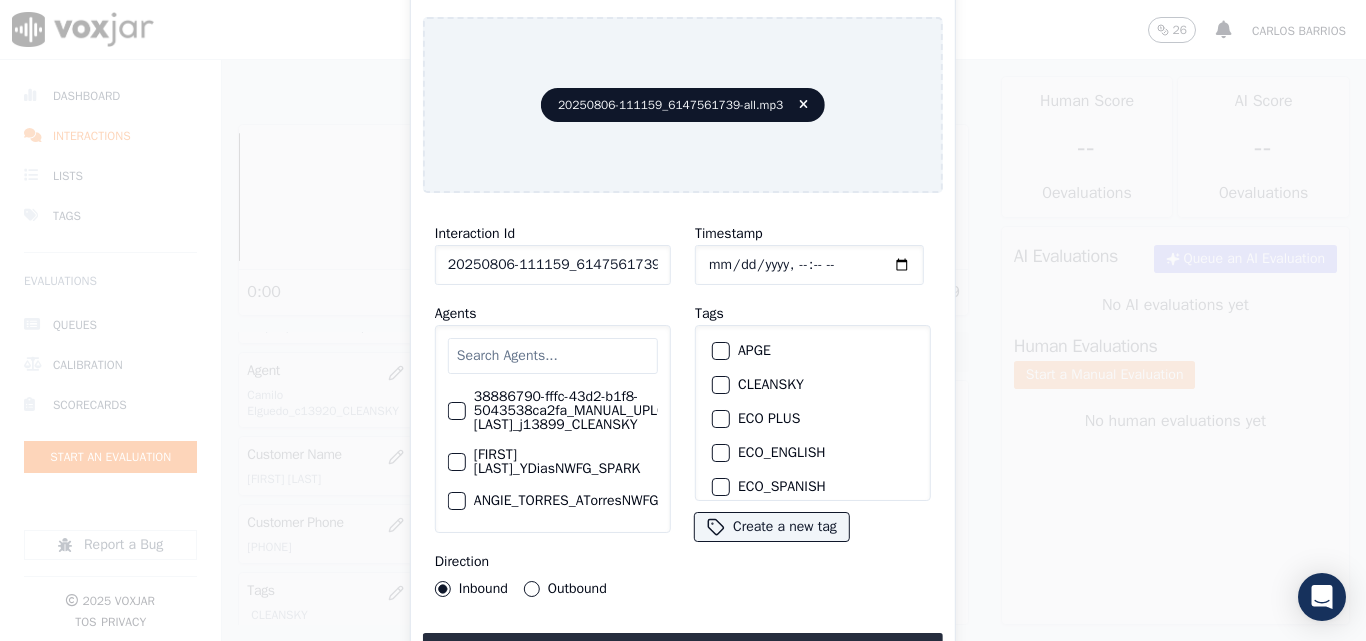 click at bounding box center [553, 356] 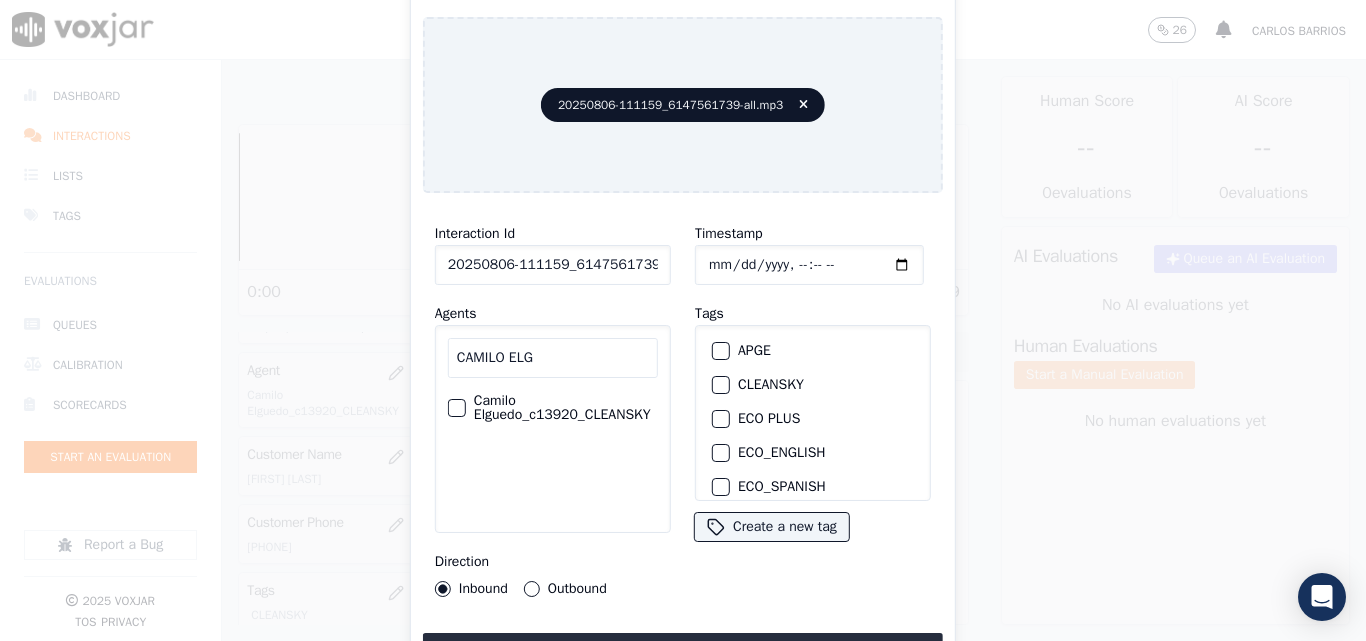 type on "CAMILO ELG" 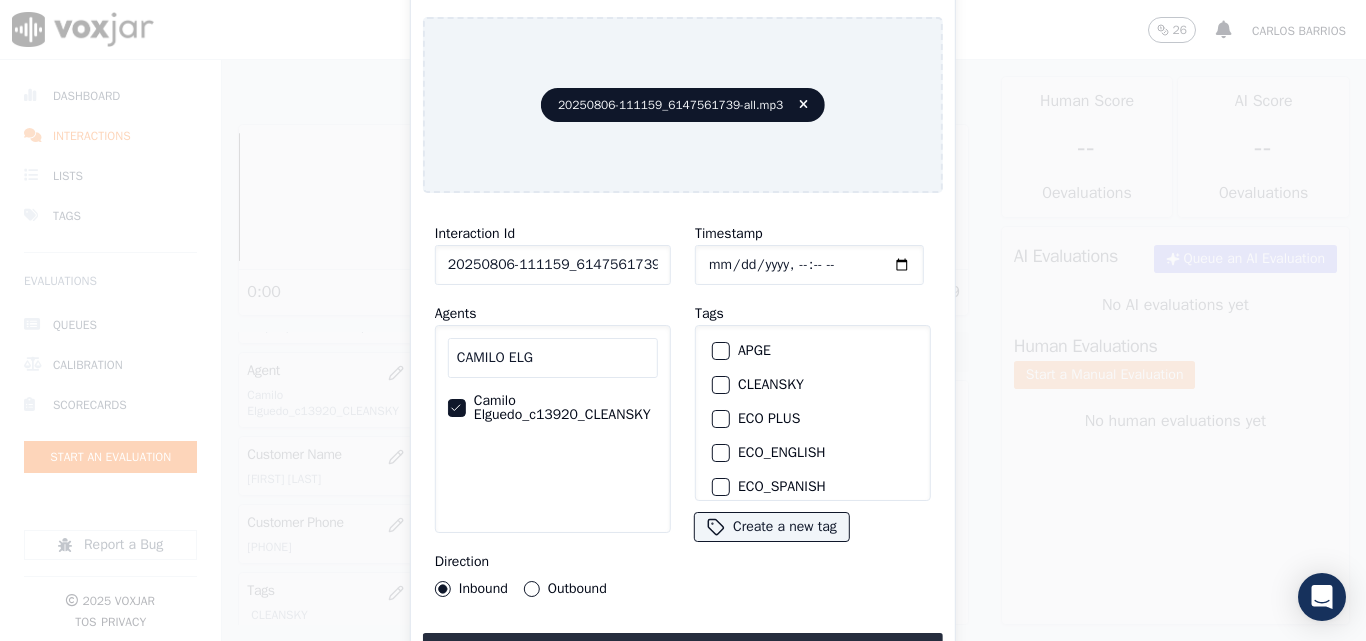 click at bounding box center (720, 385) 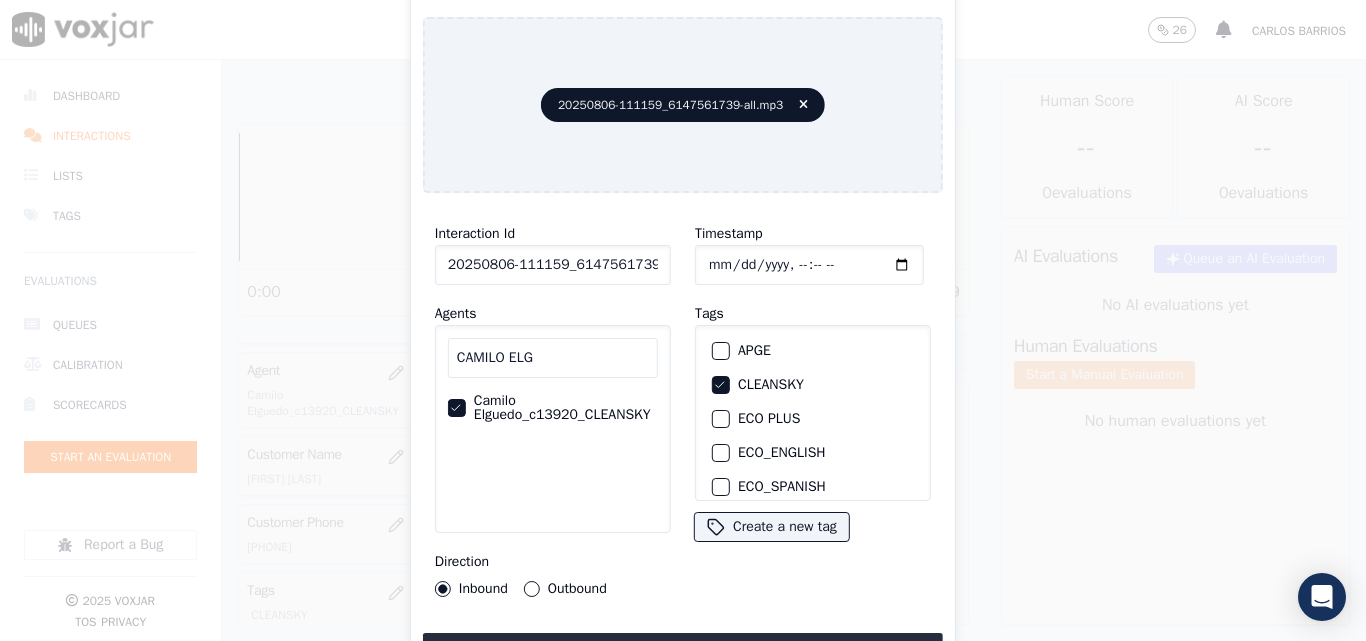 click on "Outbound" at bounding box center (532, 589) 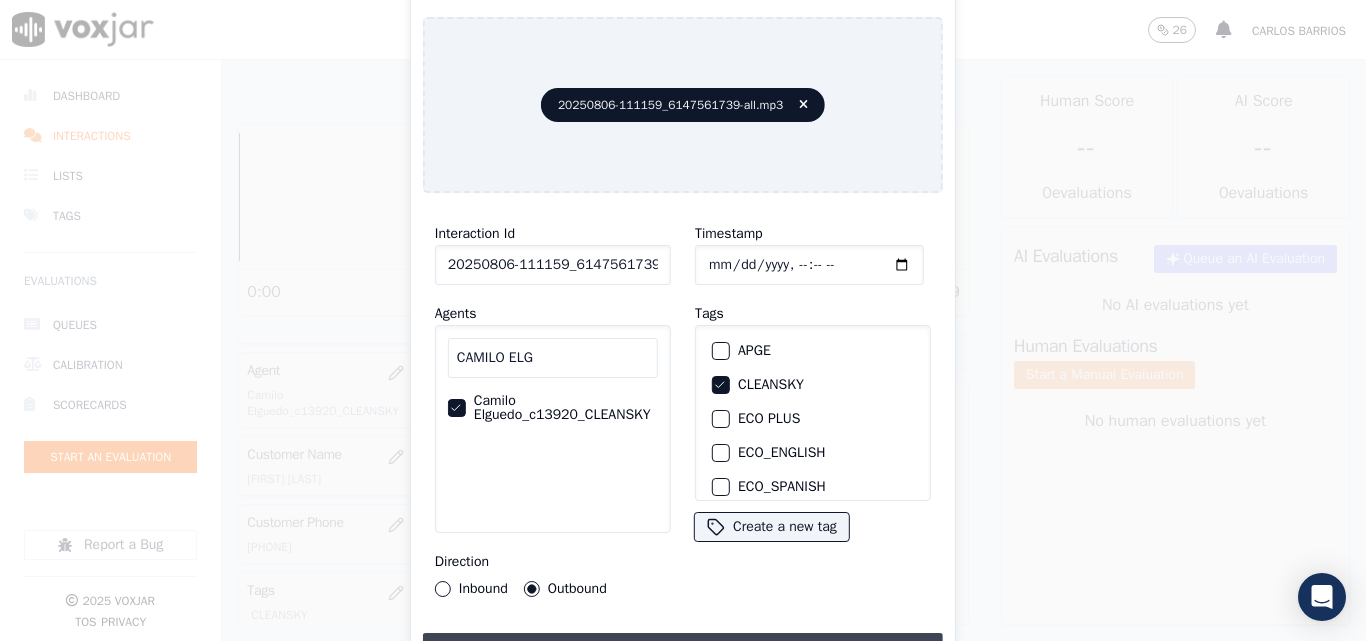 click on "Upload interaction to start evaluation" at bounding box center (683, 651) 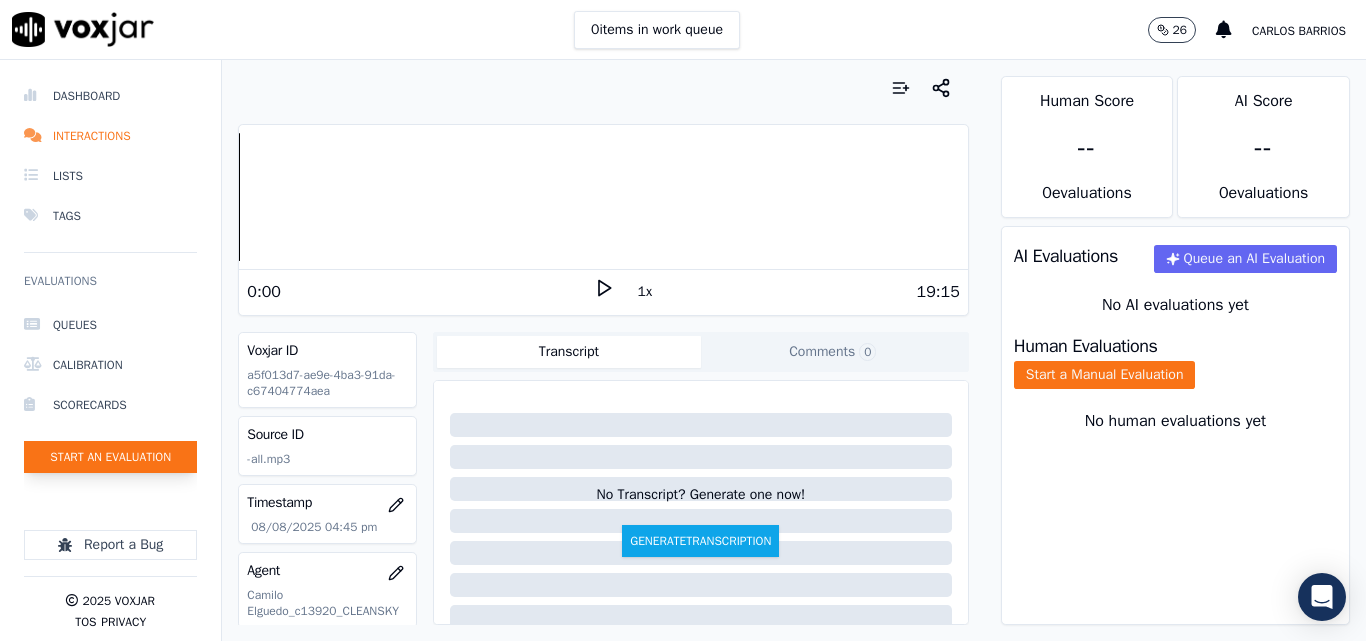 click on "Start an Evaluation" 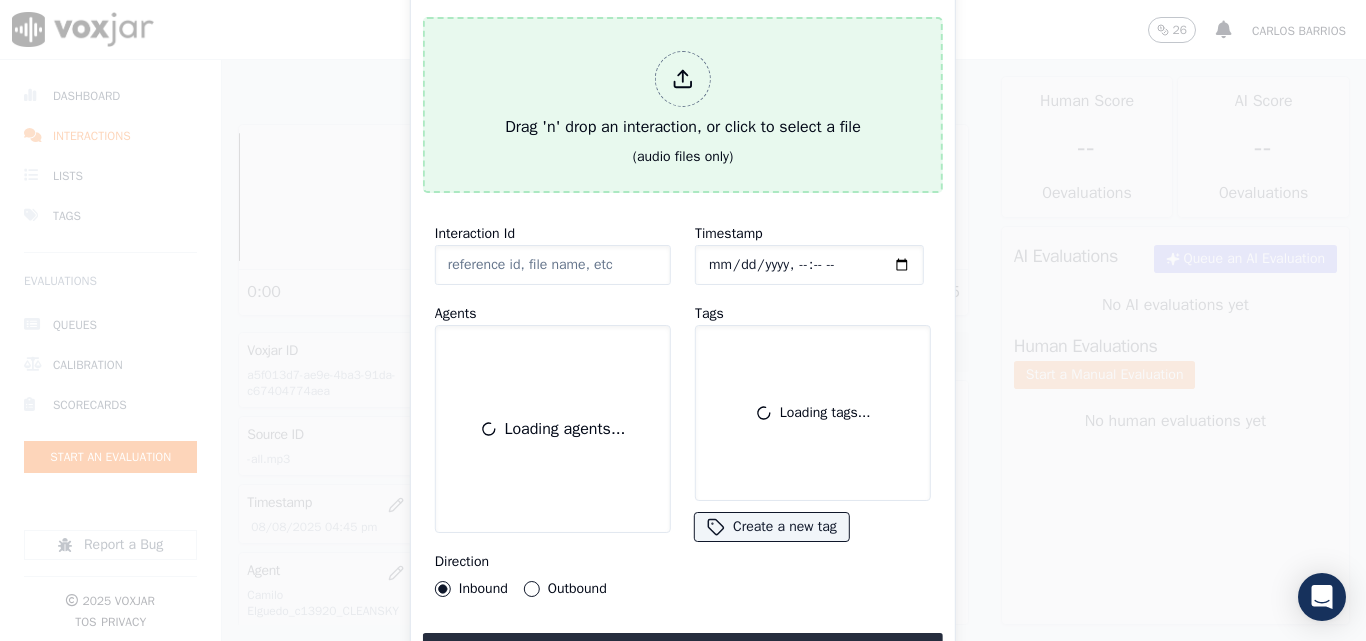 click on "Drag 'n' drop an interaction, or click to select a file" at bounding box center [683, 95] 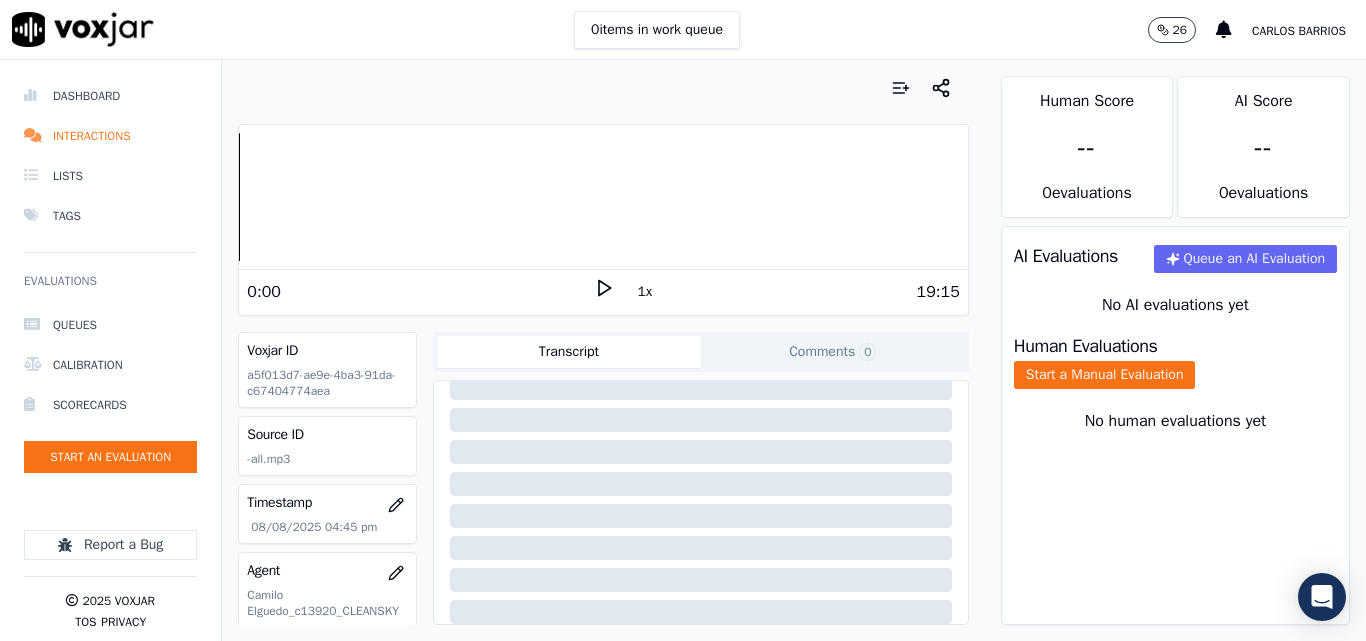 scroll, scrollTop: 200, scrollLeft: 0, axis: vertical 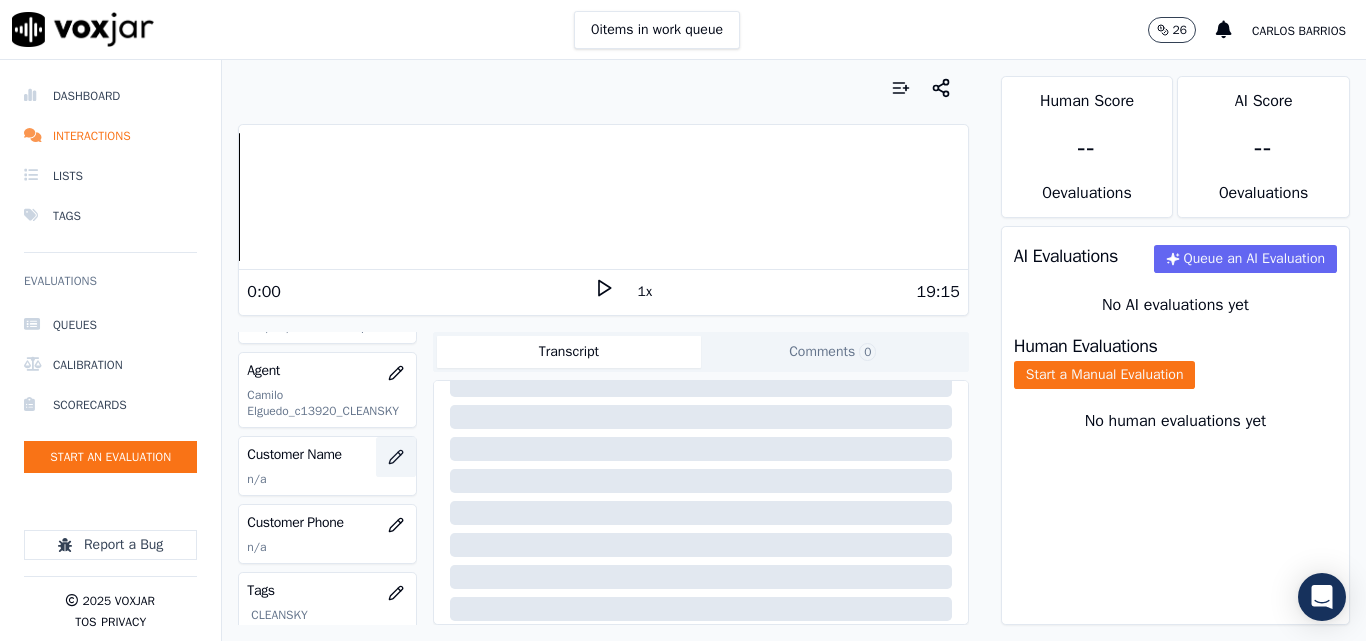 click at bounding box center (396, 457) 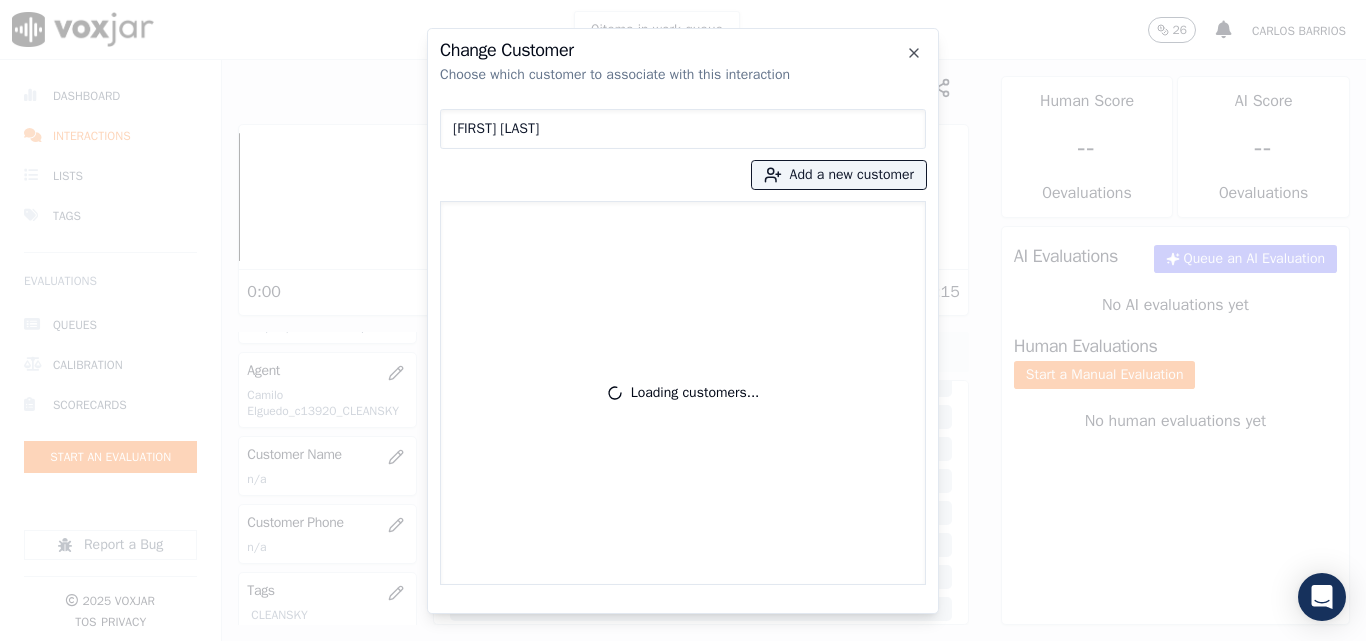 type on "[FIRST] [LAST]" 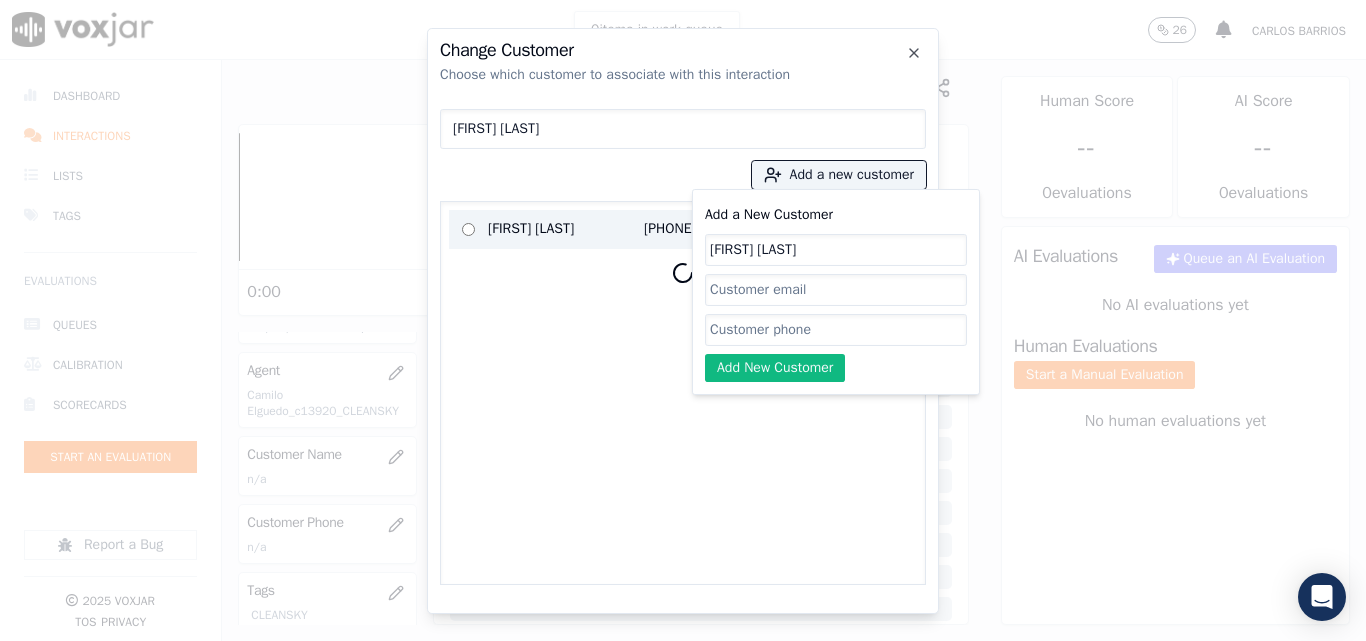click on "[FIRST] [LAST]" at bounding box center [566, 229] 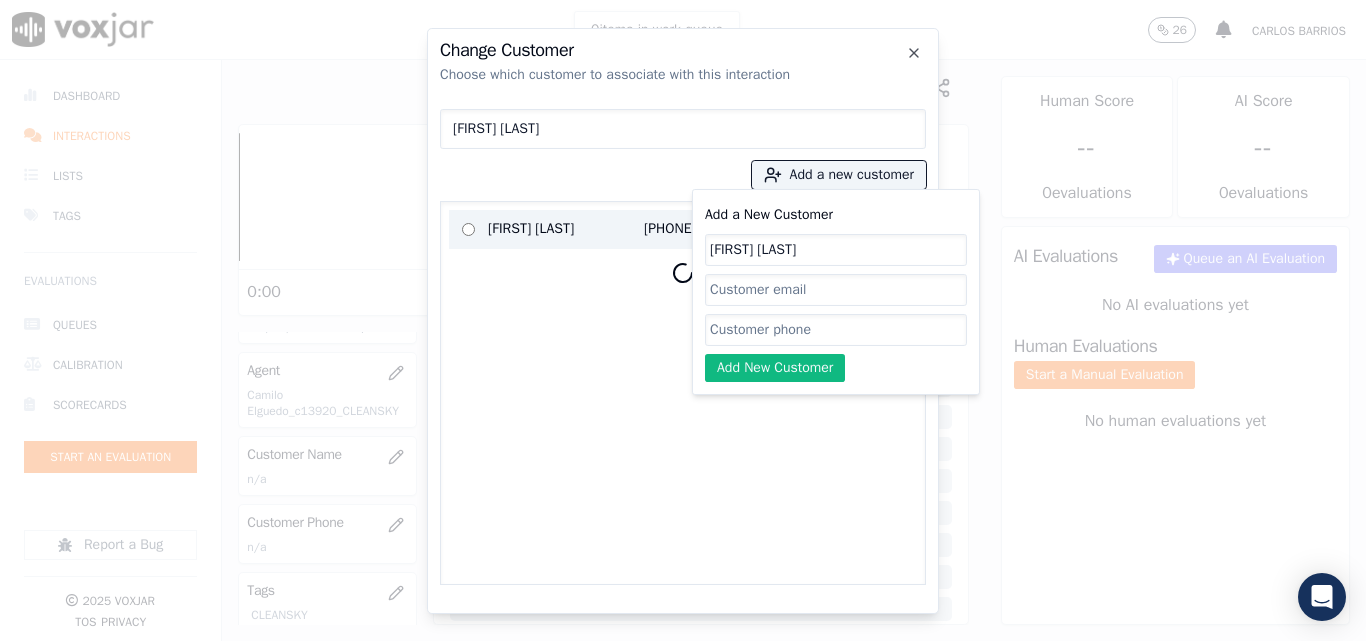 type on "[FIRST] [LAST]" 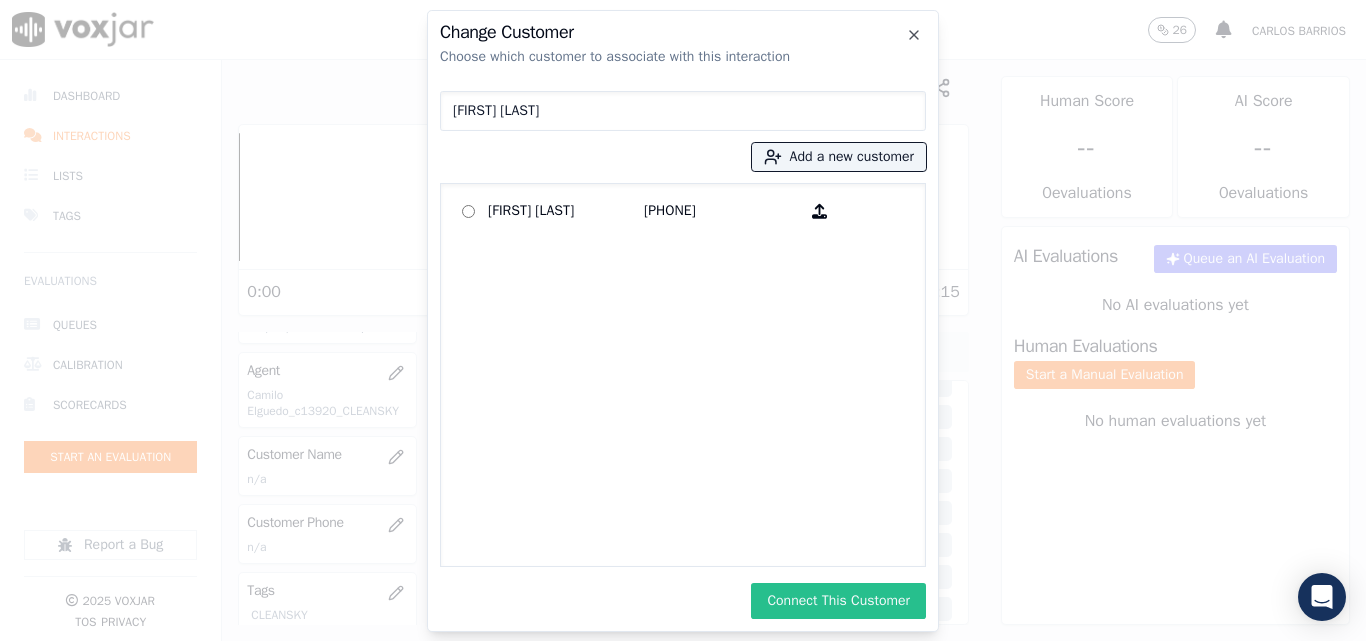 click on "Connect This Customer" at bounding box center (838, 601) 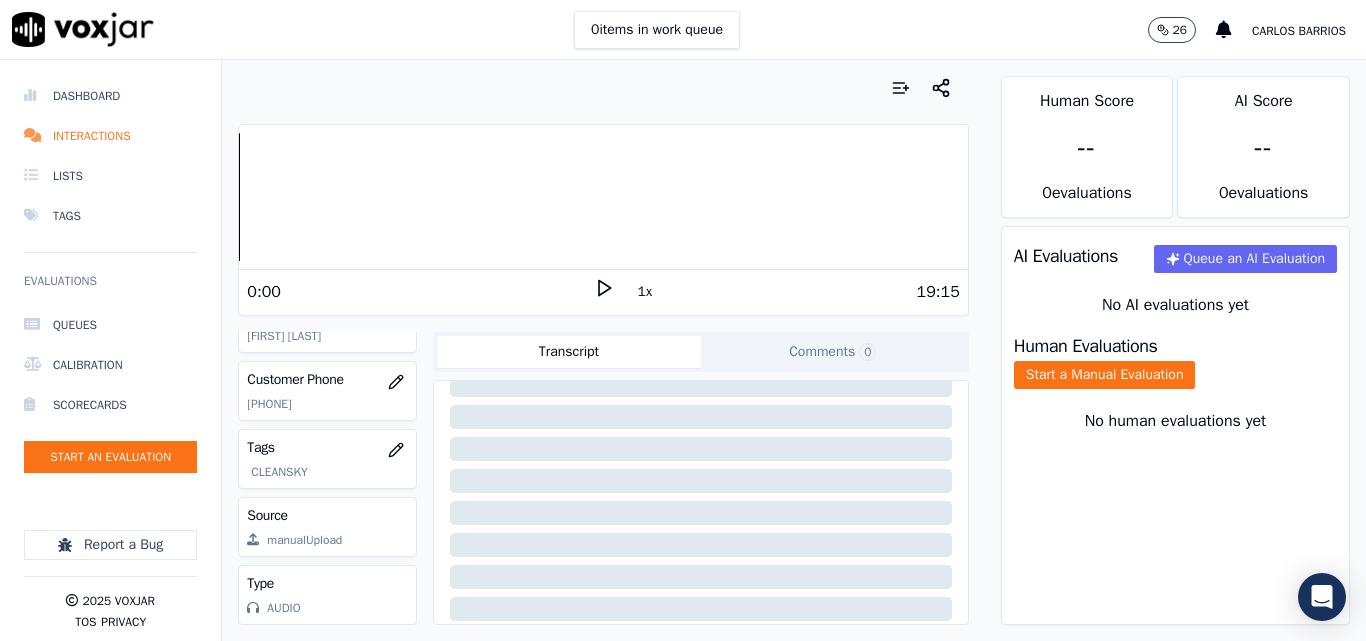 scroll, scrollTop: 388, scrollLeft: 0, axis: vertical 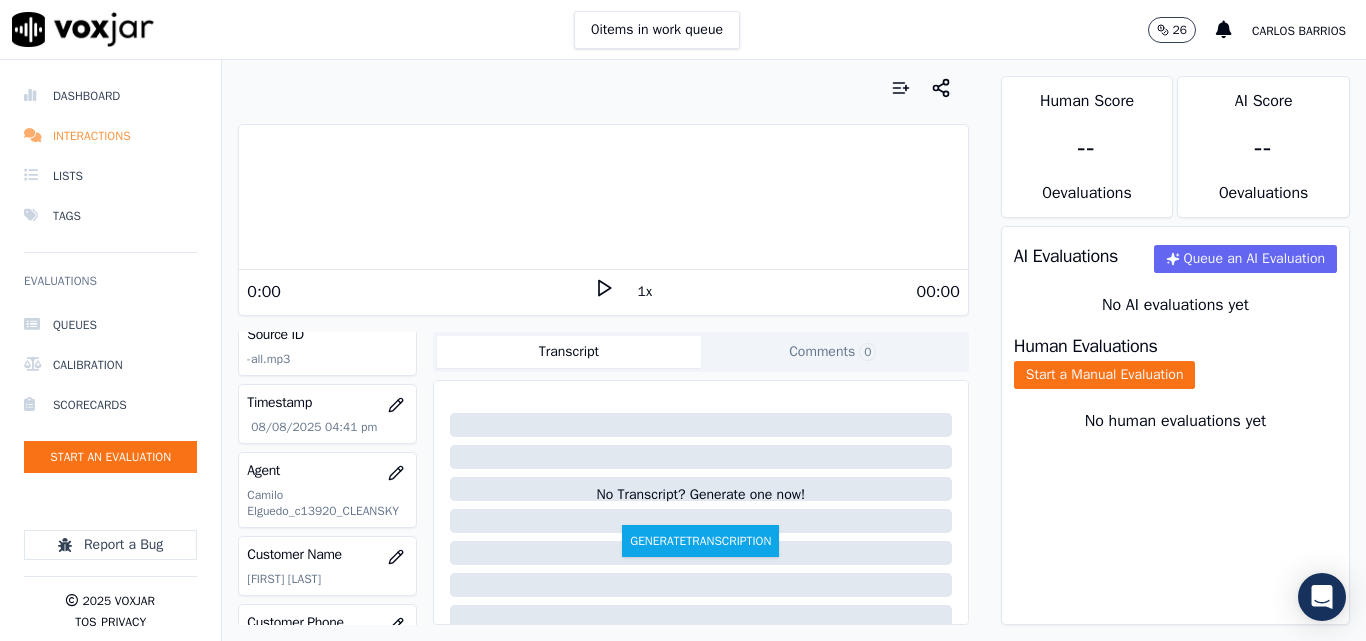 click on "Interactions" at bounding box center [110, 136] 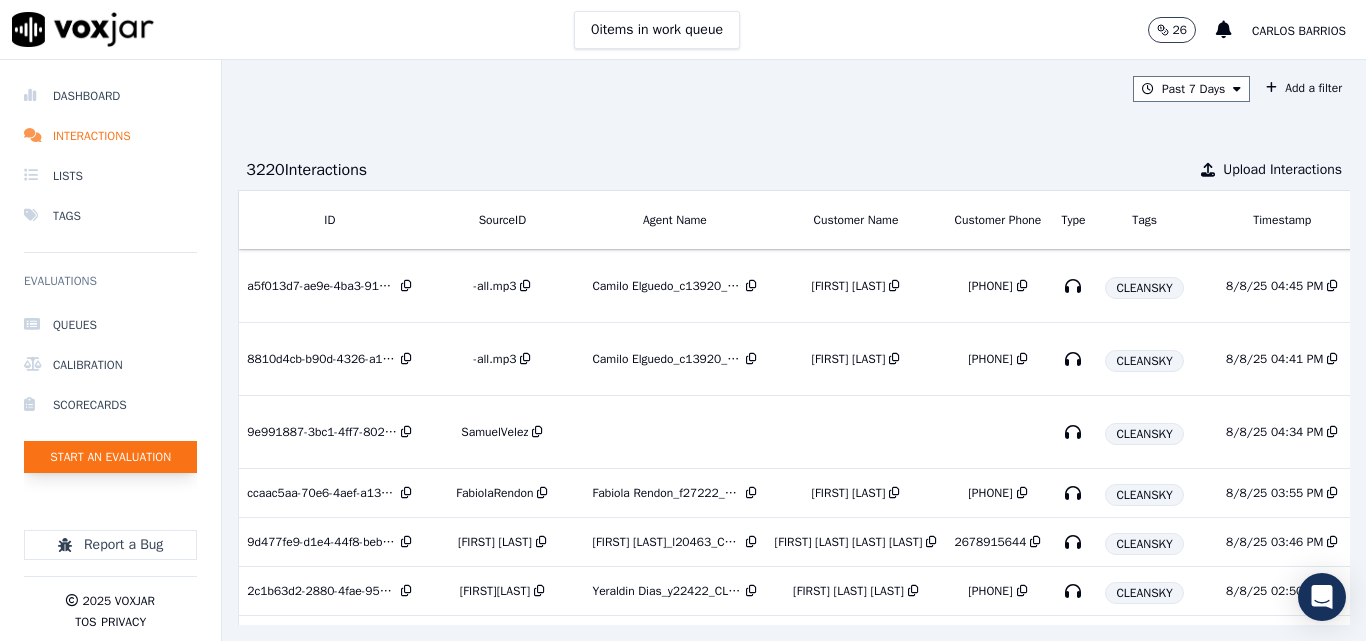 click on "Start an Evaluation" 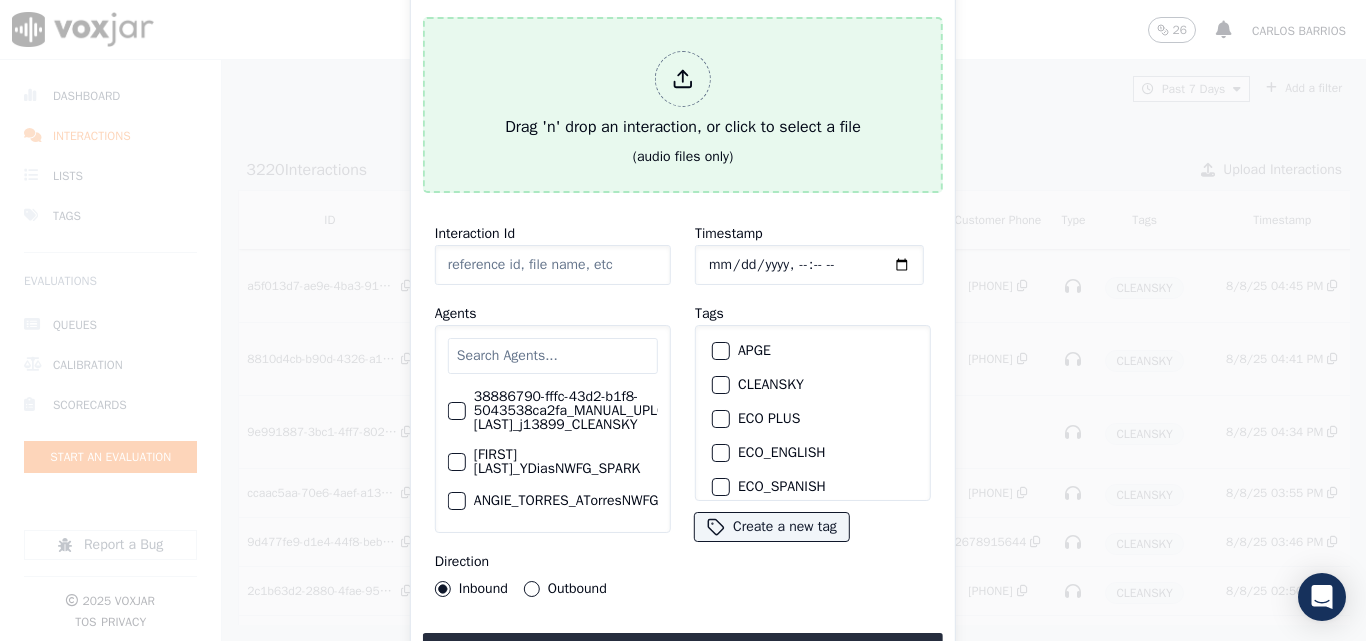 click on "Drag 'n' drop an interaction, or click to select a file   (audio files only)" at bounding box center (683, 105) 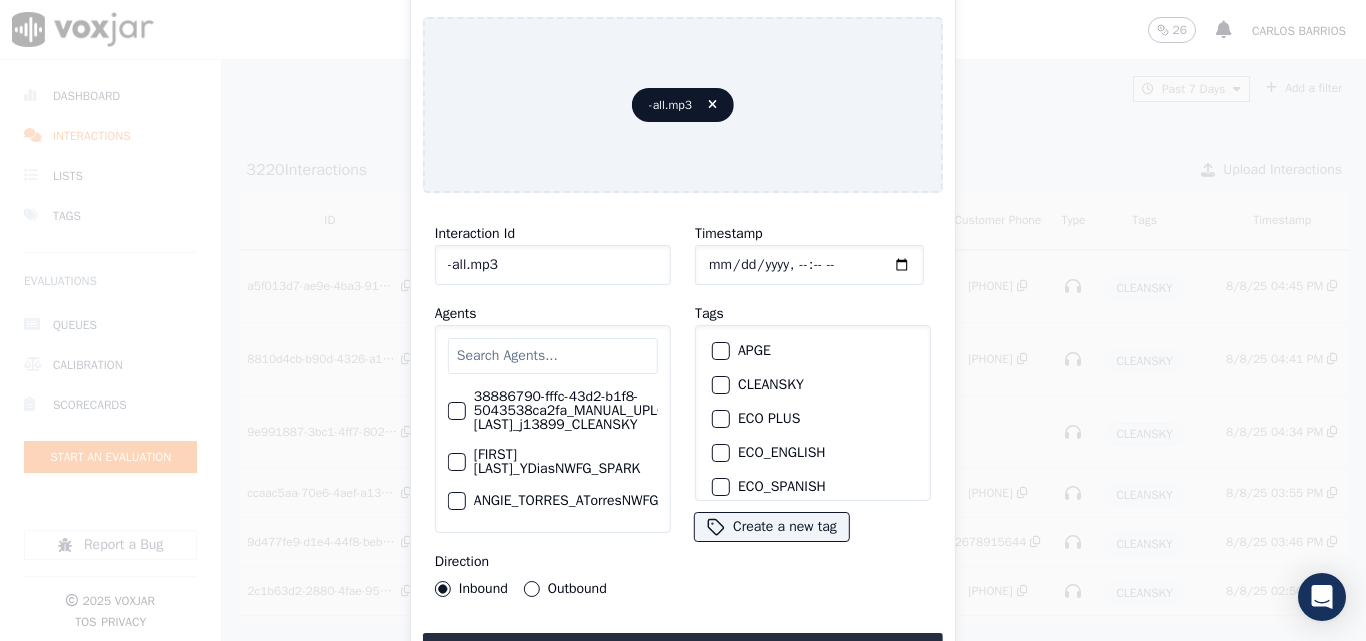 click at bounding box center [553, 356] 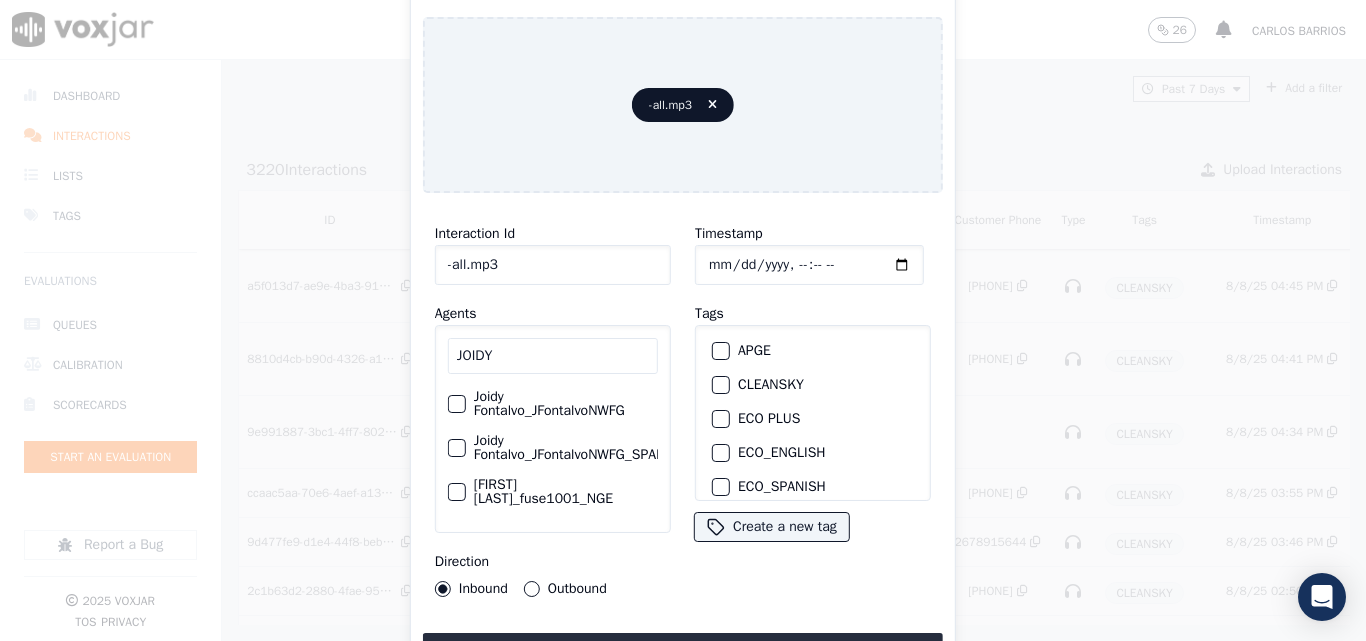 scroll, scrollTop: 0, scrollLeft: 48, axis: horizontal 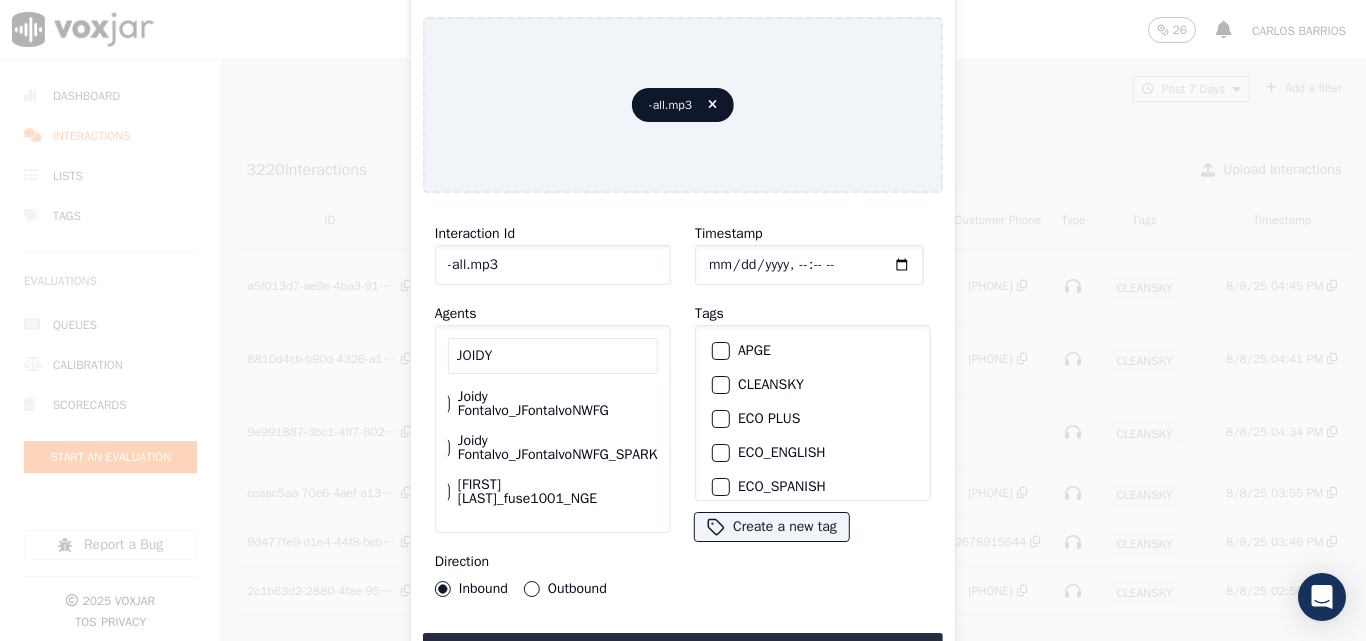 click on "JOIDY" at bounding box center (553, 356) 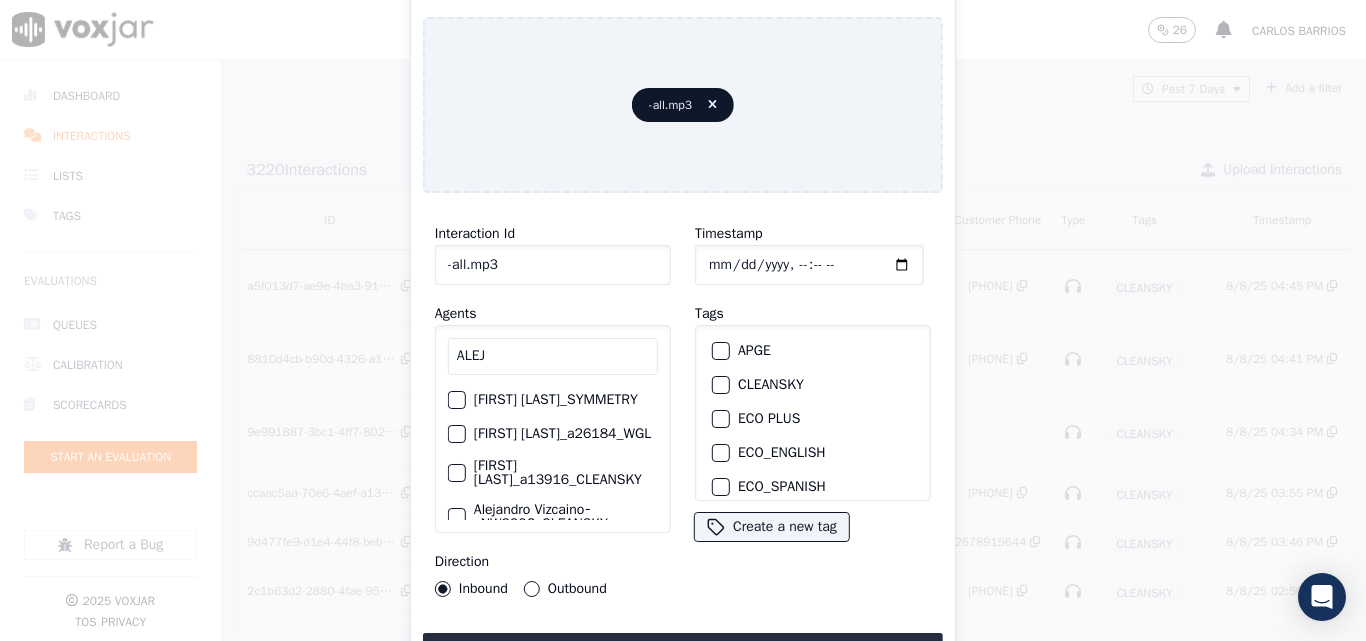scroll, scrollTop: 0, scrollLeft: 0, axis: both 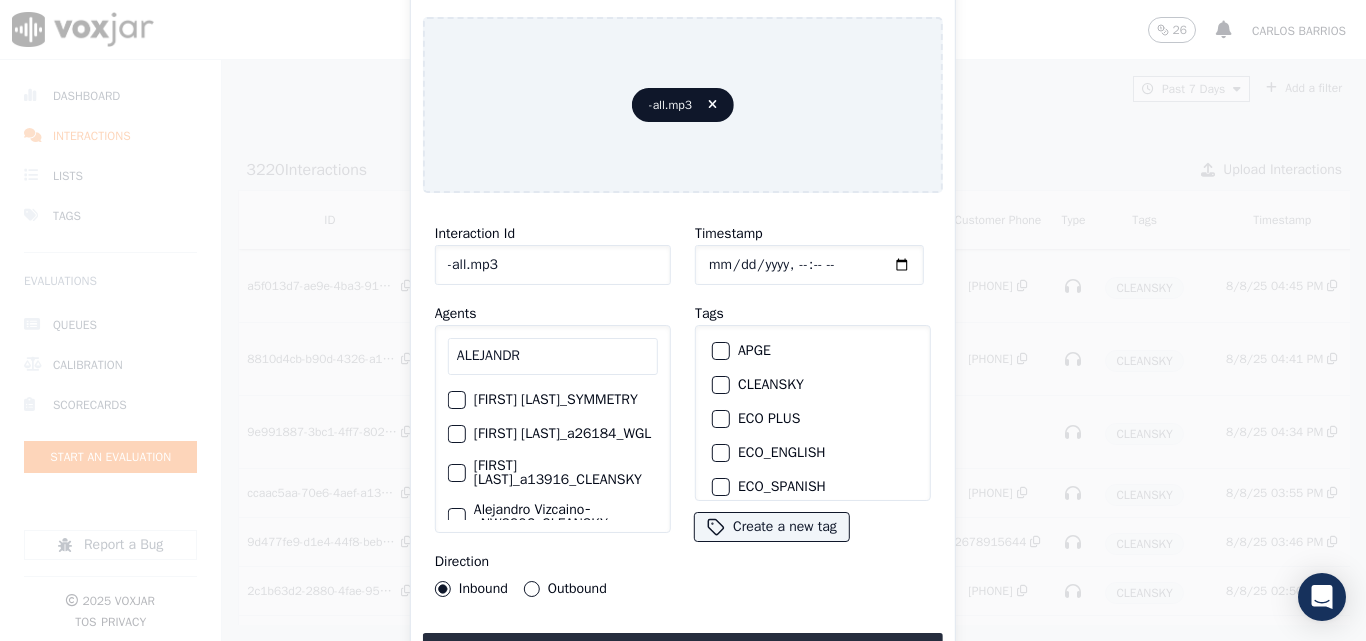type on "ALEJANDR" 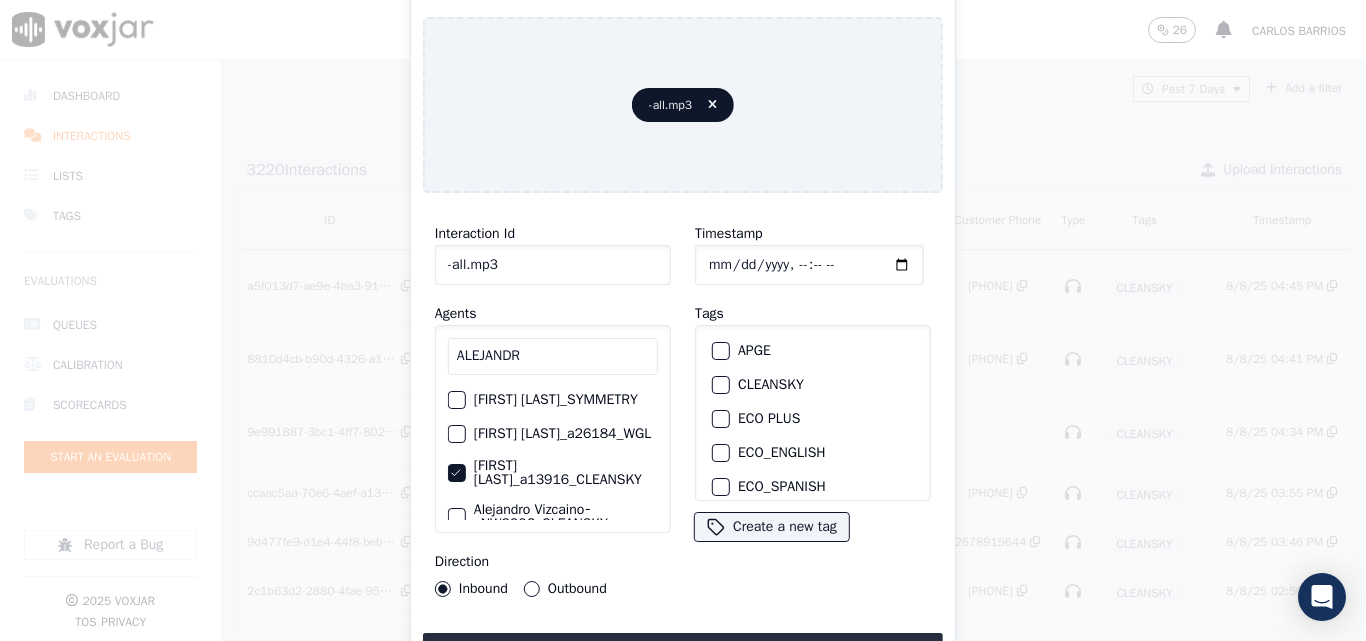 click on "Outbound" at bounding box center (532, 589) 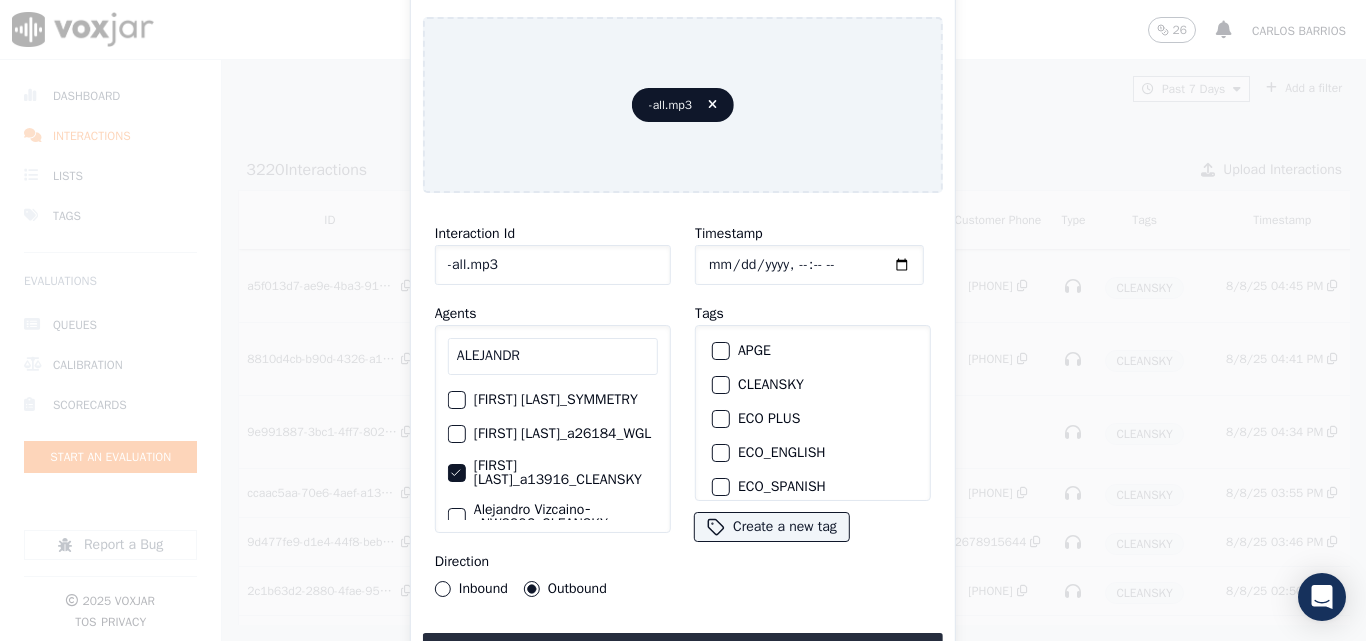 click on "CLEANSKY" at bounding box center (721, 385) 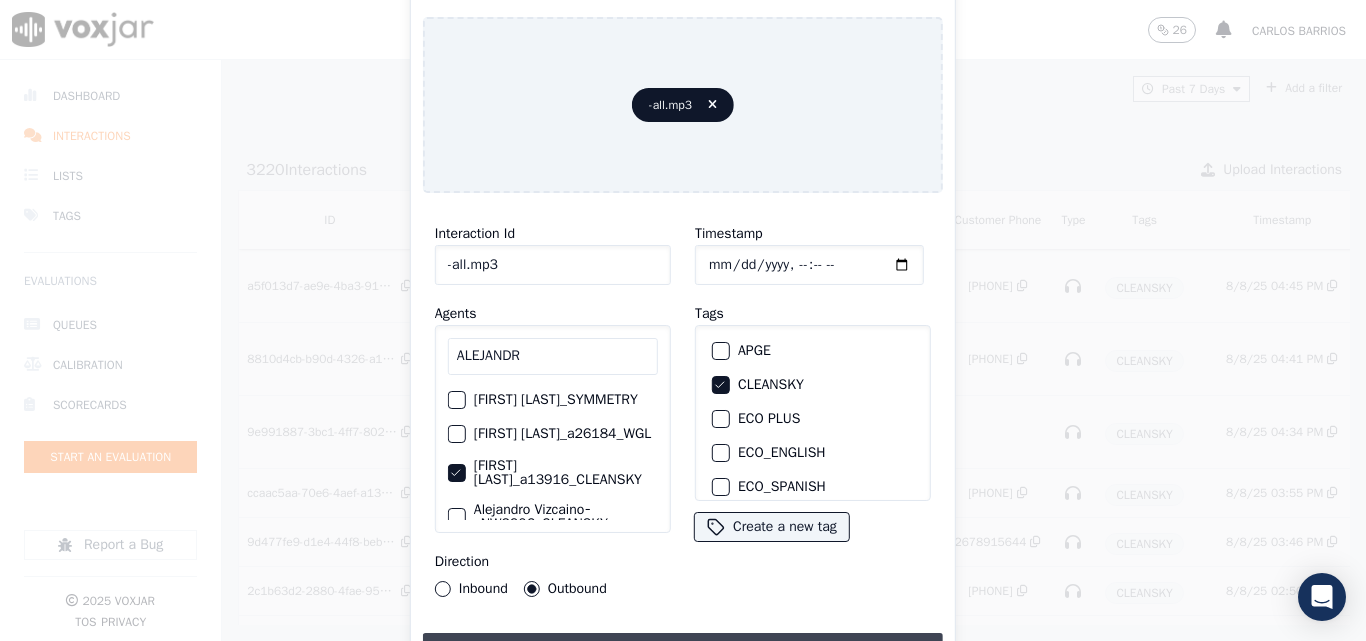 click on "Upload interaction to start evaluation" at bounding box center [683, 651] 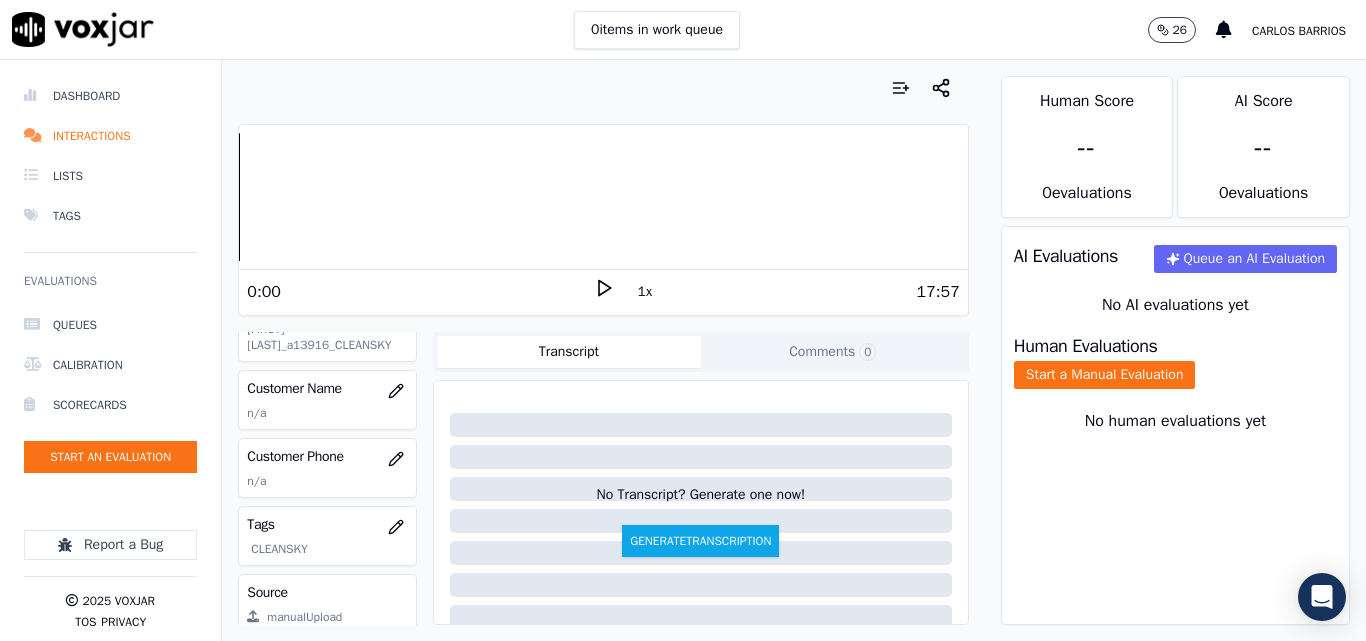 scroll, scrollTop: 300, scrollLeft: 0, axis: vertical 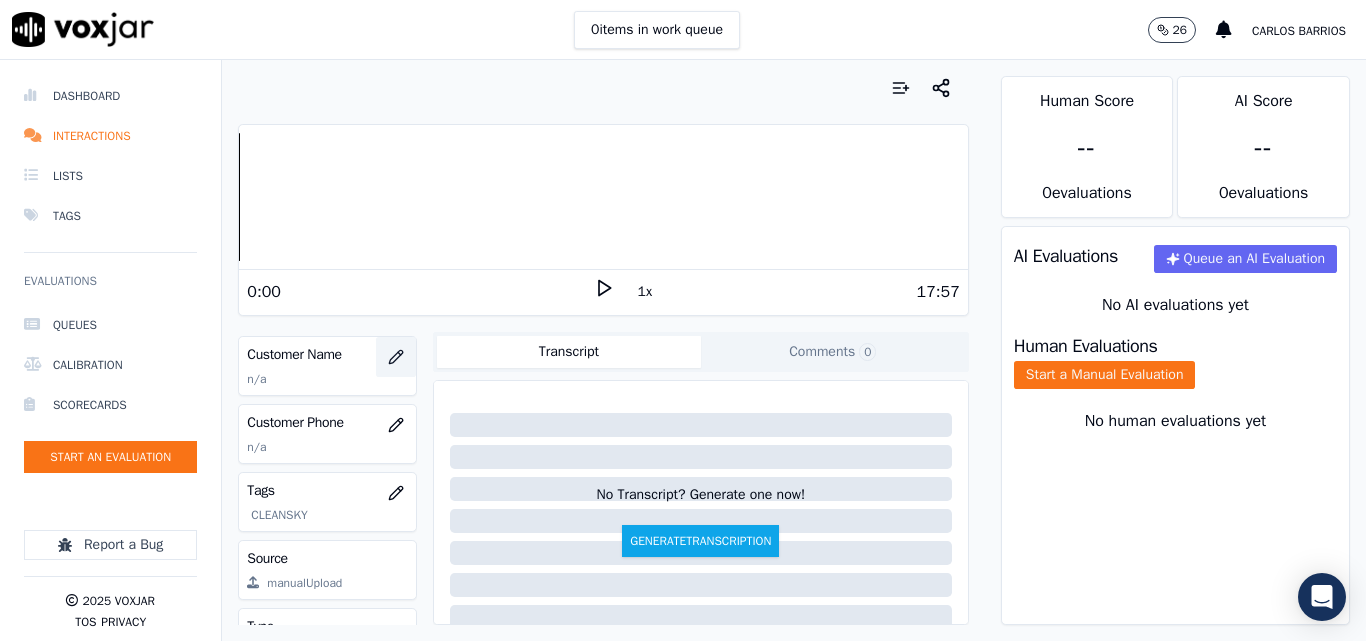click at bounding box center [396, 357] 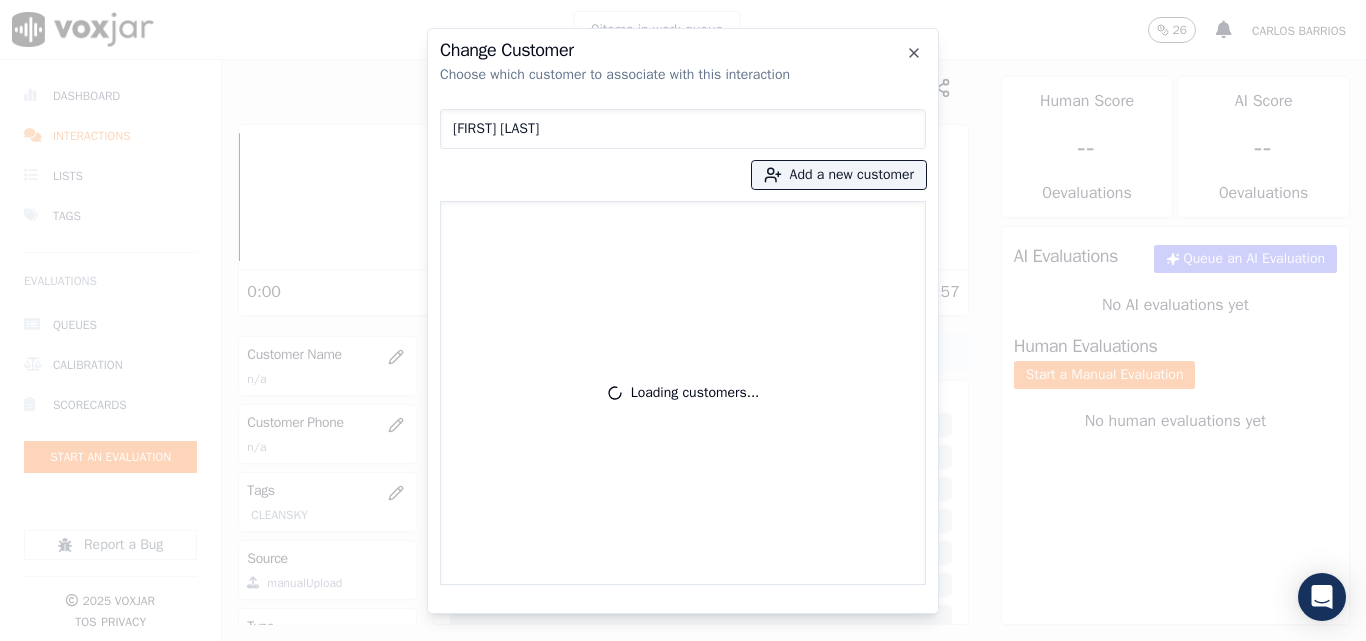 type on "[FIRST] [LAST]" 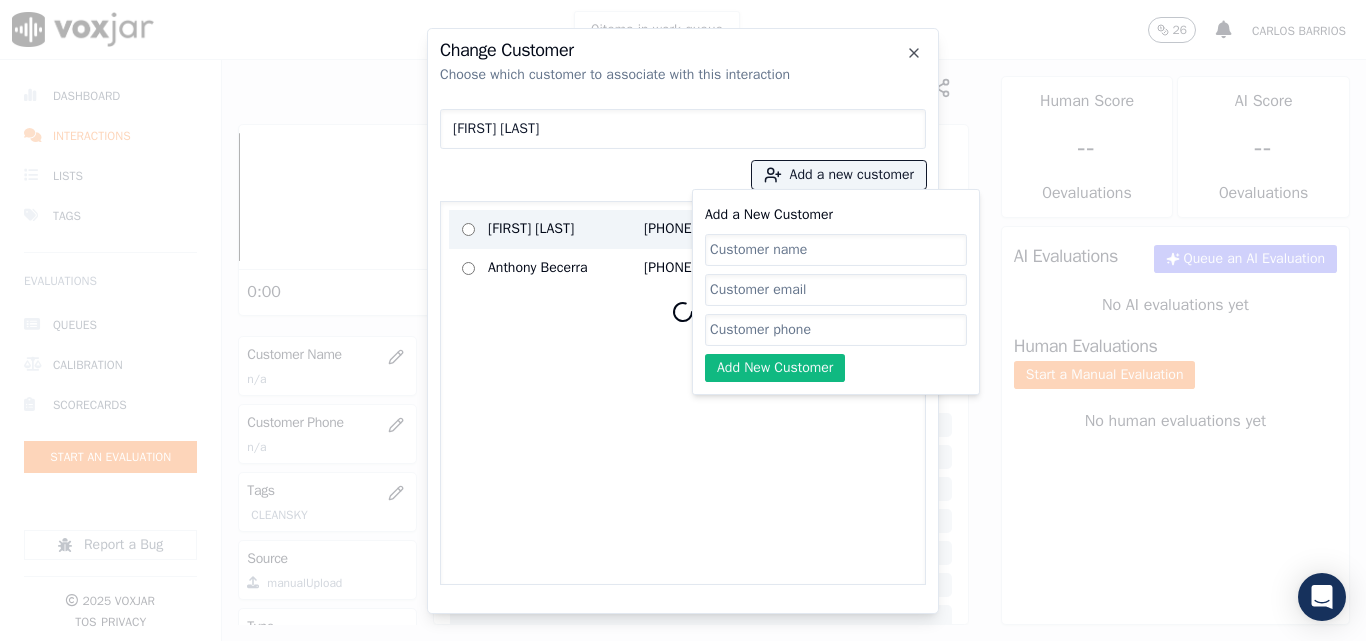 click on "[PHONE]" at bounding box center [722, 229] 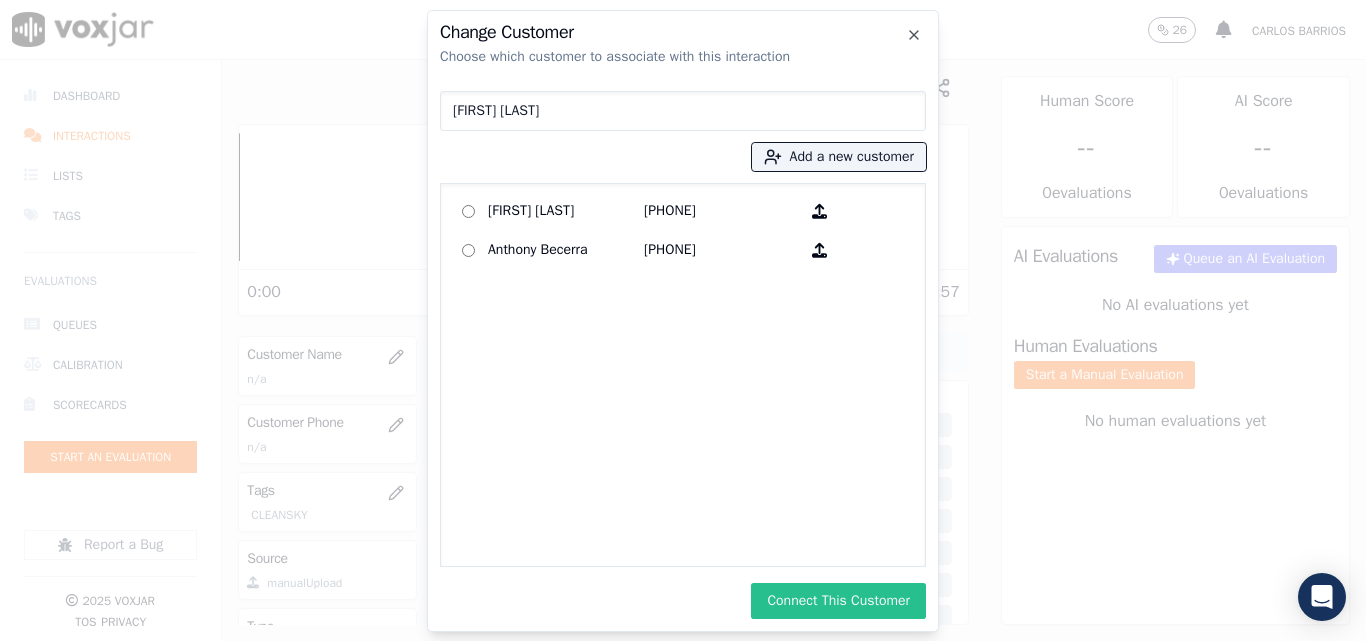 click on "Connect This Customer" at bounding box center (838, 601) 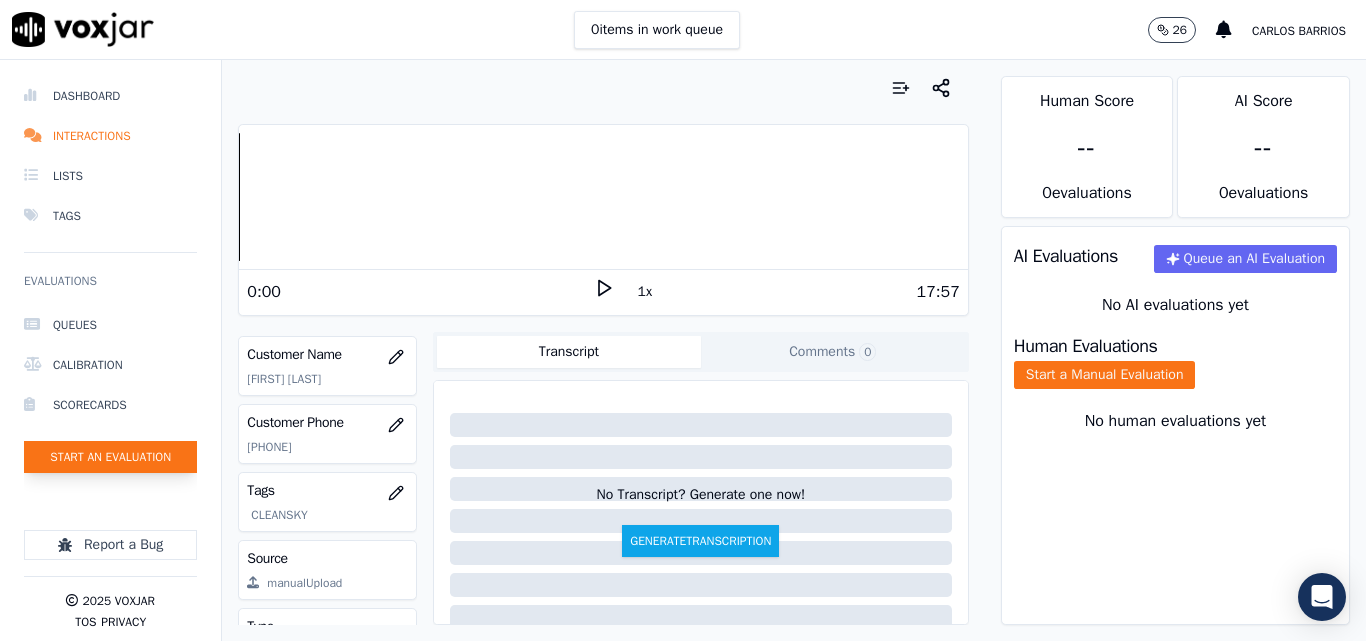 click on "Start an Evaluation" 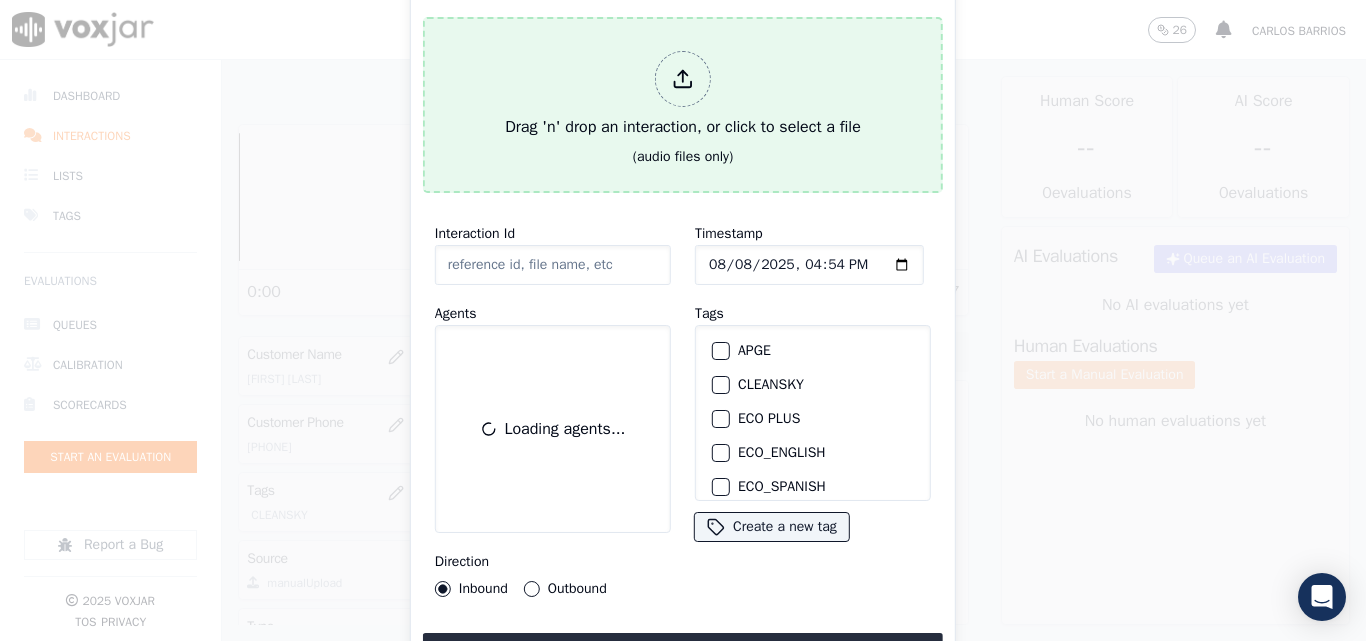 click 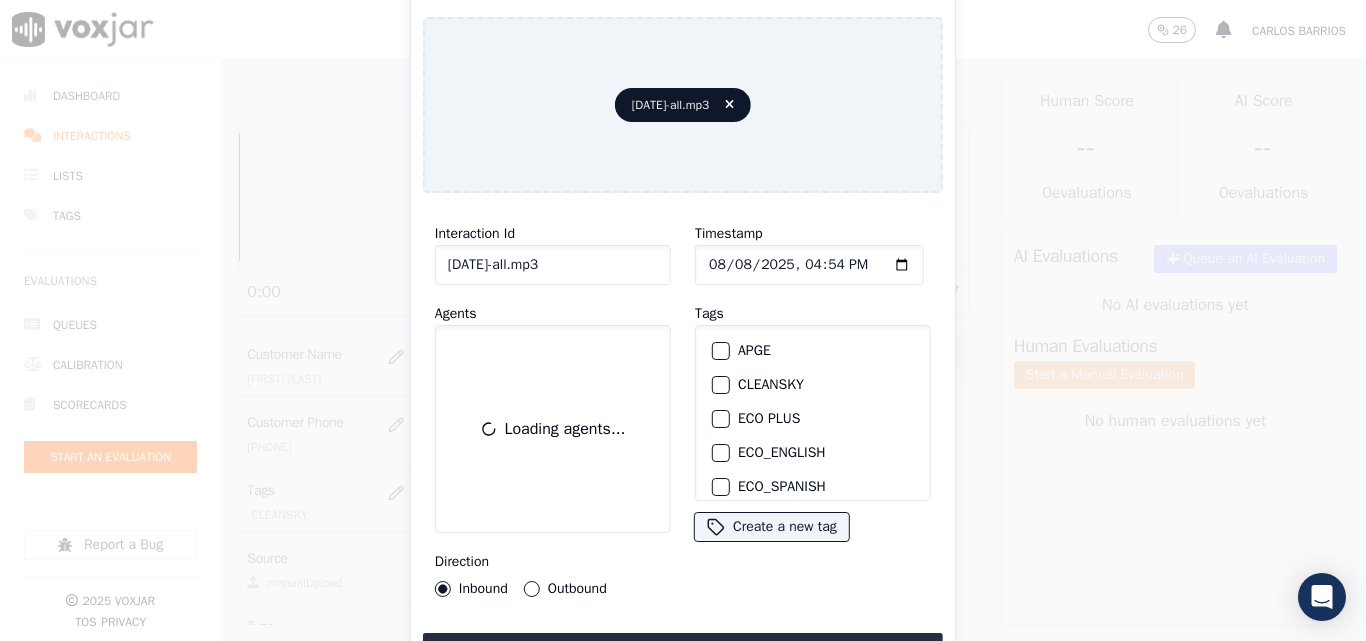 click at bounding box center (720, 385) 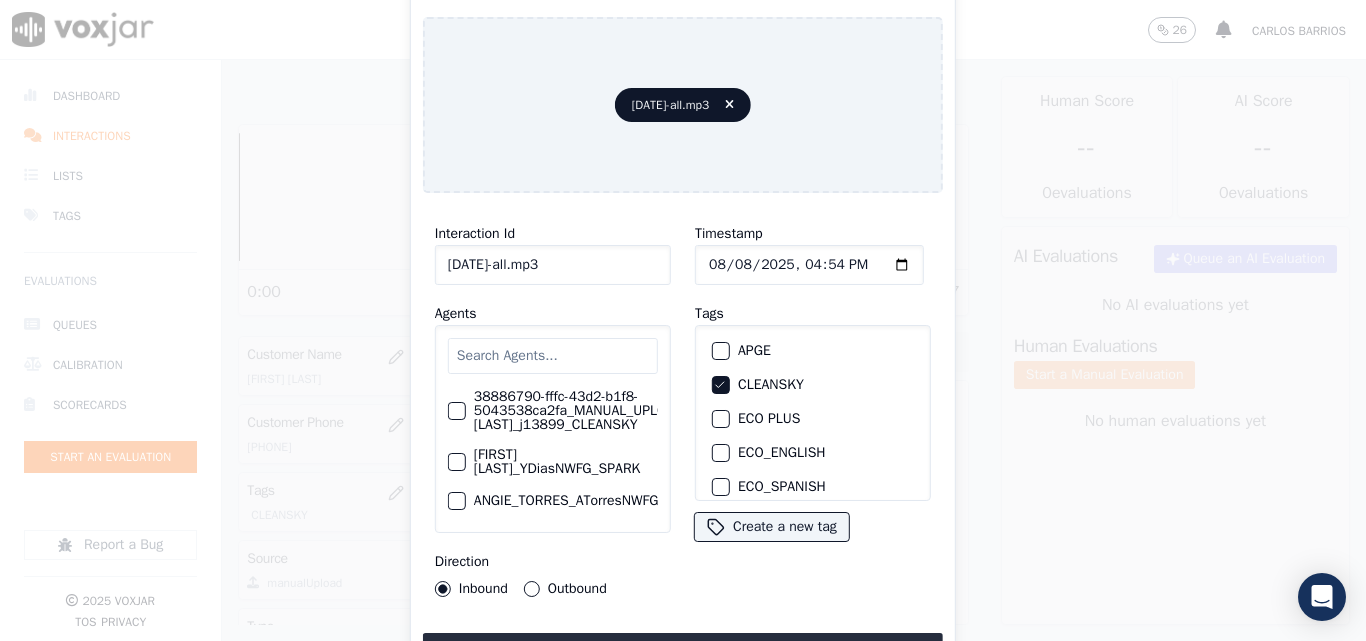 click on "Outbound" at bounding box center (532, 589) 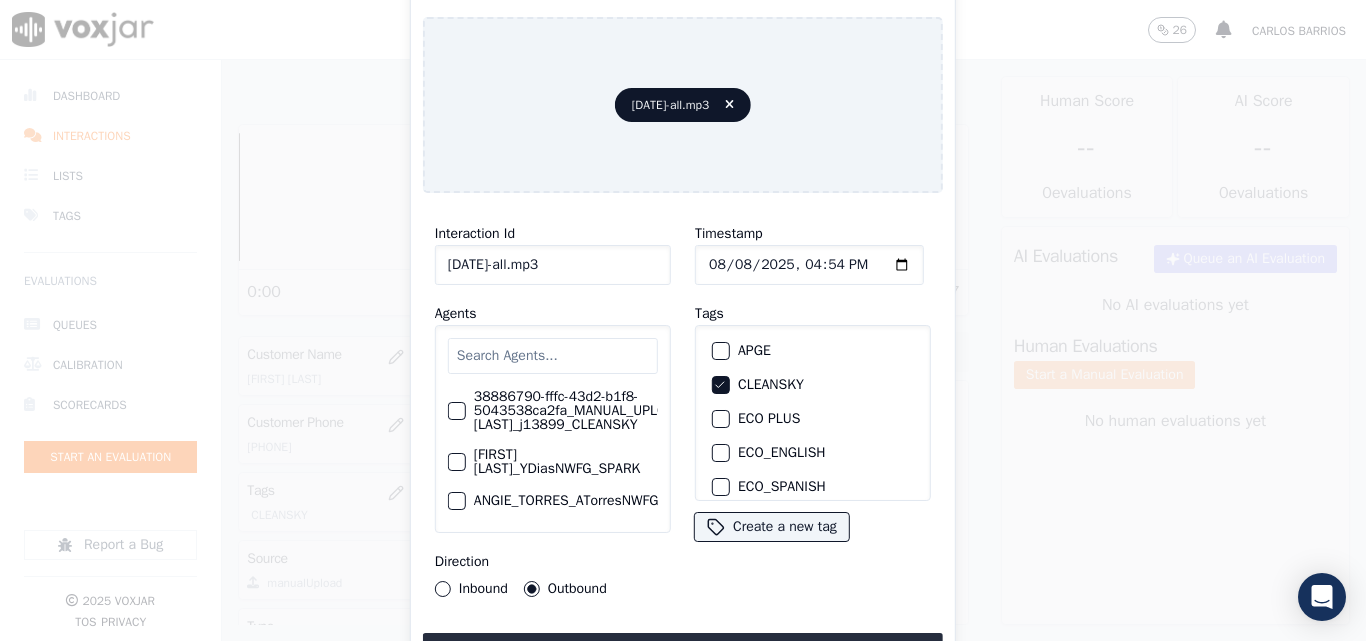 click on "Inbound" at bounding box center [443, 589] 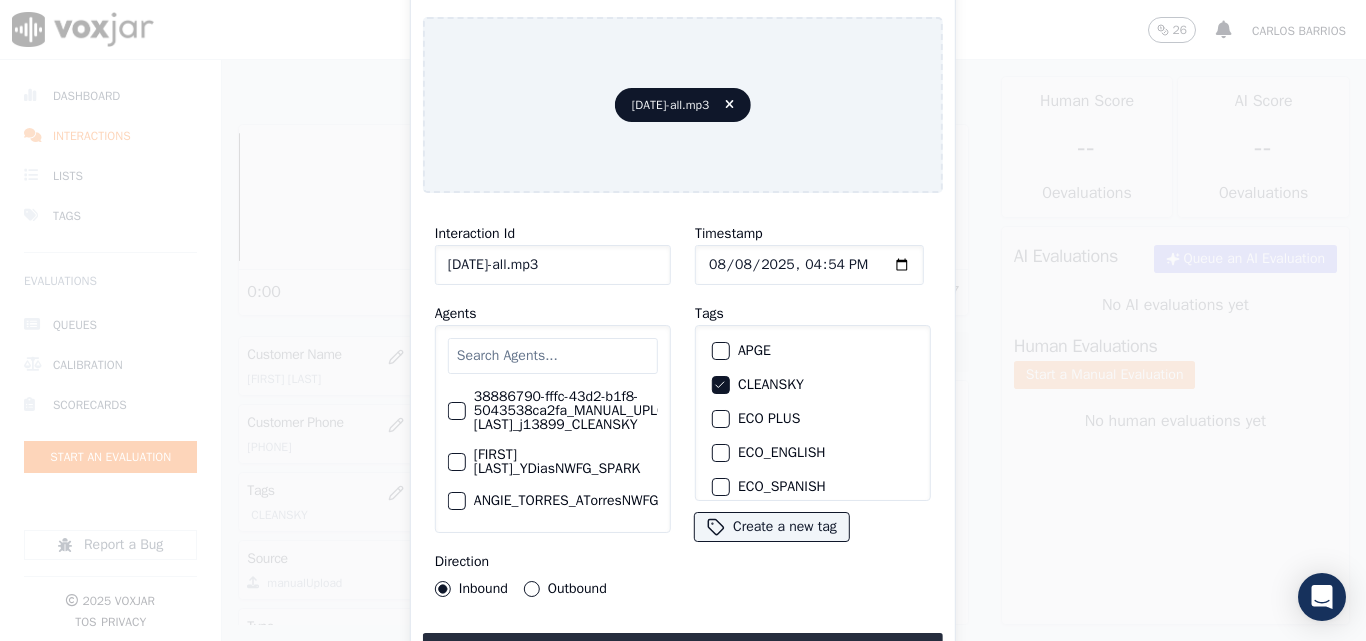 click at bounding box center [553, 356] 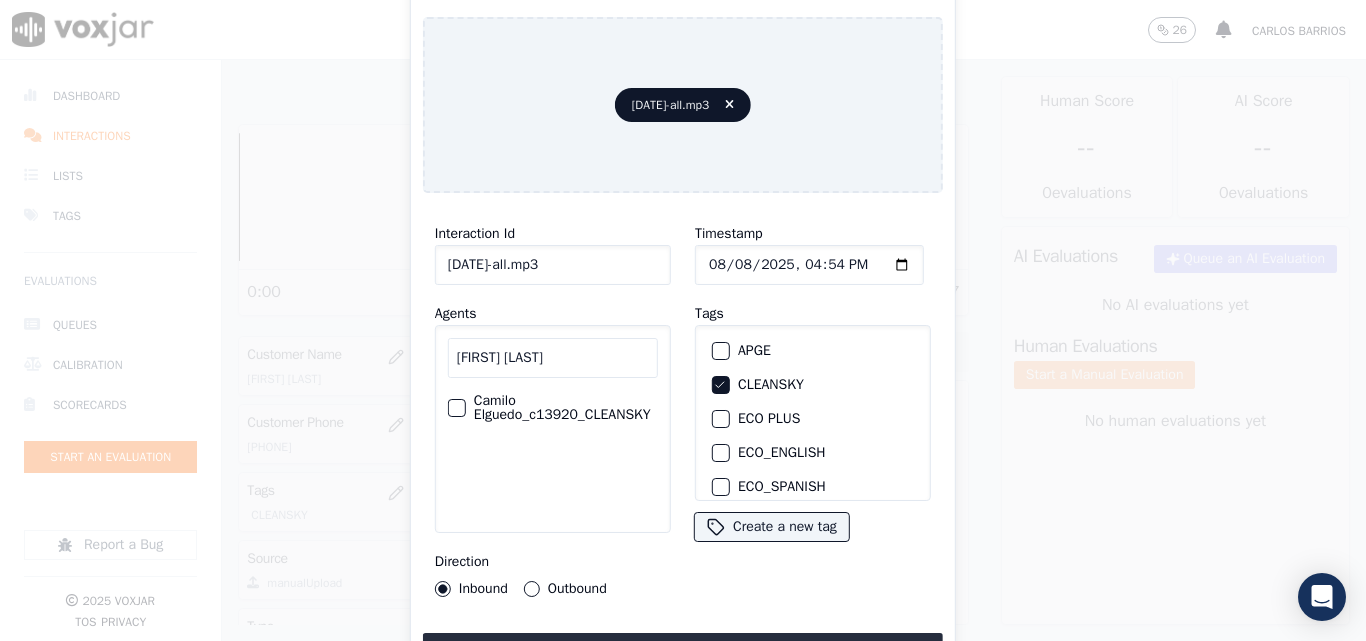 type on "[FIRST] [LAST]" 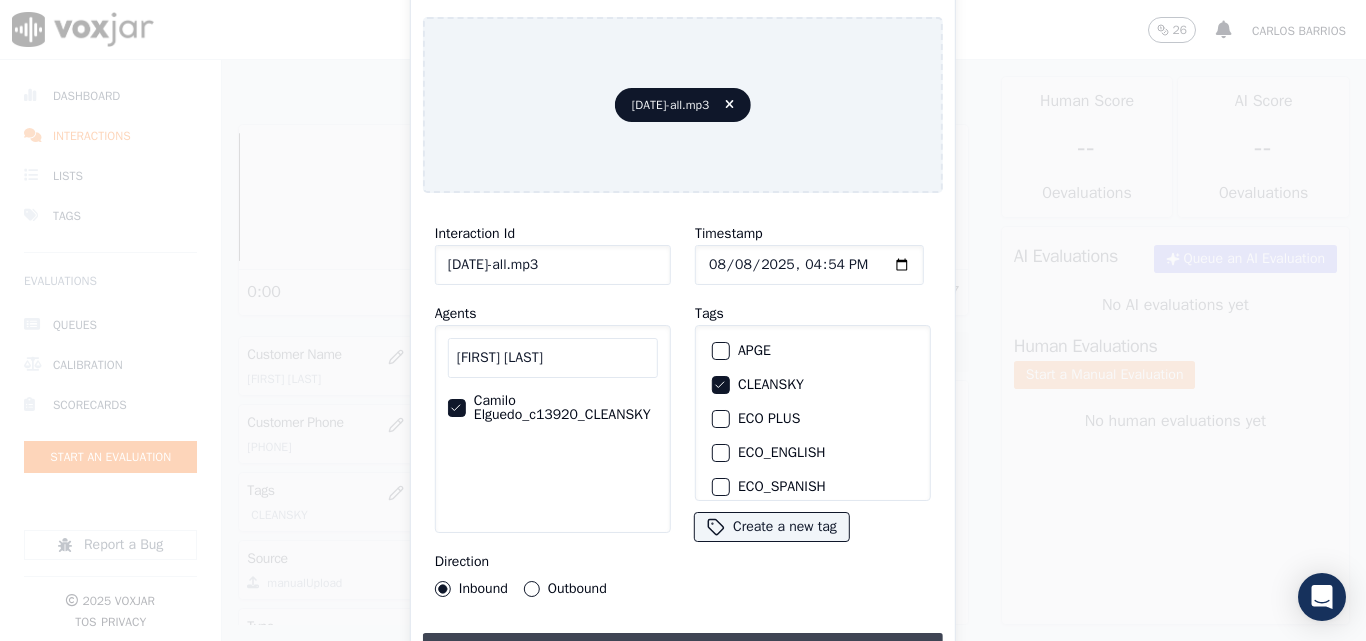 click on "Upload interaction to start evaluation" at bounding box center [683, 651] 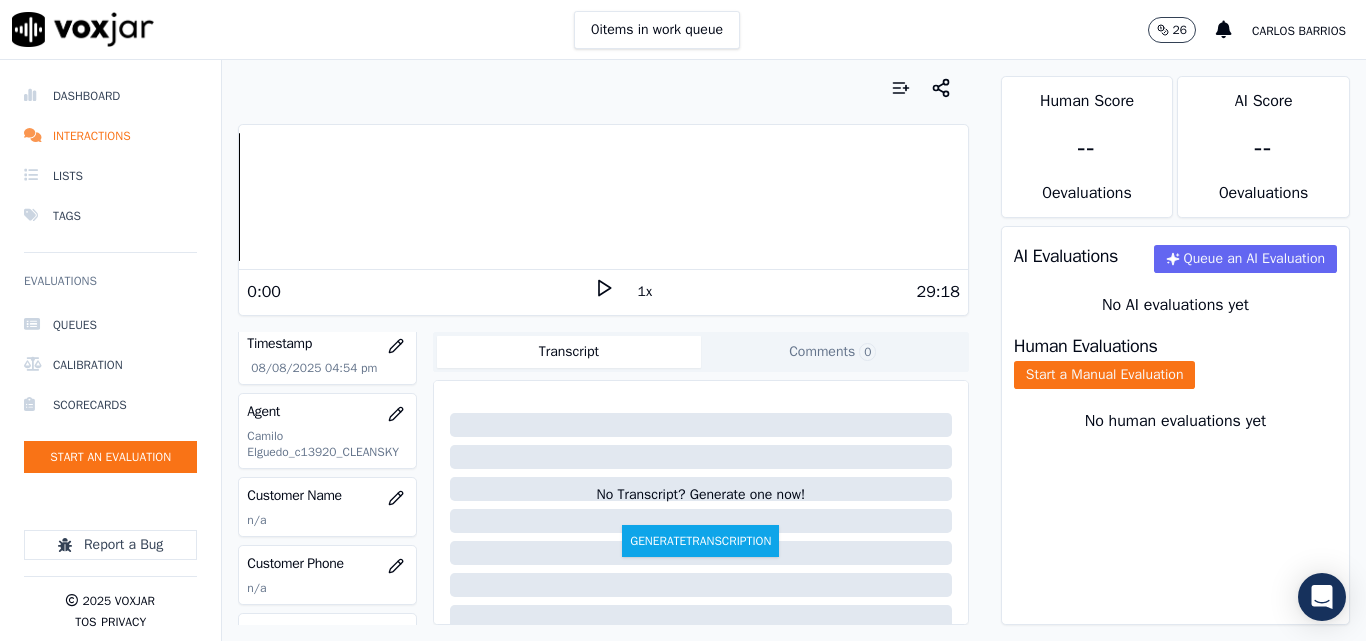 scroll, scrollTop: 200, scrollLeft: 0, axis: vertical 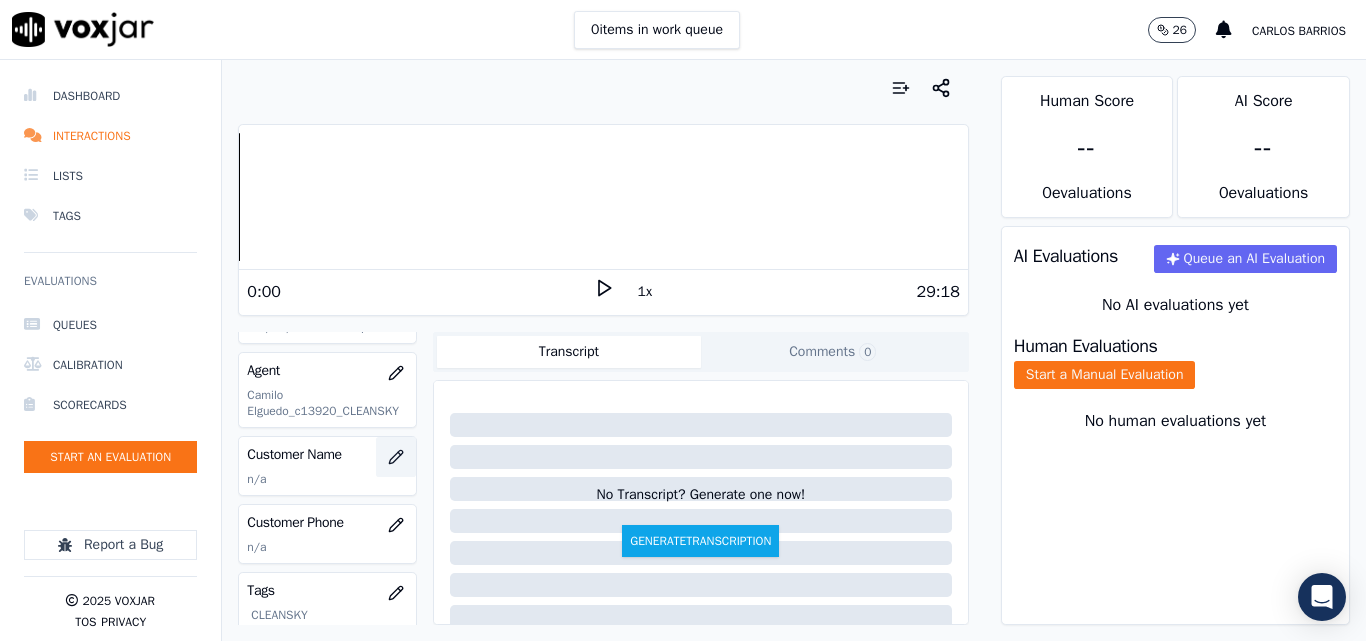 click at bounding box center [396, 457] 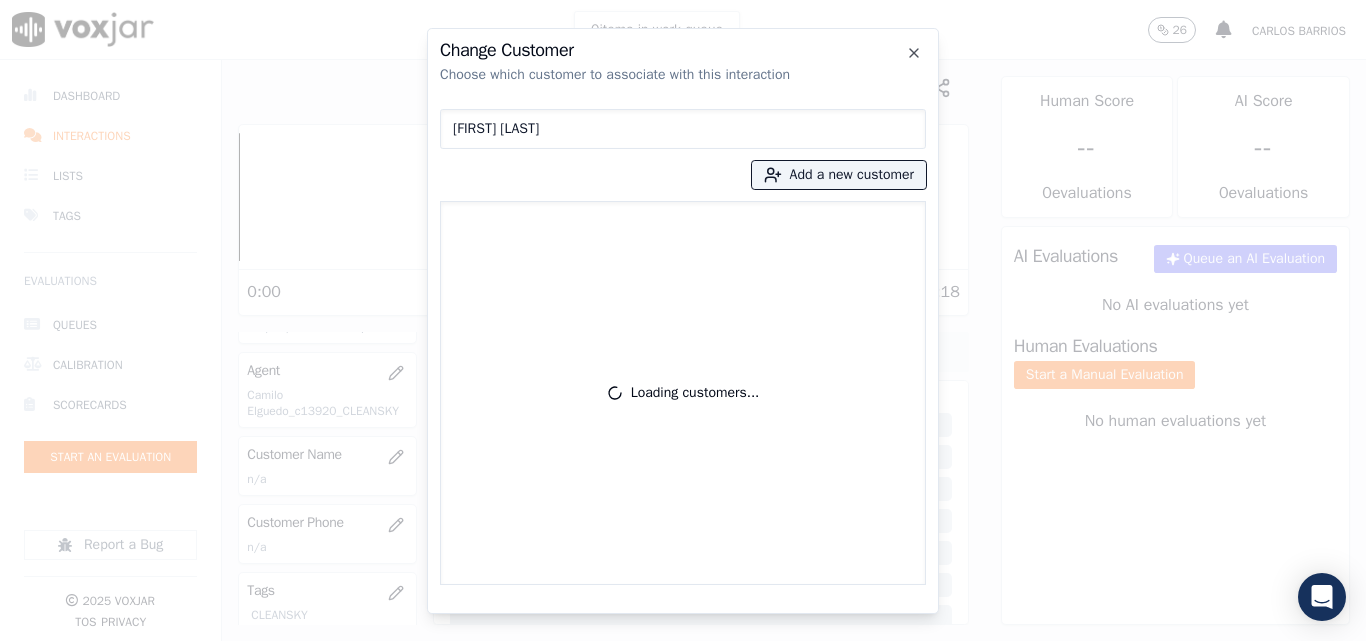 type on "[FIRST] [LAST]" 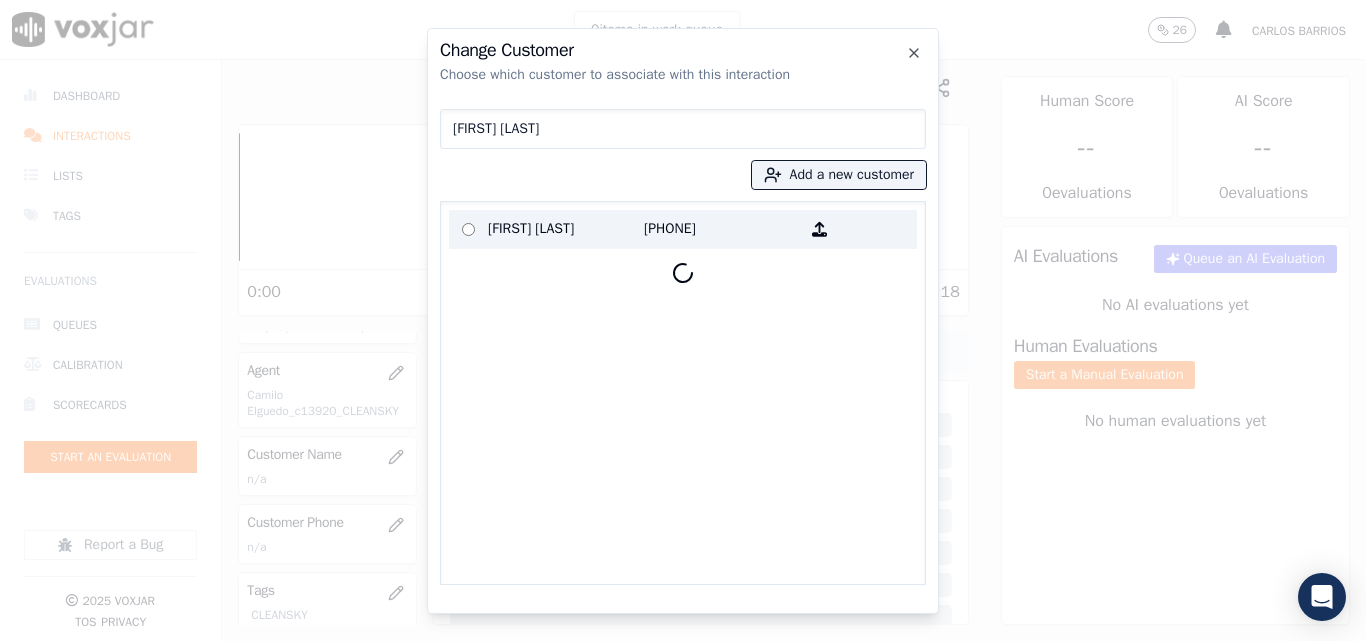 click on "[FIRST] [LAST]" at bounding box center [566, 229] 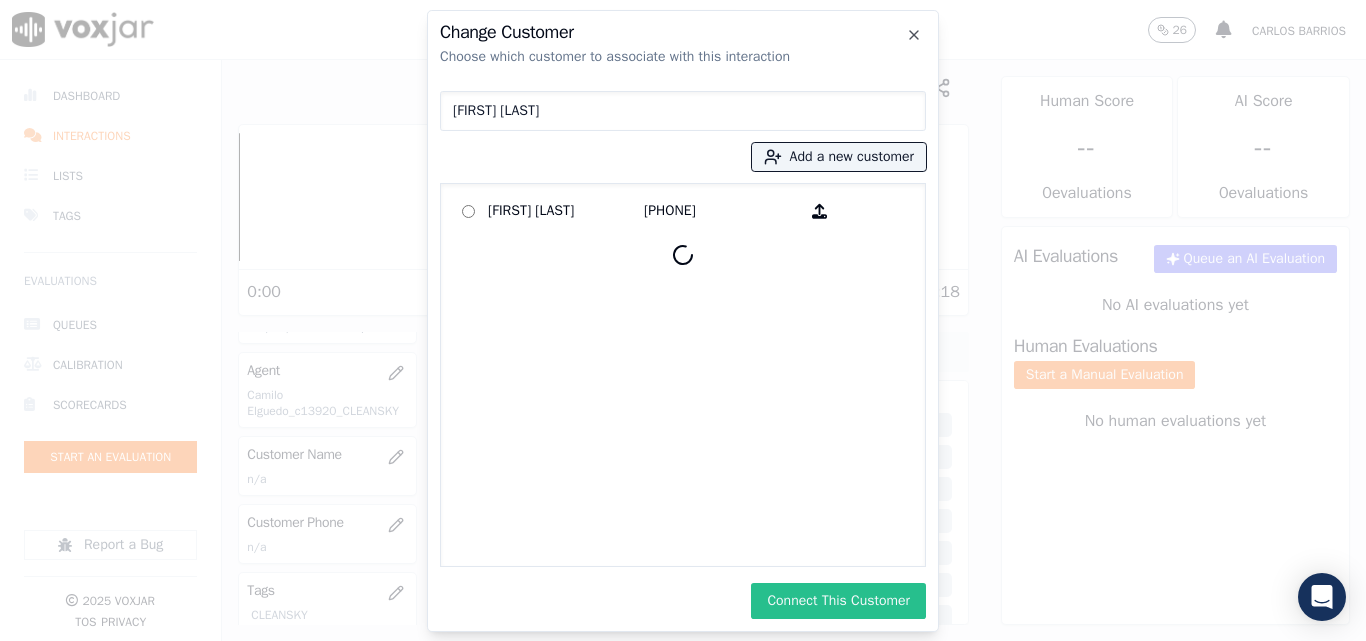 click on "Connect This Customer" at bounding box center (838, 601) 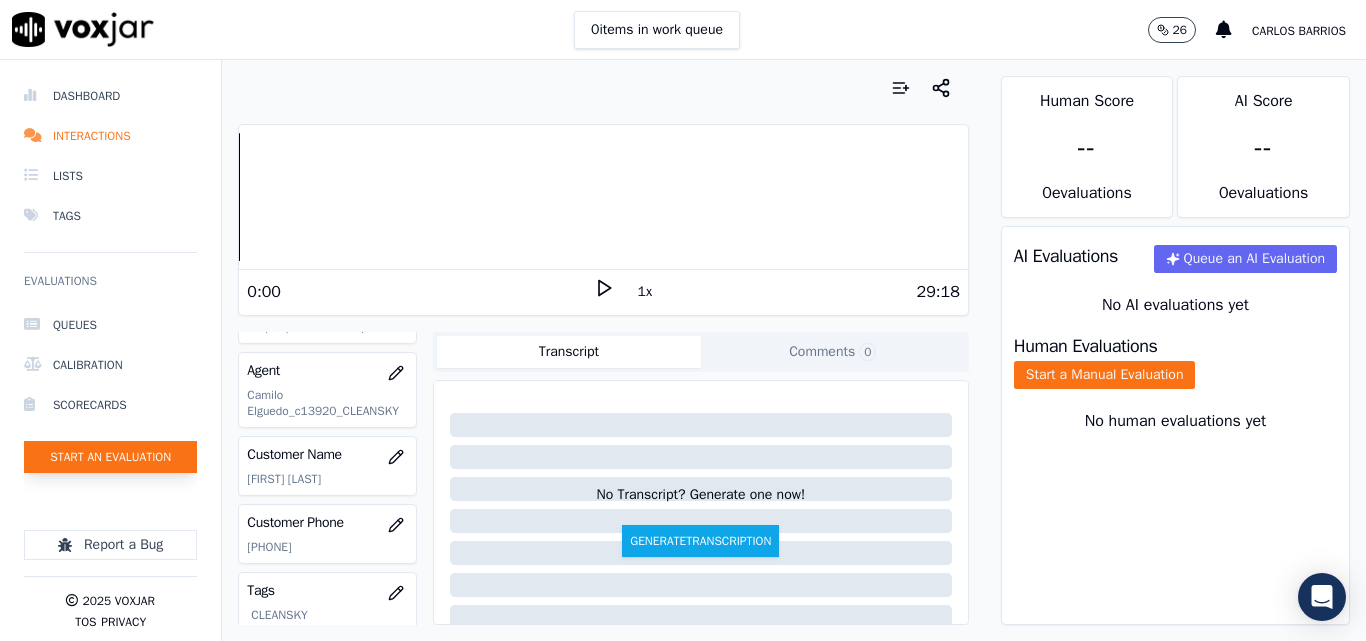 scroll, scrollTop: 300, scrollLeft: 0, axis: vertical 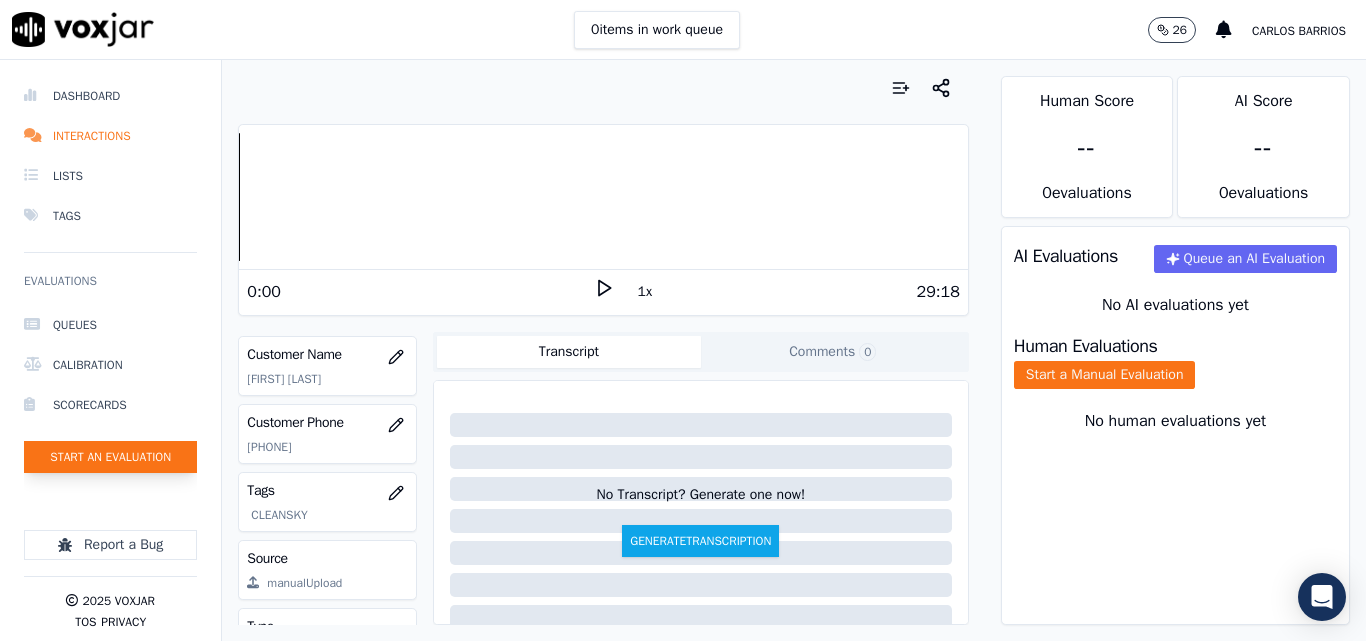 click on "Start an Evaluation" 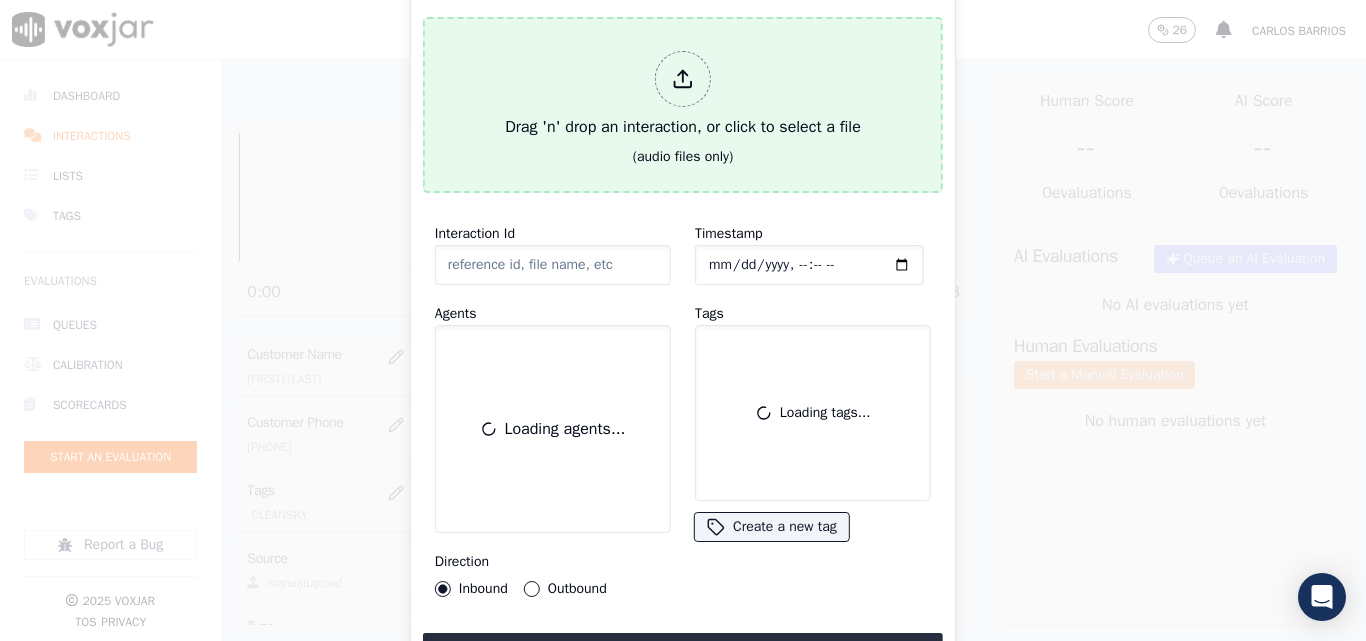 click on "Drag 'n' drop an interaction, or click to select a file" at bounding box center [683, 95] 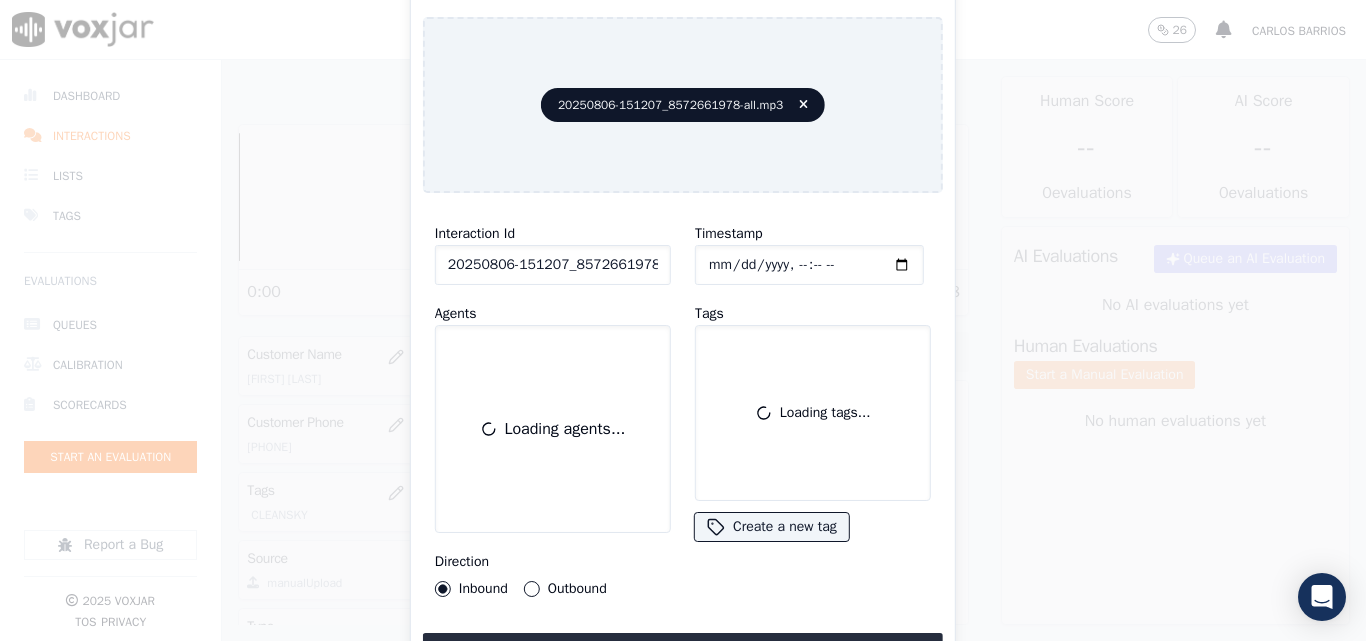 click on "20250806-151207_8572661978-all.mp3" at bounding box center [683, 105] 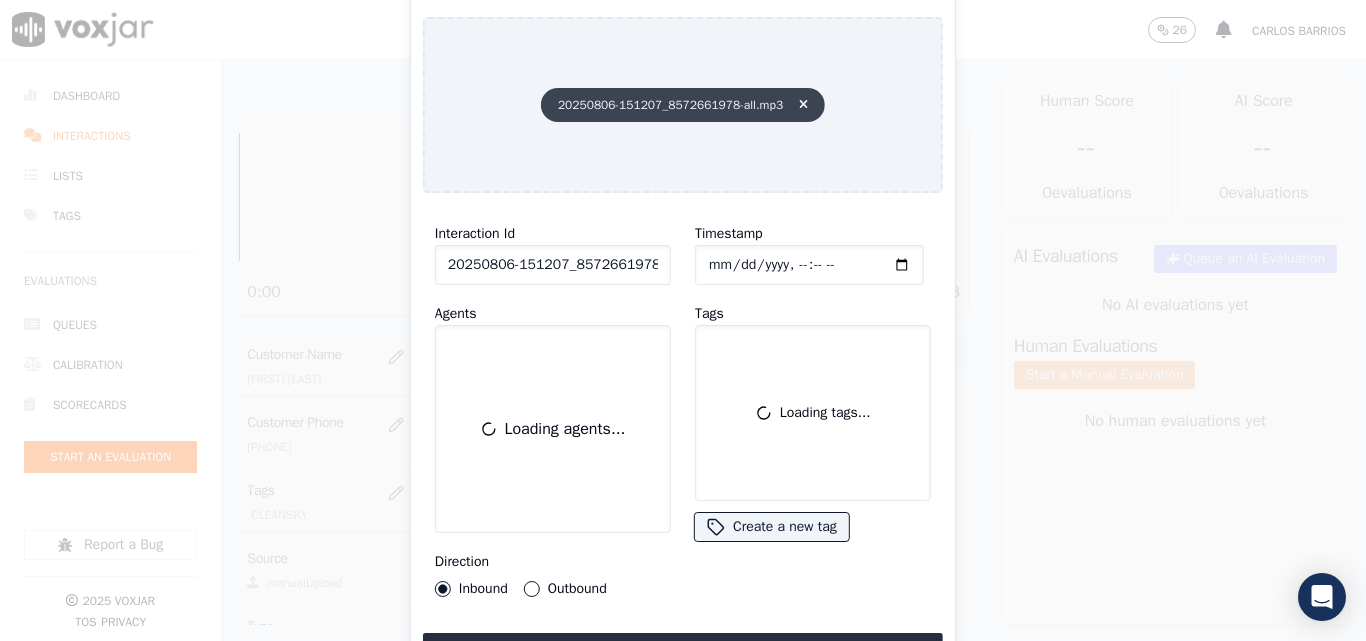 click at bounding box center [799, 105] 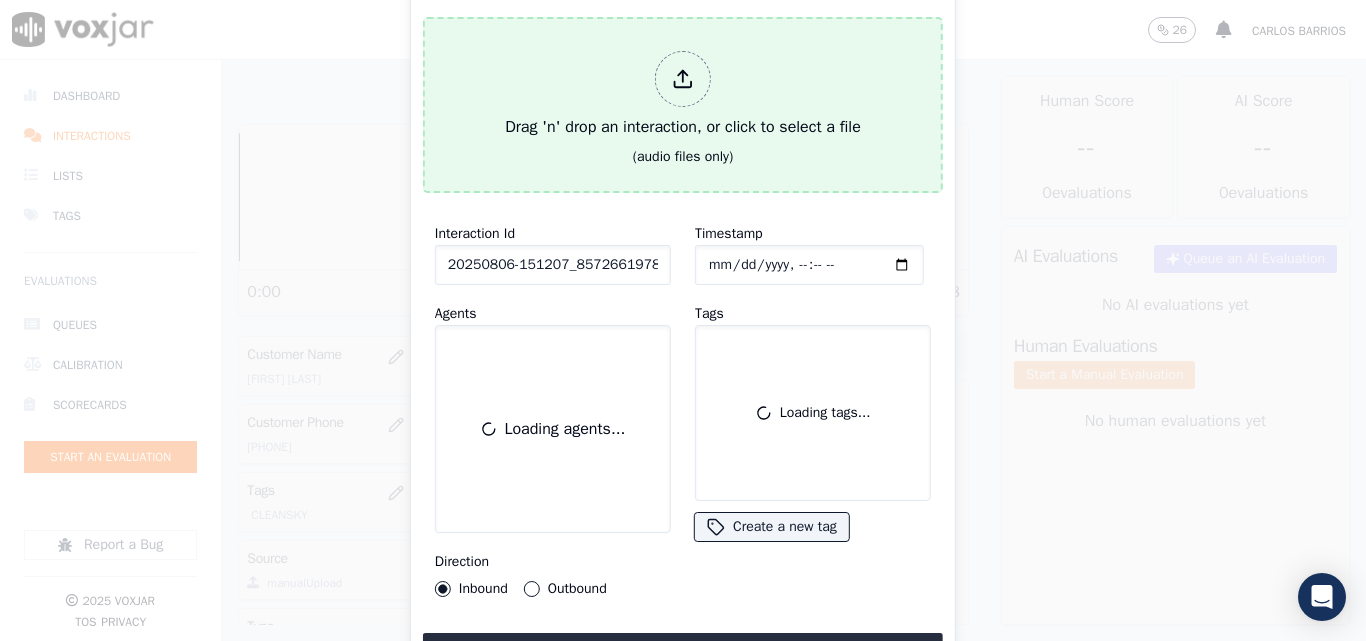 click at bounding box center (683, 79) 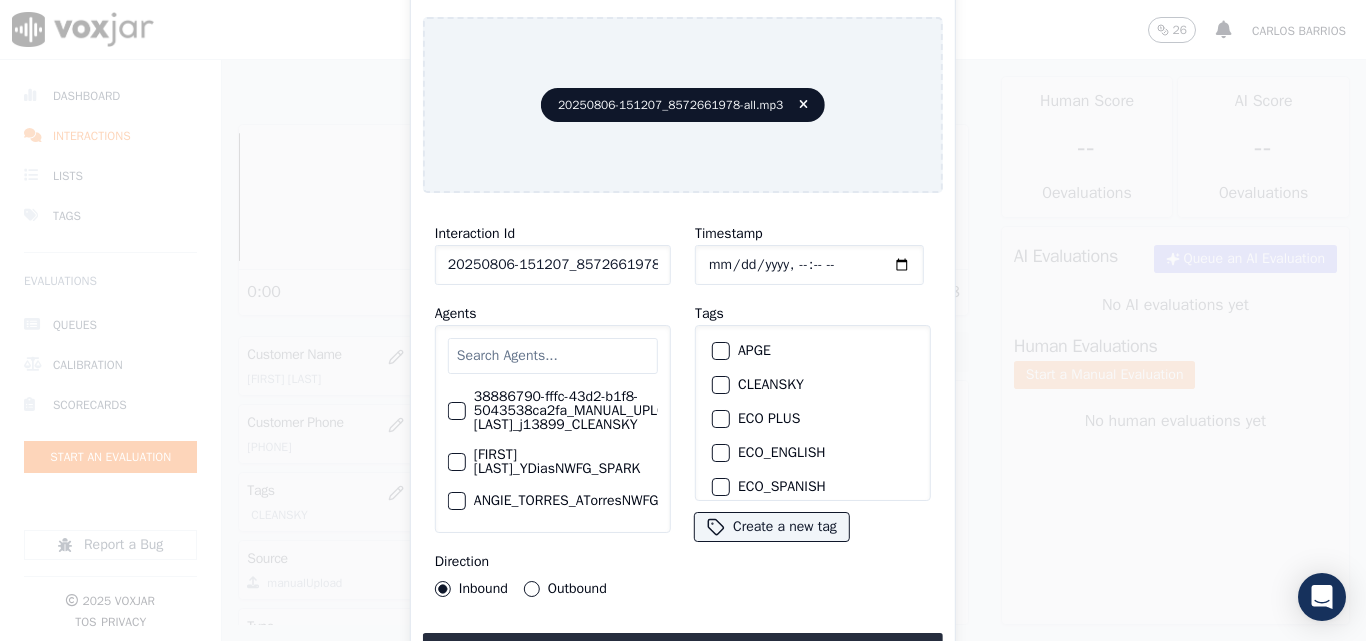 click at bounding box center (553, 356) 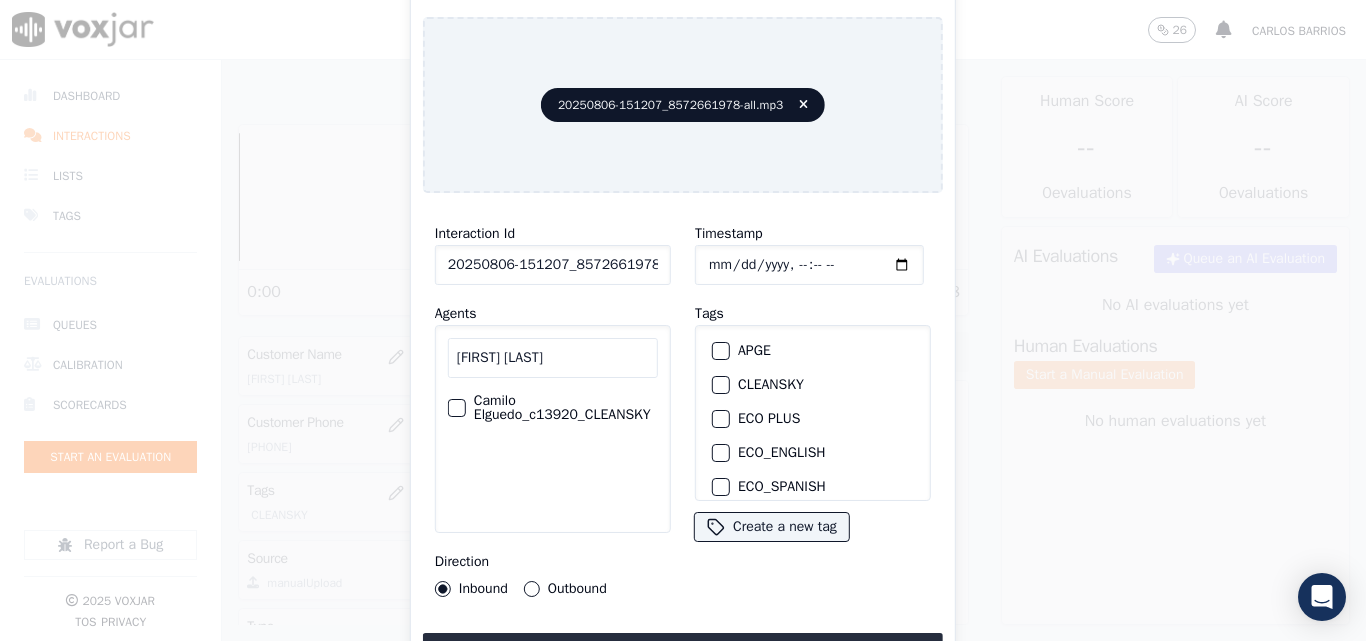 type on "[FIRST] [LAST]" 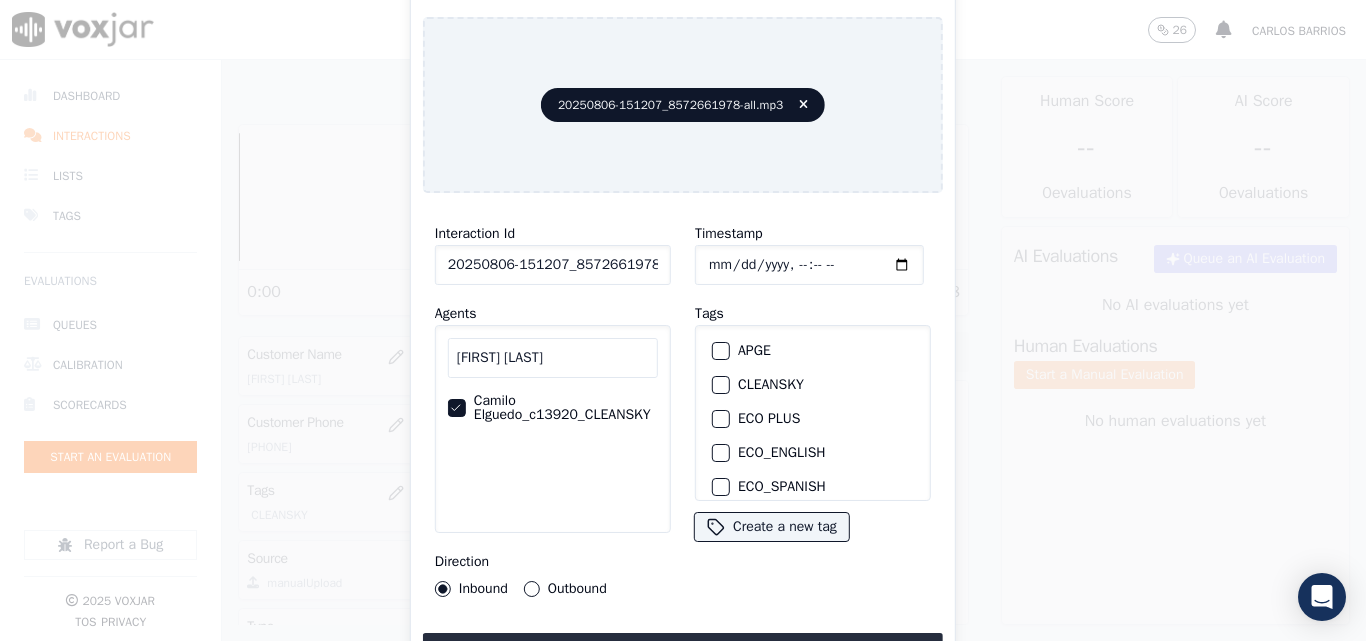 click at bounding box center [720, 385] 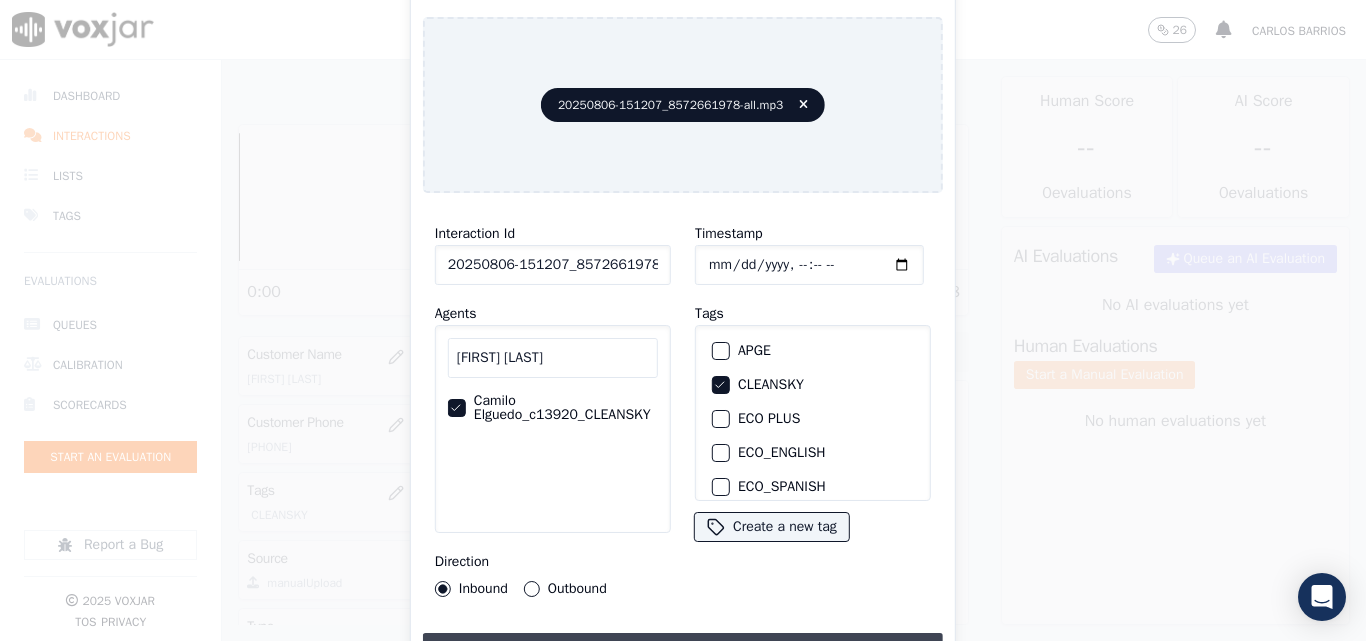 click on "Upload interaction to start evaluation" at bounding box center (683, 651) 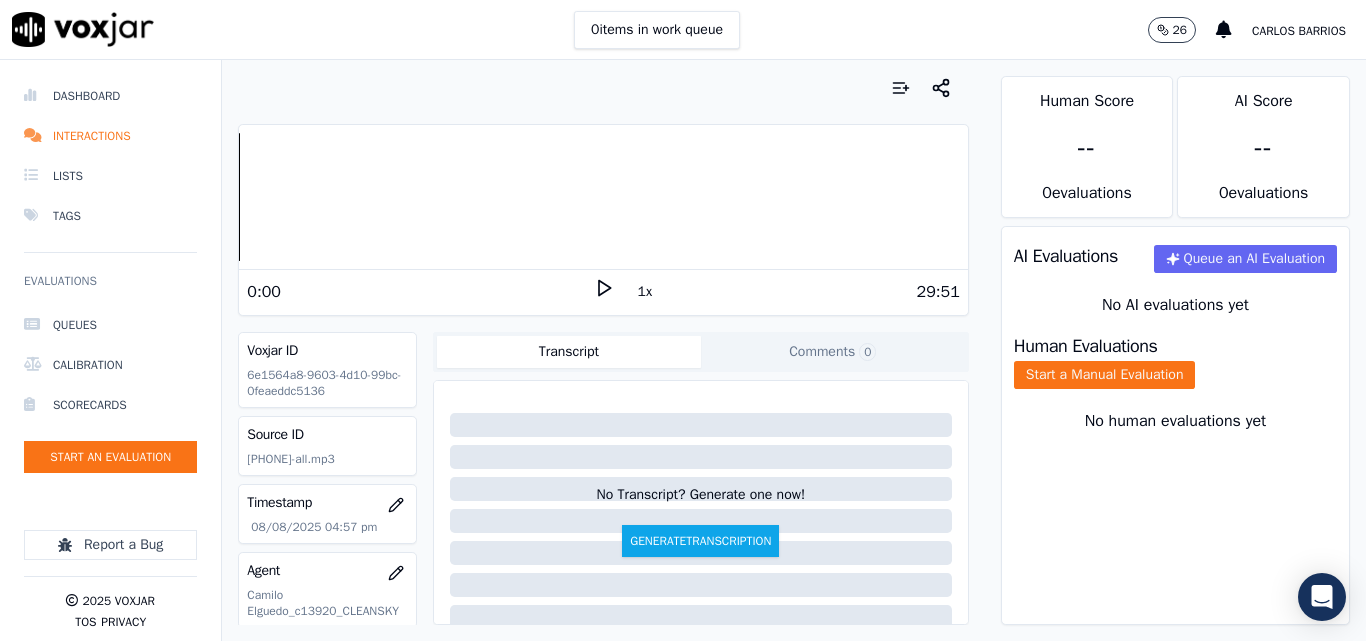 click 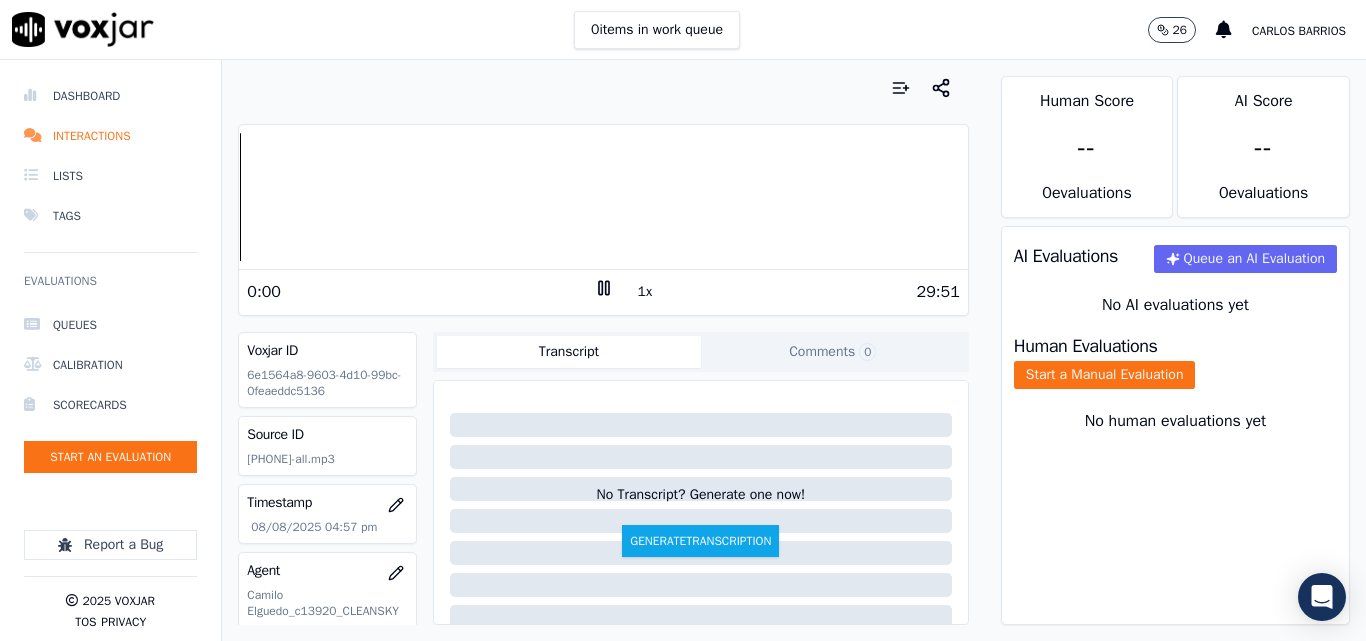 click on "1x" at bounding box center (645, 292) 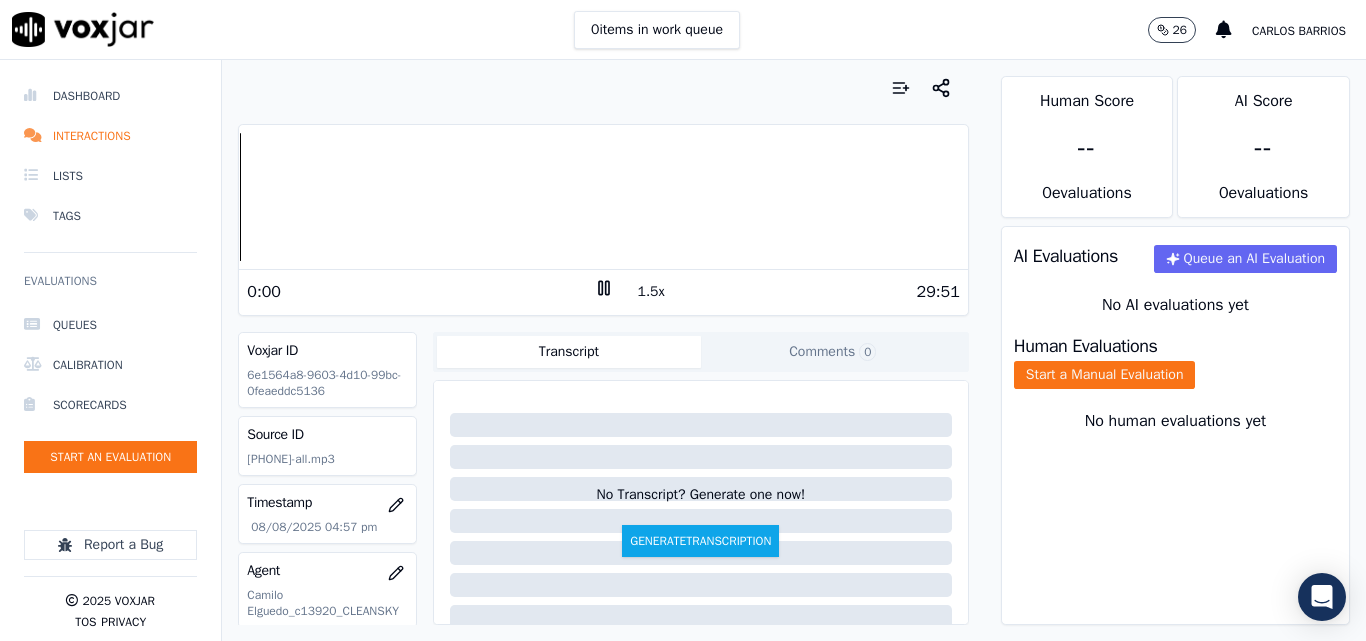 click on "1.5x" at bounding box center [651, 292] 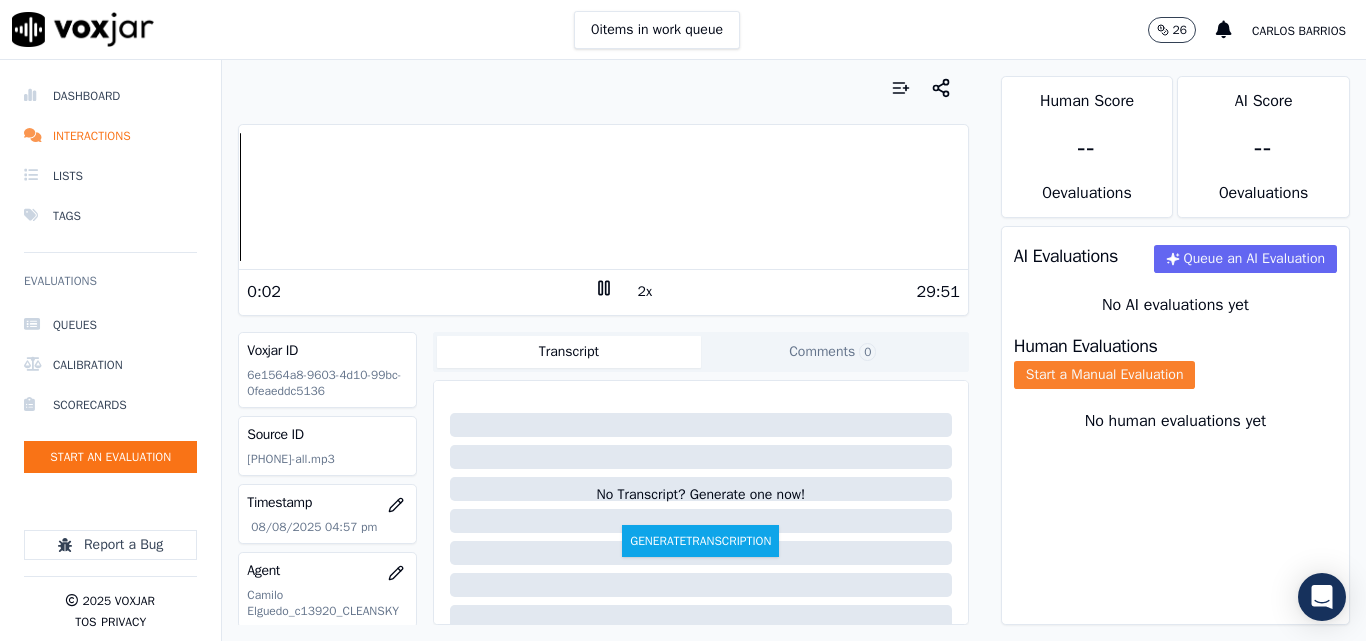 click on "Start a Manual Evaluation" 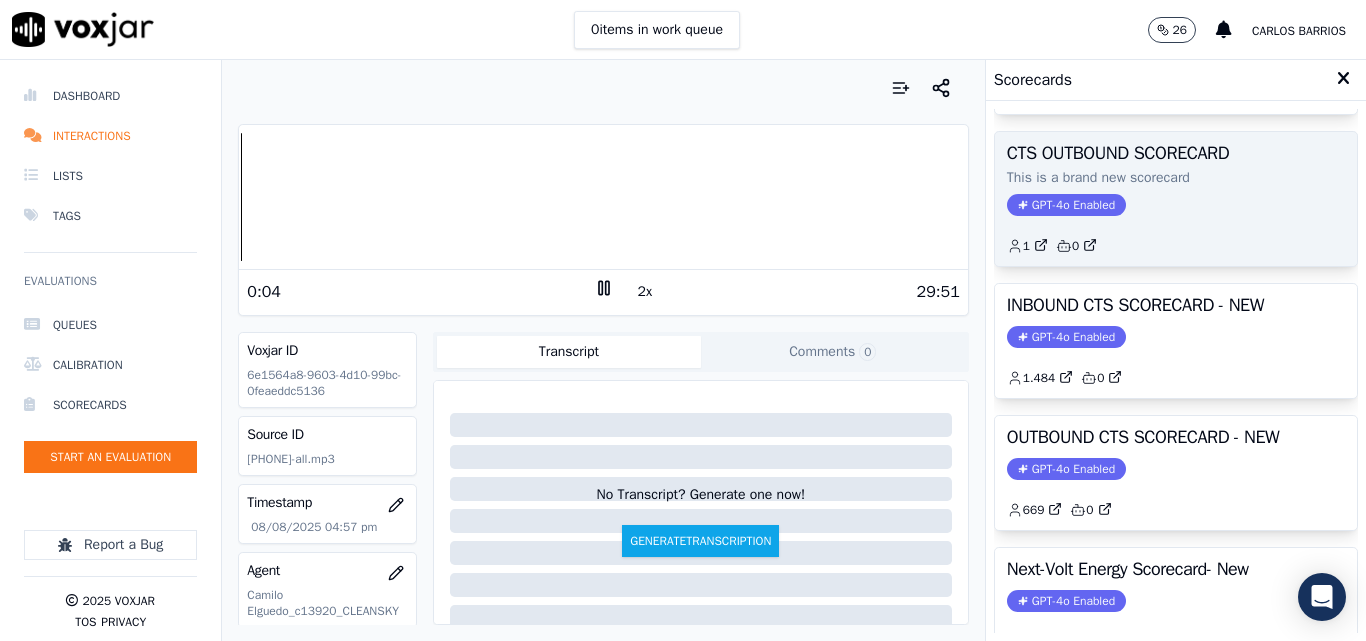 scroll, scrollTop: 200, scrollLeft: 0, axis: vertical 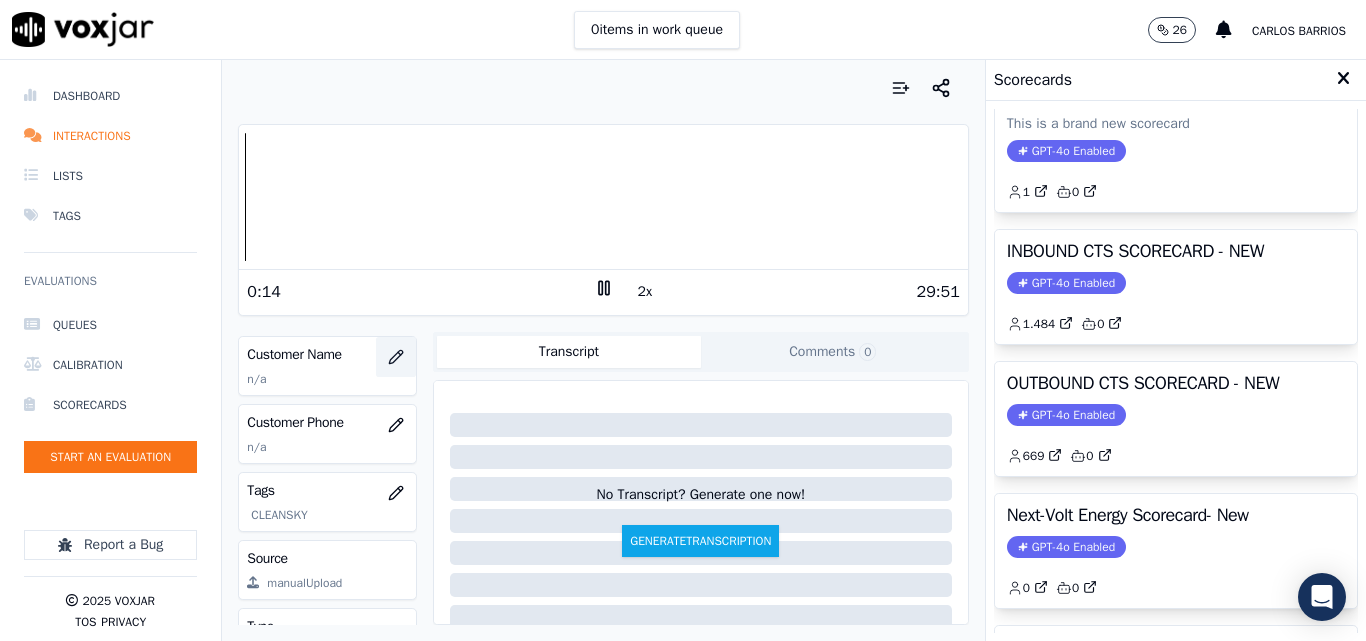 click 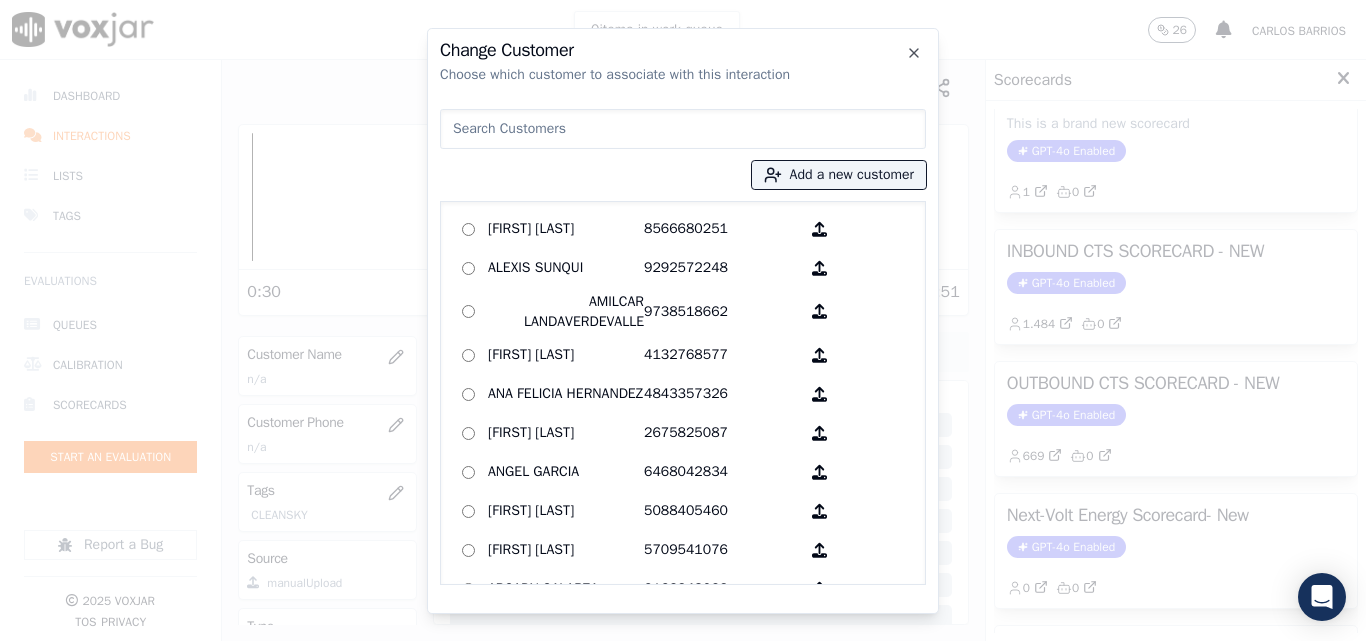 click at bounding box center [683, 129] 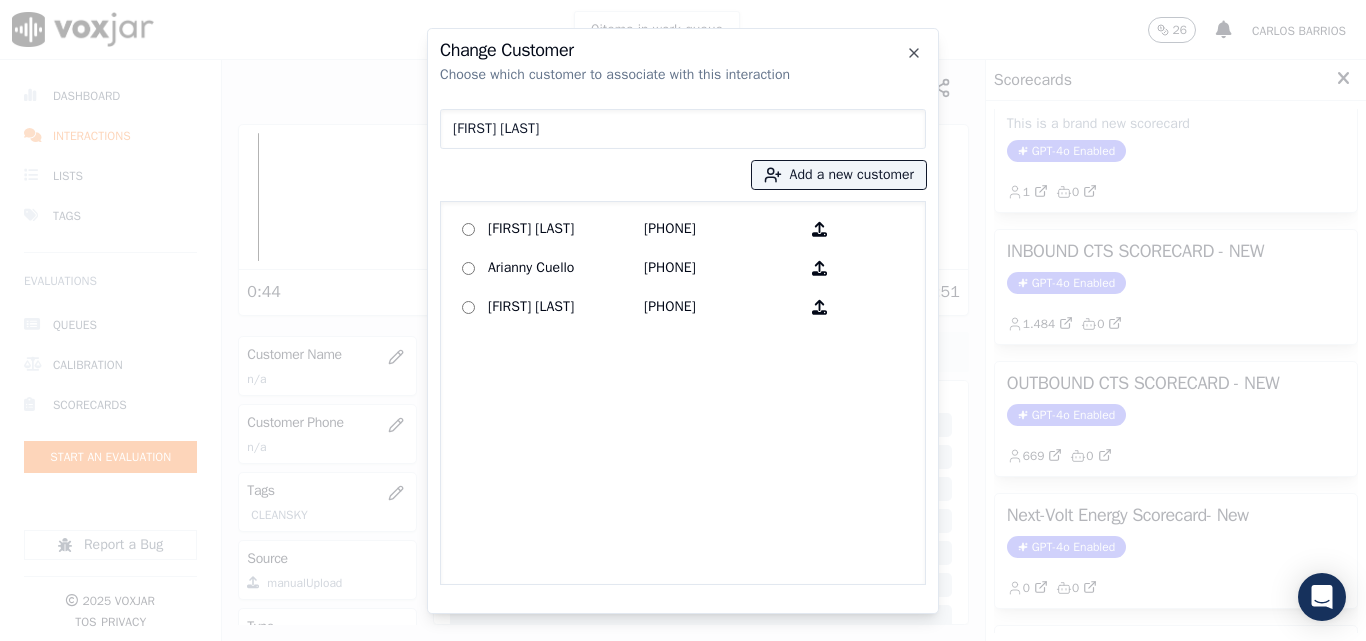 type on "[FIRST] [LAST]" 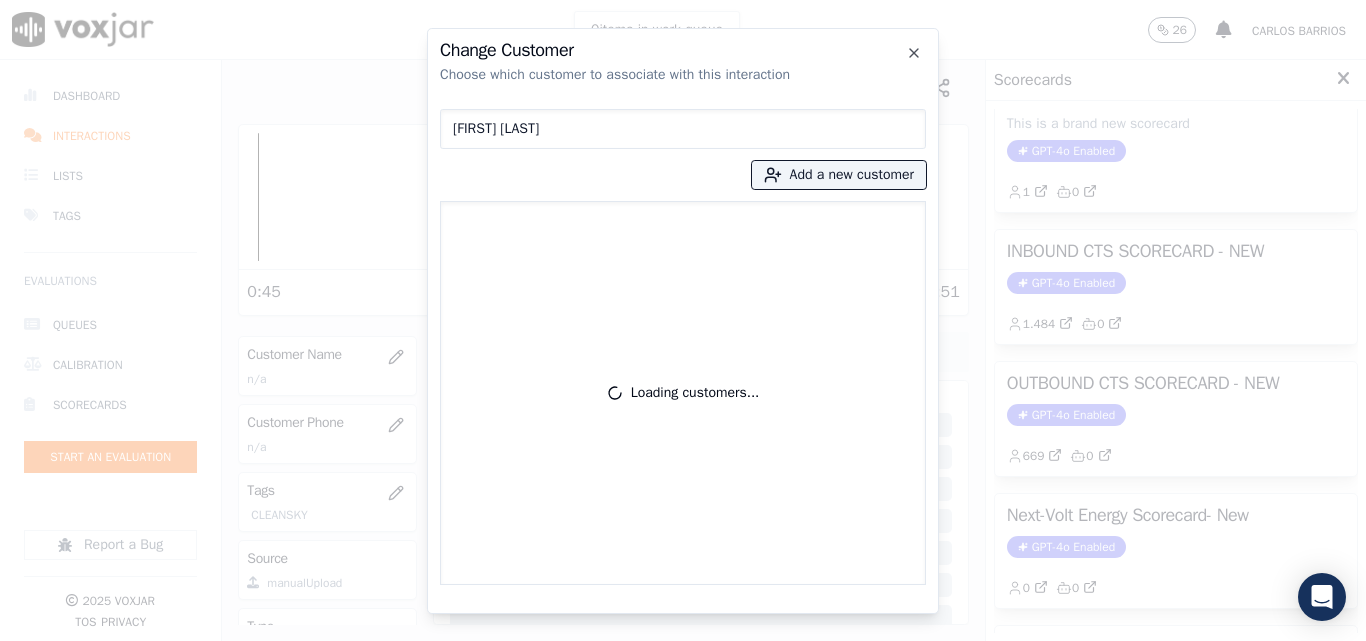 type 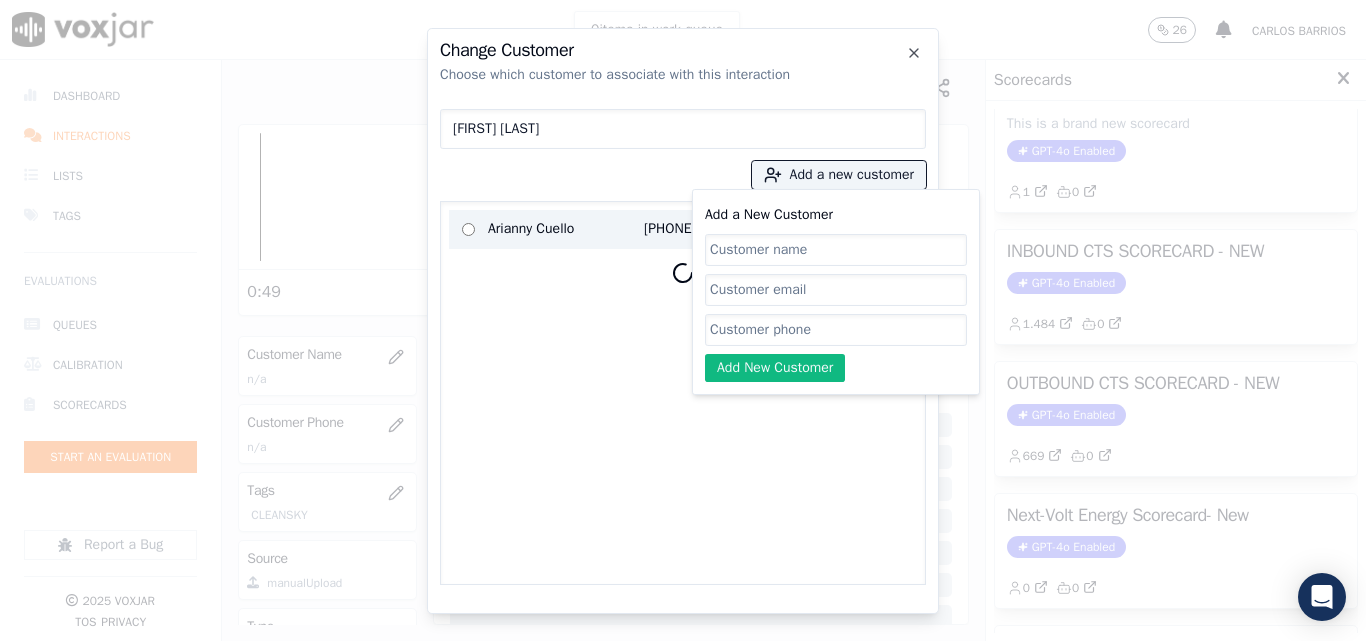 click on "Arianny Cuello" at bounding box center [566, 229] 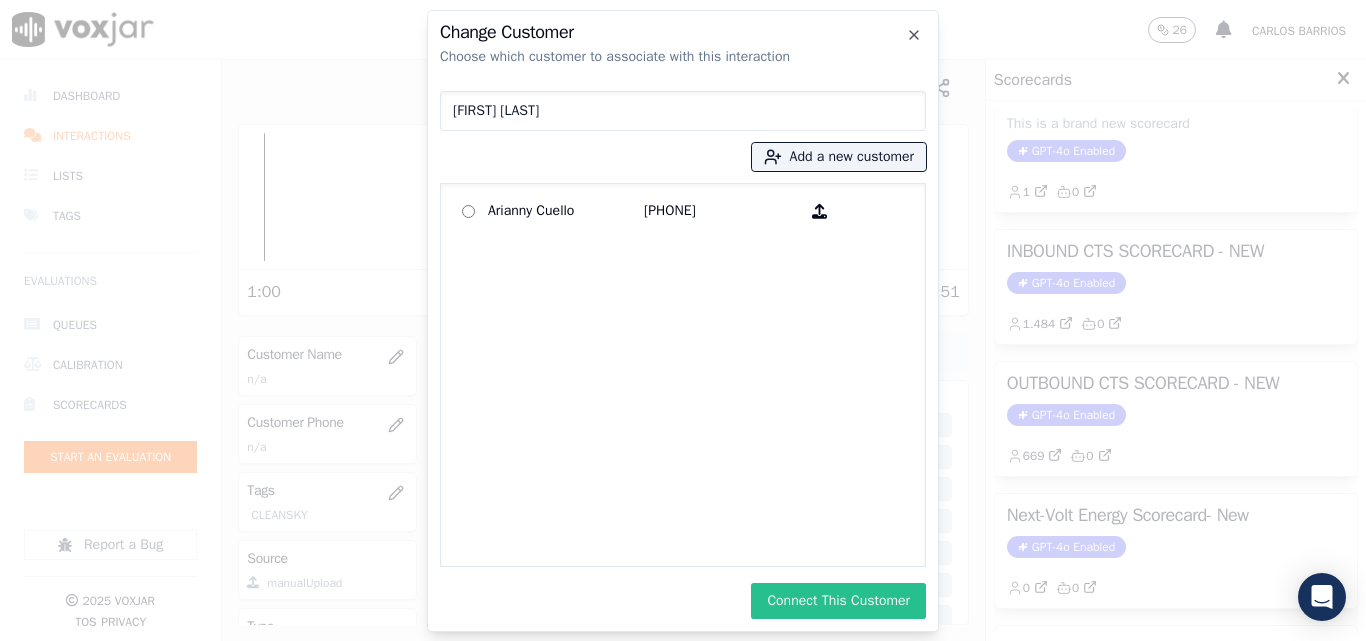 click on "Connect This Customer" at bounding box center [838, 601] 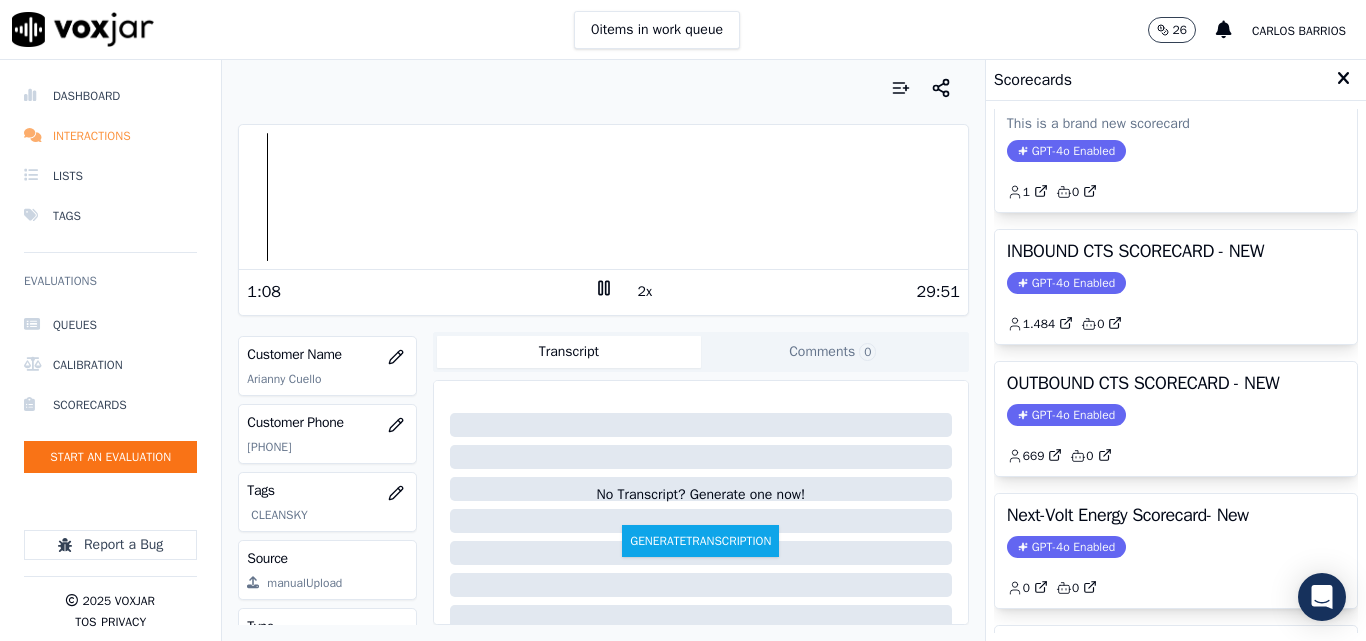 click on "Interactions" at bounding box center [110, 136] 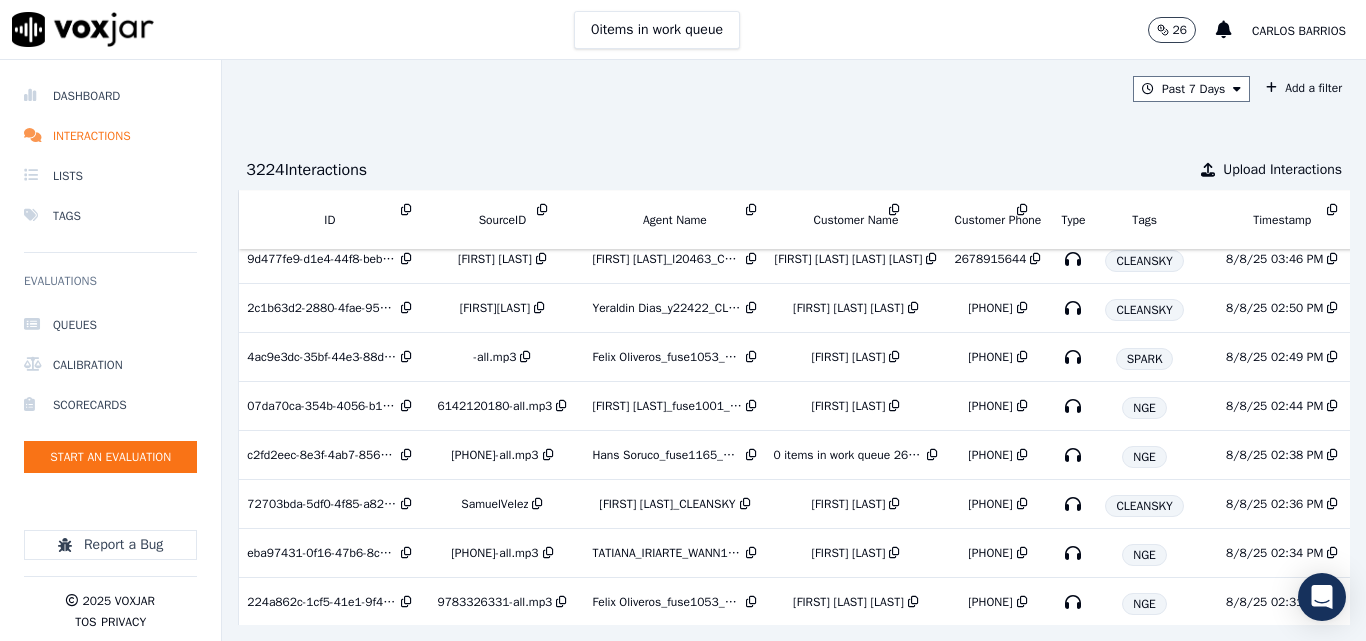 scroll, scrollTop: 600, scrollLeft: 0, axis: vertical 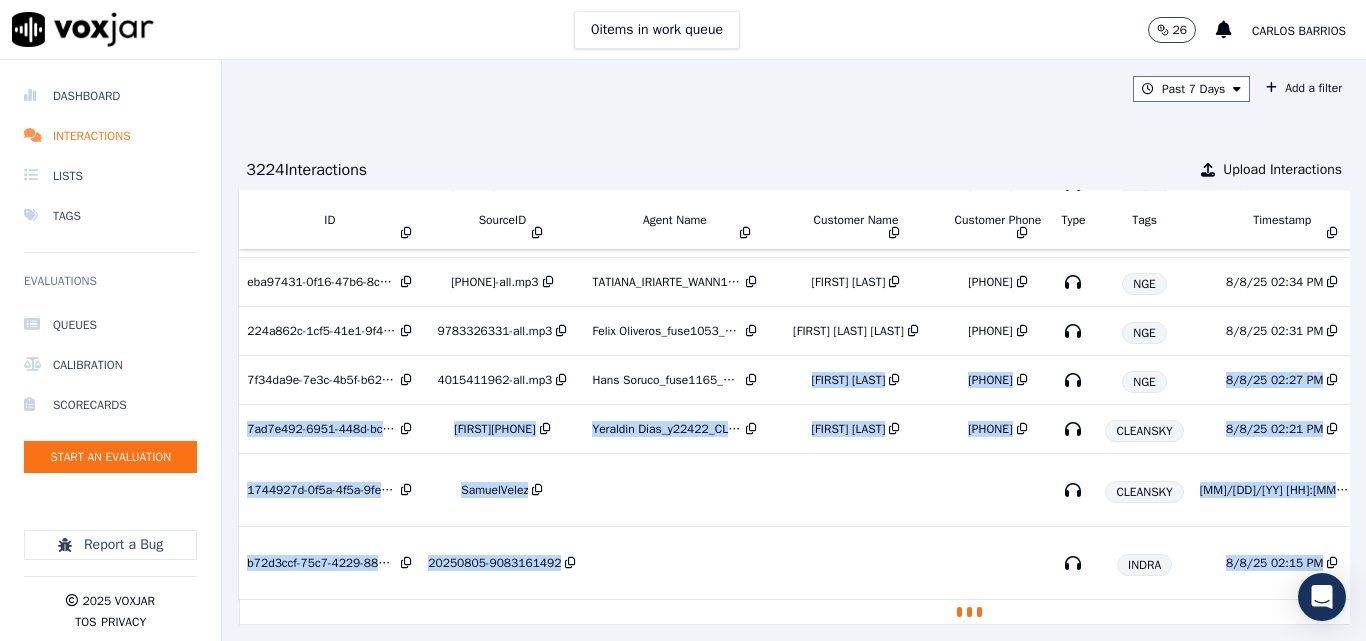 drag, startPoint x: 758, startPoint y: 595, endPoint x: 959, endPoint y: 581, distance: 201.48697 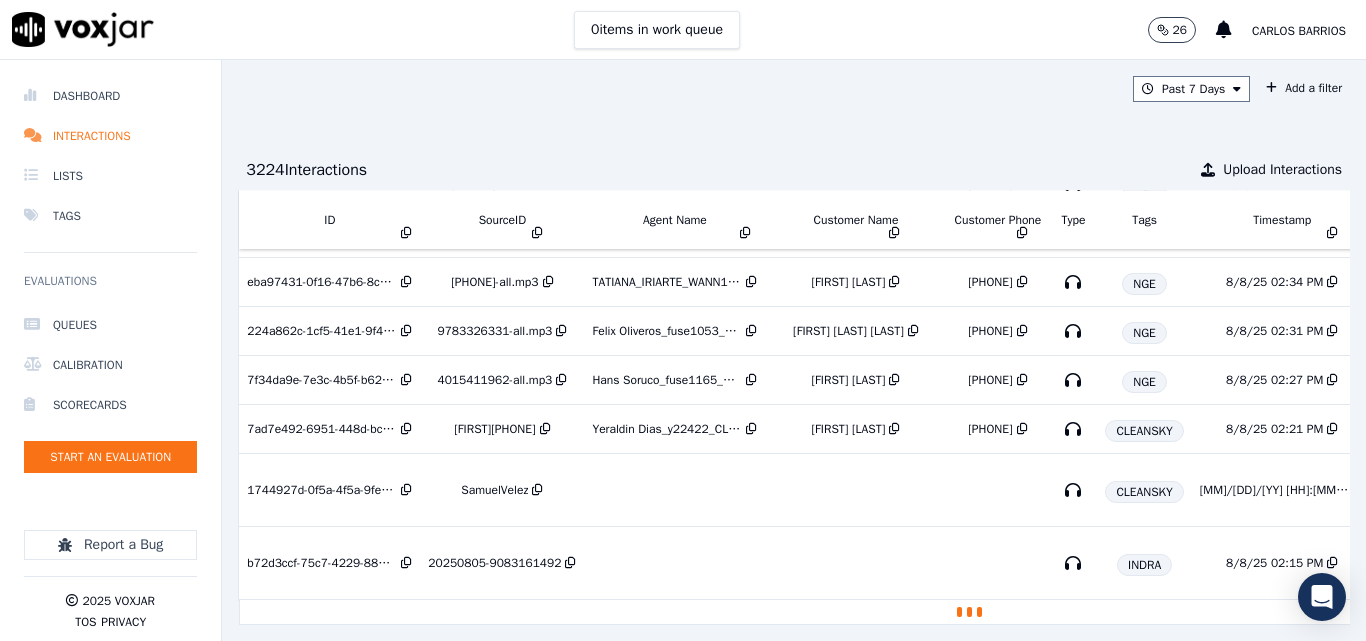 click on "Past 7 Days
Add a filter" at bounding box center (794, 89) 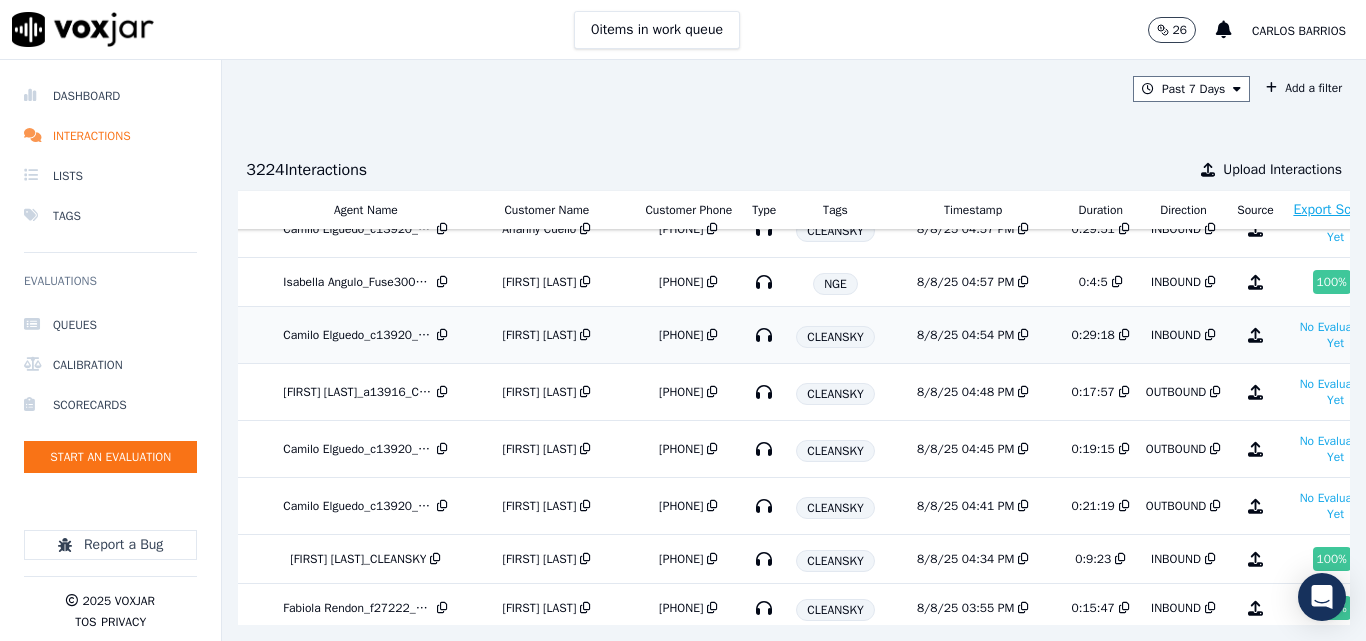 scroll, scrollTop: 0, scrollLeft: 326, axis: horizontal 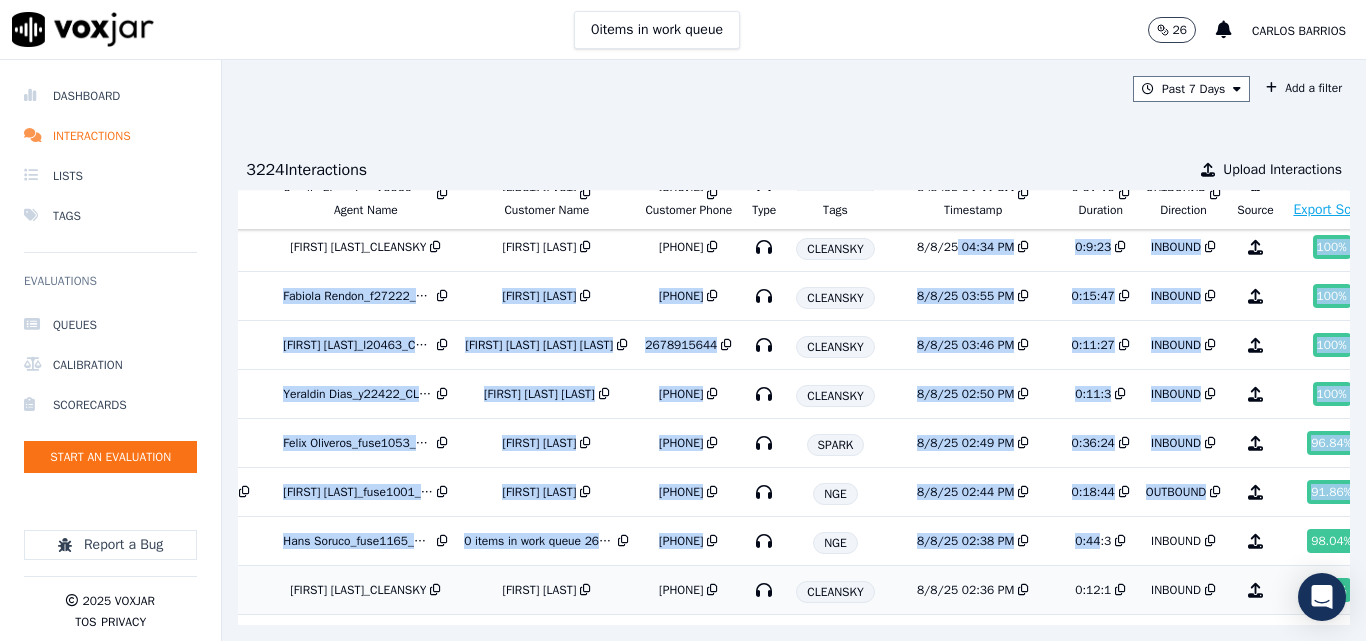 drag, startPoint x: 916, startPoint y: 596, endPoint x: 1025, endPoint y: 575, distance: 111.0045 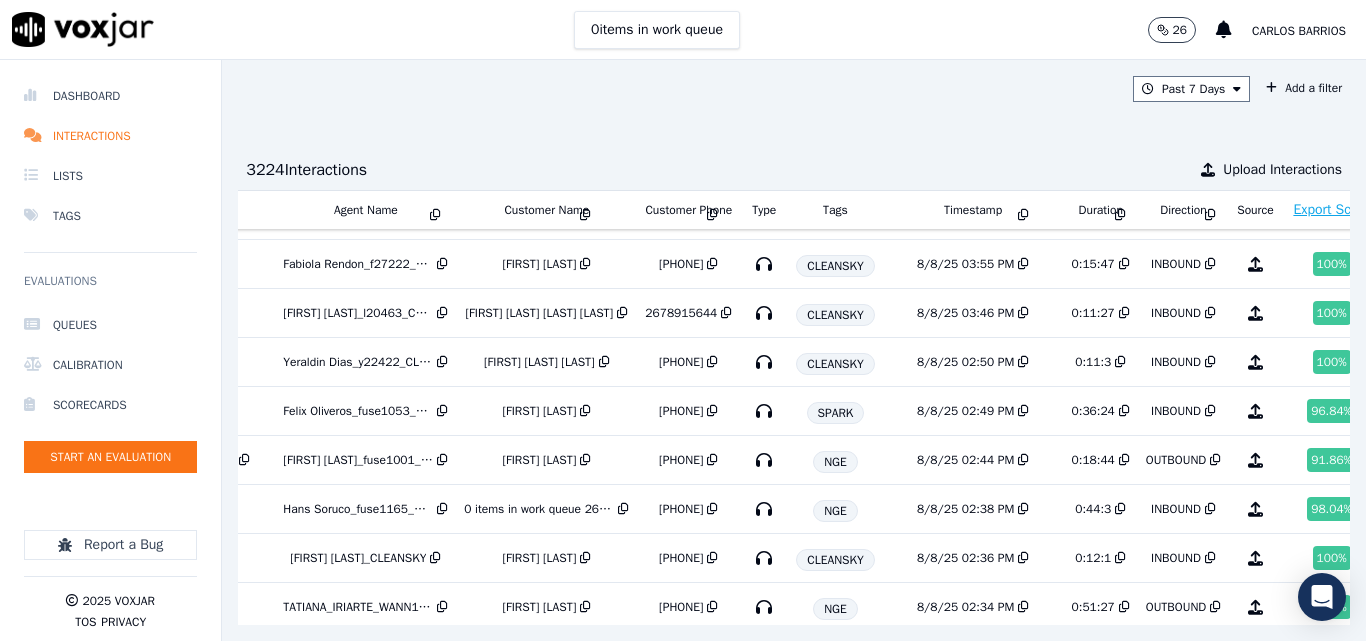 click on "Past 7 Days
Add a filter" at bounding box center (794, 89) 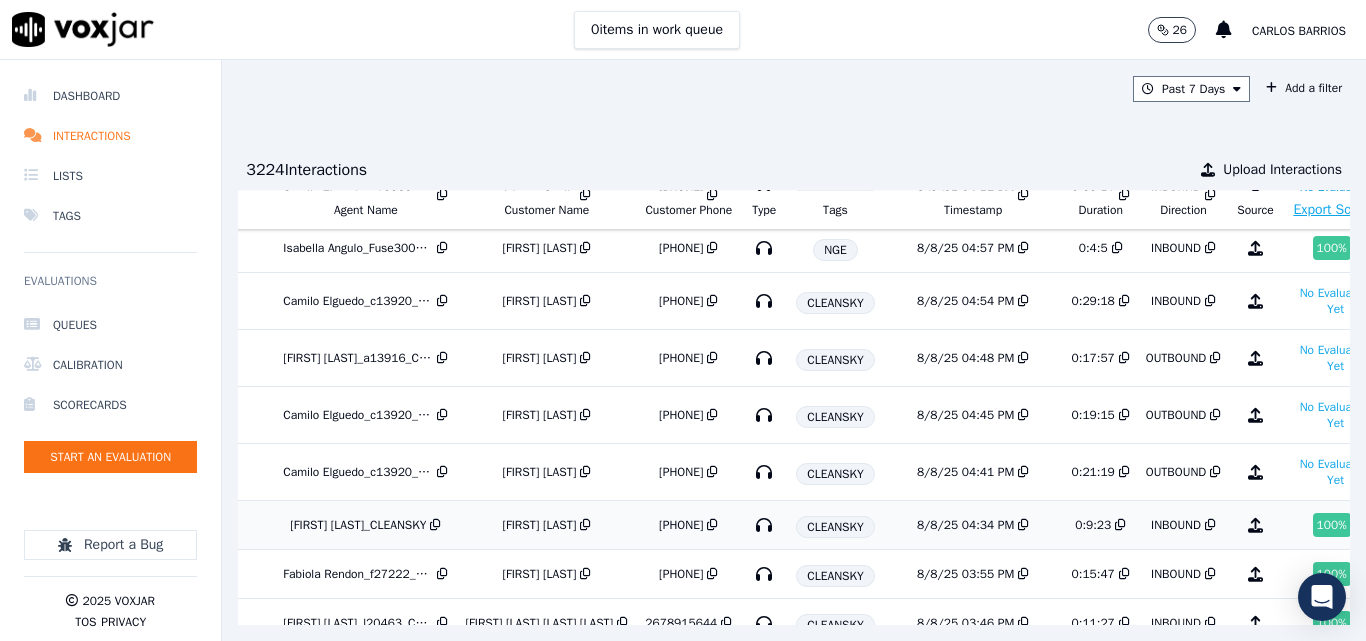 scroll, scrollTop: 100, scrollLeft: 326, axis: both 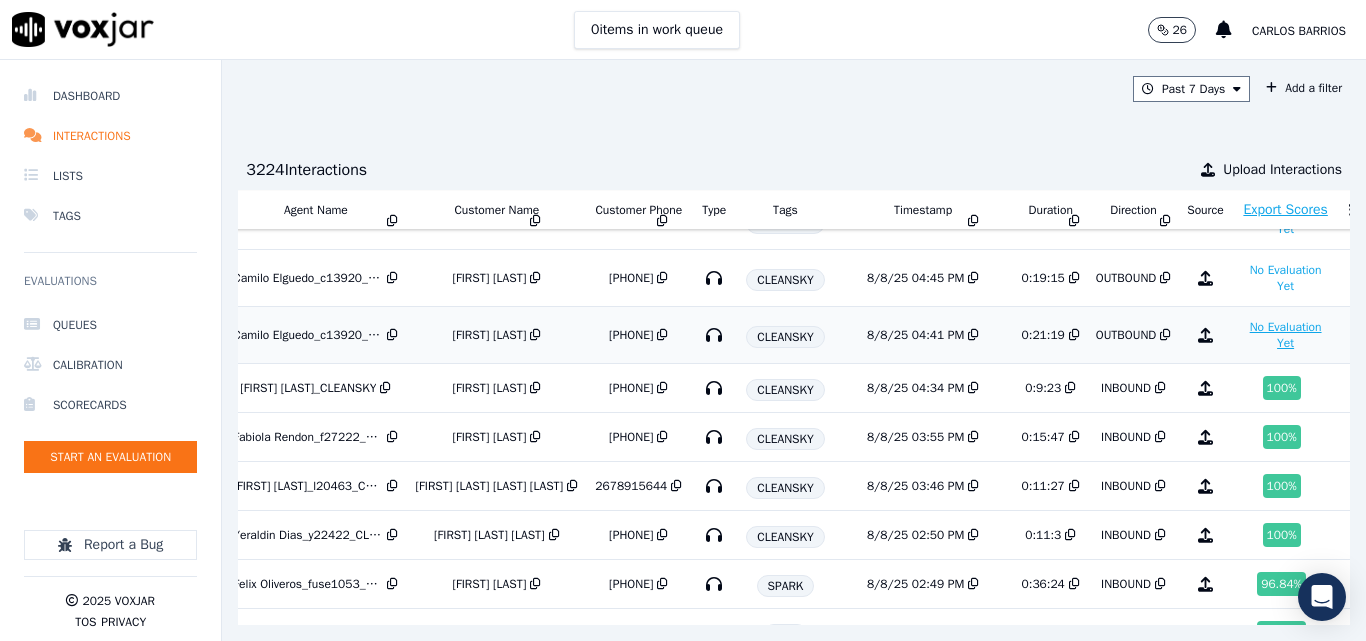 click on "No Evaluation Yet" at bounding box center (1286, 335) 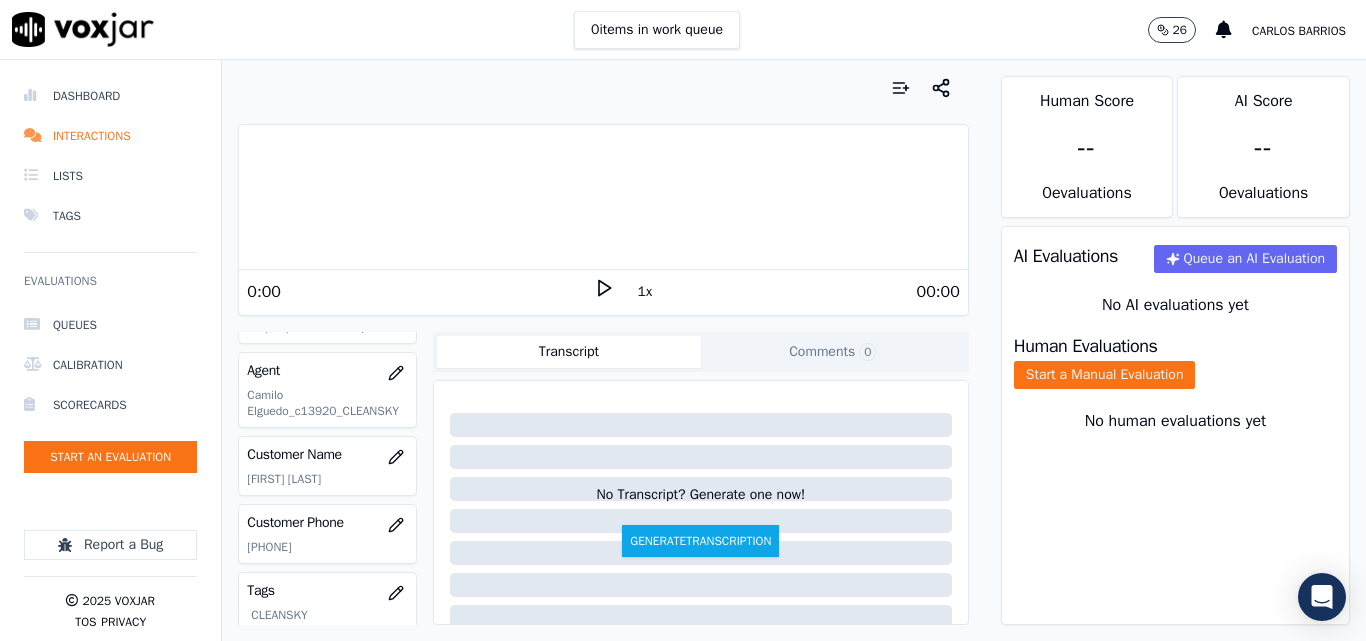 scroll, scrollTop: 300, scrollLeft: 0, axis: vertical 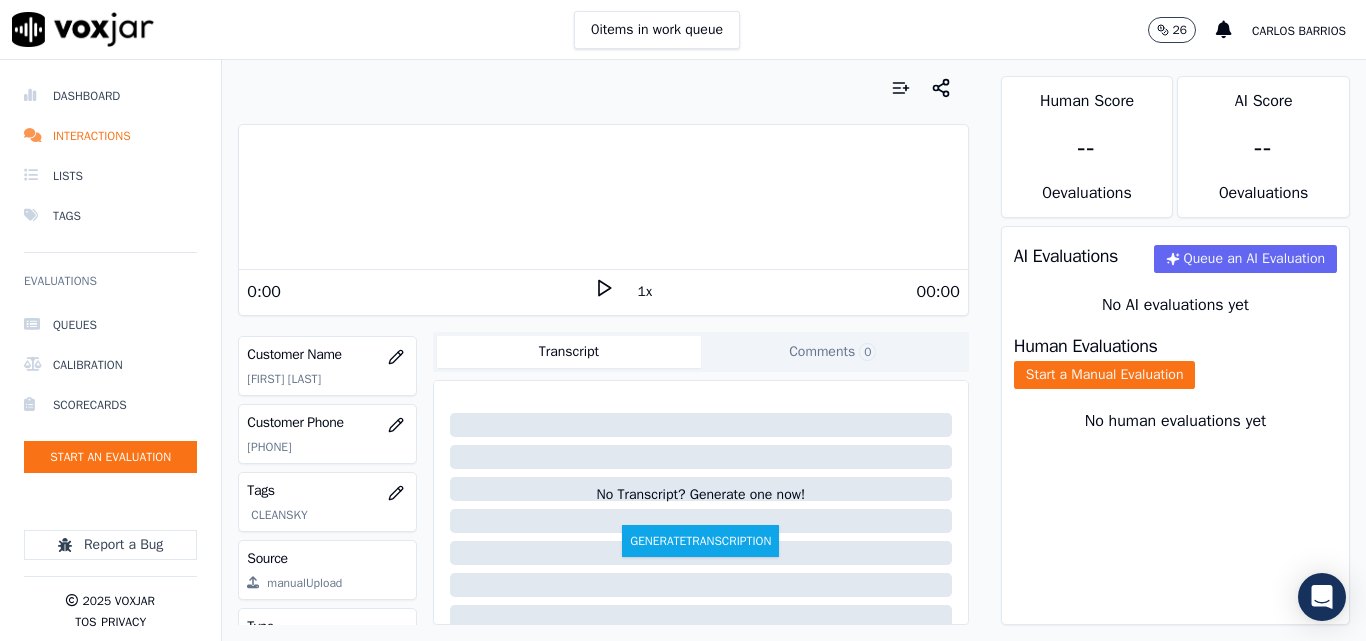 click on "[PHONE]" 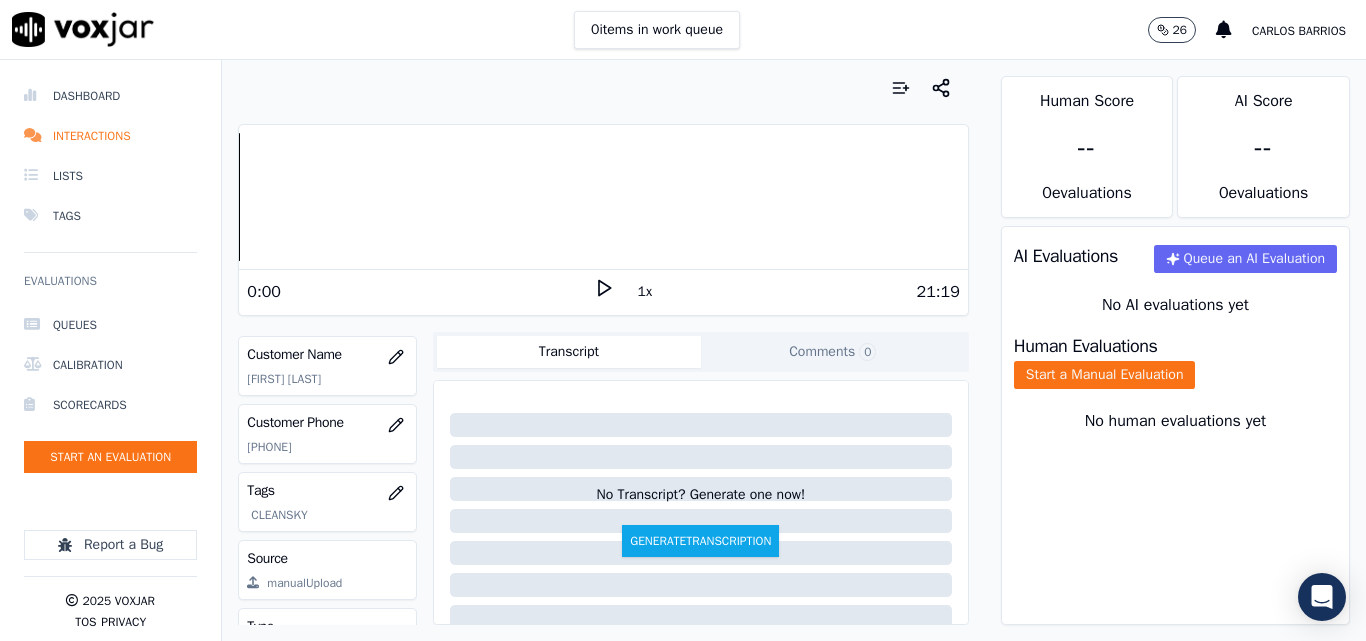 click 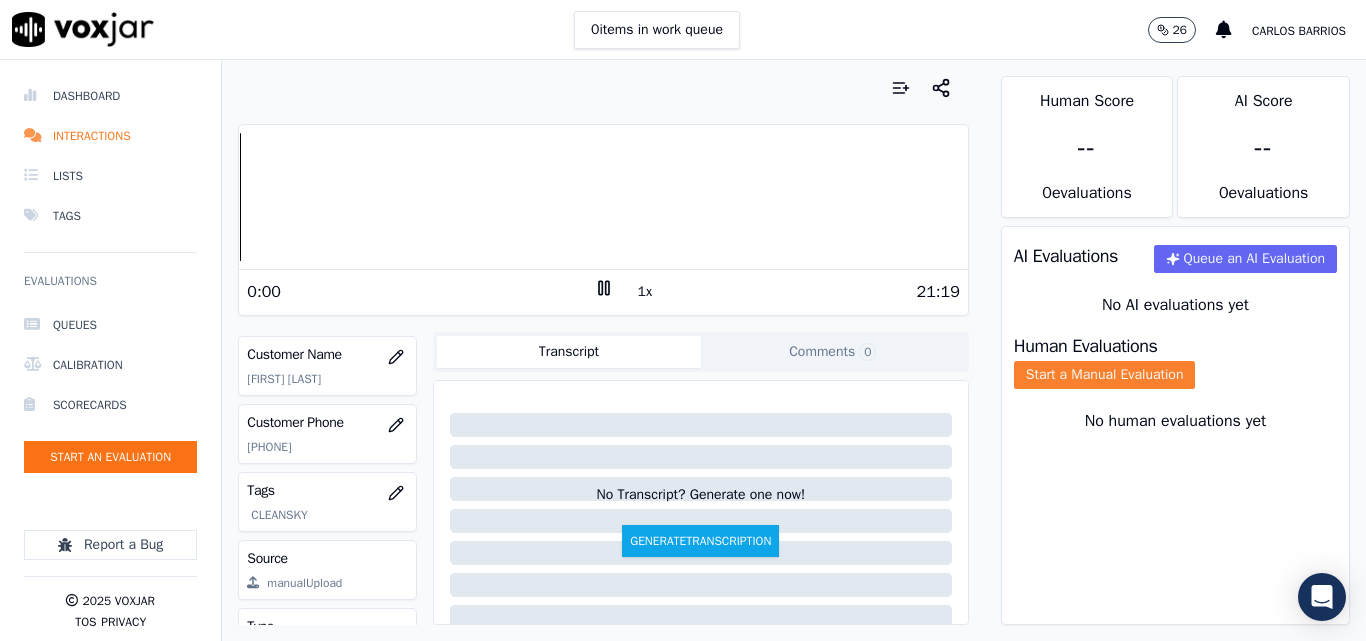 click on "Start a Manual Evaluation" 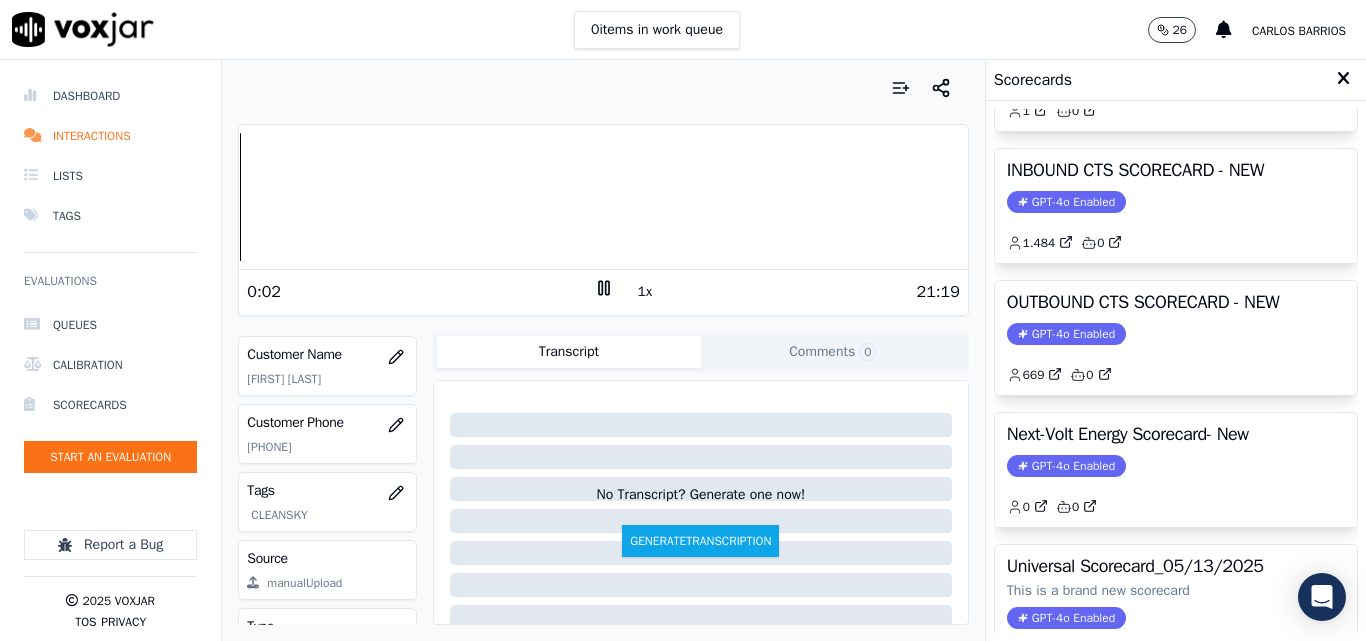 scroll, scrollTop: 300, scrollLeft: 0, axis: vertical 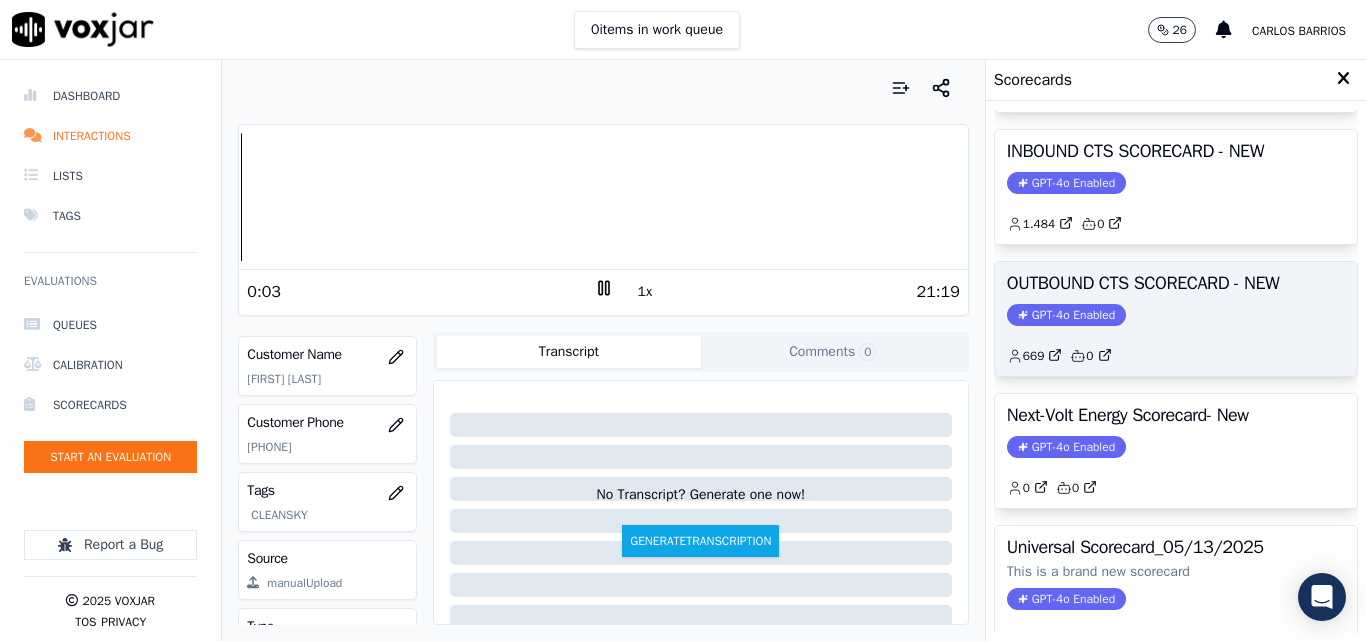 click on "GPT-4o Enabled" 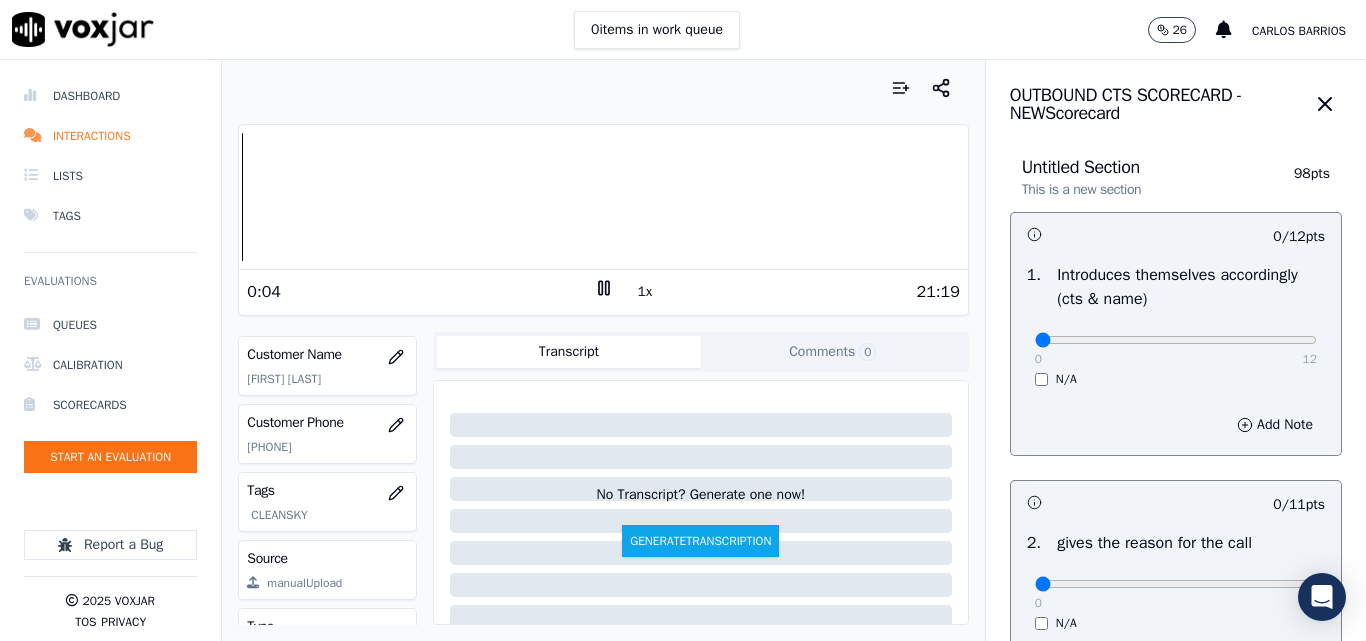 click on "1x" at bounding box center [645, 292] 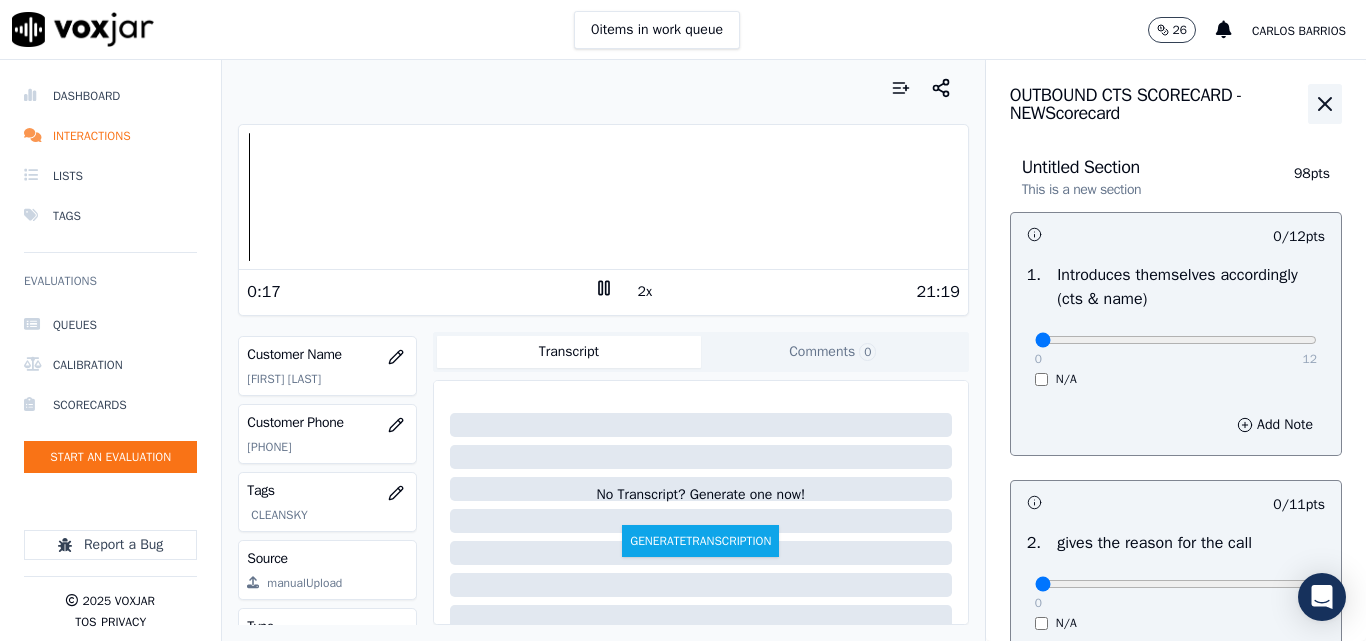click 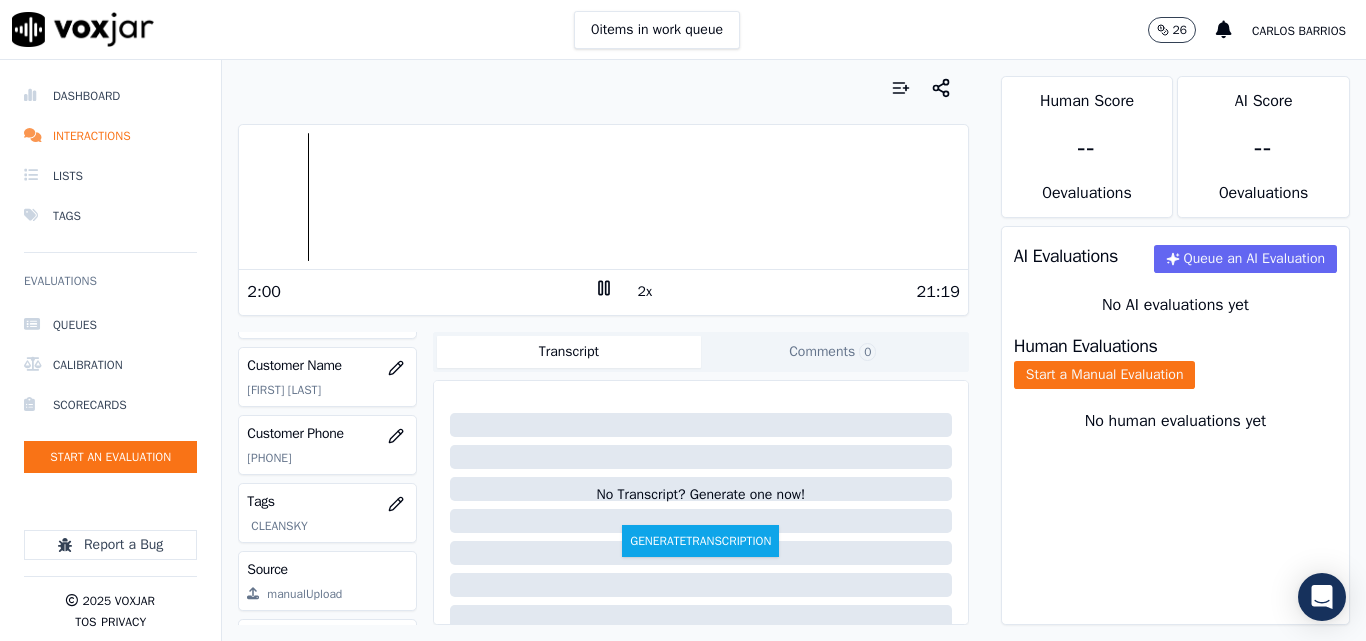 scroll, scrollTop: 288, scrollLeft: 0, axis: vertical 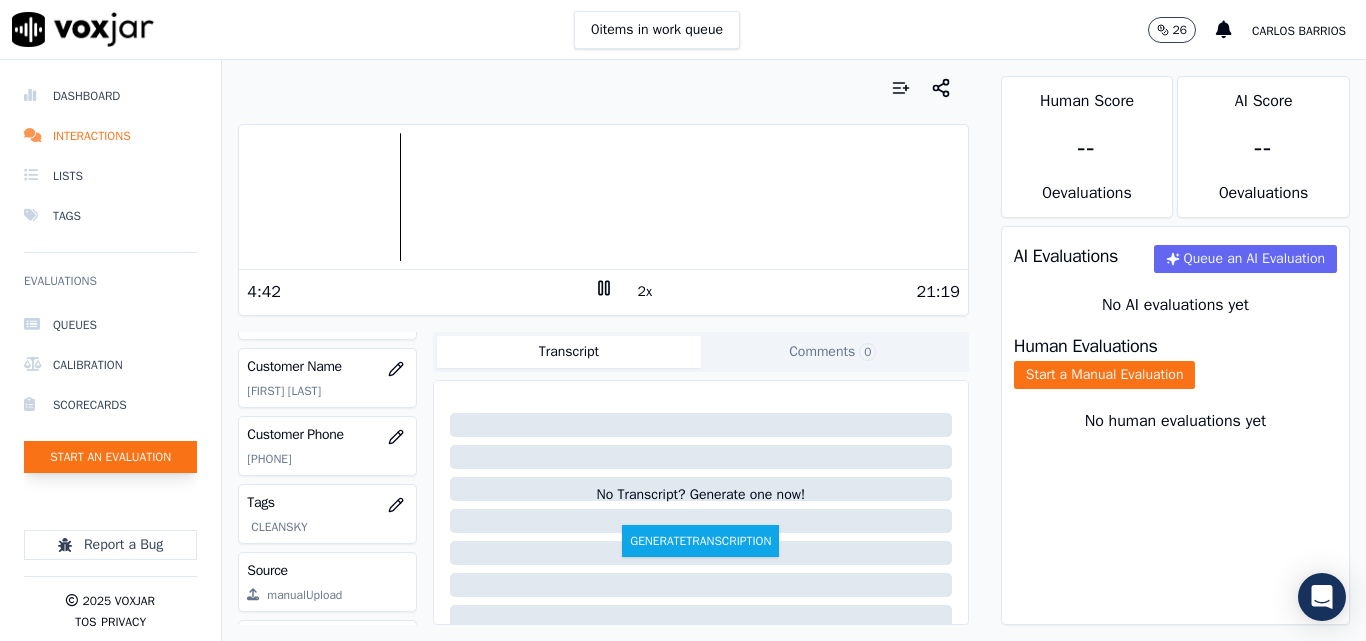 click on "Start an Evaluation" 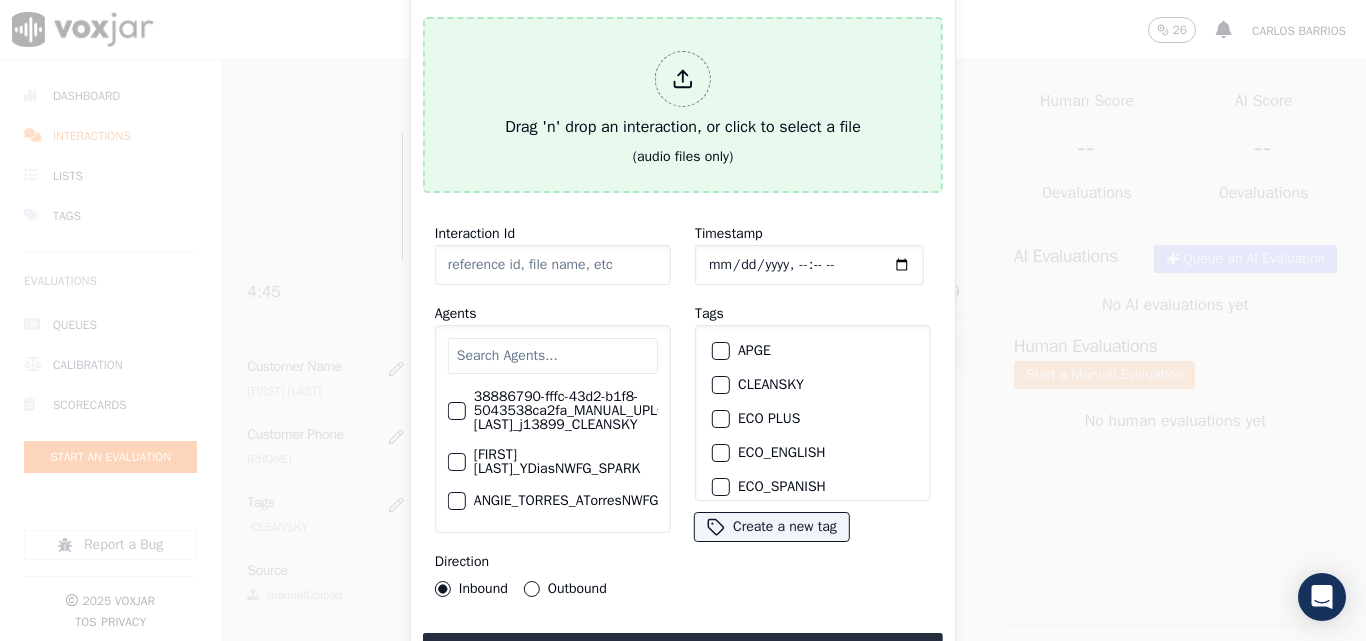 click on "Drag 'n' drop an interaction, or click to select a file" at bounding box center (683, 95) 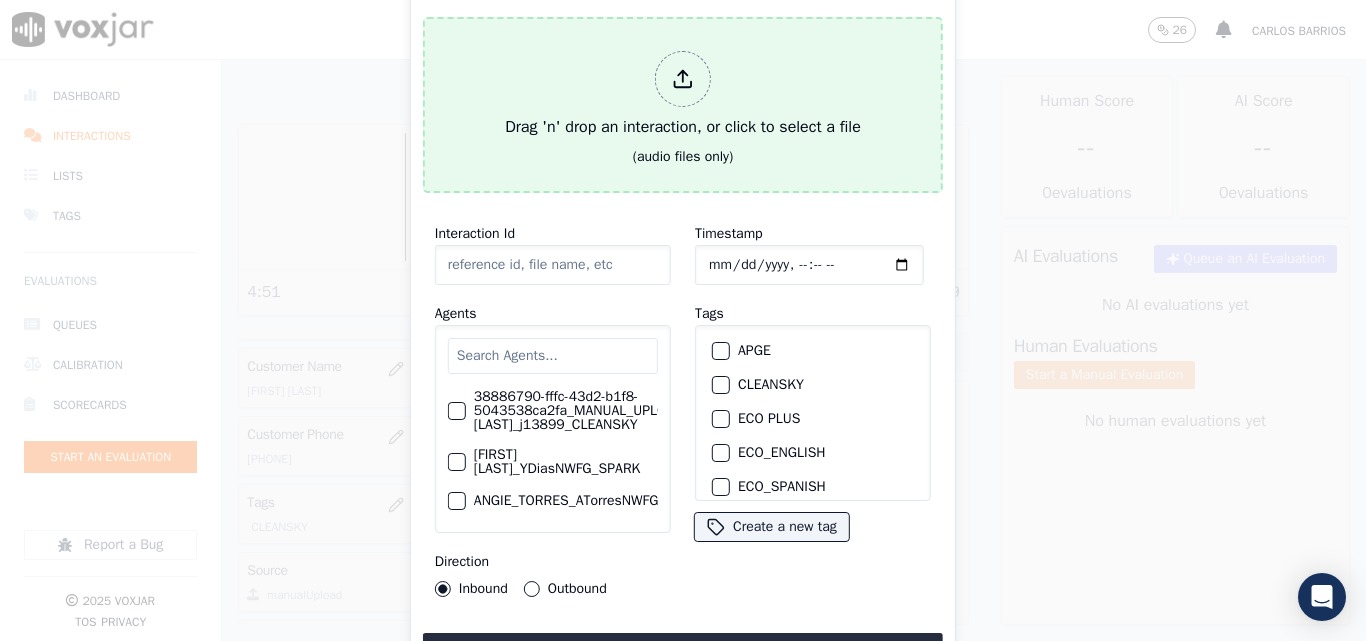 type on "[DATE]-all.mp3" 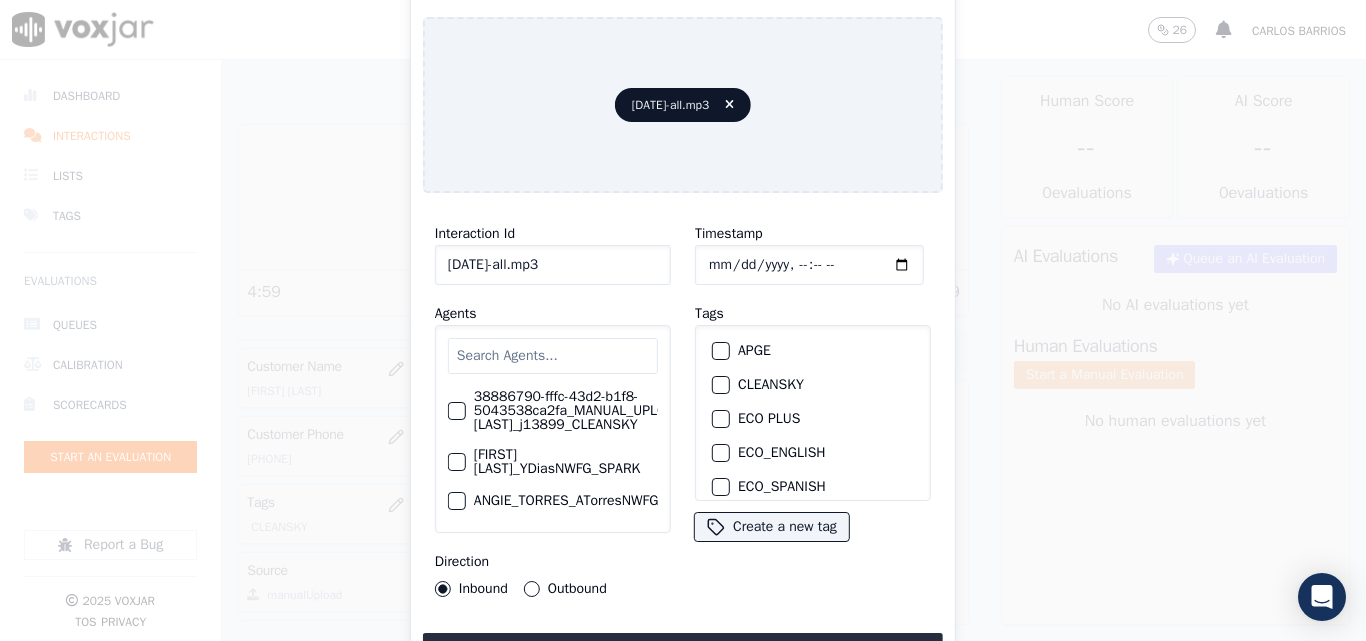 click at bounding box center (553, 356) 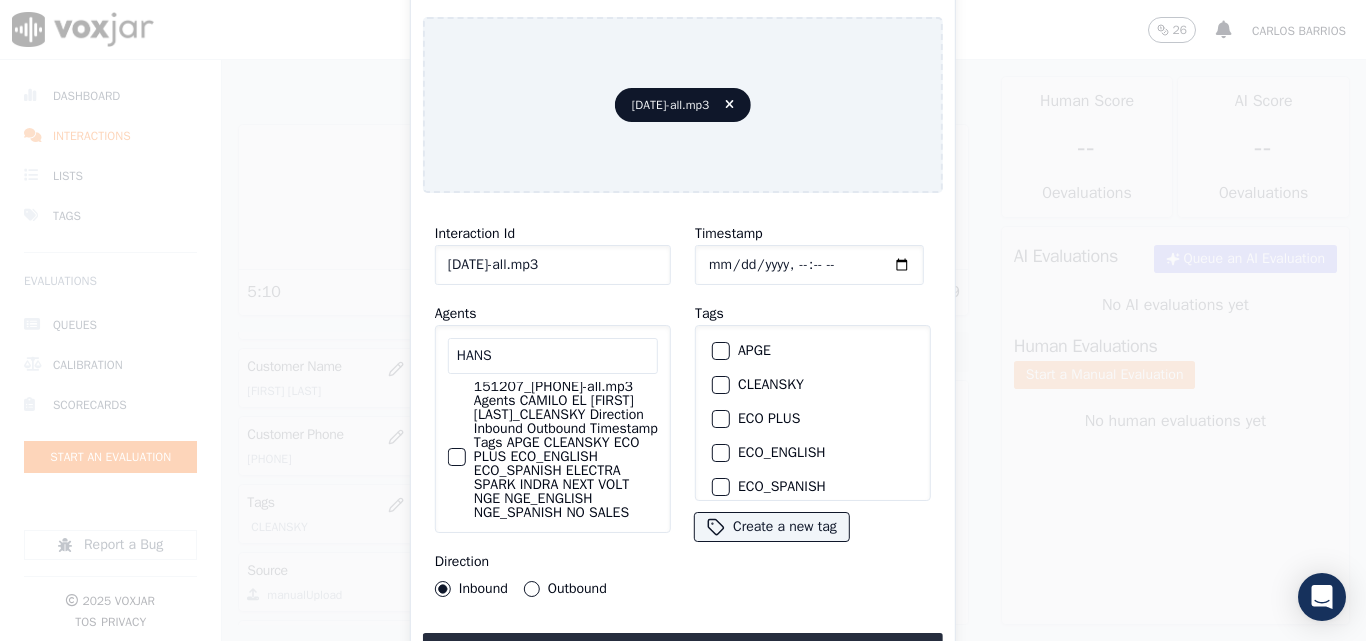 scroll, scrollTop: 200, scrollLeft: 0, axis: vertical 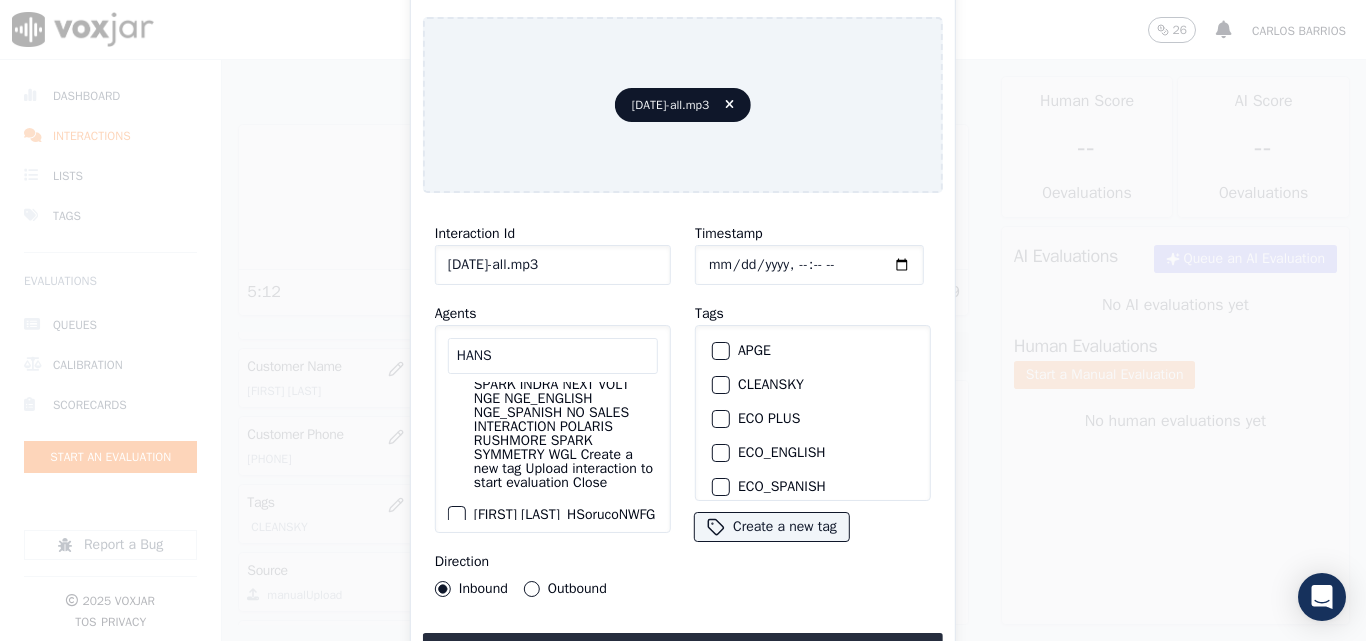 type on "HANS" 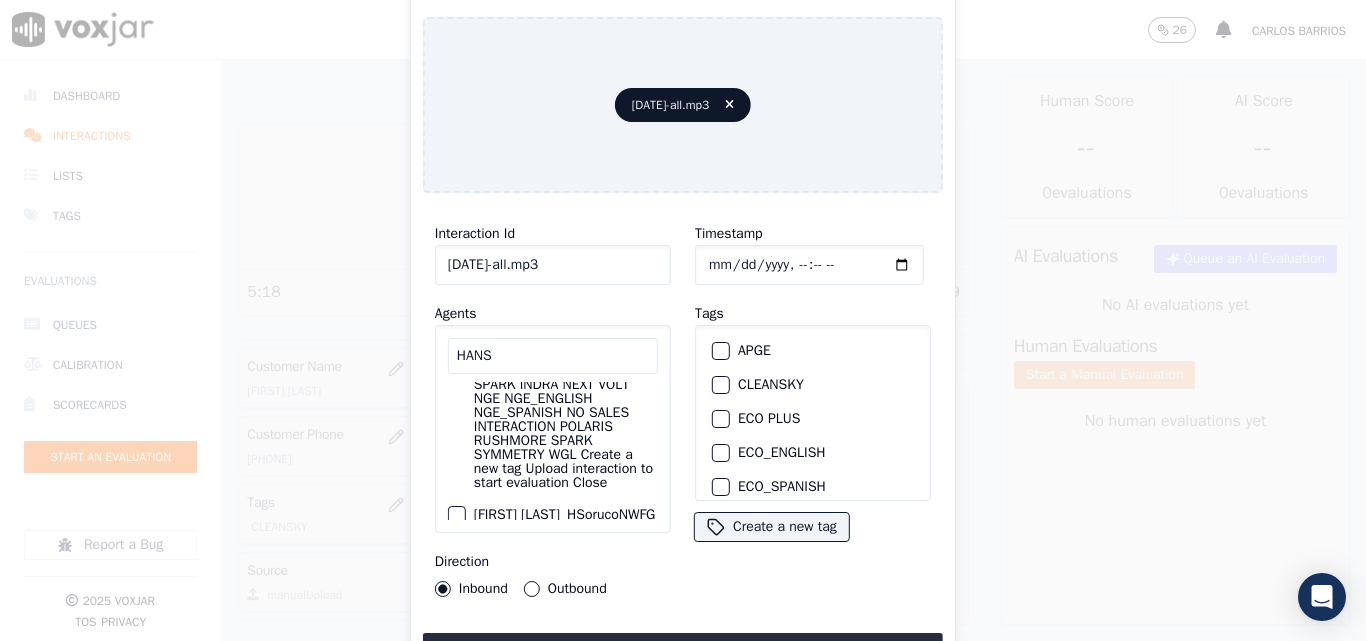 click on "CLEANSKY" at bounding box center (721, 385) 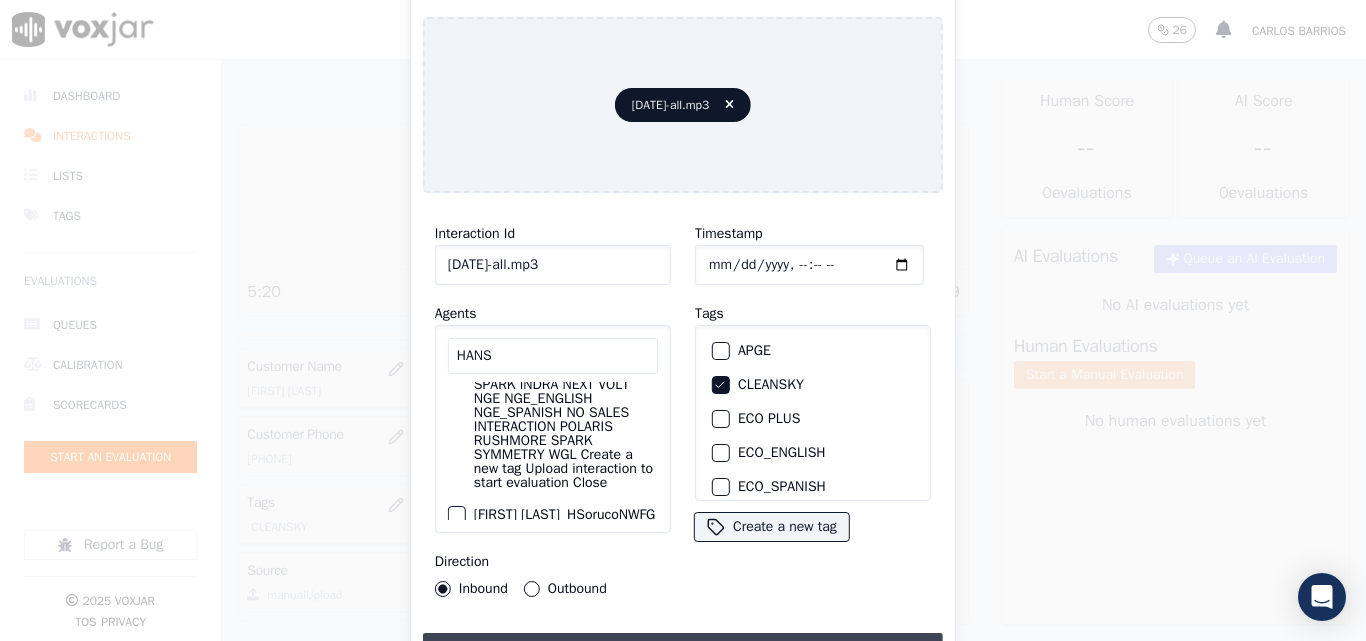 click on "Upload interaction to start evaluation" at bounding box center (683, 651) 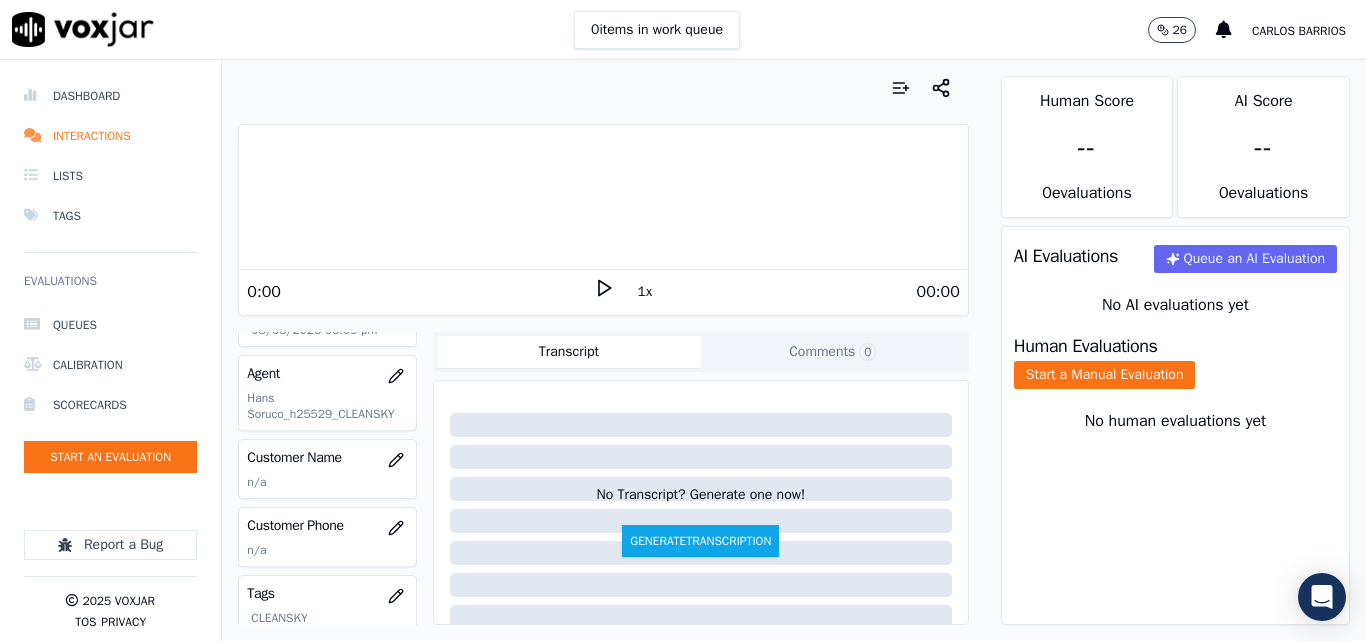scroll, scrollTop: 200, scrollLeft: 0, axis: vertical 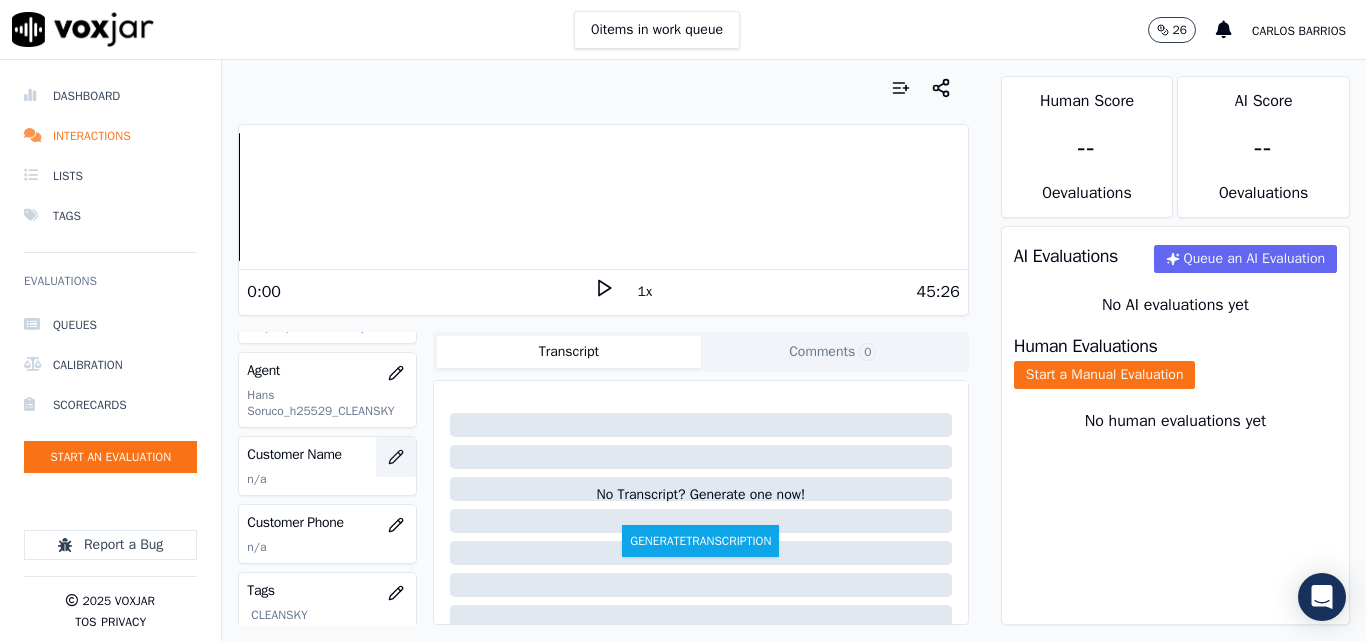 click at bounding box center (396, 457) 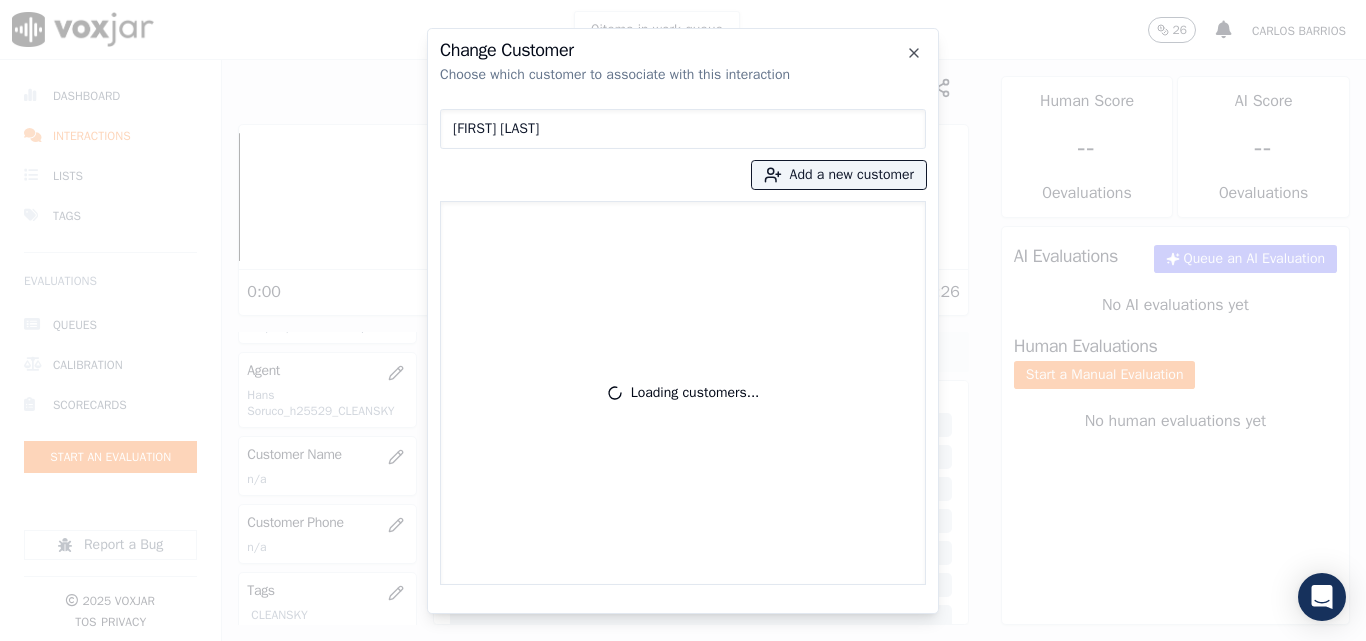 type on "[FIRST] [LAST]" 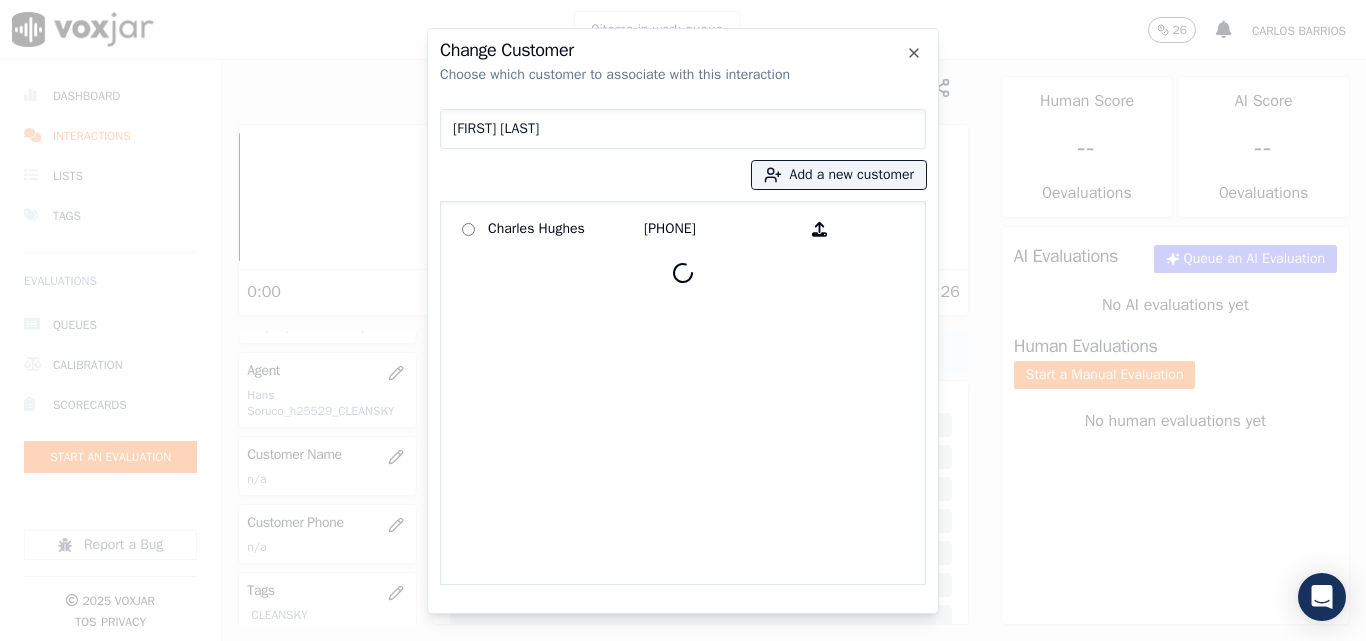 type 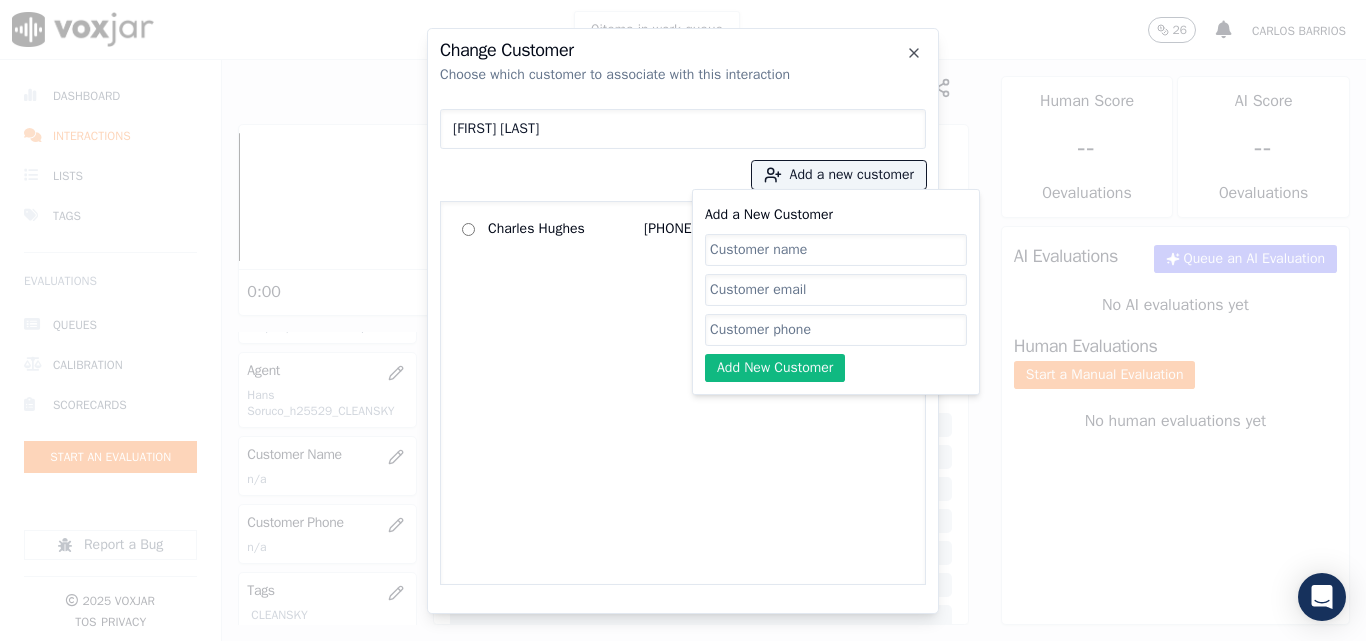 click on "[FIRST] [LAST]   [PHONE]" 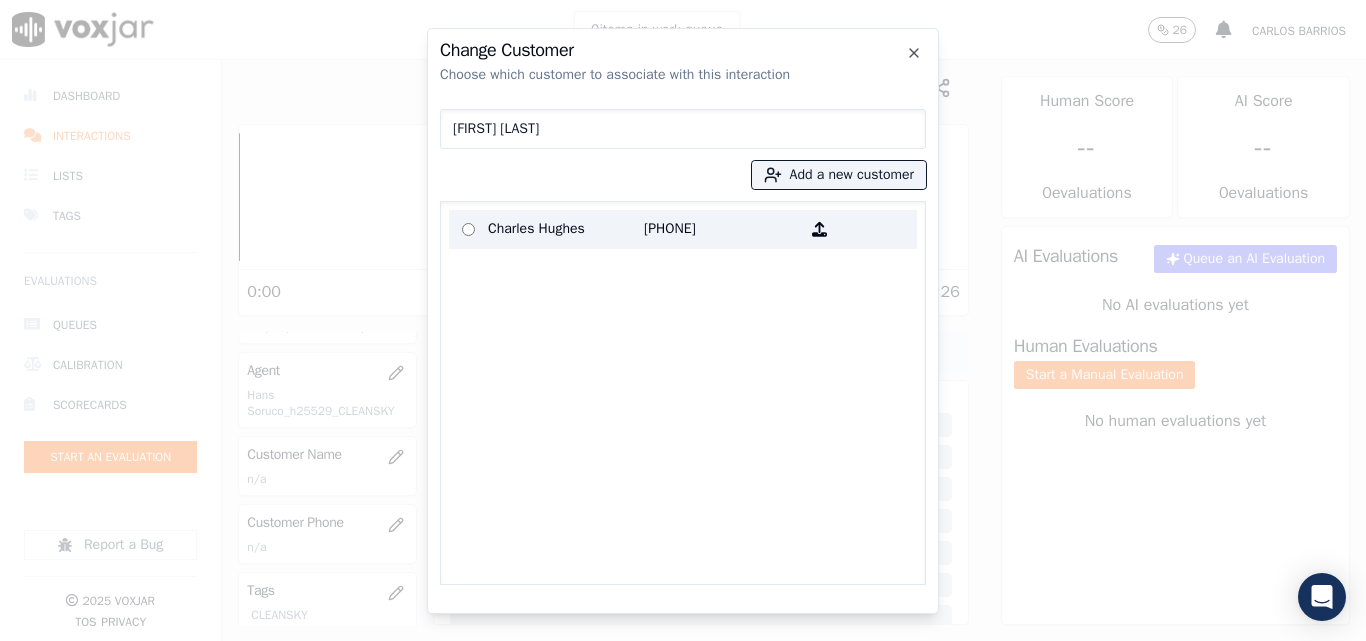 click on "[PHONE]" at bounding box center (722, 229) 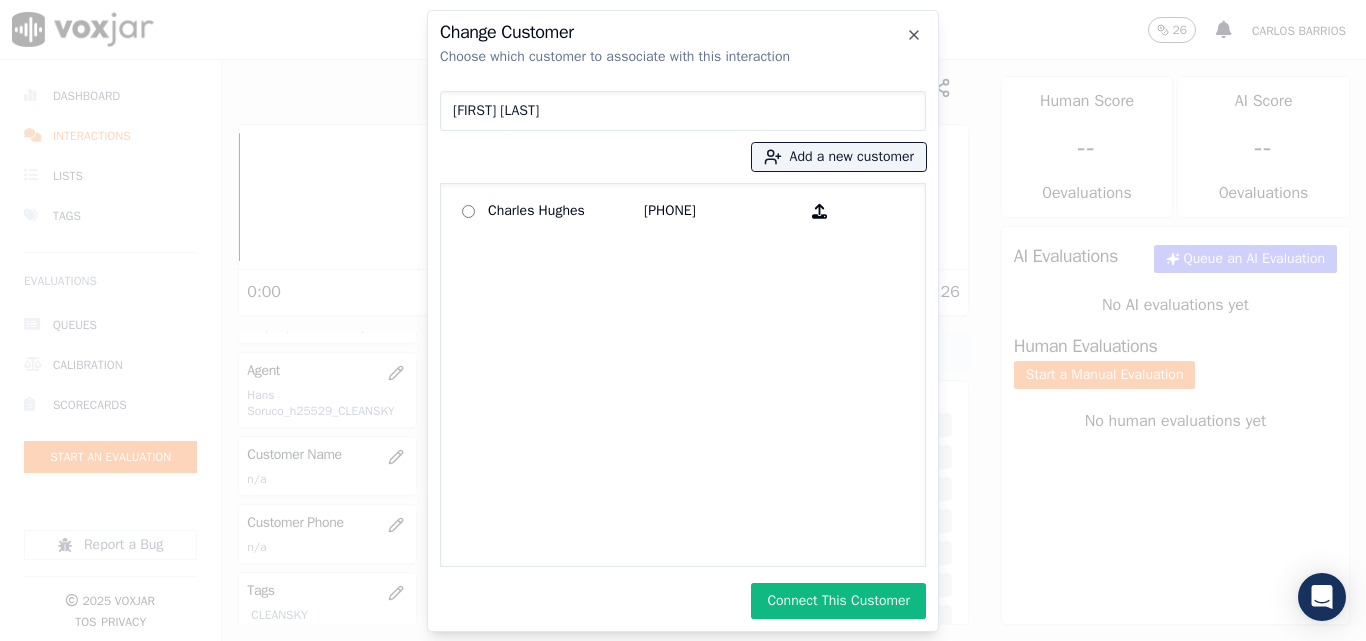 click on "[FIRST] [LAST]" at bounding box center (683, 111) 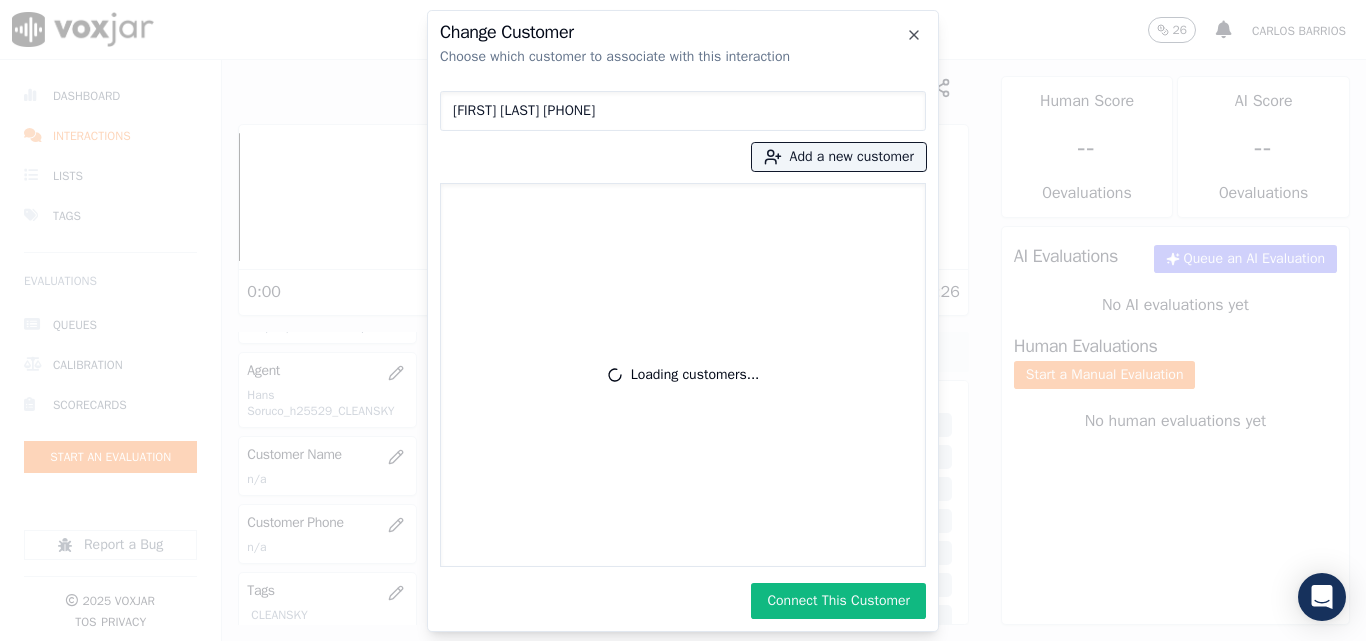click on "[FIRST] [LAST] [PHONE]" at bounding box center (683, 111) 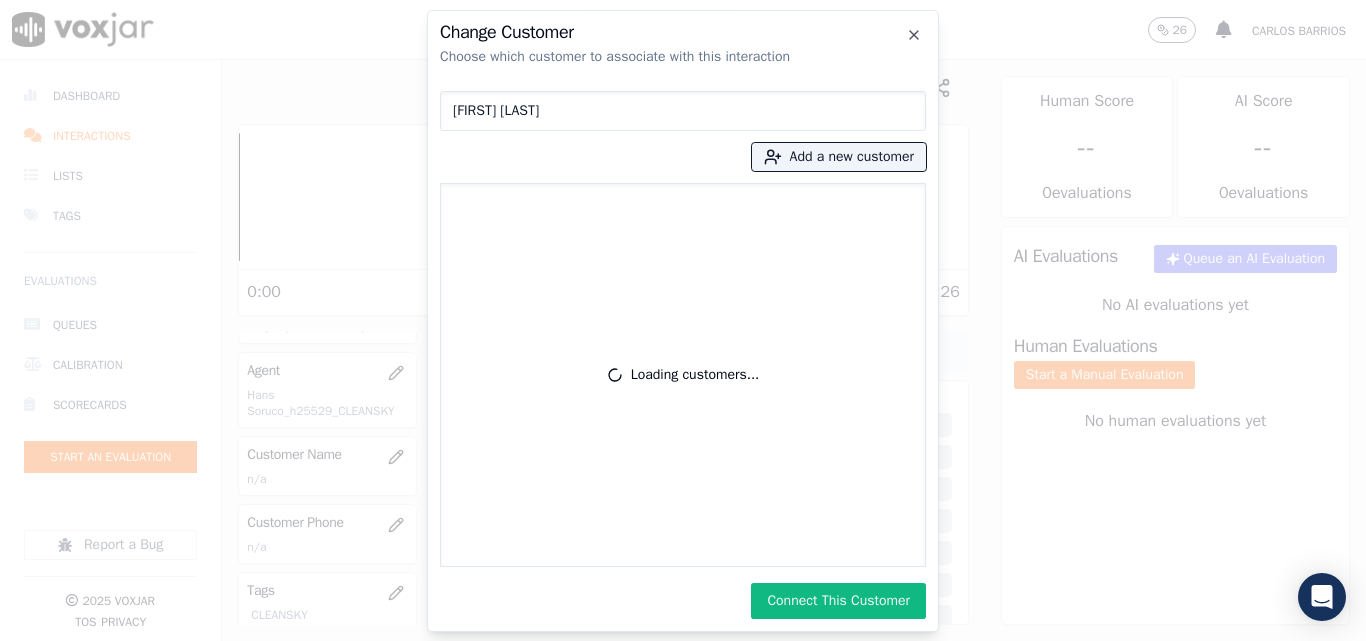type on "[FIRST] [LAST]" 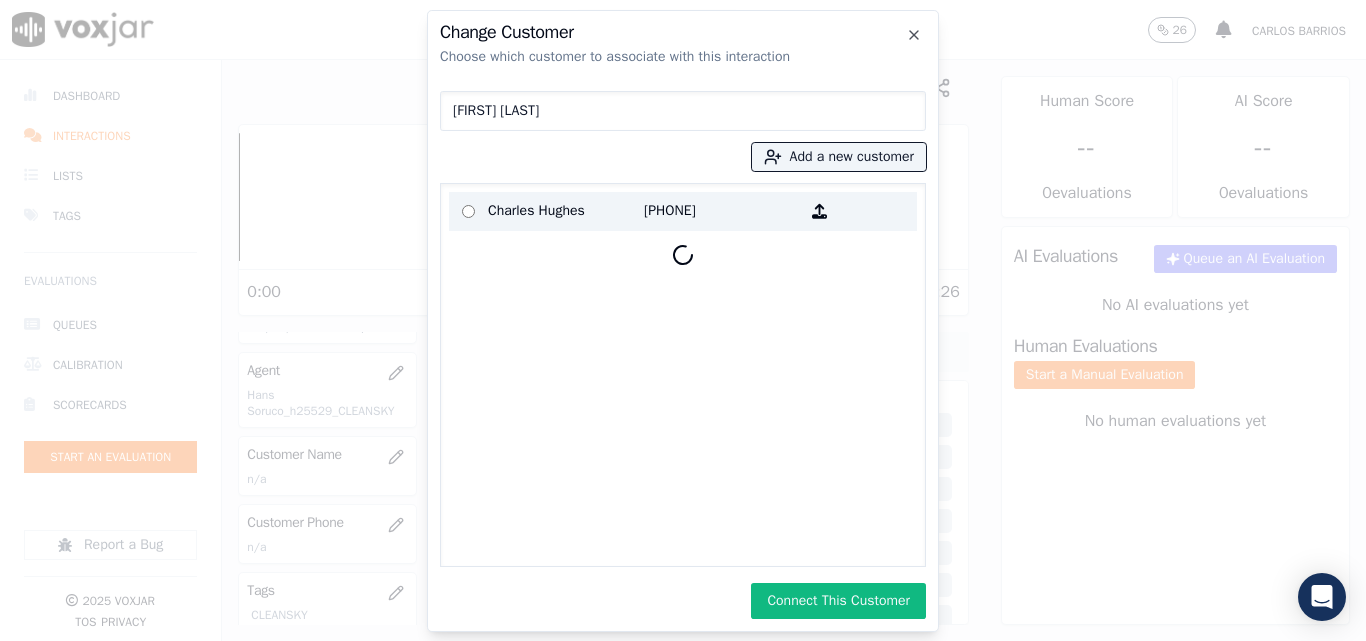 click on "[PHONE]" at bounding box center [722, 211] 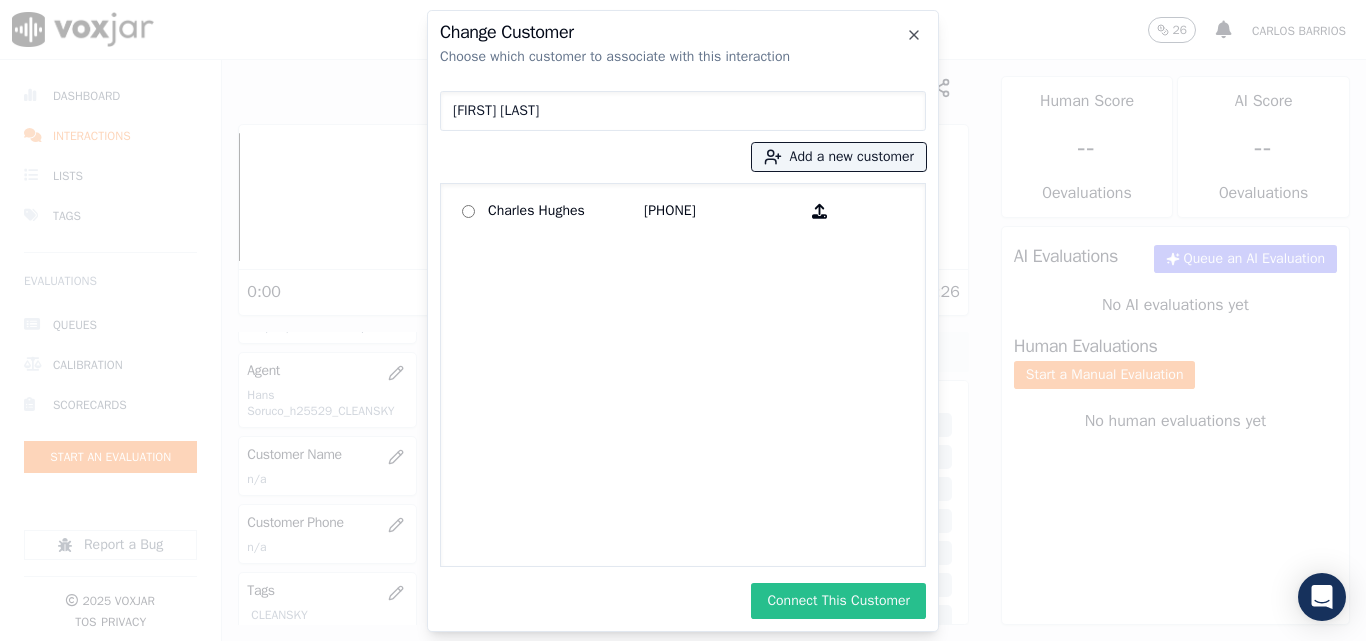 click on "Connect This Customer" at bounding box center (838, 601) 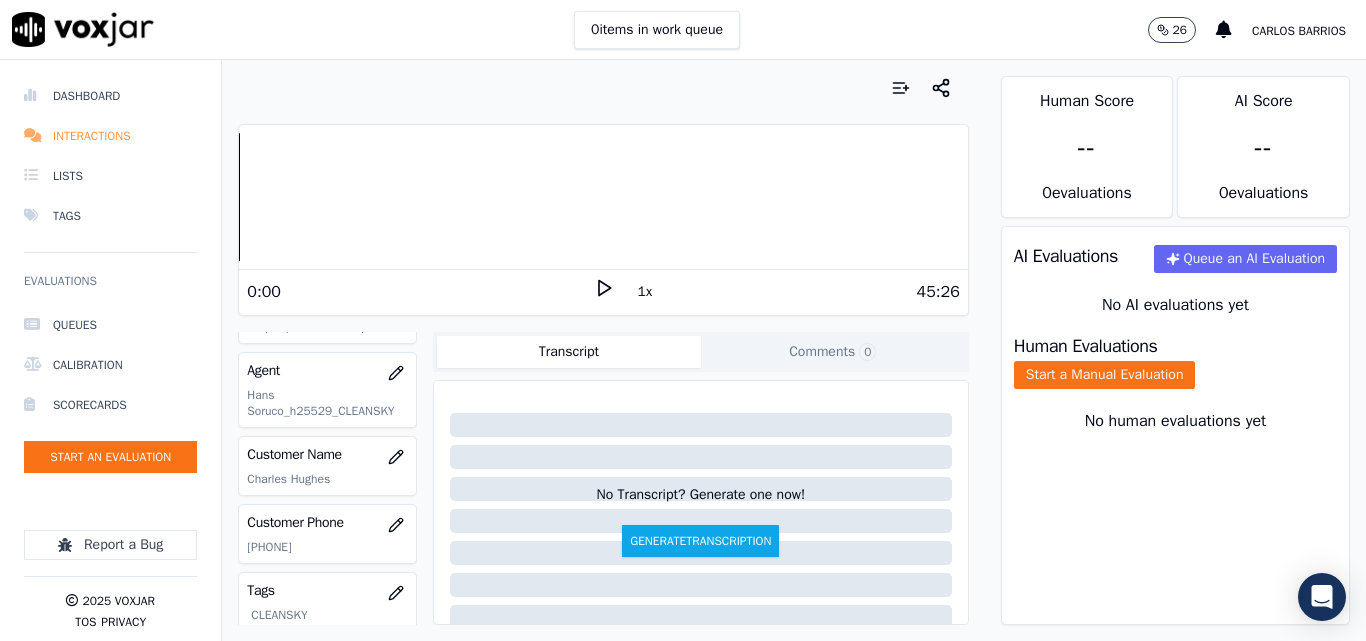 click on "Interactions" at bounding box center (110, 136) 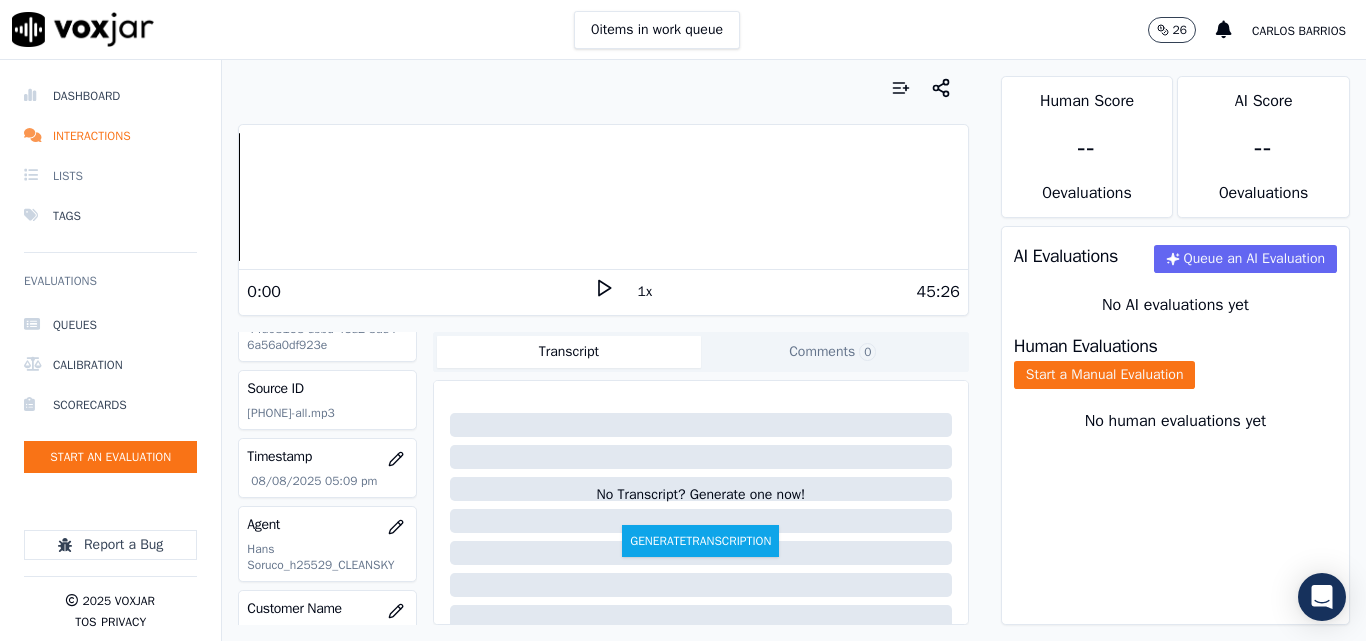 scroll, scrollTop: 0, scrollLeft: 0, axis: both 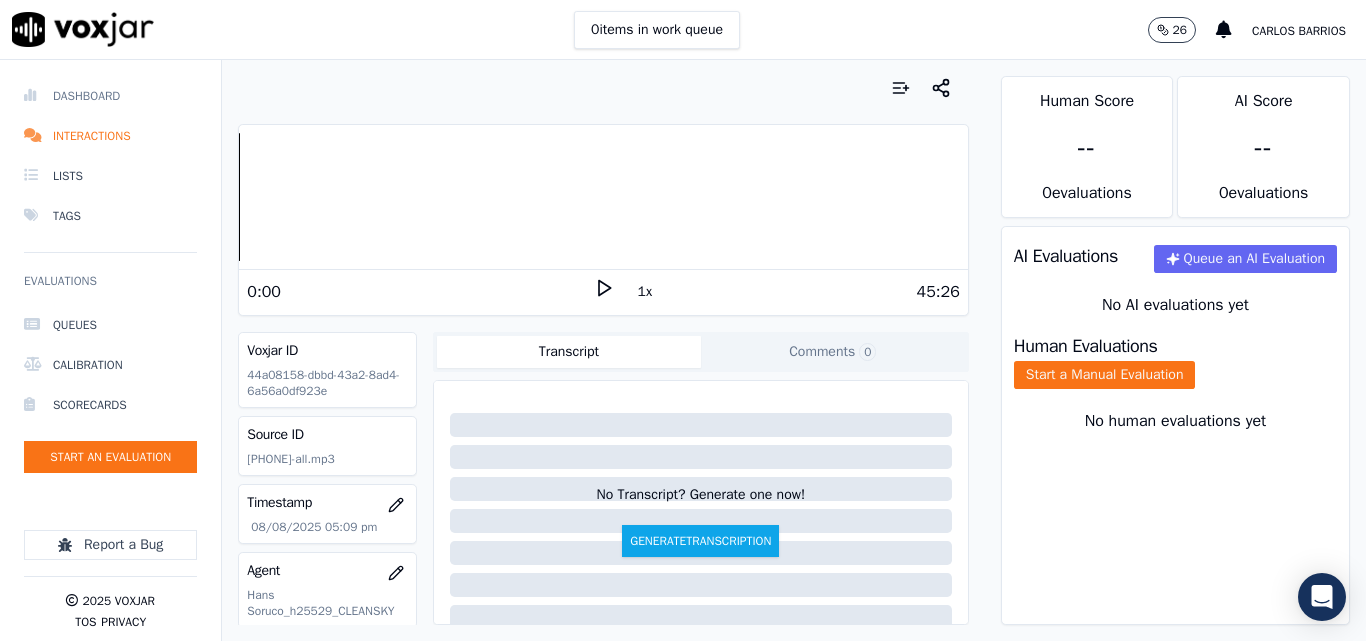 click on "Dashboard" at bounding box center [110, 96] 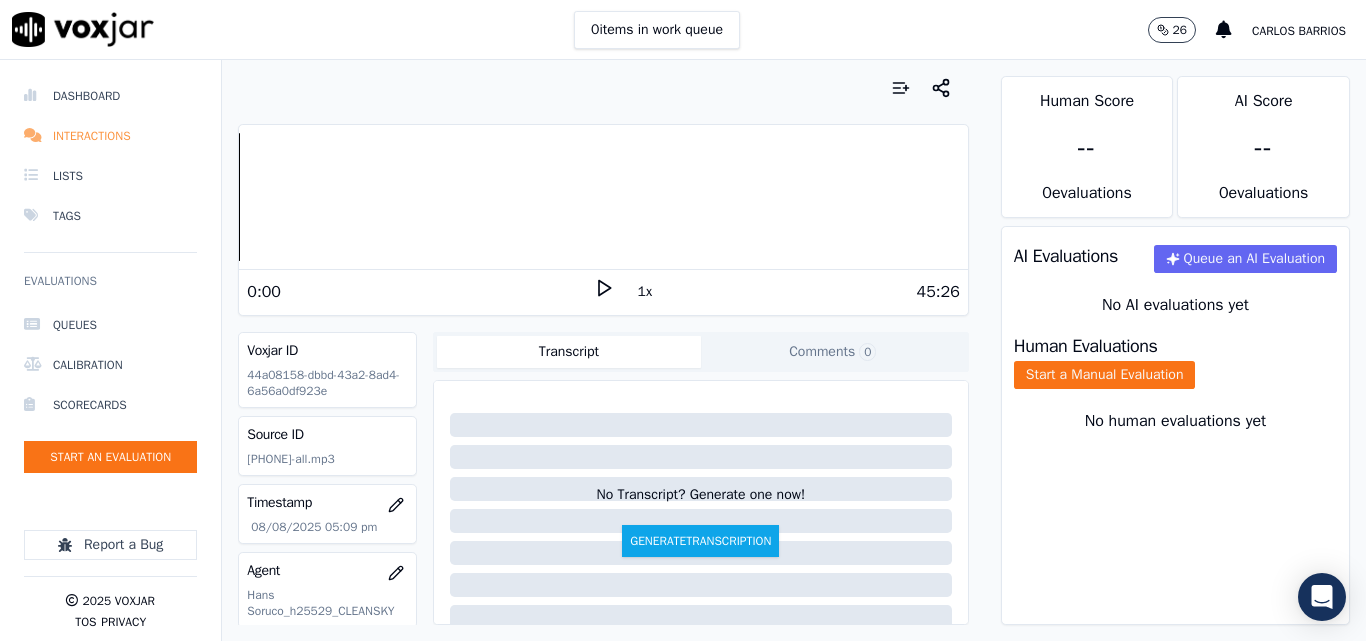 click on "Interactions" at bounding box center (110, 136) 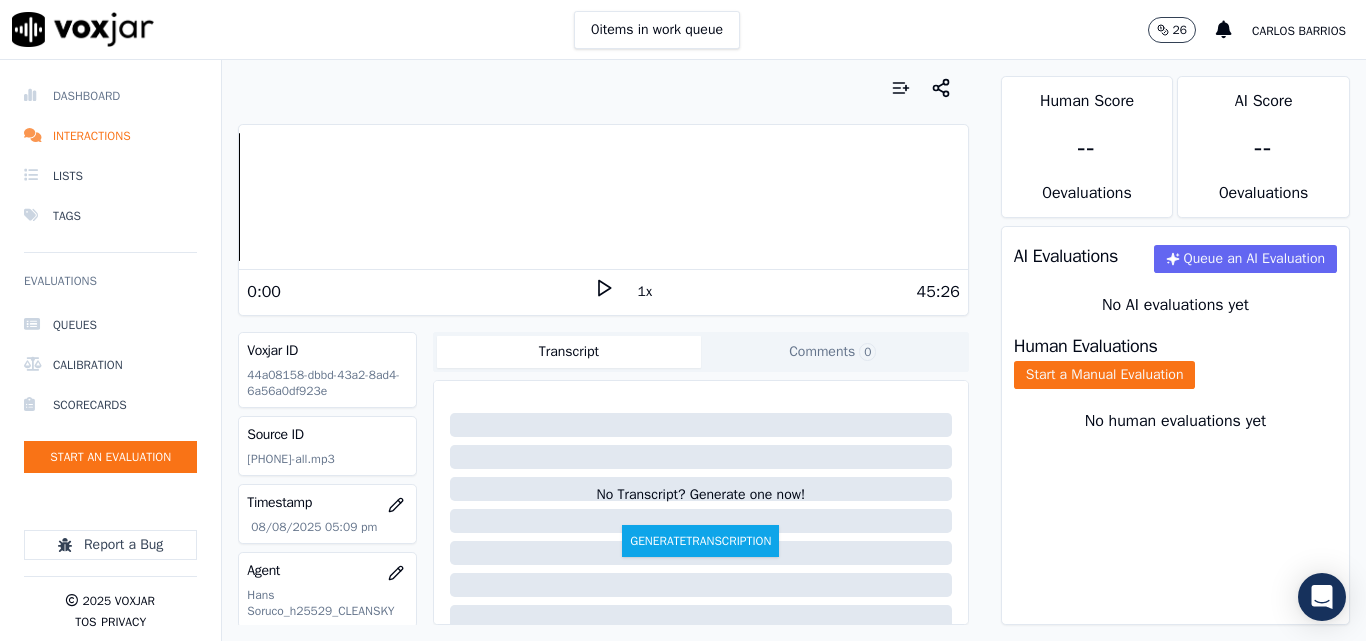 click on "Dashboard" at bounding box center (110, 96) 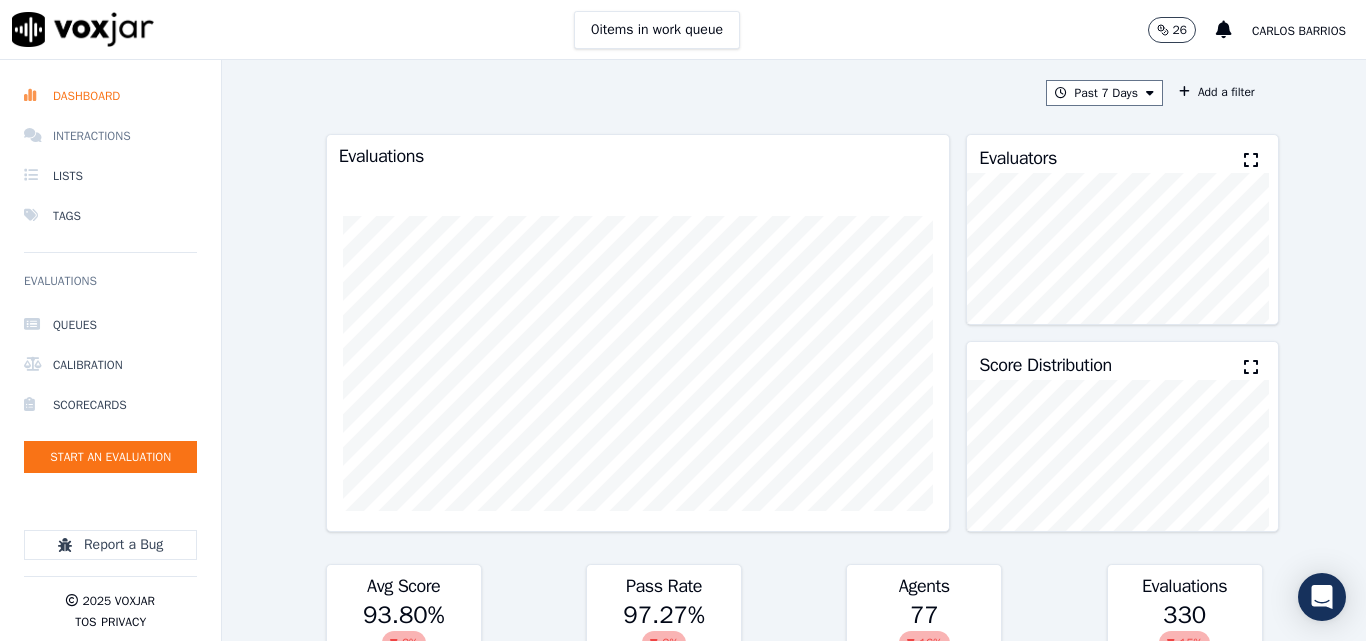 click on "Interactions" at bounding box center [110, 136] 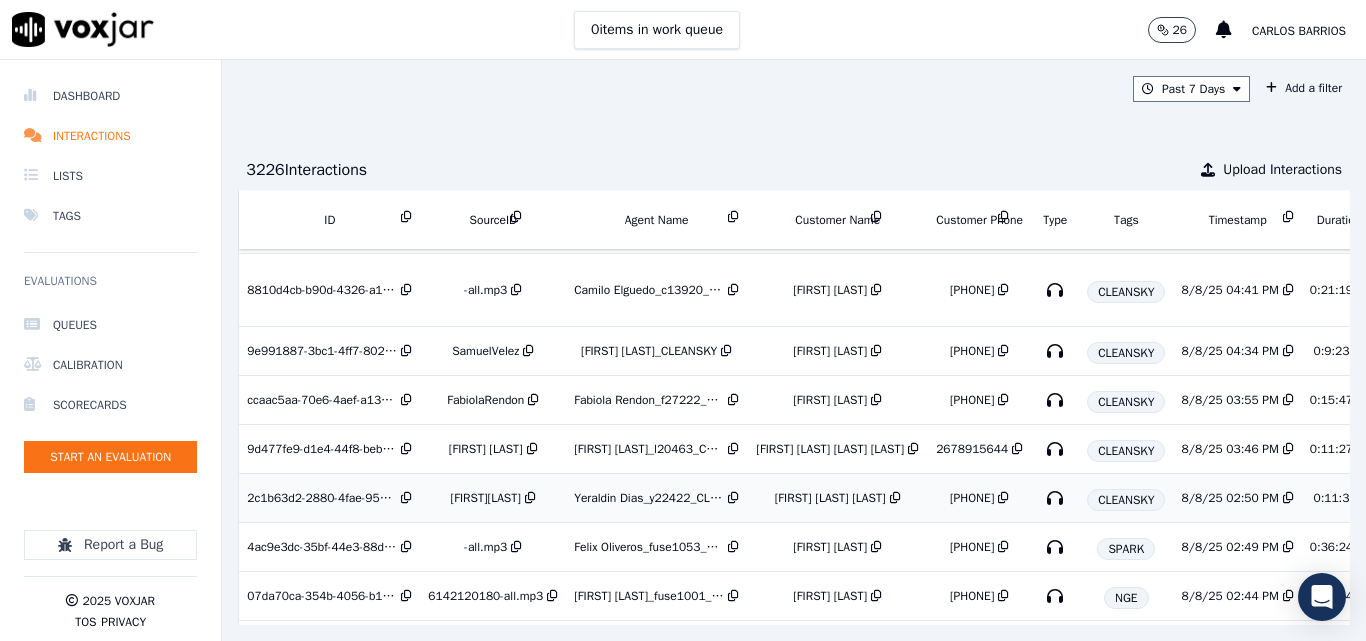 scroll, scrollTop: 500, scrollLeft: 0, axis: vertical 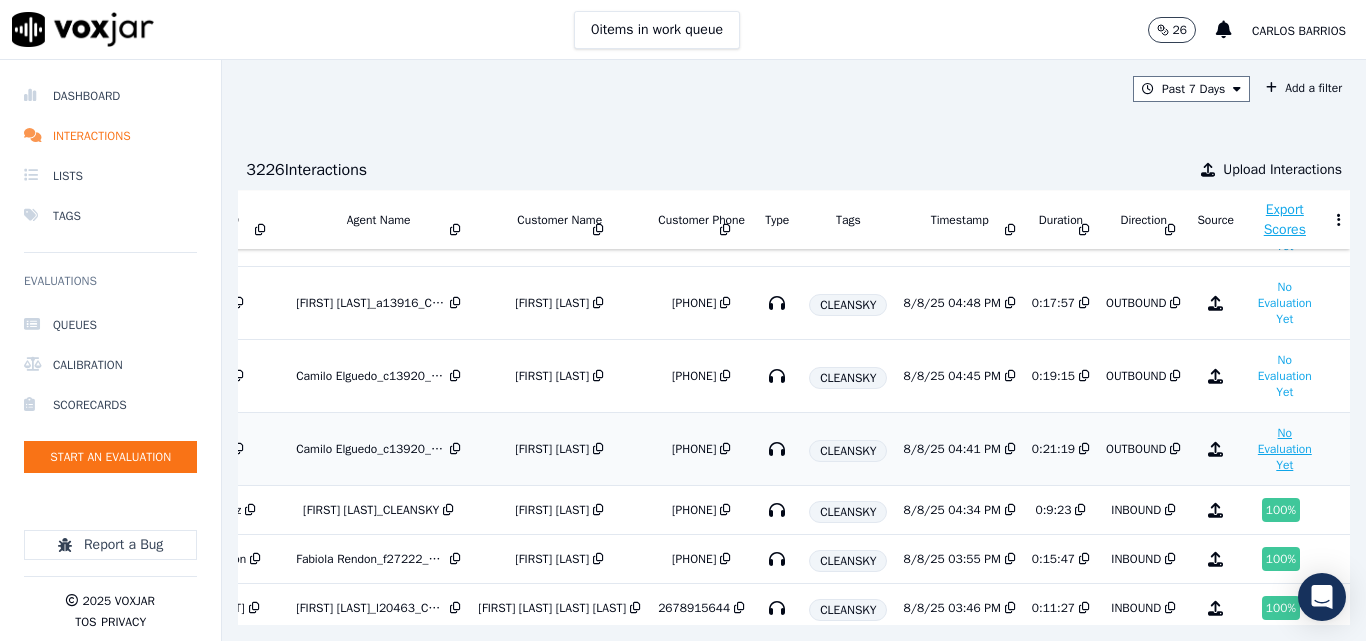 click on "No Evaluation Yet" at bounding box center [1285, 449] 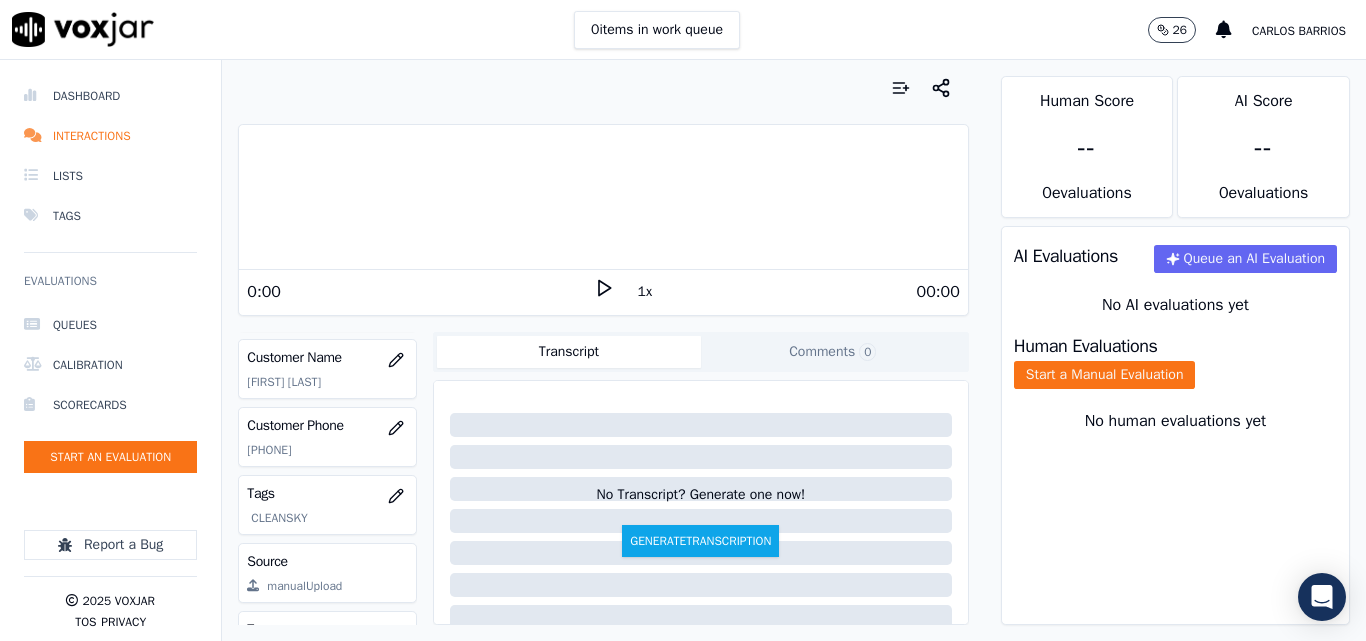 scroll, scrollTop: 300, scrollLeft: 0, axis: vertical 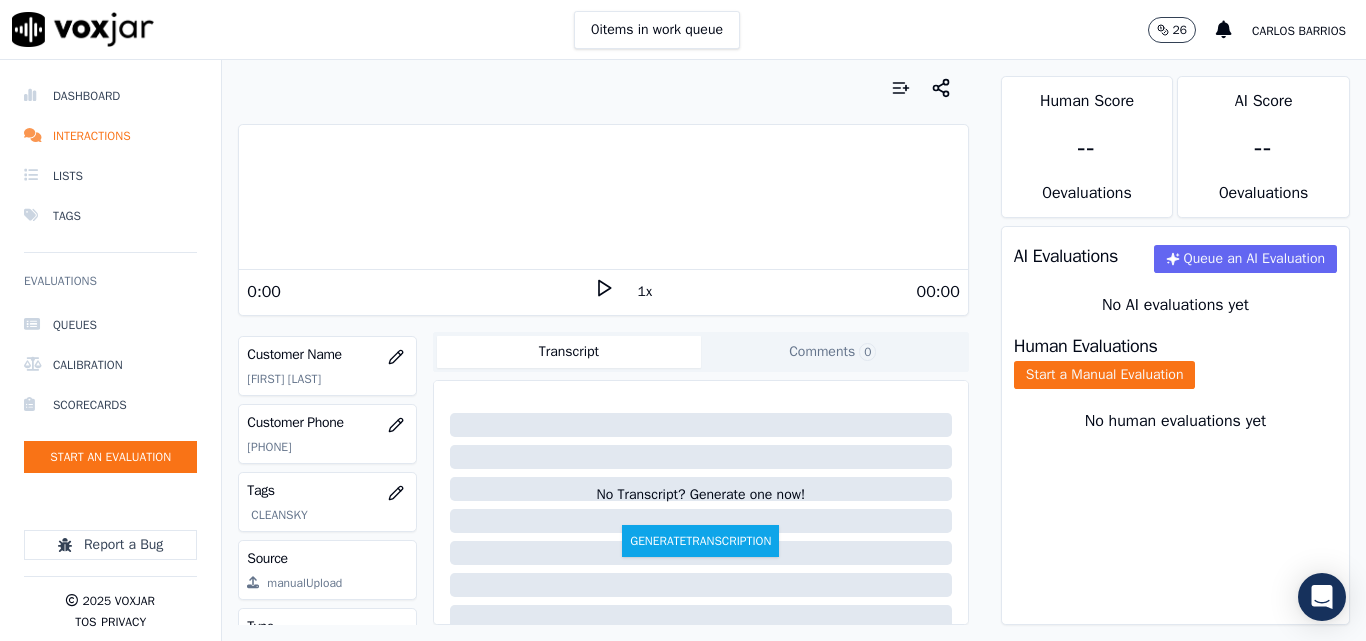 click on "[PHONE]" 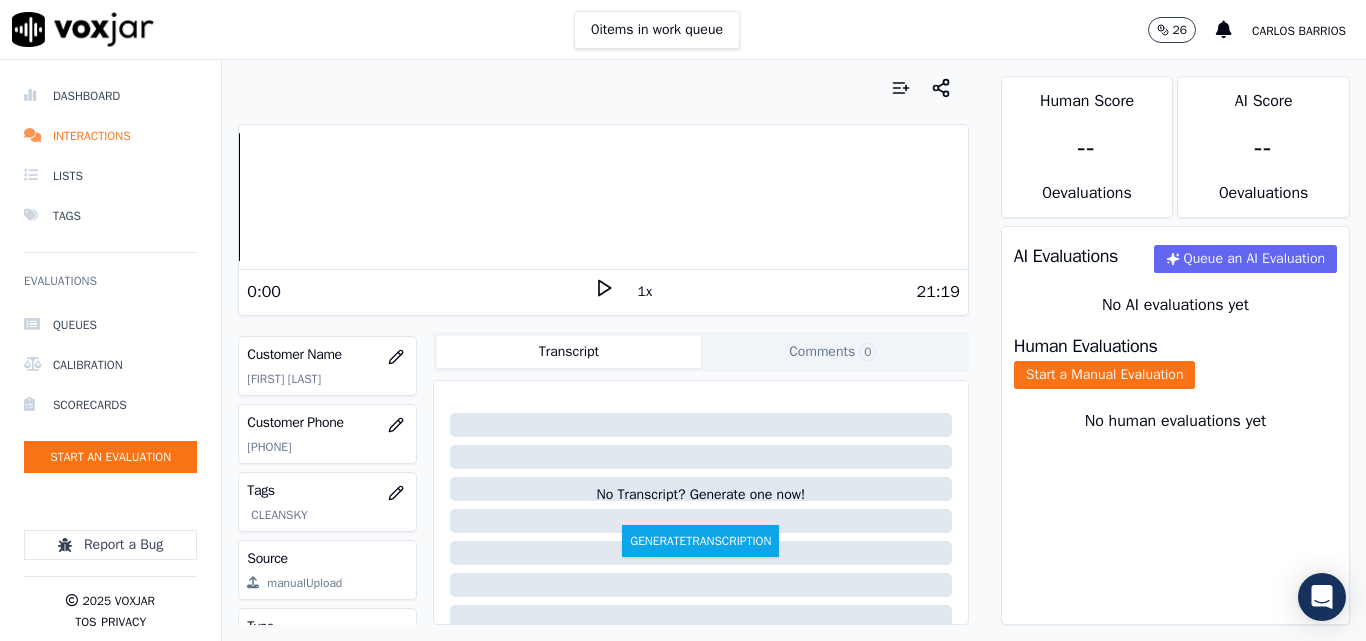 click 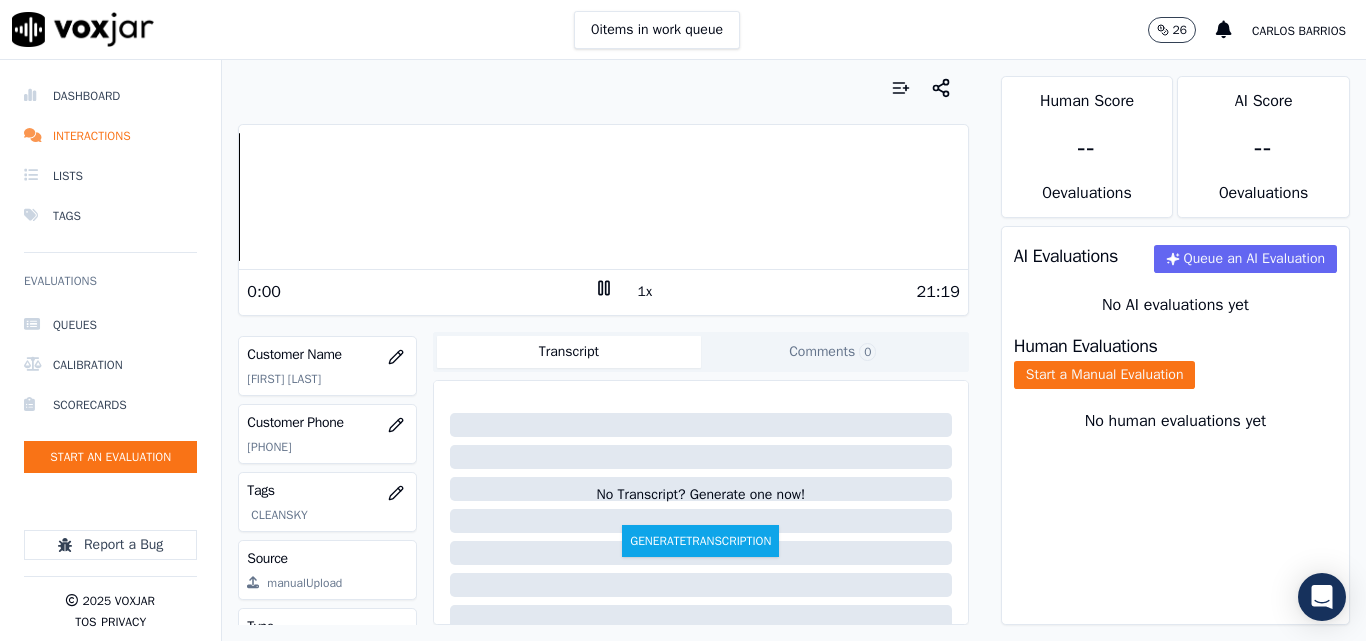 click on "1x" at bounding box center (645, 292) 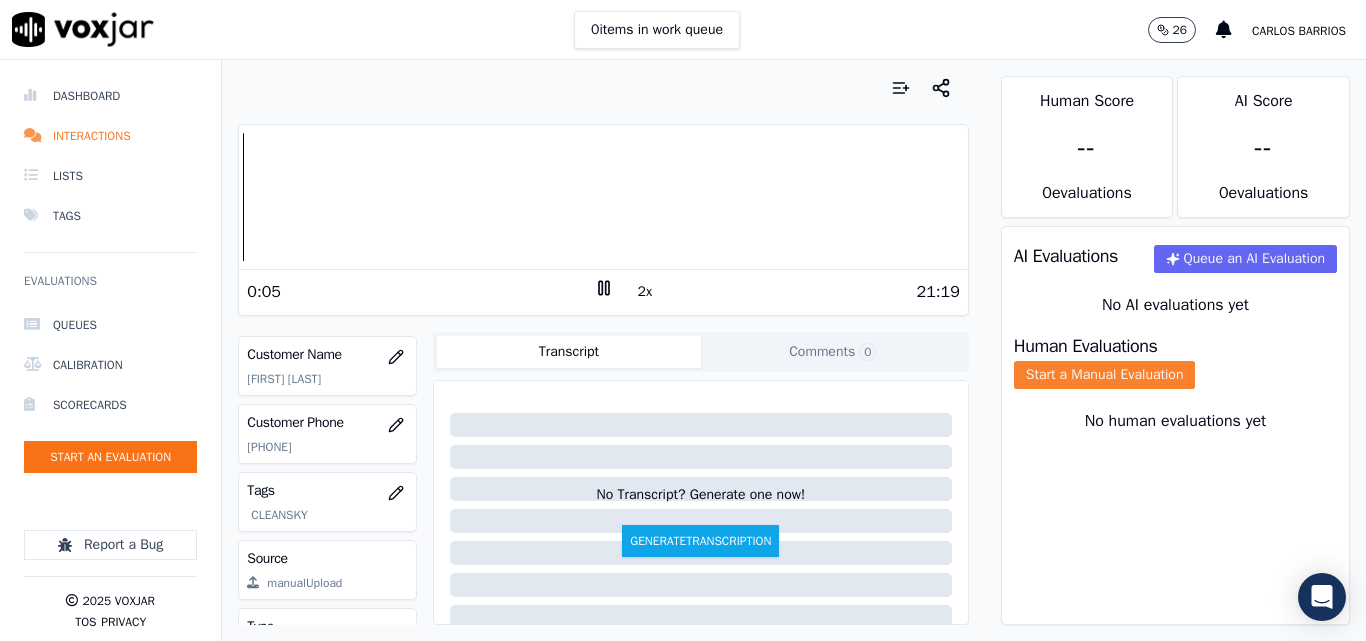 click on "Start a Manual Evaluation" 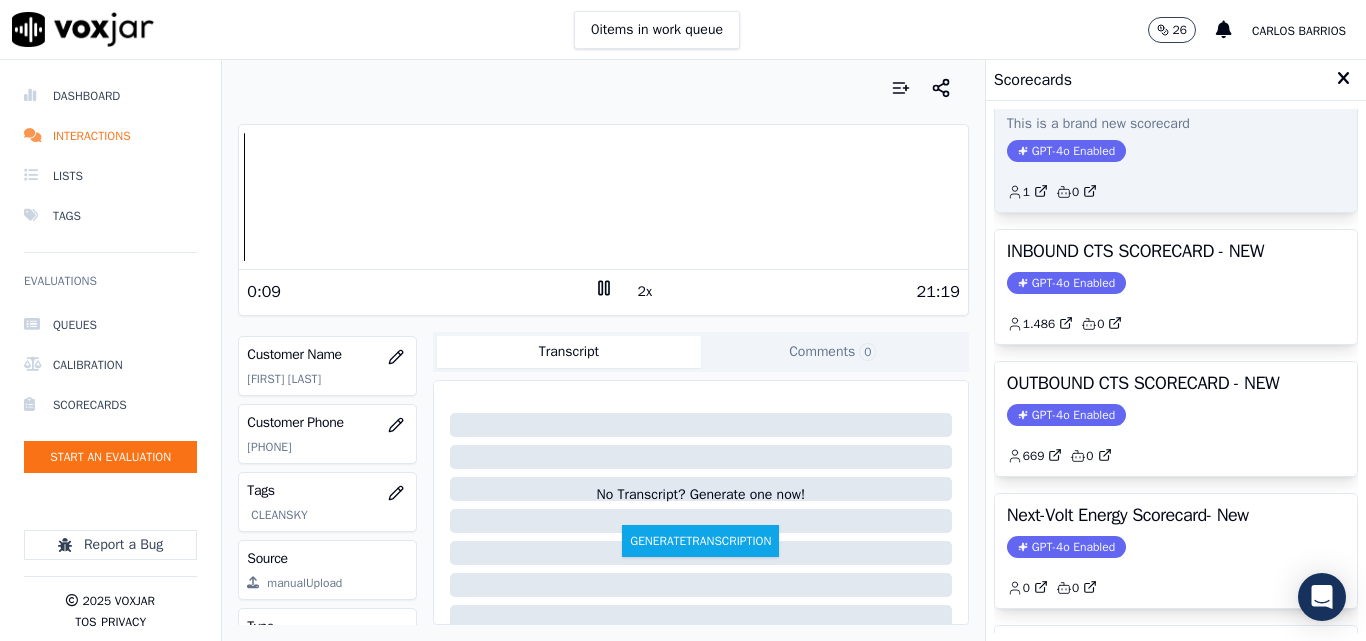 scroll, scrollTop: 300, scrollLeft: 0, axis: vertical 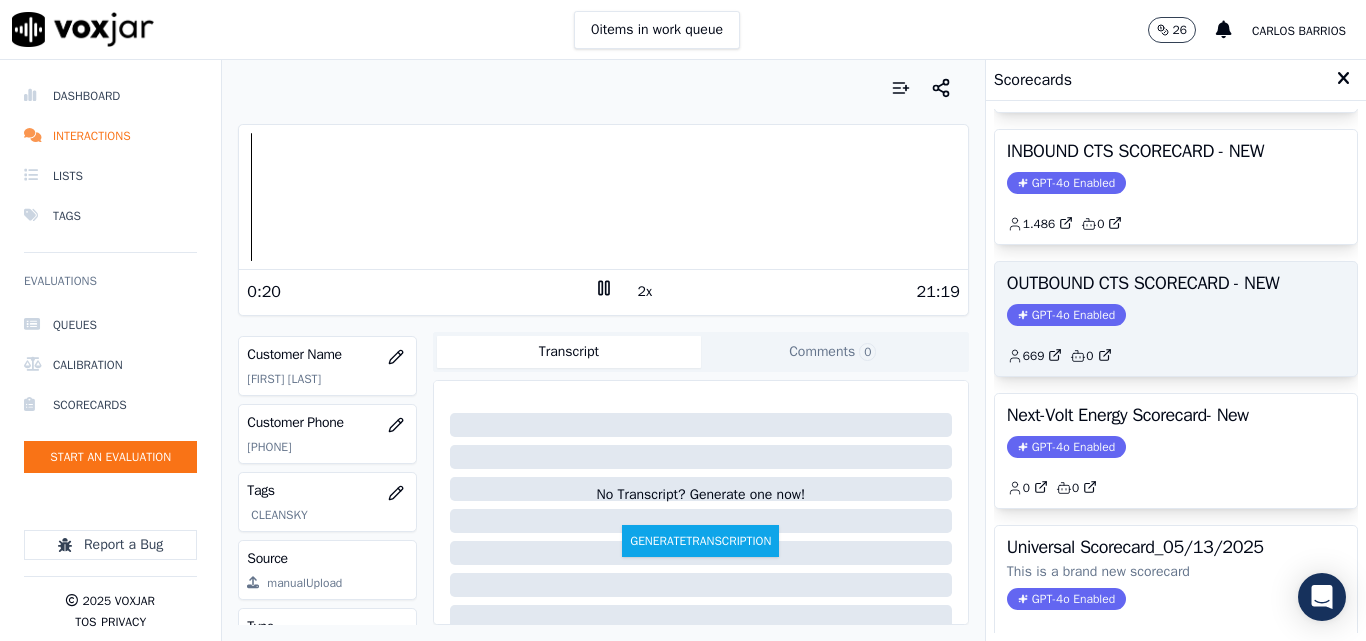 click on "OUTBOUND CTS SCORECARD - NEW        GPT-4o Enabled       669         0" at bounding box center [1176, 319] 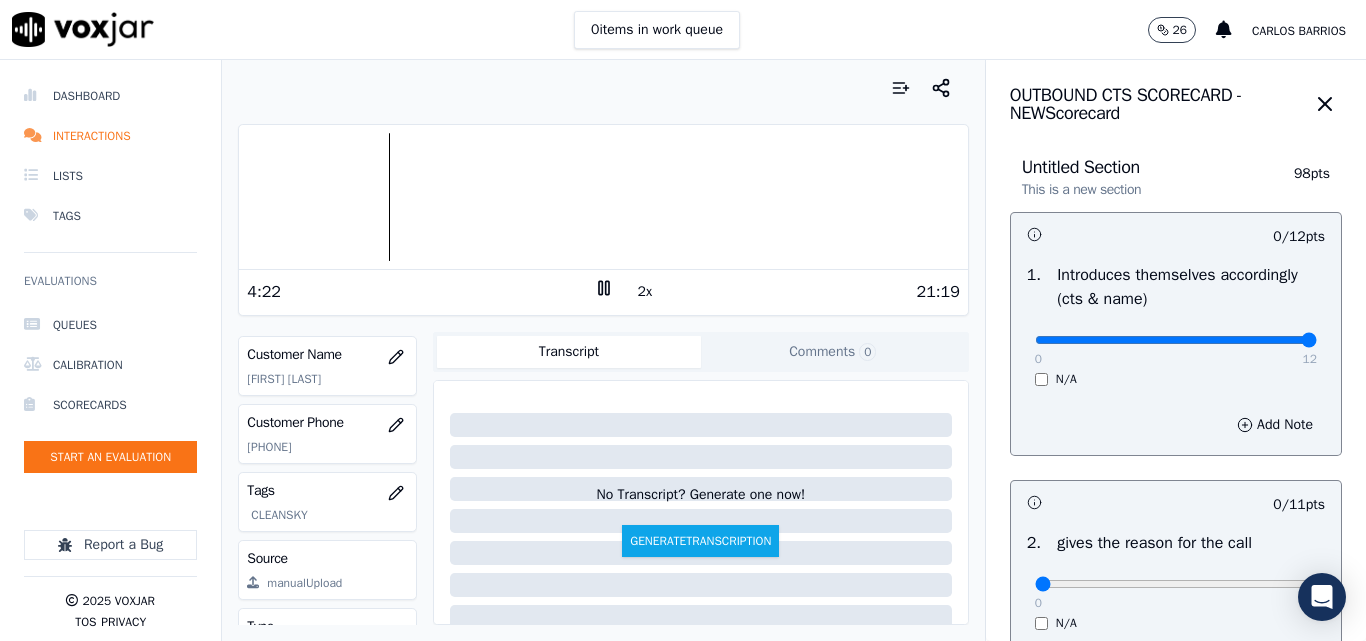 drag, startPoint x: 1223, startPoint y: 348, endPoint x: 1299, endPoint y: 344, distance: 76.105194 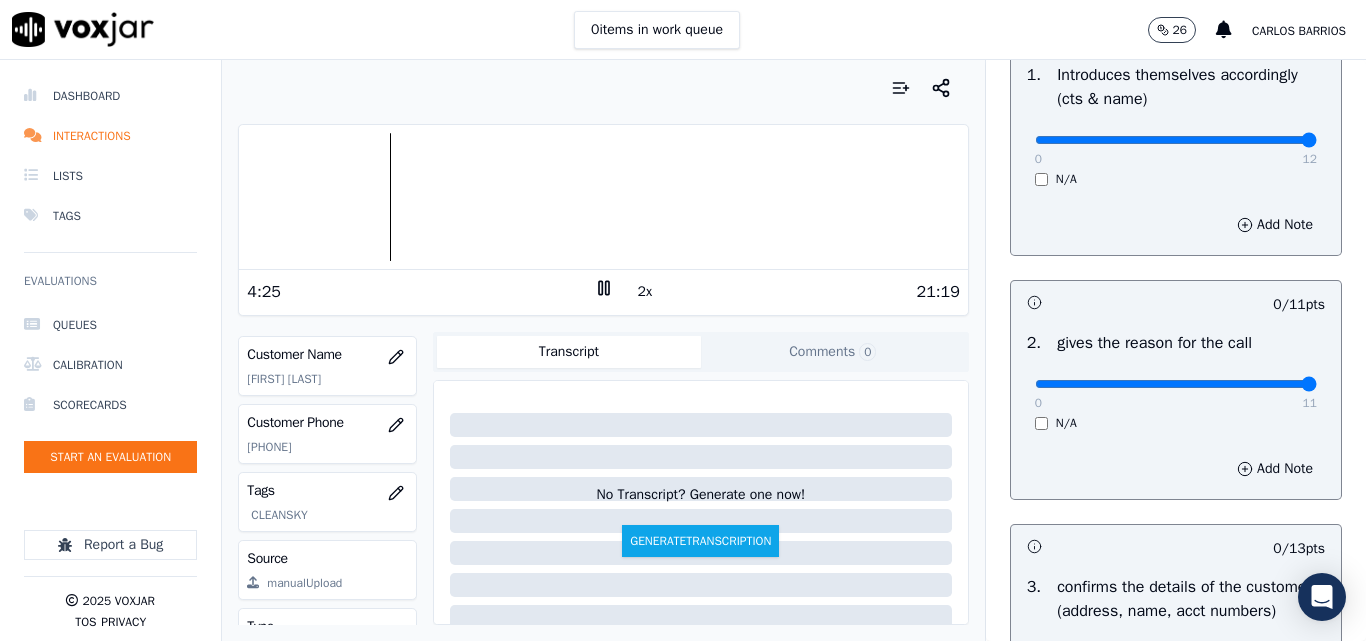 drag, startPoint x: 1249, startPoint y: 385, endPoint x: 1287, endPoint y: 388, distance: 38.118237 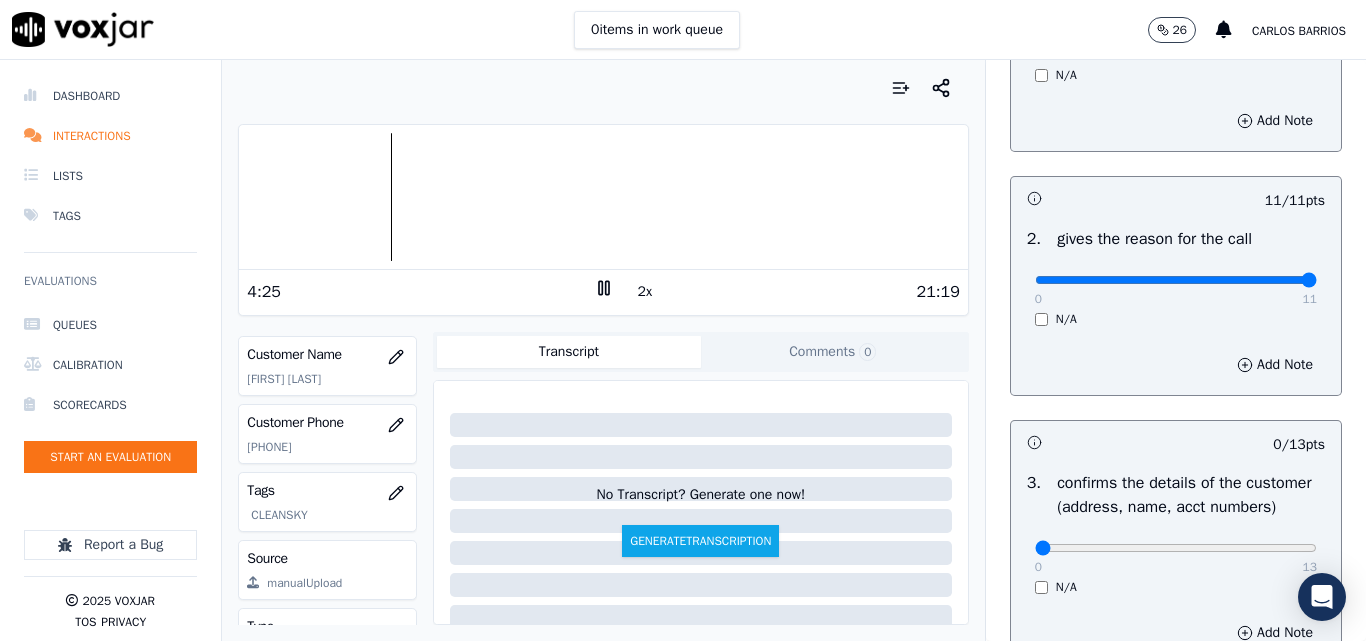 scroll, scrollTop: 400, scrollLeft: 0, axis: vertical 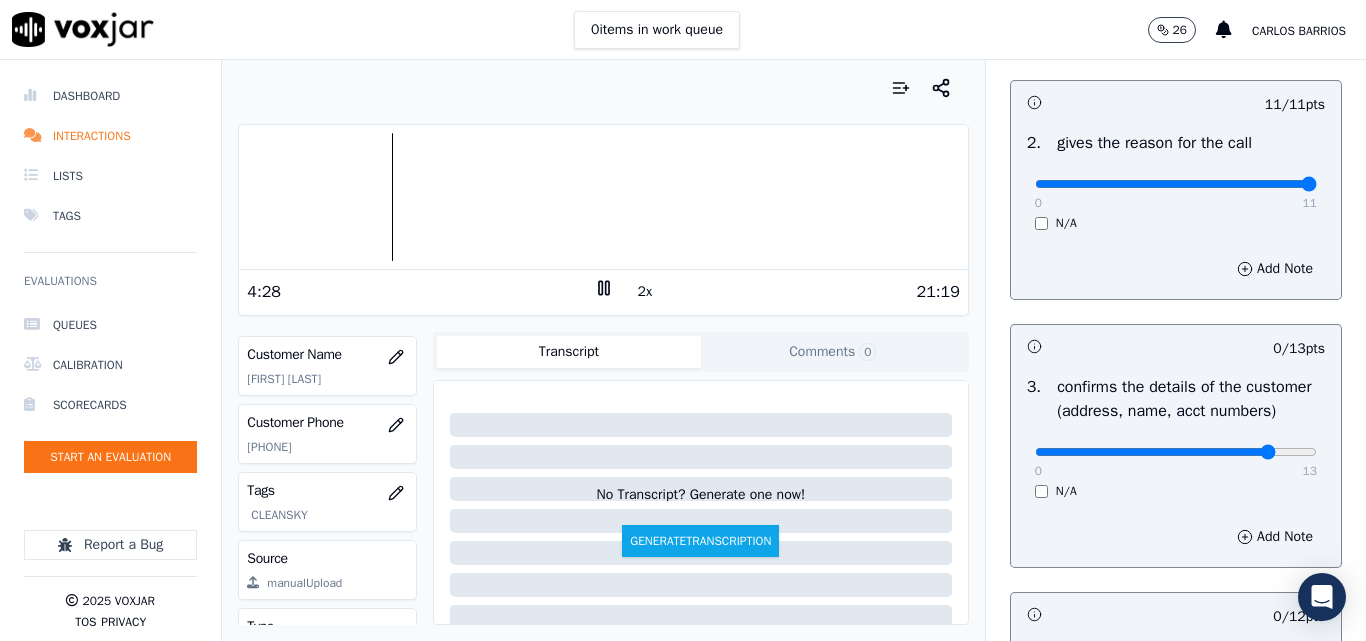 type on "11" 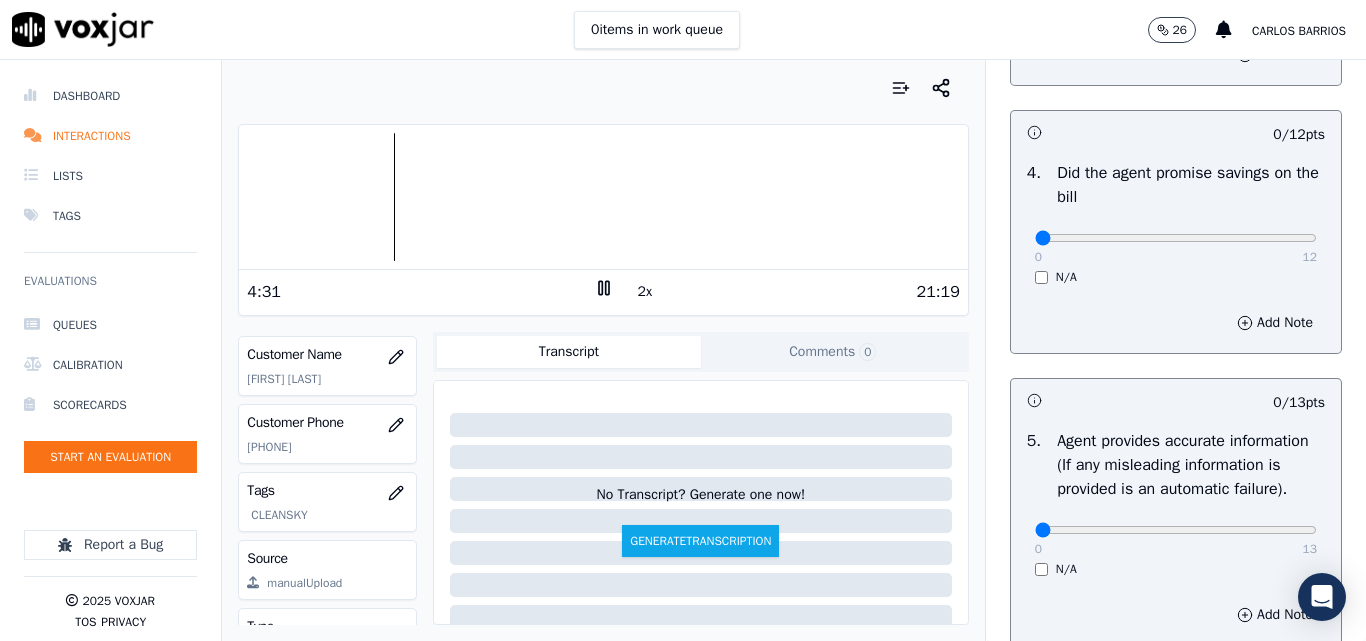 scroll, scrollTop: 900, scrollLeft: 0, axis: vertical 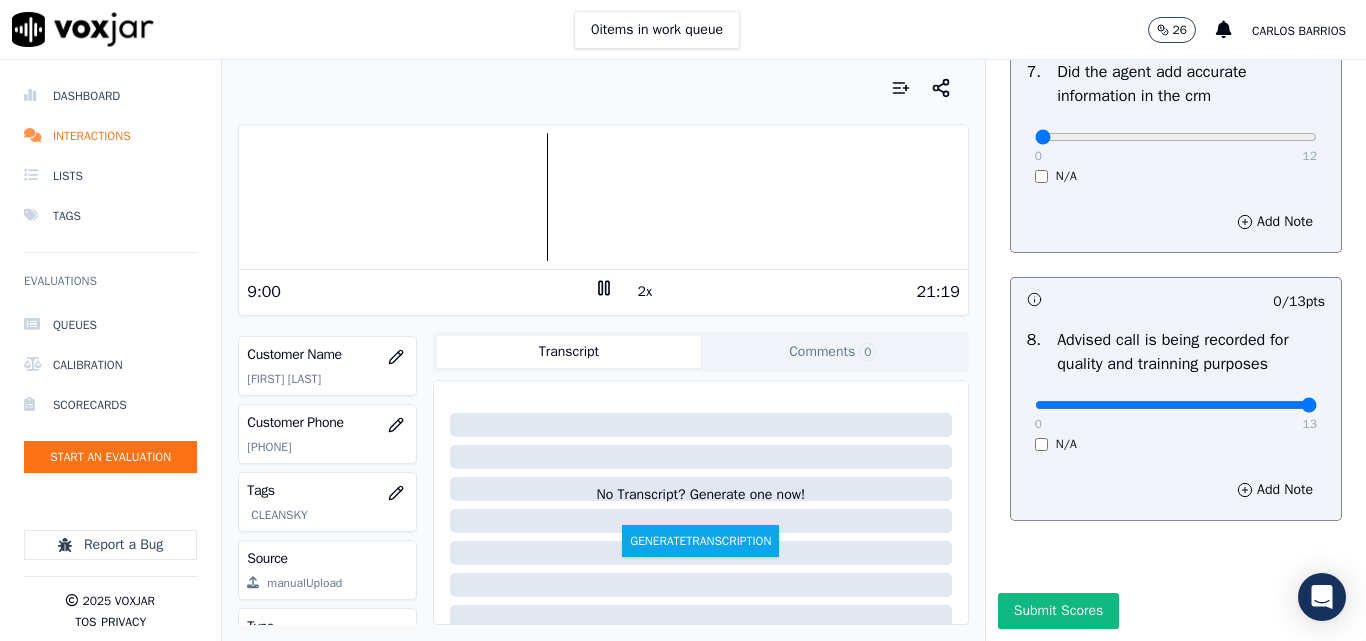 type on "13" 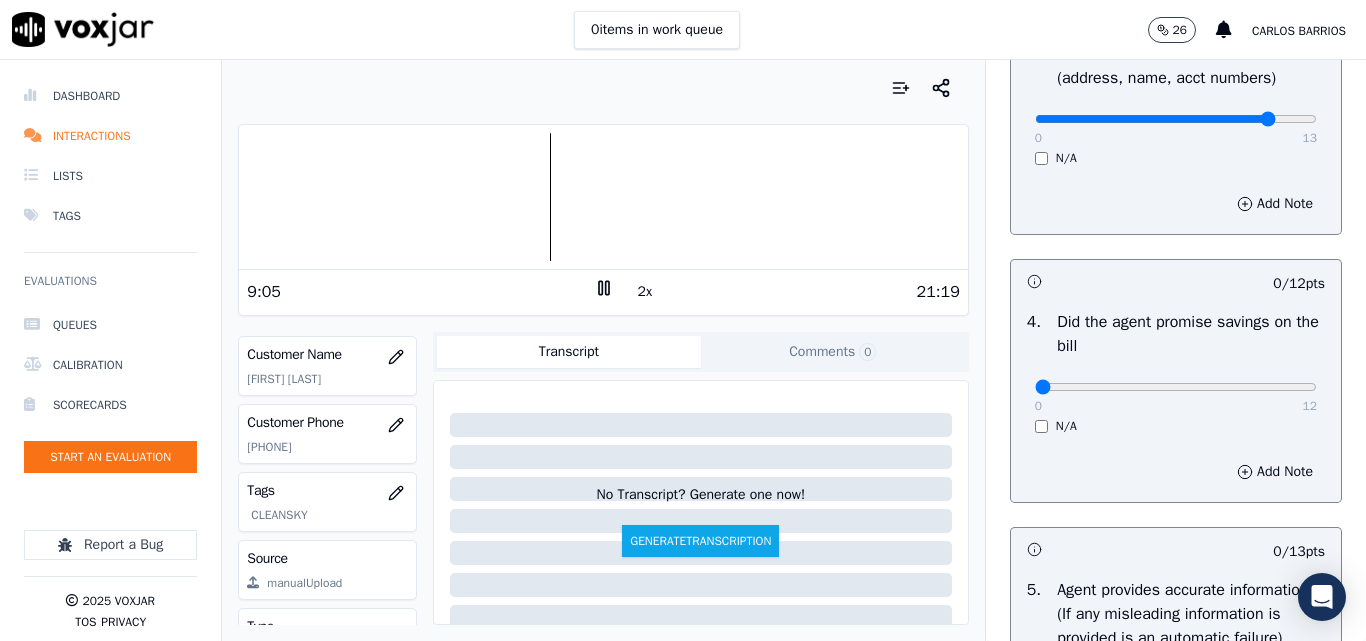 scroll, scrollTop: 728, scrollLeft: 0, axis: vertical 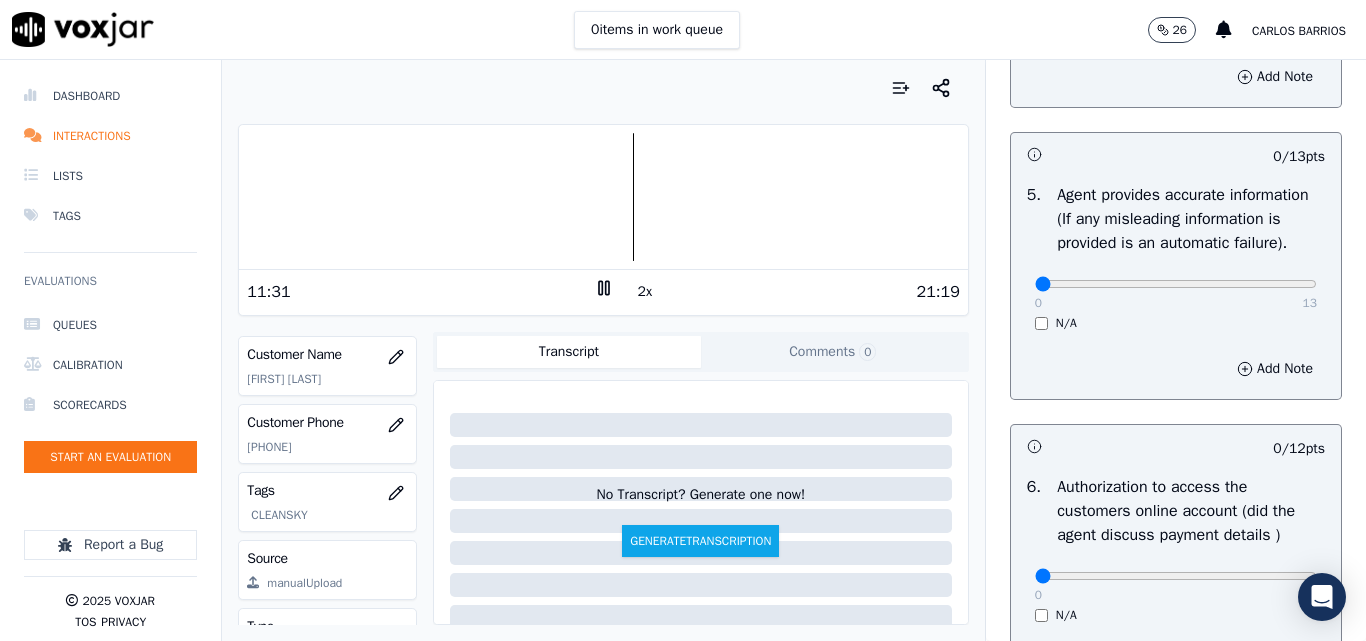 click on "2x" at bounding box center [645, 292] 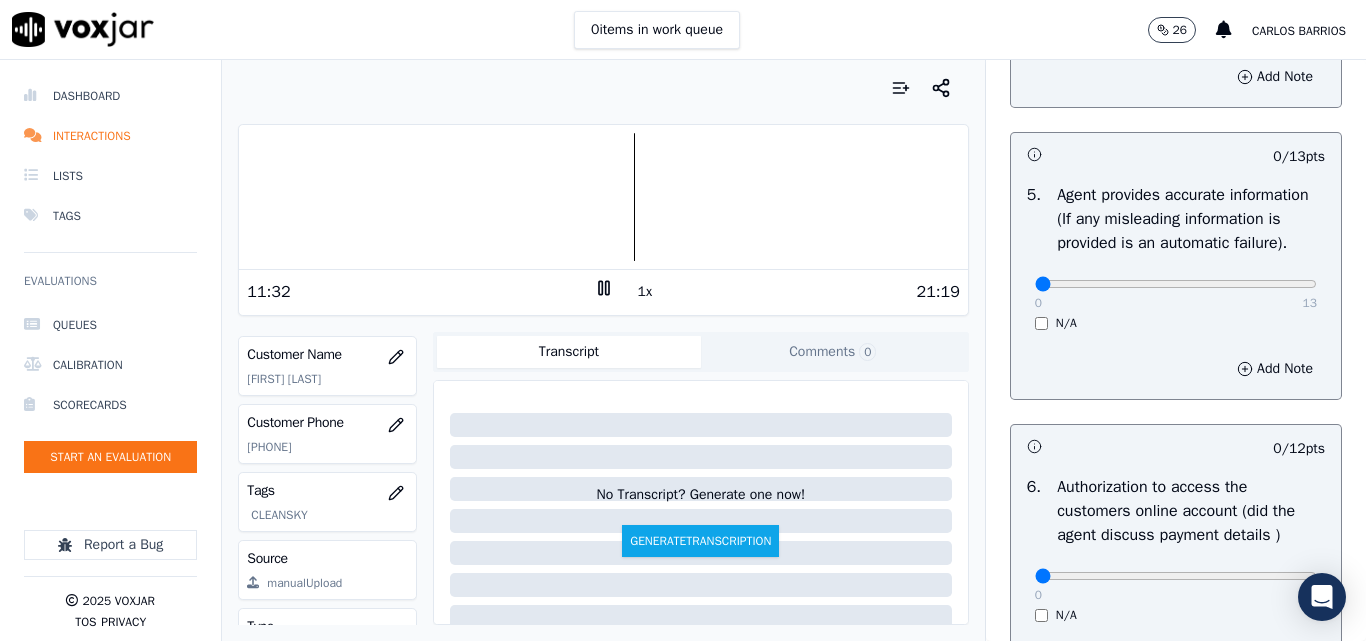 click at bounding box center (603, 197) 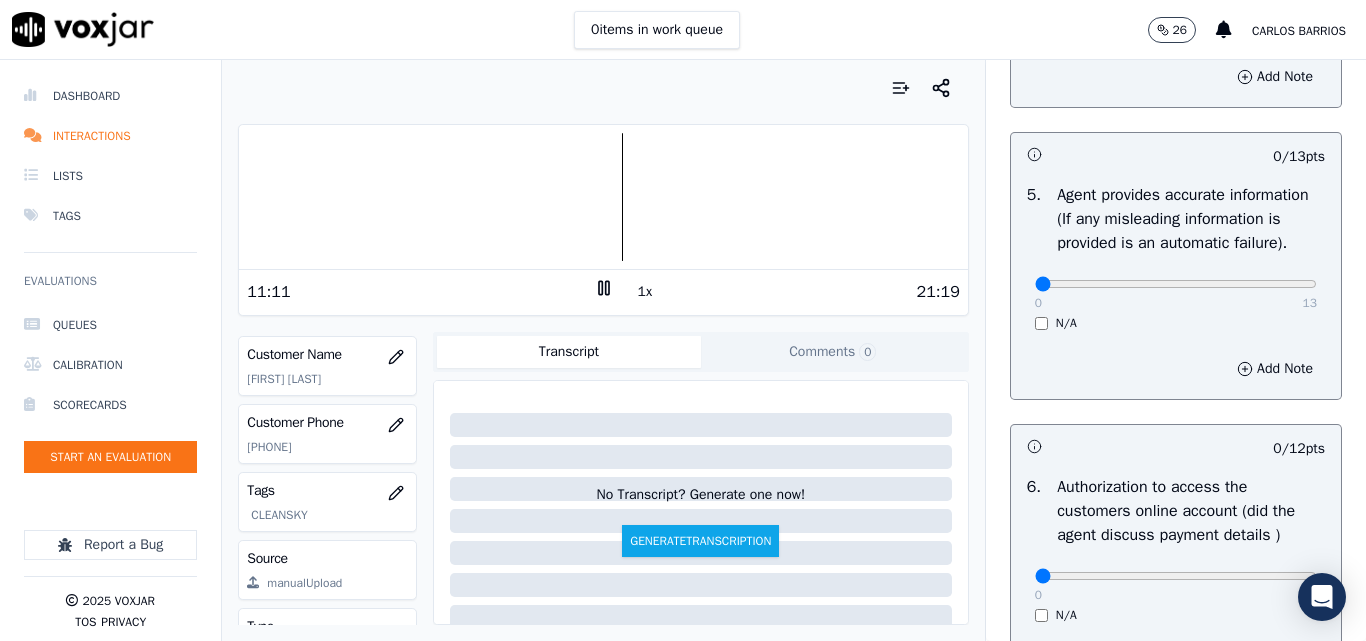 click at bounding box center [603, 197] 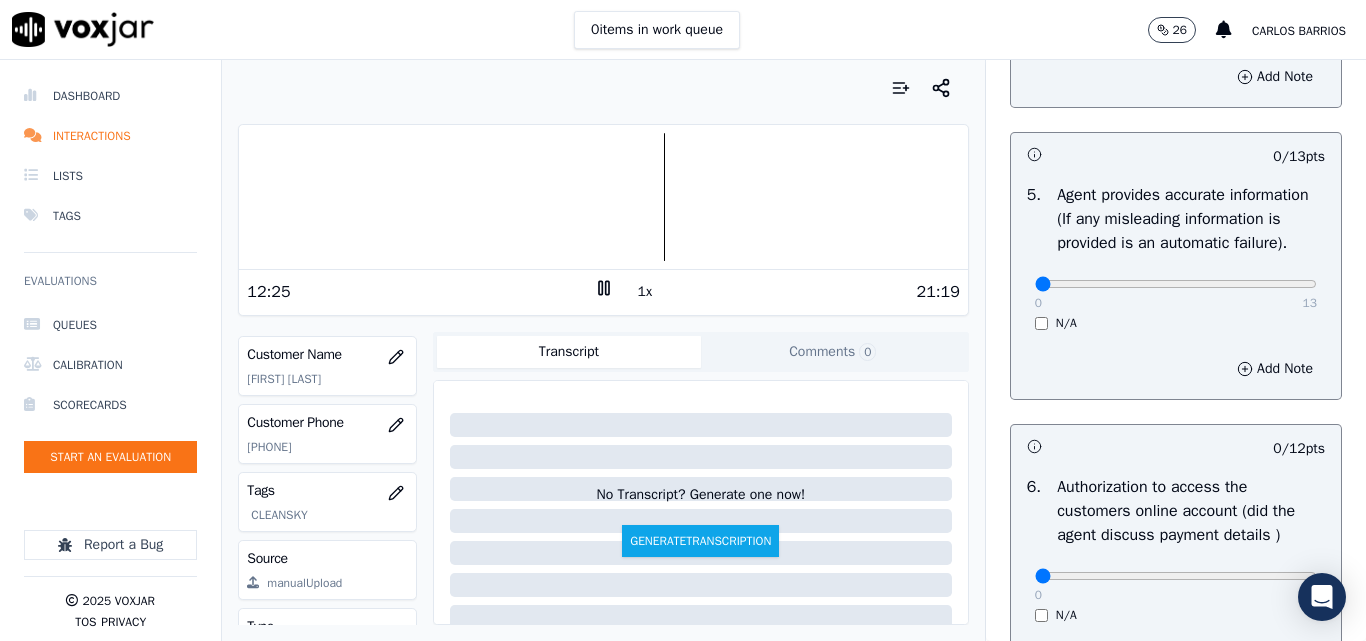 click 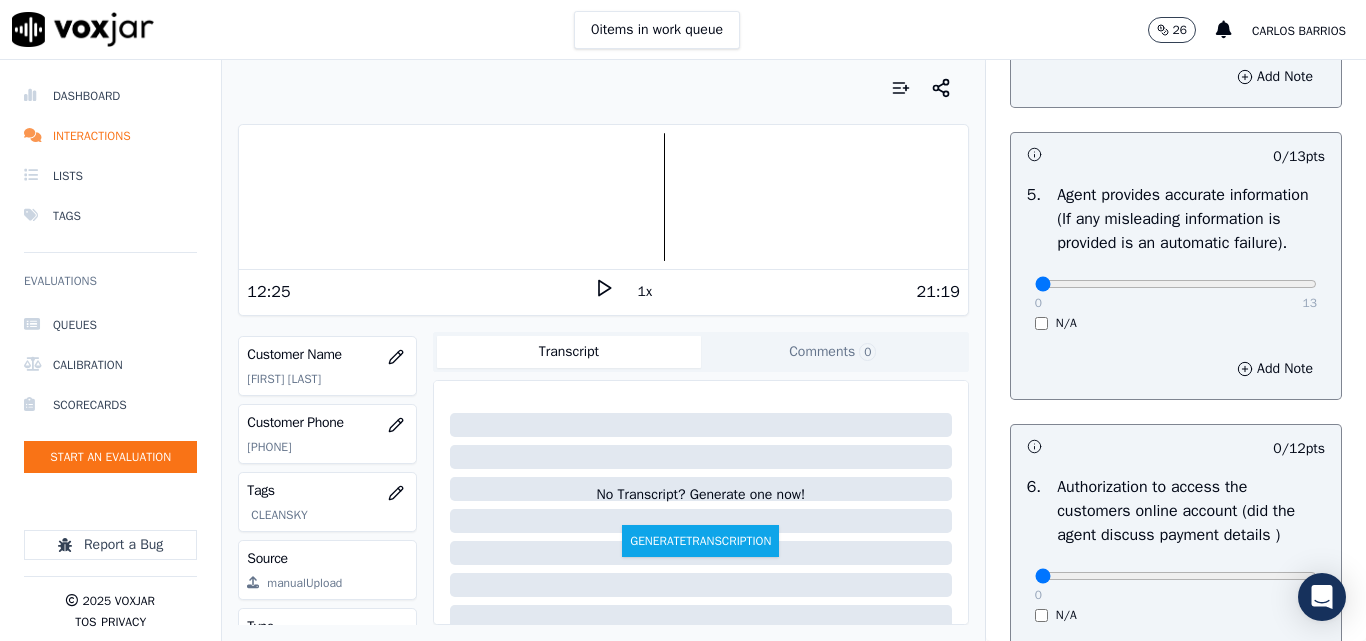 scroll, scrollTop: 1228, scrollLeft: 0, axis: vertical 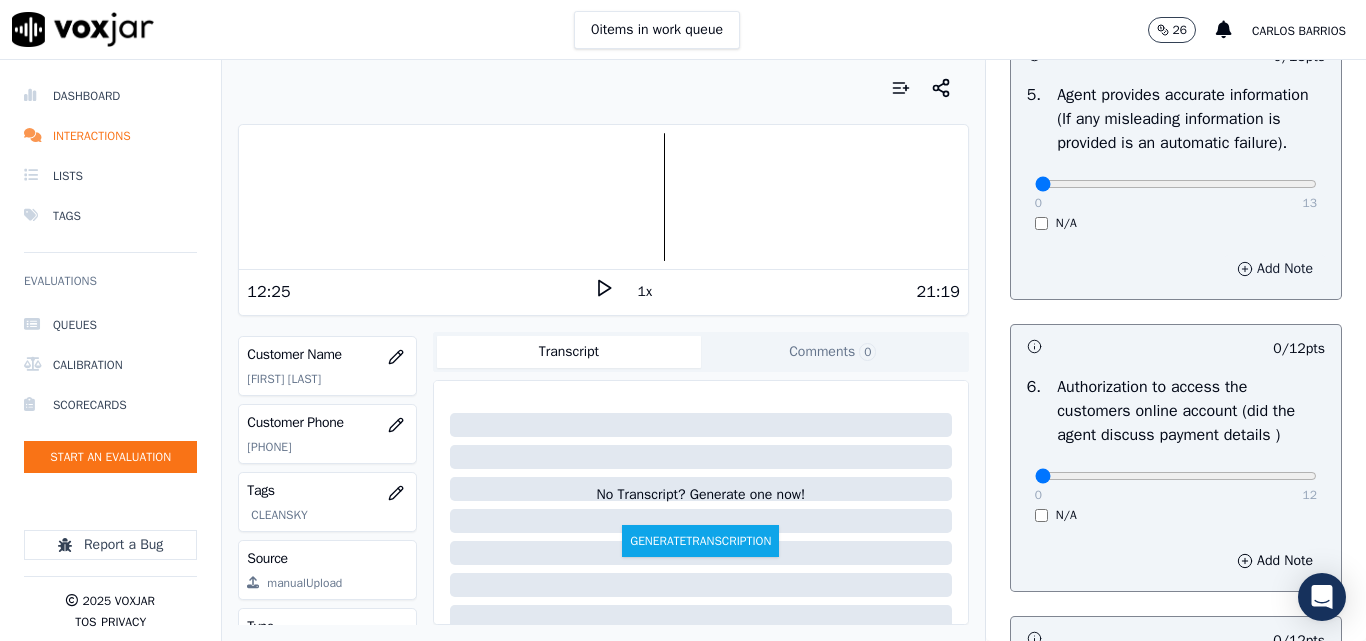 click on "Add Note" at bounding box center (1275, 269) 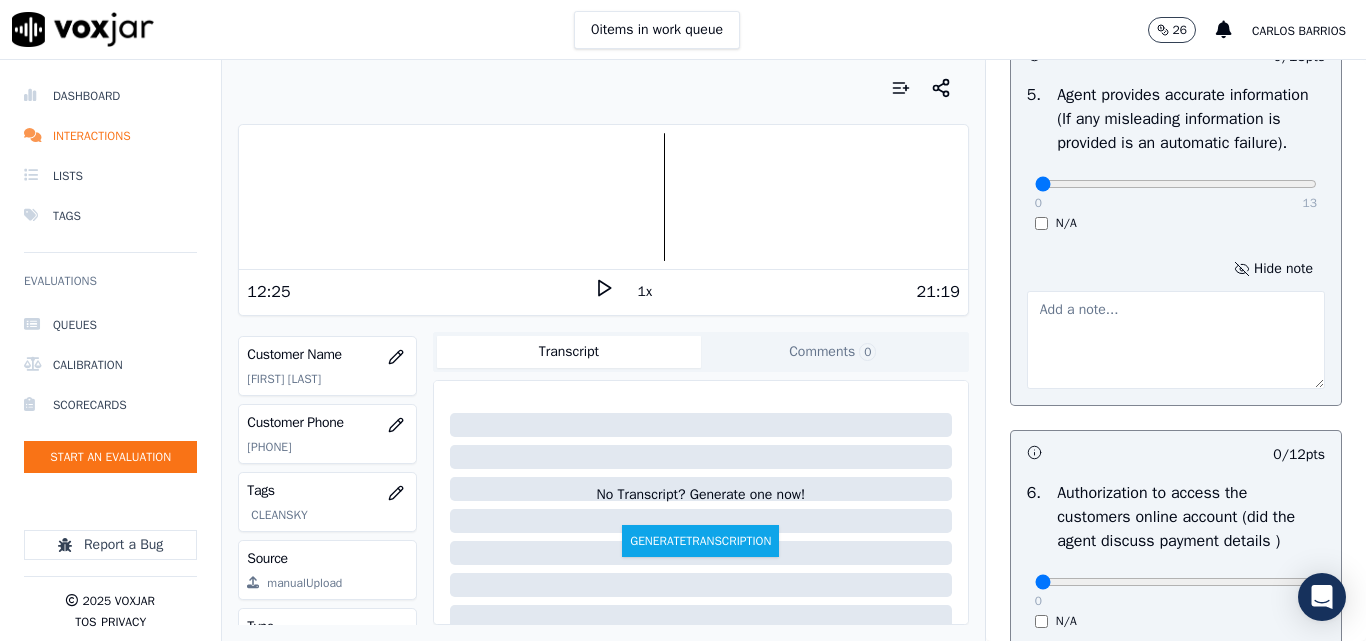 click at bounding box center (1176, 340) 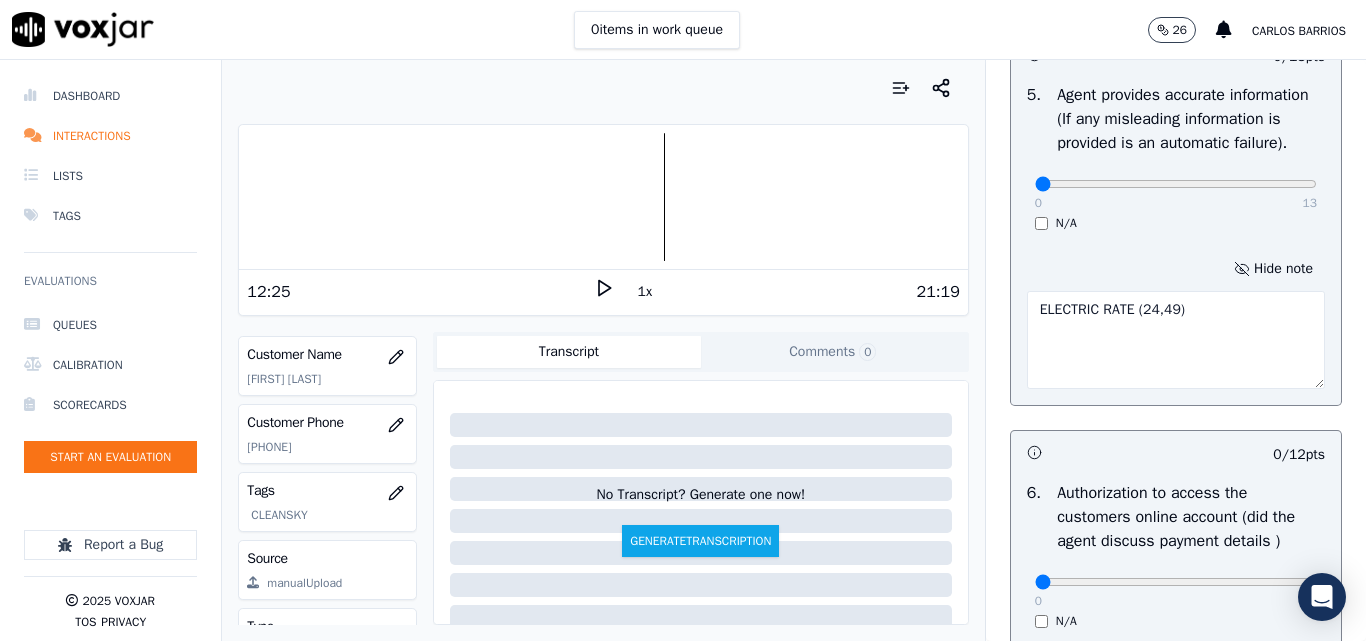 type on "ELECTRIC RATE (24,49)" 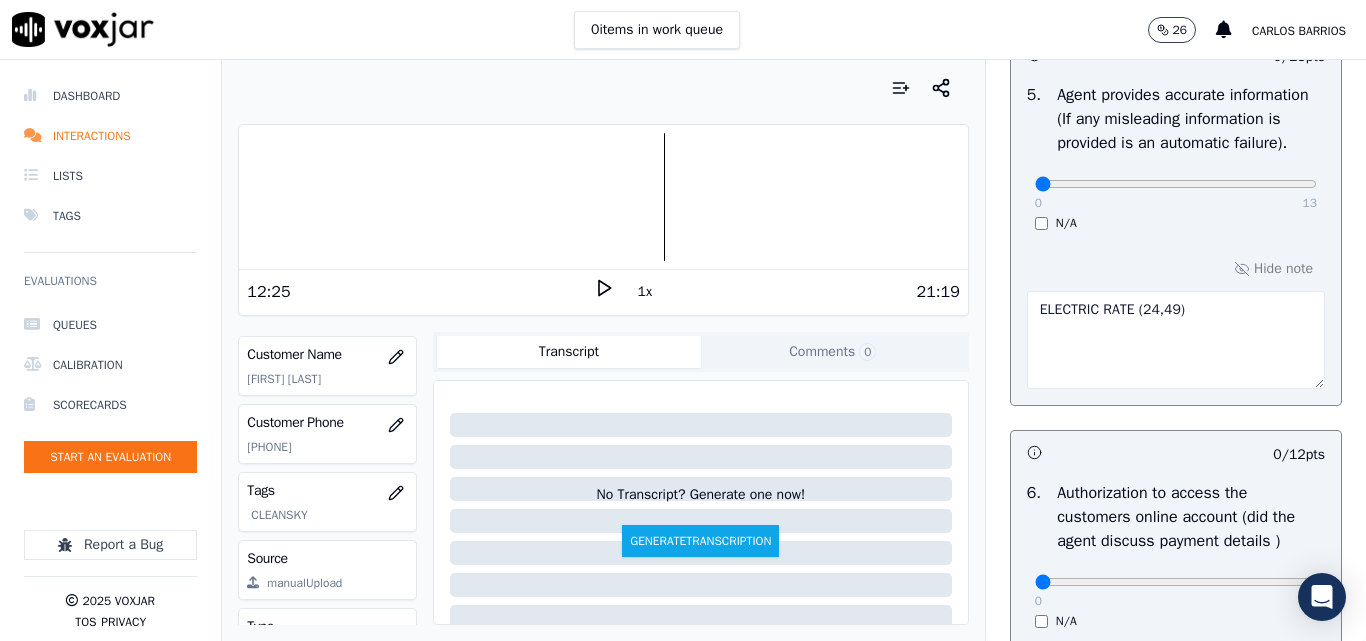 click 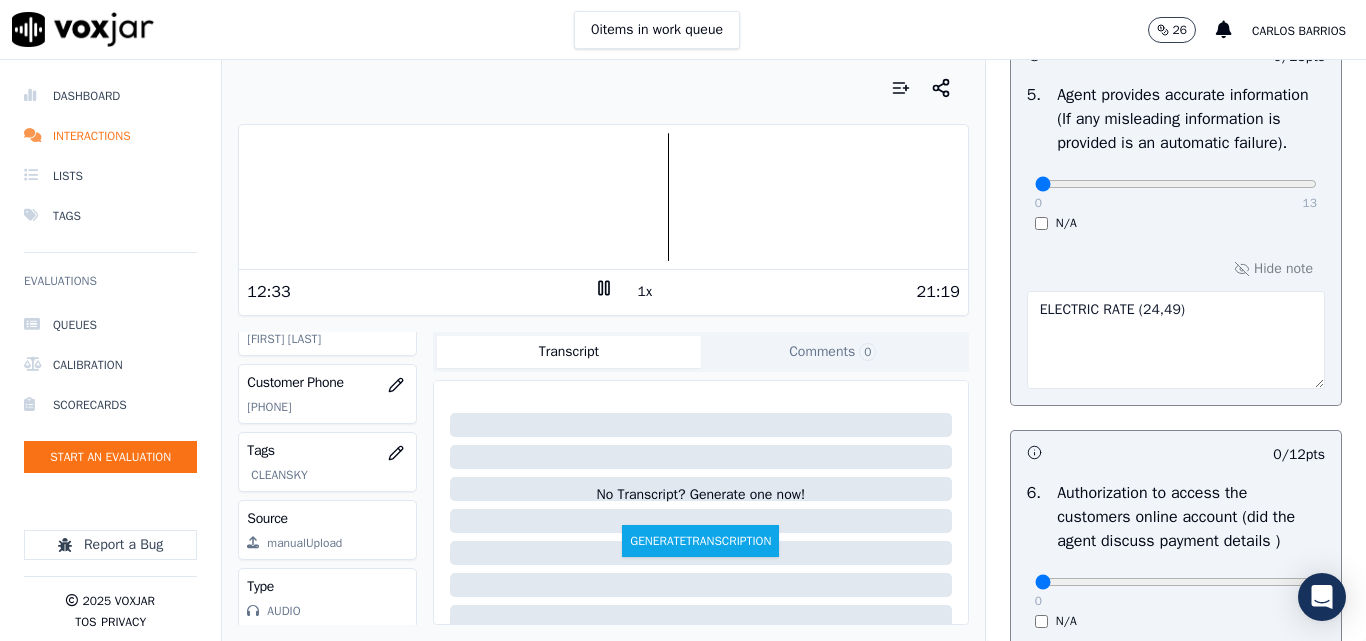 scroll, scrollTop: 388, scrollLeft: 0, axis: vertical 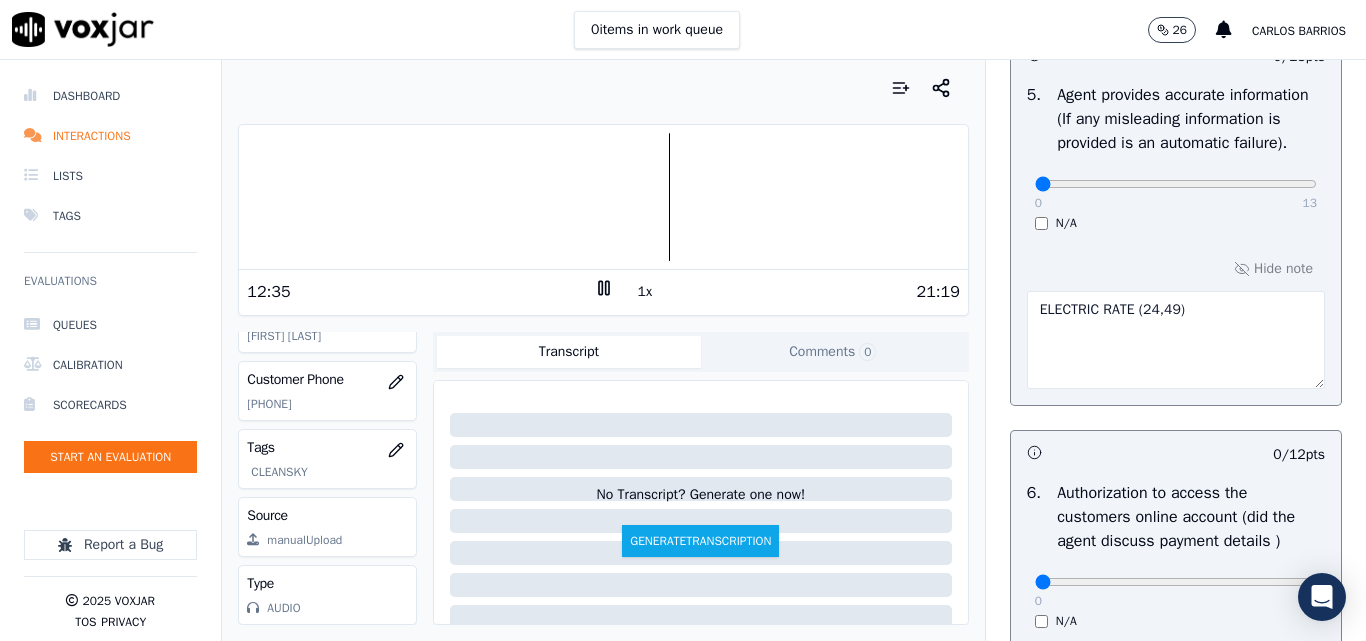 click on "[PHONE]" 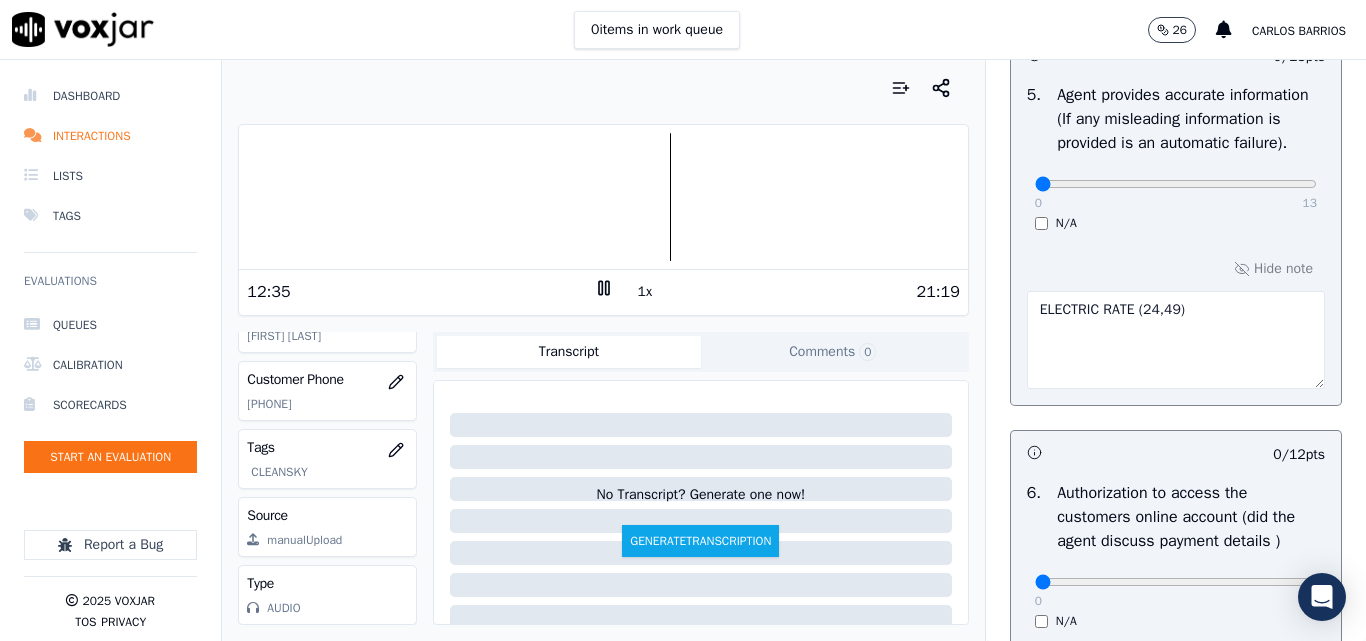 click on "[PHONE]" 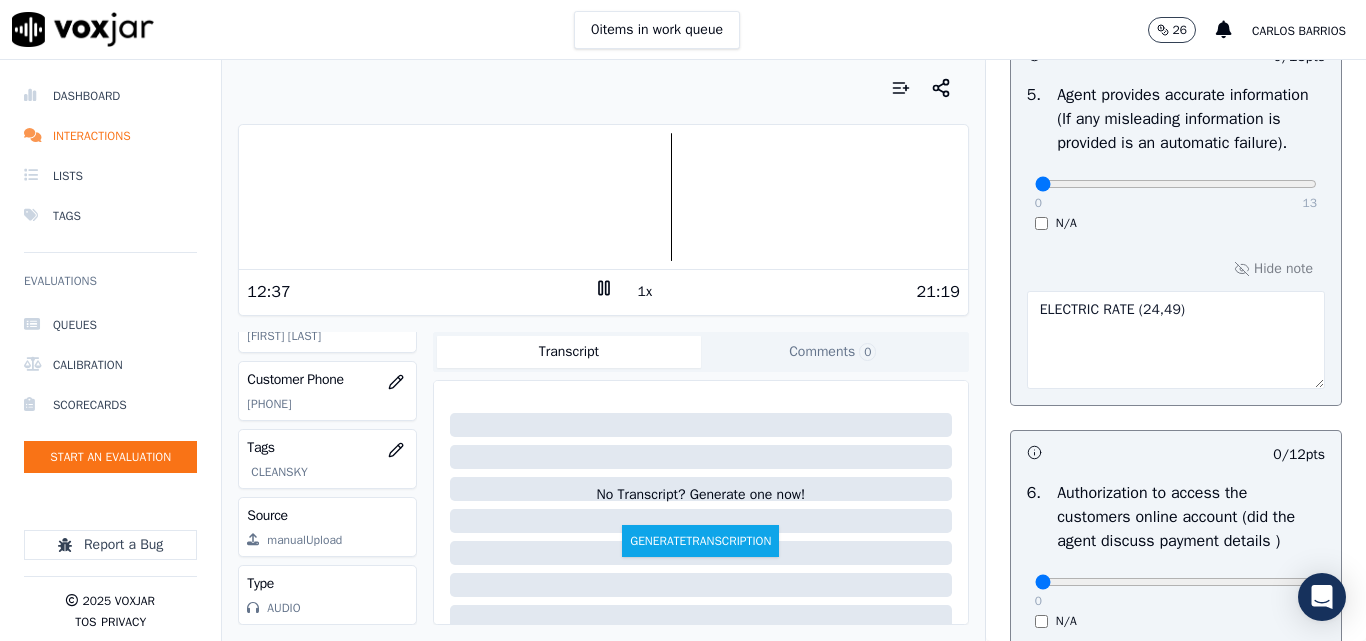 click at bounding box center (603, 197) 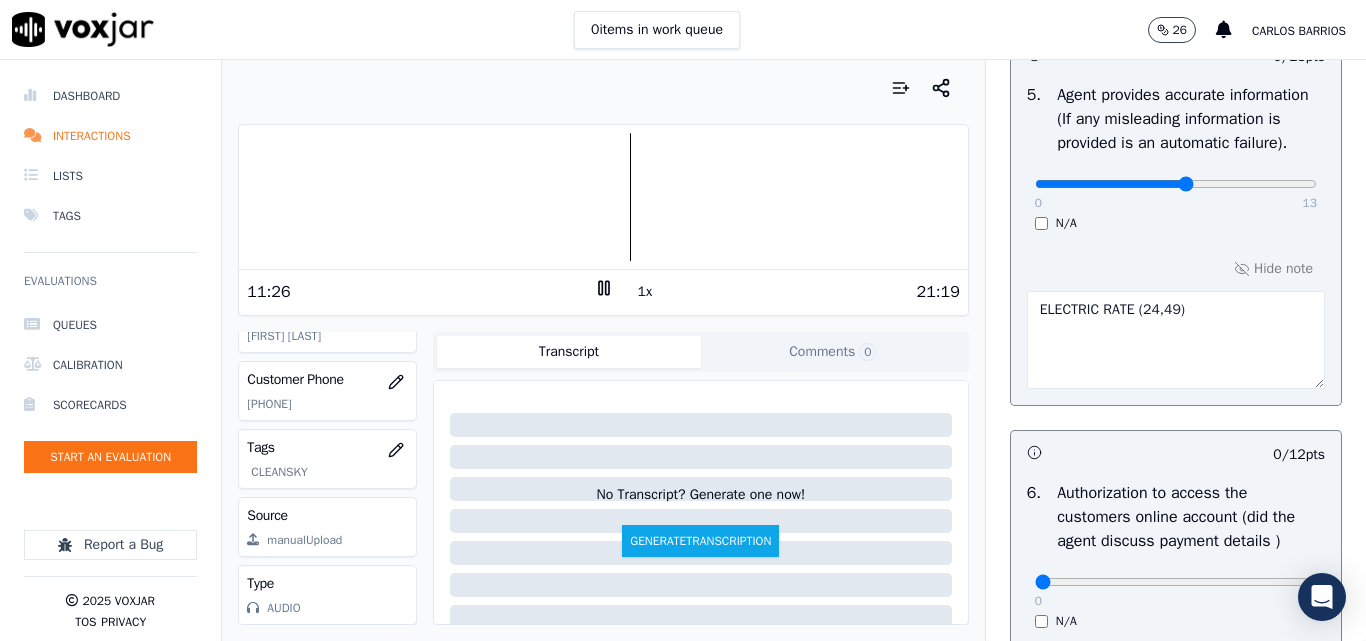 click at bounding box center [1176, -888] 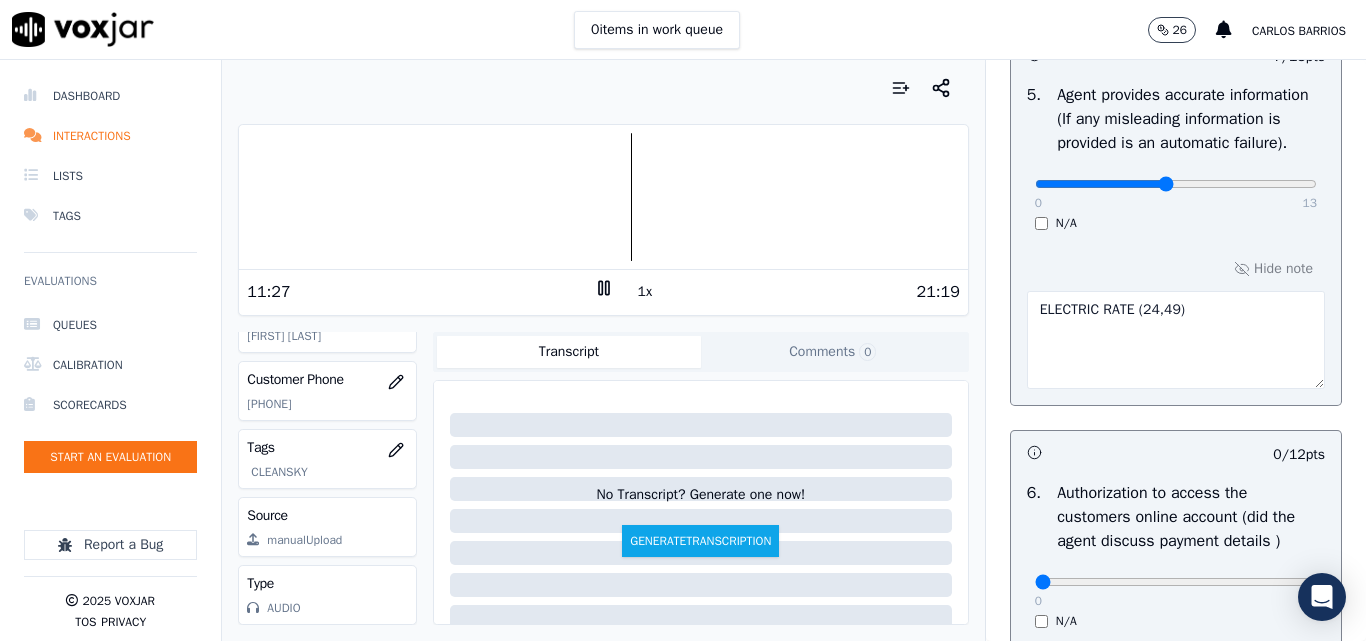 type on "6" 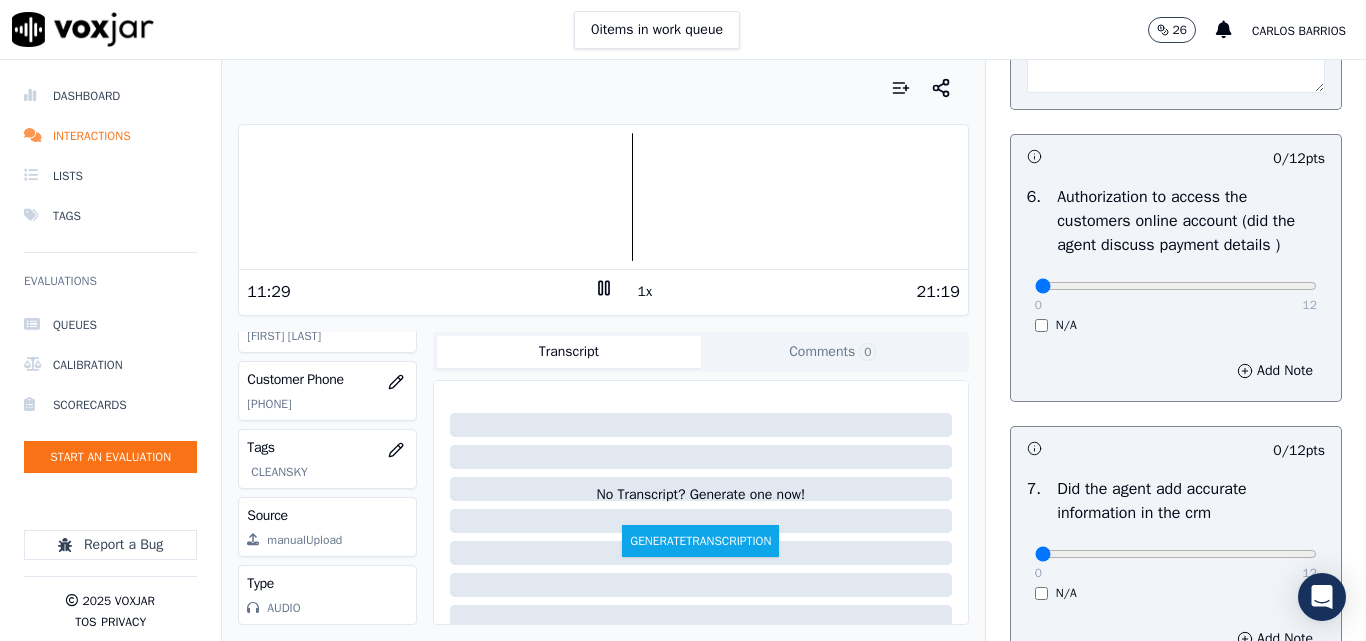 scroll, scrollTop: 1528, scrollLeft: 0, axis: vertical 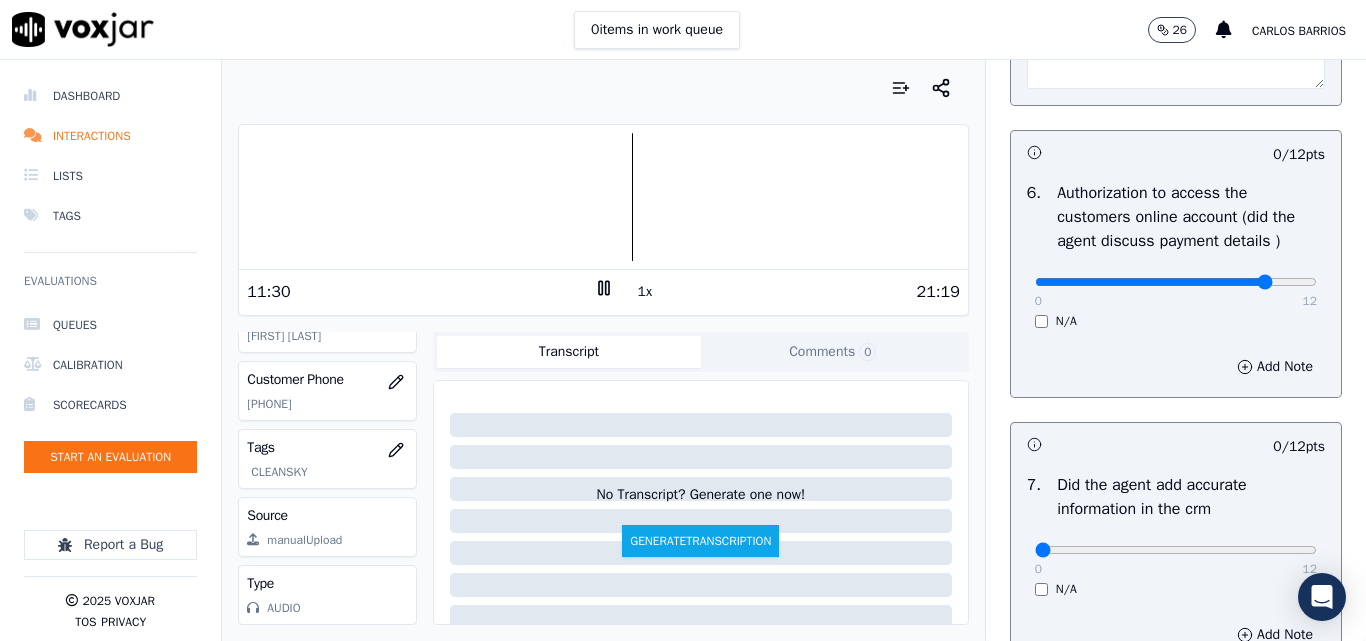 type on "10" 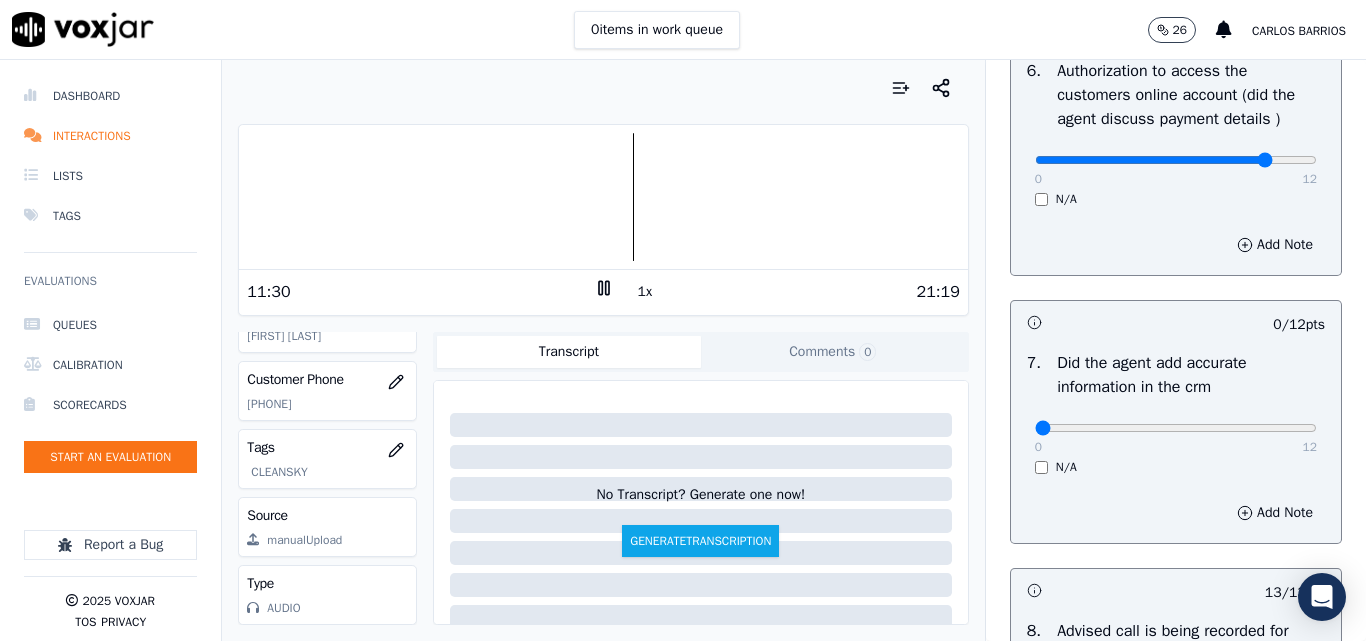 scroll, scrollTop: 1828, scrollLeft: 0, axis: vertical 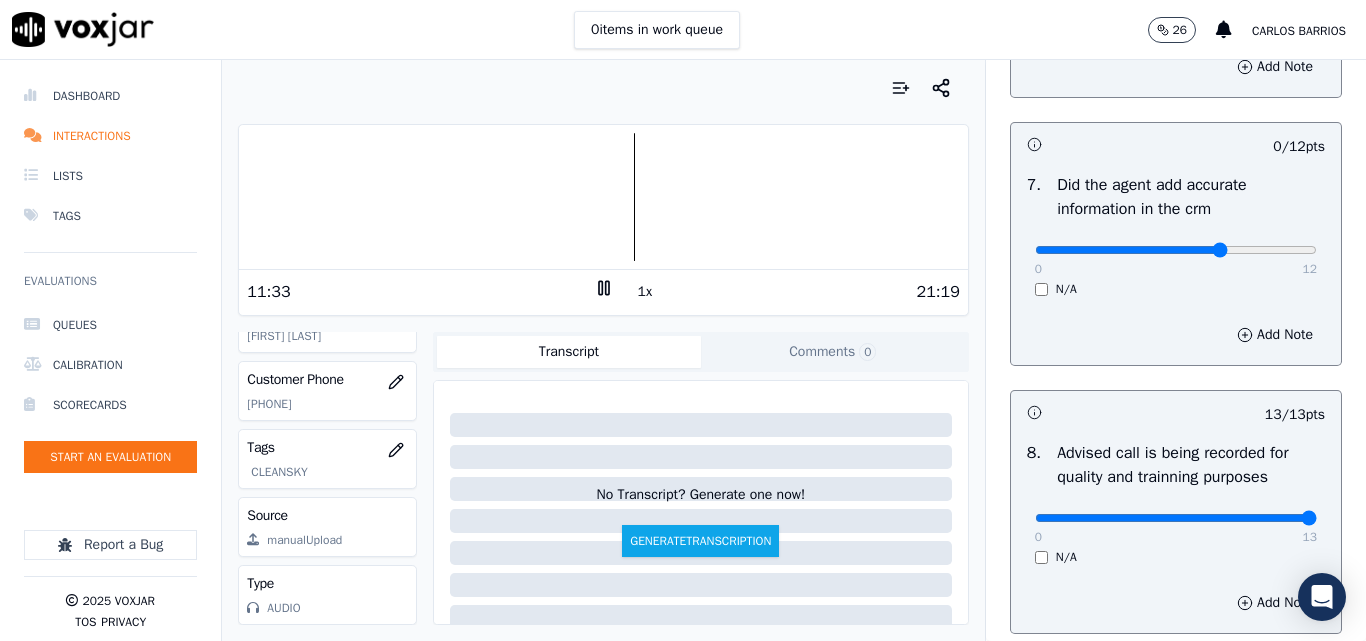 click at bounding box center (1176, -1488) 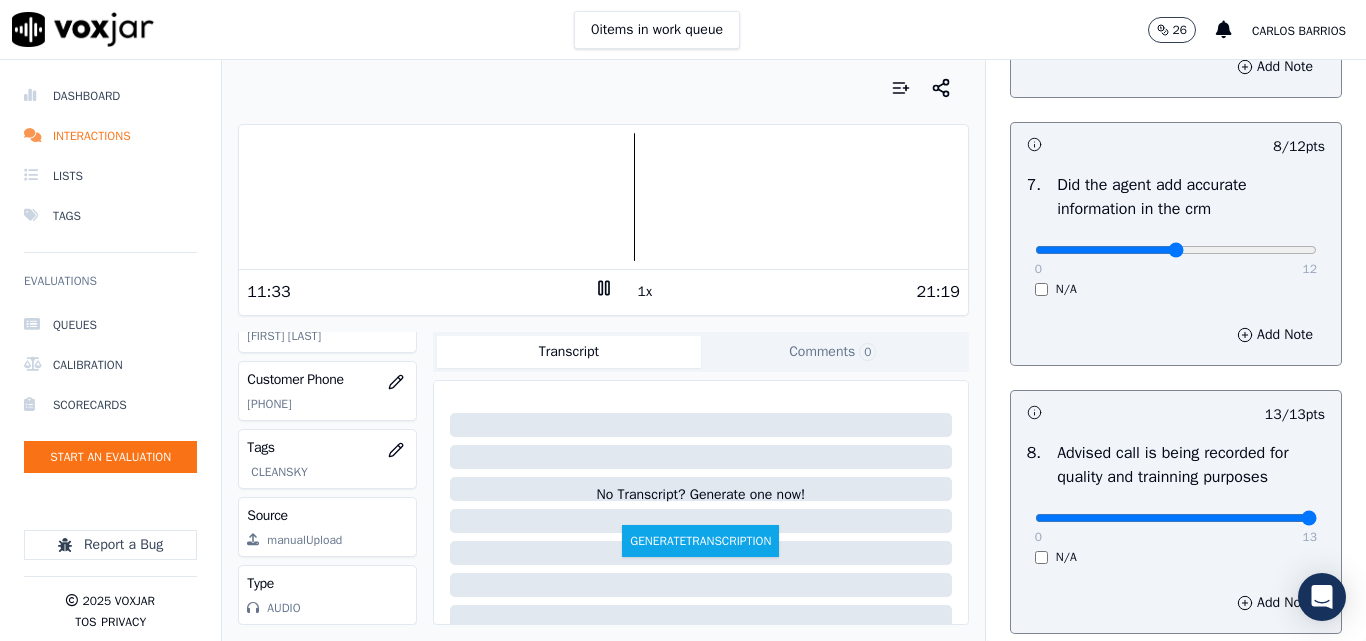 type on "6" 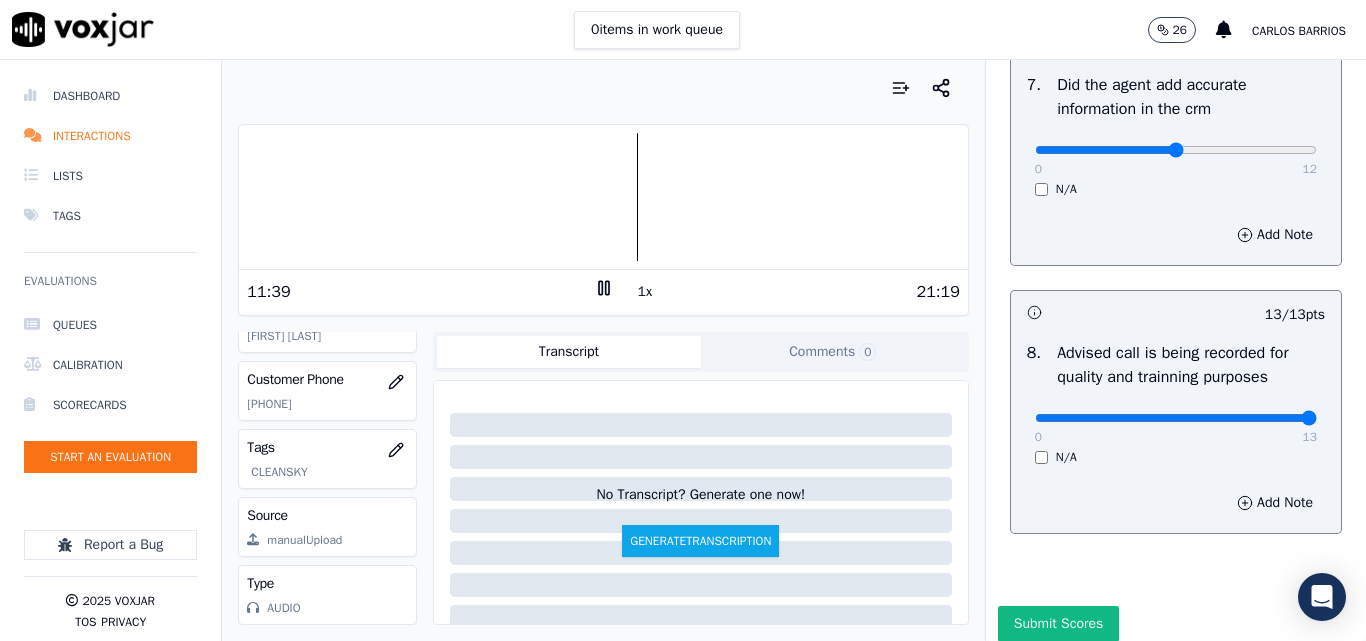 scroll, scrollTop: 2034, scrollLeft: 0, axis: vertical 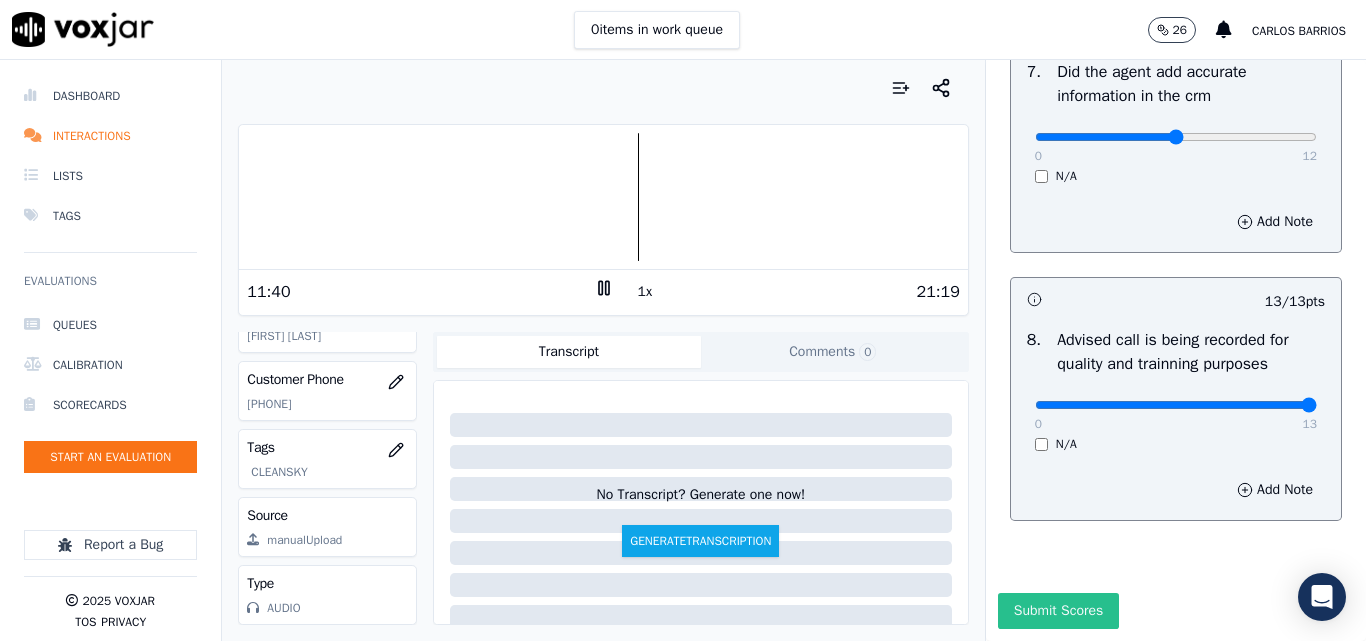 click on "Submit Scores" at bounding box center (1058, 611) 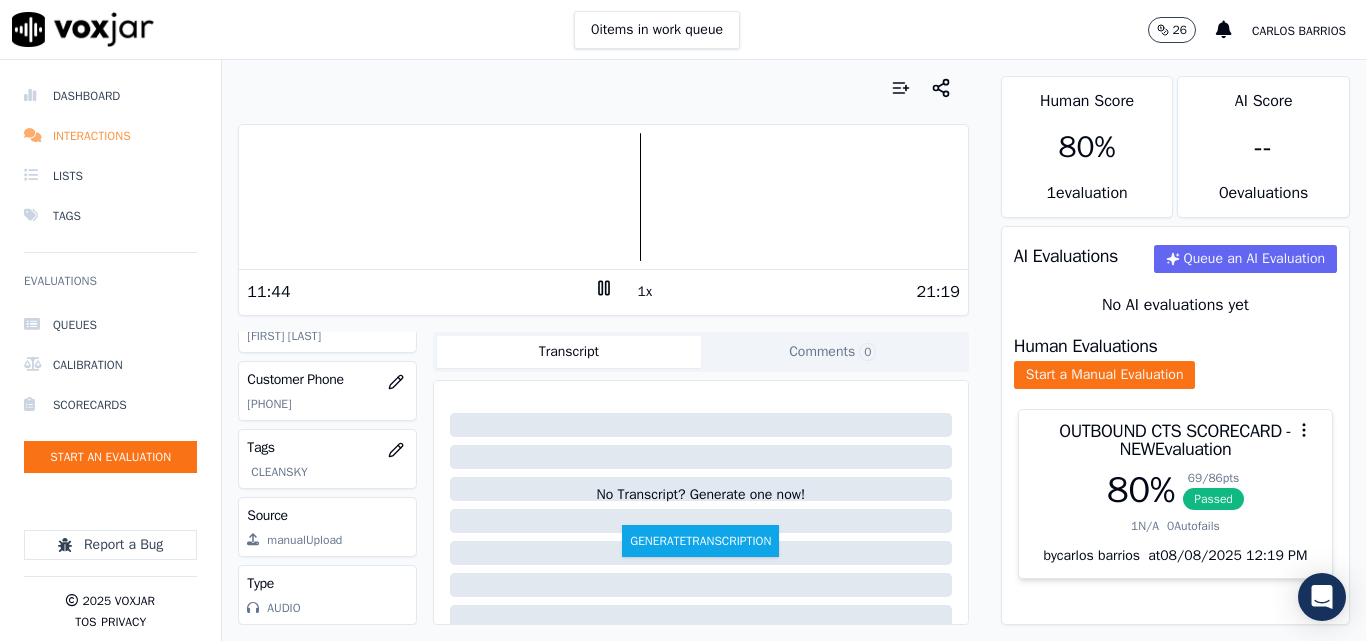 click on "Interactions" at bounding box center (110, 136) 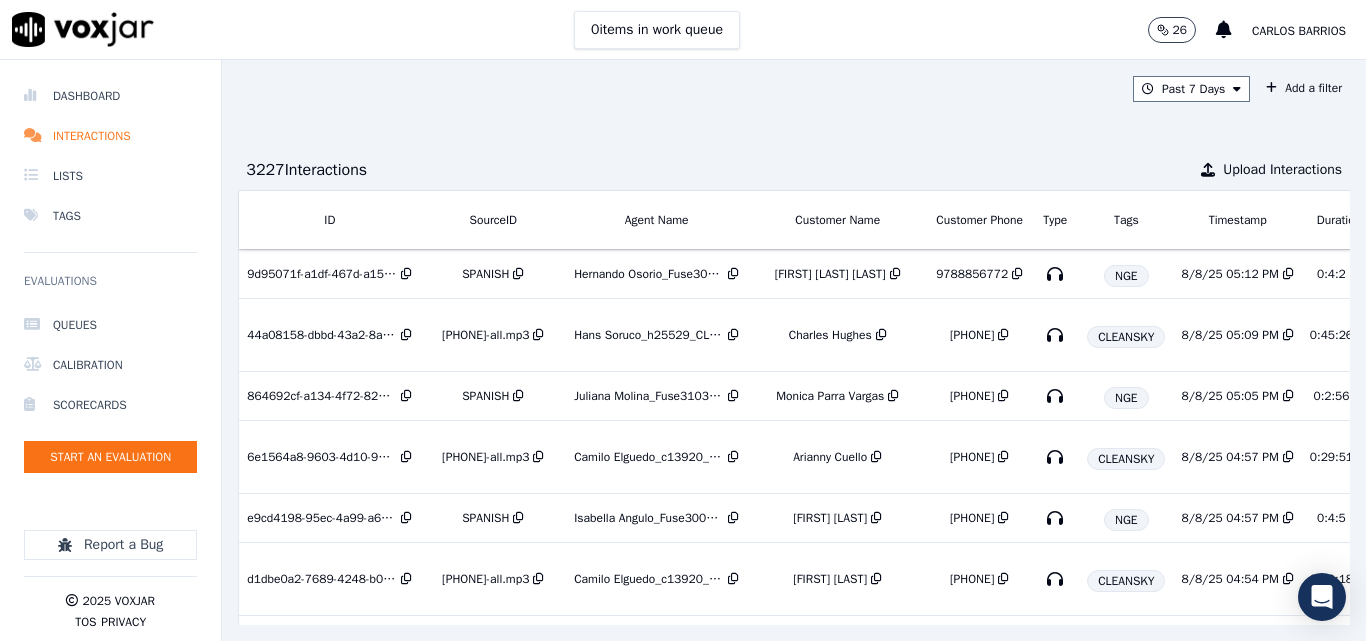 scroll, scrollTop: 0, scrollLeft: 313, axis: horizontal 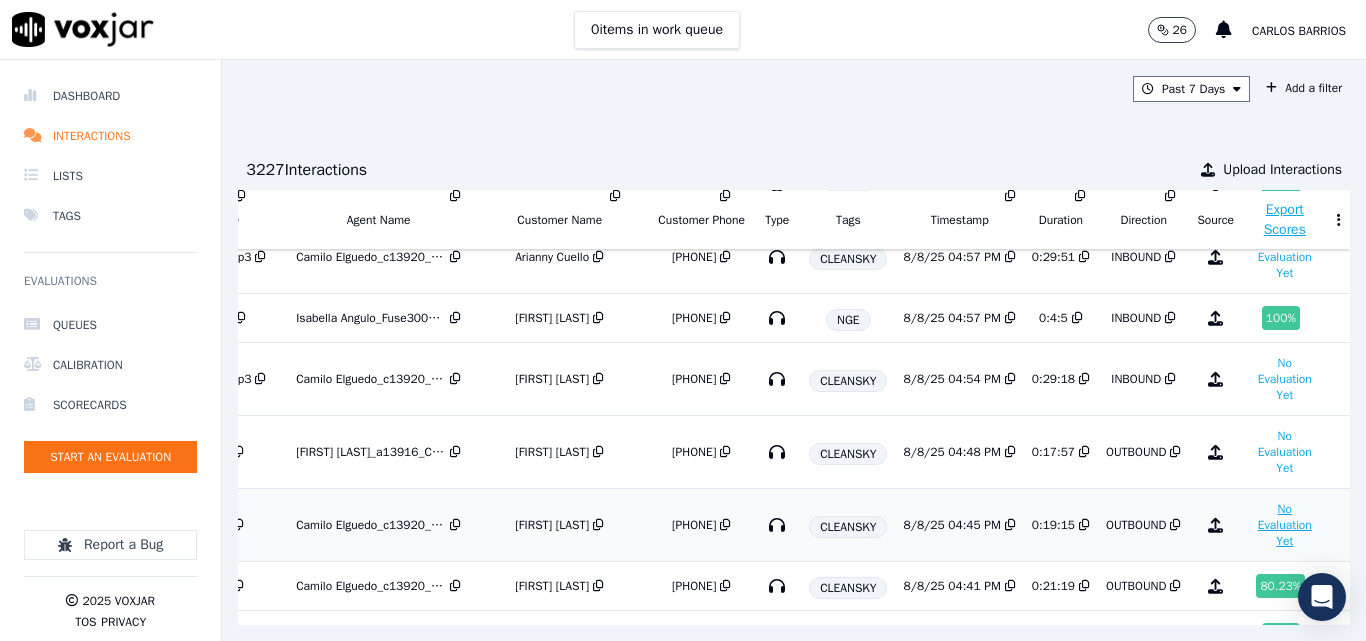 click on "No Evaluation Yet" at bounding box center [1285, 525] 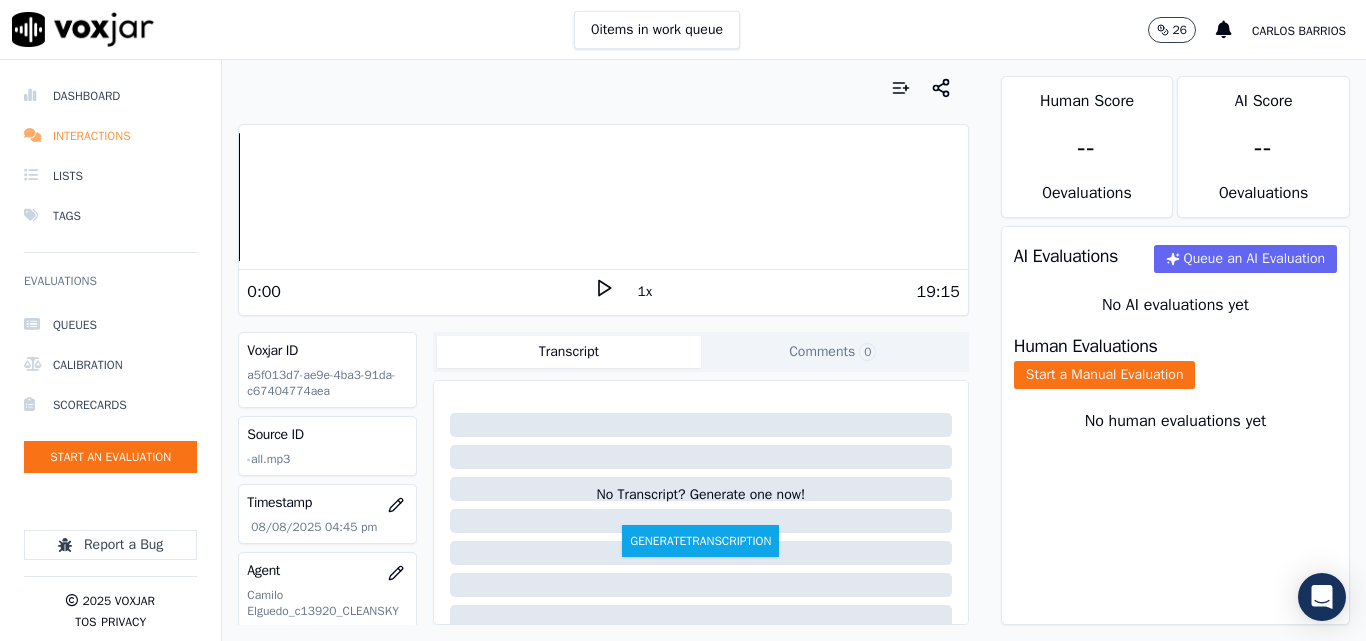 click on "Interactions" at bounding box center [110, 136] 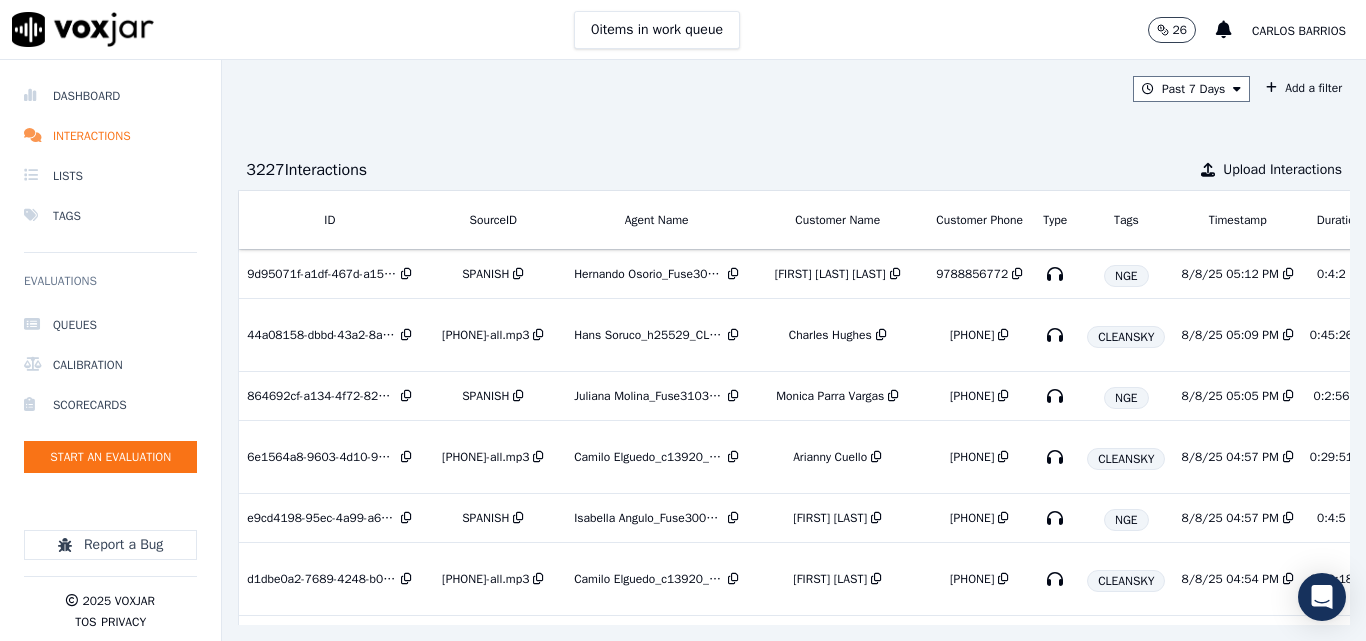 scroll, scrollTop: 0, scrollLeft: 313, axis: horizontal 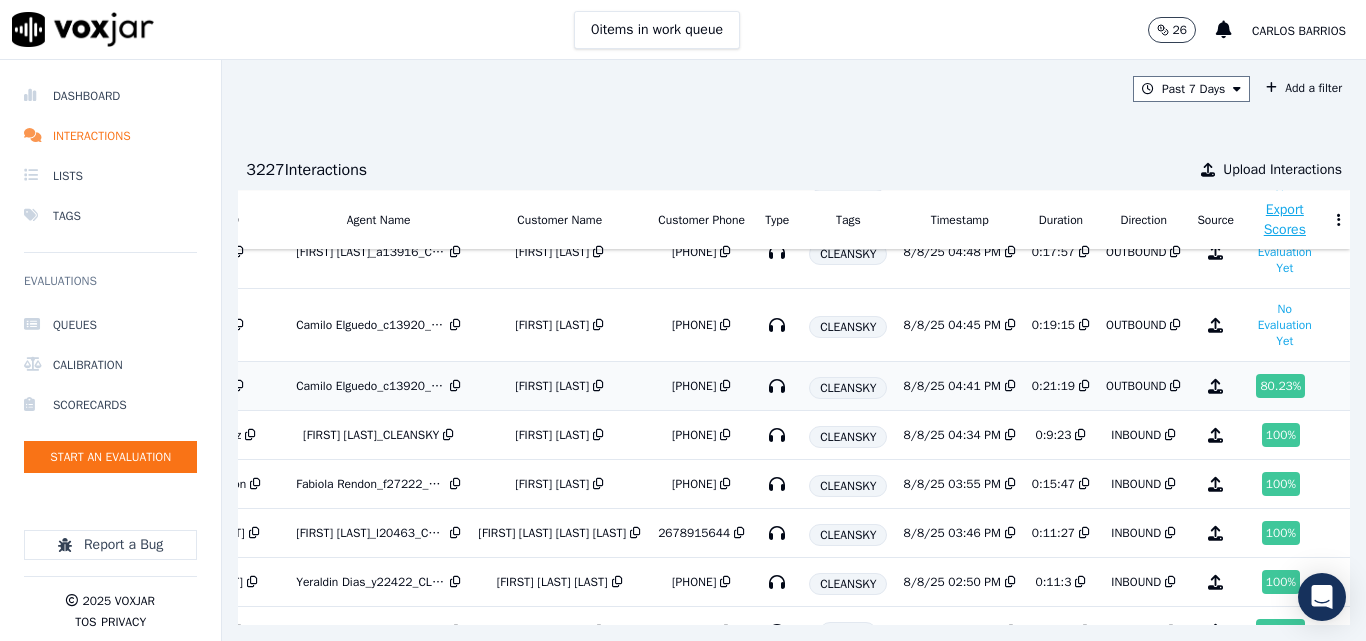 click on "80.23 %" at bounding box center [1280, 386] 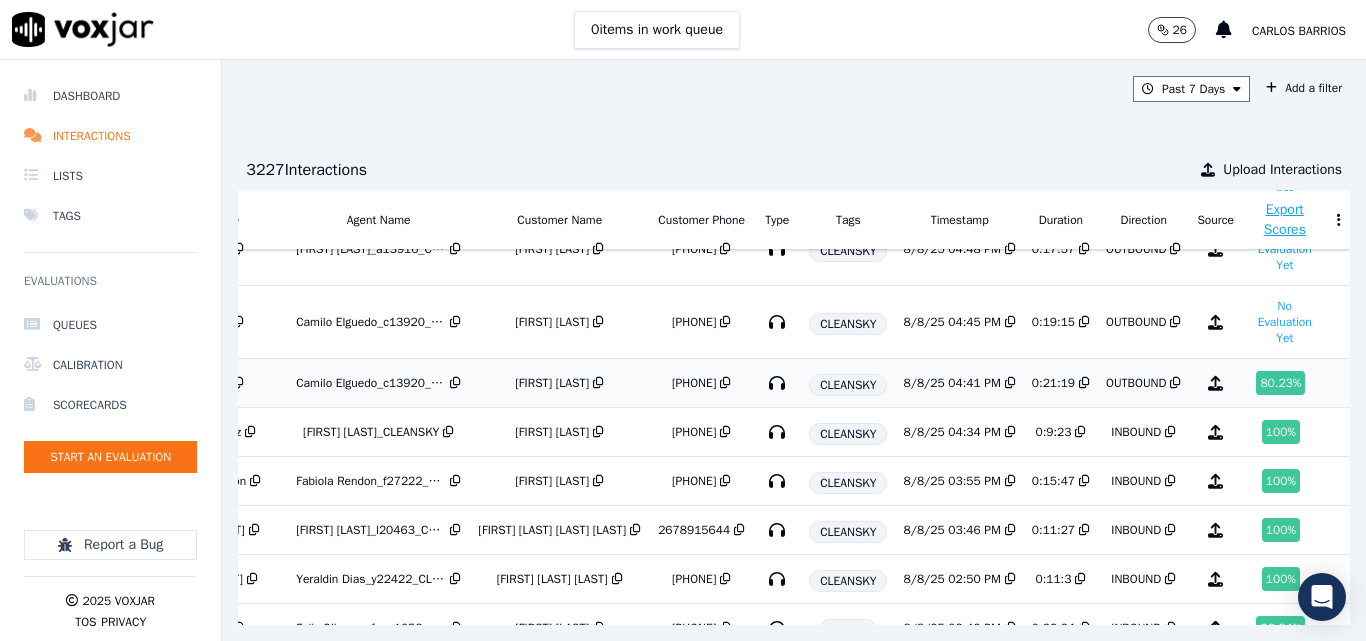 scroll, scrollTop: 400, scrollLeft: 313, axis: both 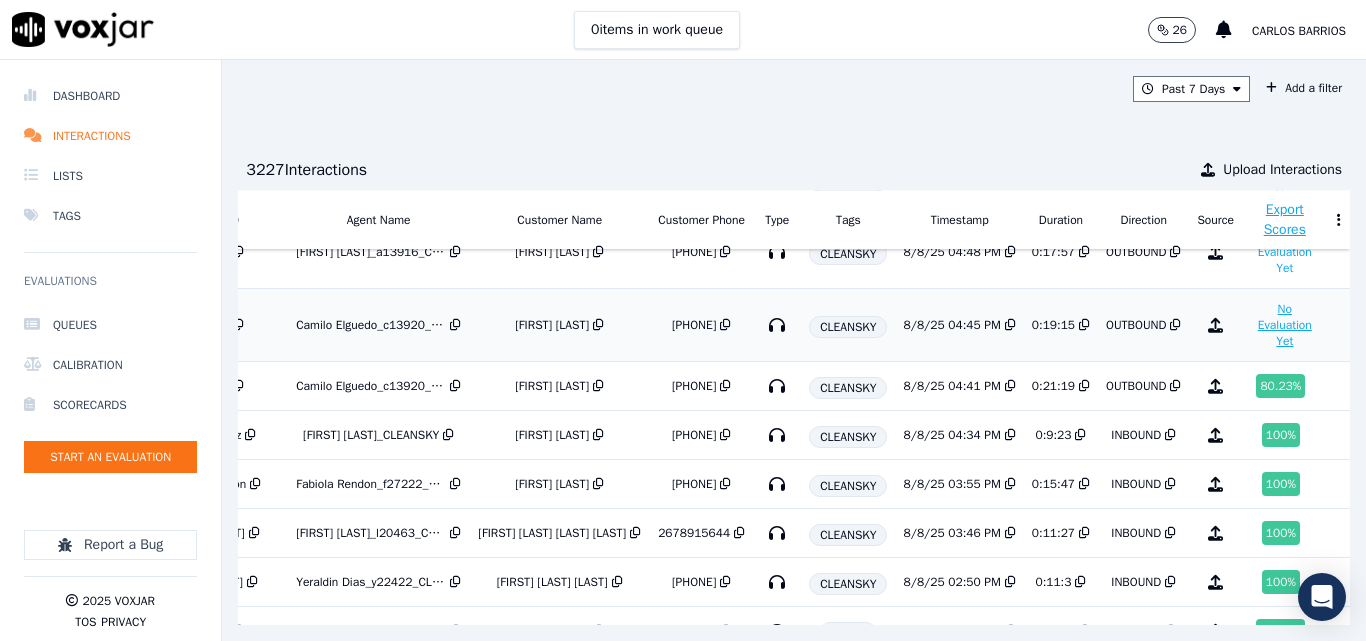 click on "No Evaluation Yet" at bounding box center (1285, 325) 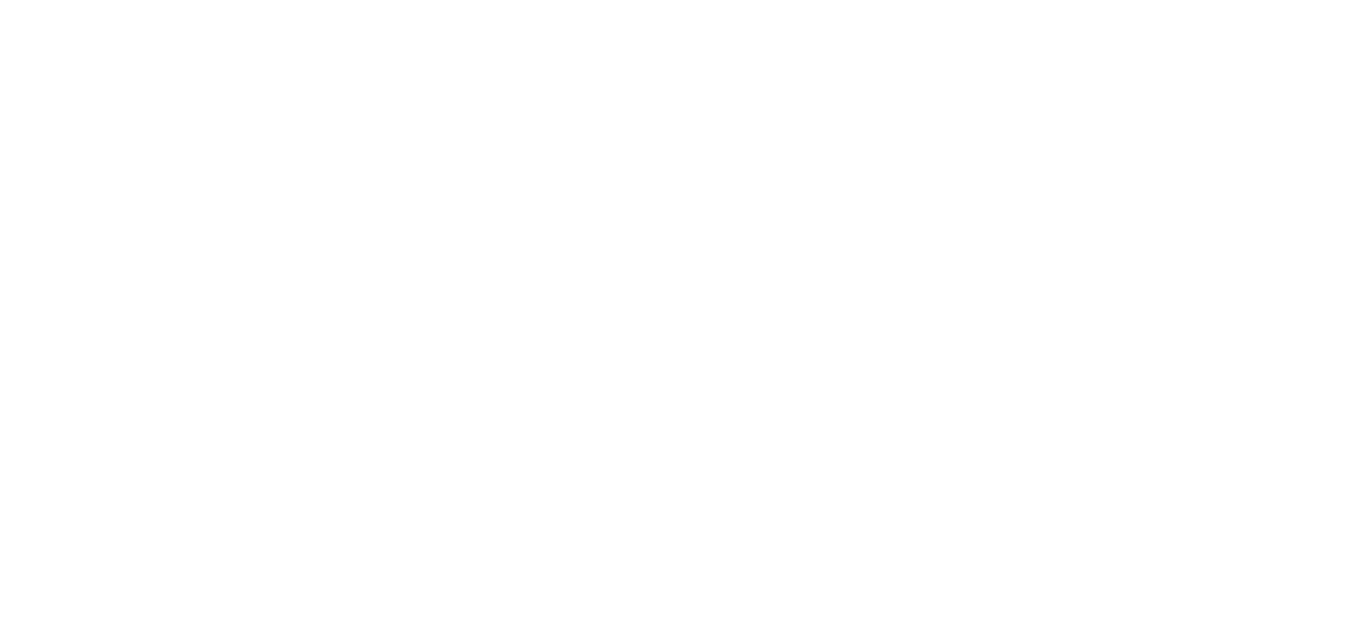 scroll, scrollTop: 0, scrollLeft: 0, axis: both 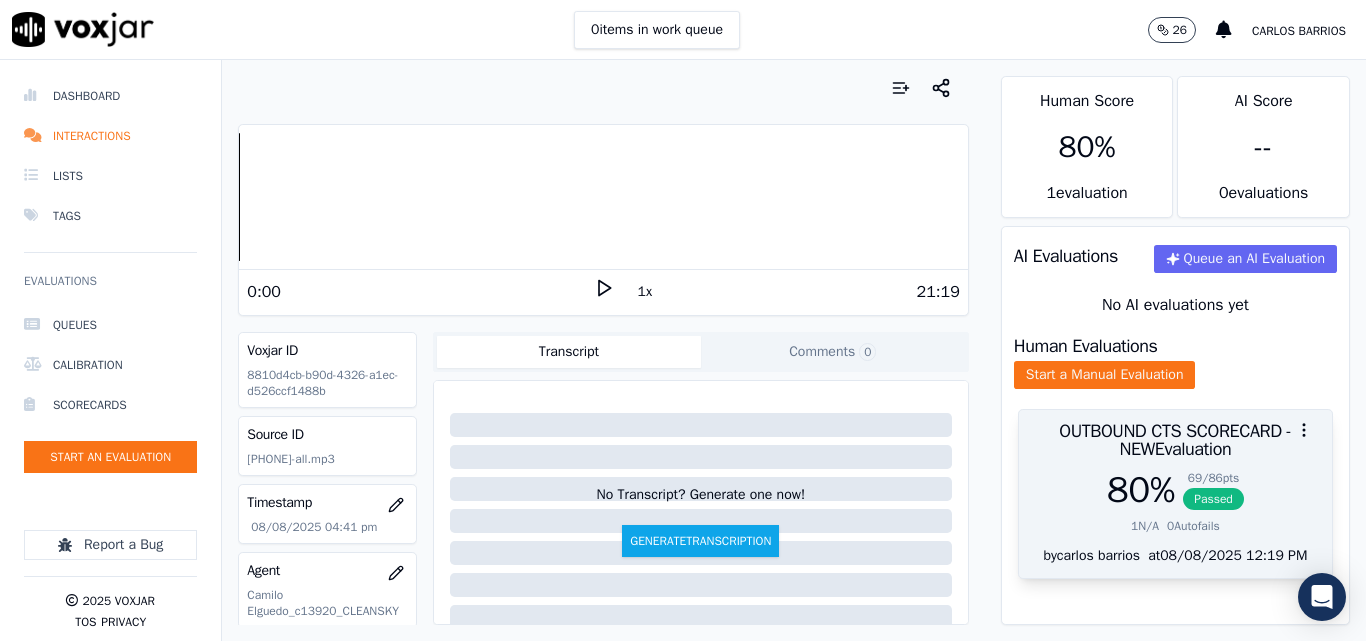 click at bounding box center (1175, 430) 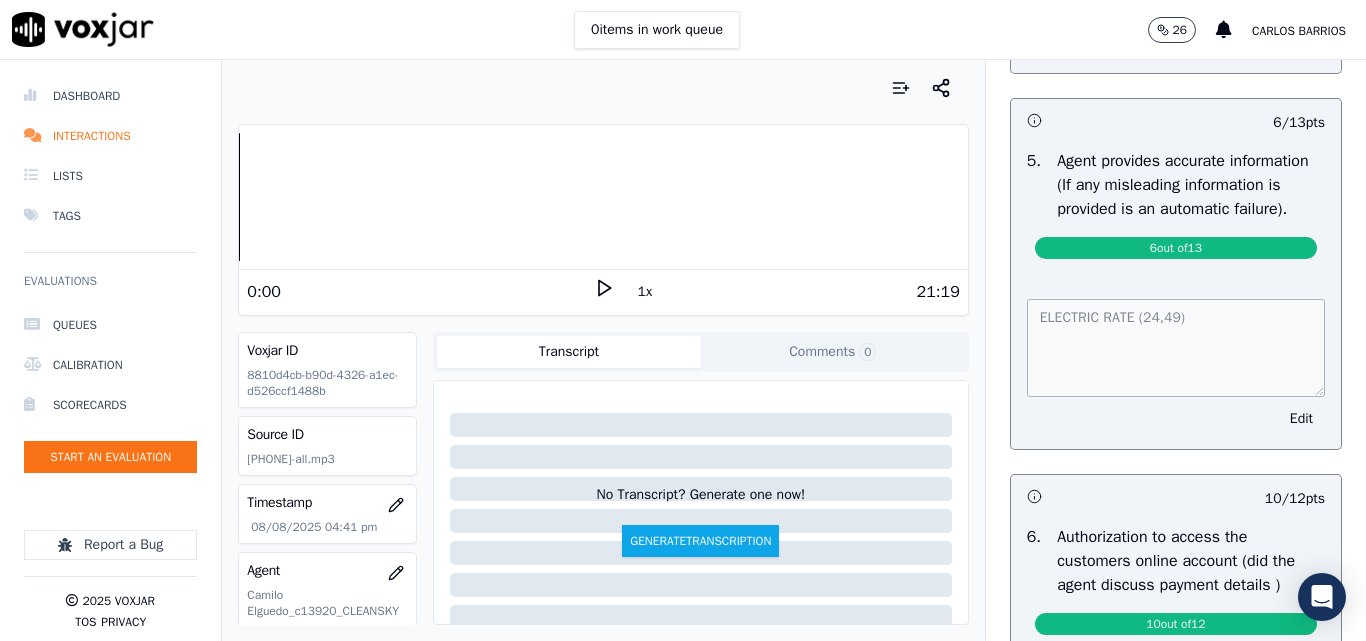 scroll, scrollTop: 1100, scrollLeft: 0, axis: vertical 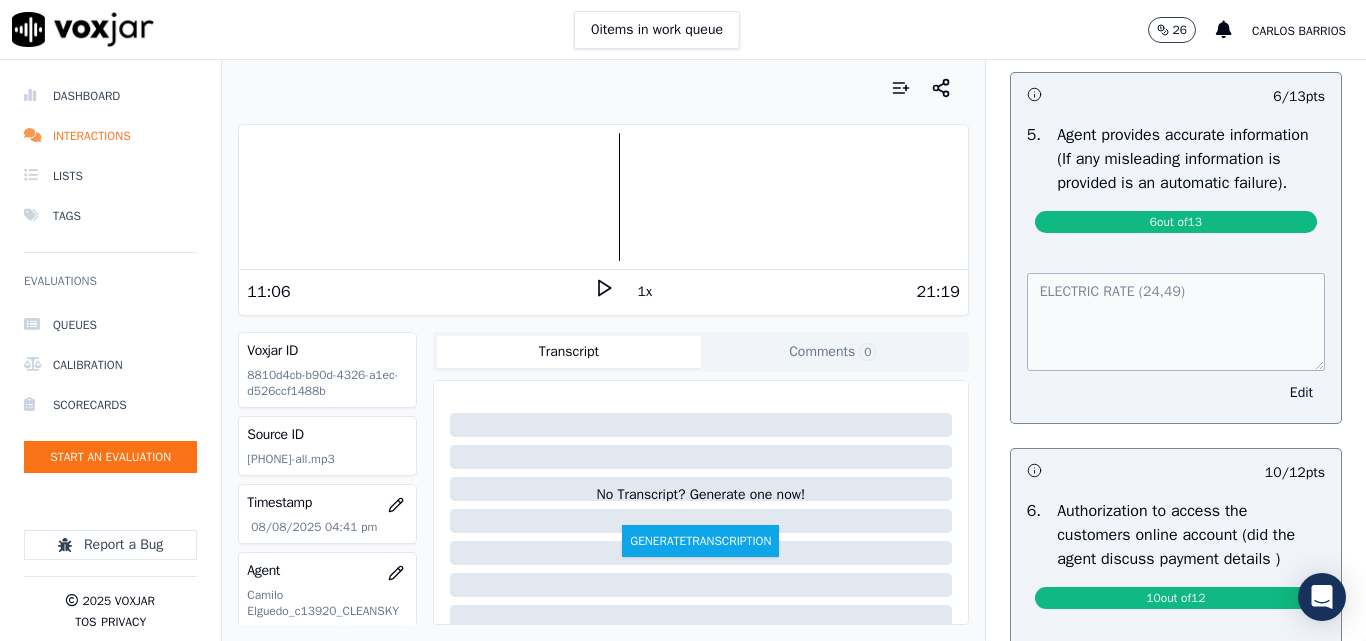 click 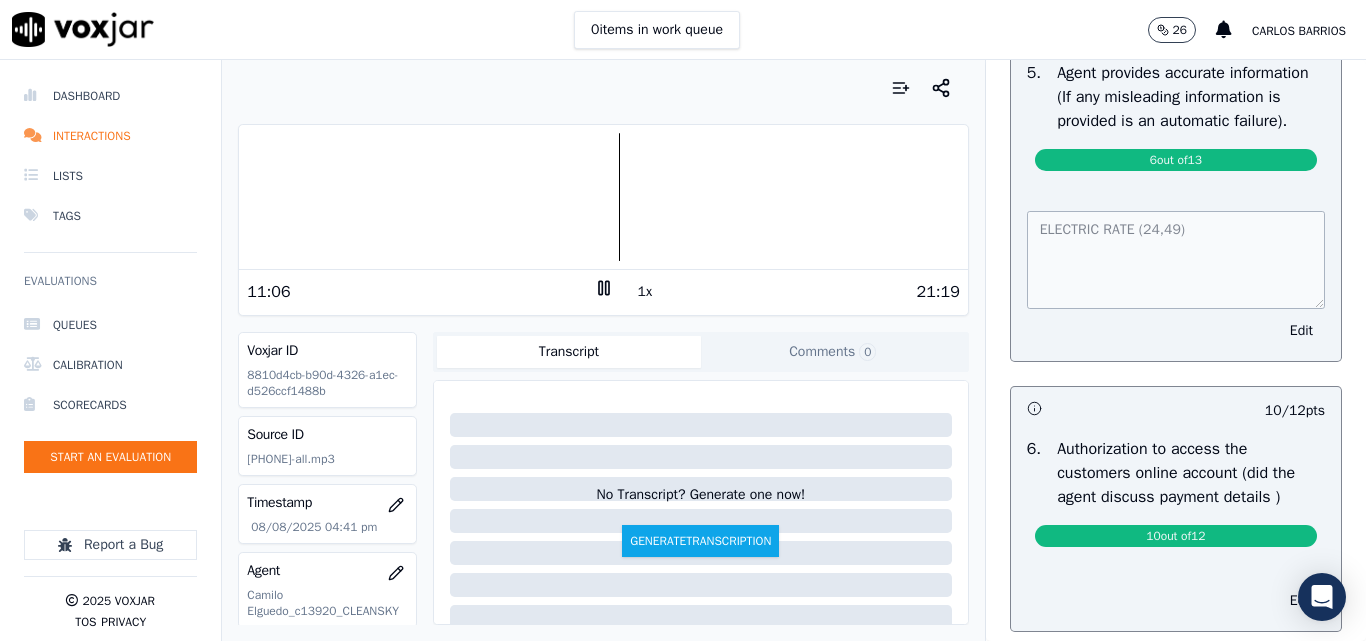 scroll, scrollTop: 1200, scrollLeft: 0, axis: vertical 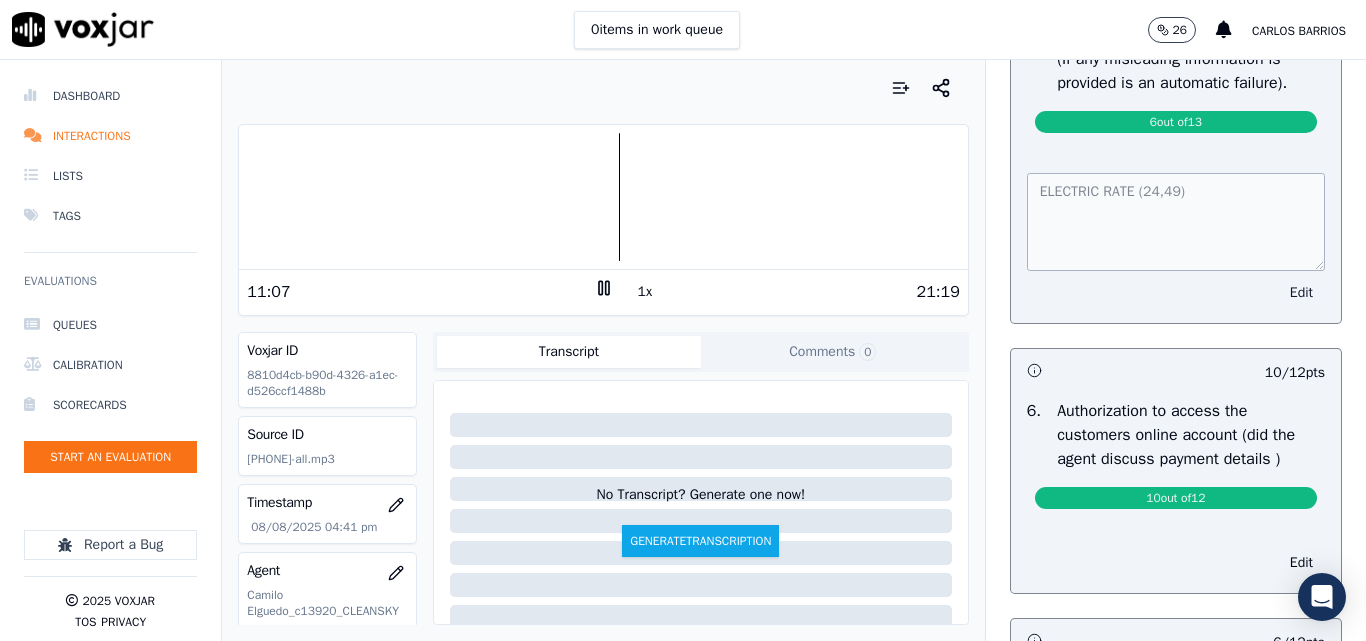 click on "Edit" at bounding box center [1301, 293] 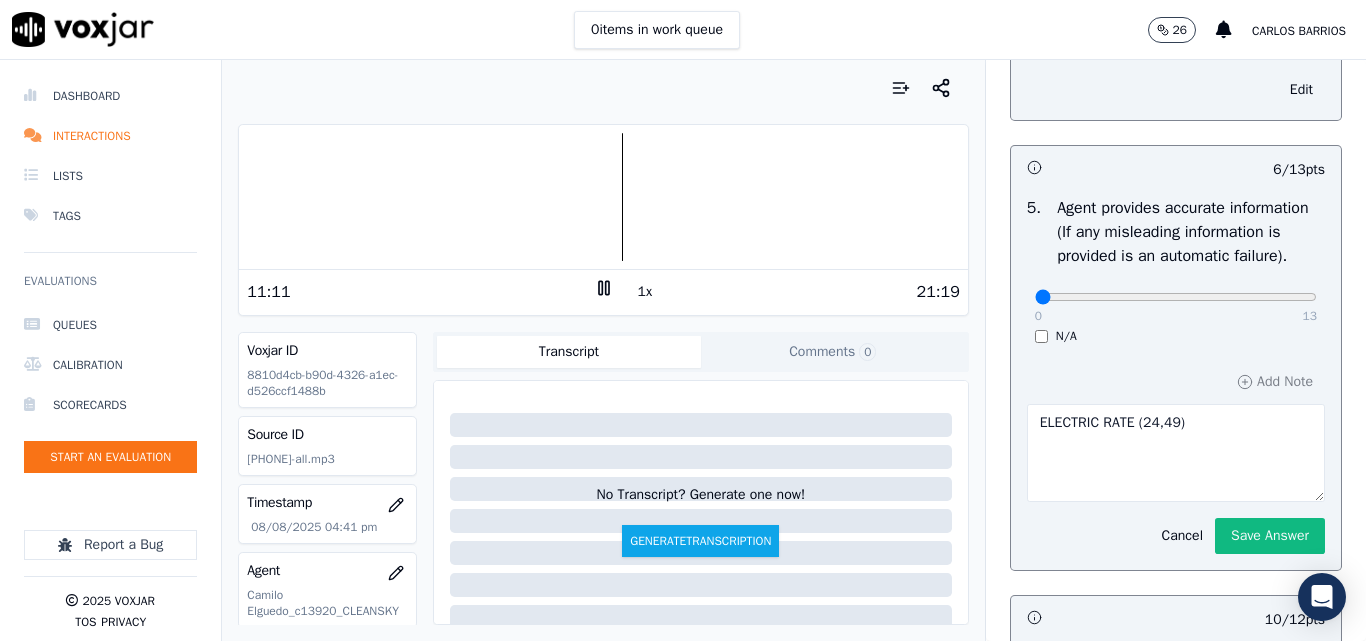 scroll, scrollTop: 1000, scrollLeft: 0, axis: vertical 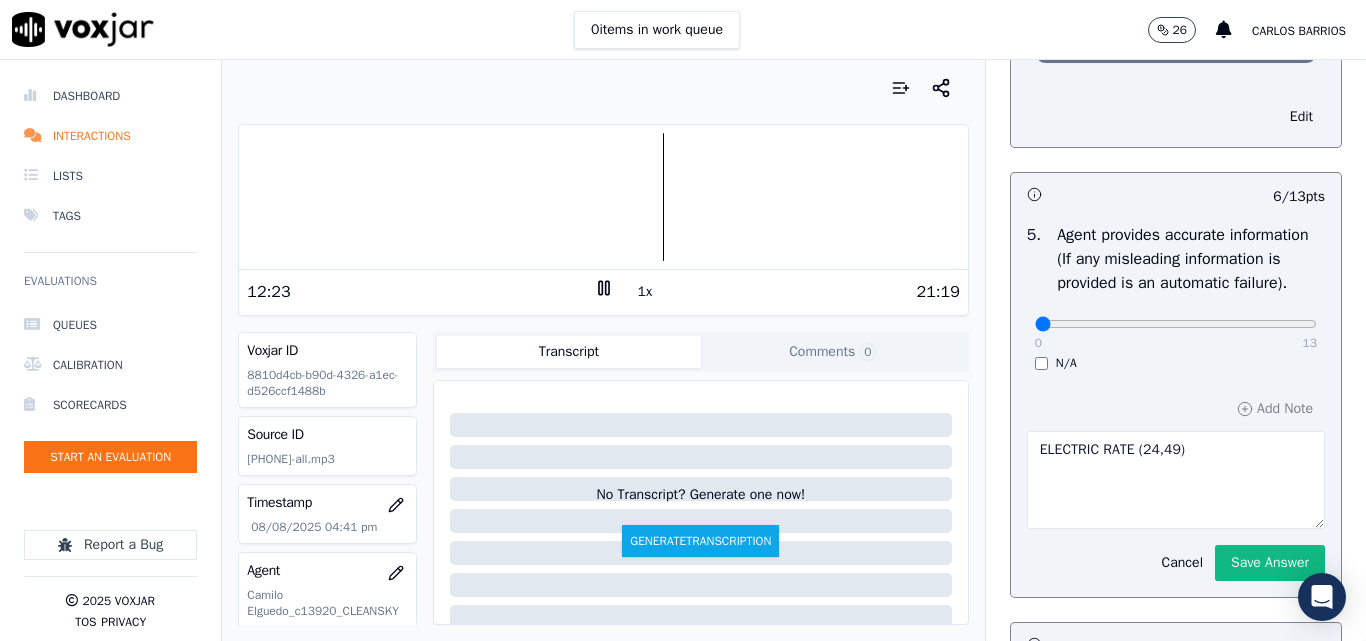 click on "ELECTRIC RATE (24,49)" at bounding box center [1176, 480] 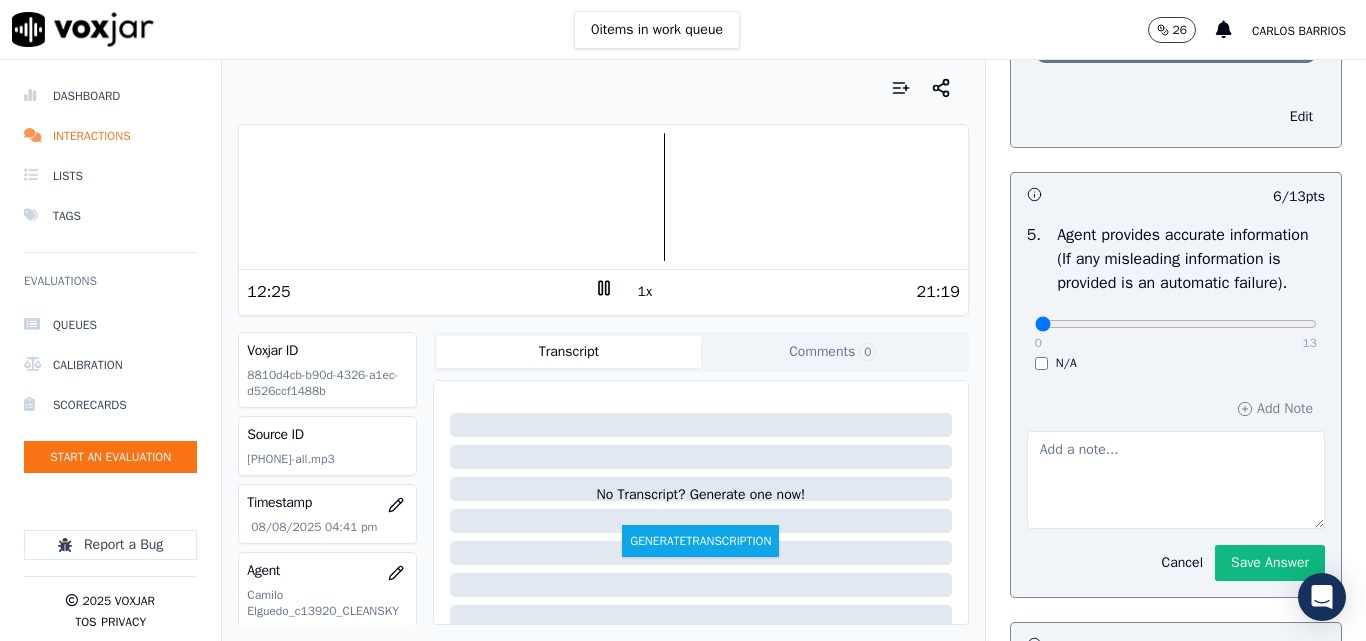 type 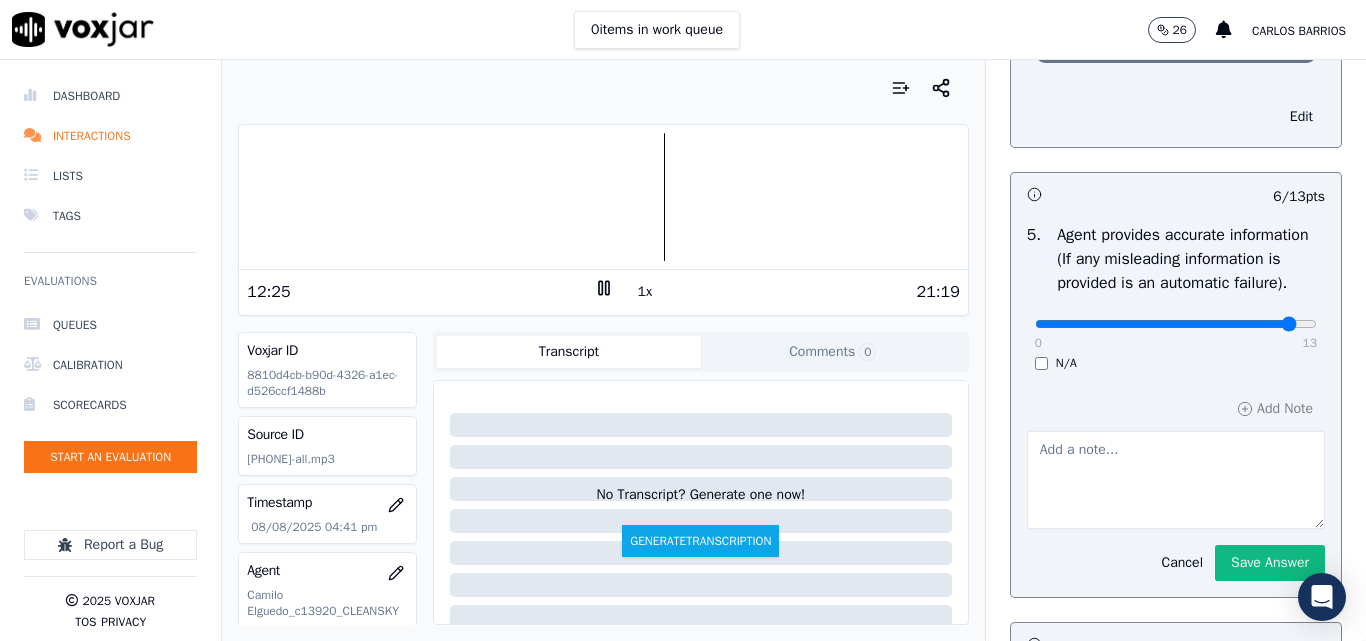 click at bounding box center (1176, 324) 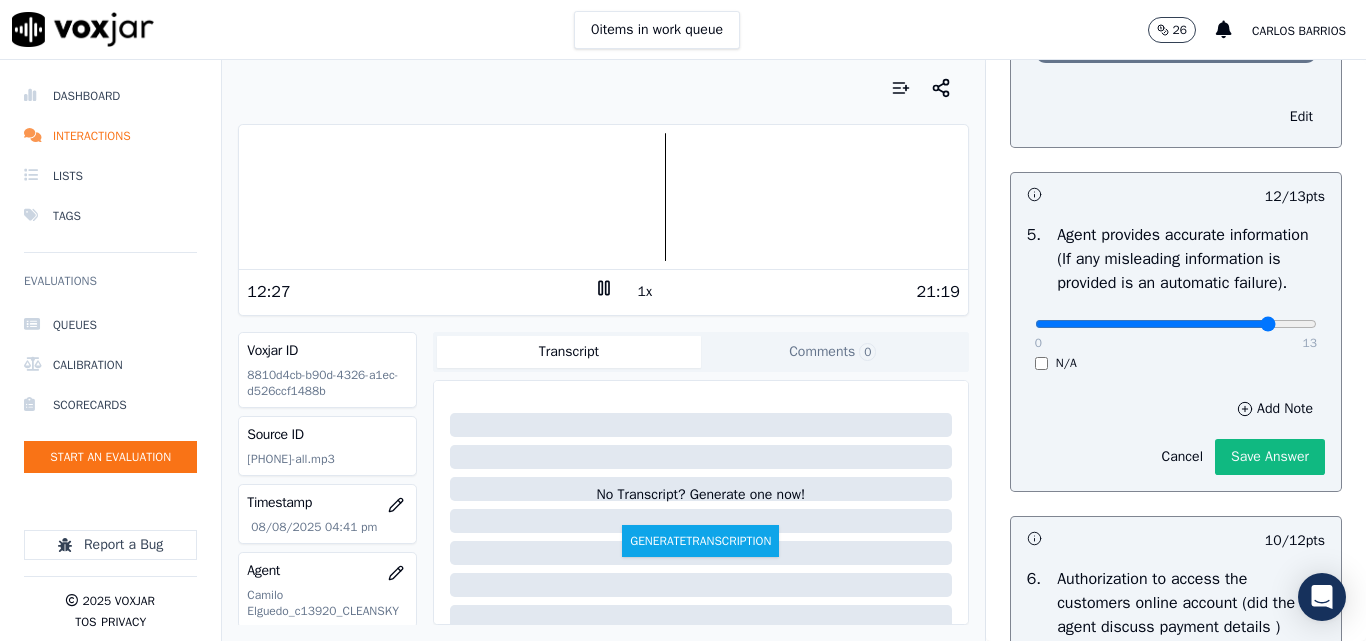 drag, startPoint x: 1246, startPoint y: 377, endPoint x: 1233, endPoint y: 374, distance: 13.341664 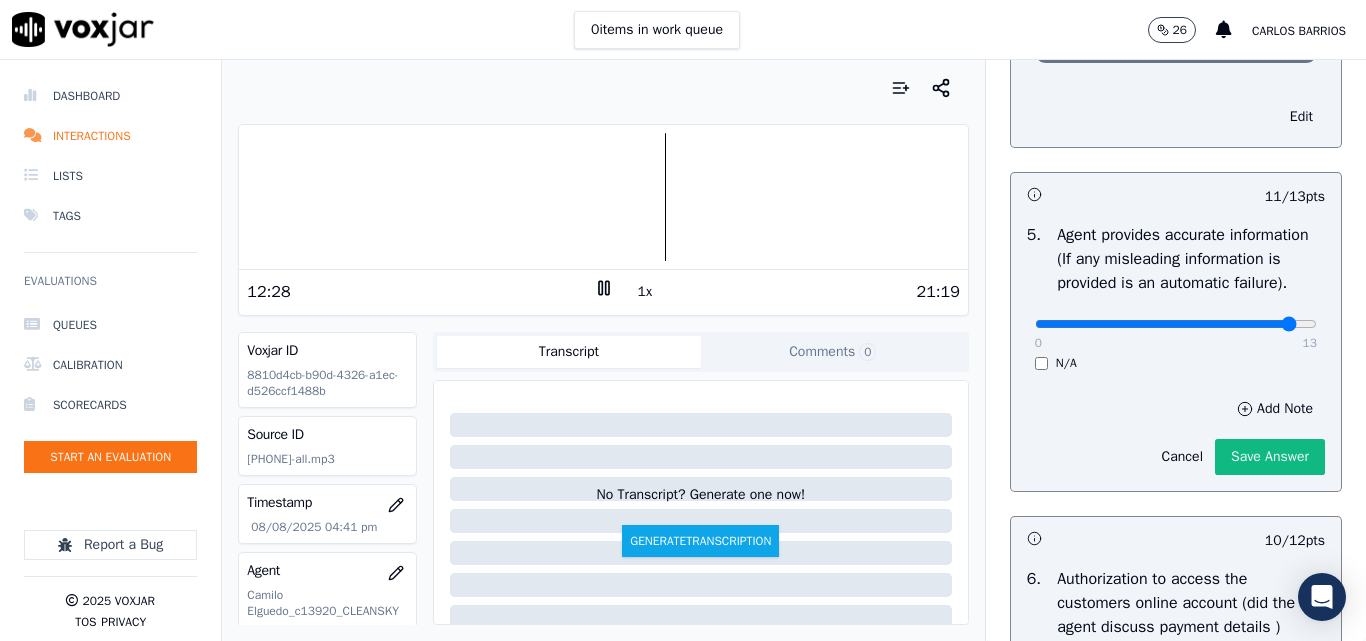 drag, startPoint x: 1233, startPoint y: 374, endPoint x: 1249, endPoint y: 369, distance: 16.763054 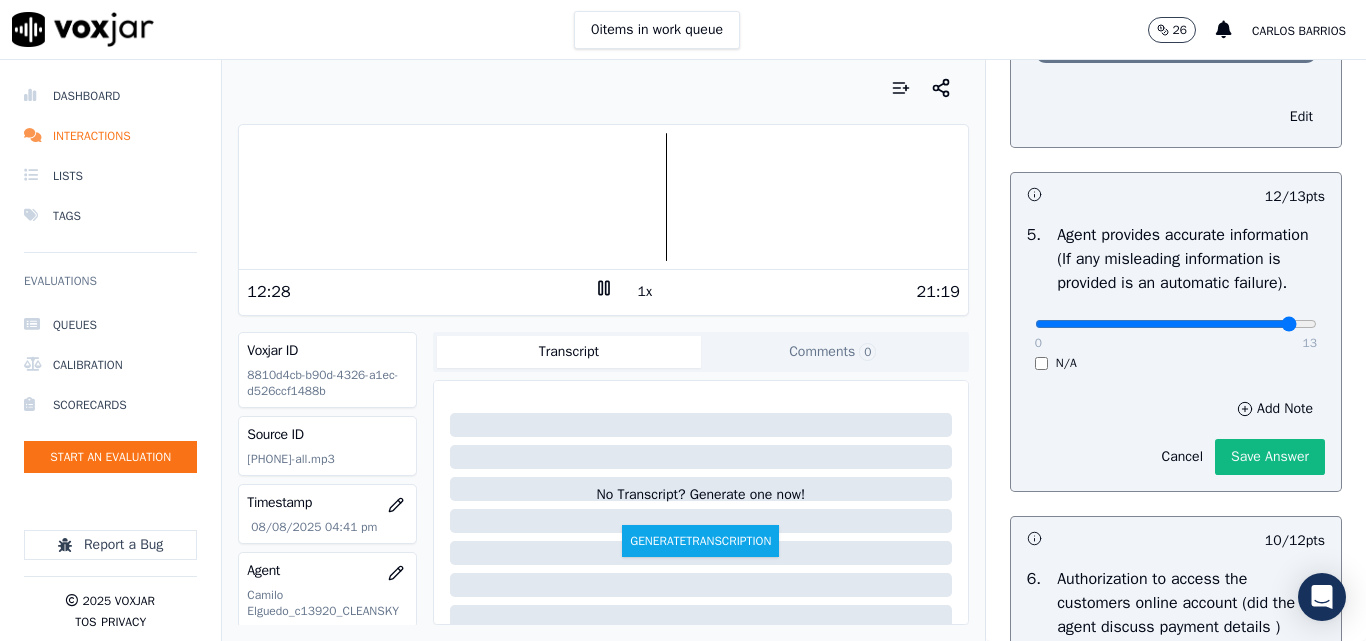 scroll, scrollTop: 900, scrollLeft: 0, axis: vertical 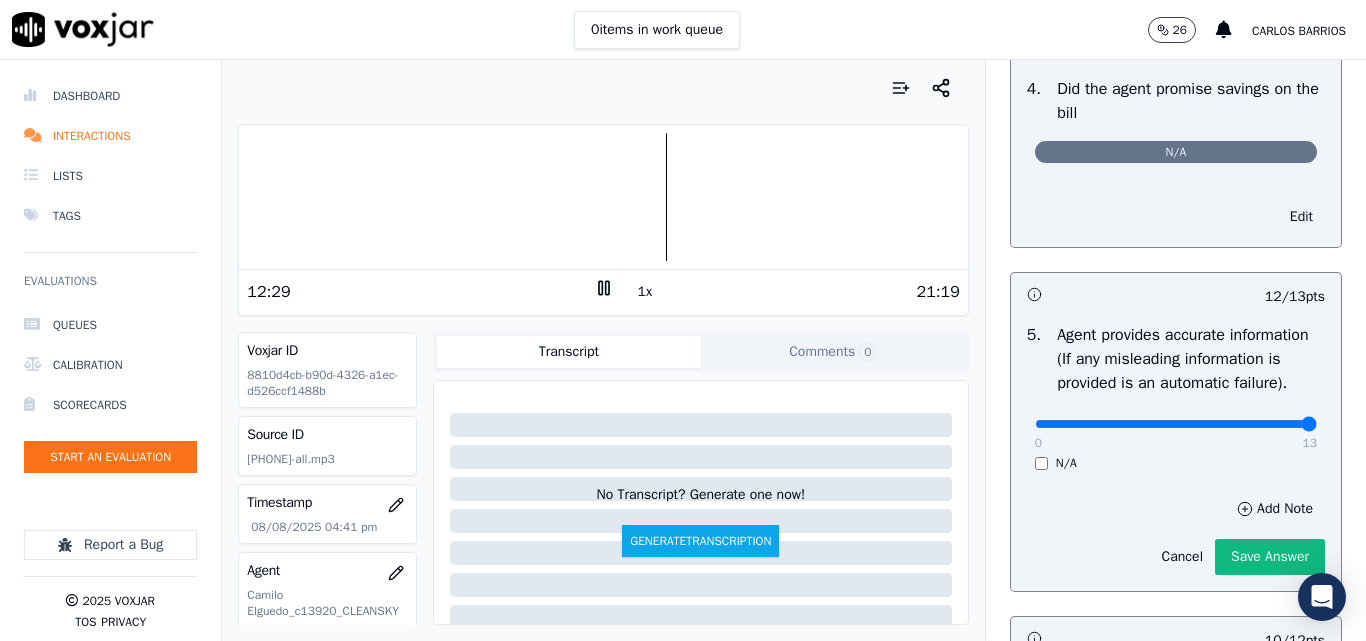 type on "13" 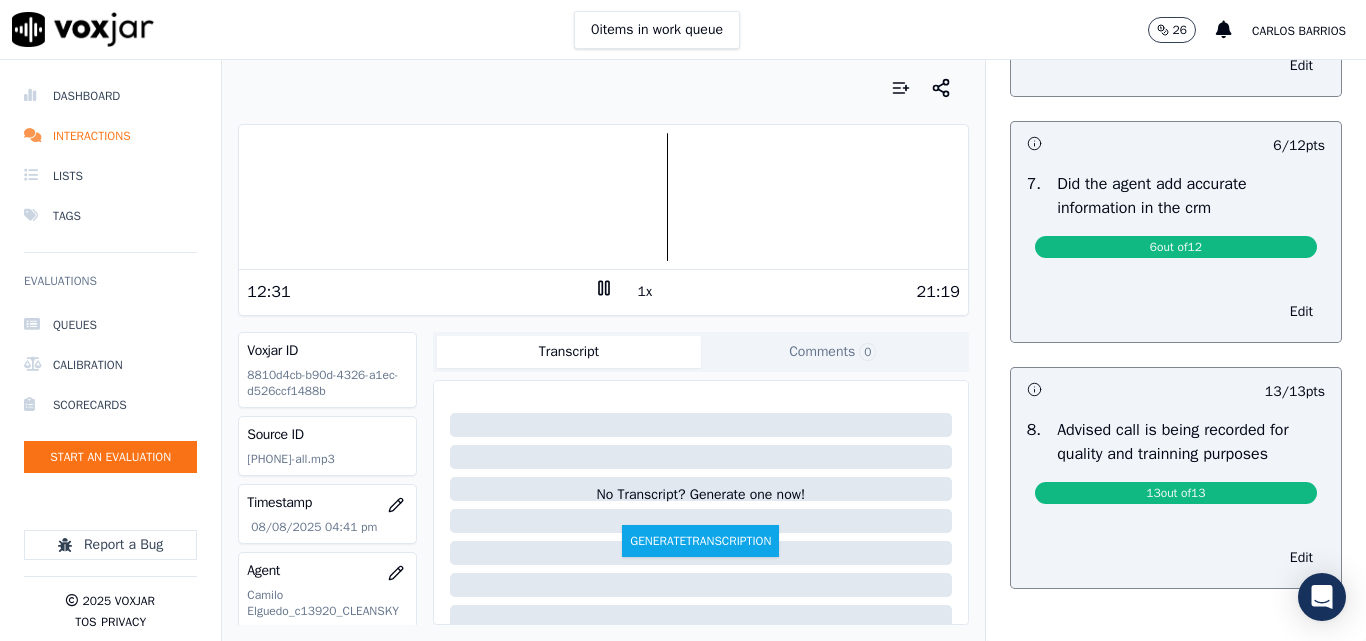 scroll, scrollTop: 1700, scrollLeft: 0, axis: vertical 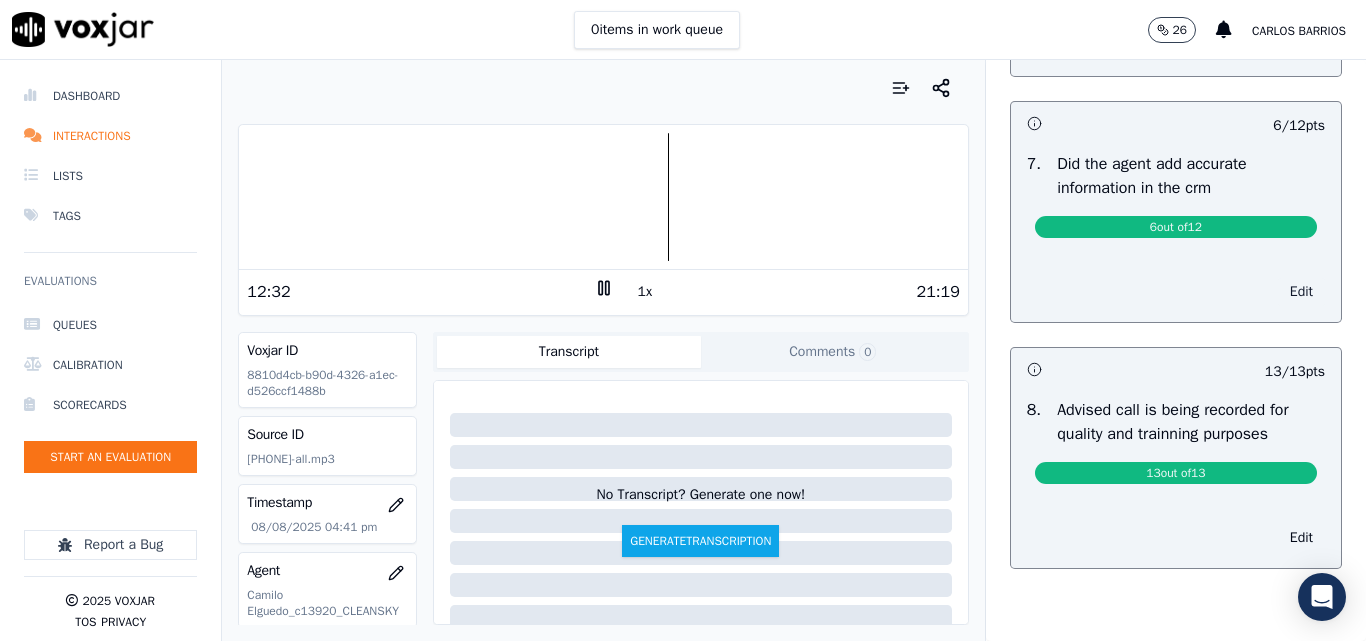 click on "Edit" at bounding box center [1301, 292] 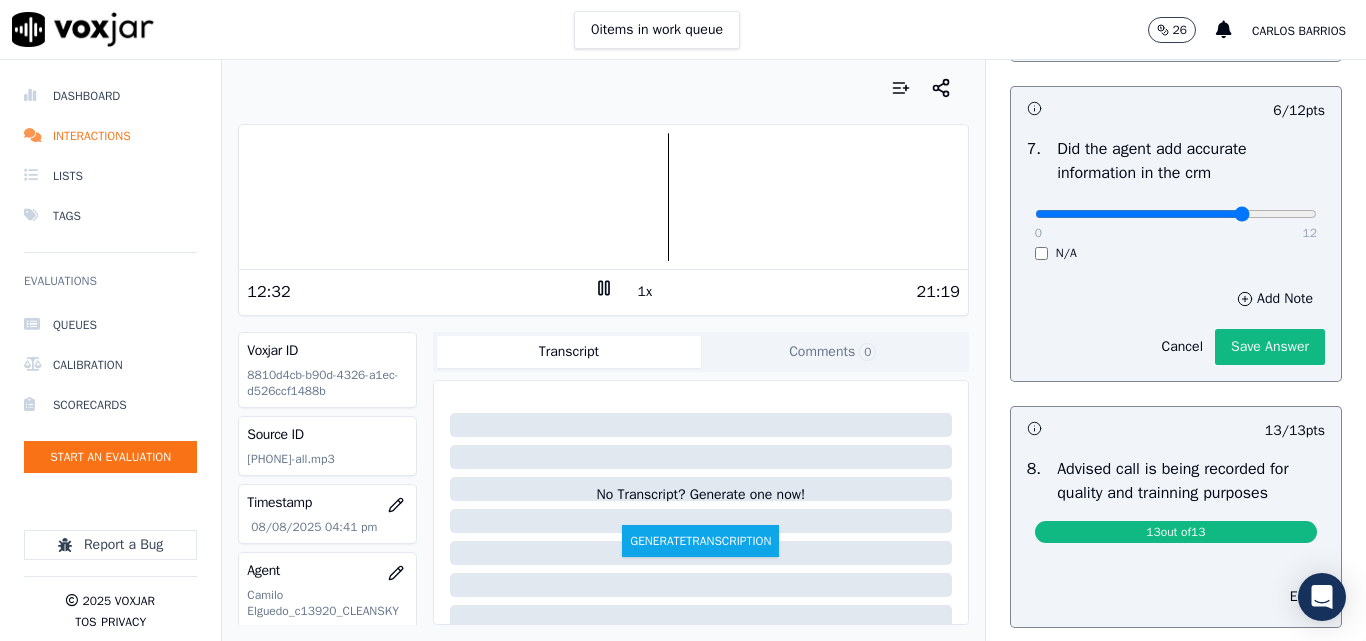 type on "9" 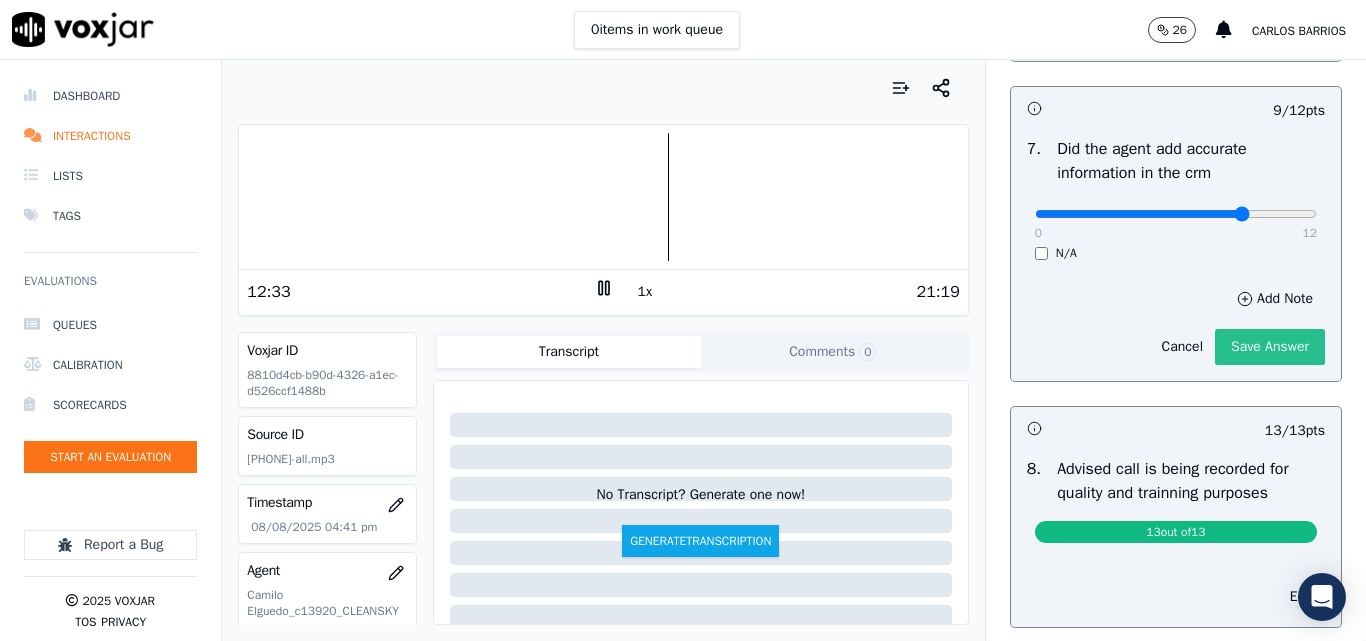click on "Save Answer" 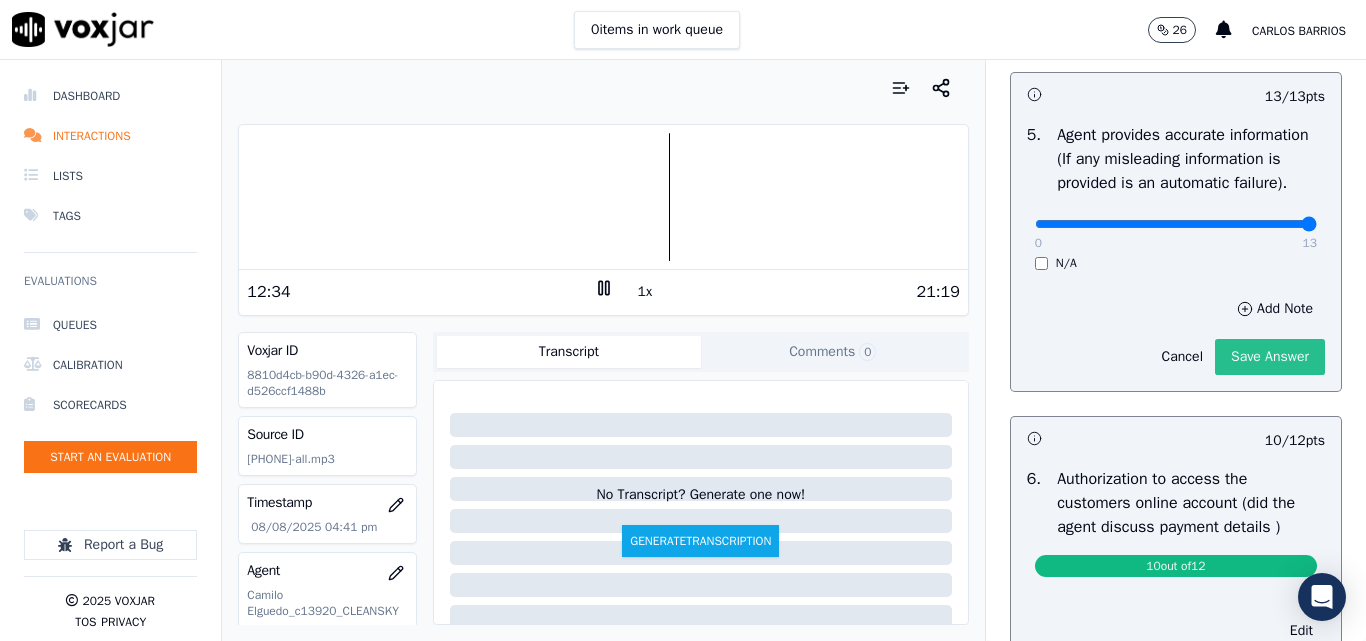 click on "Save Answer" 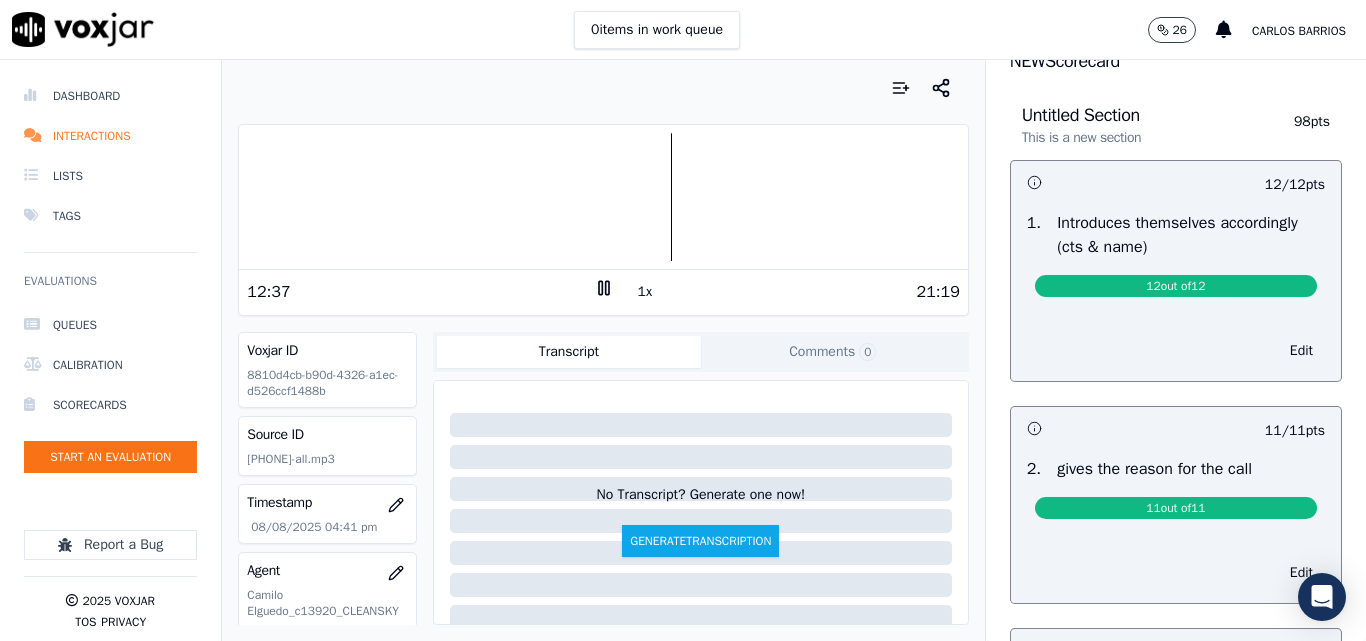 scroll, scrollTop: 0, scrollLeft: 0, axis: both 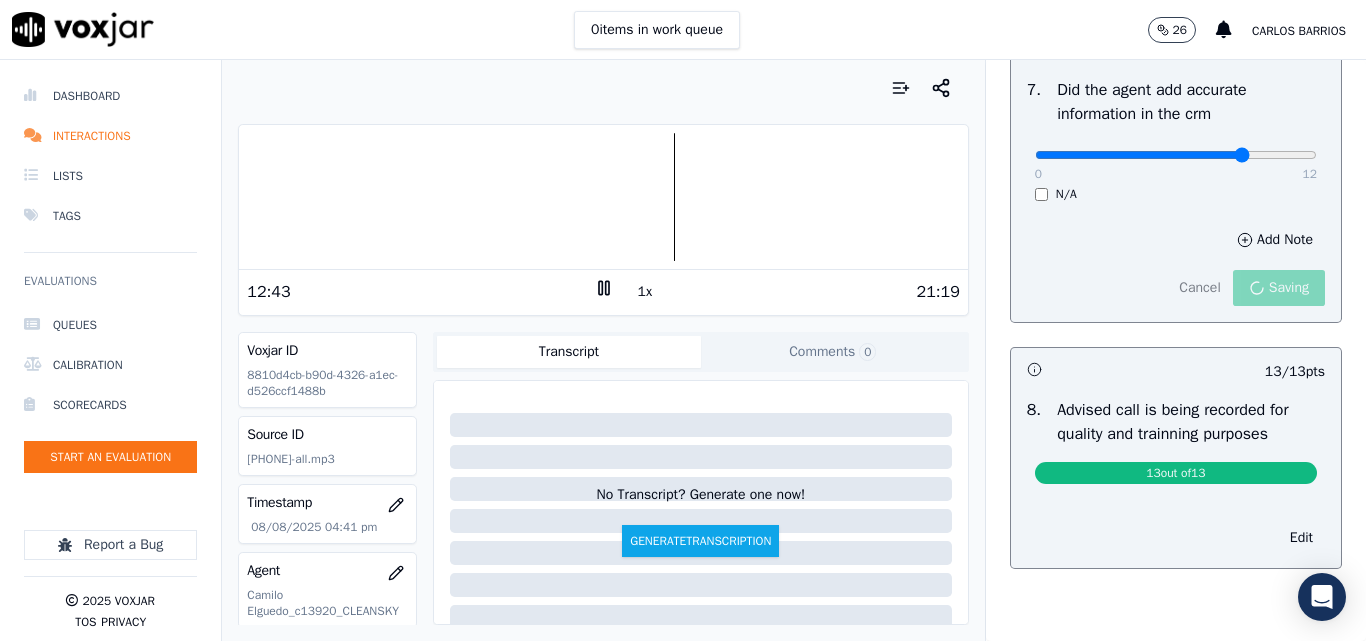 click 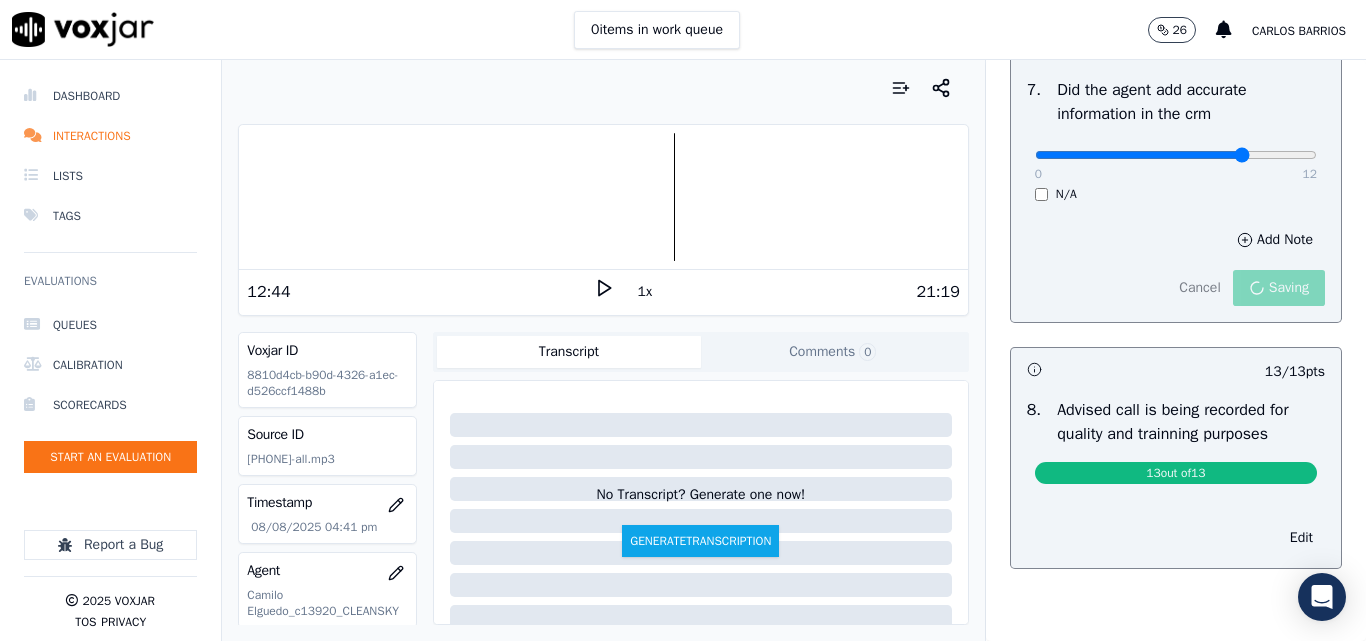 scroll, scrollTop: 1836, scrollLeft: 0, axis: vertical 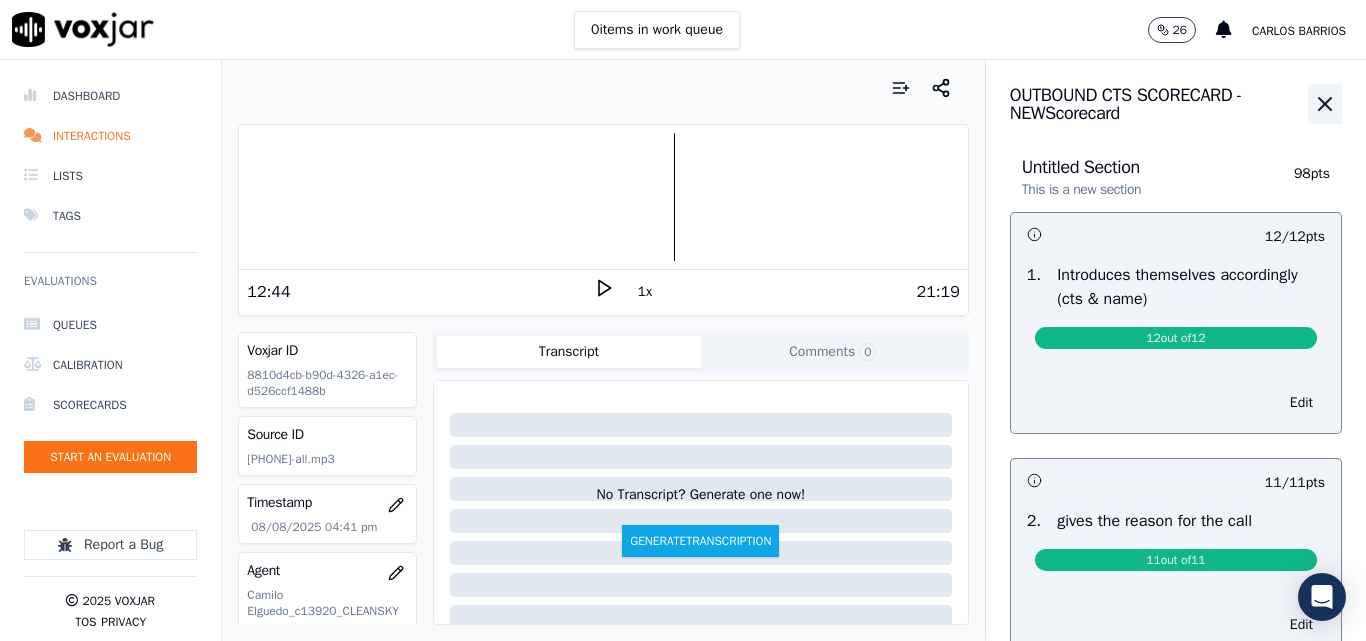 click 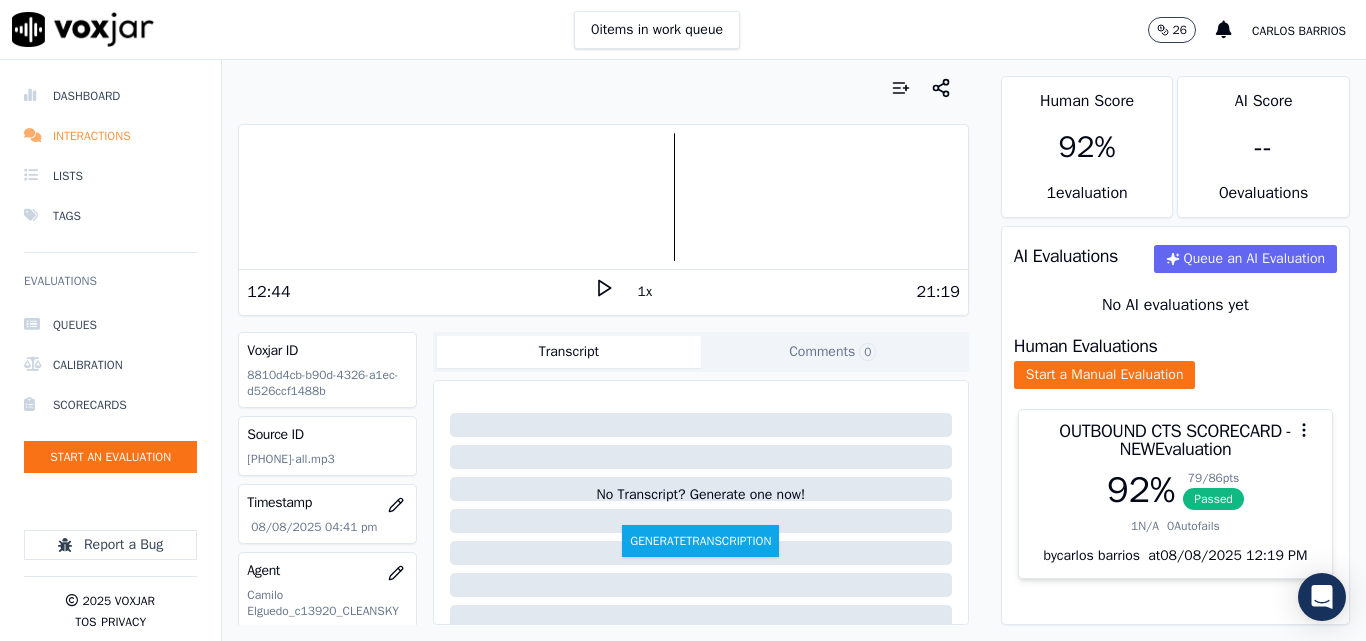 click on "Interactions" at bounding box center [110, 136] 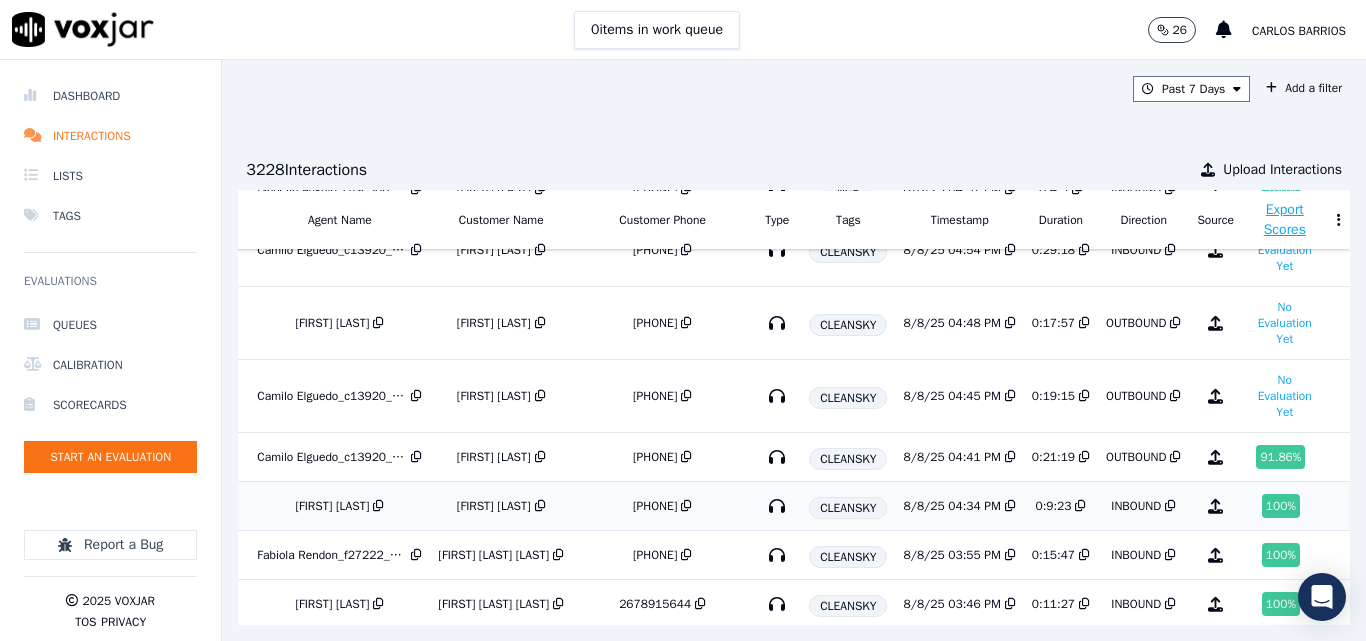 scroll, scrollTop: 400, scrollLeft: 355, axis: both 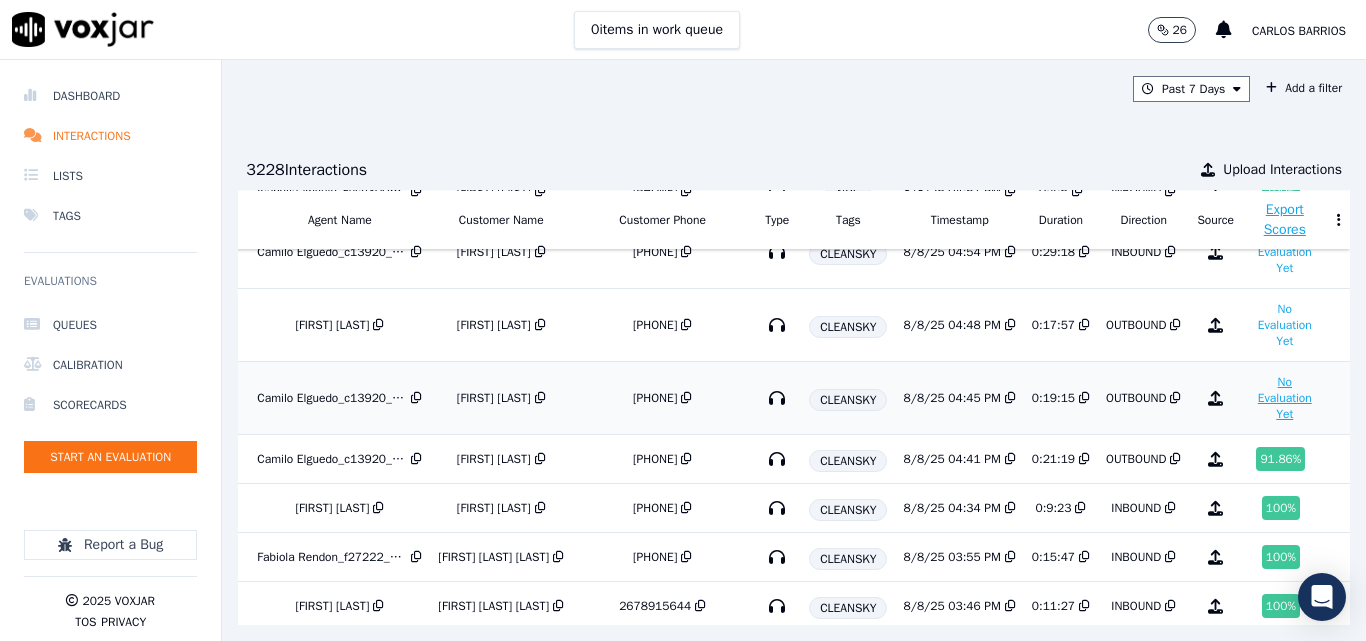 click on "No Evaluation Yet" at bounding box center [1285, 398] 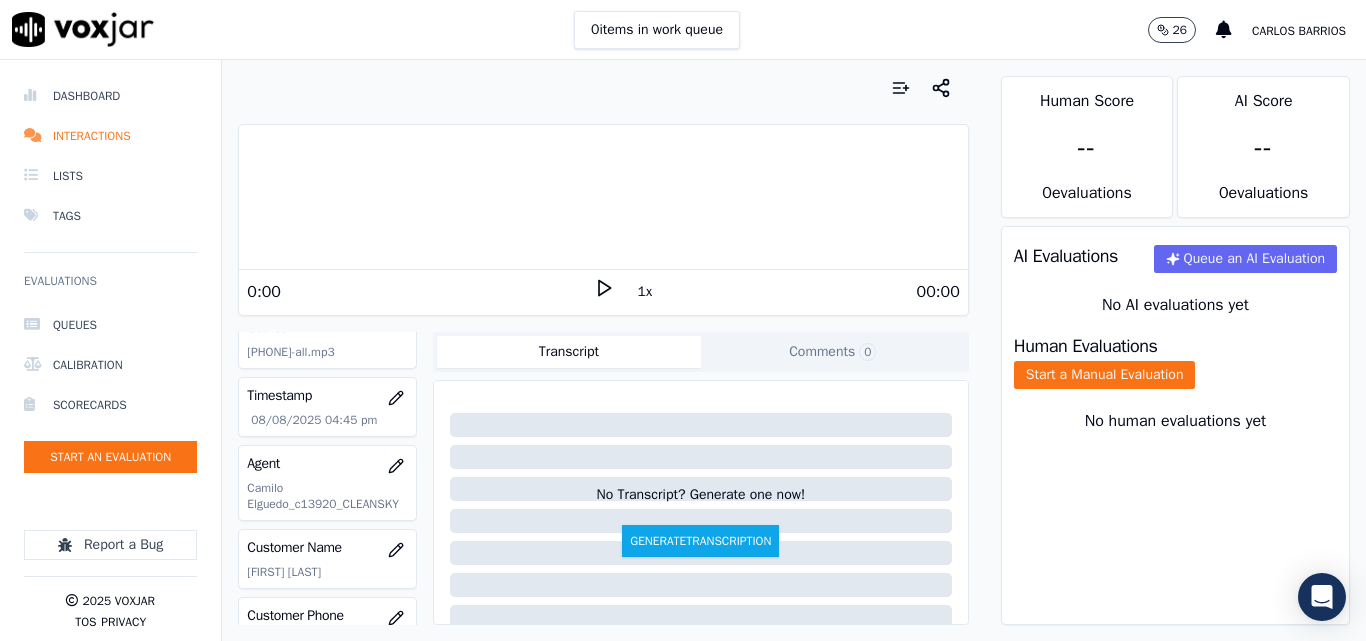 scroll, scrollTop: 200, scrollLeft: 0, axis: vertical 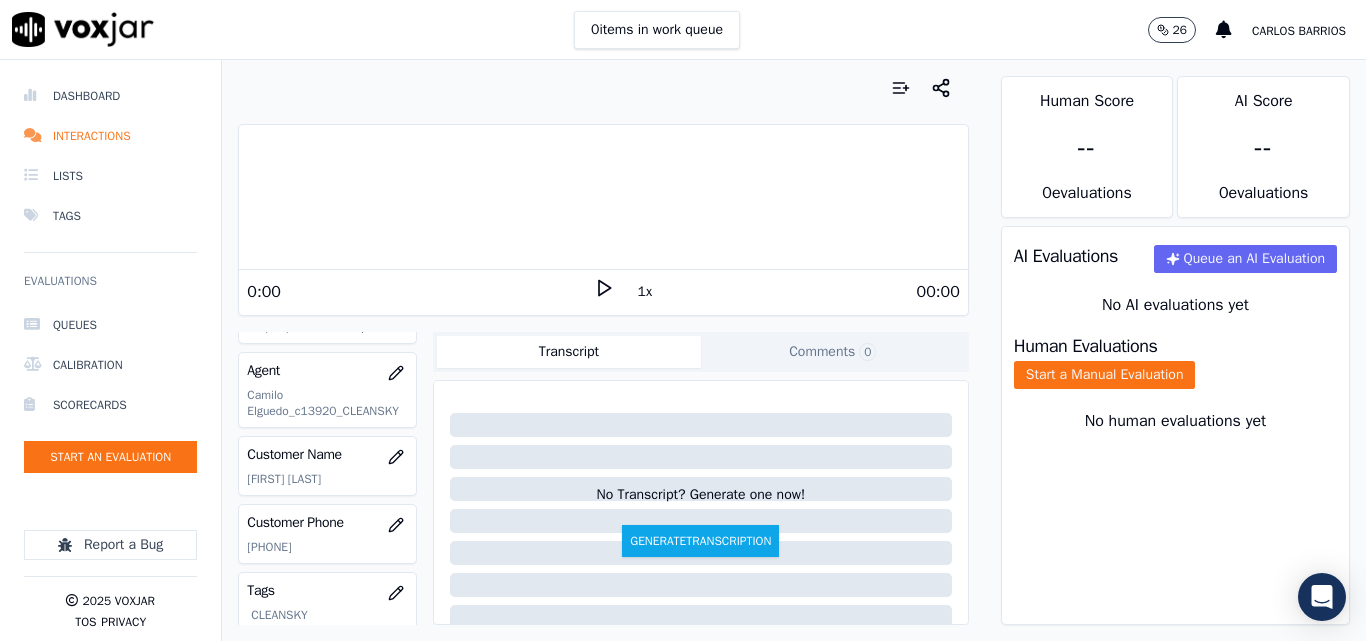 click 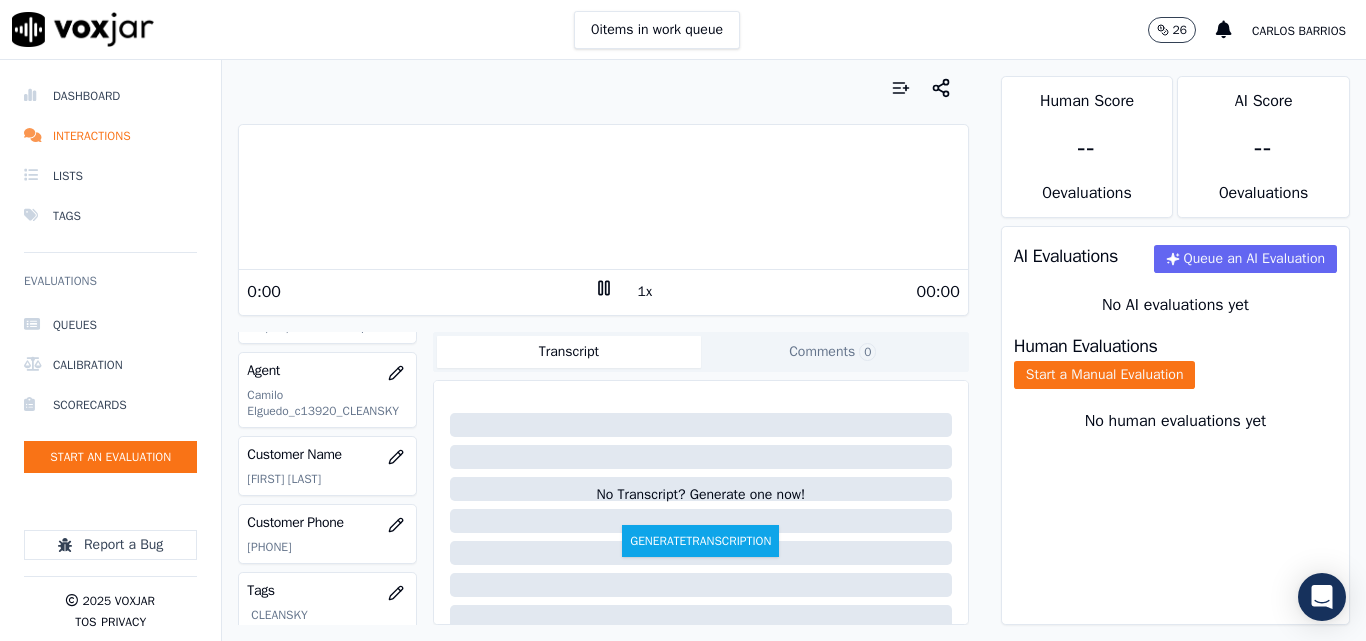 click on "1x" at bounding box center [645, 292] 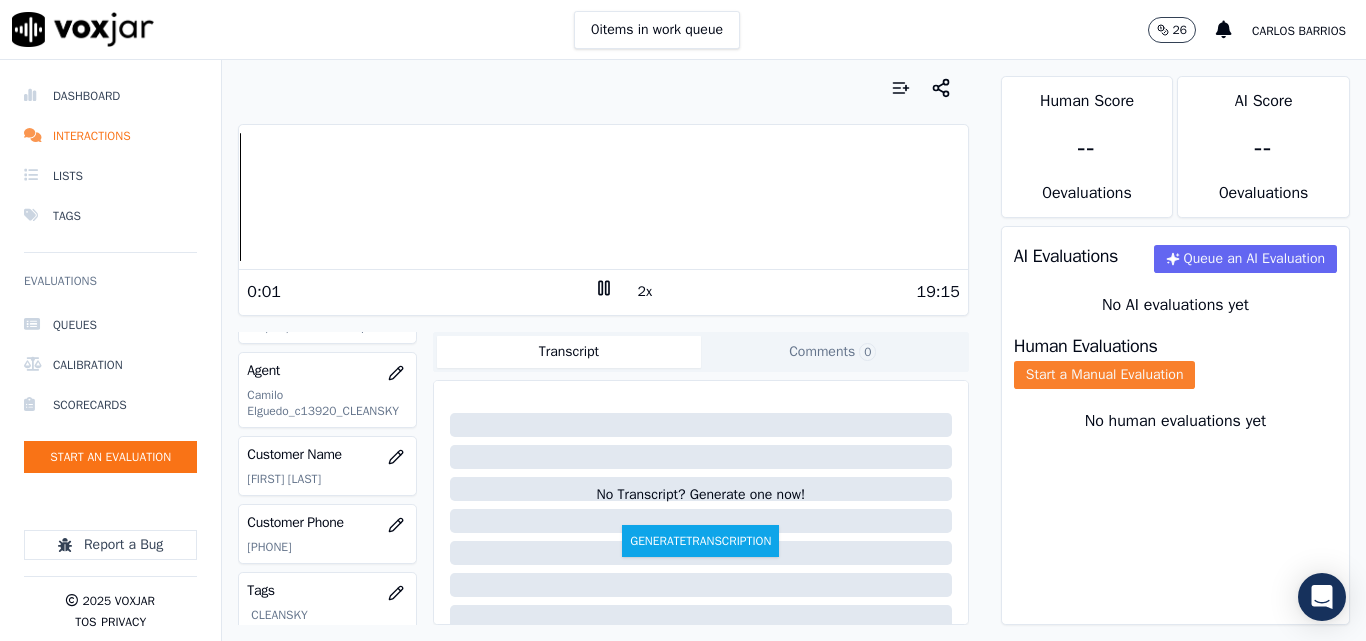 click on "Start a Manual Evaluation" 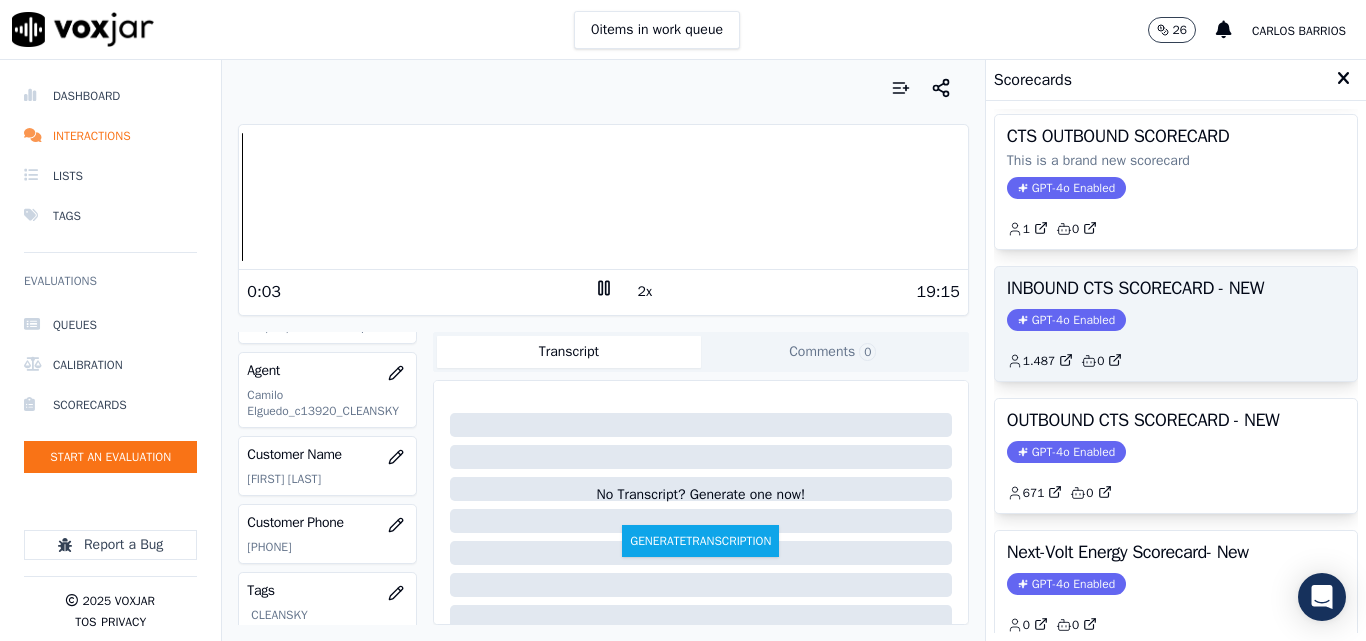 scroll, scrollTop: 200, scrollLeft: 0, axis: vertical 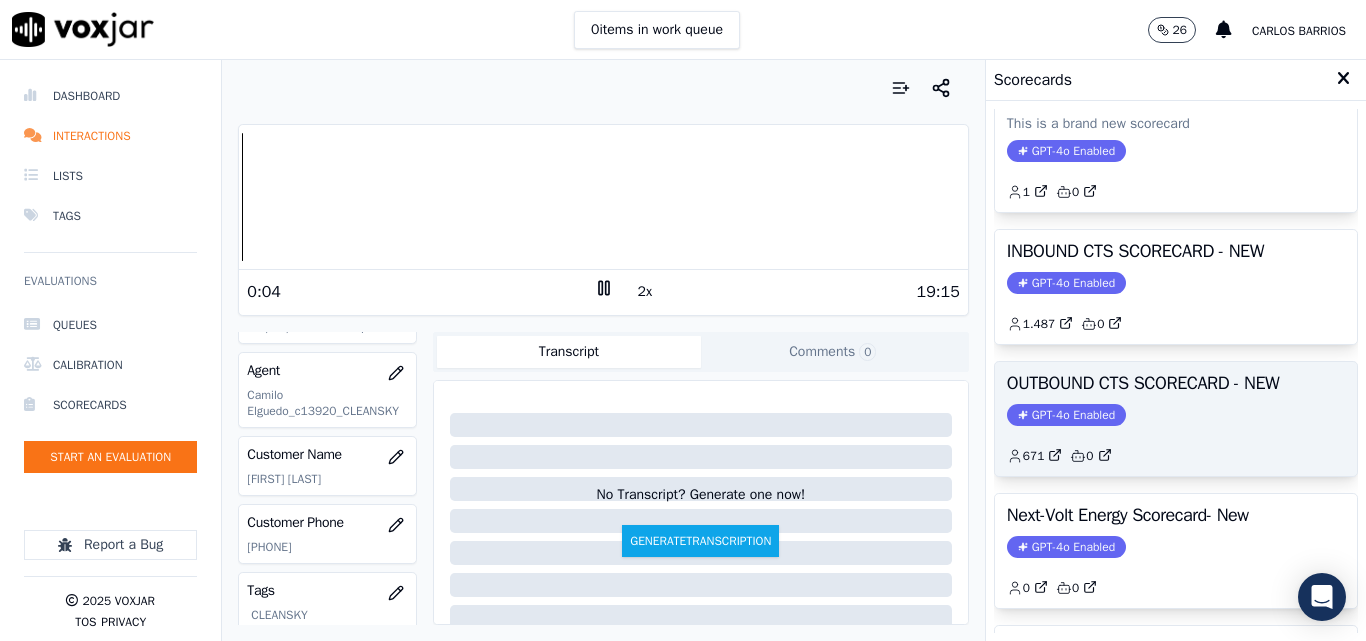 click on "GPT-4o Enabled" 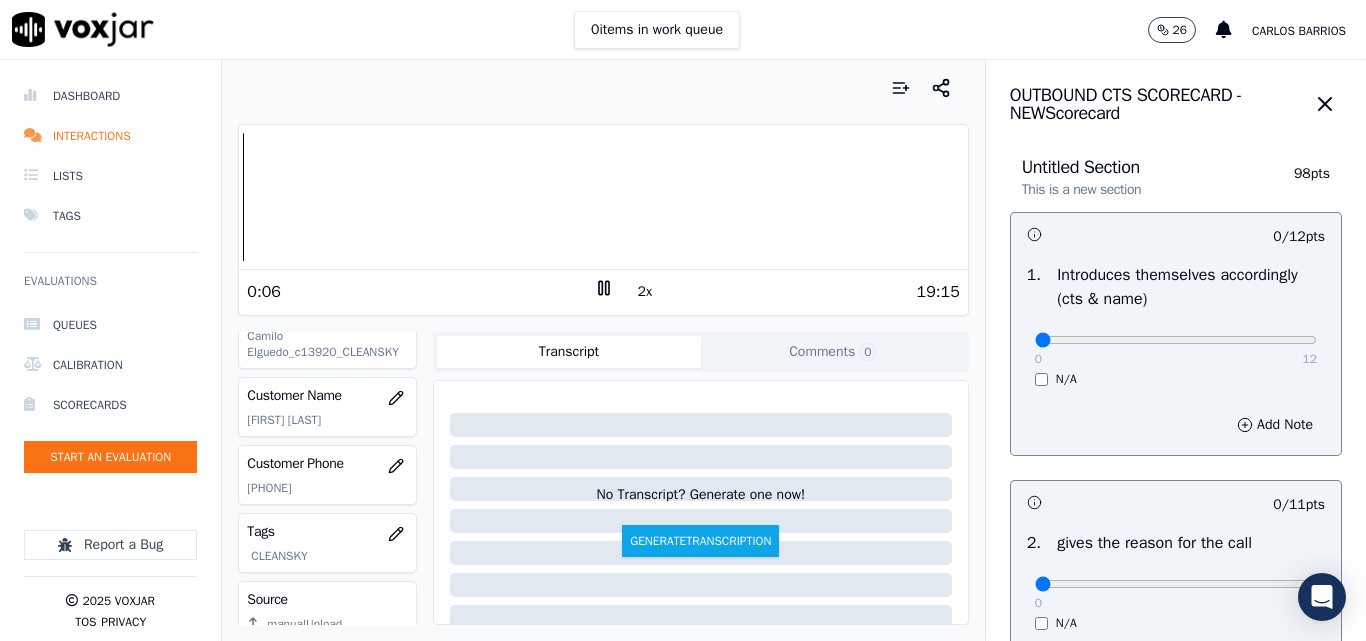 scroll, scrollTop: 300, scrollLeft: 0, axis: vertical 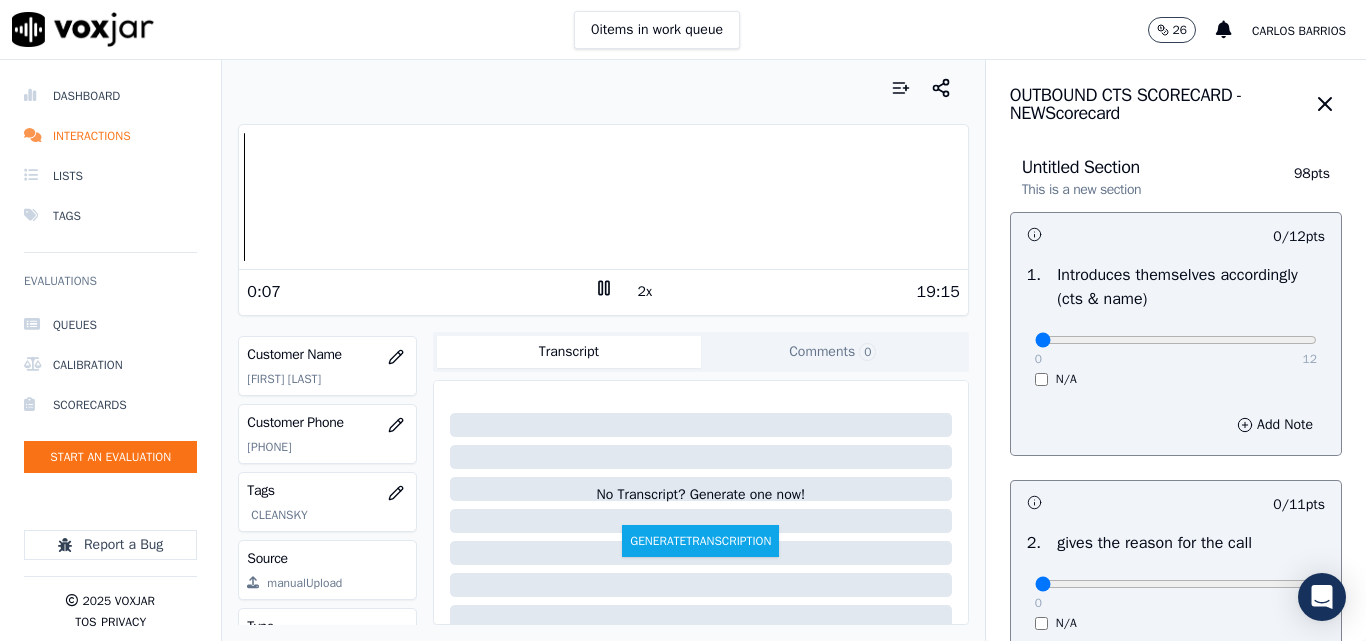 click on "[PHONE]" 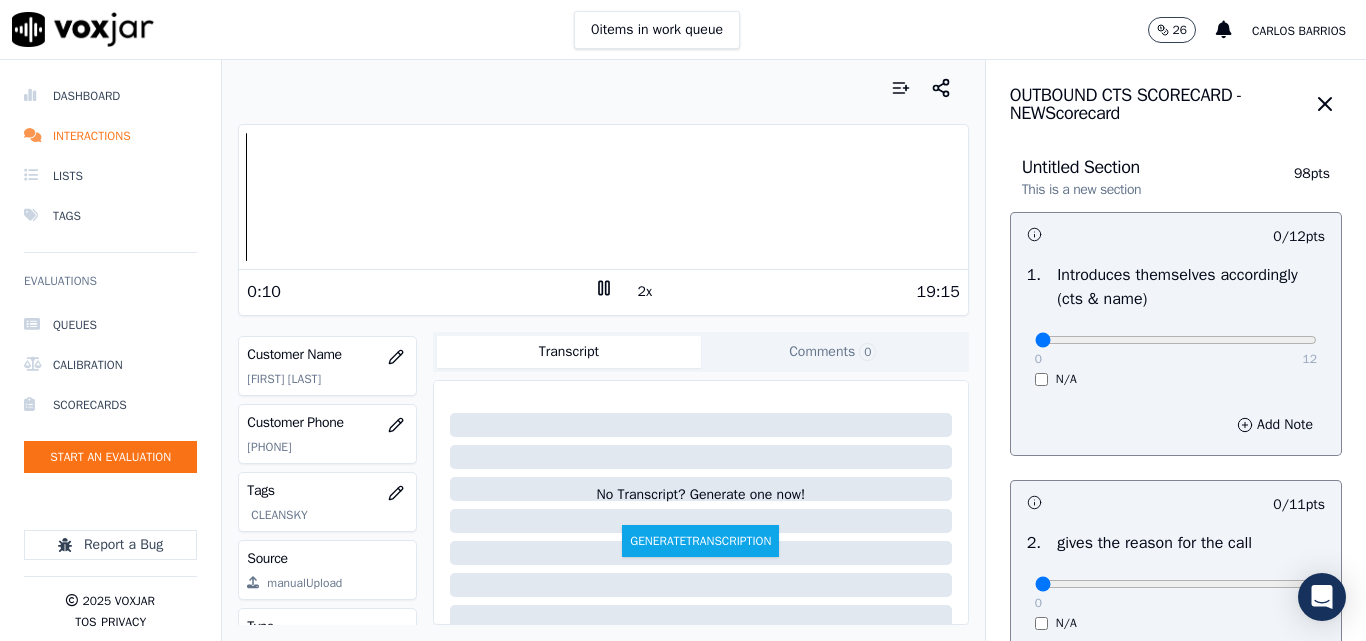 copy on "[PHONE]" 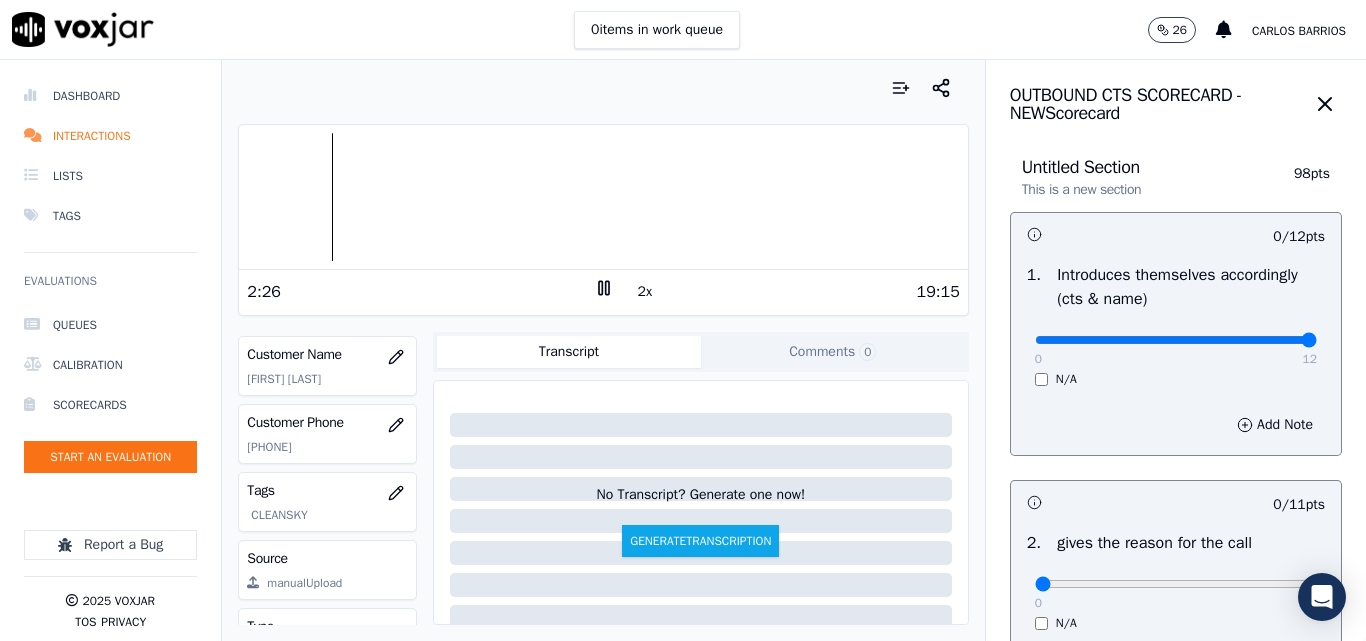 type on "12" 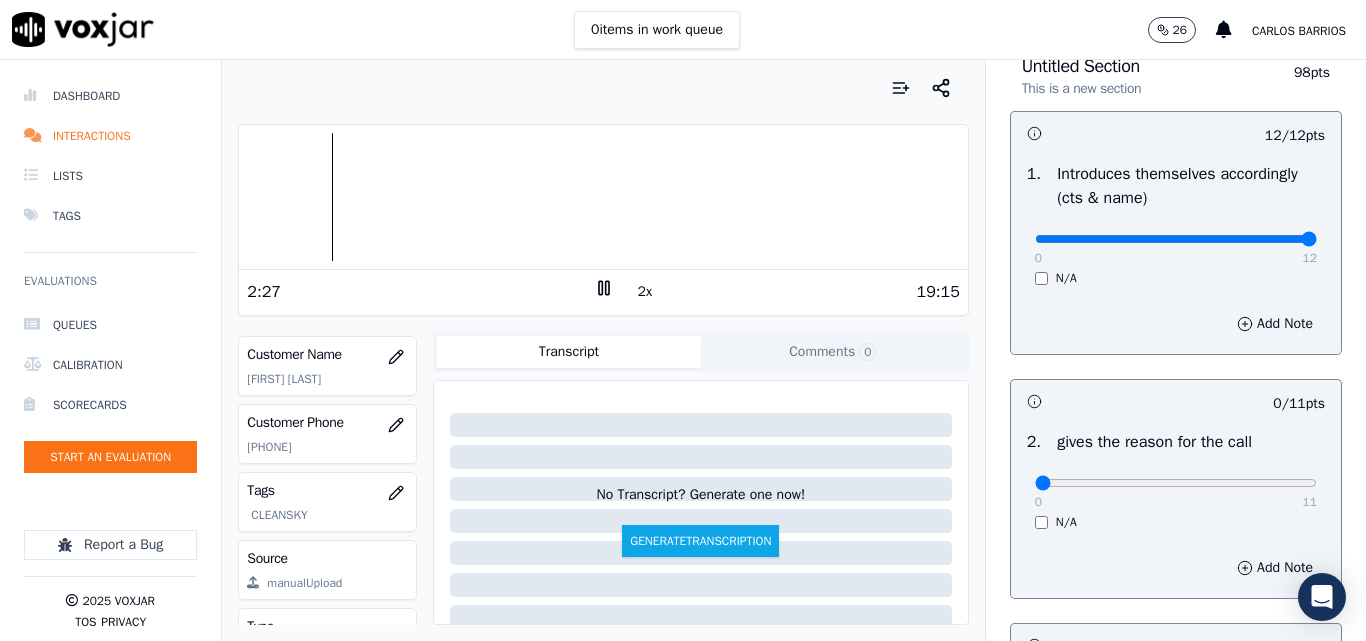 scroll, scrollTop: 200, scrollLeft: 0, axis: vertical 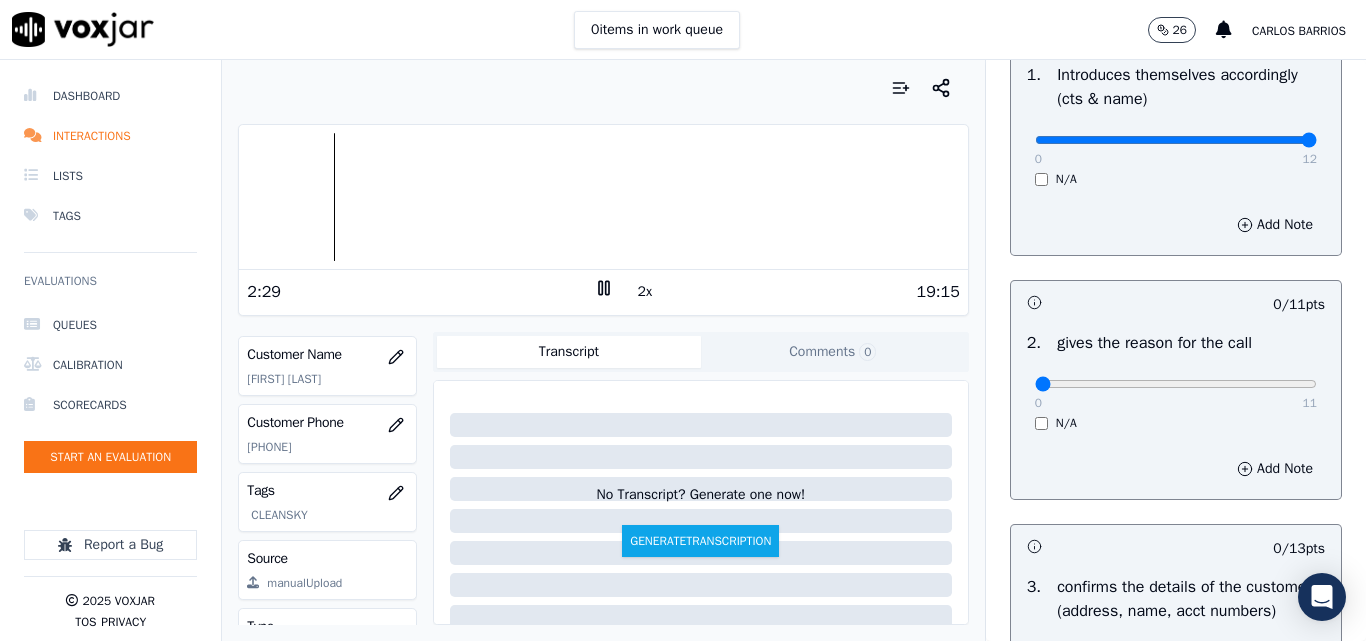 click on "0   11" at bounding box center [1176, 383] 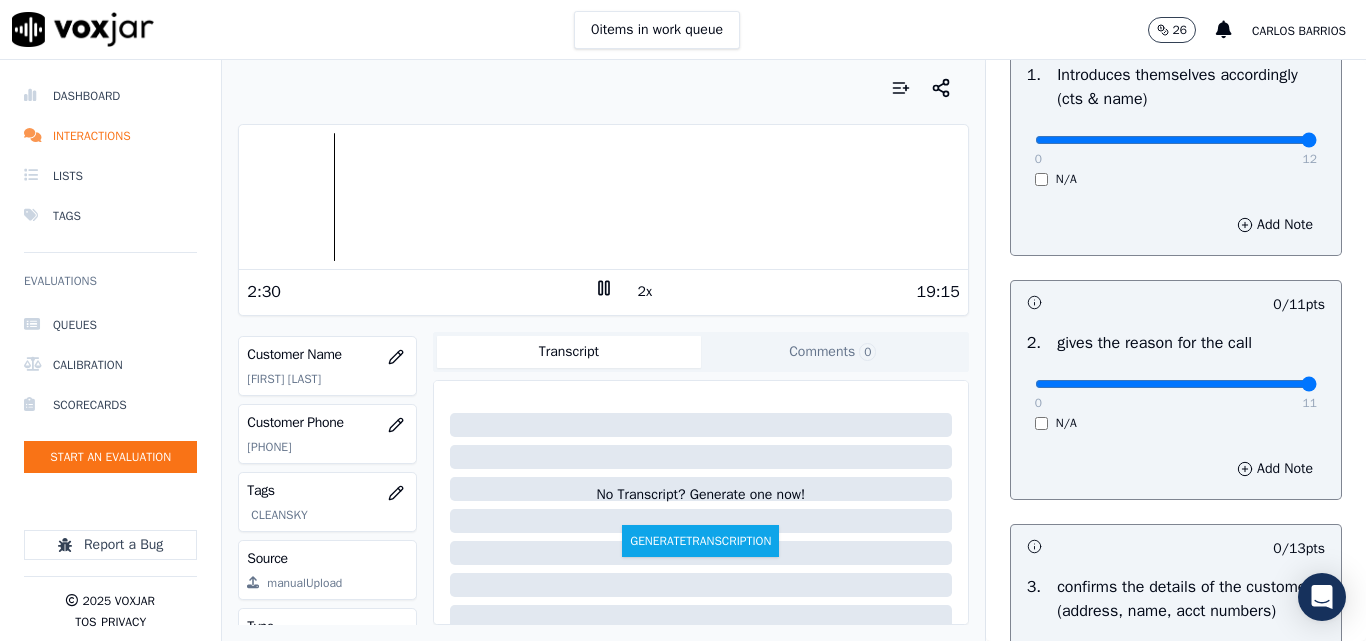 type on "11" 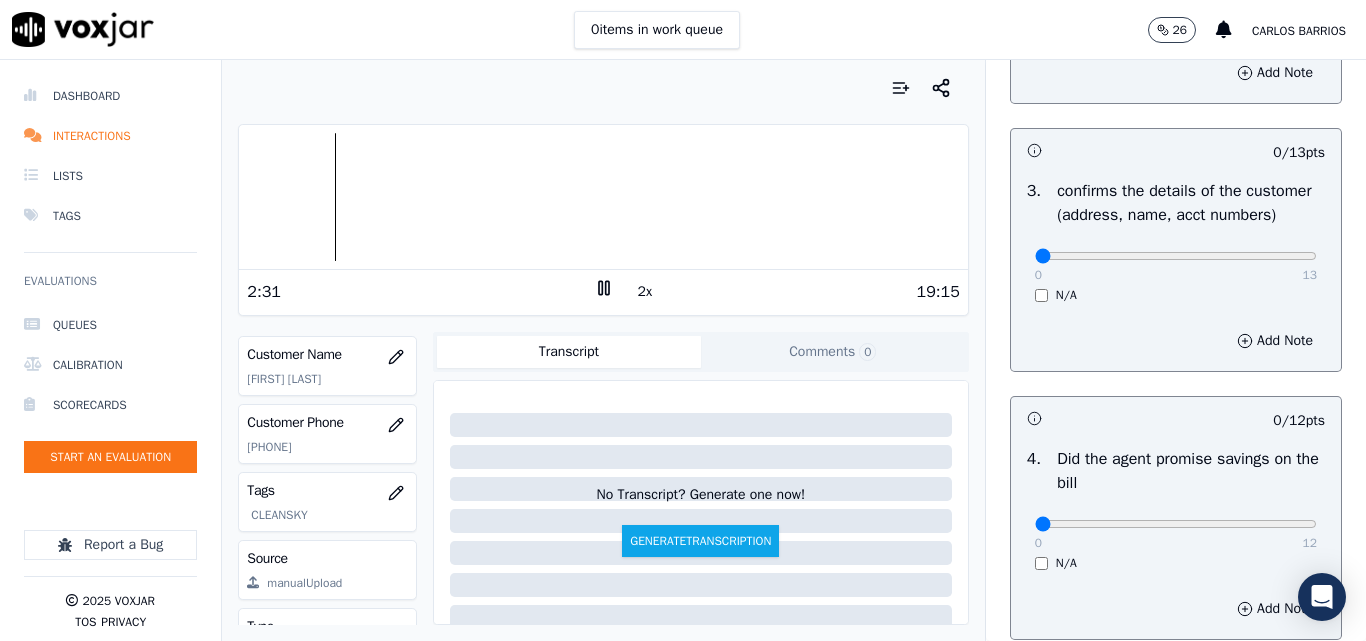 scroll, scrollTop: 600, scrollLeft: 0, axis: vertical 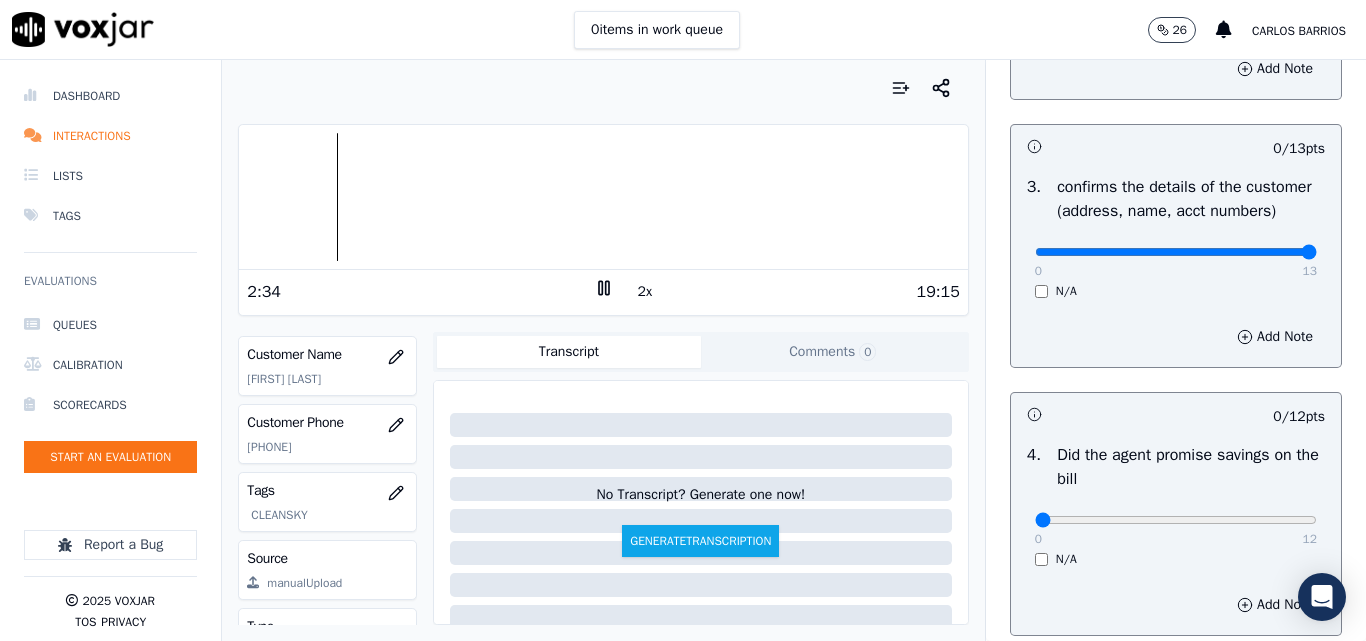 drag, startPoint x: 1297, startPoint y: 281, endPoint x: 1204, endPoint y: 304, distance: 95.80188 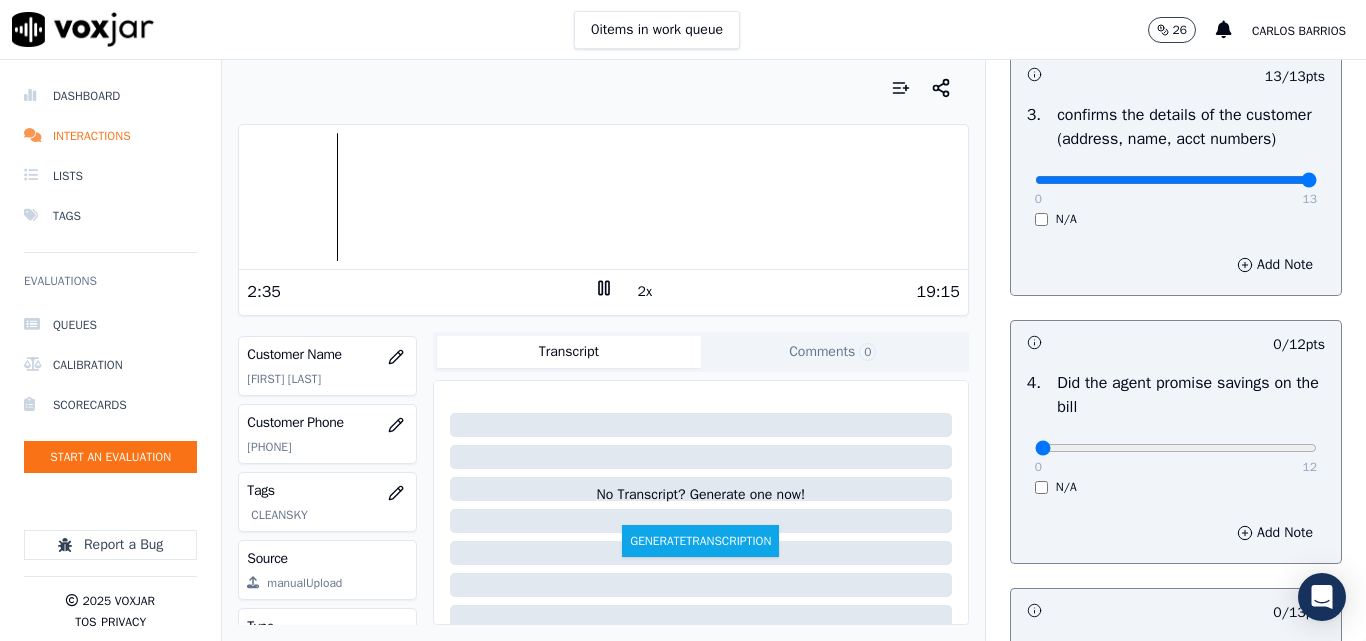 scroll, scrollTop: 900, scrollLeft: 0, axis: vertical 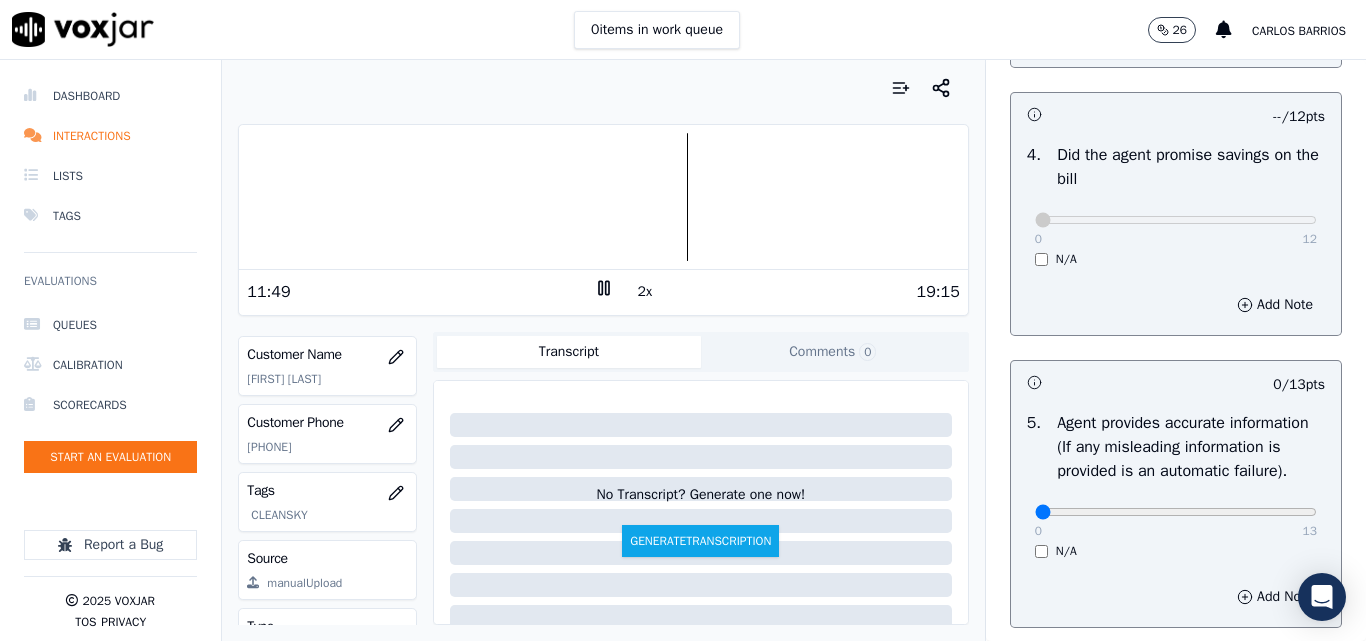 click on "4 .   Did the agent promise savings on the bill     0   12     N/A" at bounding box center (1176, 205) 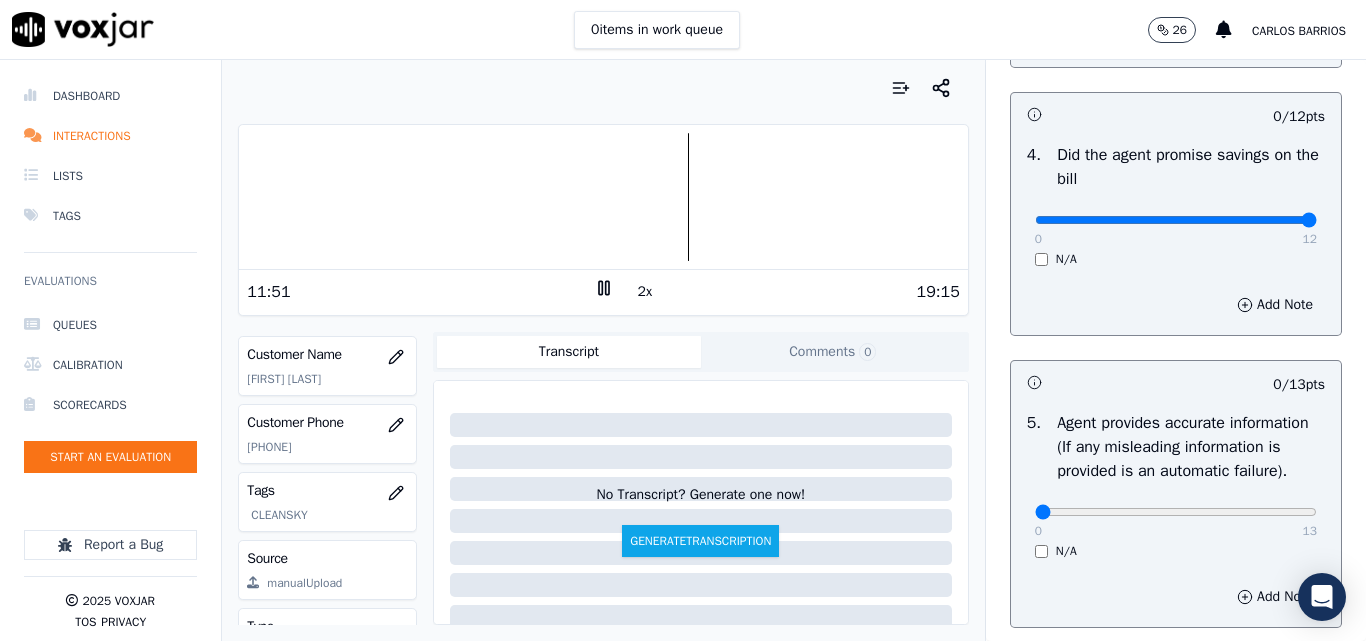 drag, startPoint x: 1256, startPoint y: 247, endPoint x: 1284, endPoint y: 249, distance: 28.071337 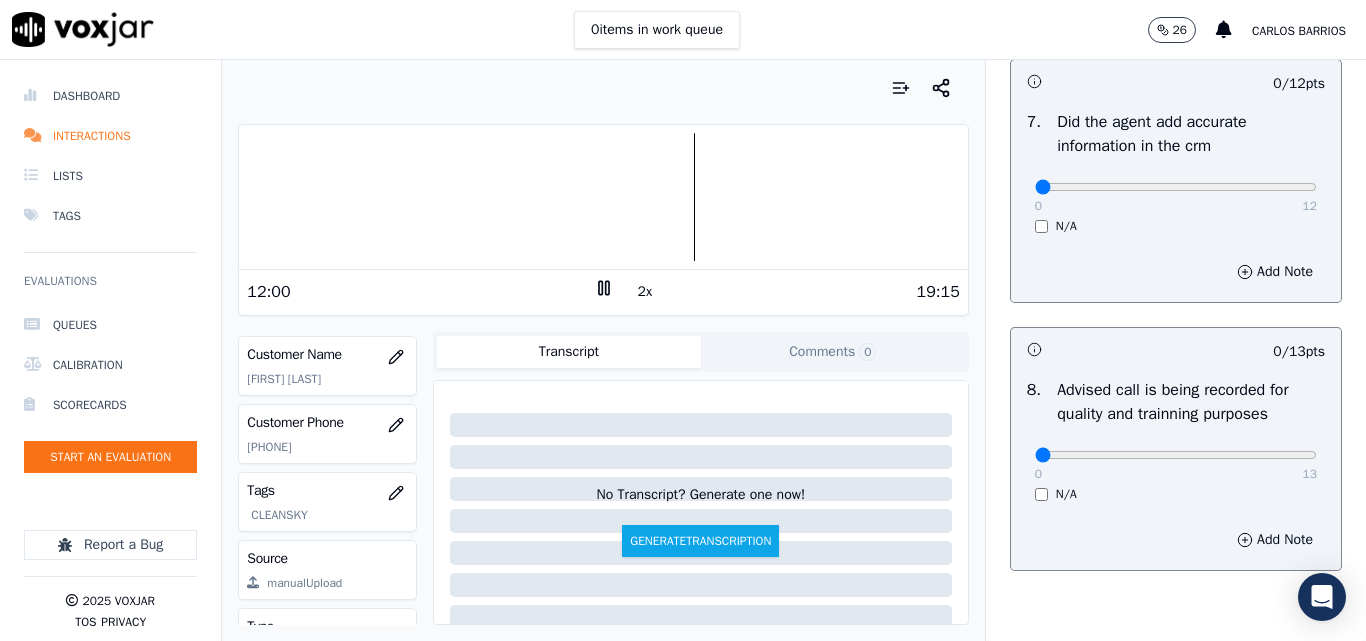 scroll, scrollTop: 1928, scrollLeft: 0, axis: vertical 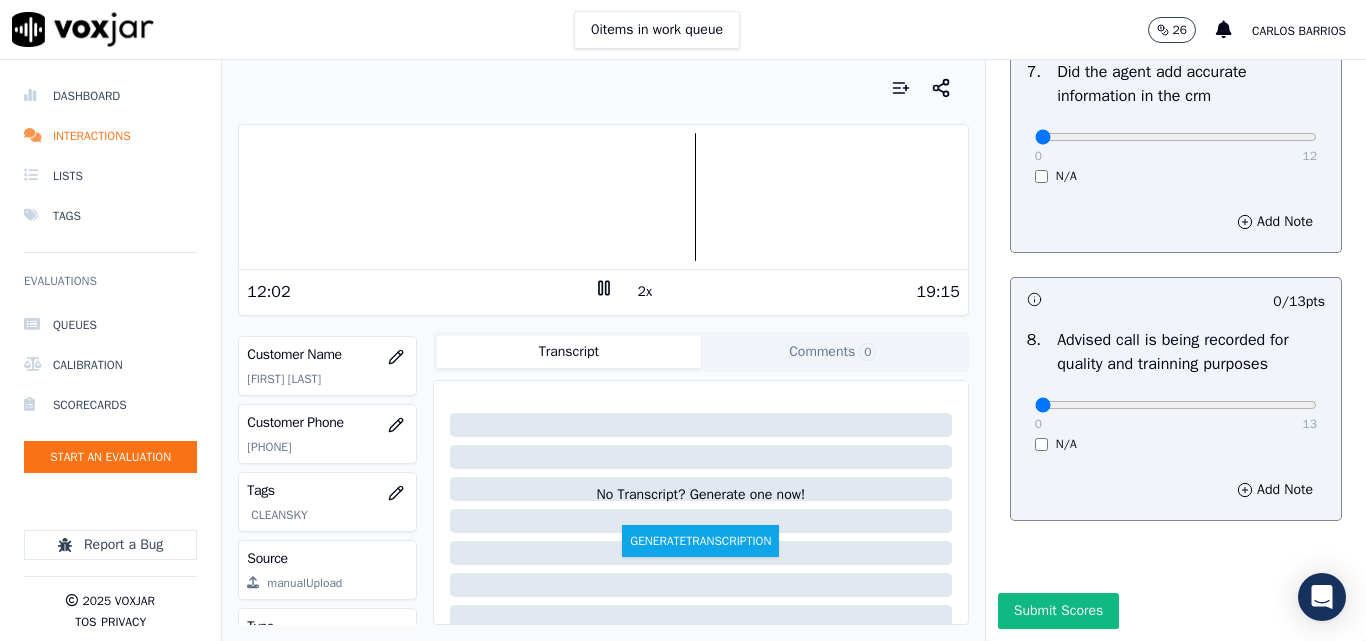 click on "0   13     N/A" at bounding box center [1176, 414] 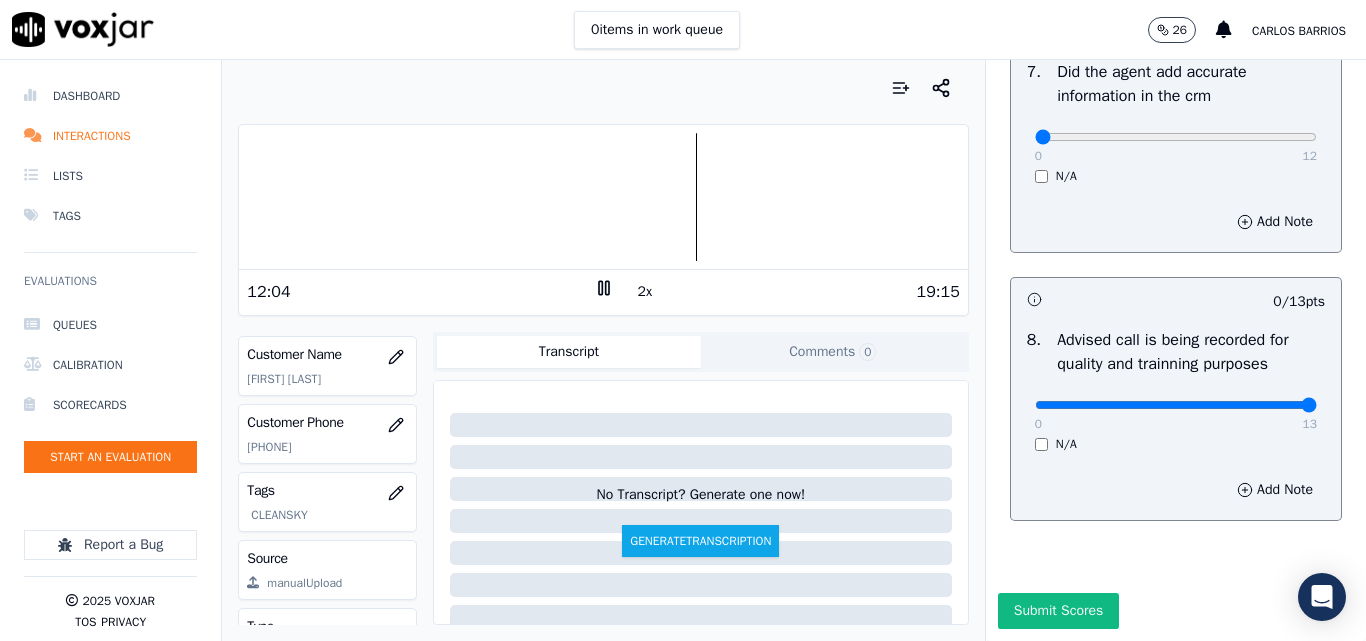 drag, startPoint x: 1261, startPoint y: 359, endPoint x: 1275, endPoint y: 359, distance: 14 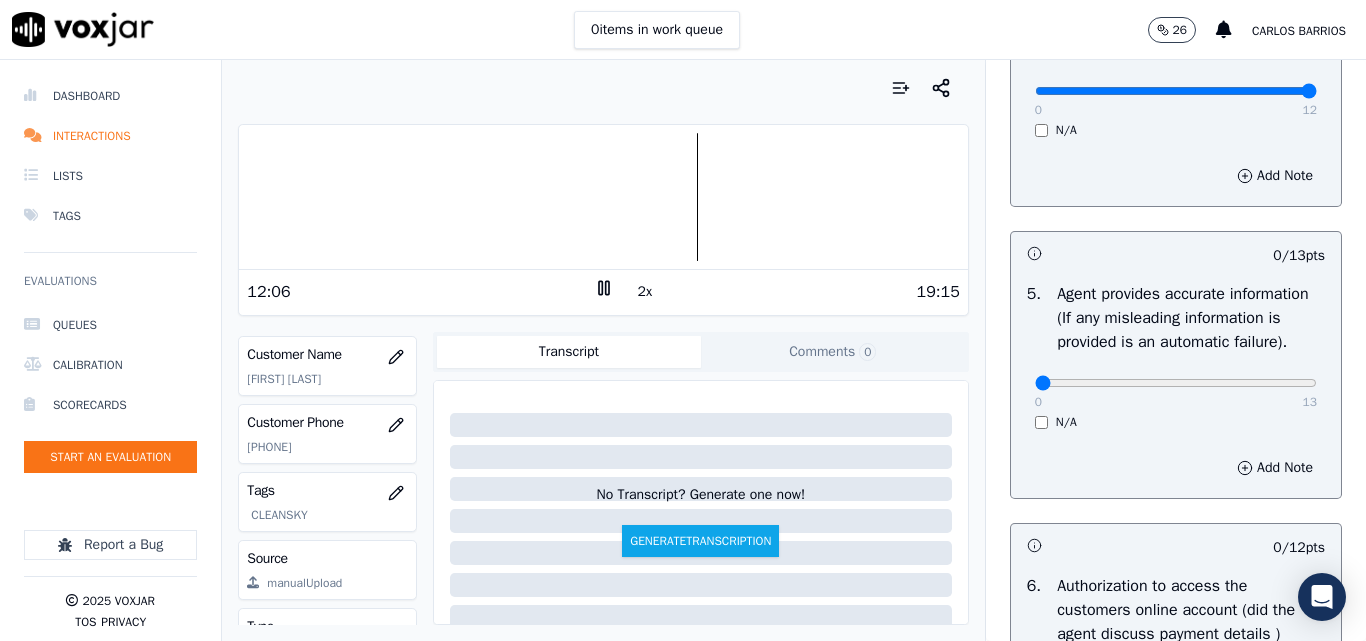 scroll, scrollTop: 1028, scrollLeft: 0, axis: vertical 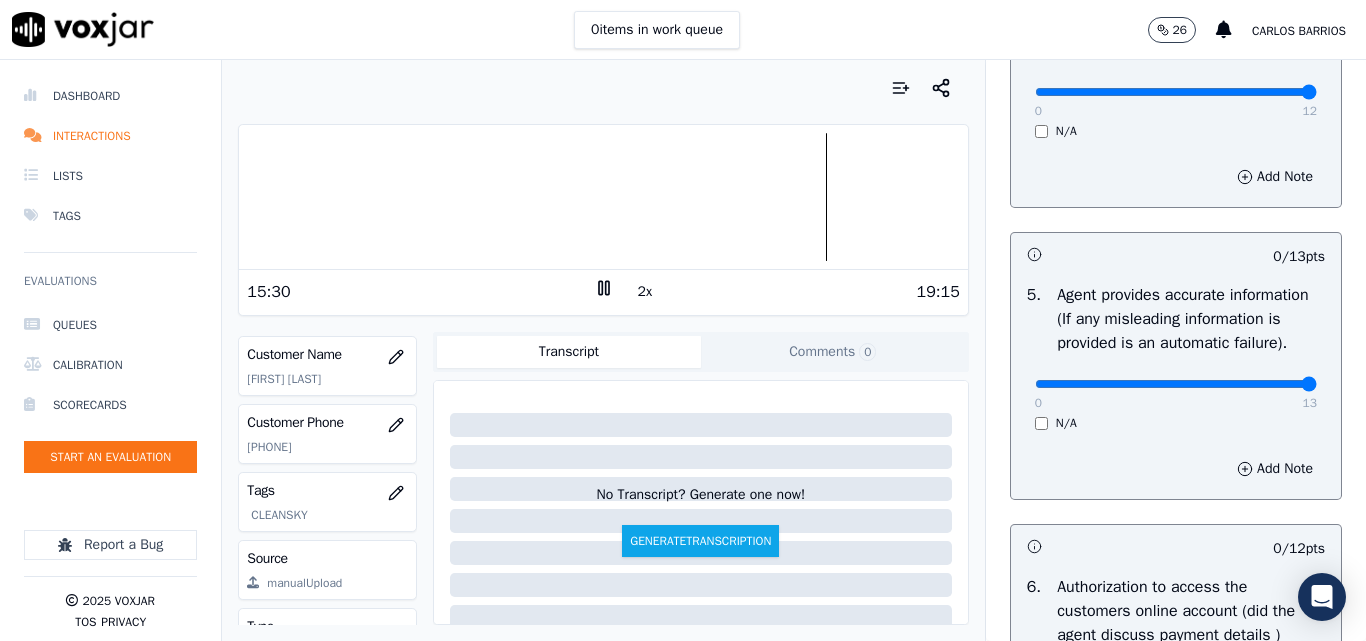type on "13" 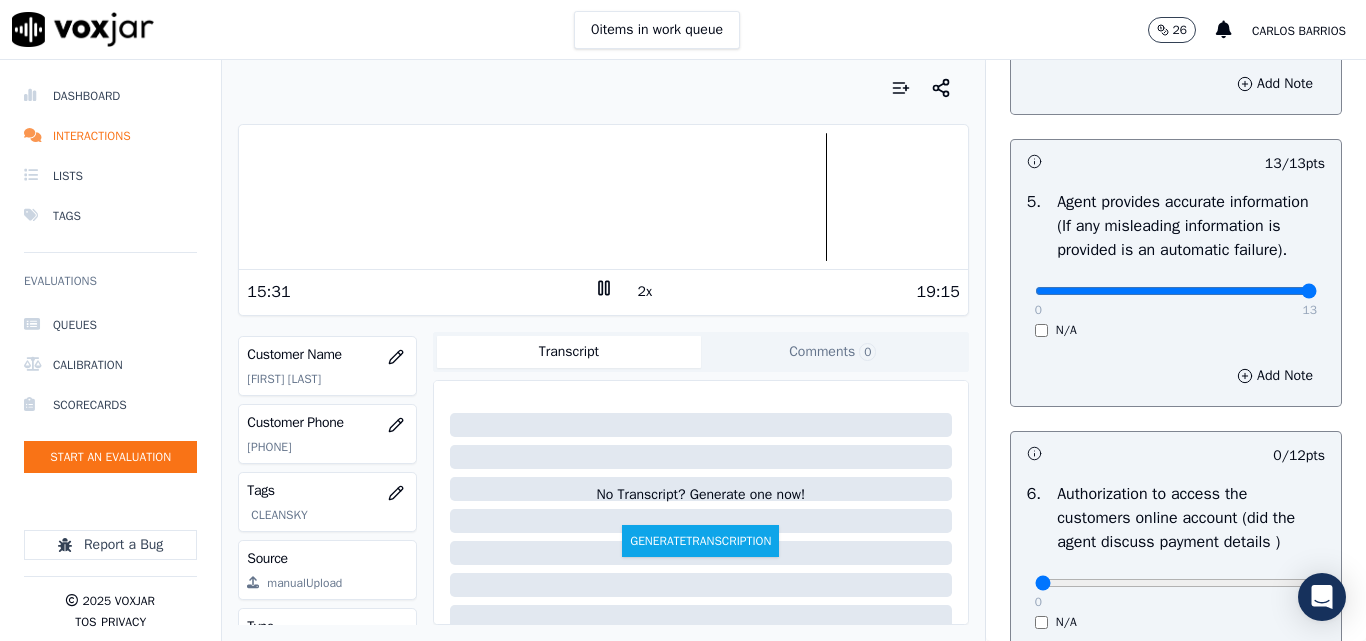 scroll, scrollTop: 1228, scrollLeft: 0, axis: vertical 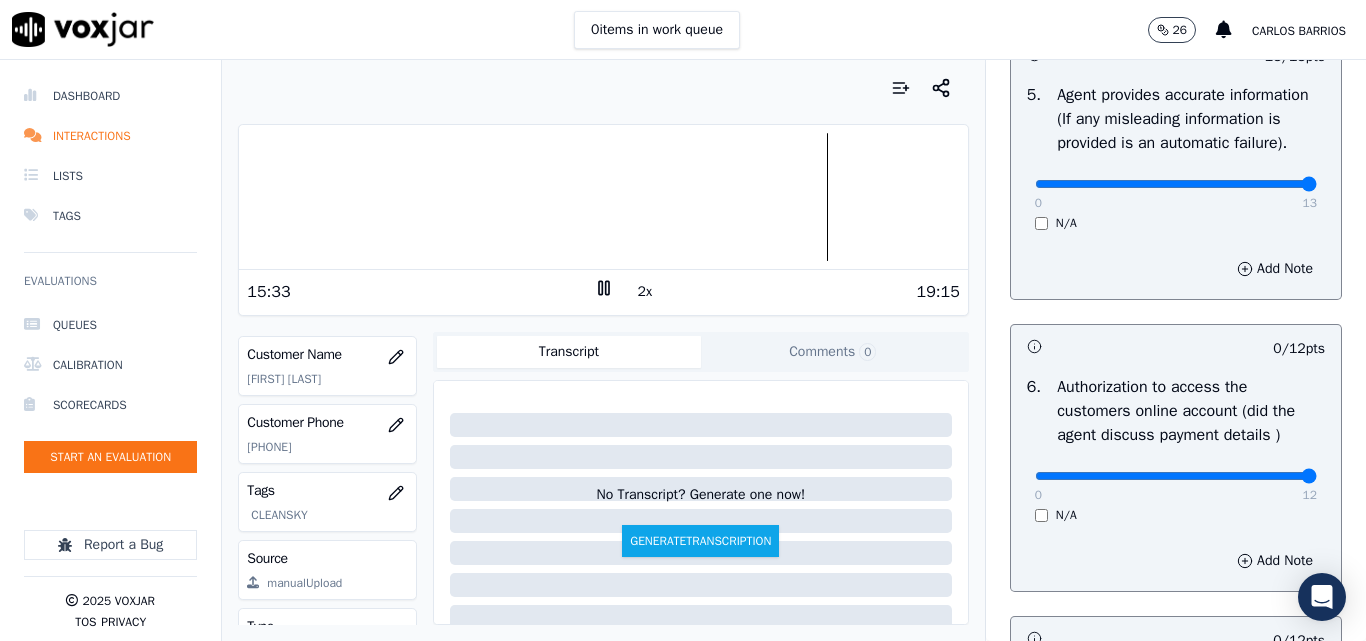 drag, startPoint x: 1252, startPoint y: 519, endPoint x: 1275, endPoint y: 523, distance: 23.345236 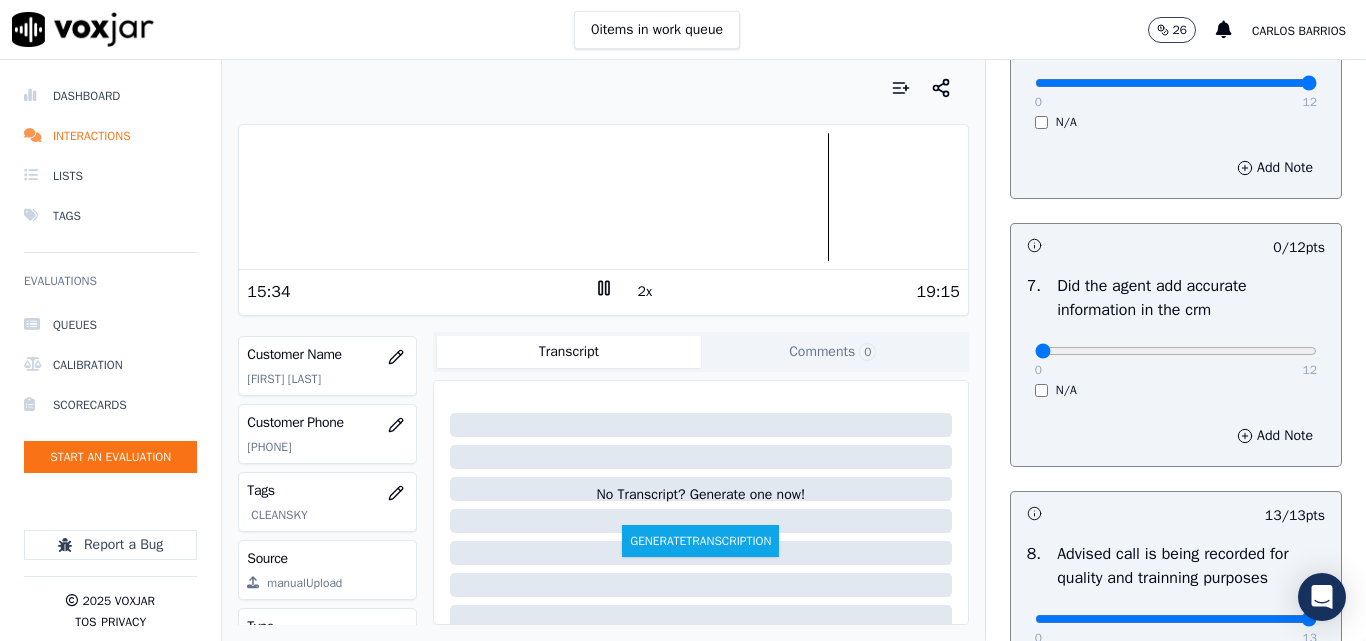 scroll, scrollTop: 1628, scrollLeft: 0, axis: vertical 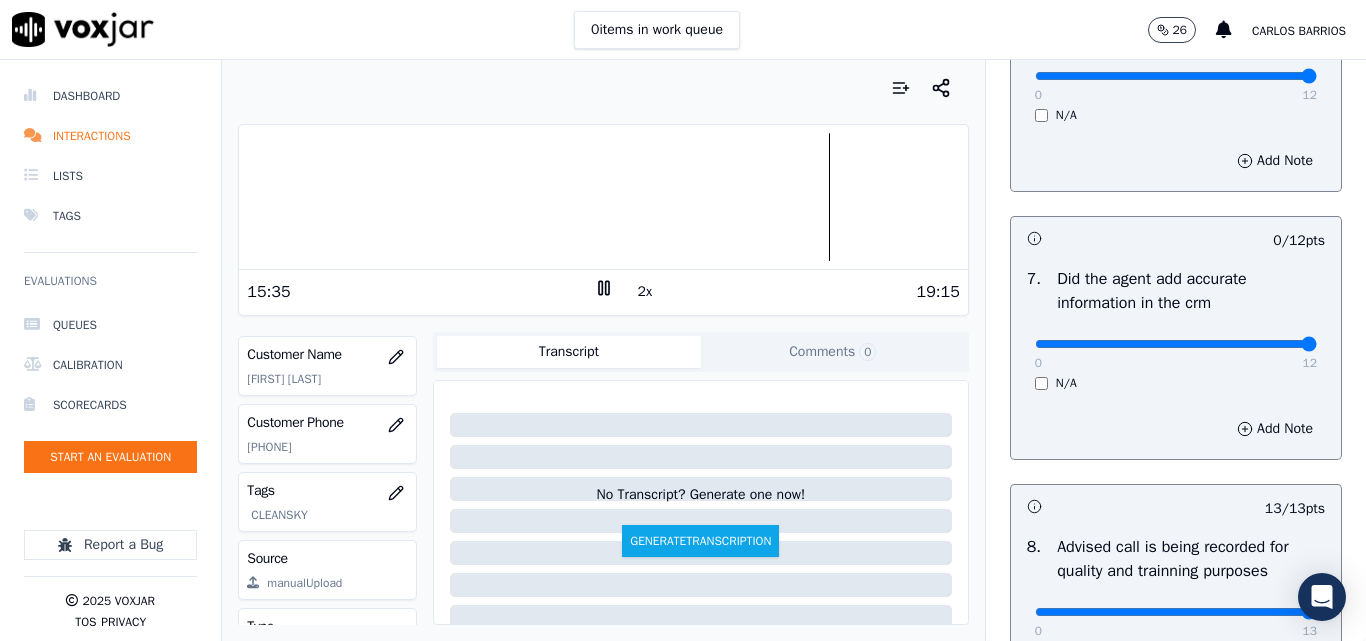 type on "12" 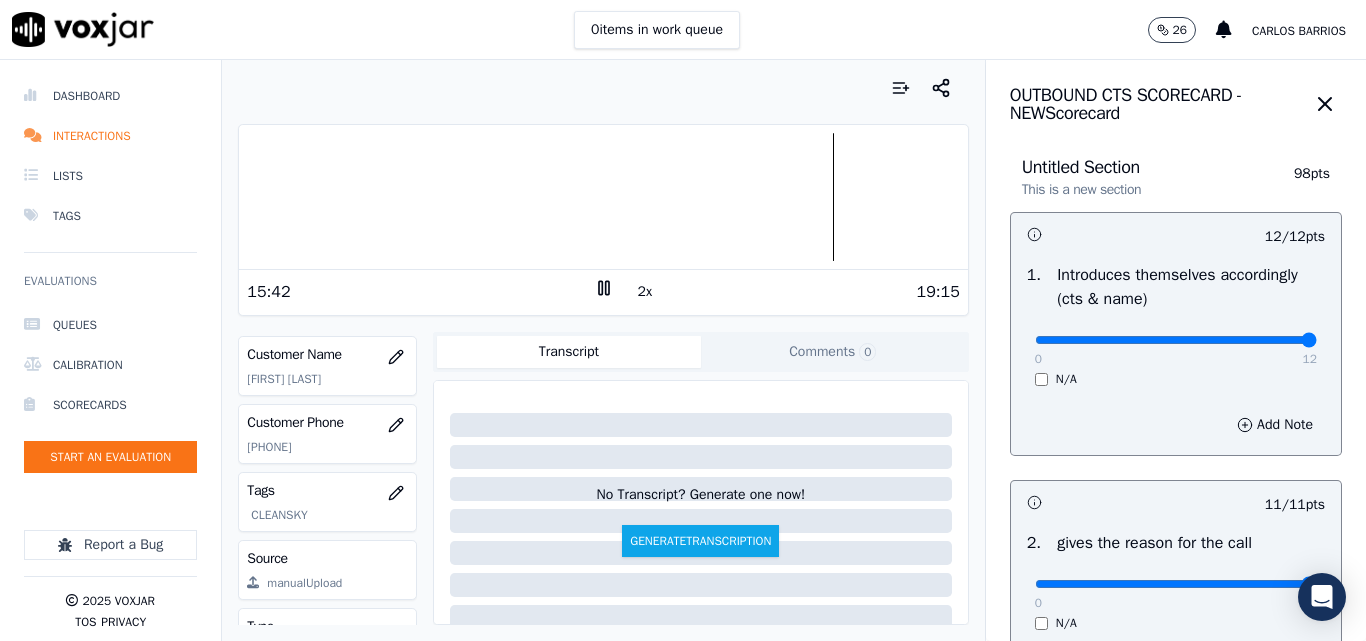scroll, scrollTop: 1928, scrollLeft: 0, axis: vertical 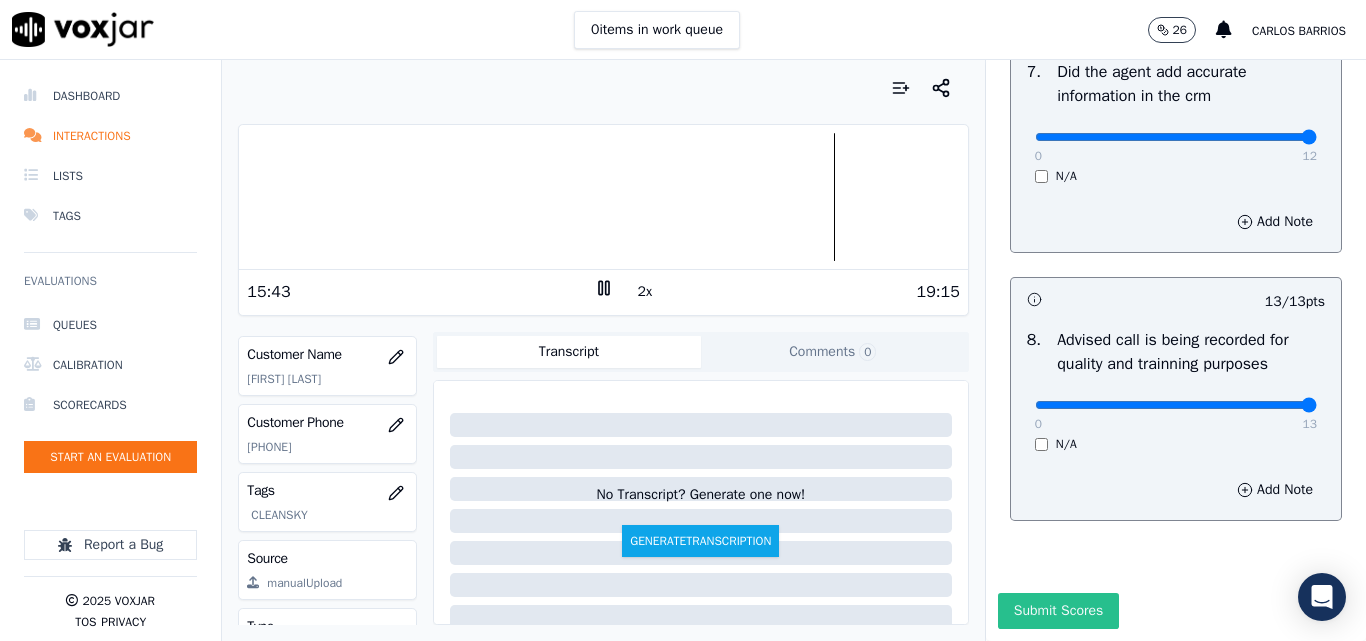 click on "Submit Scores" at bounding box center (1058, 611) 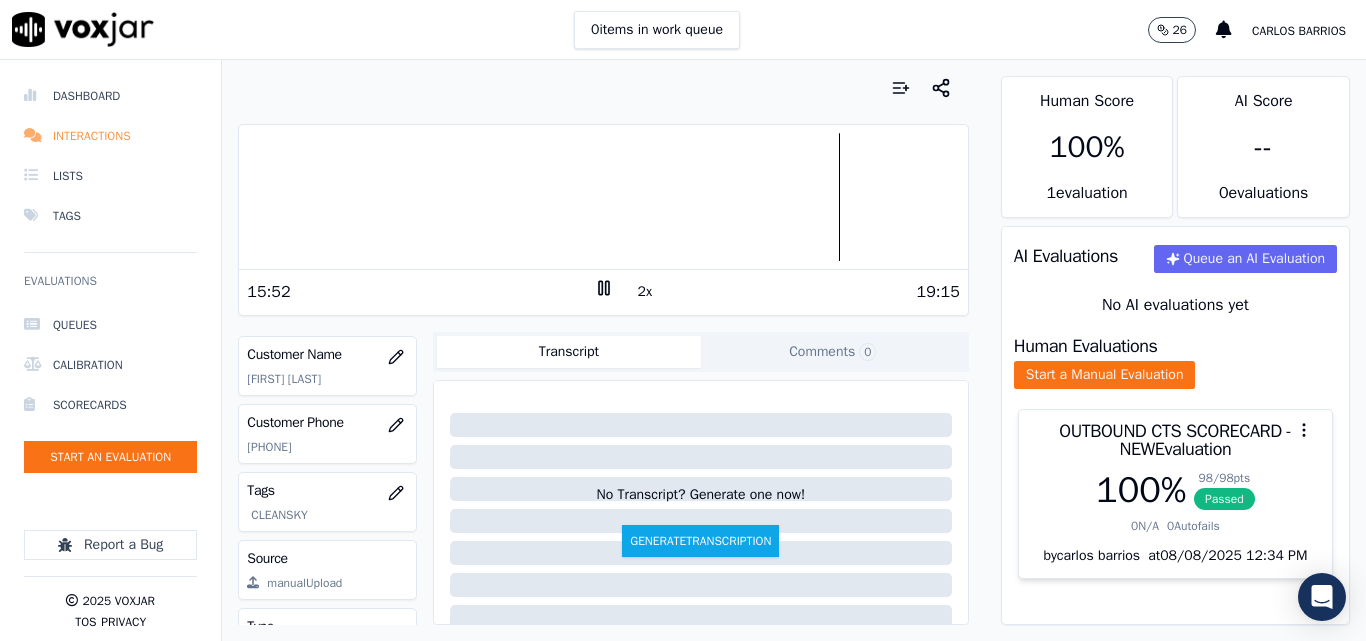 click on "Interactions" at bounding box center (110, 136) 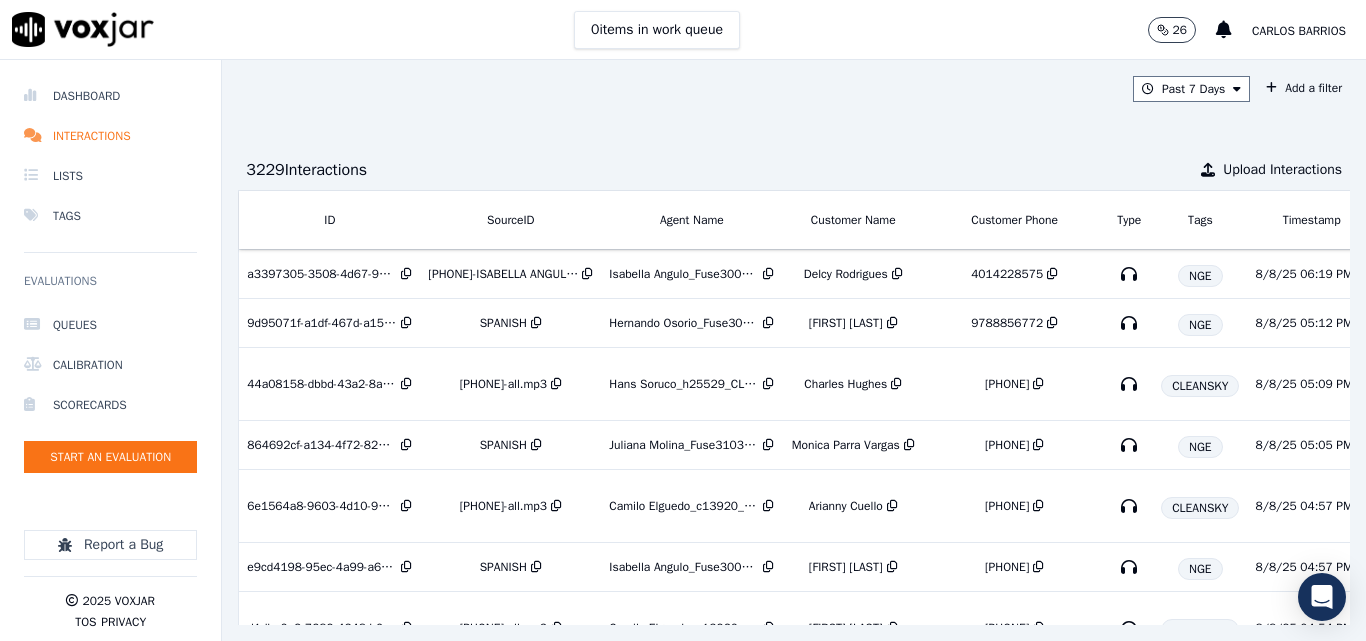 scroll, scrollTop: 0, scrollLeft: 355, axis: horizontal 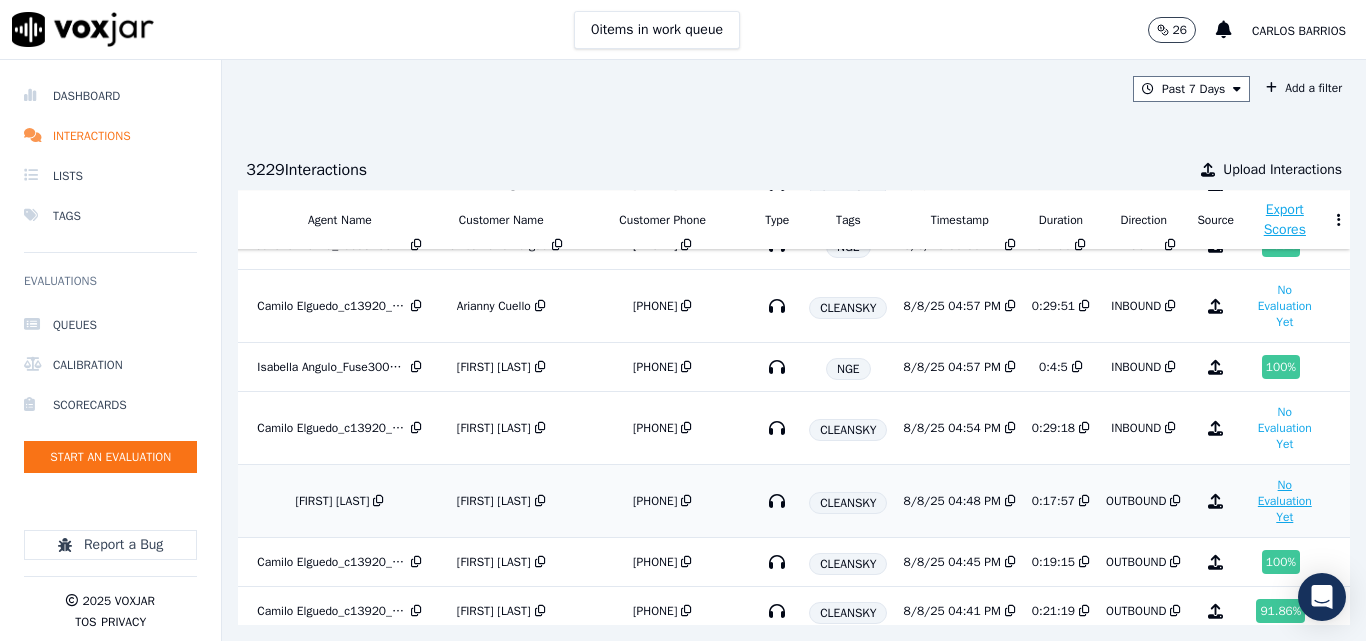 click on "No Evaluation Yet" at bounding box center (1285, 501) 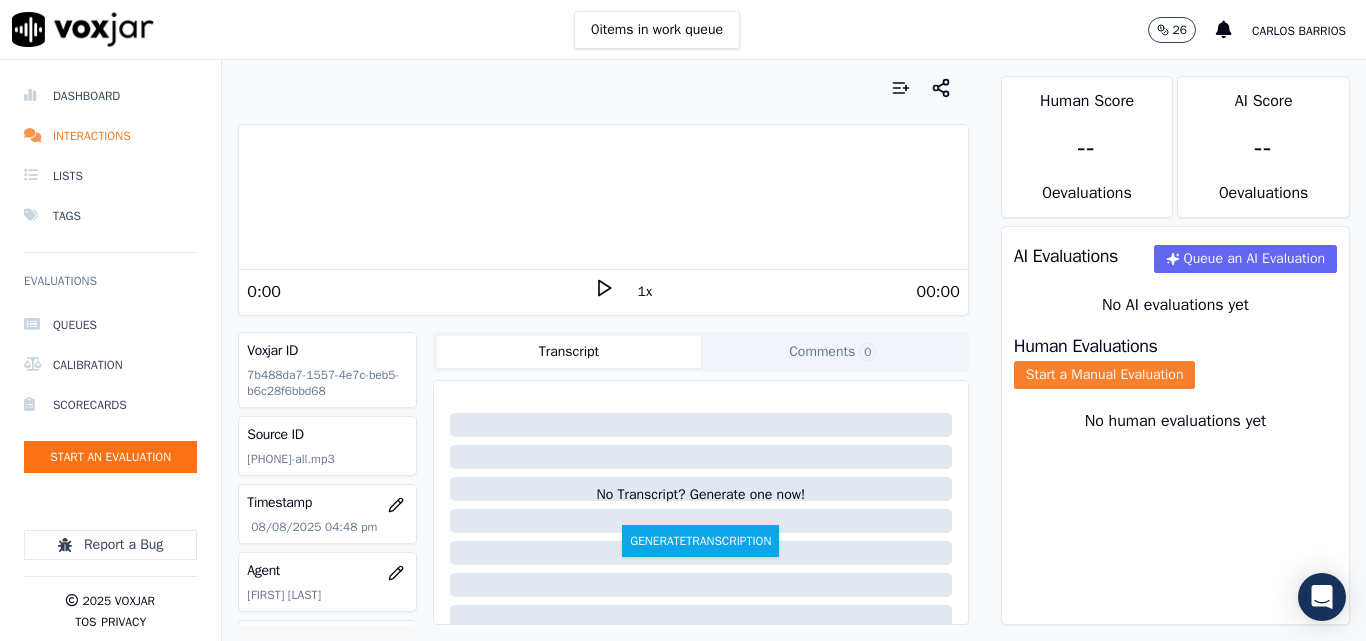 click on "Start a Manual Evaluation" 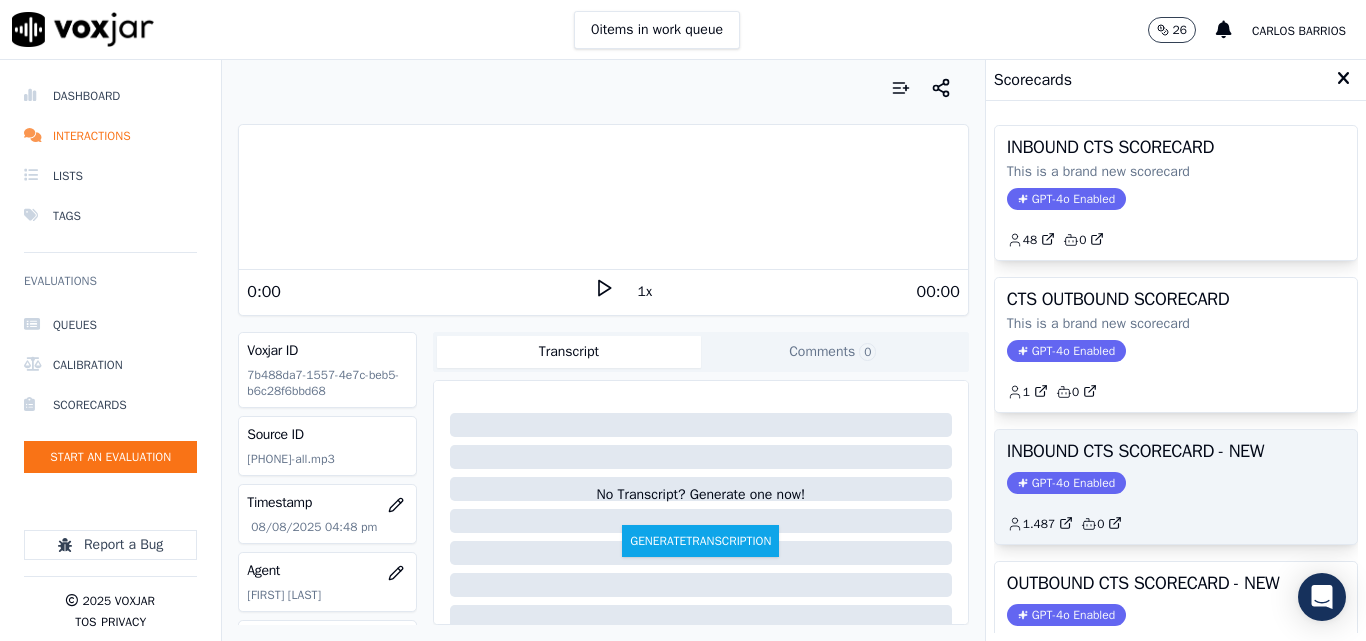 scroll, scrollTop: 100, scrollLeft: 0, axis: vertical 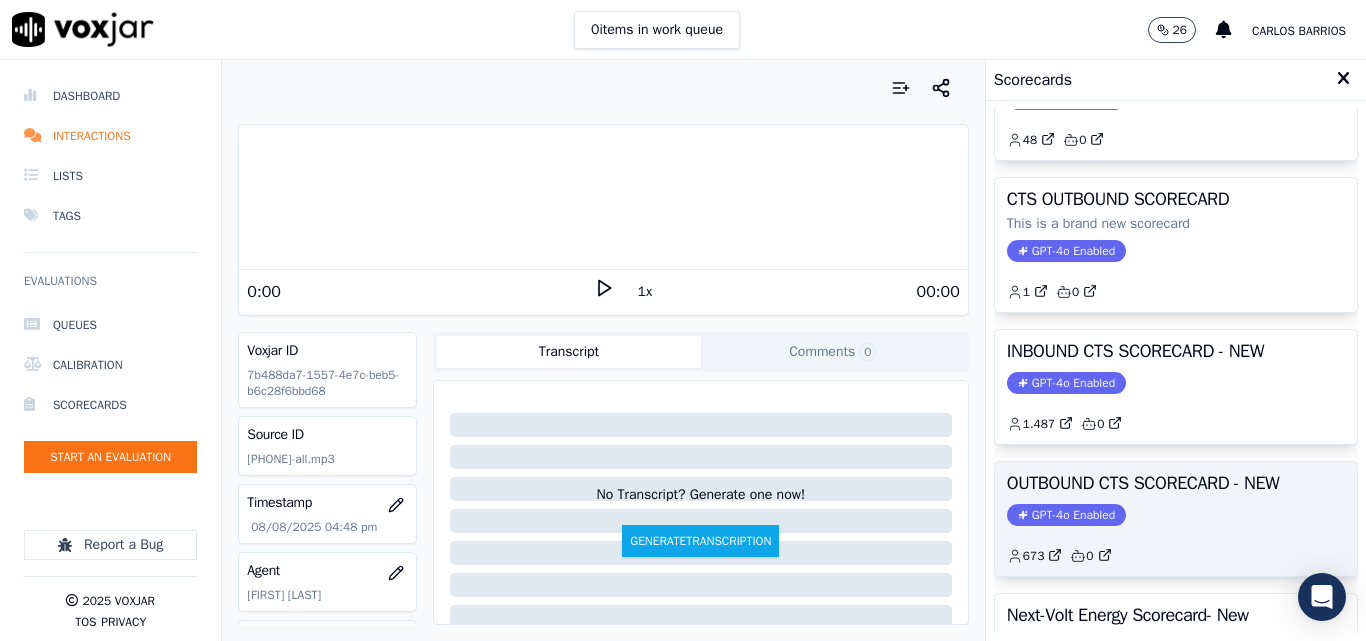 click on "OUTBOUND CTS SCORECARD - NEW" at bounding box center [1176, 483] 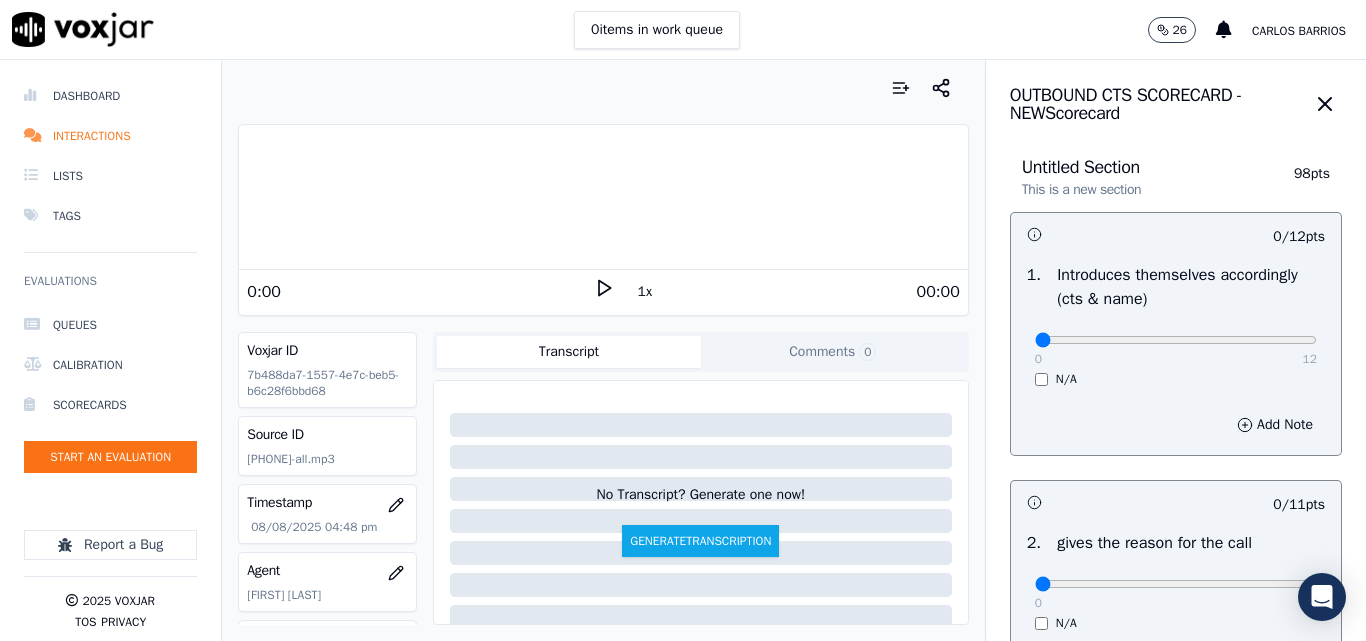 click on "0:00     1x   00:00" at bounding box center (603, 291) 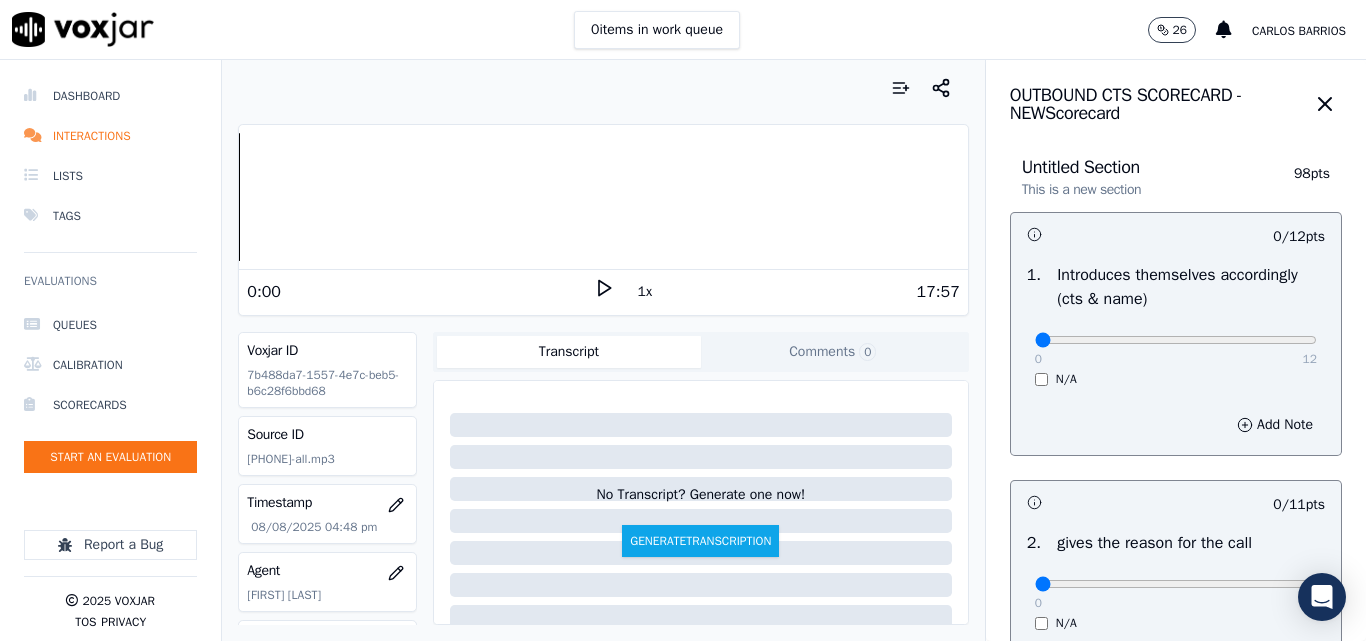 click 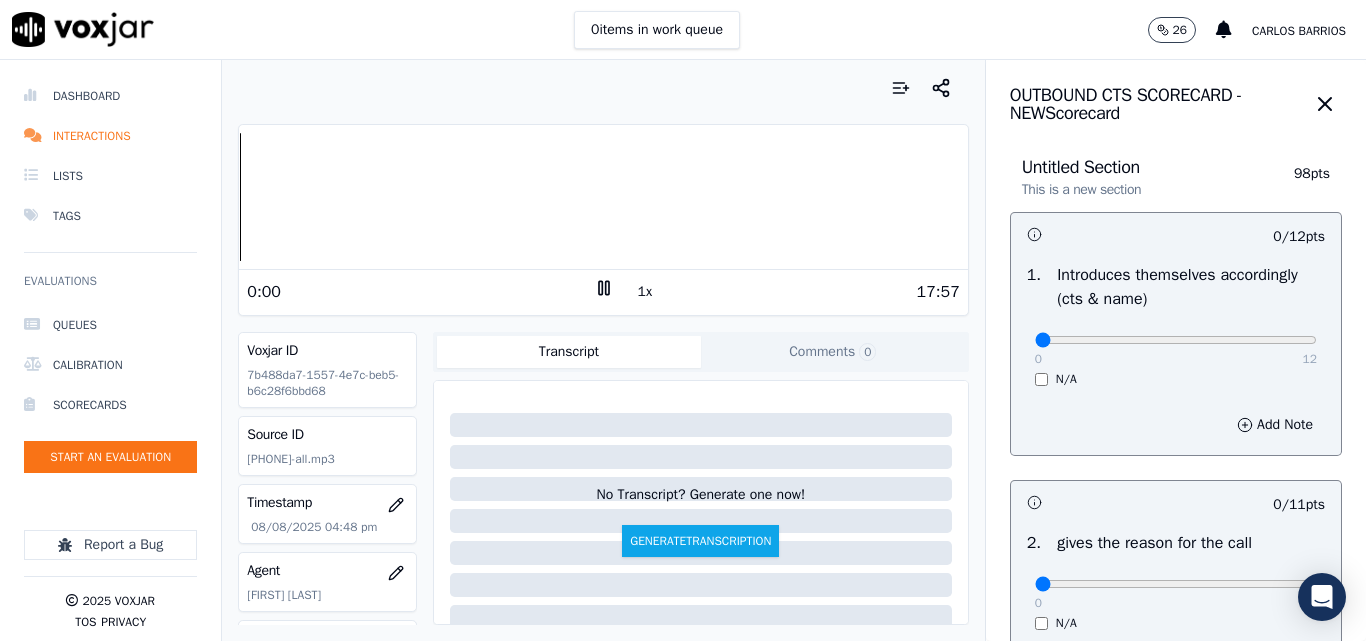 click on "1x" at bounding box center [645, 292] 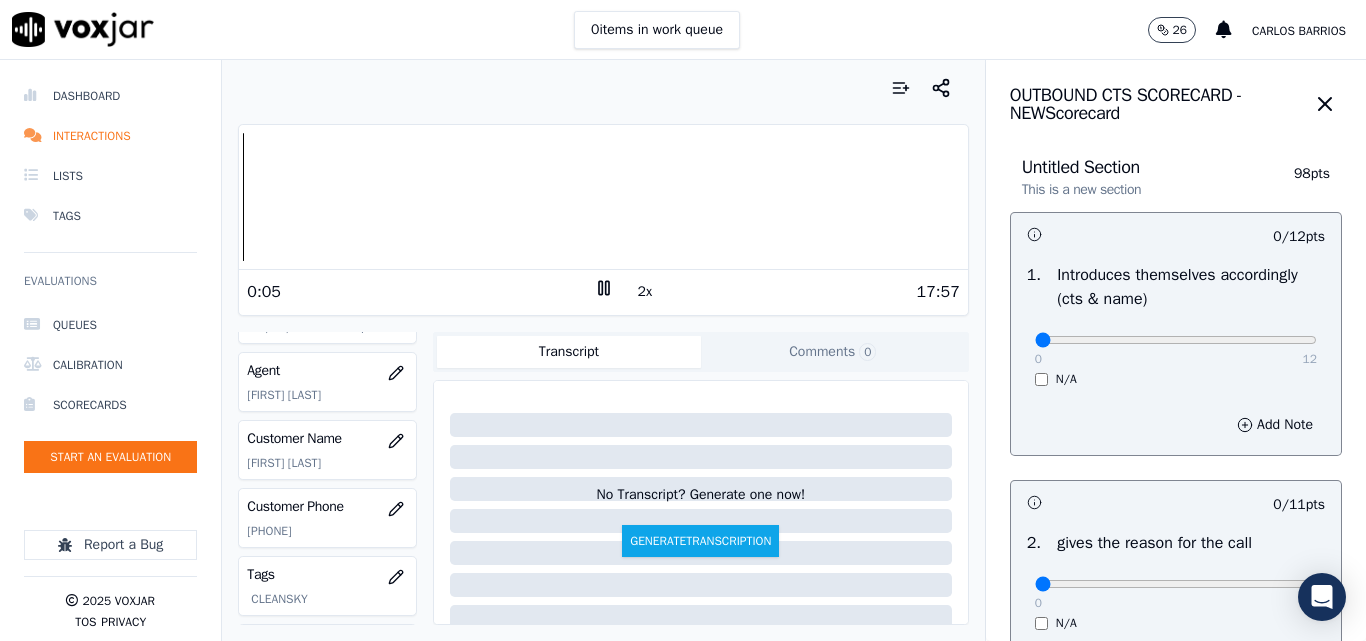 scroll, scrollTop: 300, scrollLeft: 0, axis: vertical 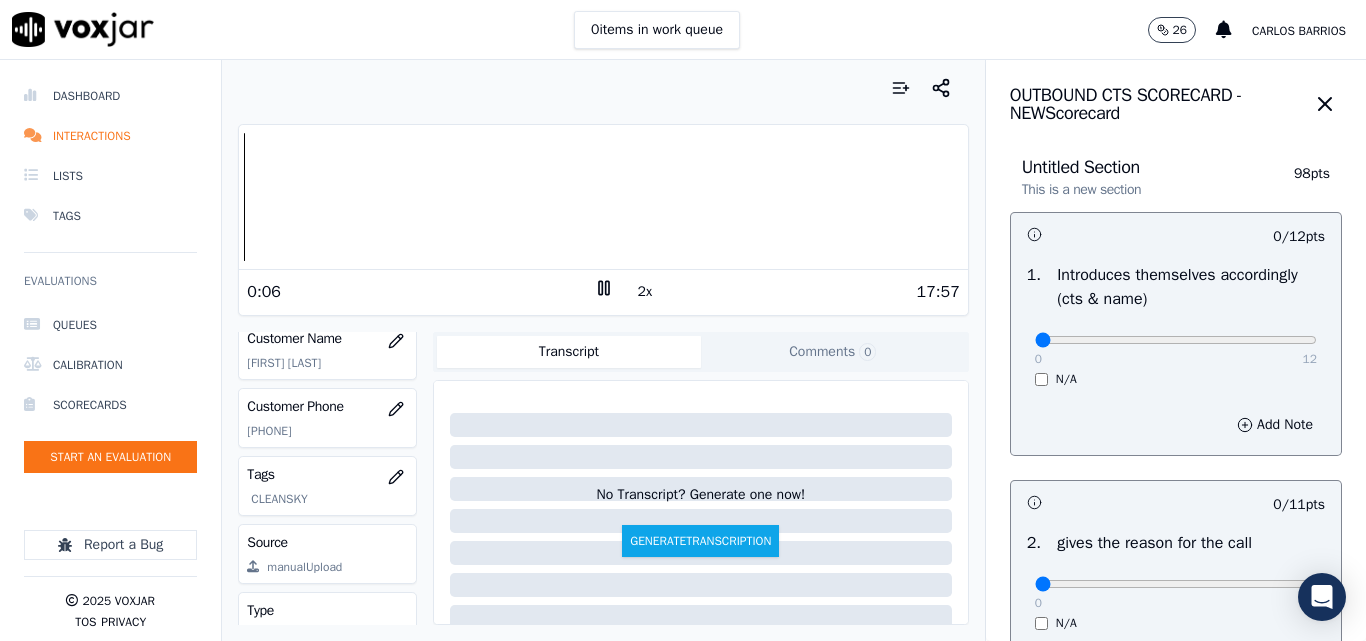 click on "[PHONE]" 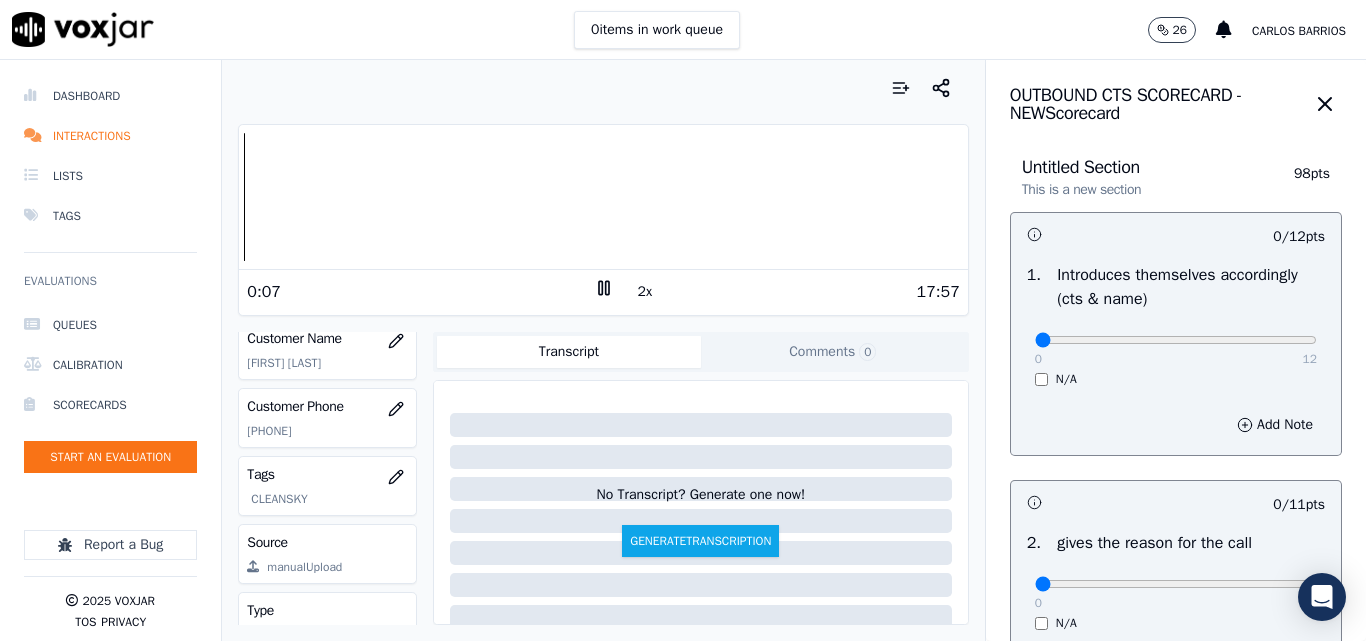 click on "[PHONE]" 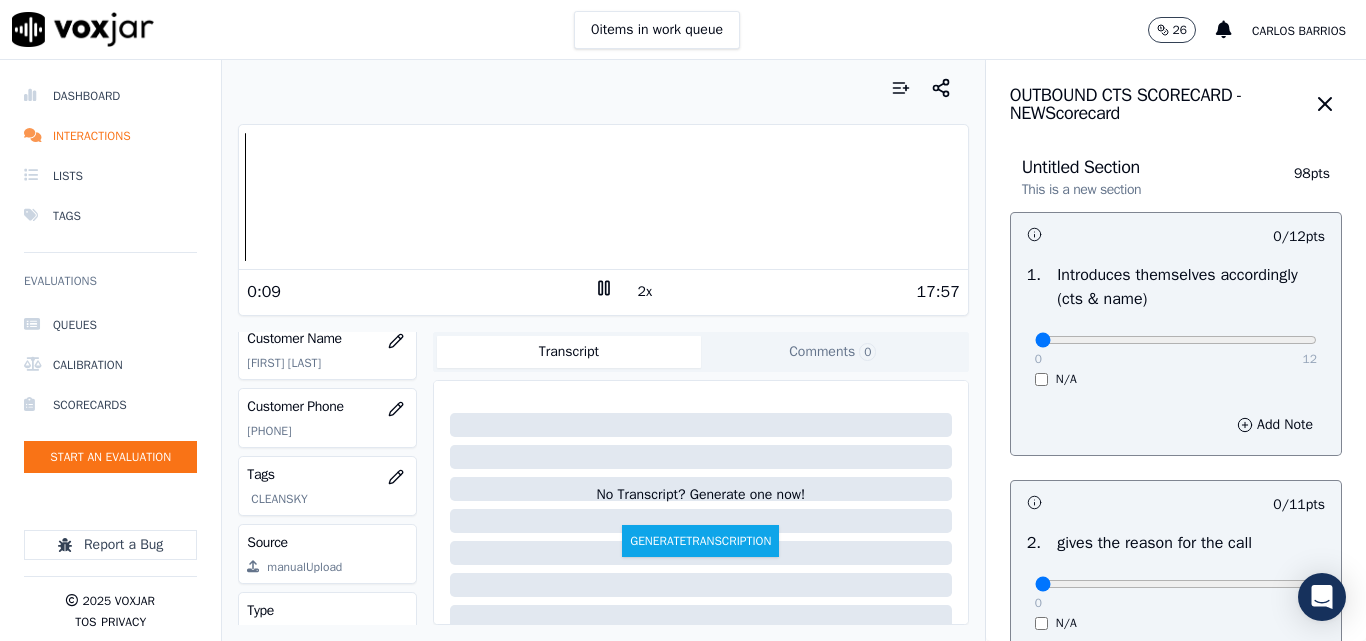 copy on "[PHONE]" 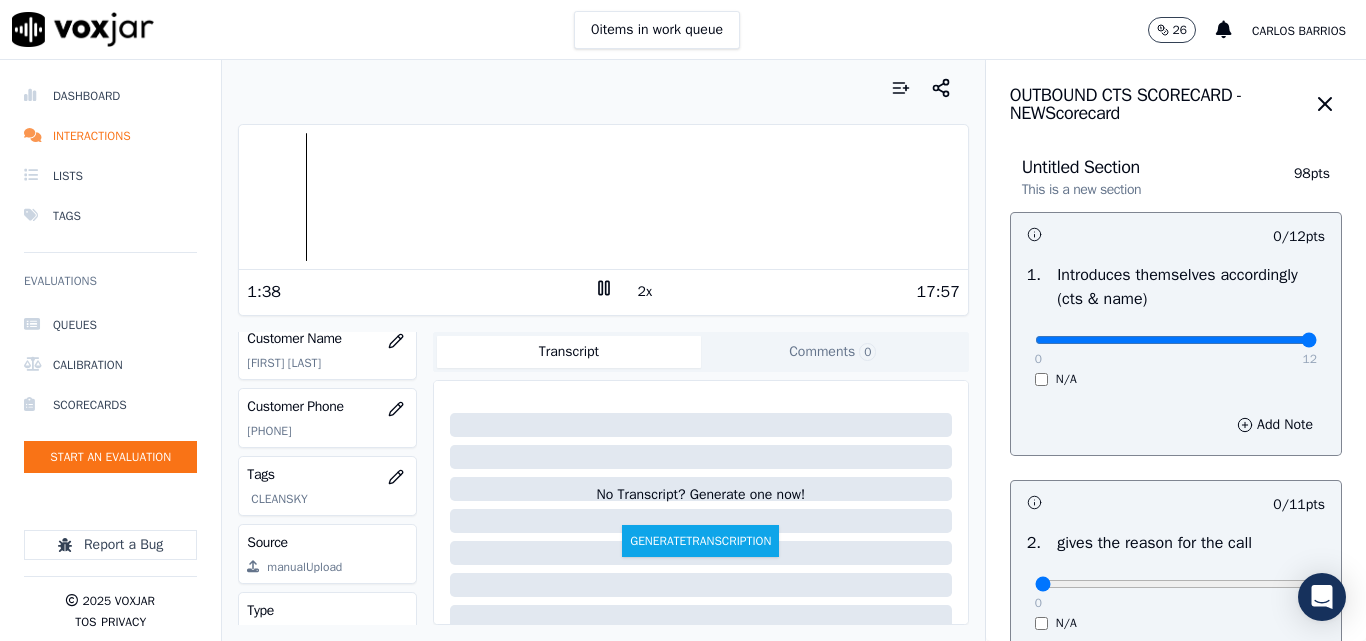type on "12" 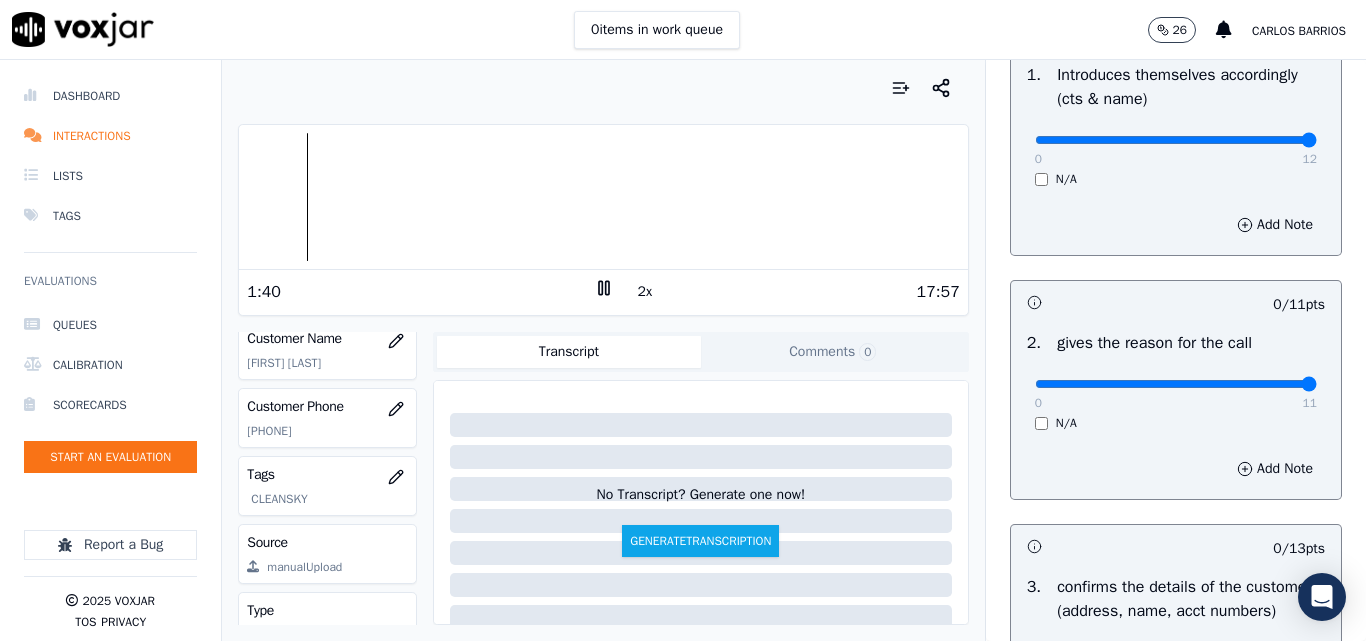 type on "11" 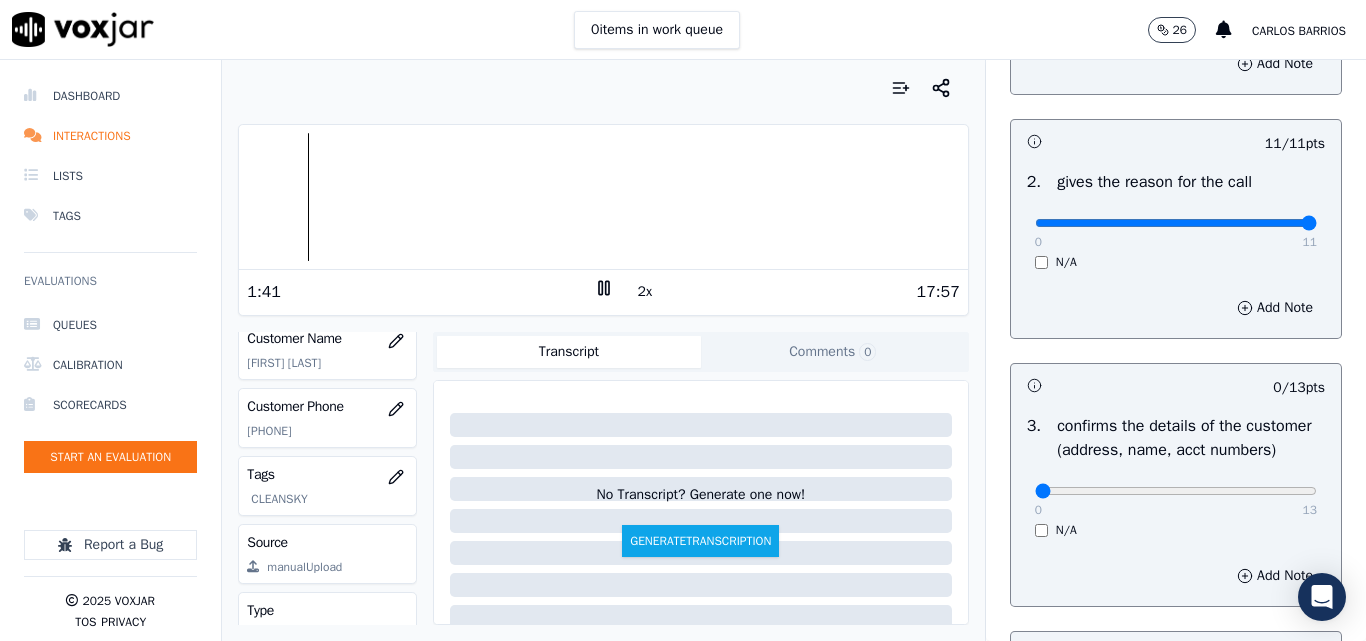 scroll, scrollTop: 400, scrollLeft: 0, axis: vertical 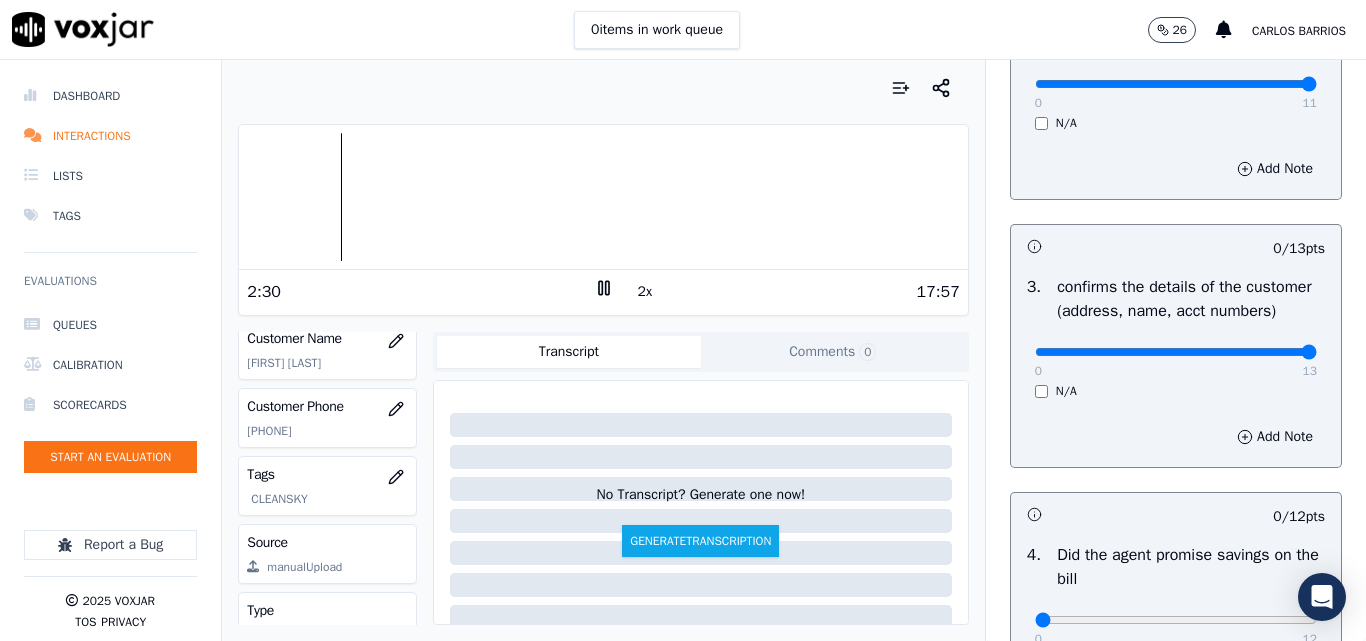 type on "13" 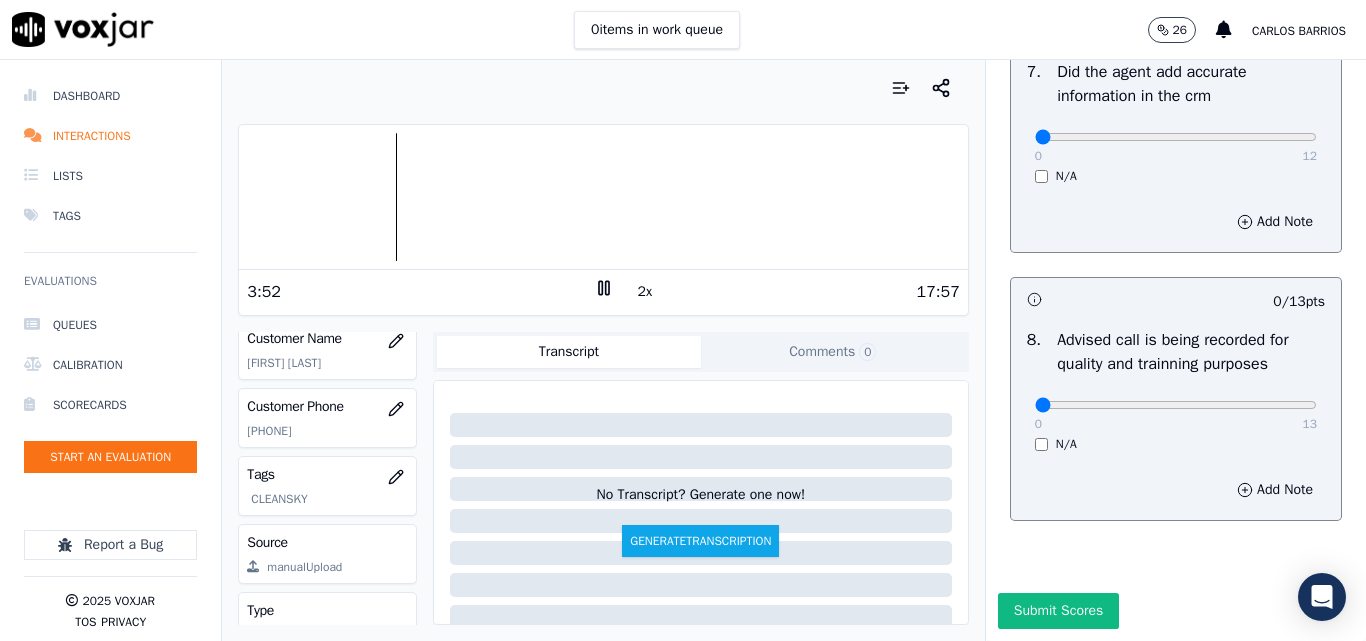 scroll, scrollTop: 1928, scrollLeft: 0, axis: vertical 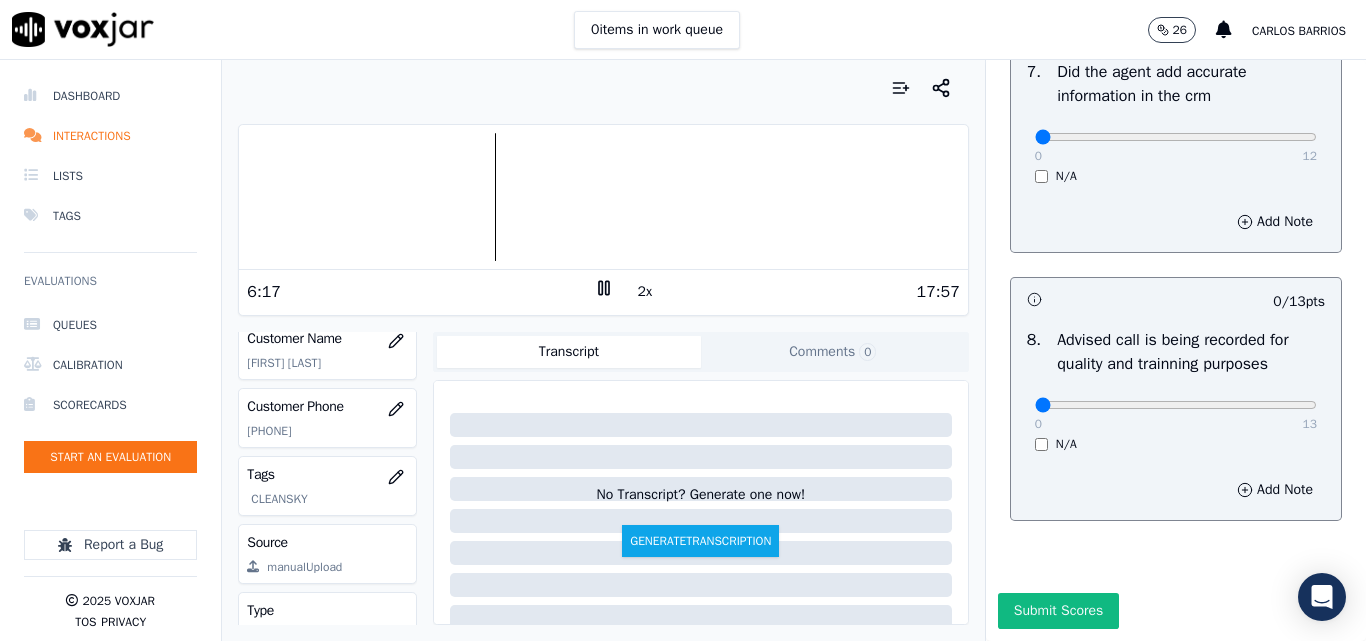 click at bounding box center (603, 197) 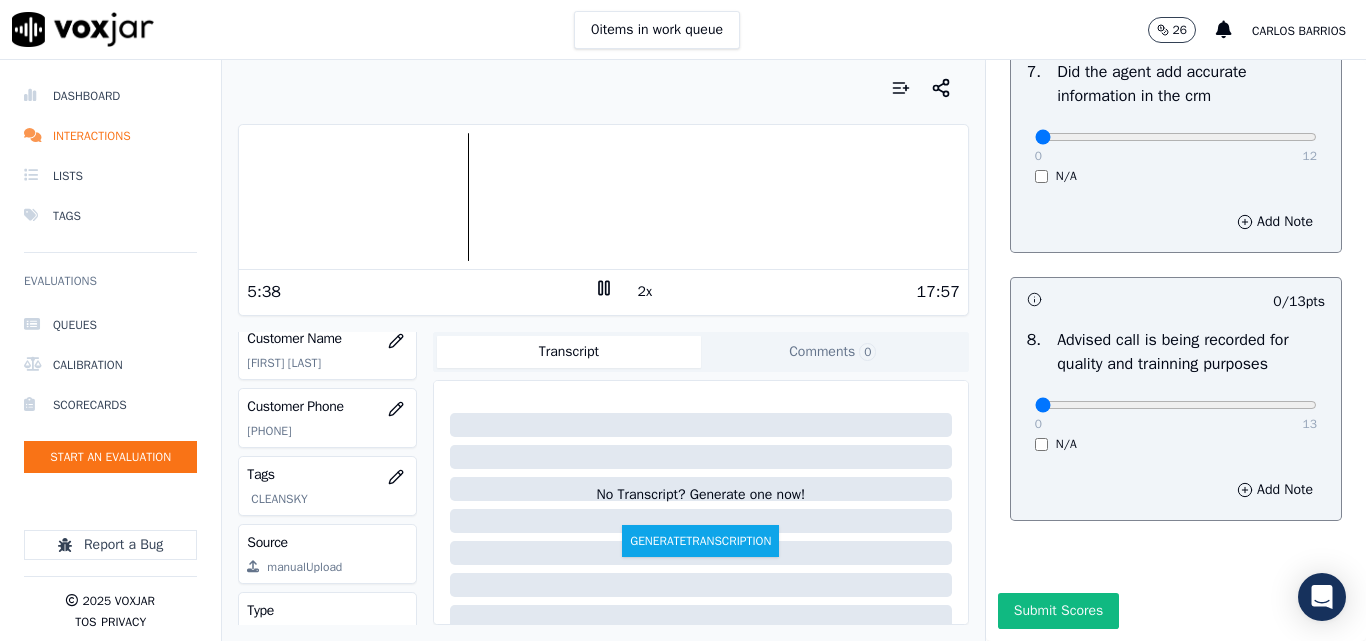 click at bounding box center [603, 197] 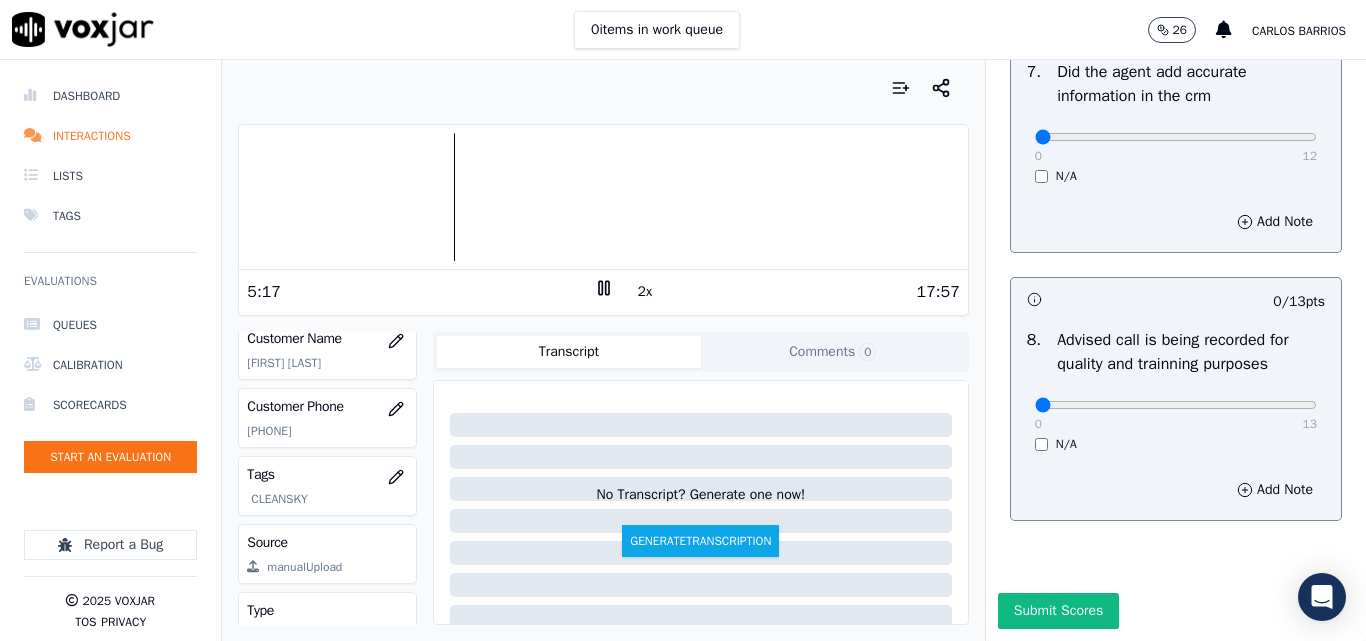 click at bounding box center (603, 197) 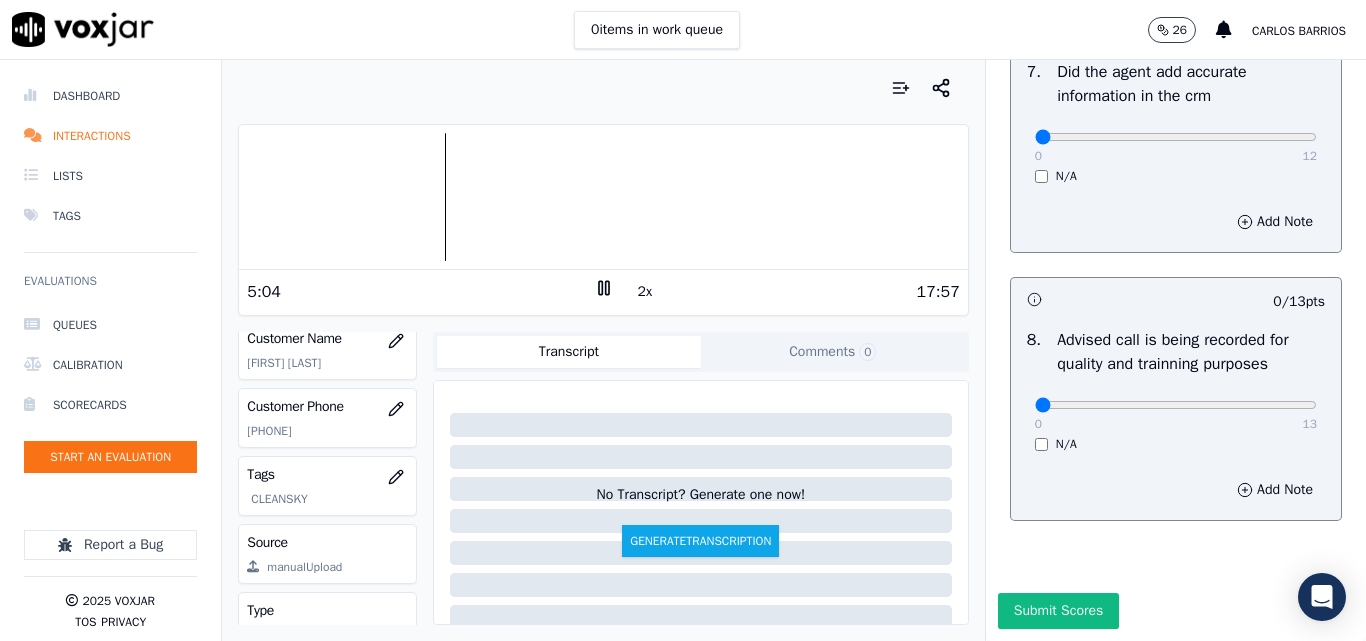 click at bounding box center (603, 197) 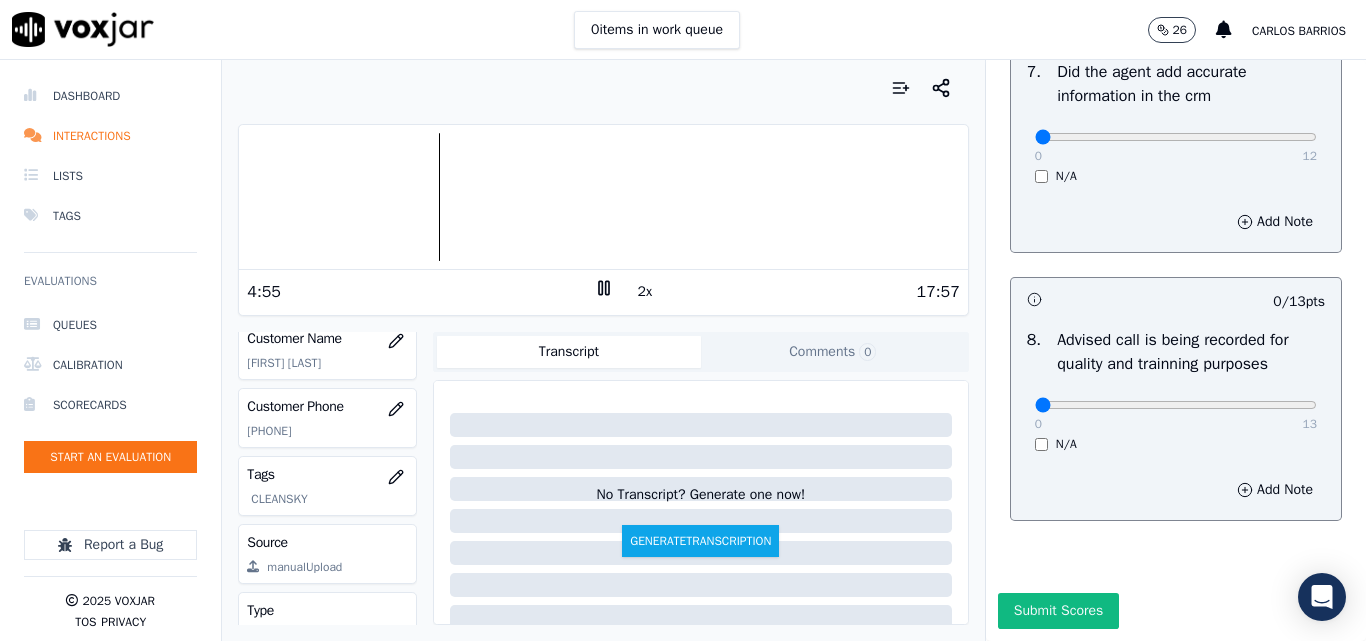 click at bounding box center (603, 197) 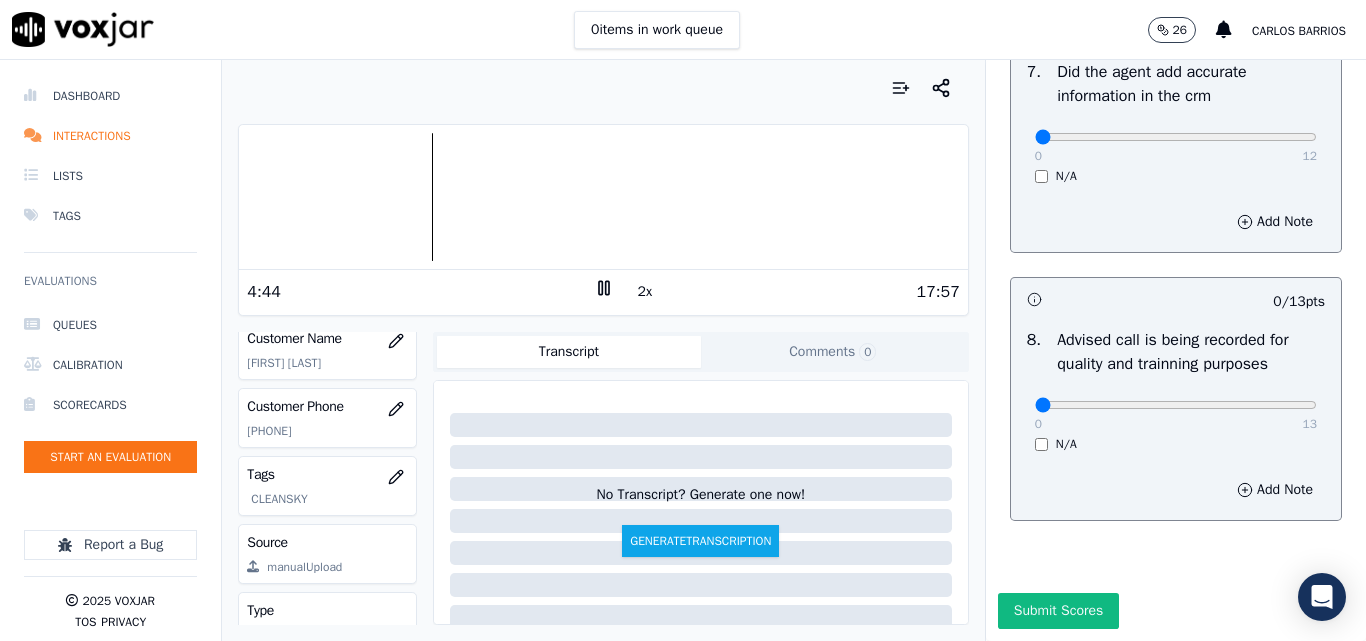click at bounding box center (603, 197) 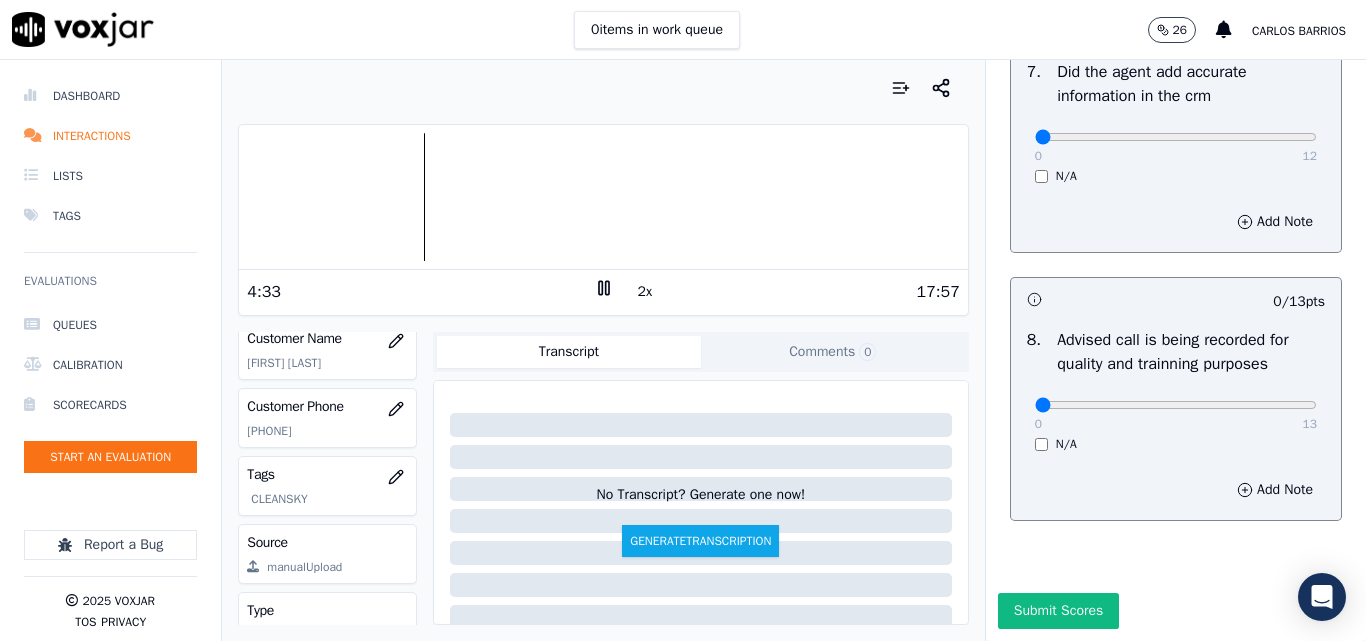 click at bounding box center [603, 197] 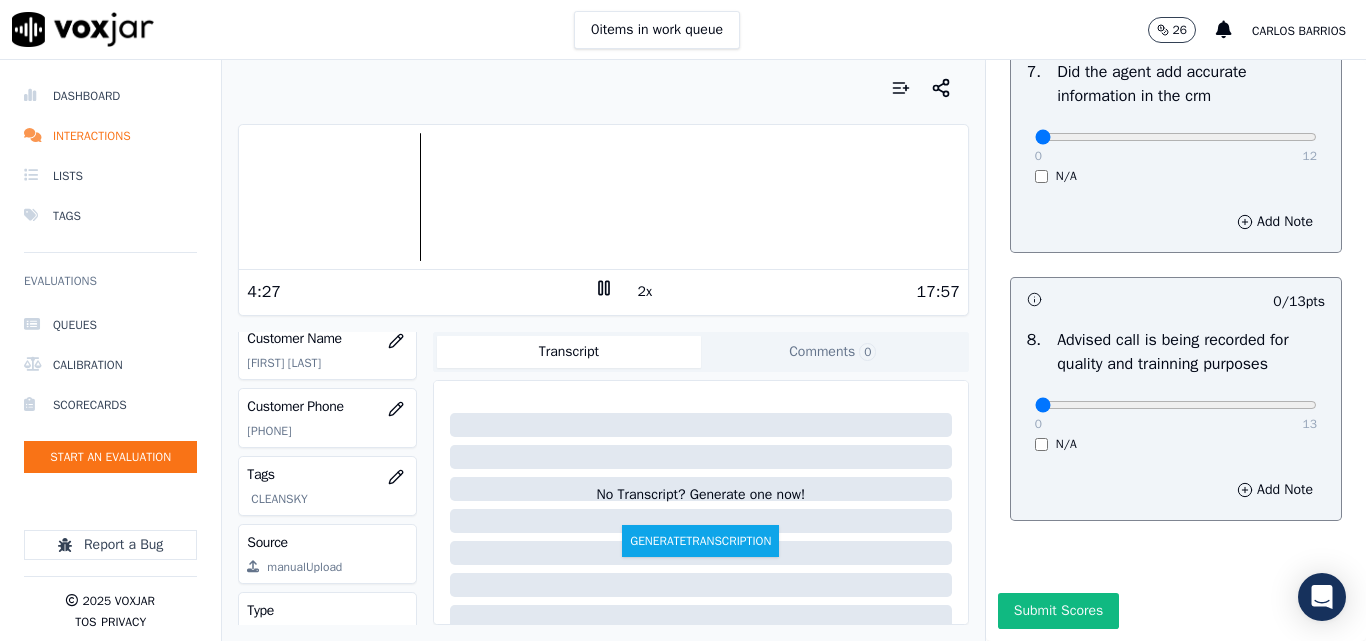 click at bounding box center [603, 197] 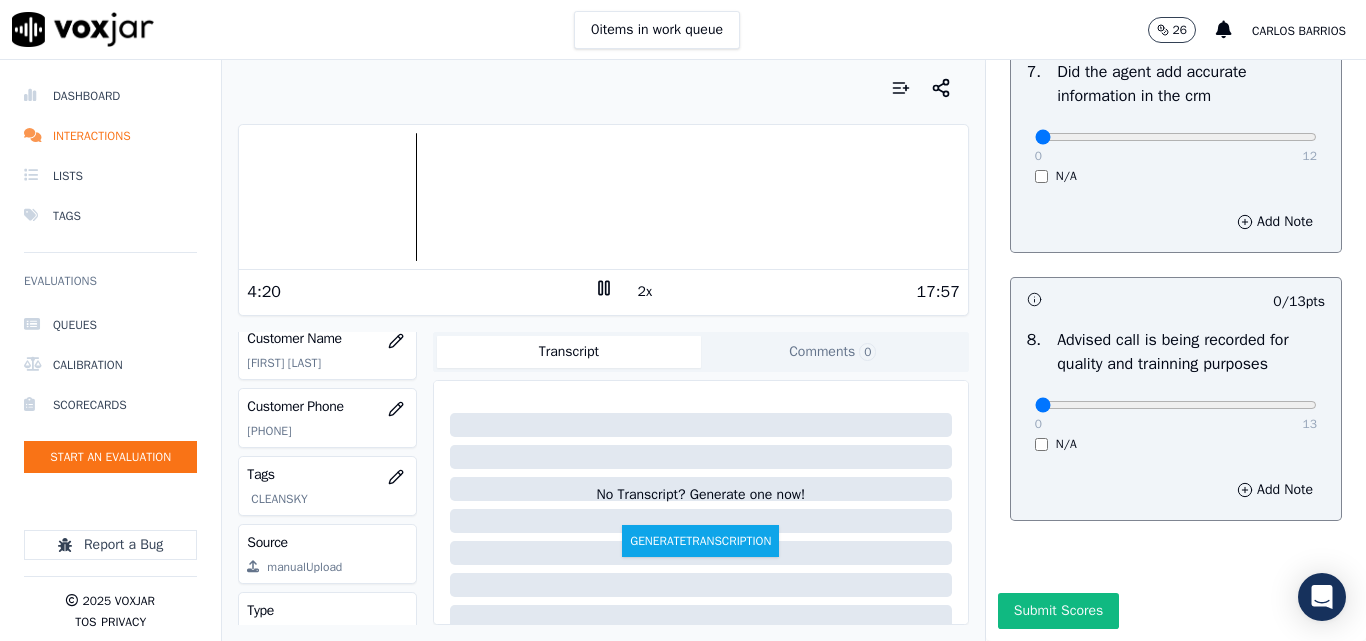 click at bounding box center (603, 197) 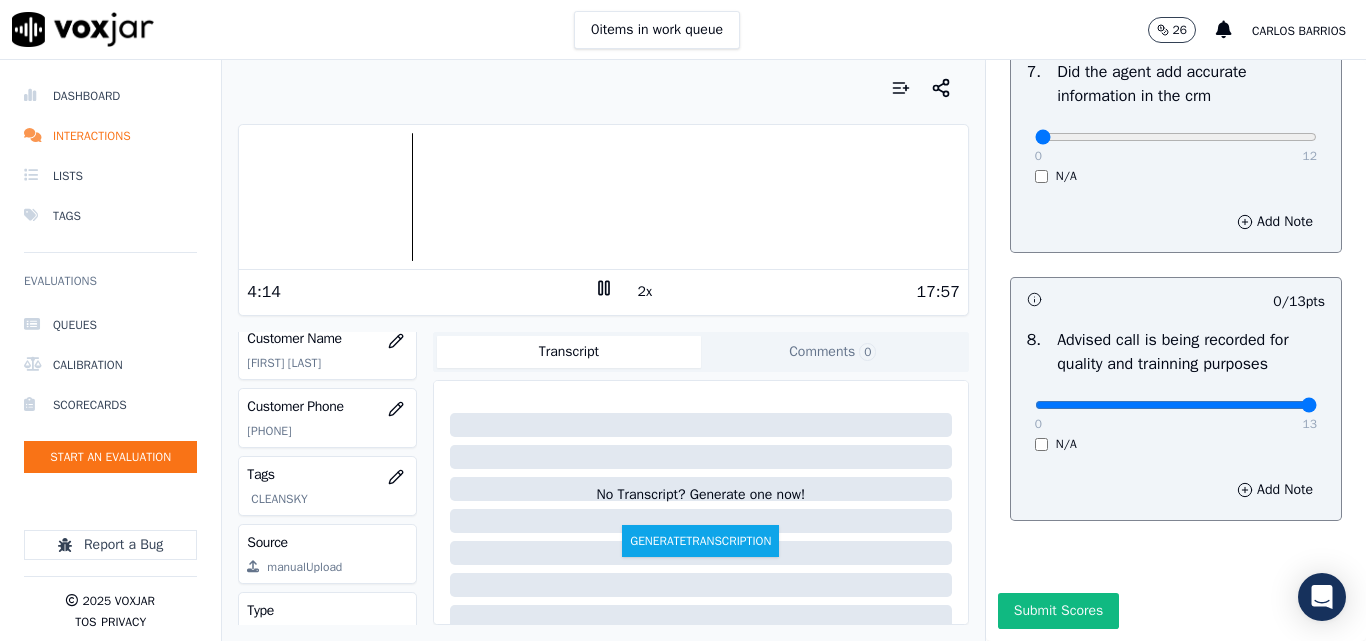 drag, startPoint x: 1250, startPoint y: 363, endPoint x: 1267, endPoint y: 363, distance: 17 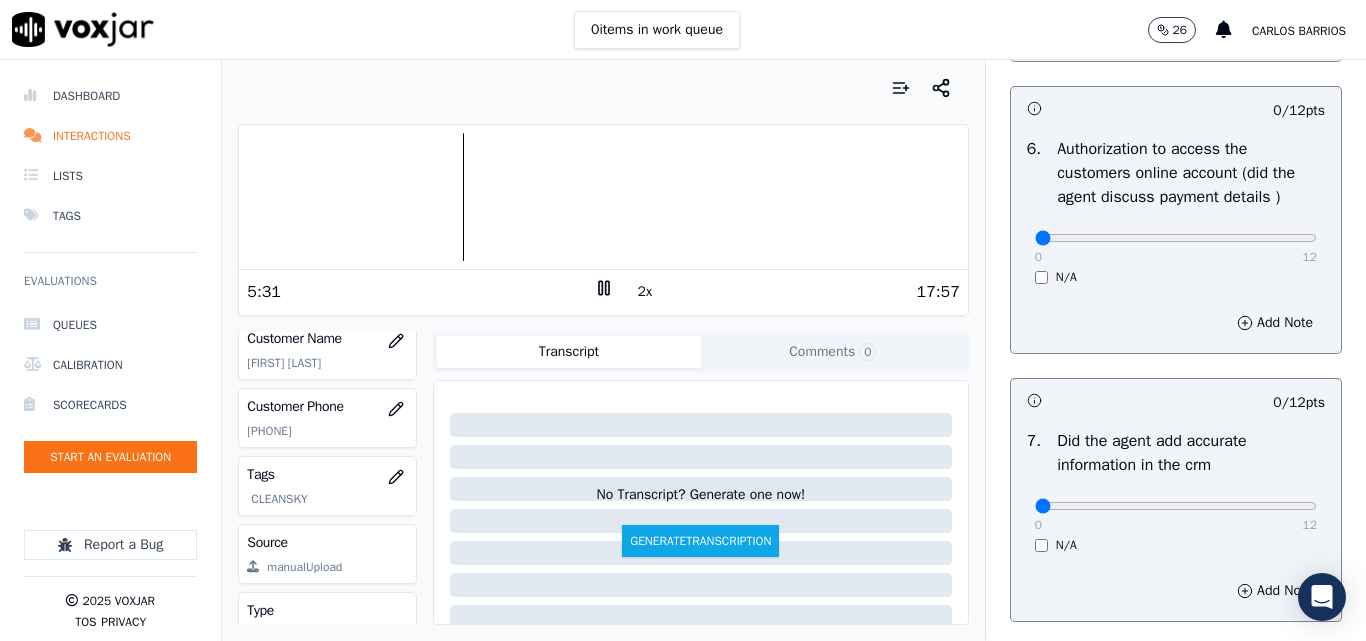 scroll, scrollTop: 1428, scrollLeft: 0, axis: vertical 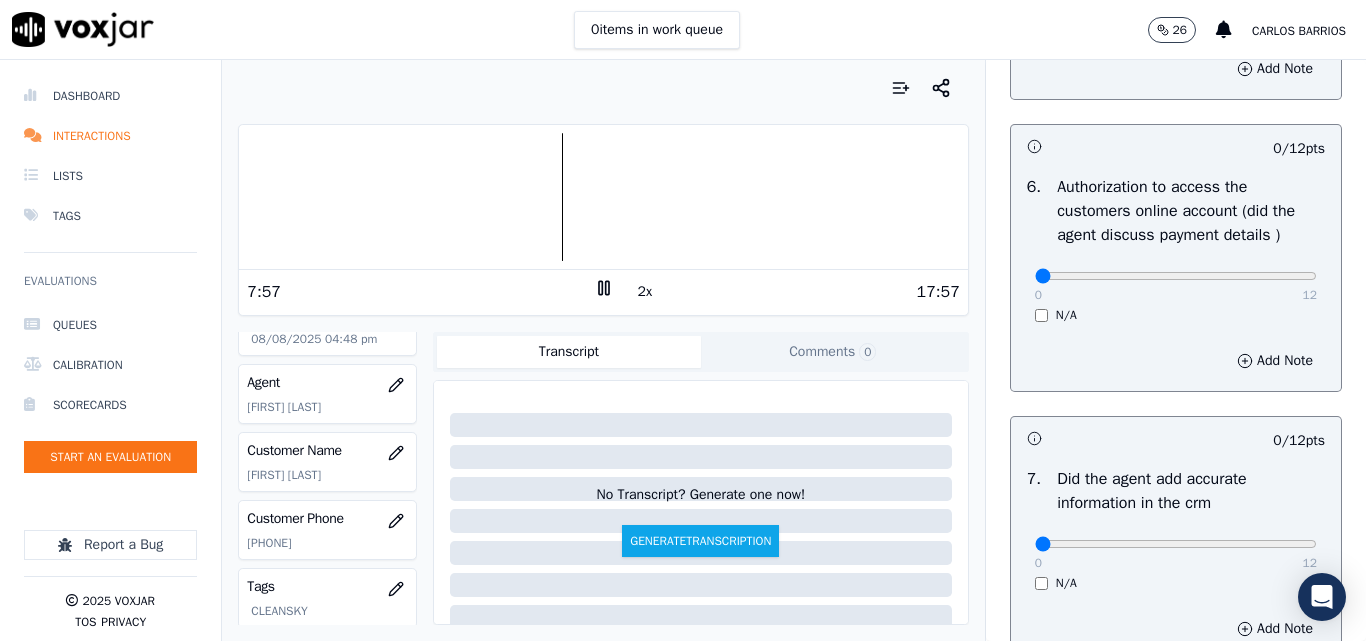 click on "Customer Phone     4192835810" at bounding box center [327, 530] 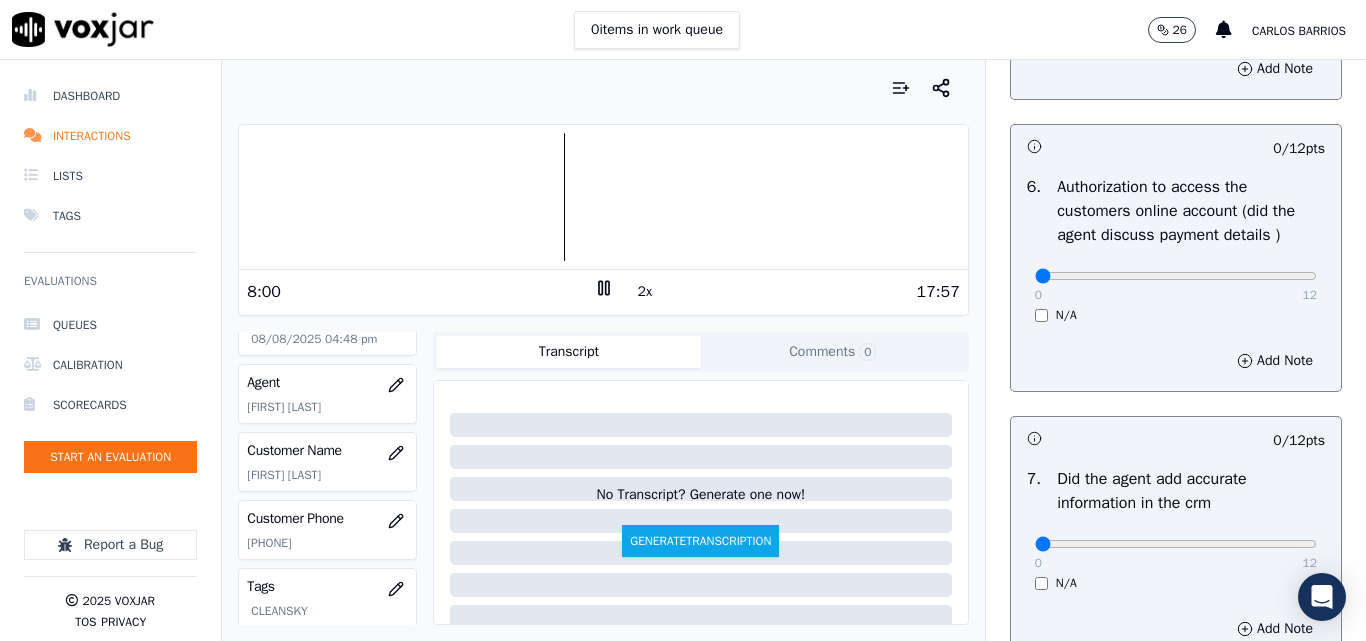 scroll, scrollTop: 0, scrollLeft: 0, axis: both 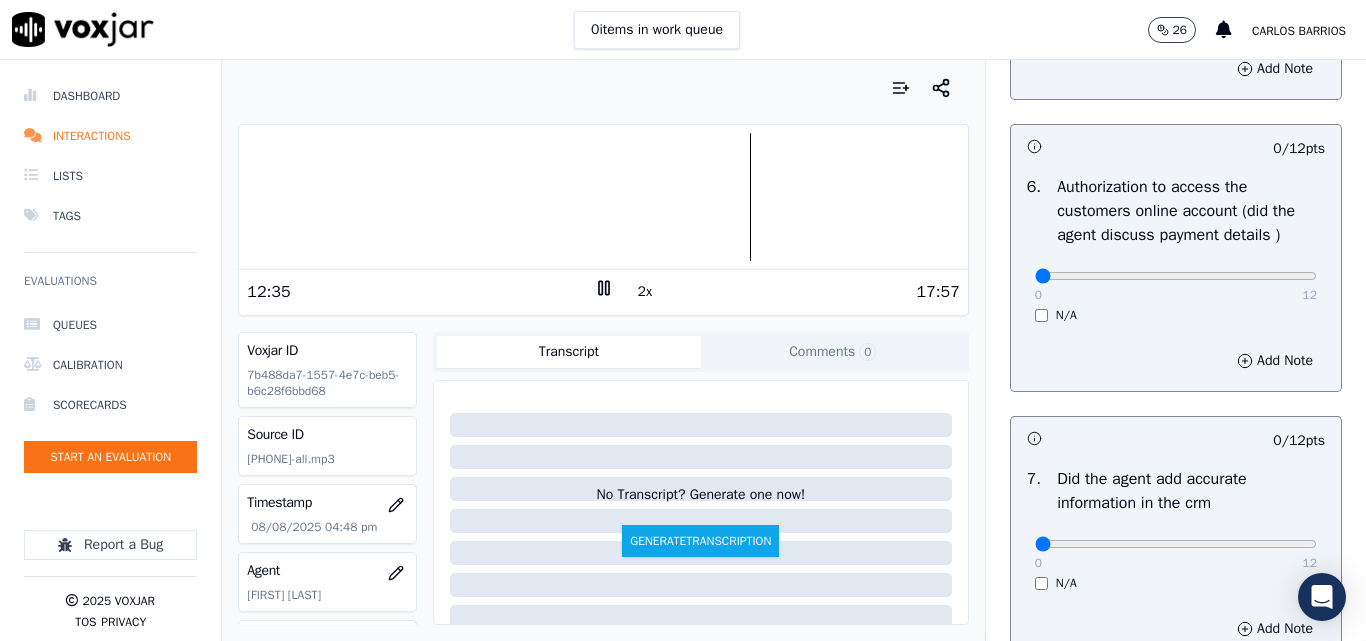 drag, startPoint x: 1234, startPoint y: 313, endPoint x: 1276, endPoint y: 332, distance: 46.09772 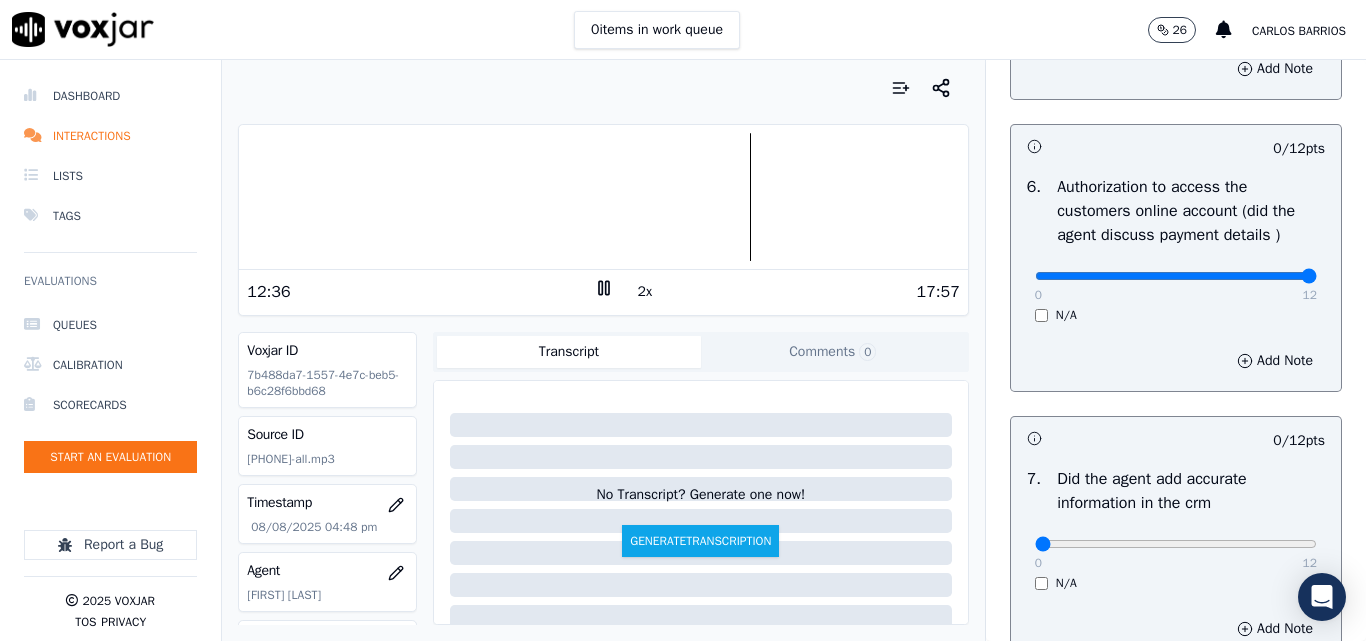 type on "12" 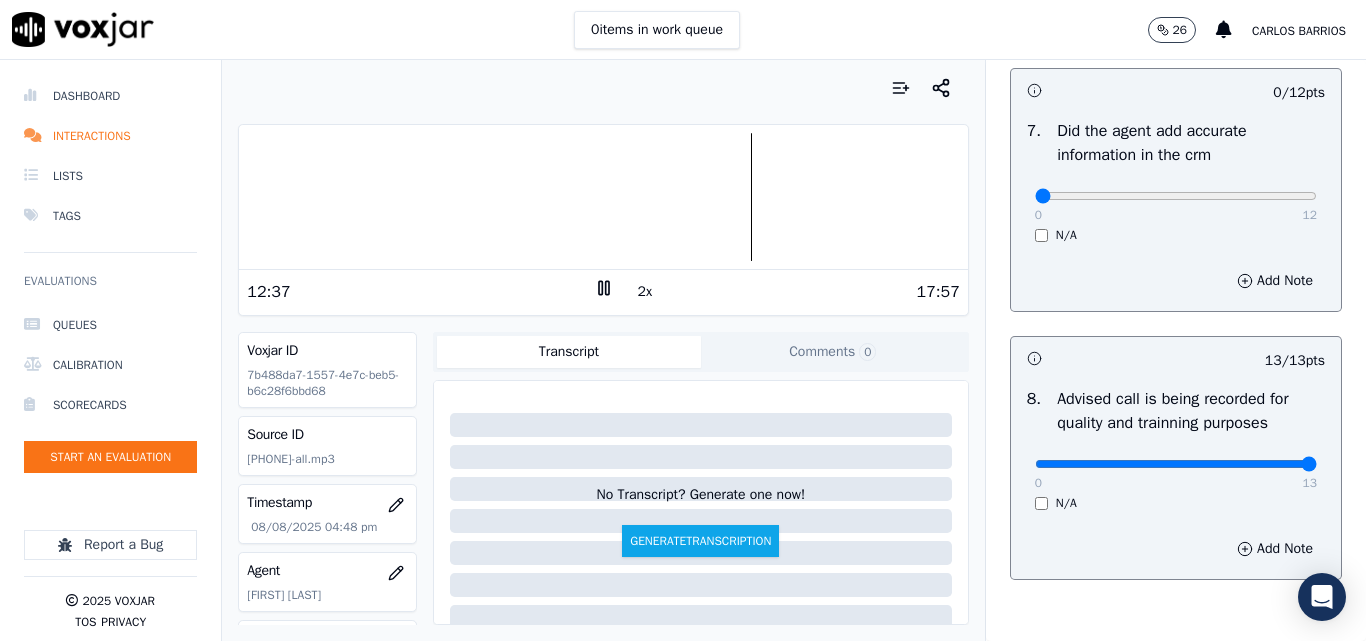 scroll, scrollTop: 1828, scrollLeft: 0, axis: vertical 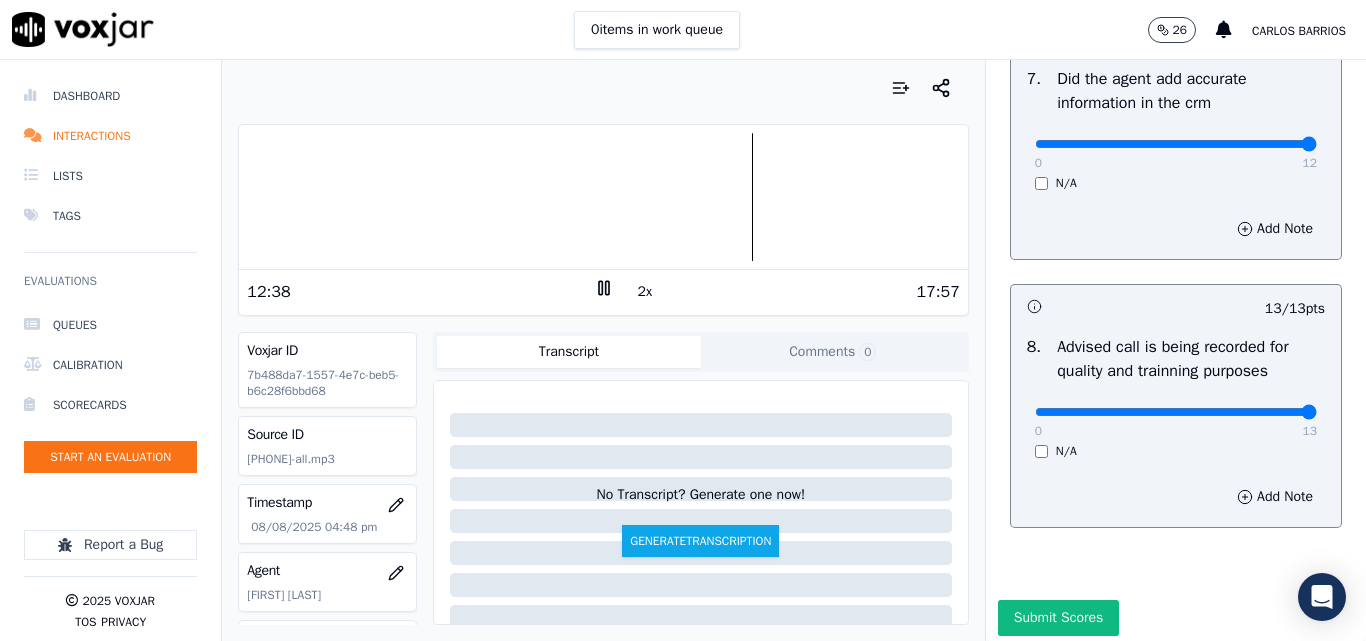 drag, startPoint x: 1254, startPoint y: 194, endPoint x: 1269, endPoint y: 199, distance: 15.811388 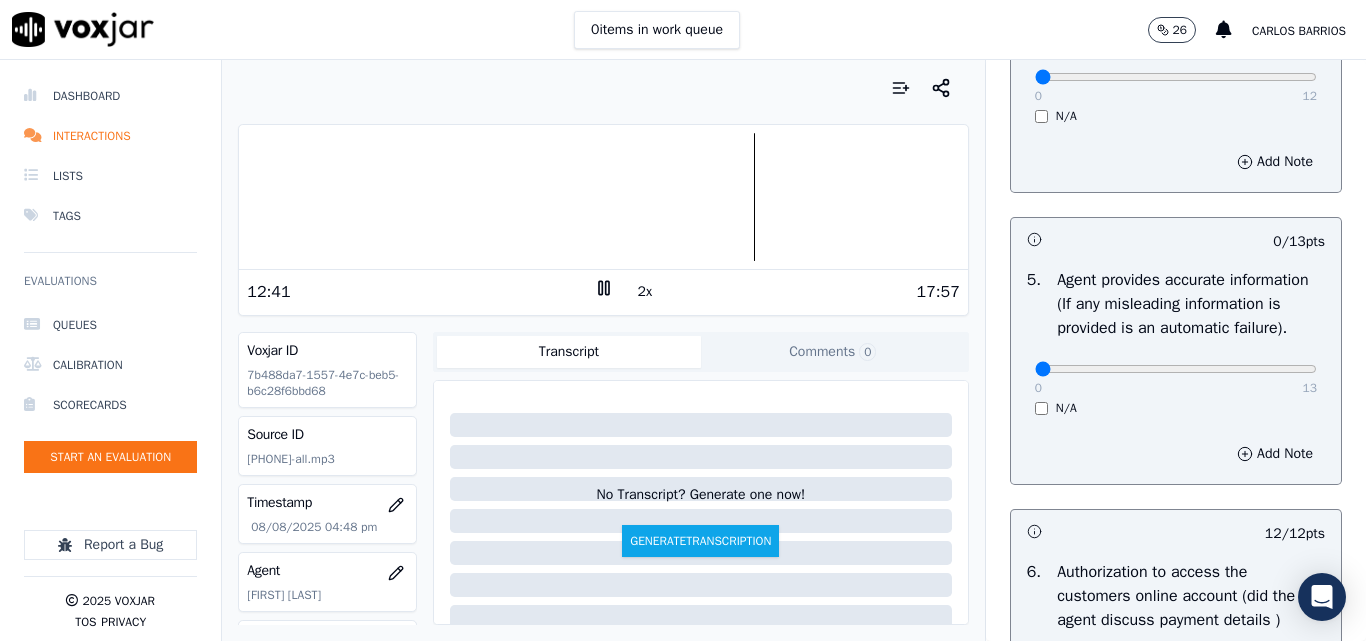 scroll, scrollTop: 1028, scrollLeft: 0, axis: vertical 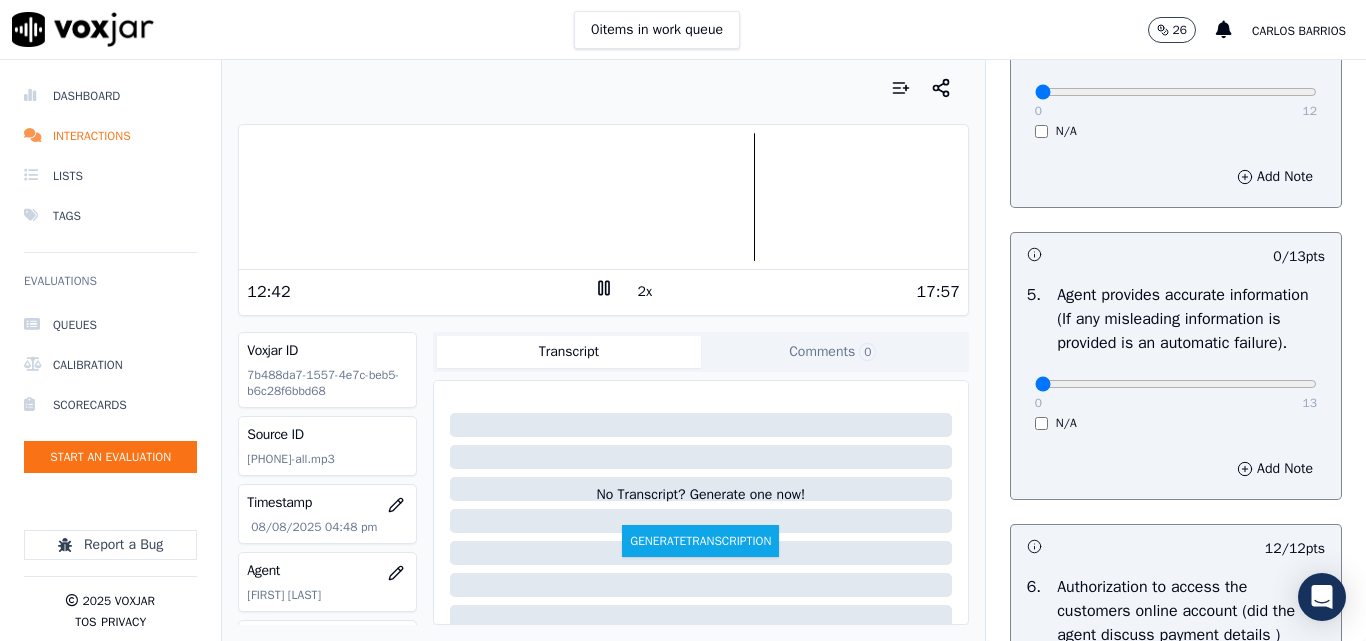 click at bounding box center (603, 197) 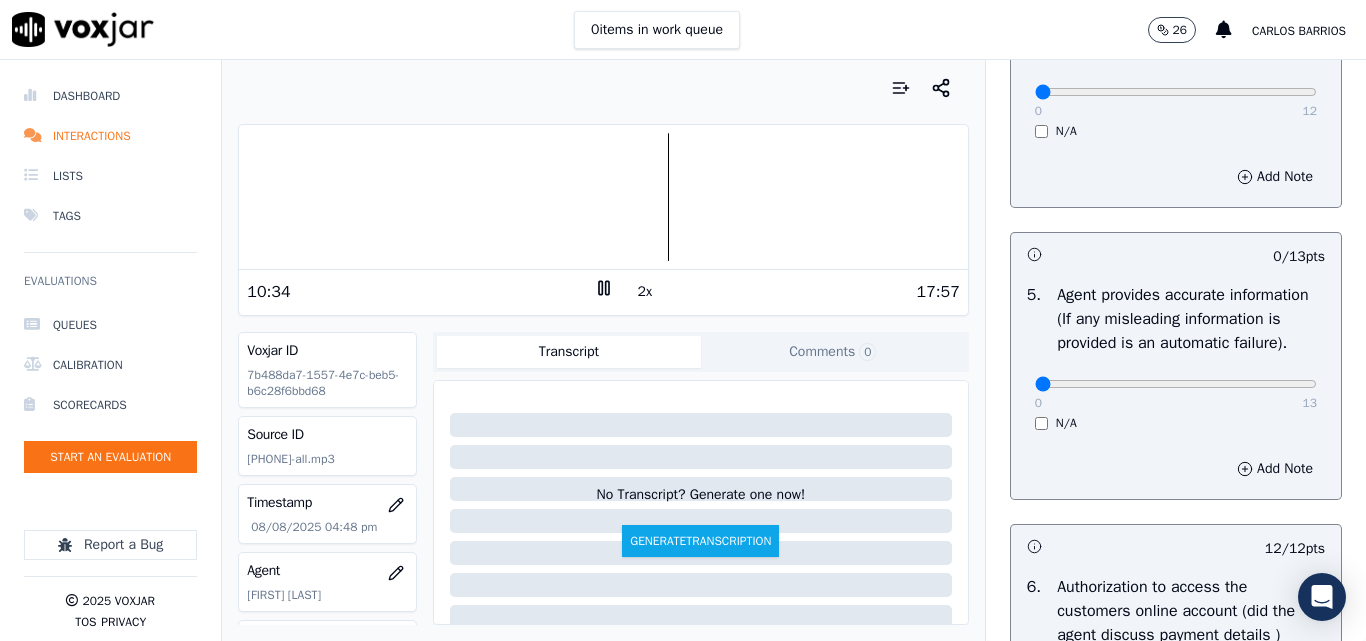 click at bounding box center (603, 197) 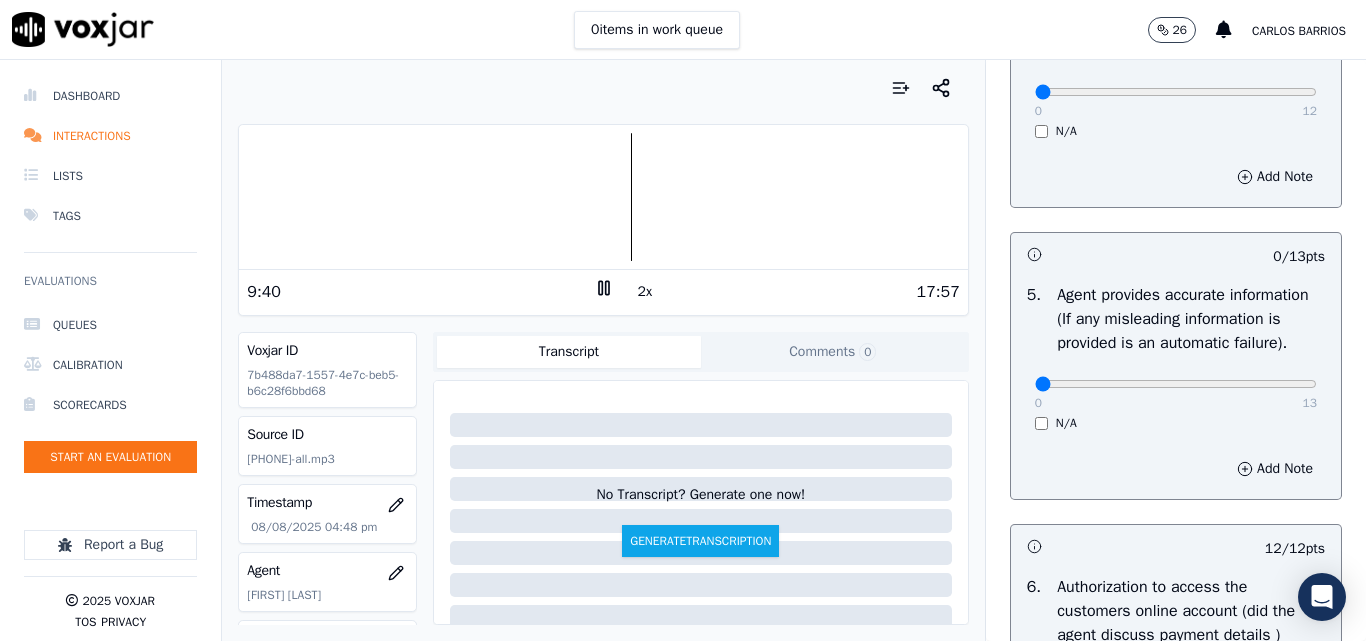 click at bounding box center (603, 197) 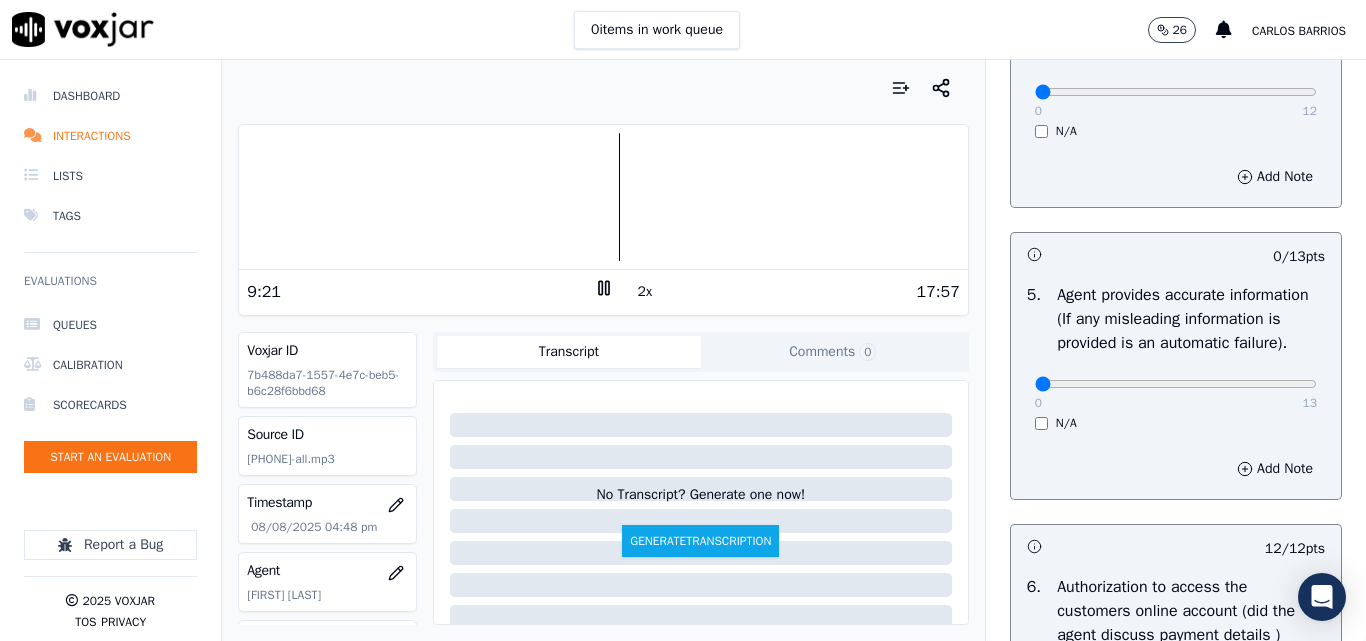 click at bounding box center [603, 197] 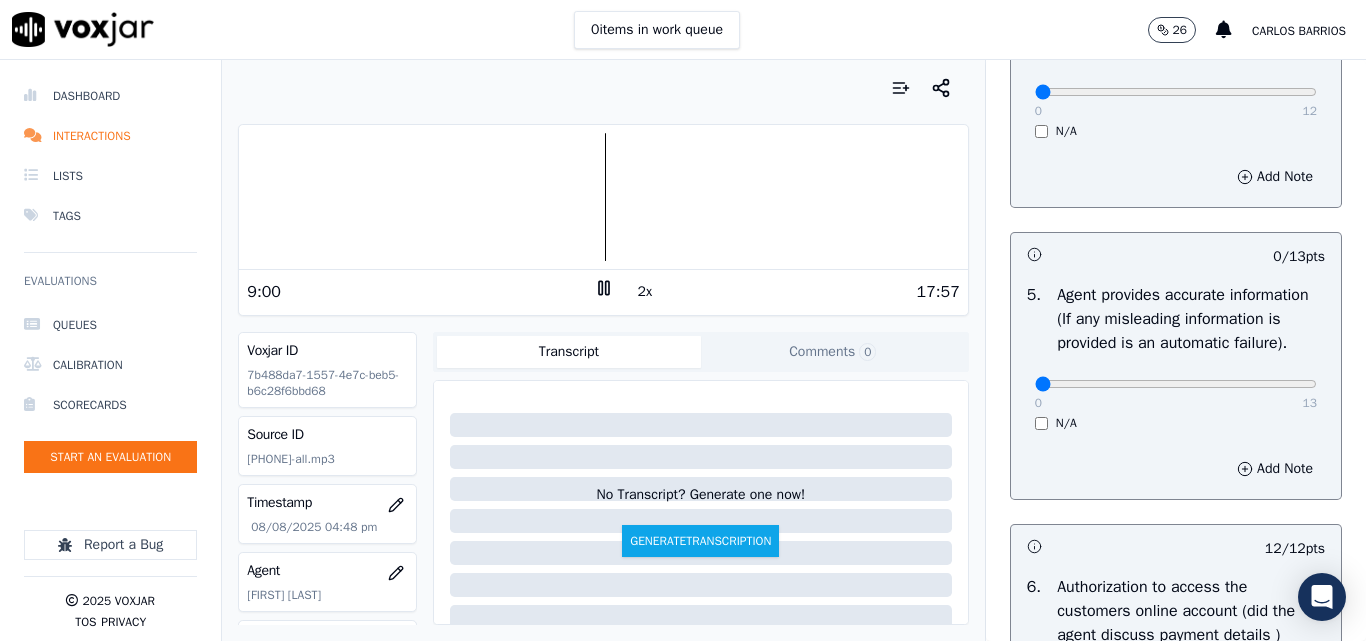 click at bounding box center (603, 197) 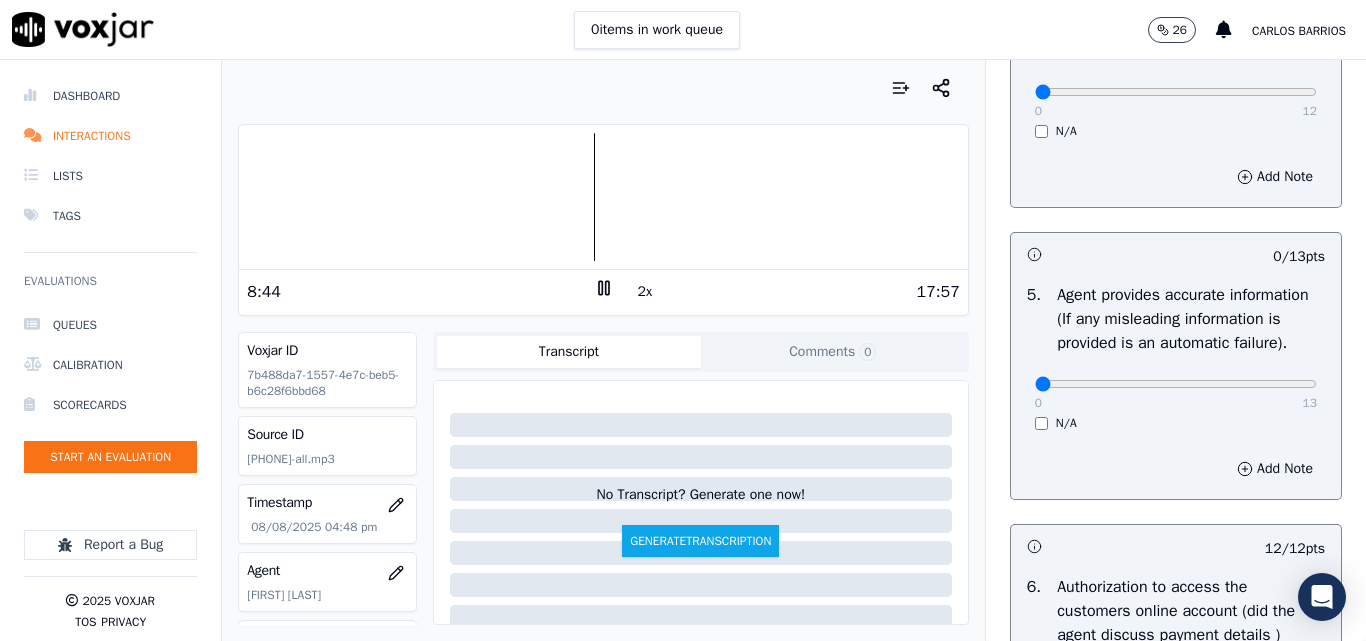 click at bounding box center (603, 197) 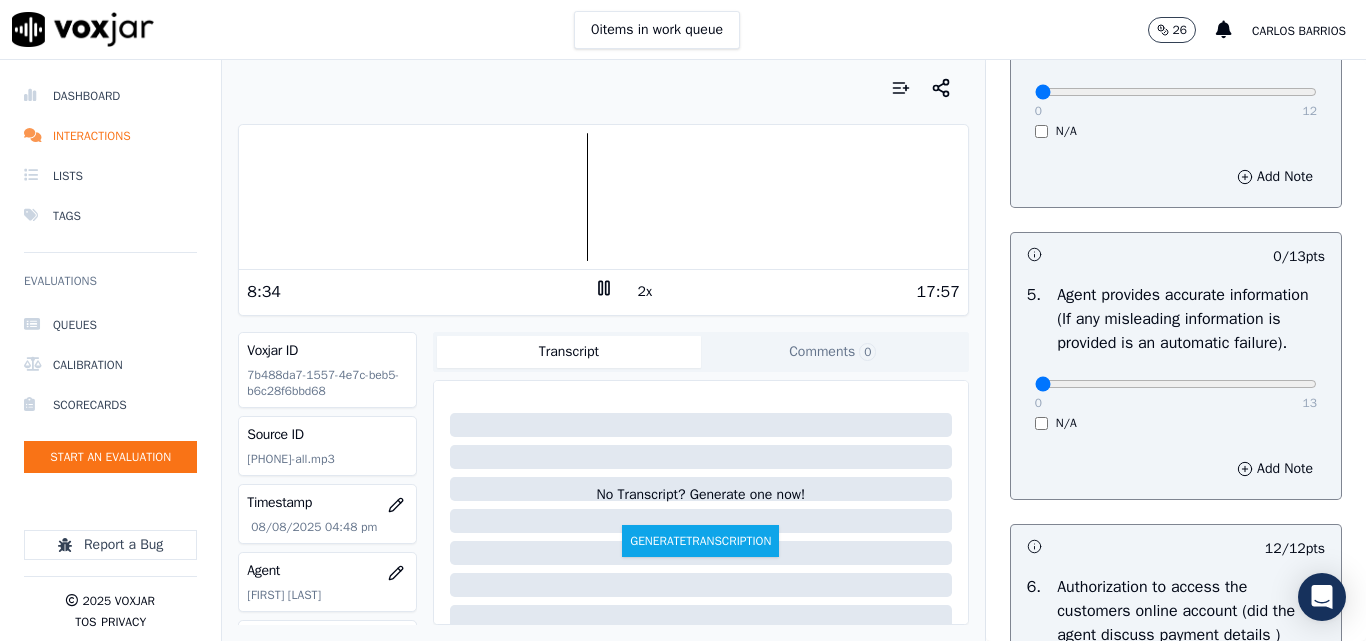 click at bounding box center (603, 197) 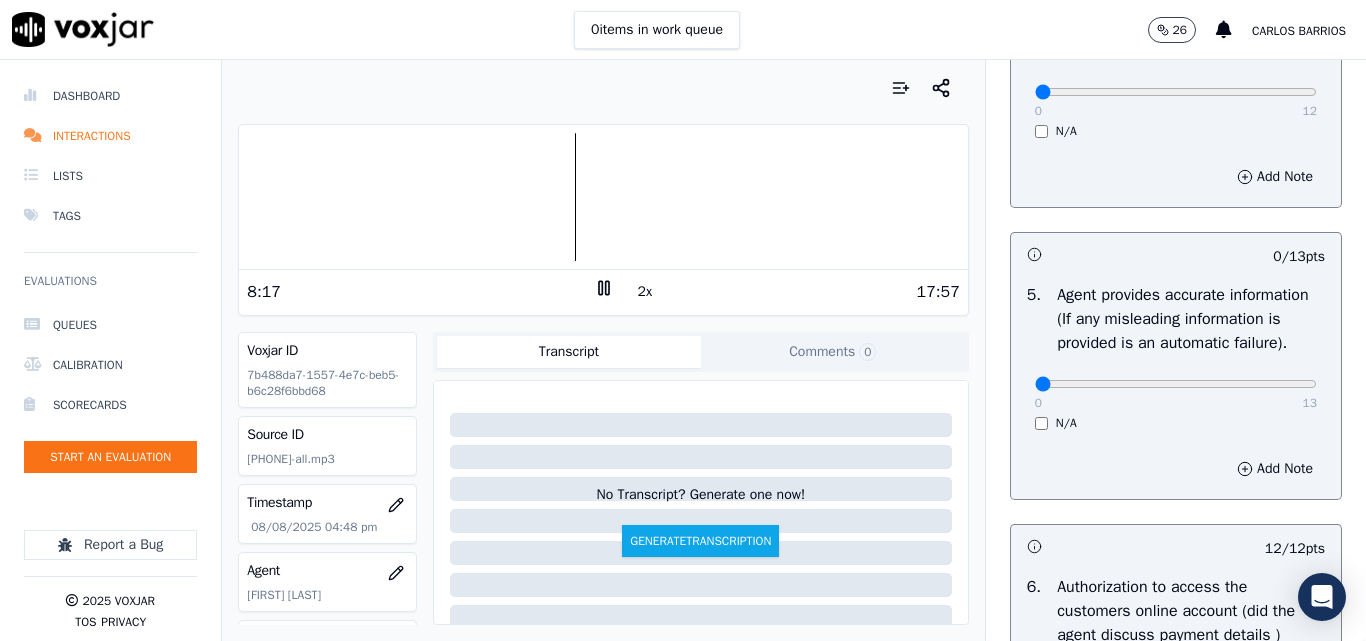 click at bounding box center [603, 197] 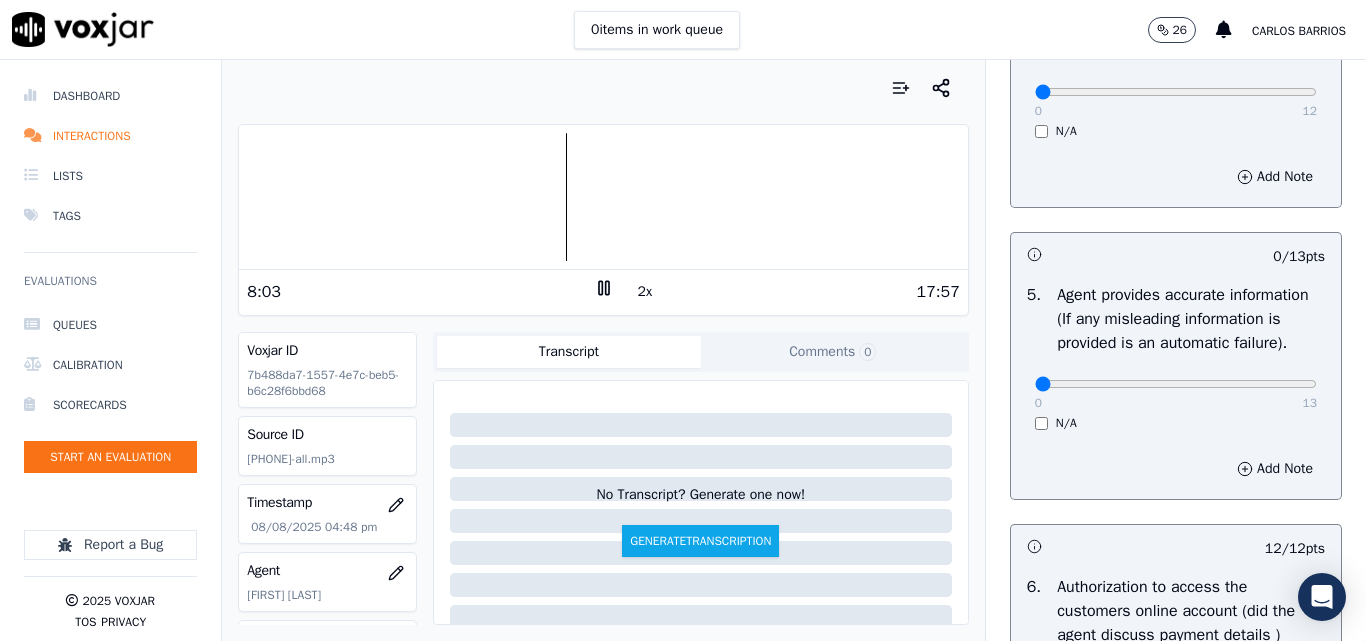 click at bounding box center (603, 197) 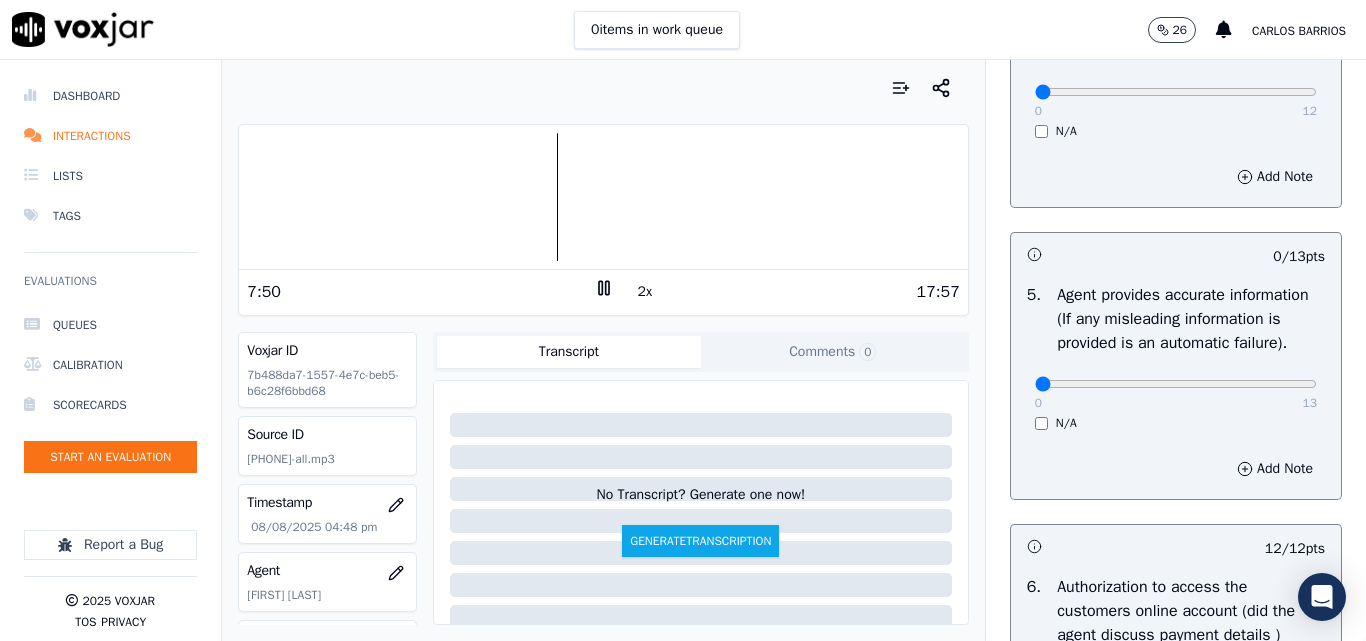 click at bounding box center (603, 197) 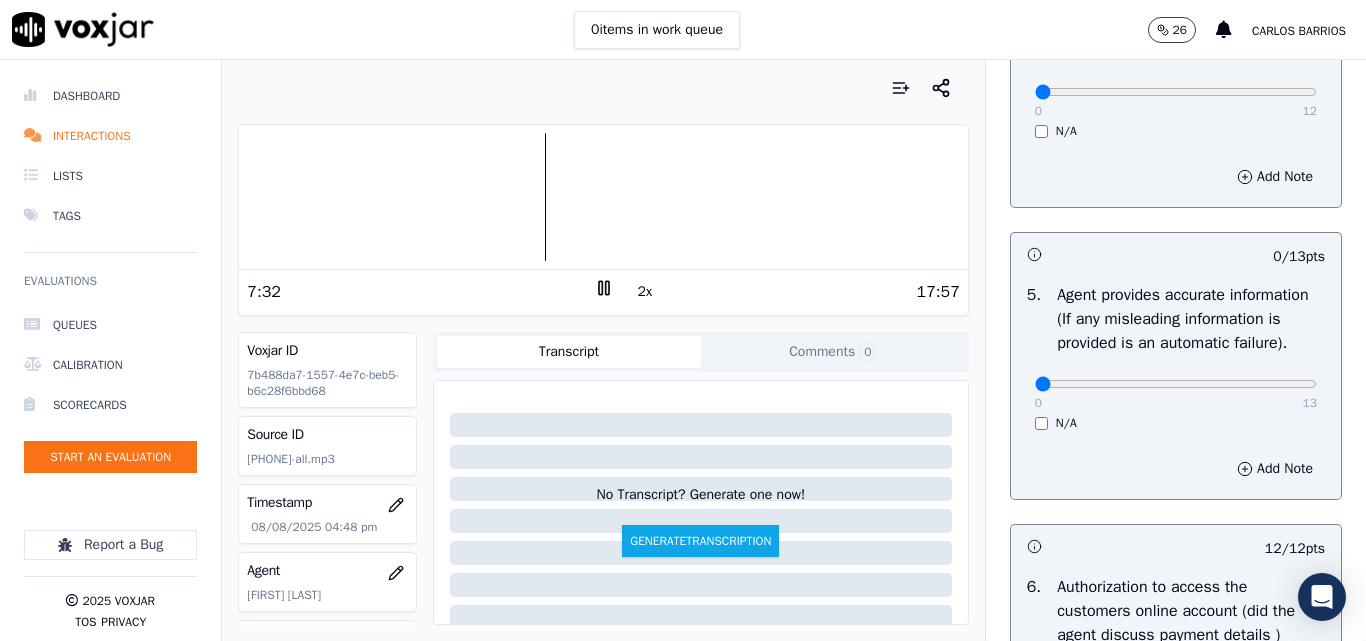 click at bounding box center [603, 197] 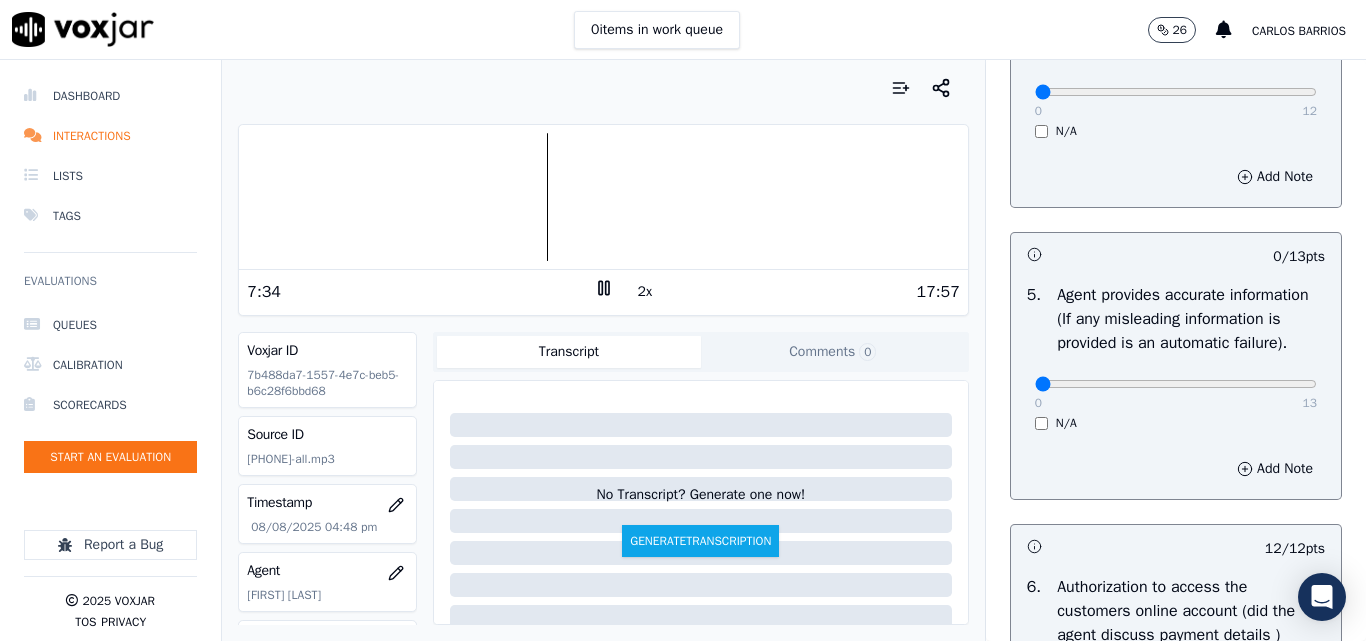 click on "17:57" at bounding box center [787, 292] 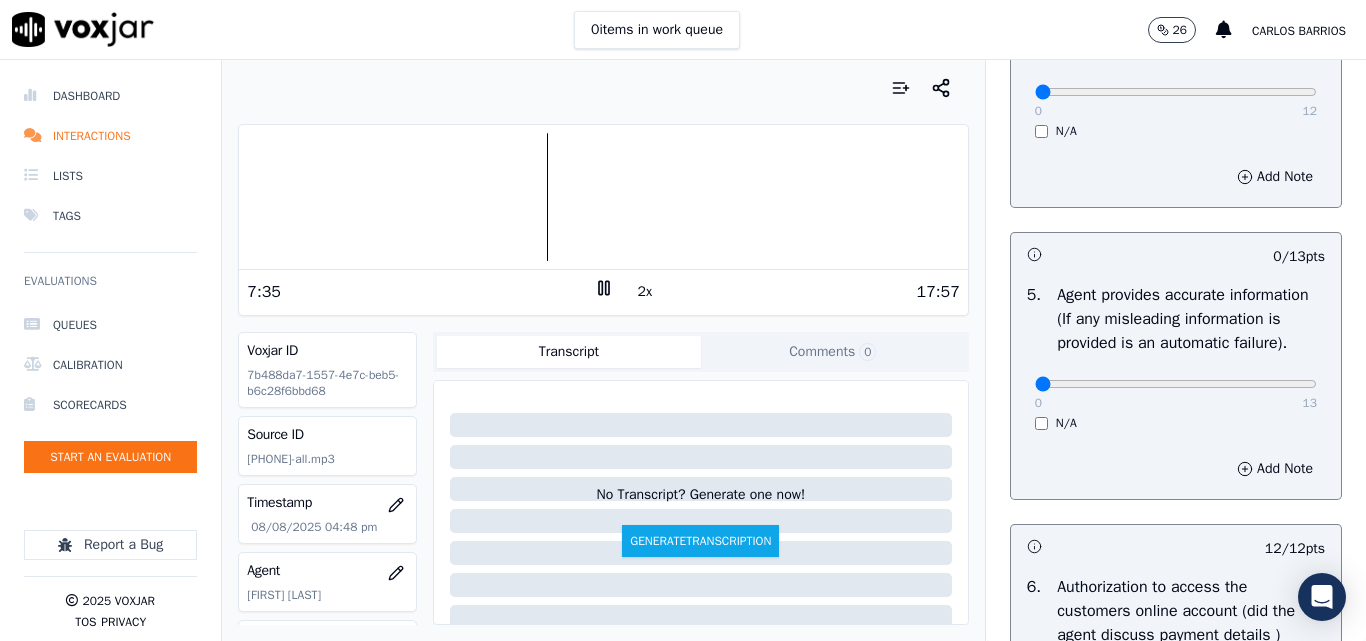 click on "2x" at bounding box center (645, 292) 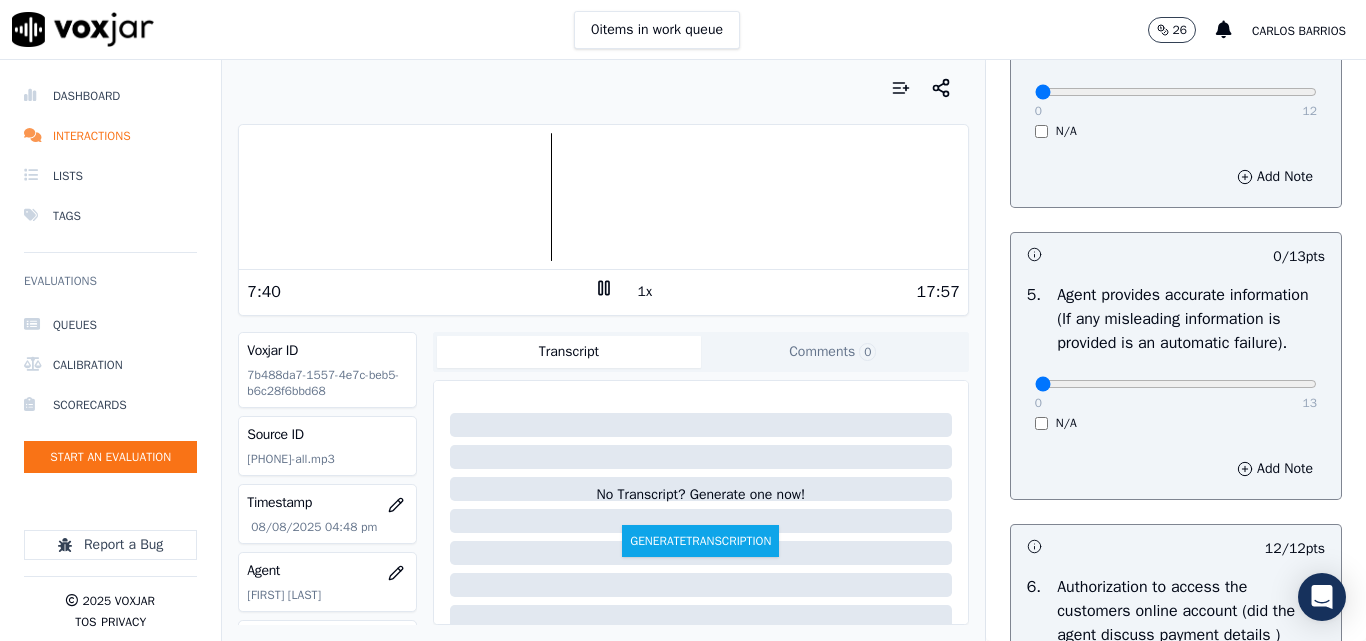 click on "1x" at bounding box center [645, 292] 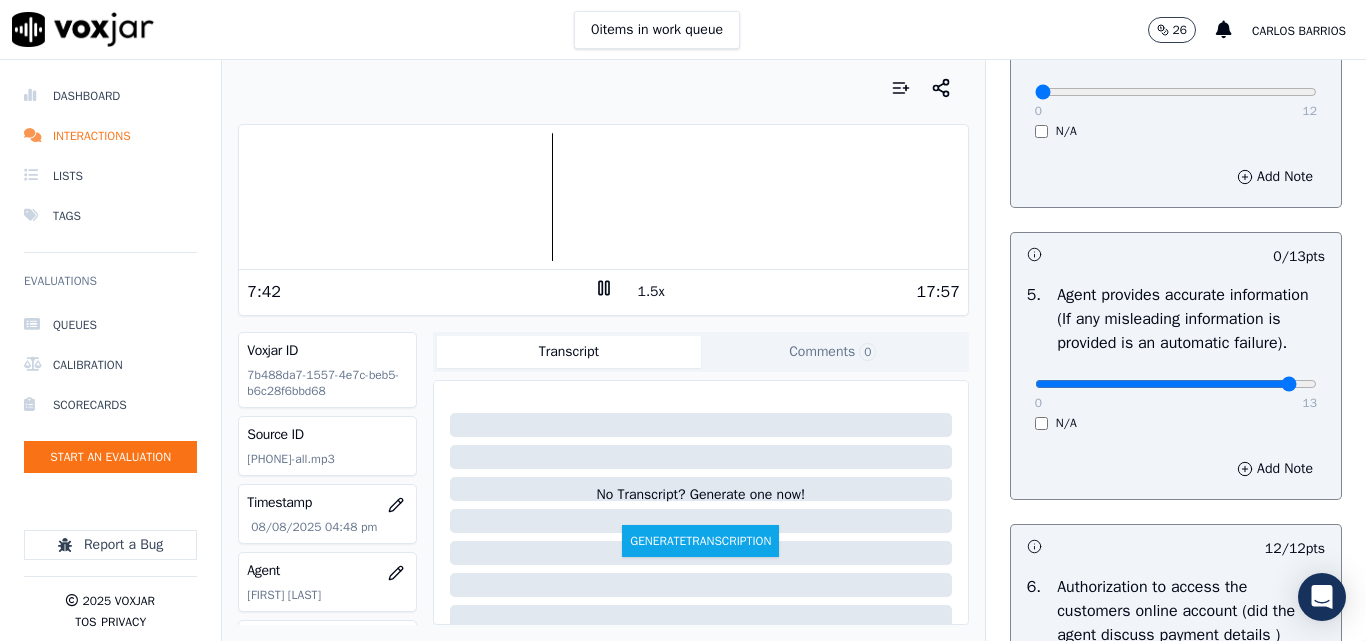 type on "12" 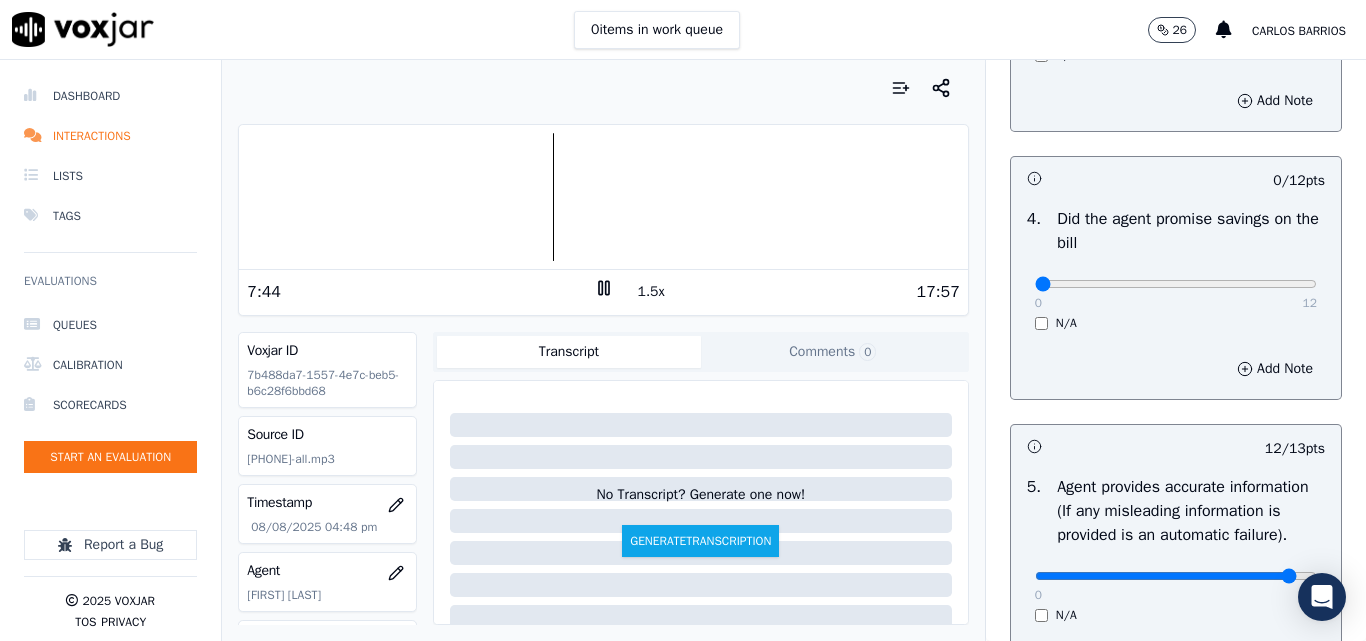 scroll, scrollTop: 828, scrollLeft: 0, axis: vertical 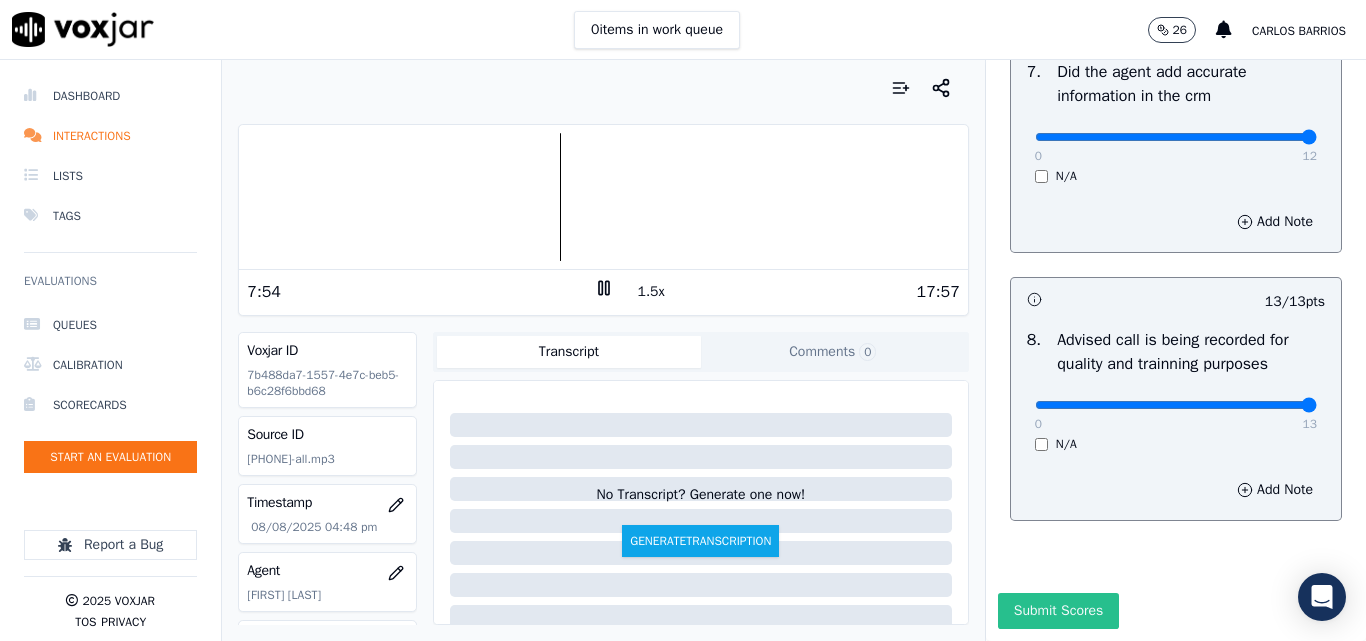 click on "Submit Scores" at bounding box center [1058, 611] 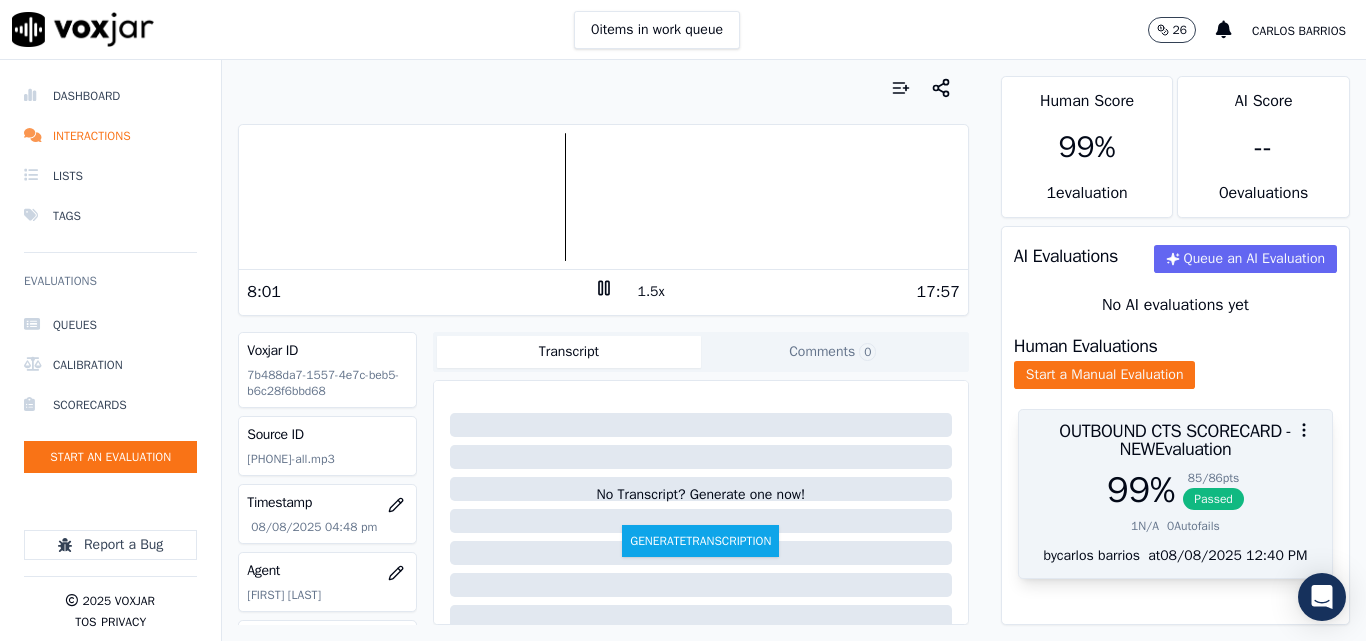 click on "85 / 86  pts" at bounding box center (1213, 478) 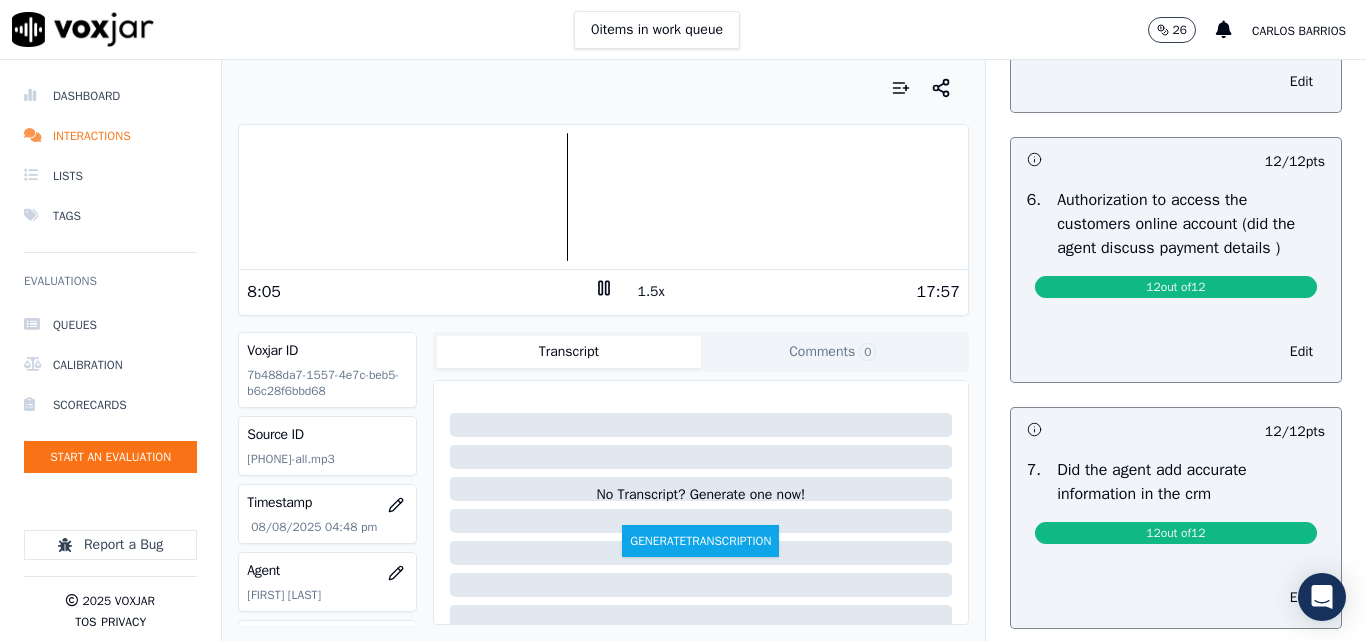 scroll, scrollTop: 1304, scrollLeft: 0, axis: vertical 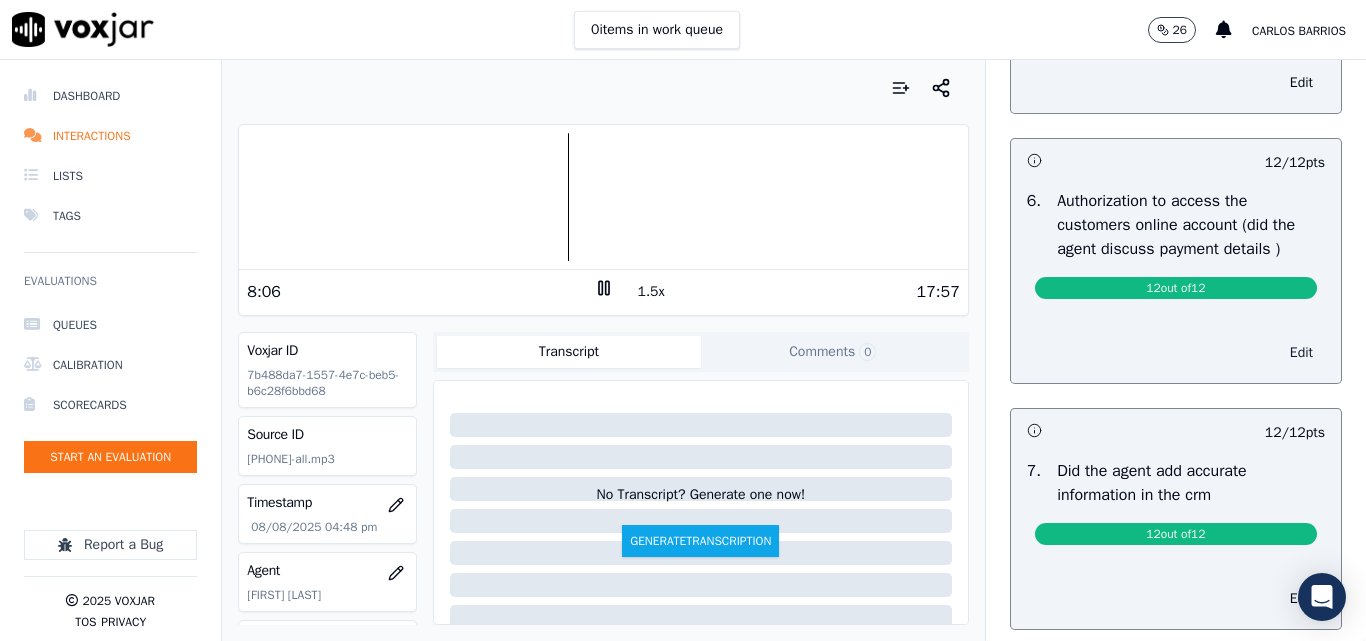 click on "Edit" at bounding box center (1301, 353) 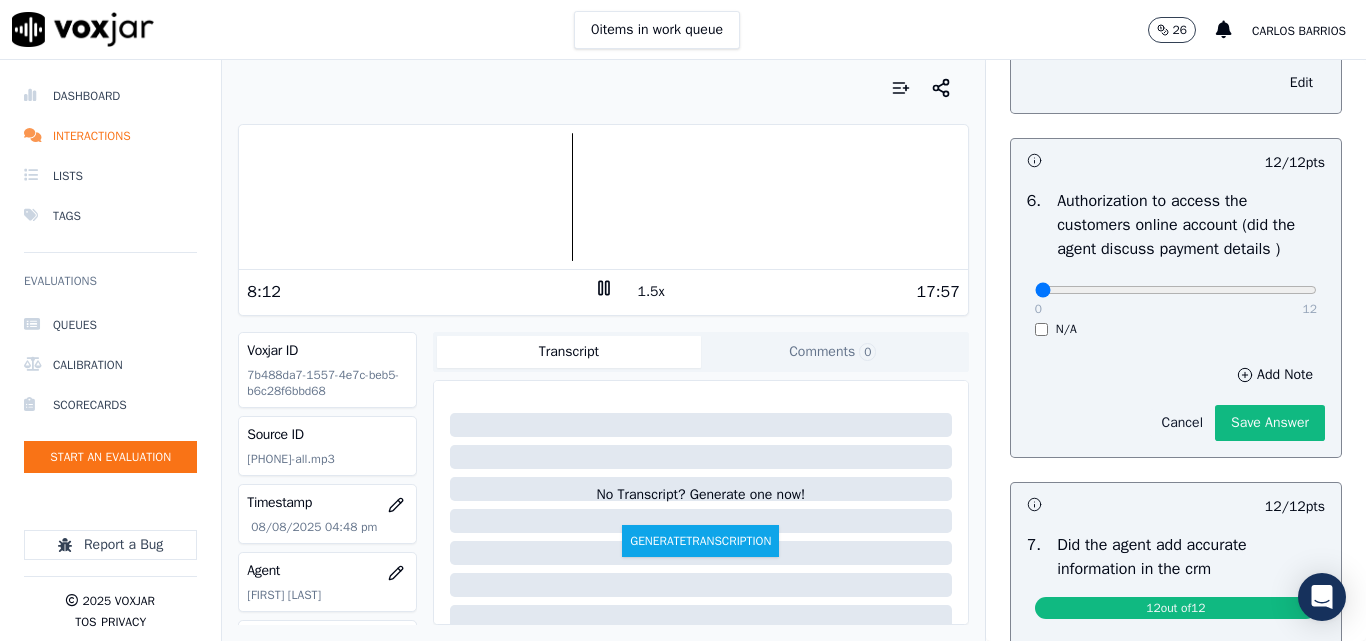 click on "Cancel" at bounding box center [1182, 423] 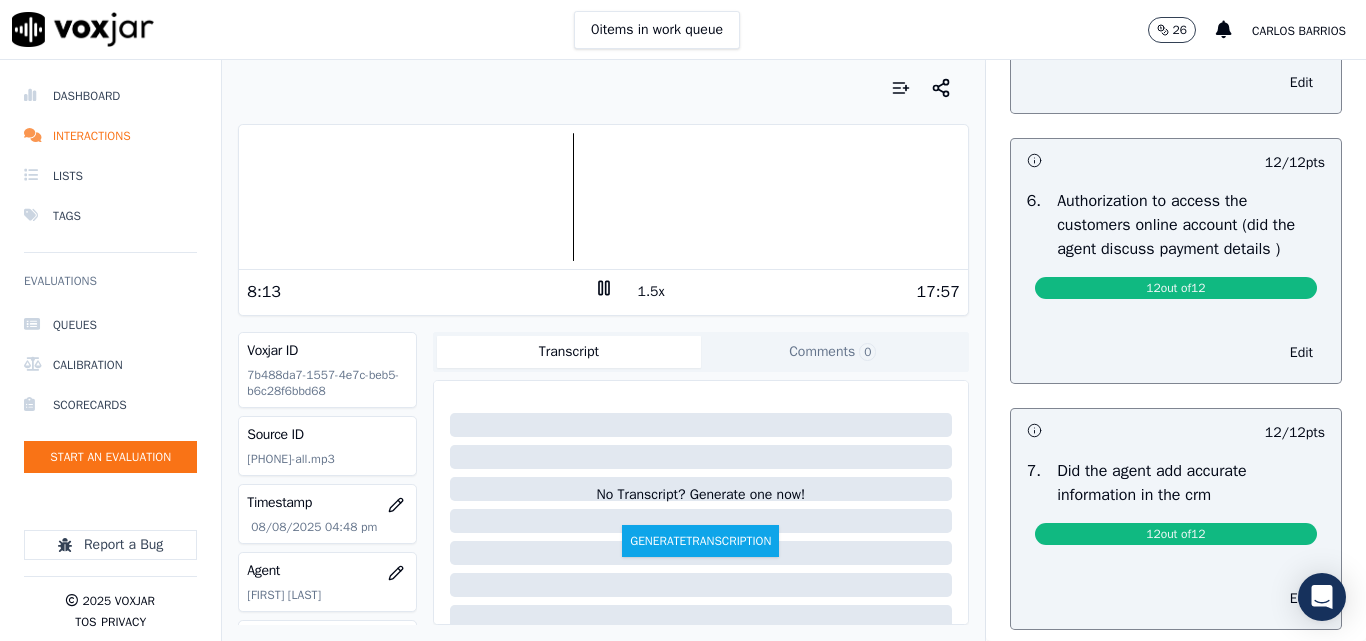 scroll, scrollTop: 1604, scrollLeft: 0, axis: vertical 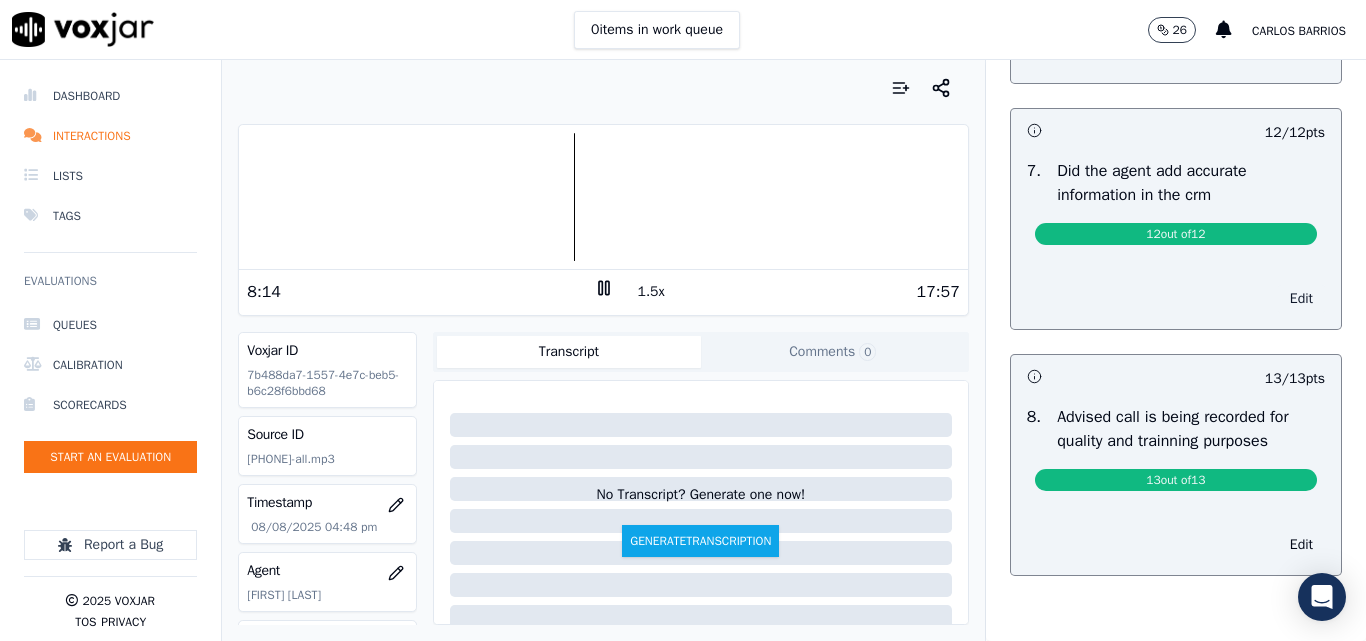 click on "Edit" at bounding box center (1301, 299) 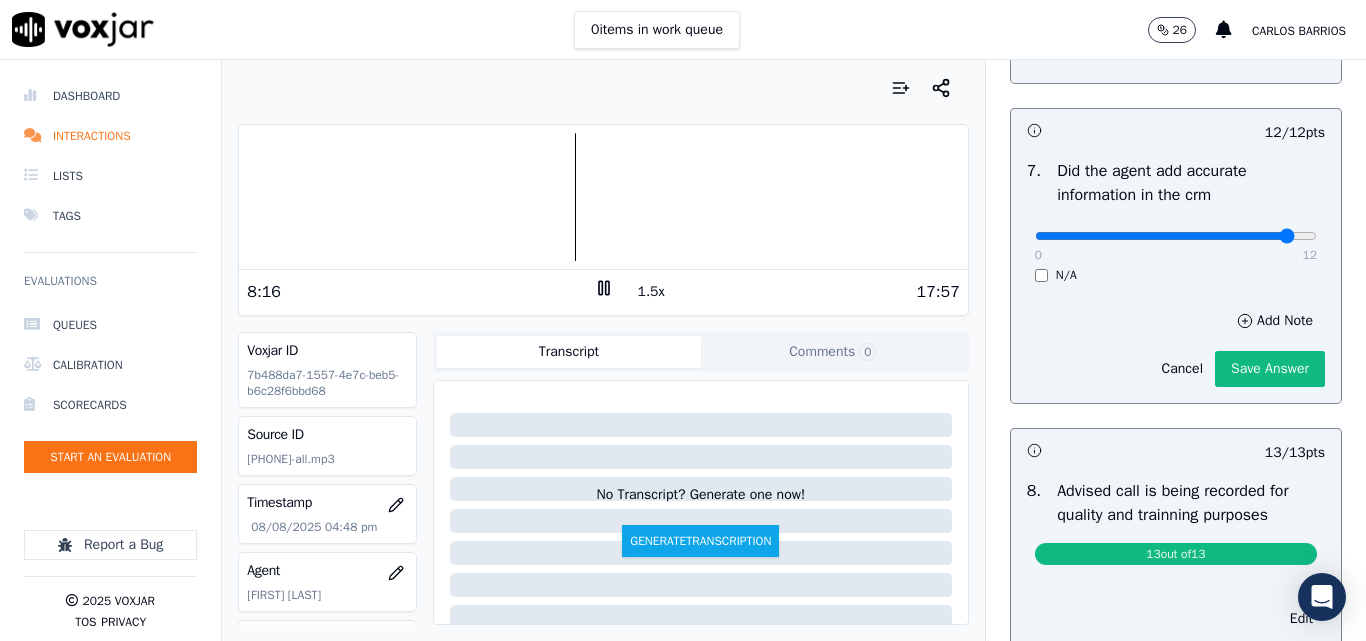 type on "11" 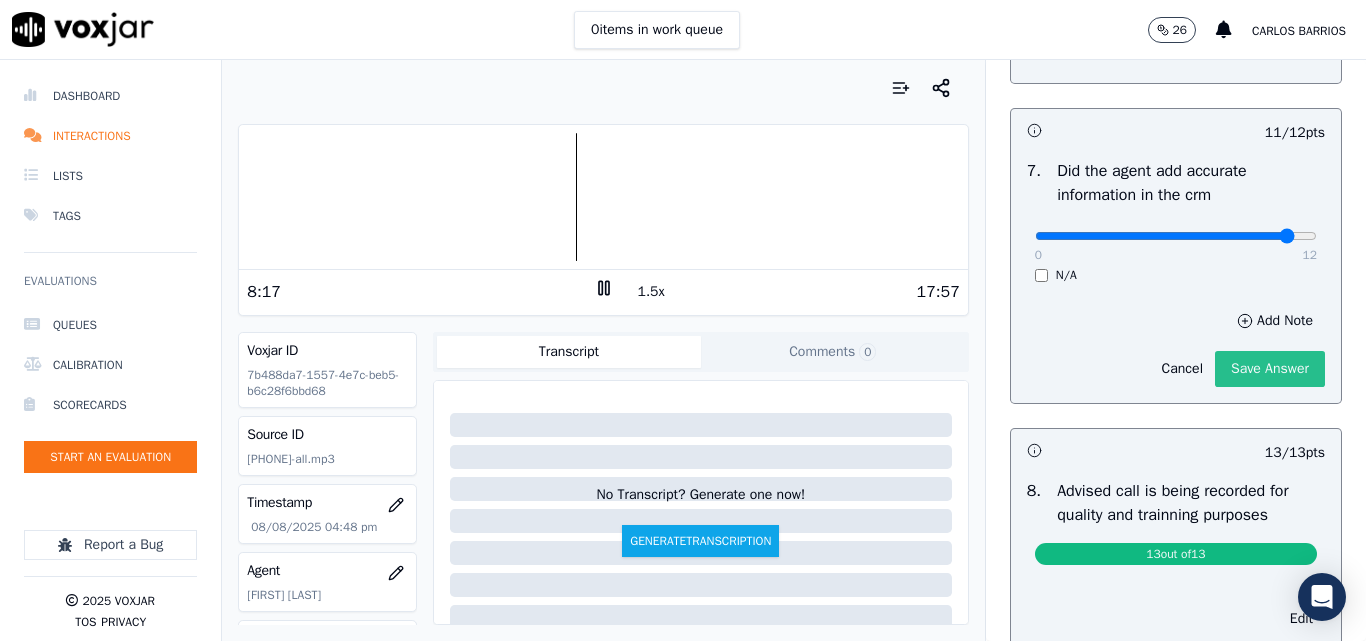 click on "Save Answer" 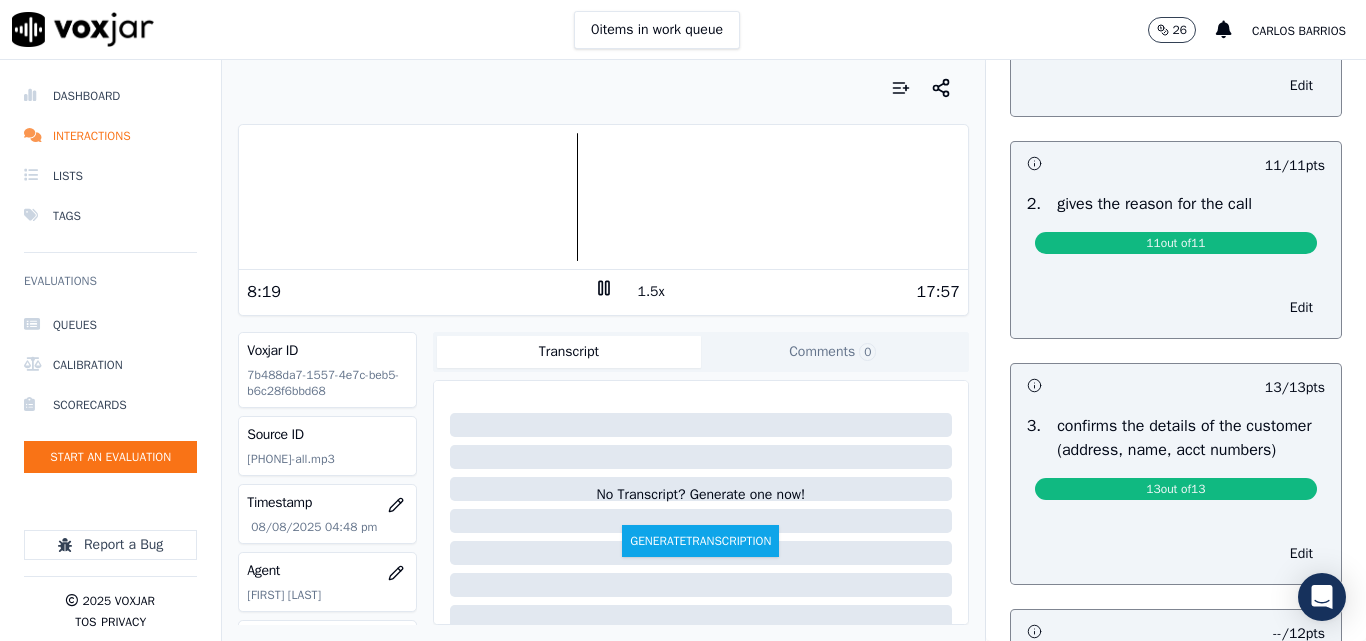 scroll, scrollTop: 0, scrollLeft: 0, axis: both 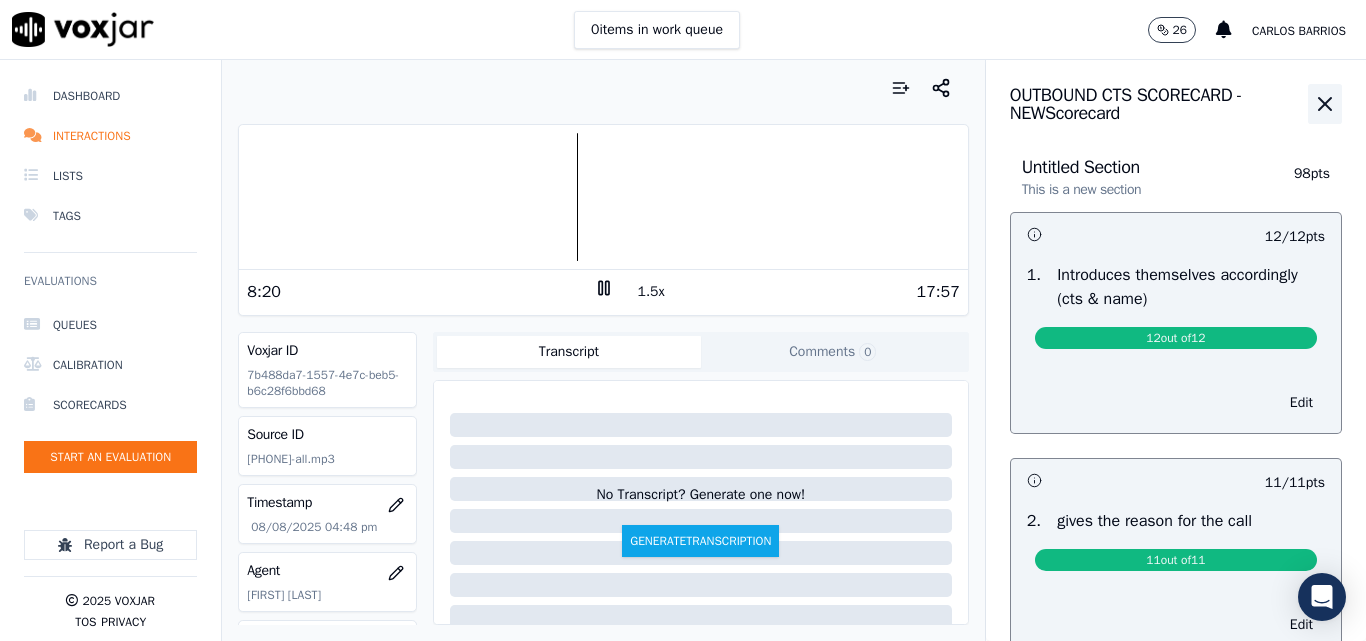 click 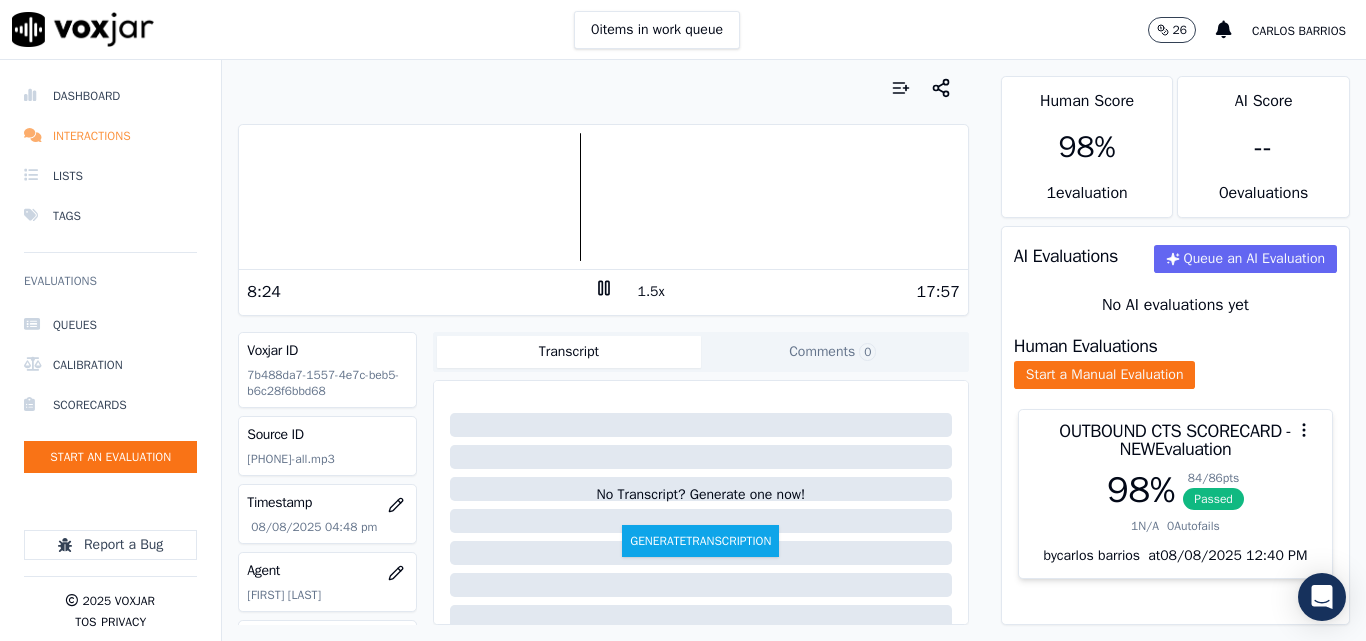 click on "Interactions" at bounding box center [110, 136] 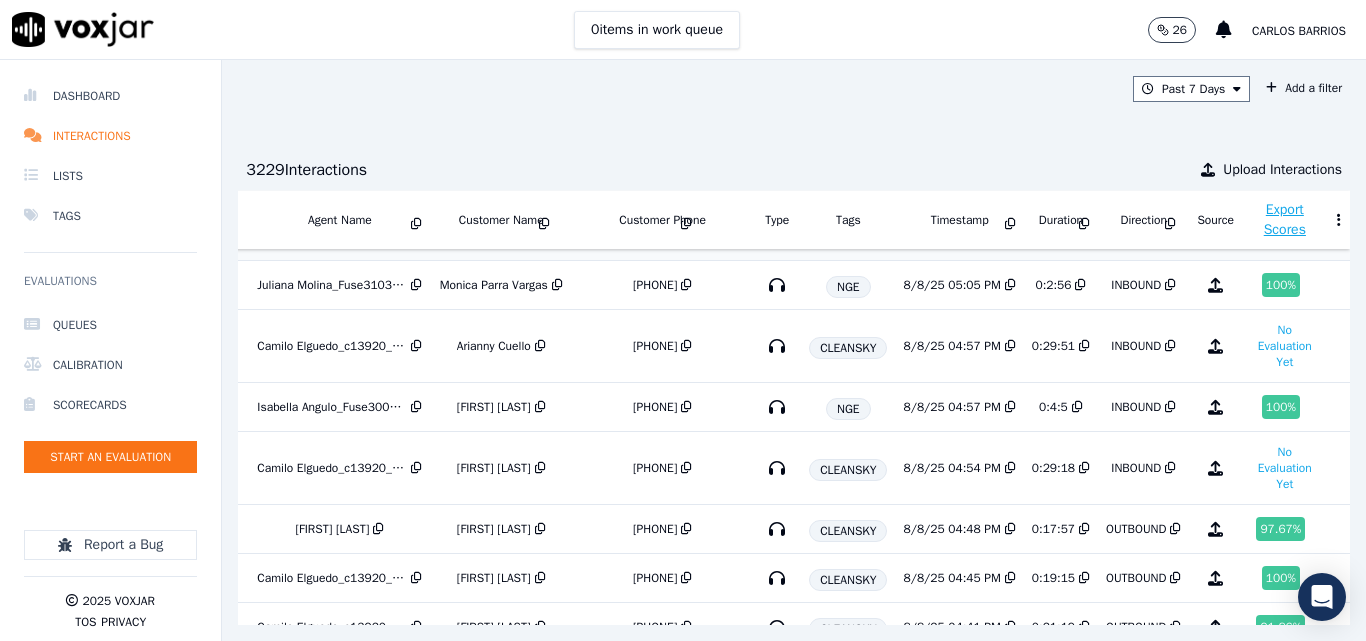 scroll, scrollTop: 200, scrollLeft: 355, axis: both 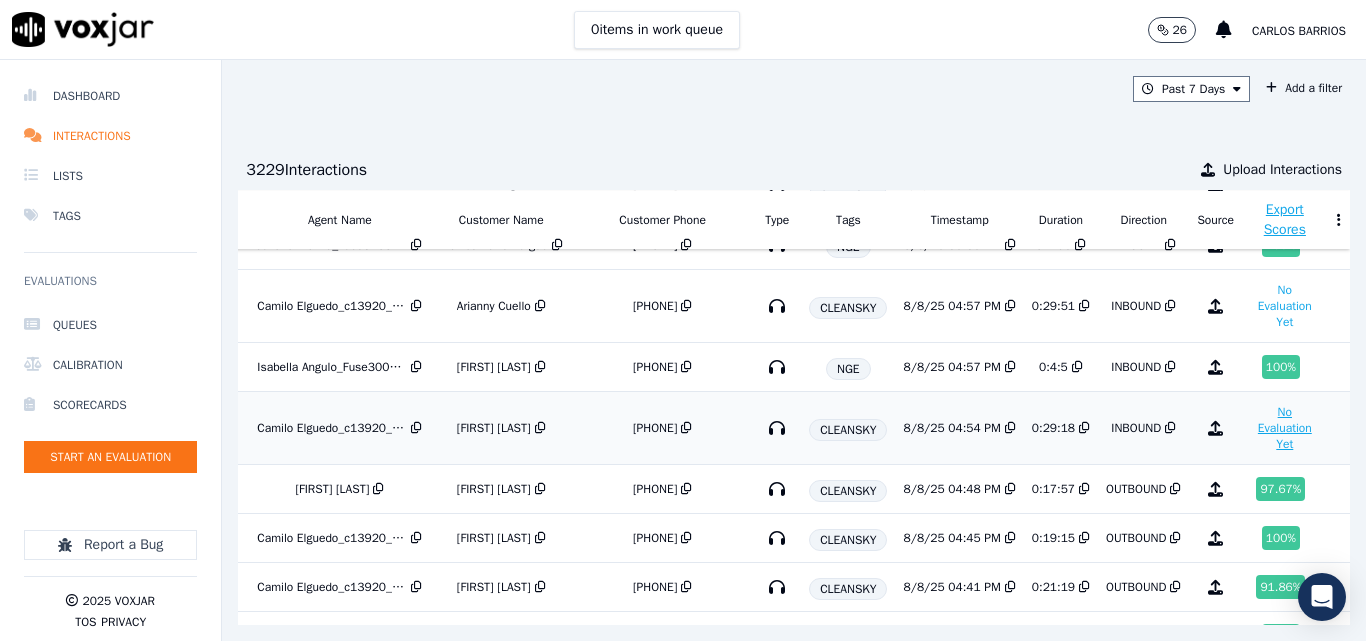 click on "No Evaluation Yet" at bounding box center (1285, 428) 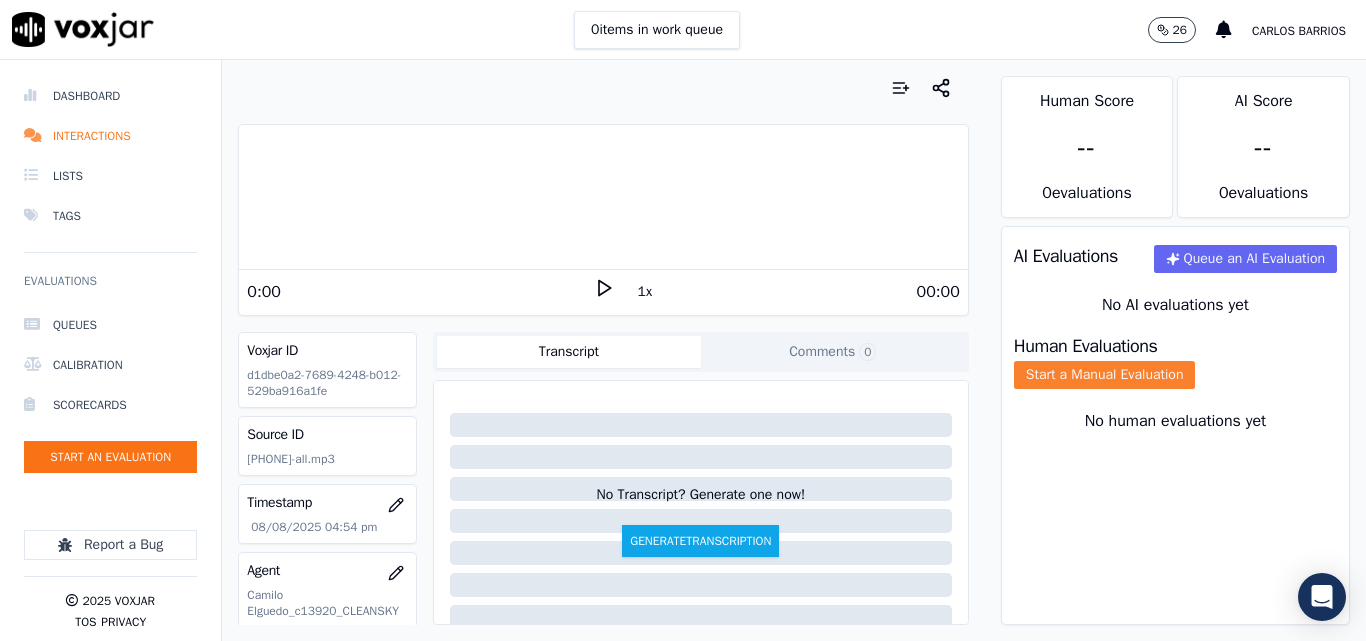 click on "Start a Manual Evaluation" 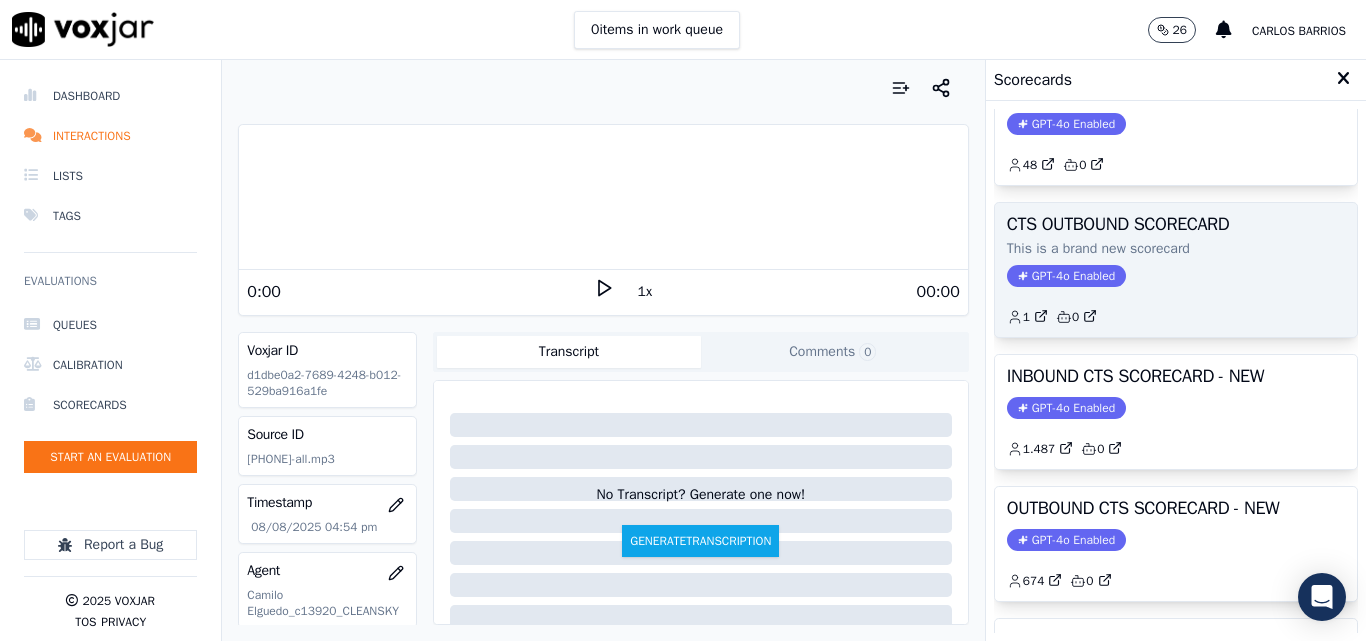 scroll, scrollTop: 100, scrollLeft: 0, axis: vertical 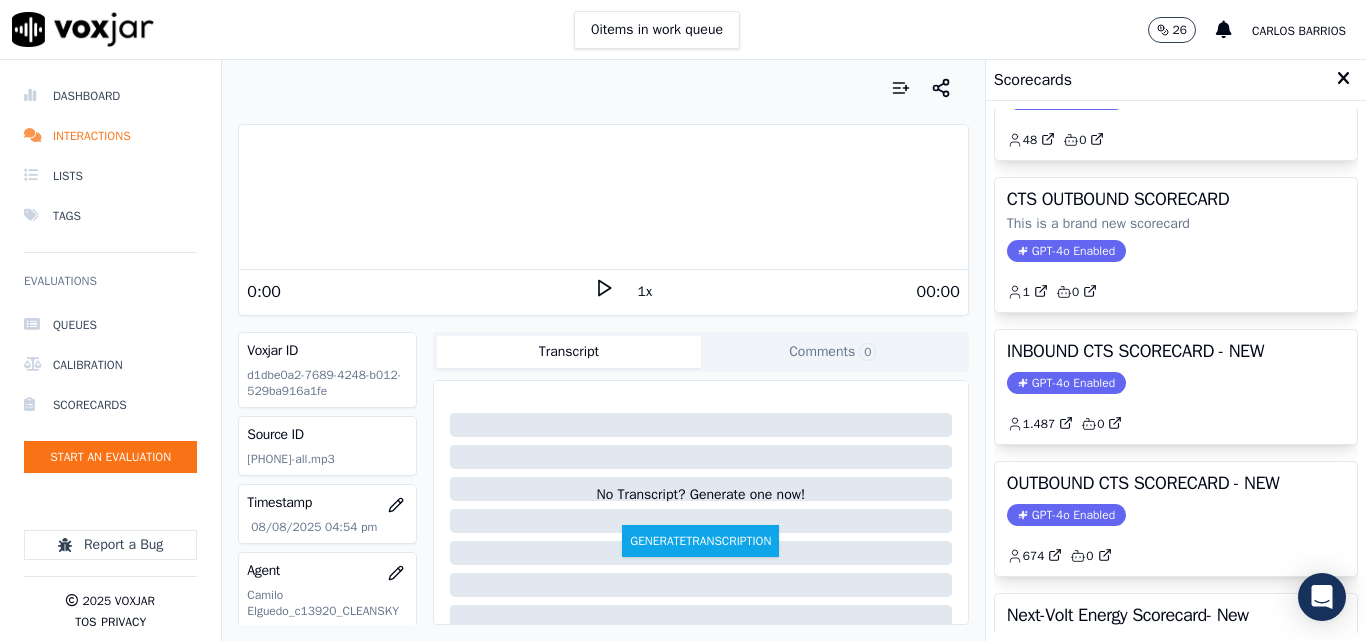 click on "GPT-4o Enabled" 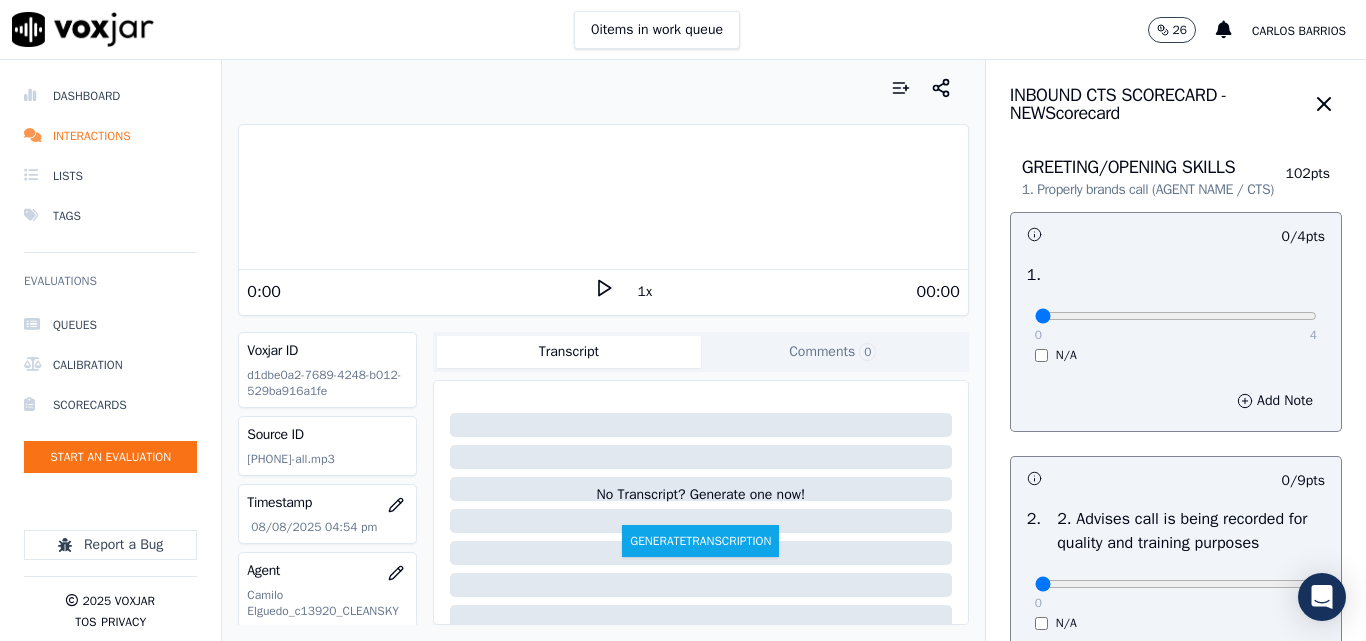 click 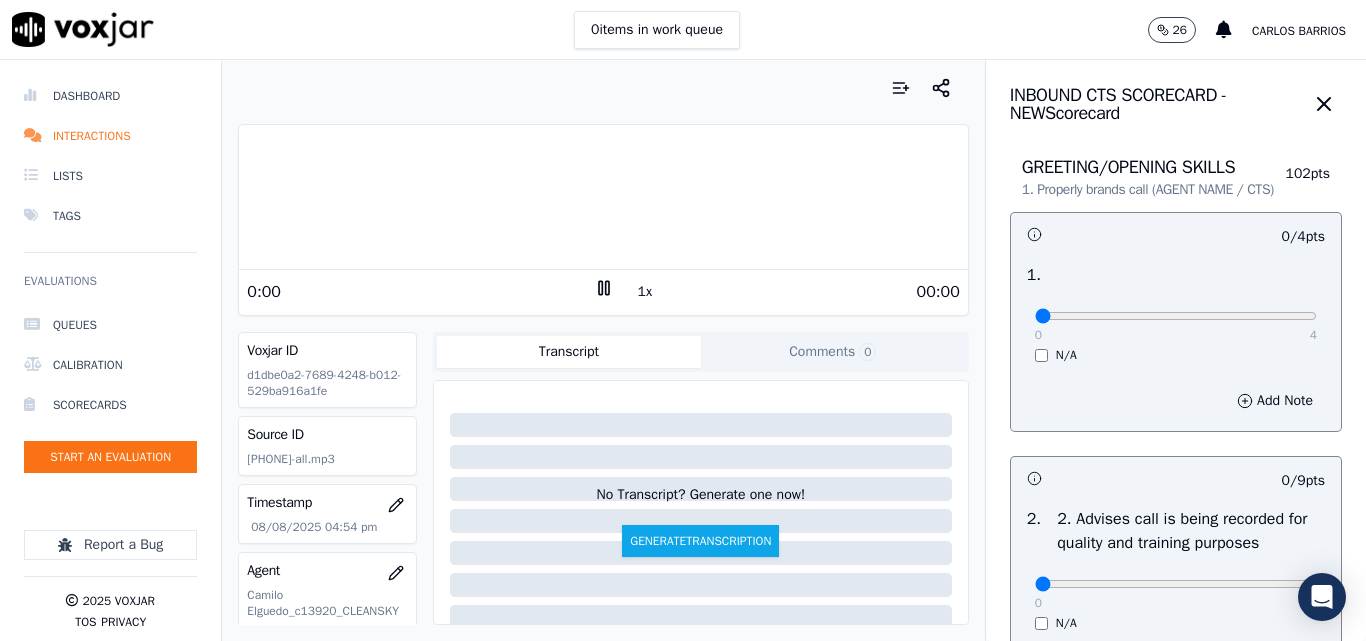click on "1x" at bounding box center (645, 292) 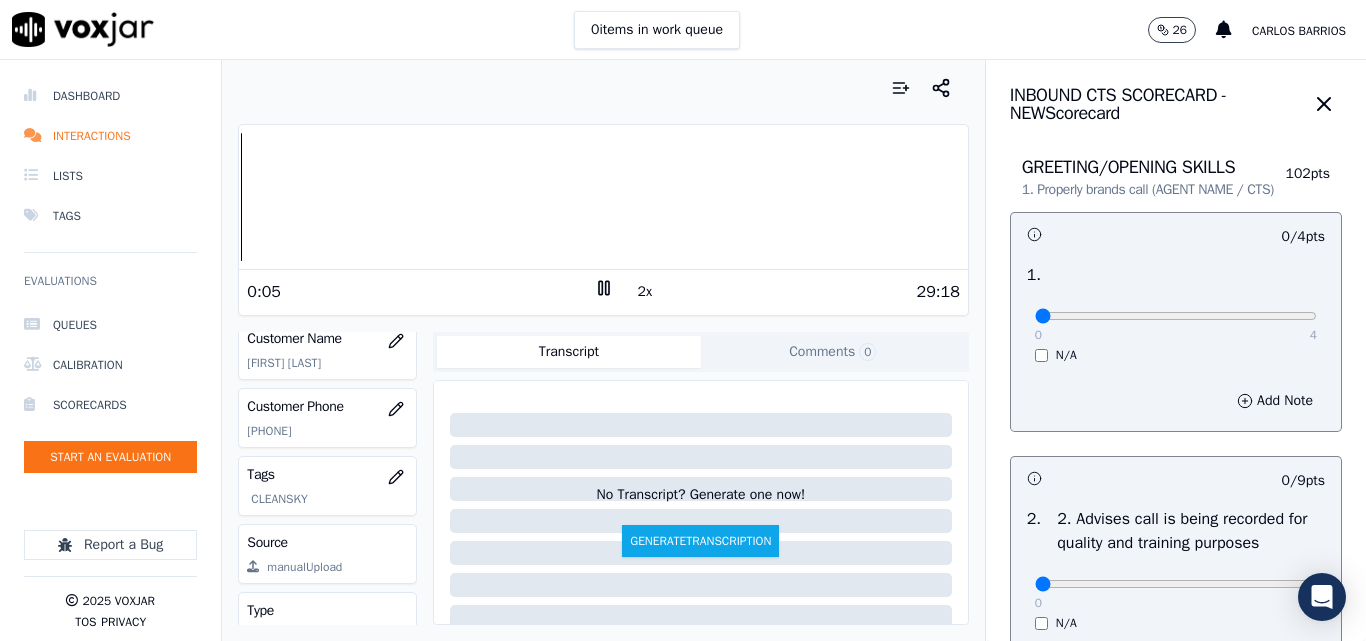 scroll, scrollTop: 288, scrollLeft: 0, axis: vertical 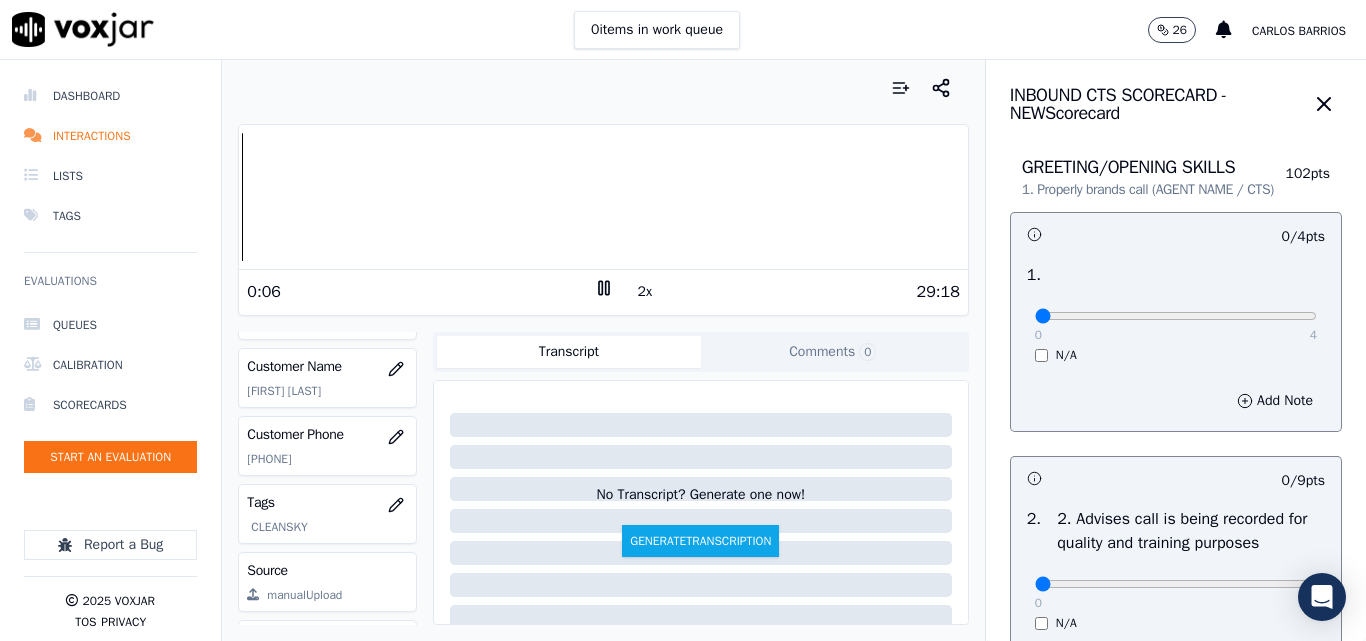 click on "[PHONE]" 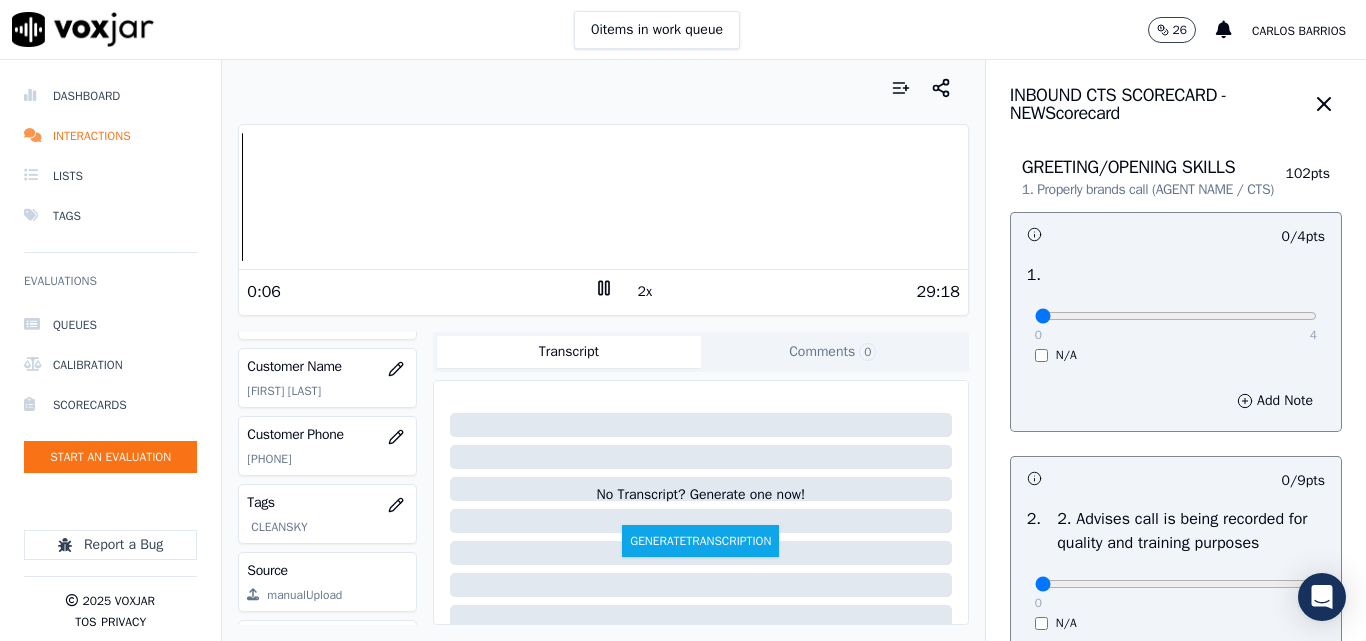 click on "[PHONE]" 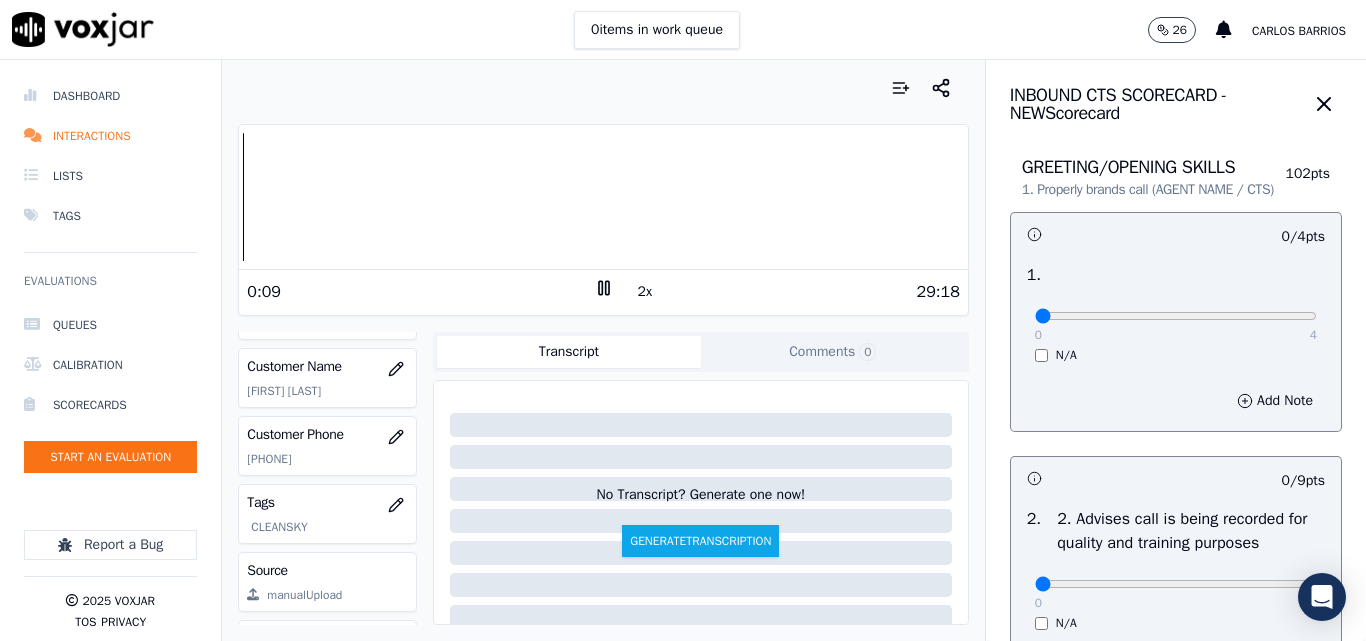 copy on "[PHONE]" 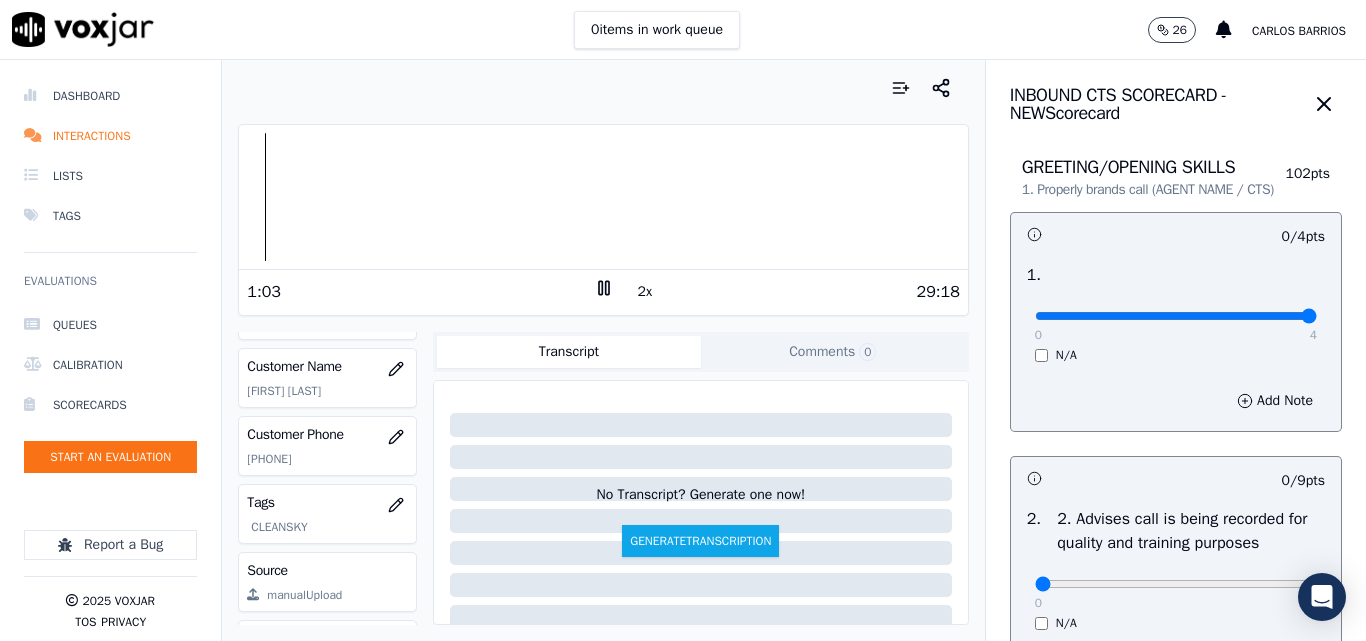 drag, startPoint x: 1250, startPoint y: 333, endPoint x: 1320, endPoint y: 323, distance: 70.71068 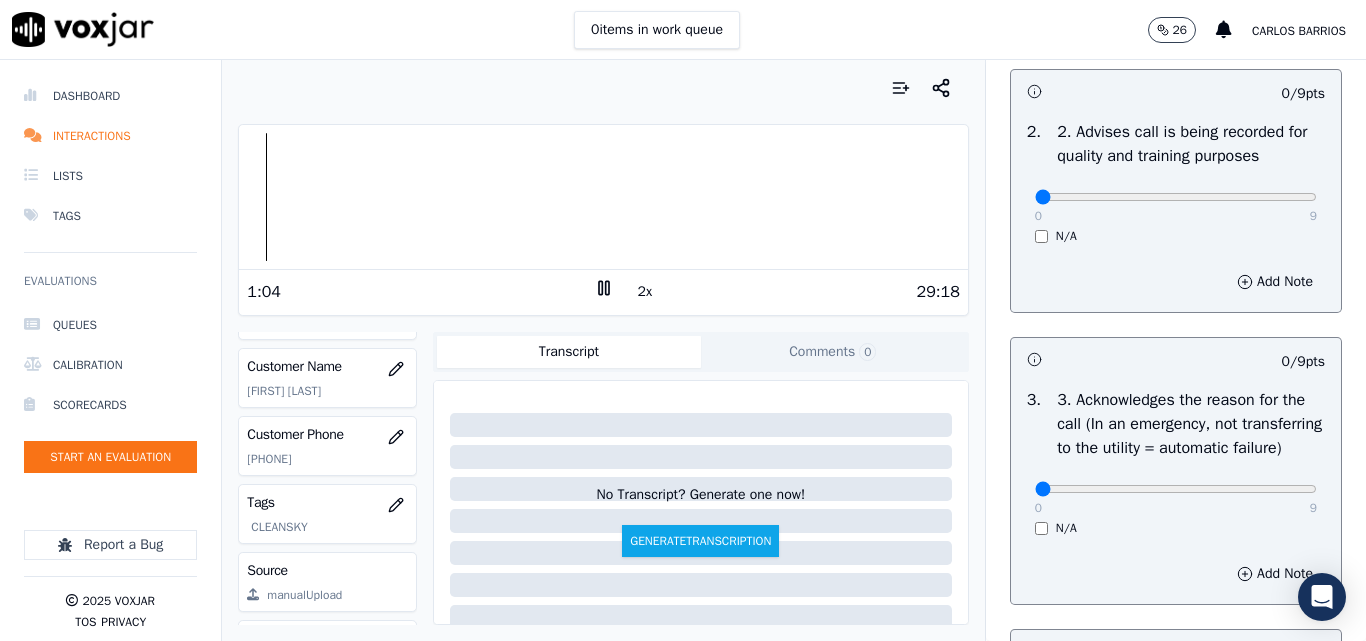 scroll, scrollTop: 400, scrollLeft: 0, axis: vertical 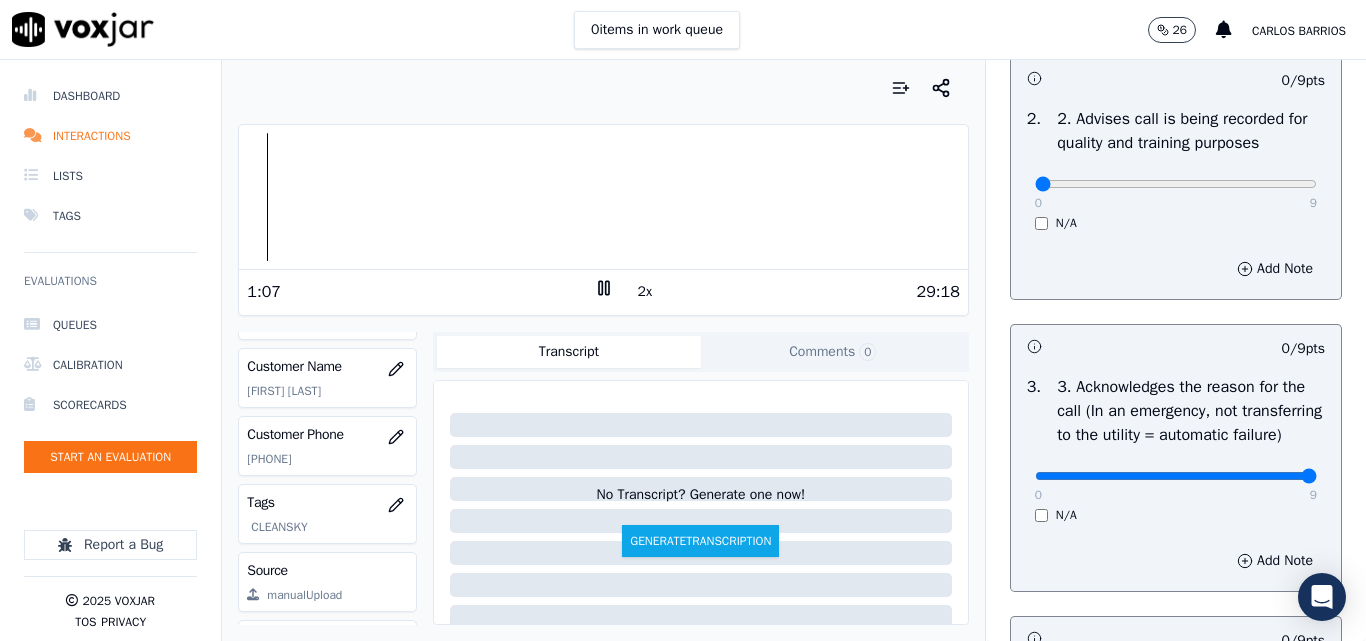 type on "9" 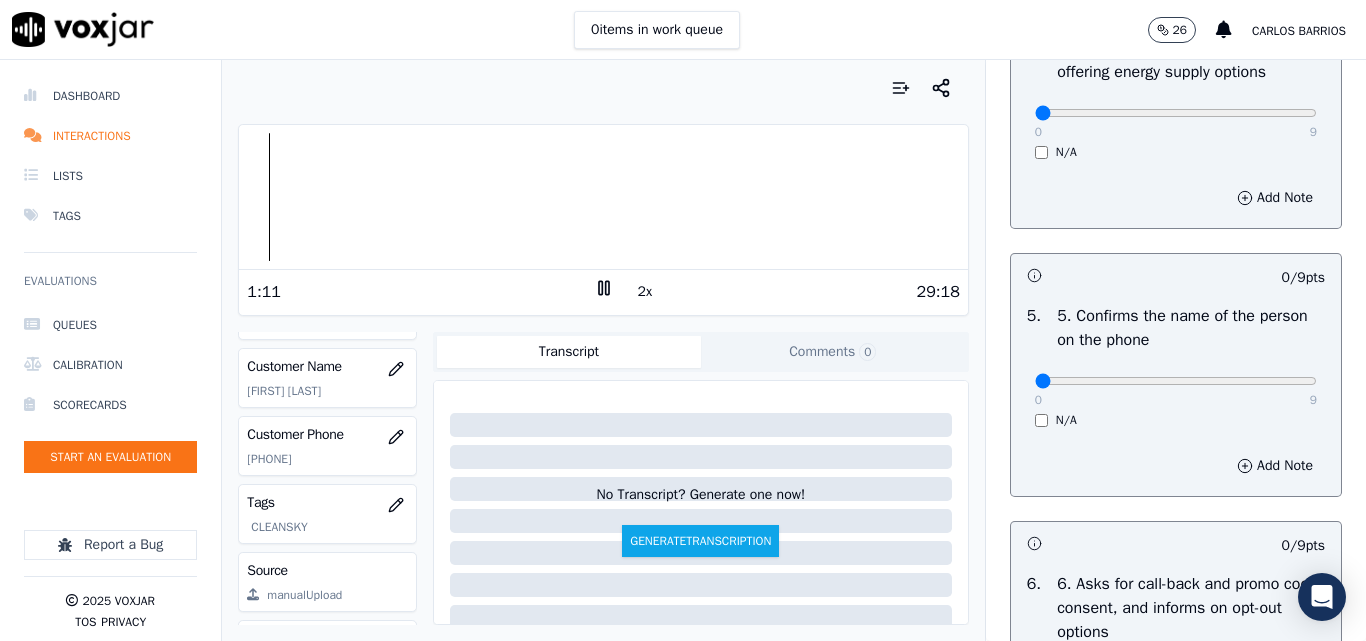 scroll, scrollTop: 1100, scrollLeft: 0, axis: vertical 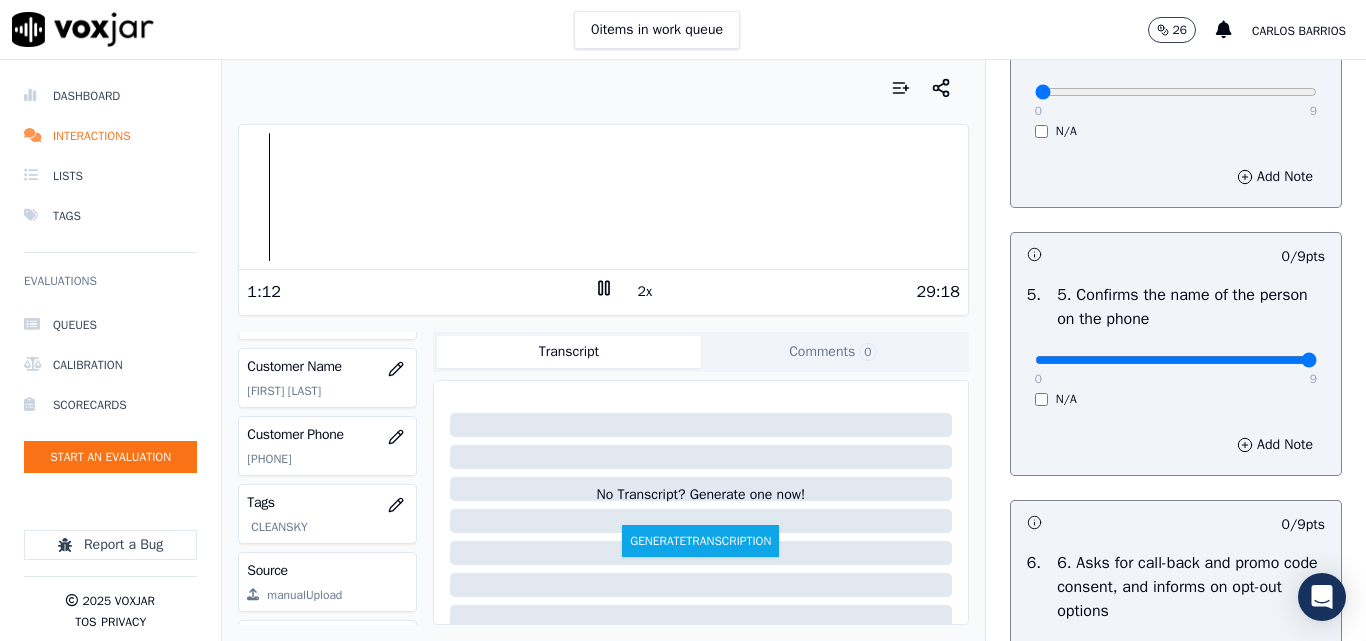 drag, startPoint x: 1256, startPoint y: 425, endPoint x: 1295, endPoint y: 420, distance: 39.319206 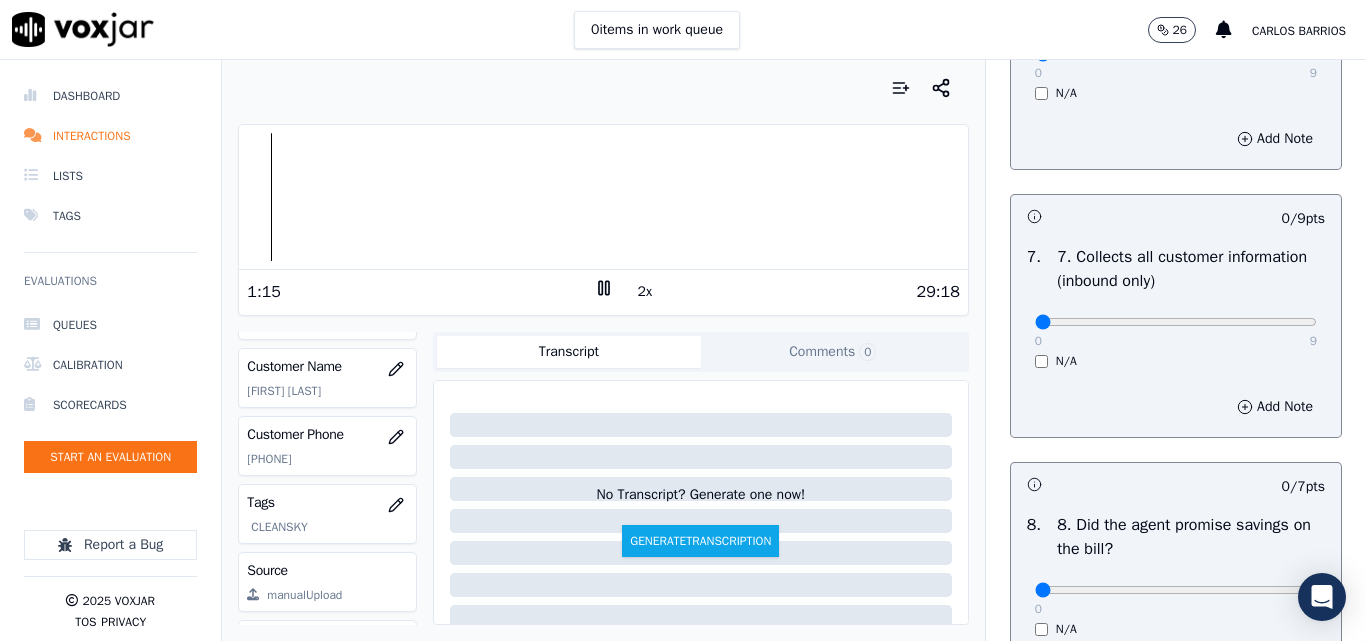 scroll, scrollTop: 1700, scrollLeft: 0, axis: vertical 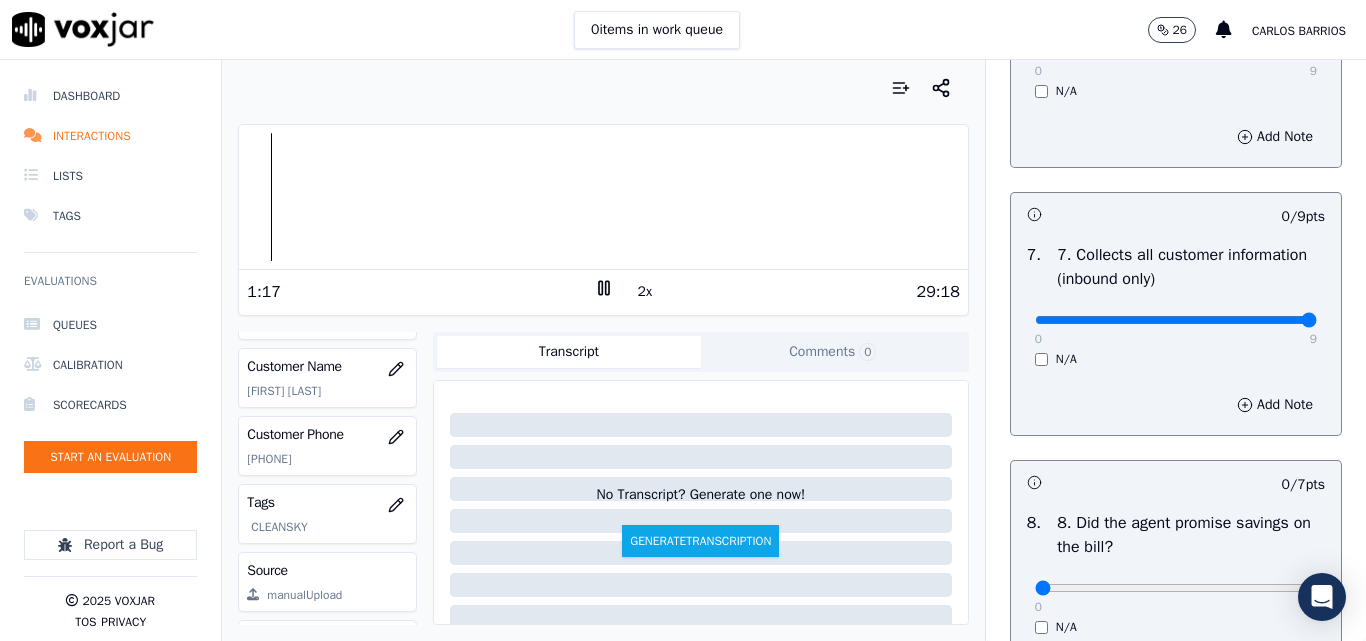 type on "9" 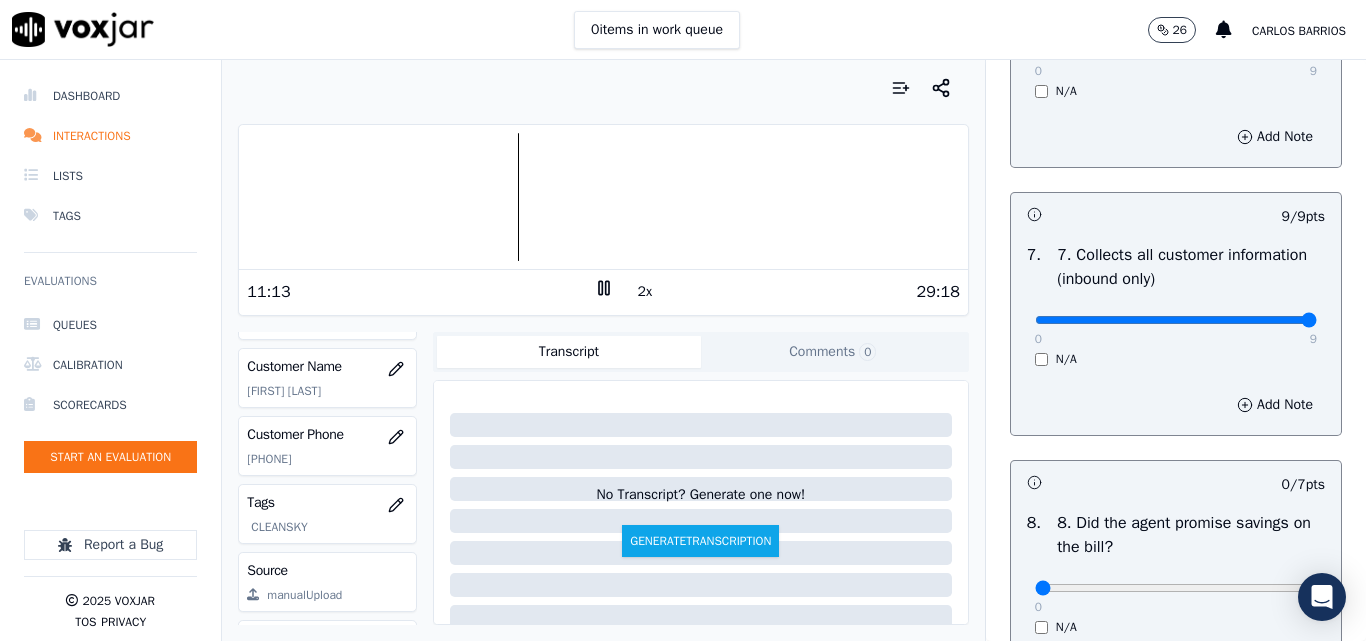 click at bounding box center (603, 197) 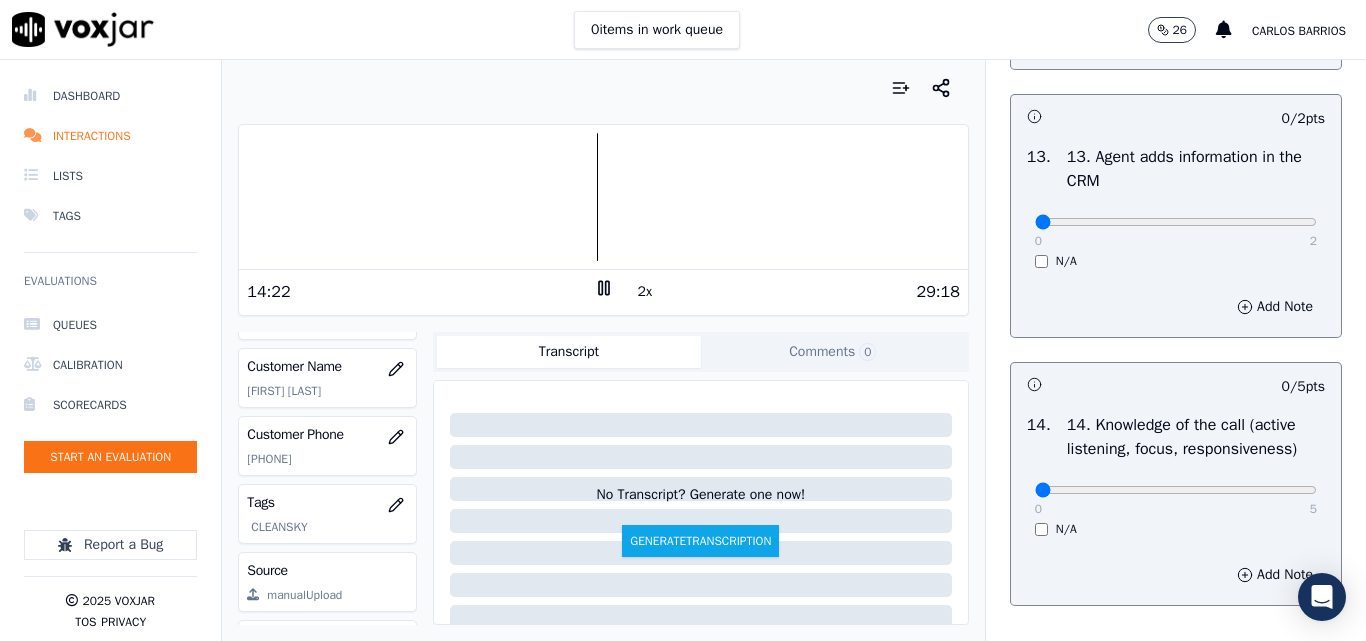 scroll, scrollTop: 3400, scrollLeft: 0, axis: vertical 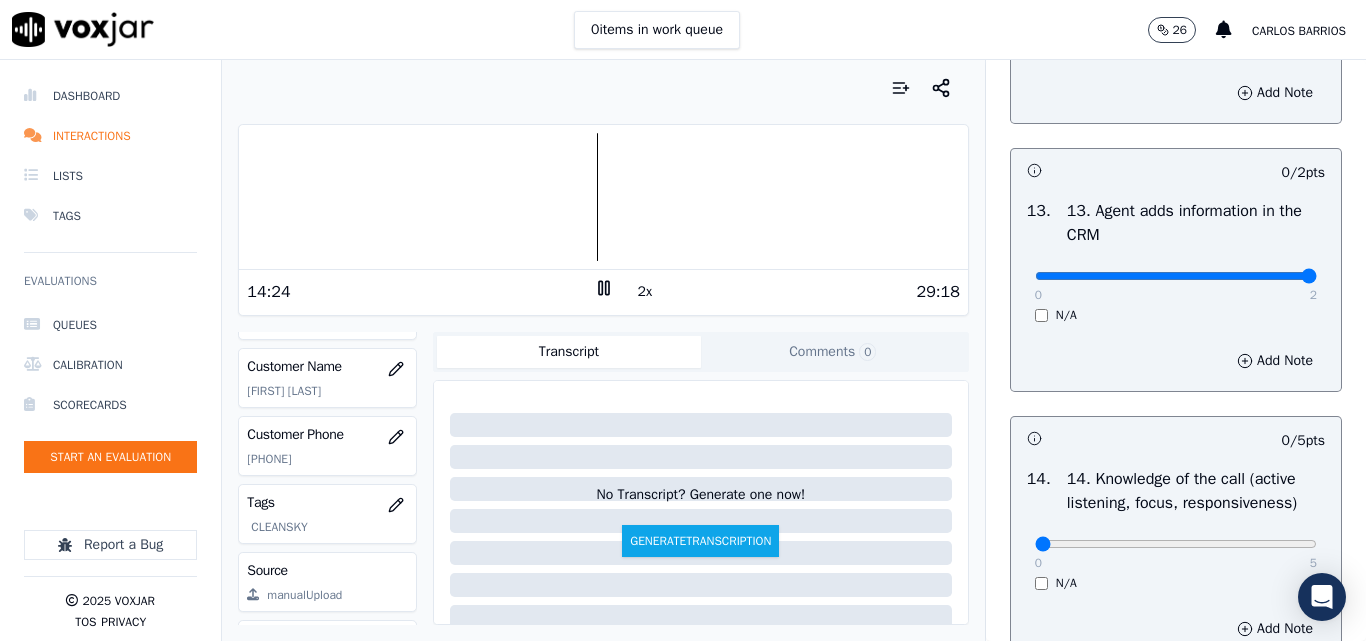 drag, startPoint x: 1259, startPoint y: 346, endPoint x: 1265, endPoint y: 360, distance: 15.231546 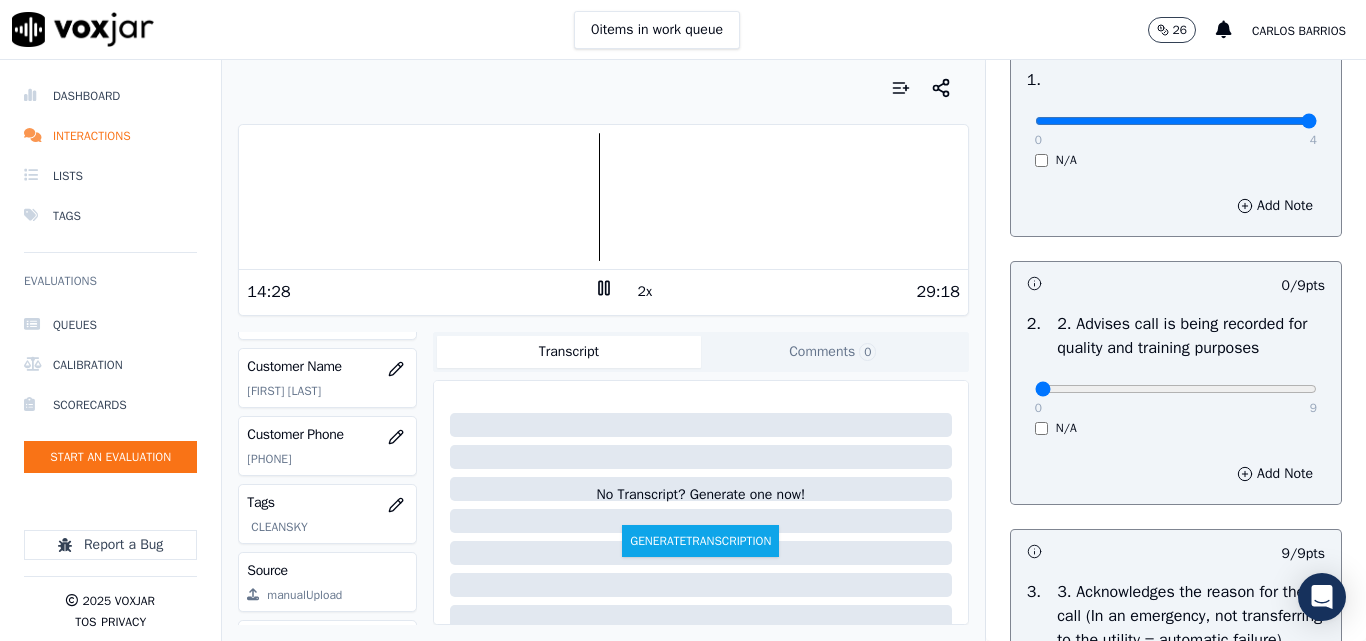 scroll, scrollTop: 160, scrollLeft: 0, axis: vertical 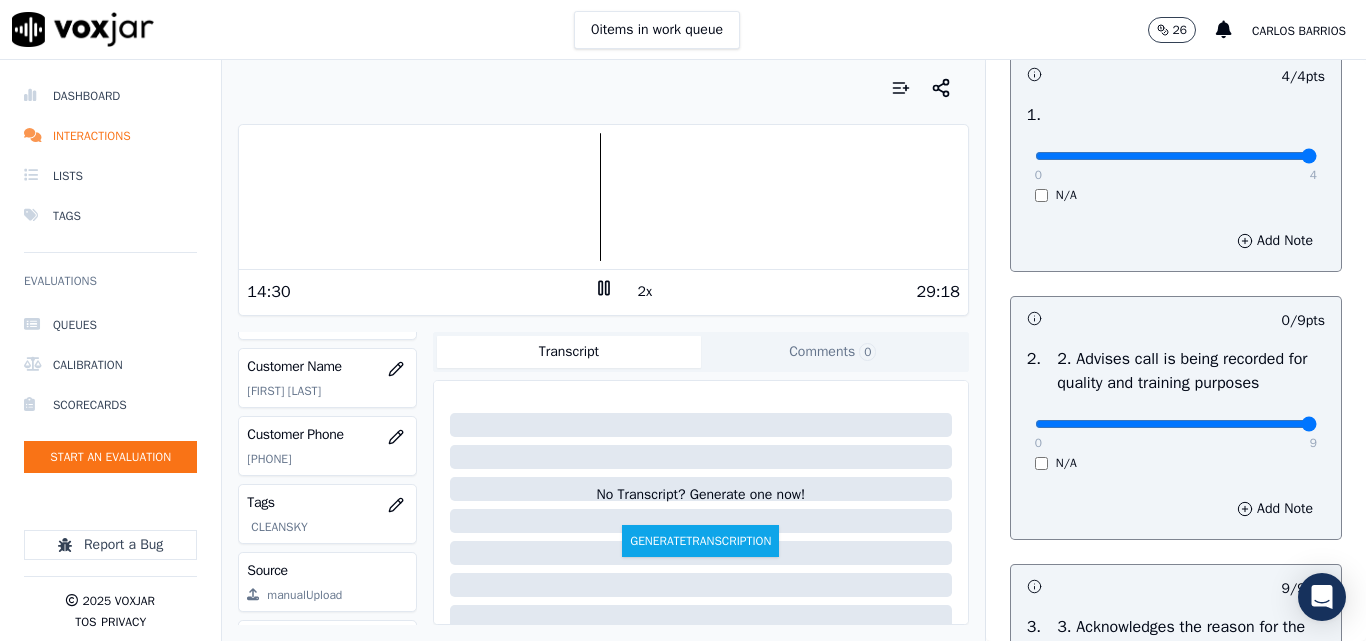 drag, startPoint x: 1259, startPoint y: 446, endPoint x: 1296, endPoint y: 177, distance: 271.53268 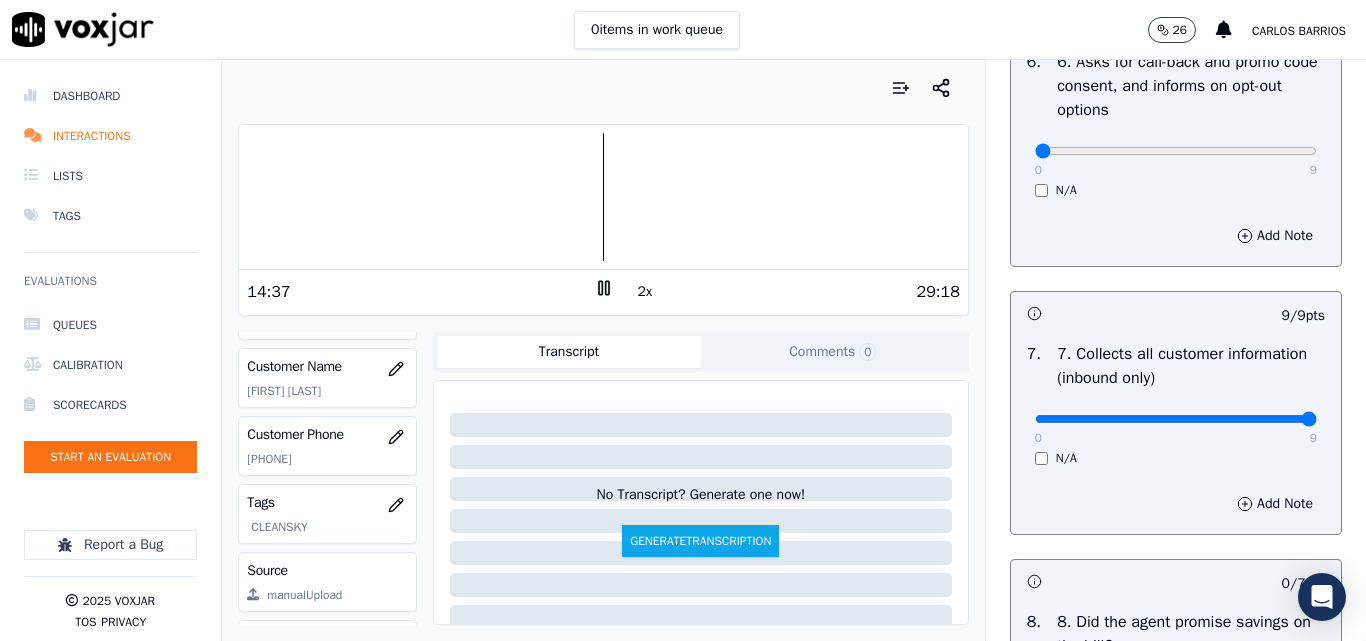 scroll, scrollTop: 1525, scrollLeft: 0, axis: vertical 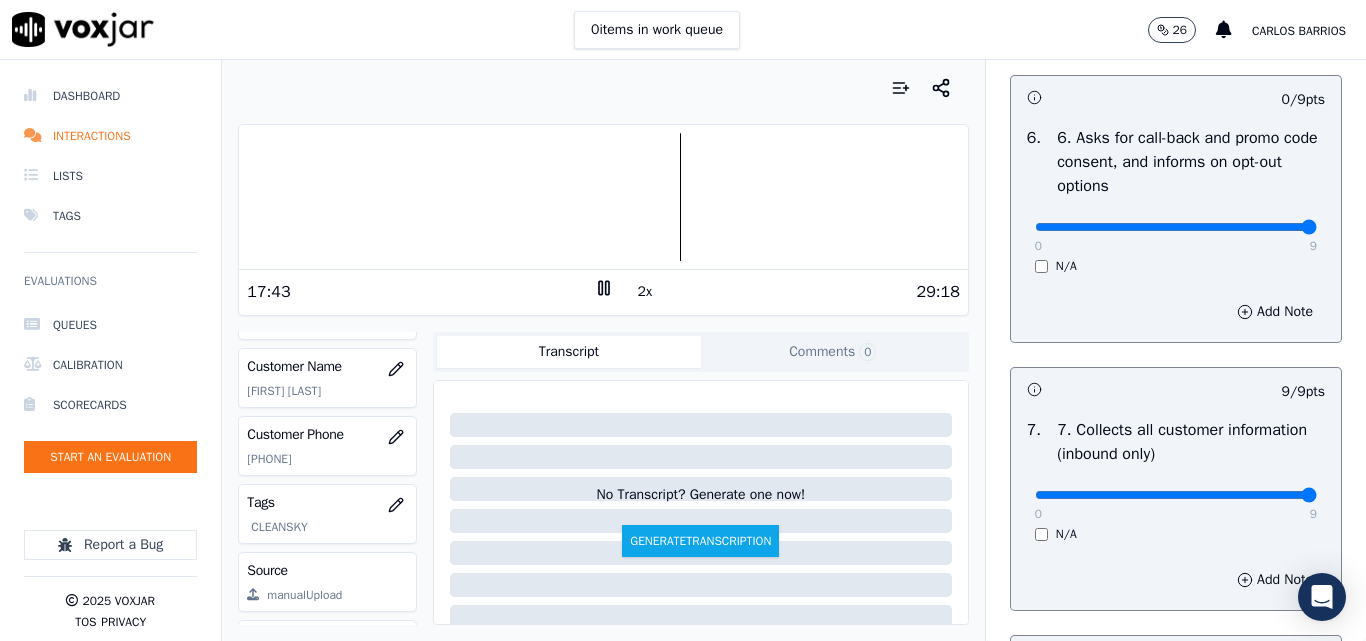 type on "9" 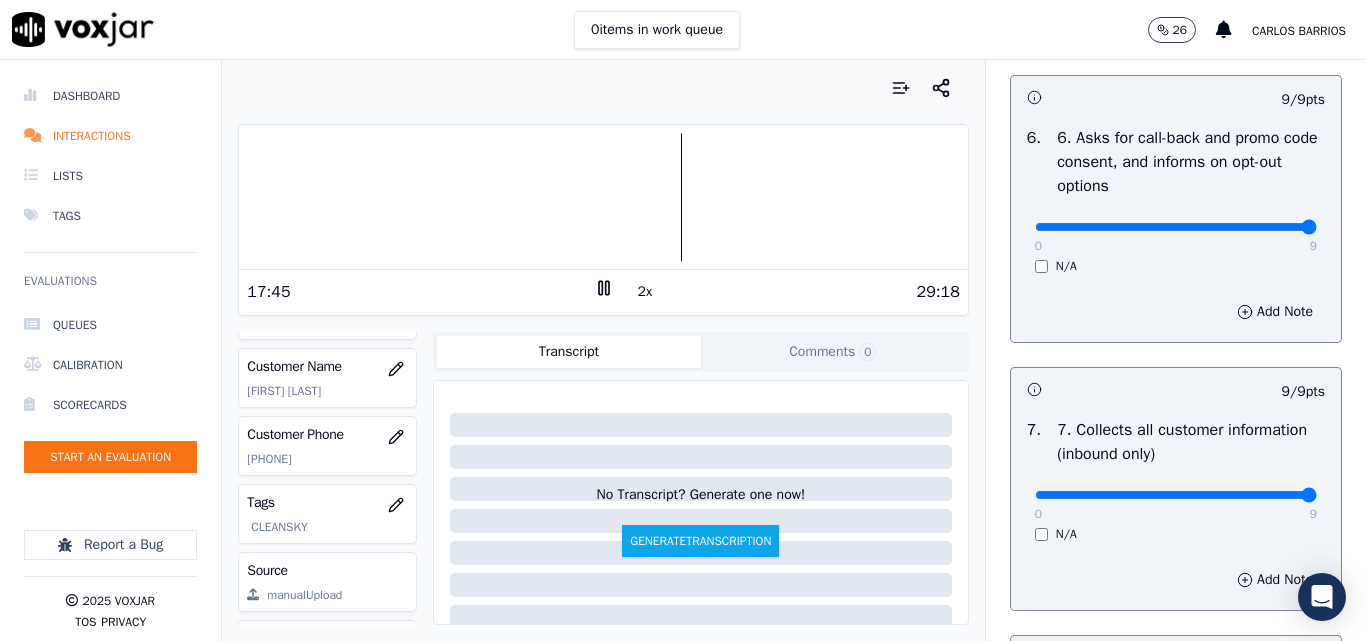 click at bounding box center [603, 197] 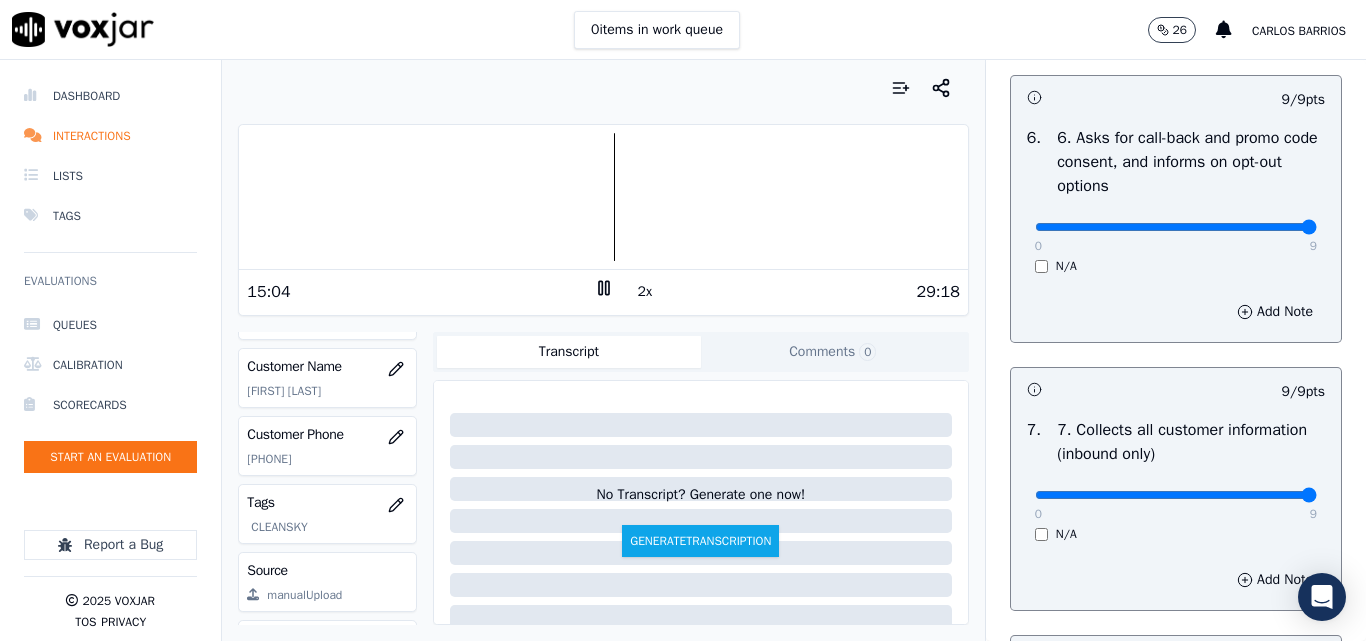 click at bounding box center [603, 197] 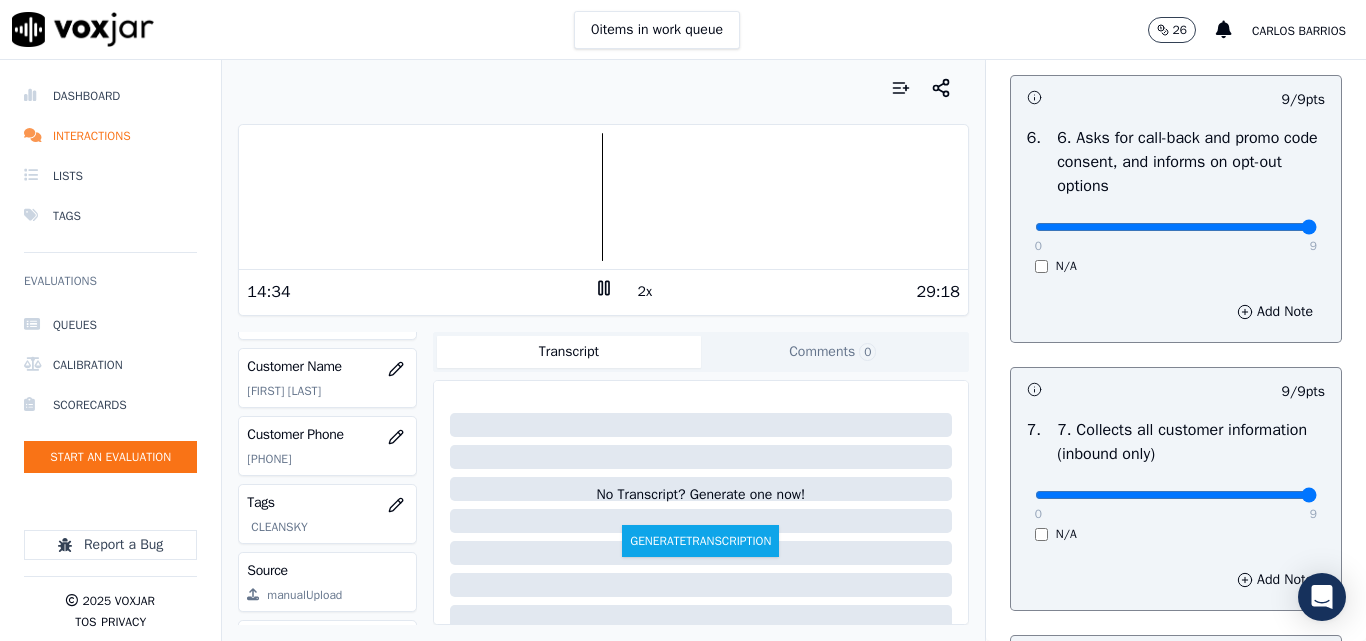 click at bounding box center [603, 197] 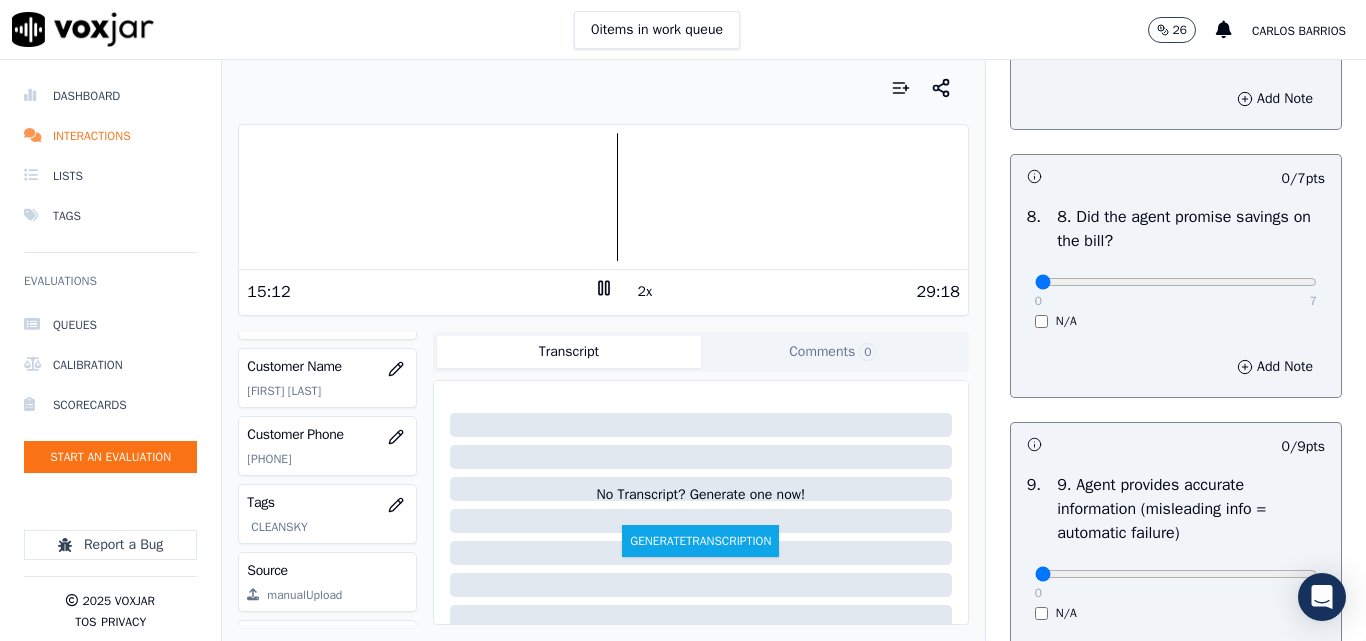 scroll, scrollTop: 2000, scrollLeft: 0, axis: vertical 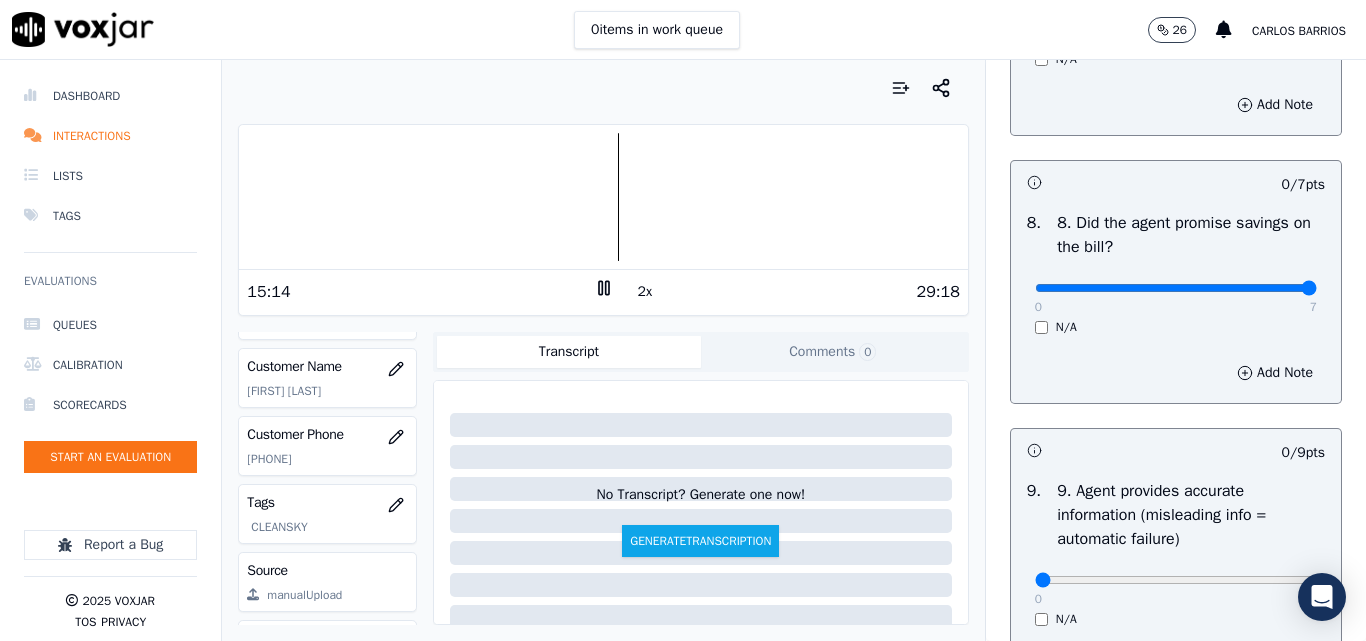 drag, startPoint x: 1229, startPoint y: 358, endPoint x: 1274, endPoint y: 351, distance: 45.54119 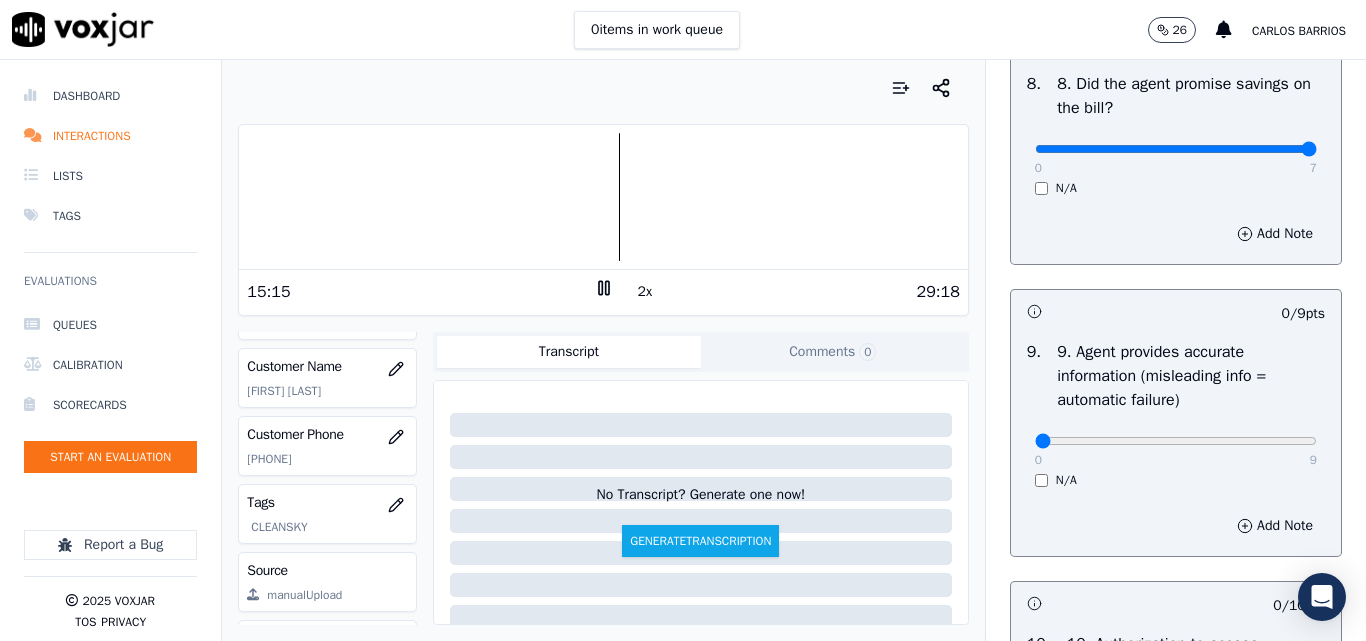 scroll, scrollTop: 2400, scrollLeft: 0, axis: vertical 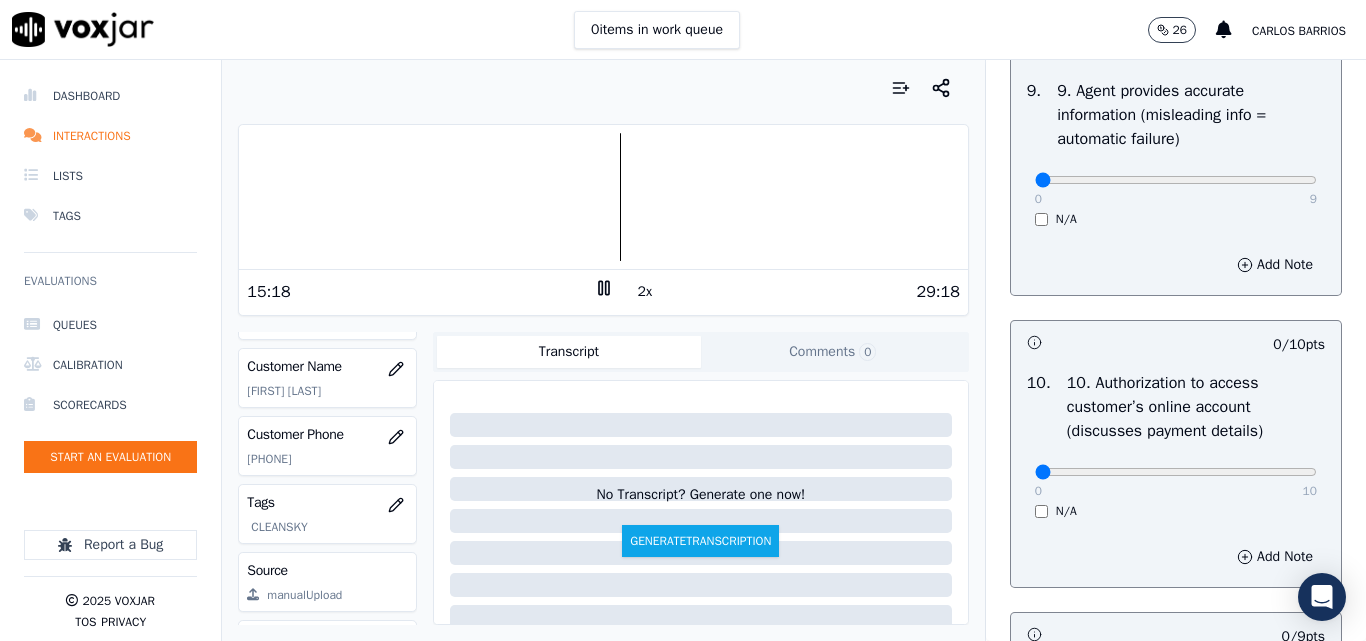 click on "0   9" at bounding box center (1176, 179) 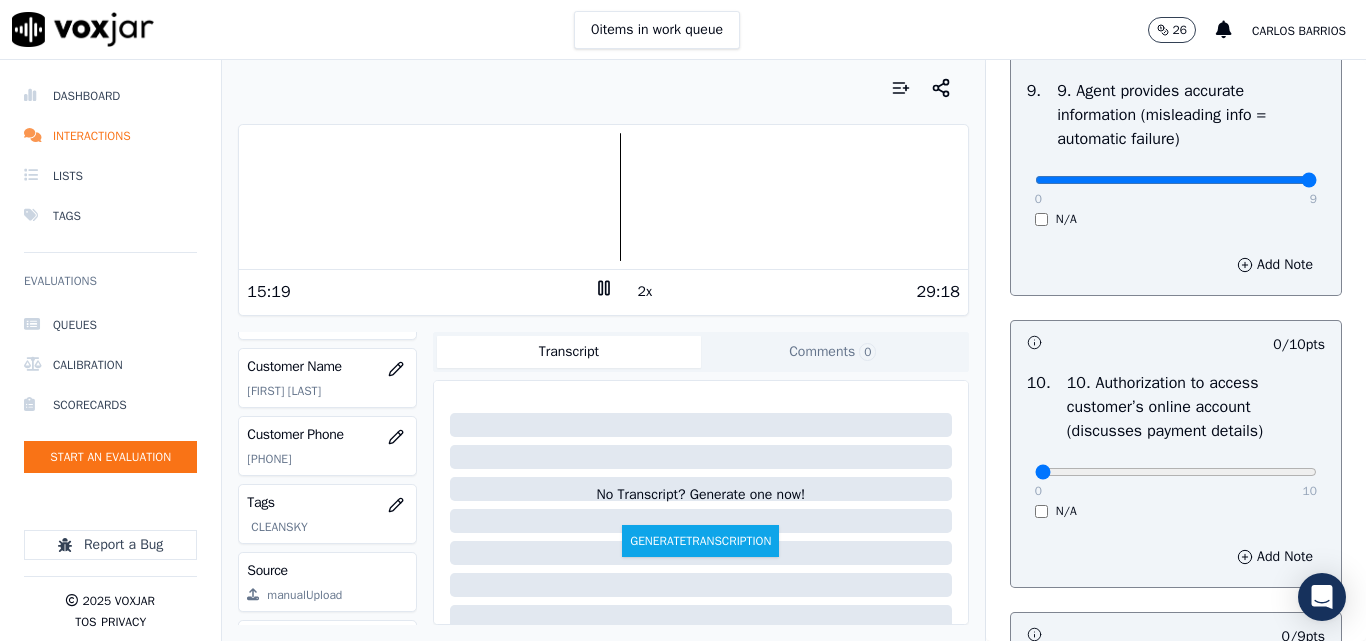 type on "9" 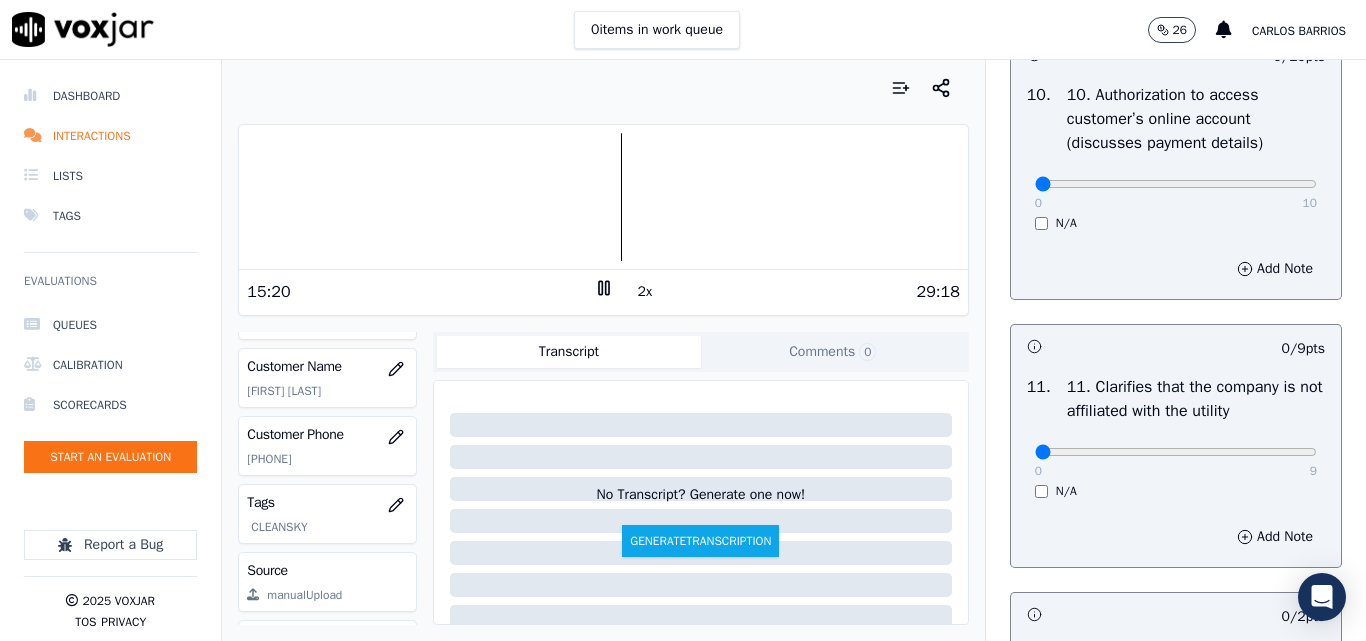 scroll, scrollTop: 2700, scrollLeft: 0, axis: vertical 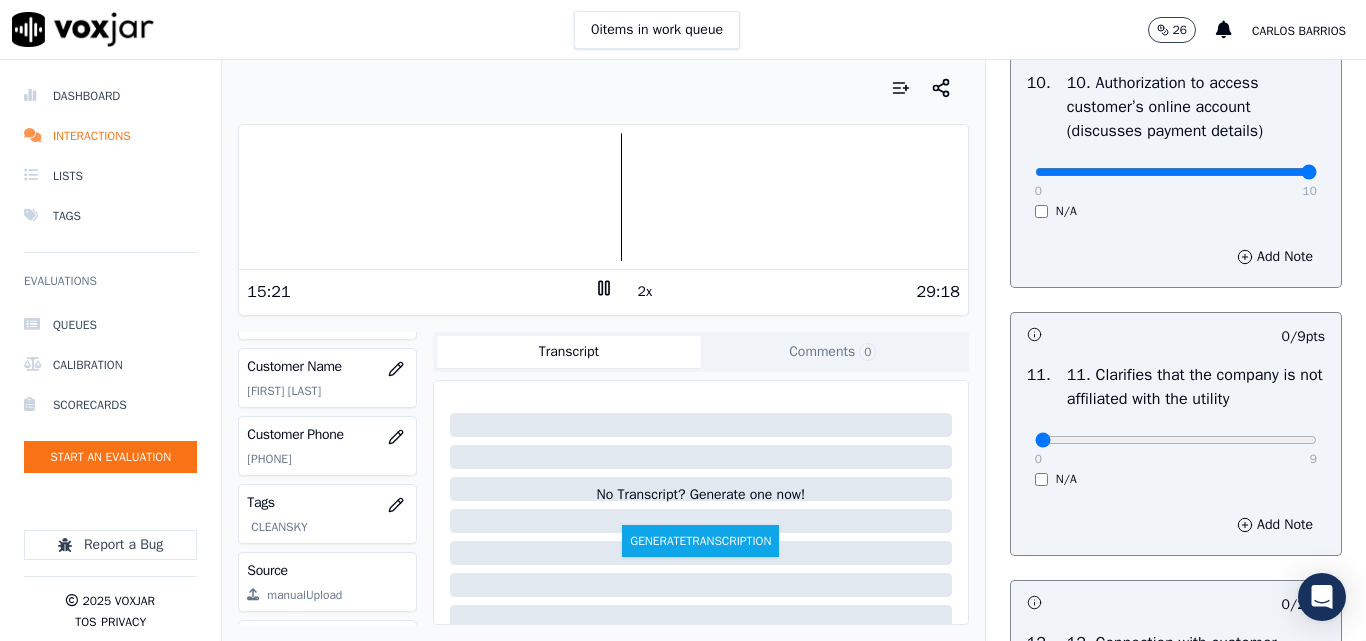 type on "10" 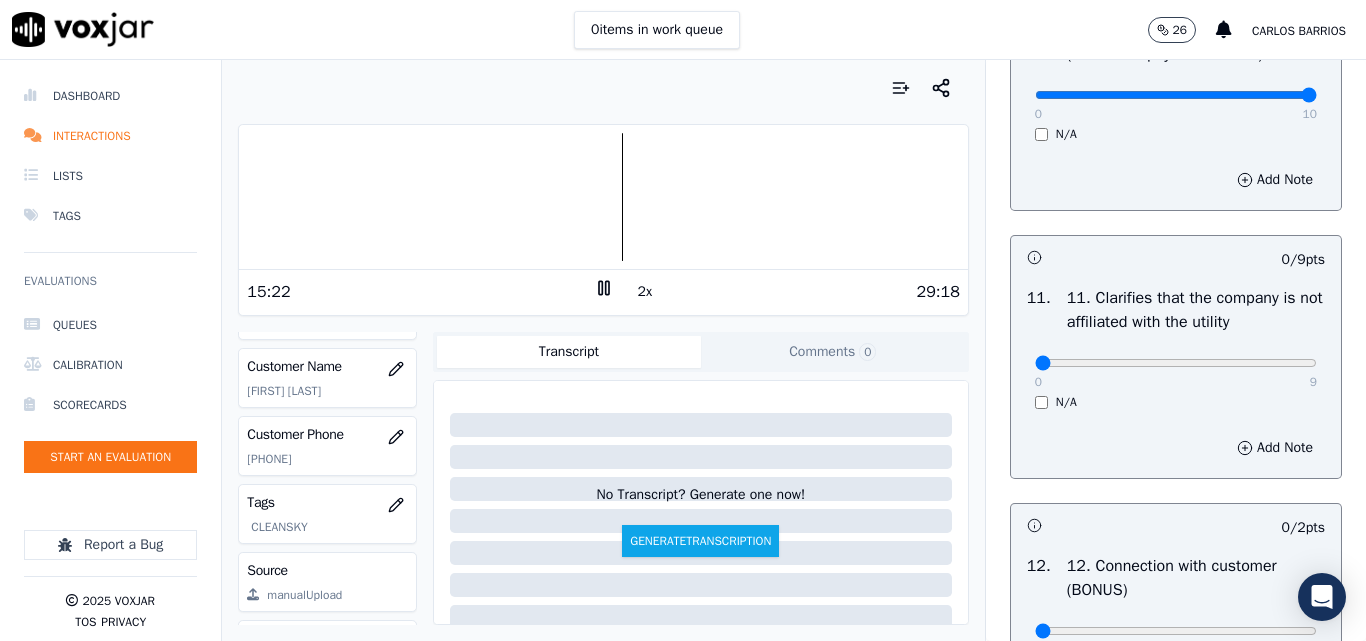 scroll, scrollTop: 2900, scrollLeft: 0, axis: vertical 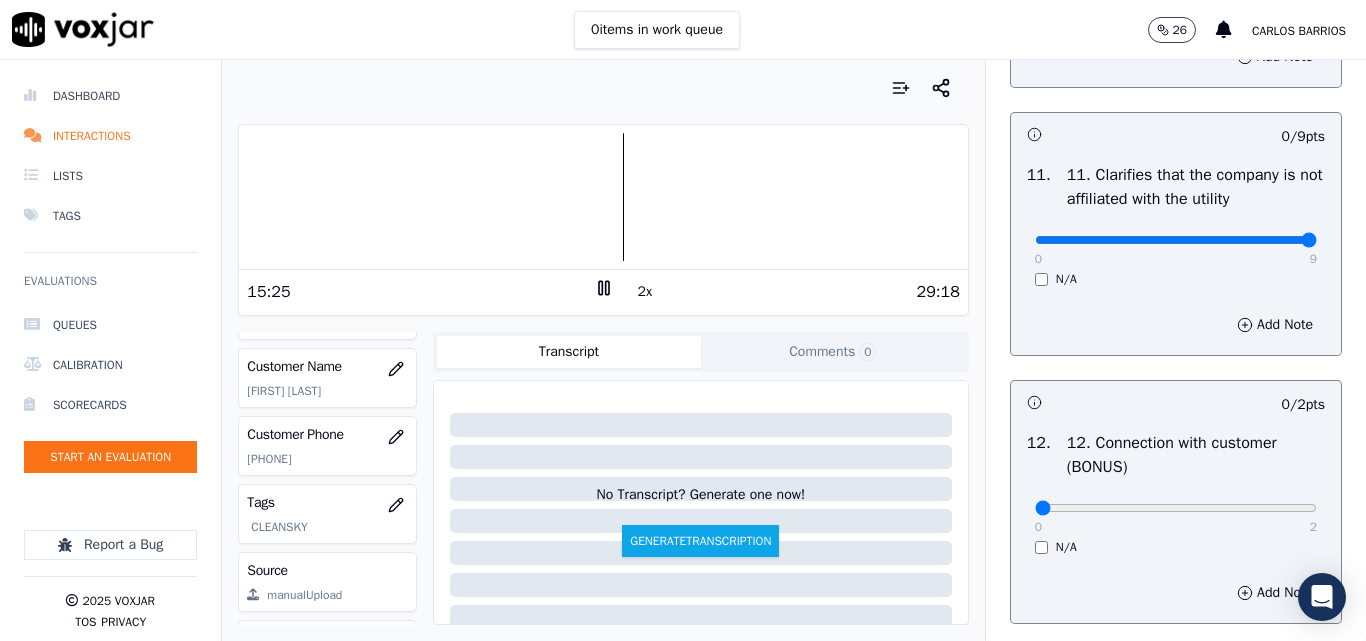 type on "9" 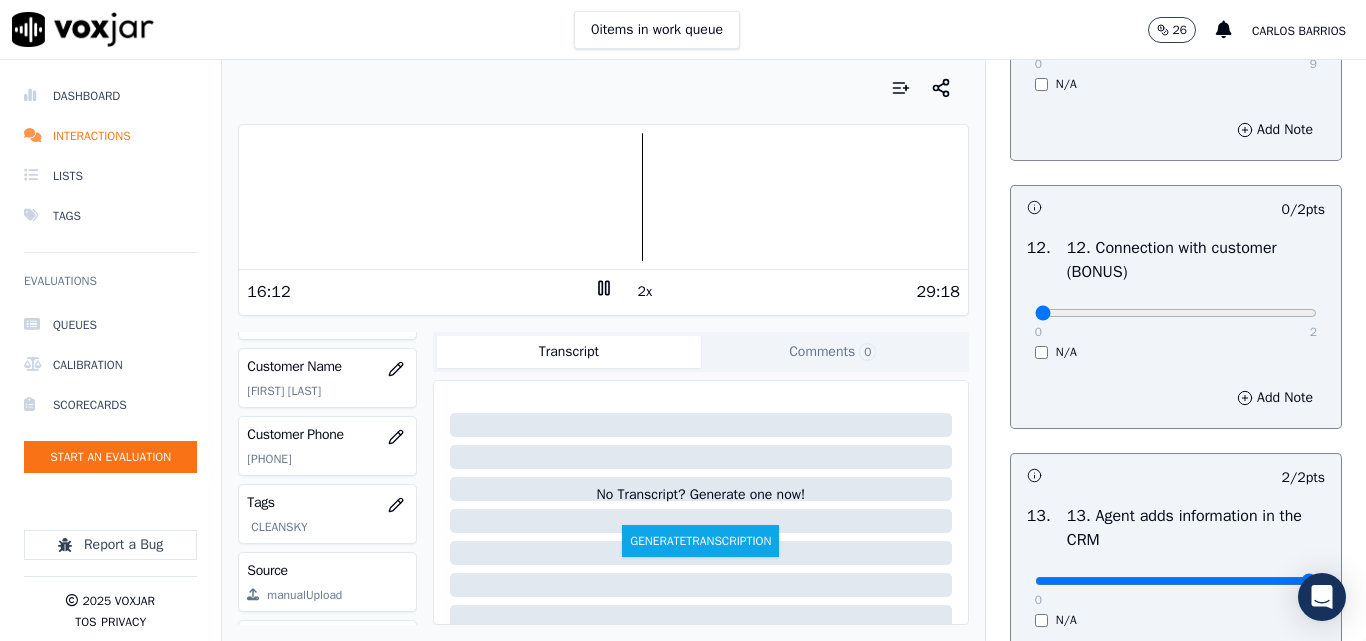 scroll, scrollTop: 3100, scrollLeft: 0, axis: vertical 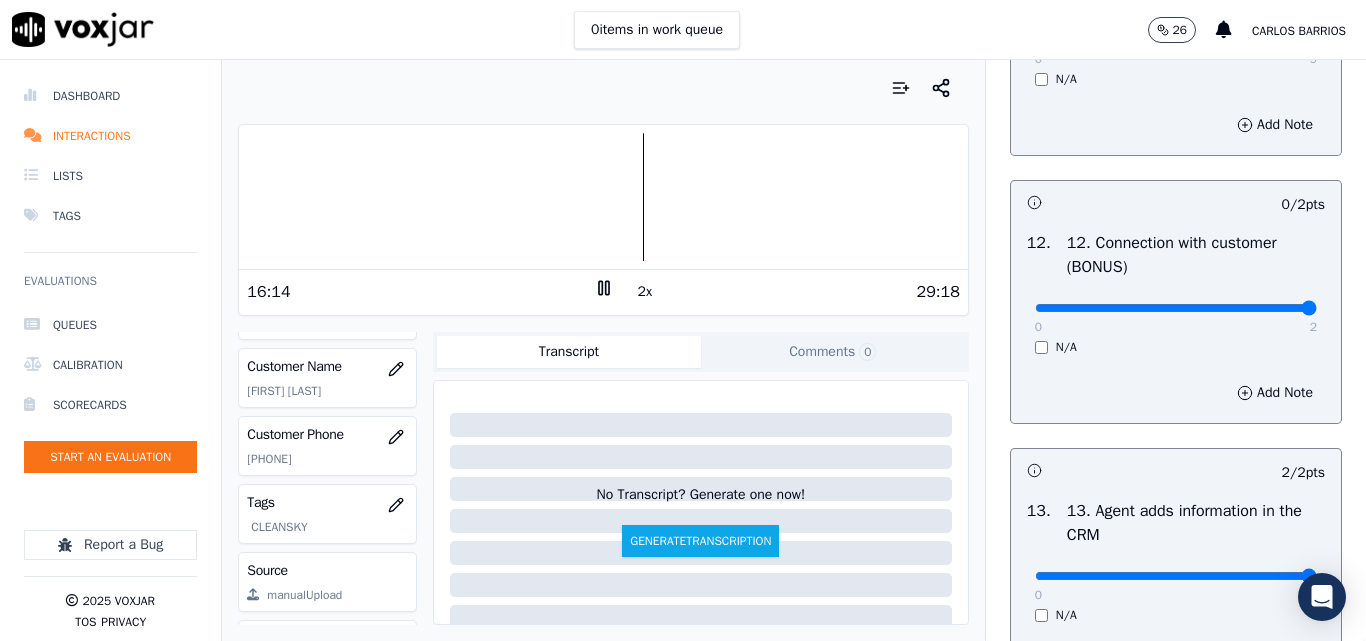 drag, startPoint x: 1196, startPoint y: 379, endPoint x: 1270, endPoint y: 380, distance: 74.00676 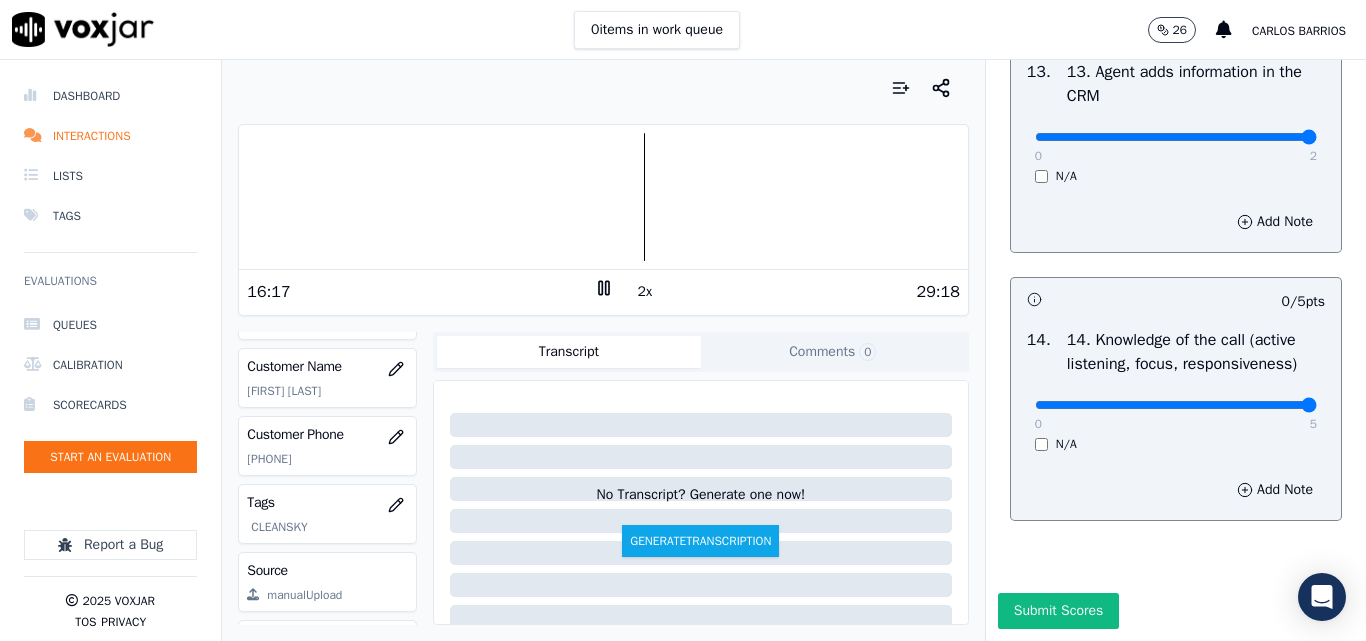 drag, startPoint x: 1256, startPoint y: 420, endPoint x: 1244, endPoint y: 427, distance: 13.892444 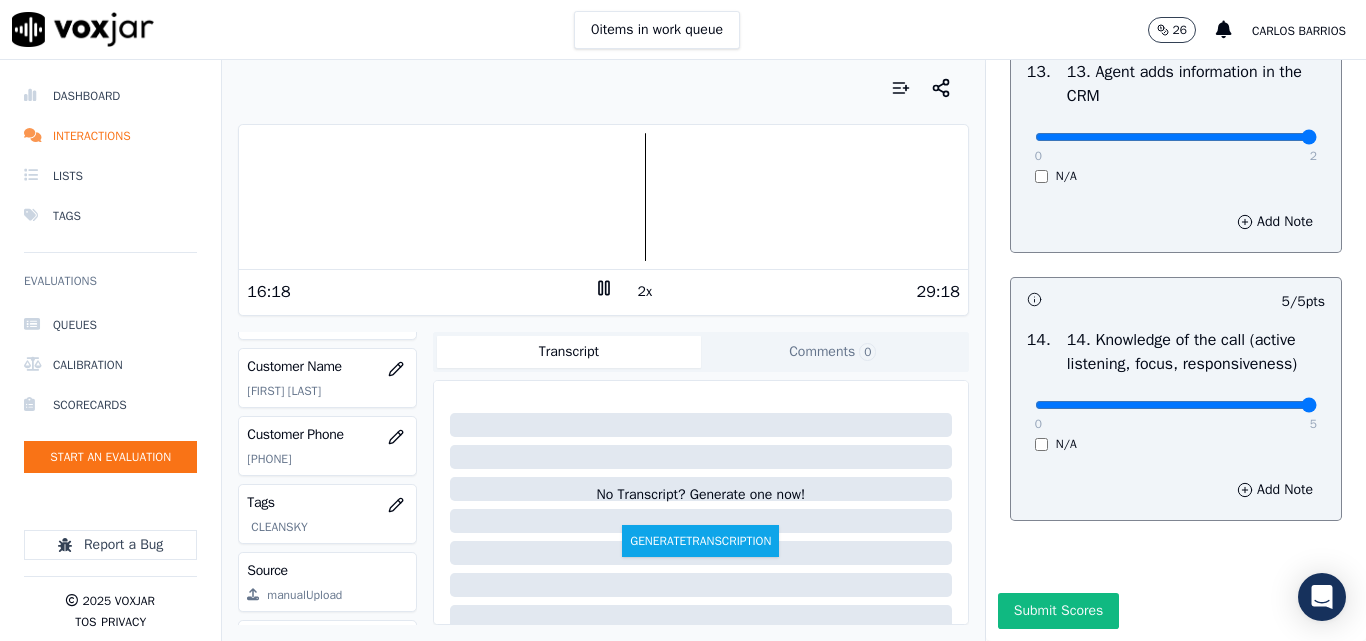 scroll, scrollTop: 3652, scrollLeft: 0, axis: vertical 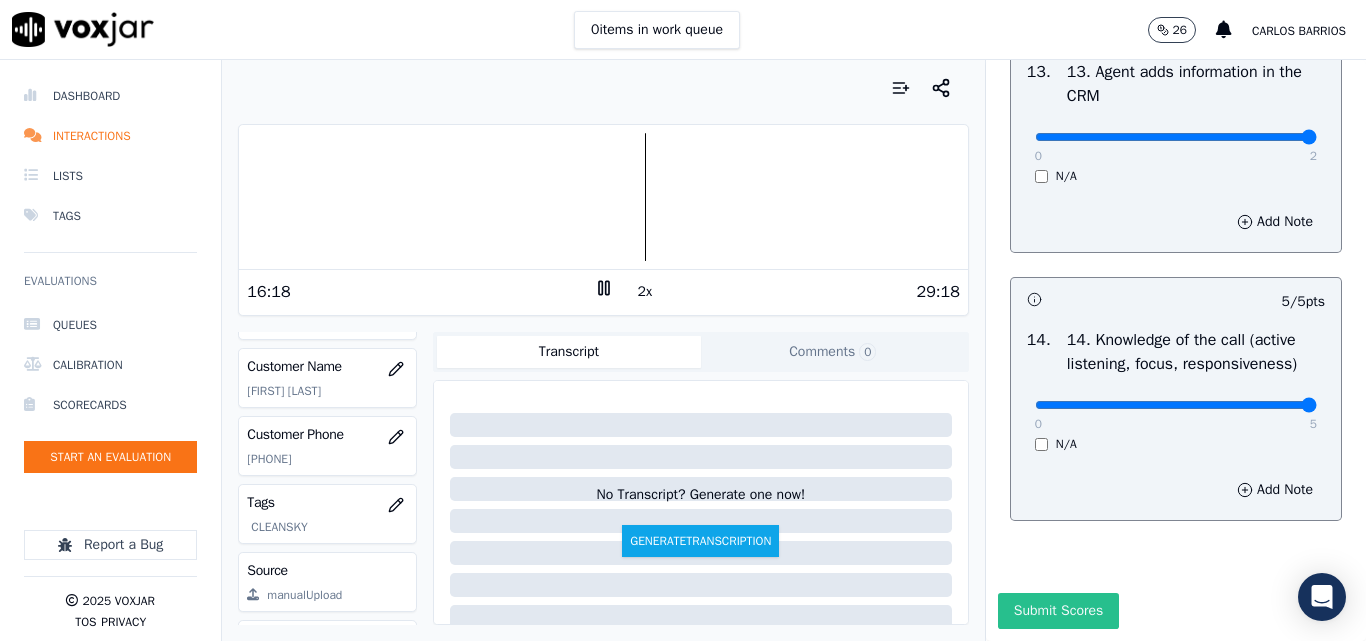 click on "Submit Scores" at bounding box center [1058, 611] 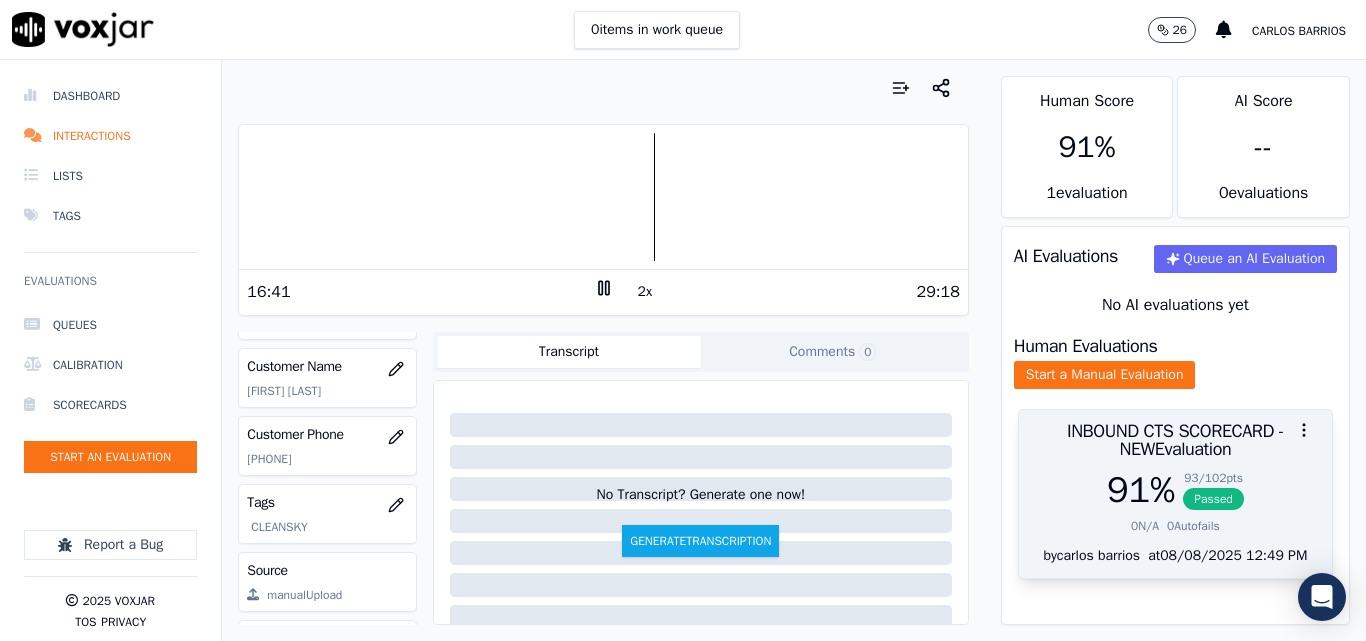 click on "91 %" at bounding box center [1141, 490] 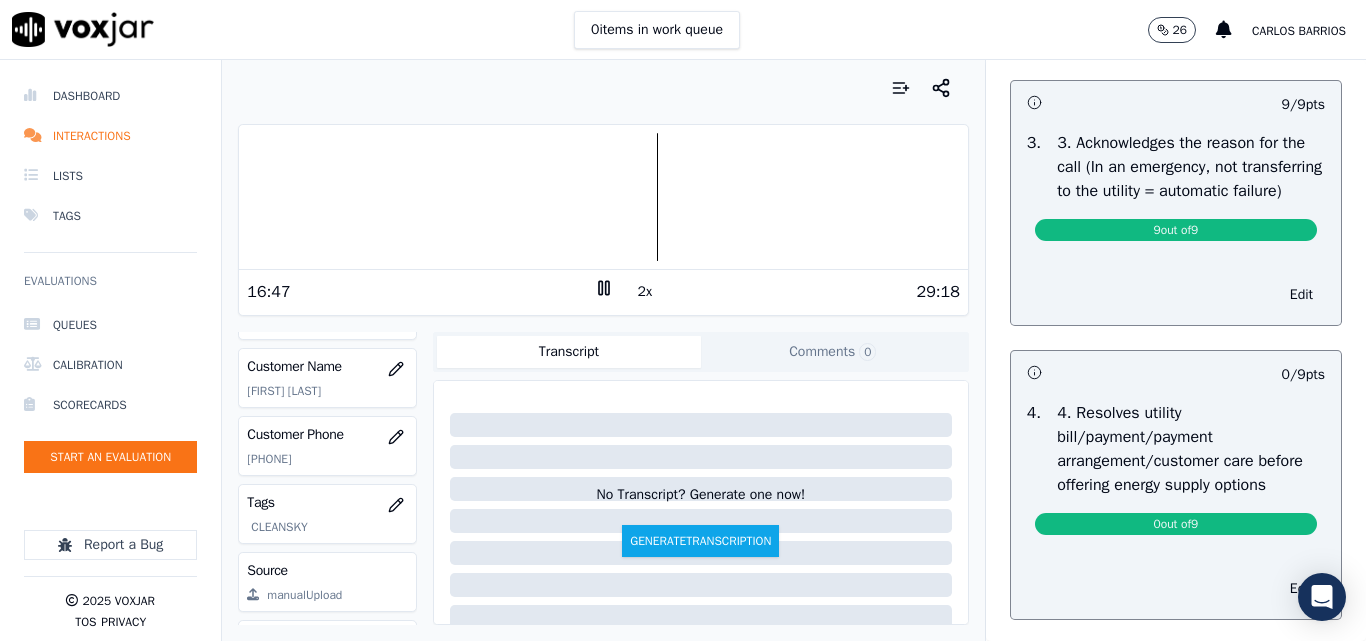 scroll, scrollTop: 900, scrollLeft: 0, axis: vertical 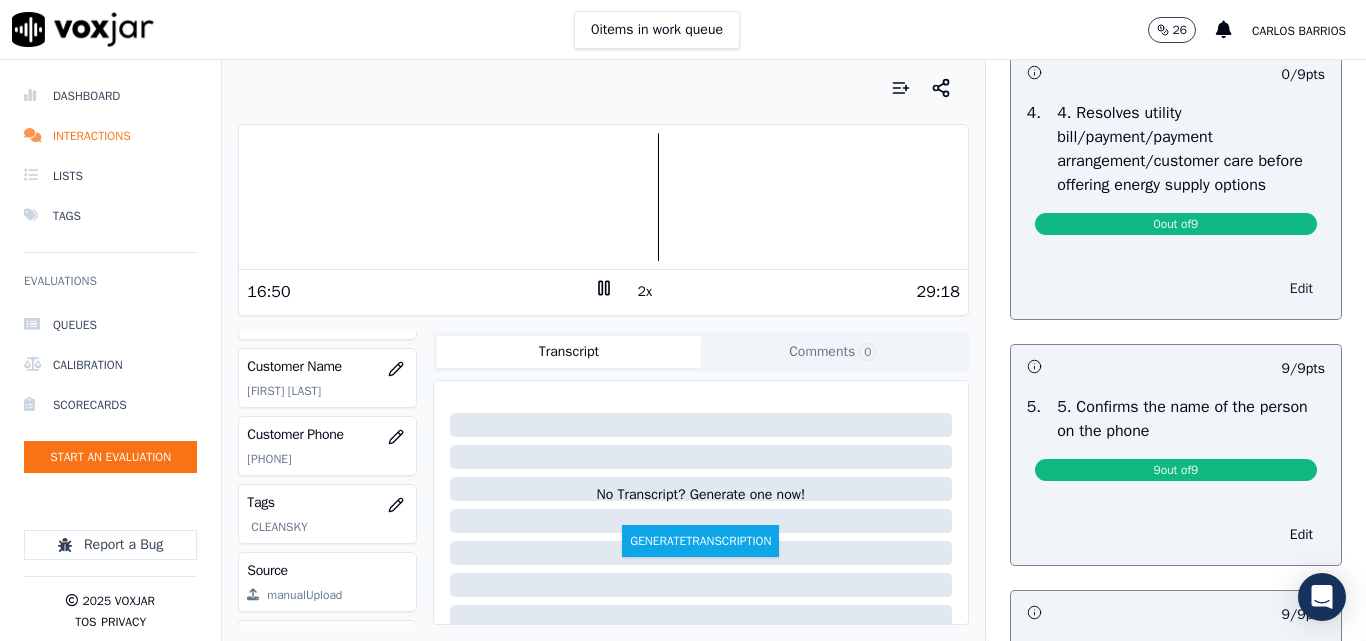 click on "Edit" at bounding box center (1301, 289) 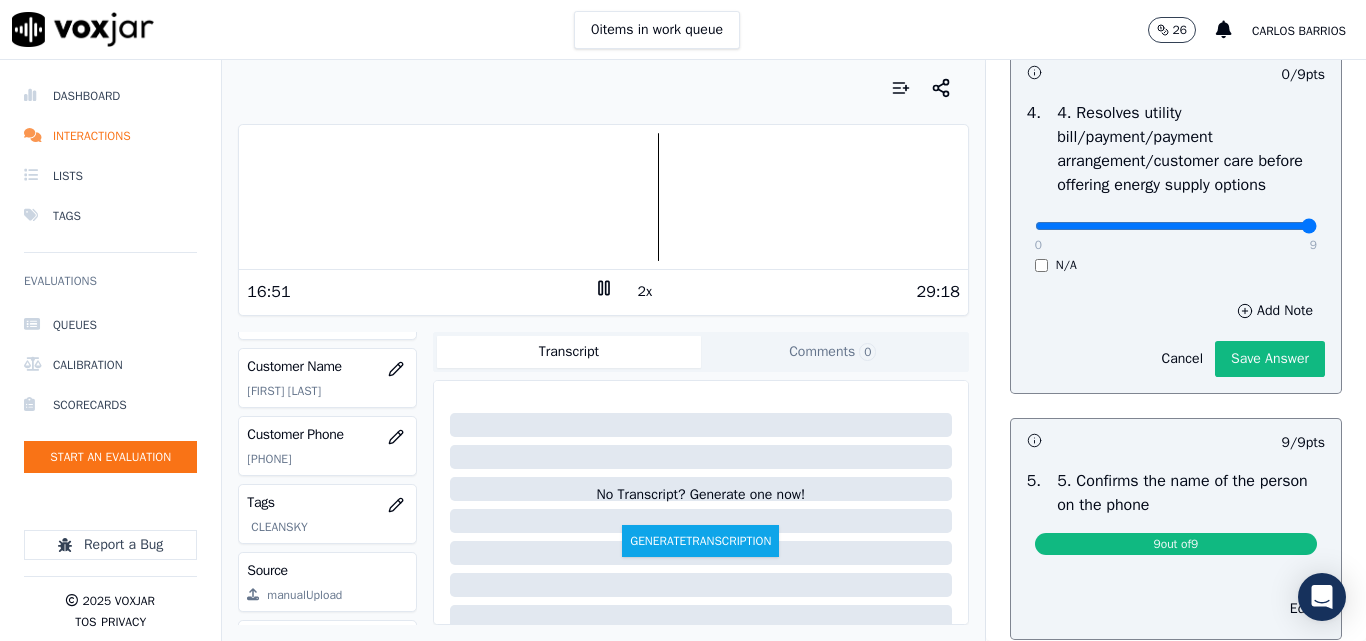 type on "9" 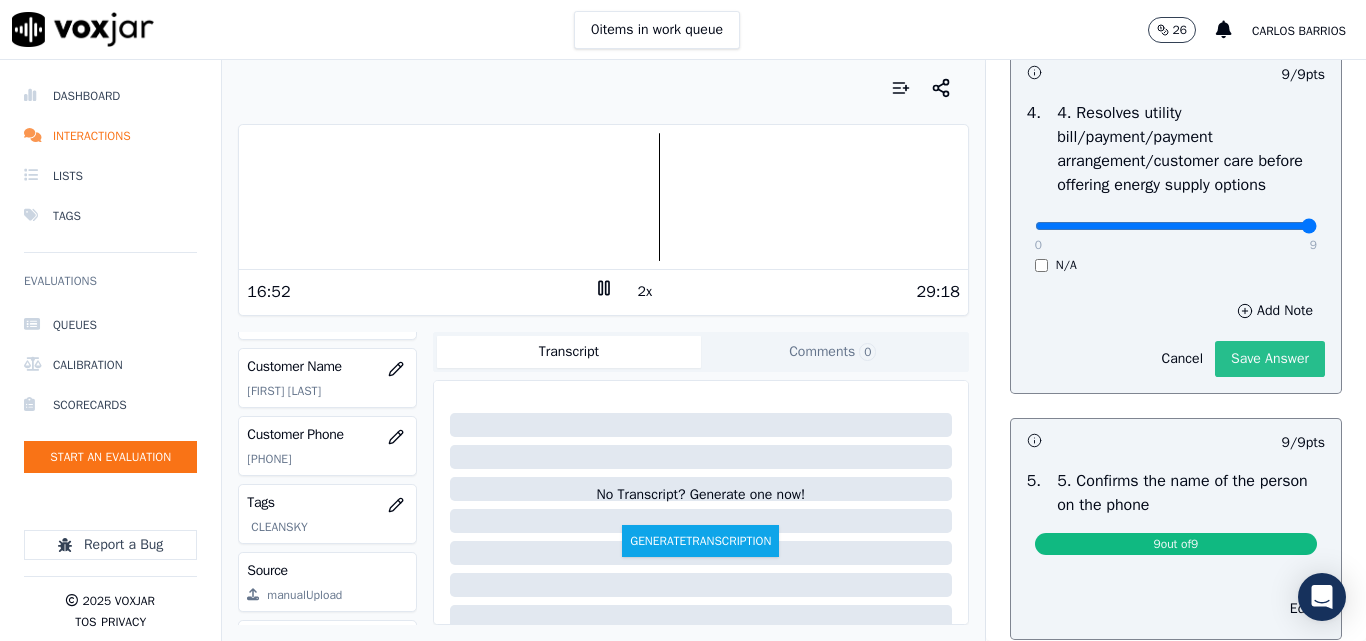 click on "Save Answer" 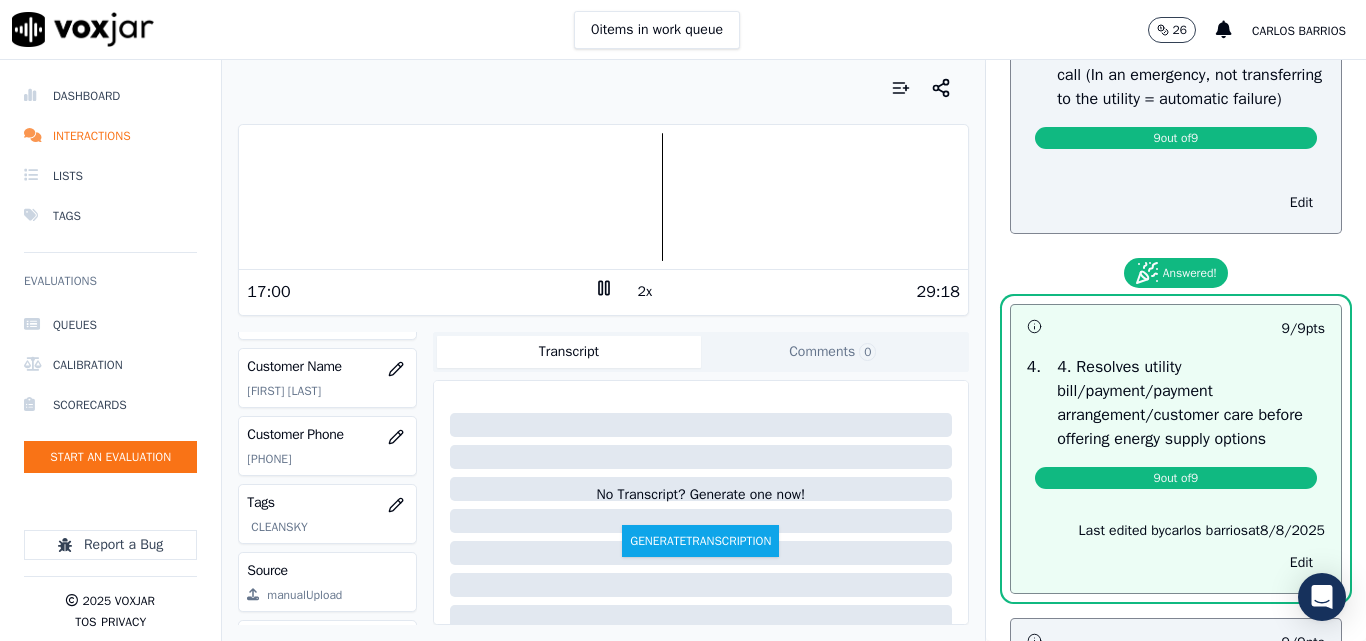 scroll, scrollTop: 0, scrollLeft: 0, axis: both 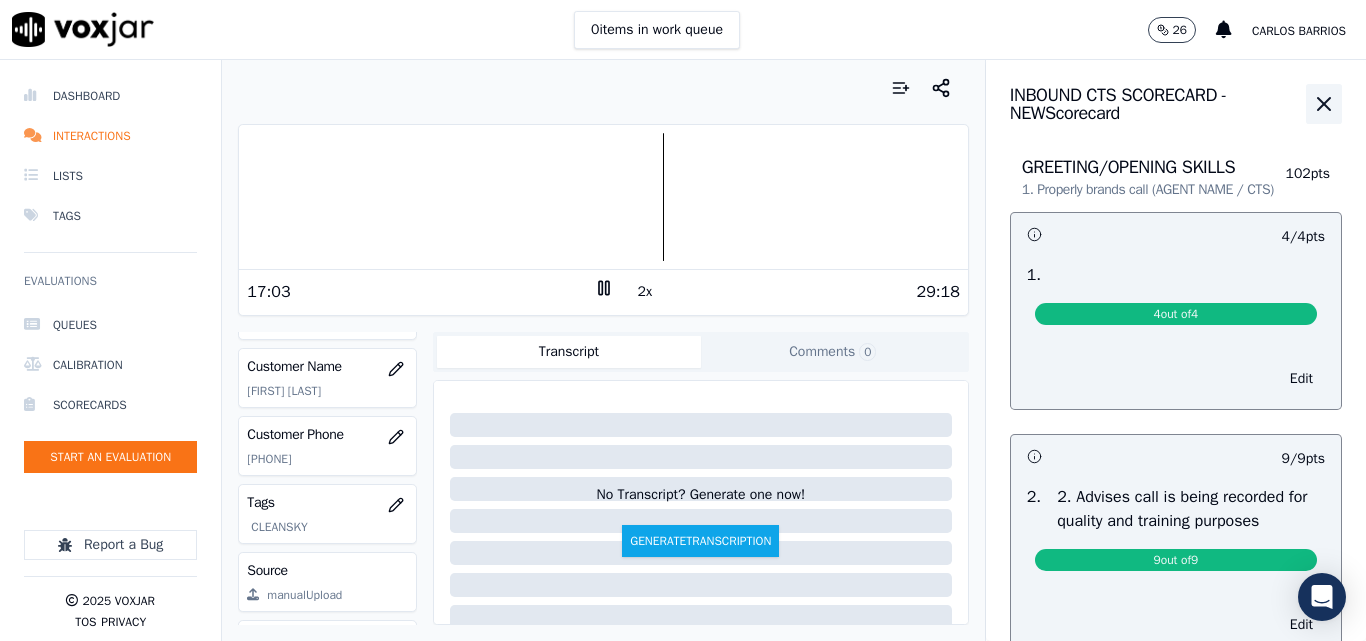 click 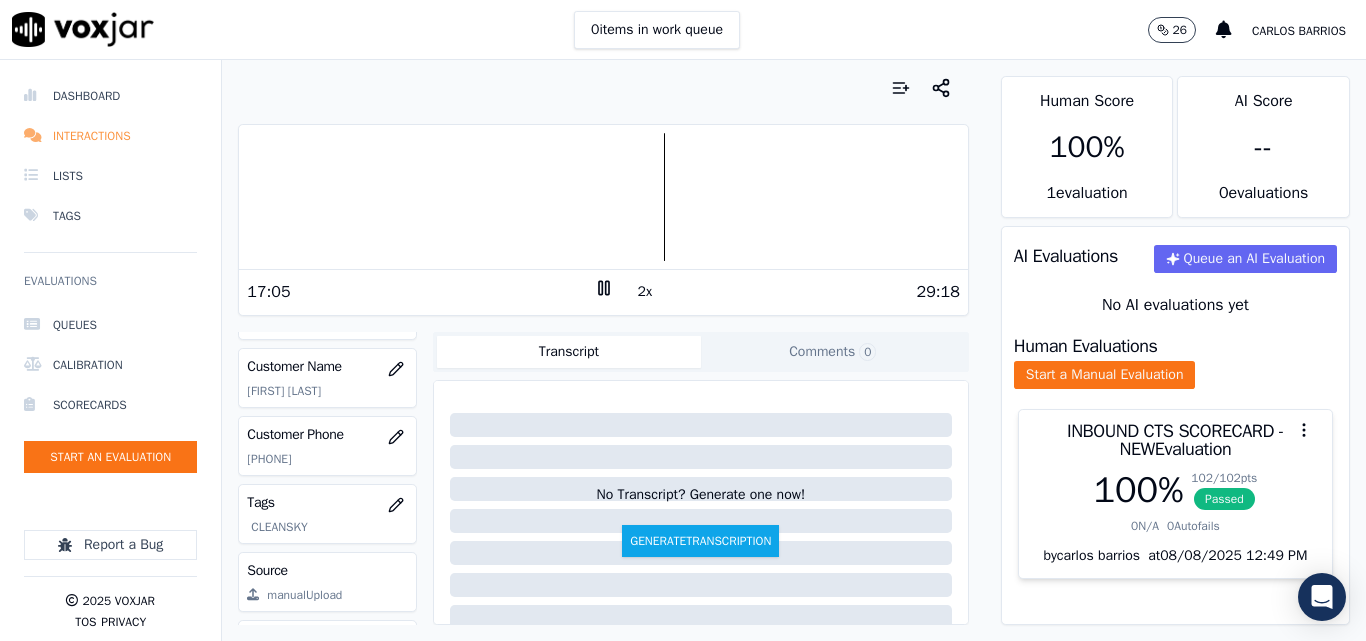 click on "Interactions" at bounding box center [110, 136] 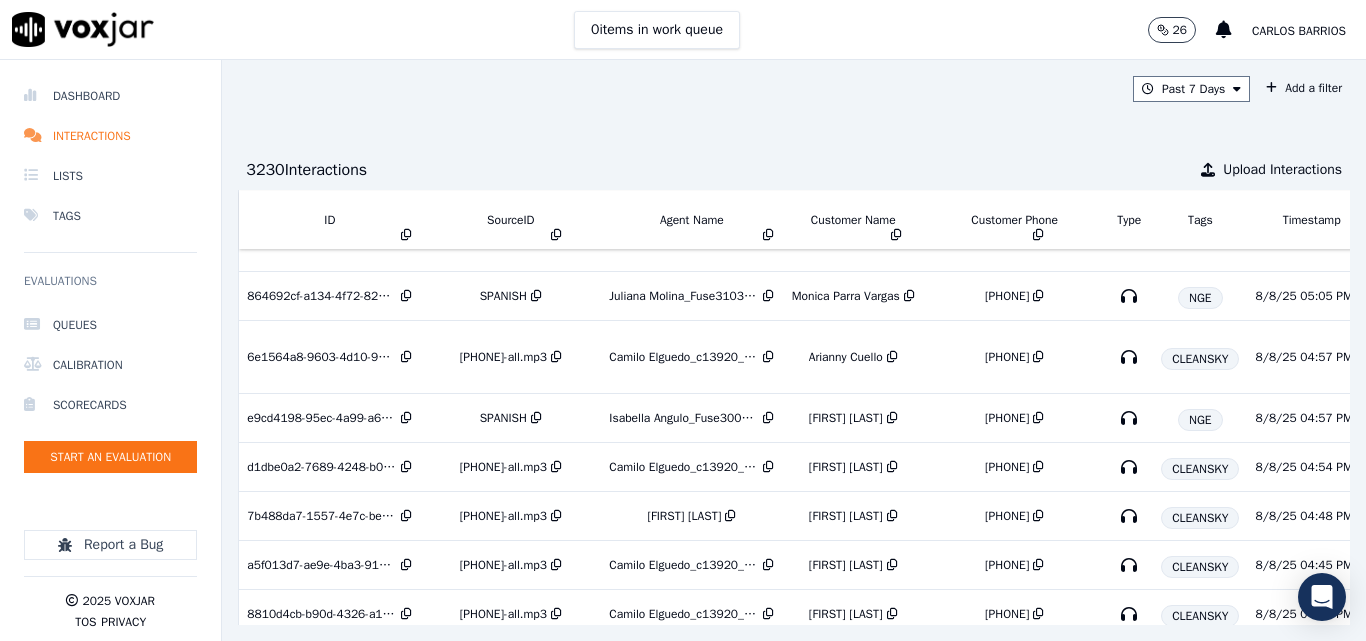 scroll, scrollTop: 300, scrollLeft: 0, axis: vertical 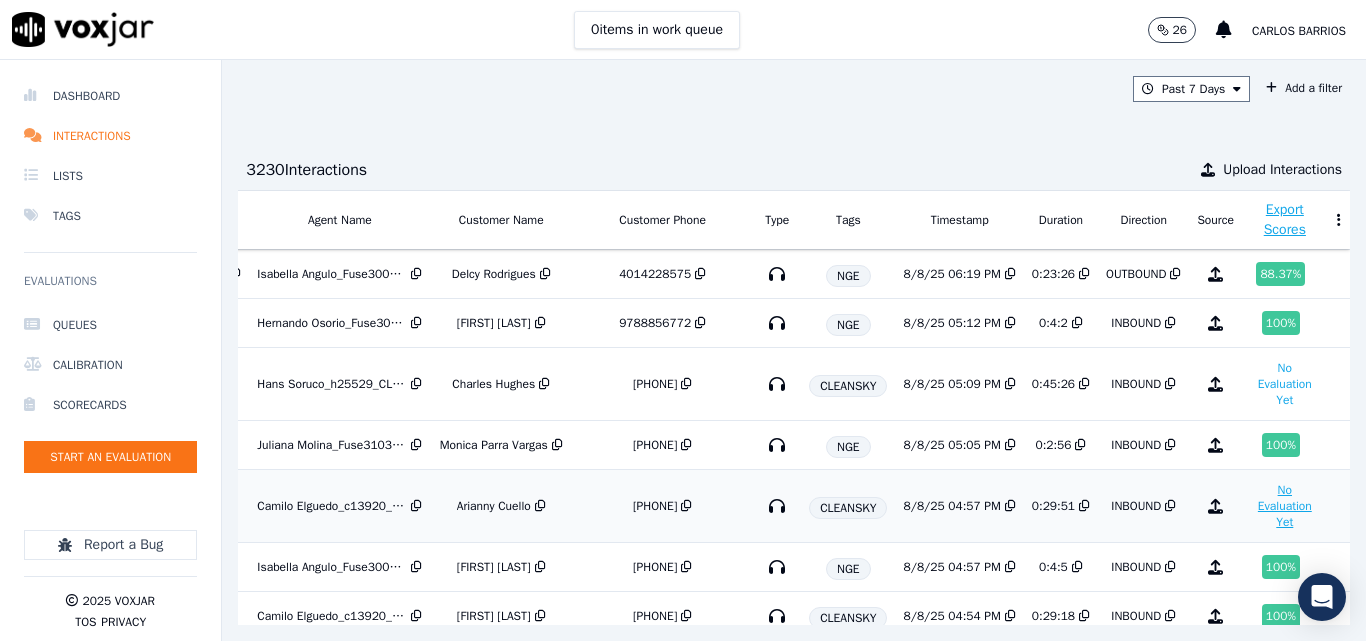 click on "No Evaluation Yet" at bounding box center [1285, 506] 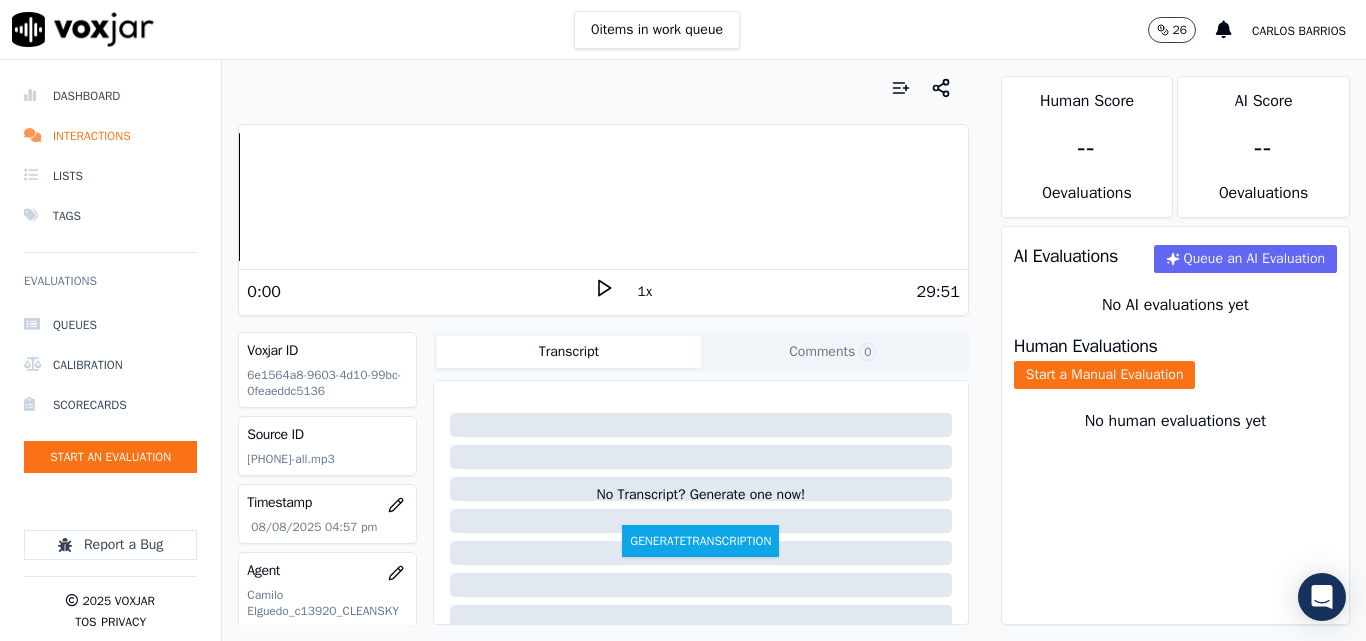 click 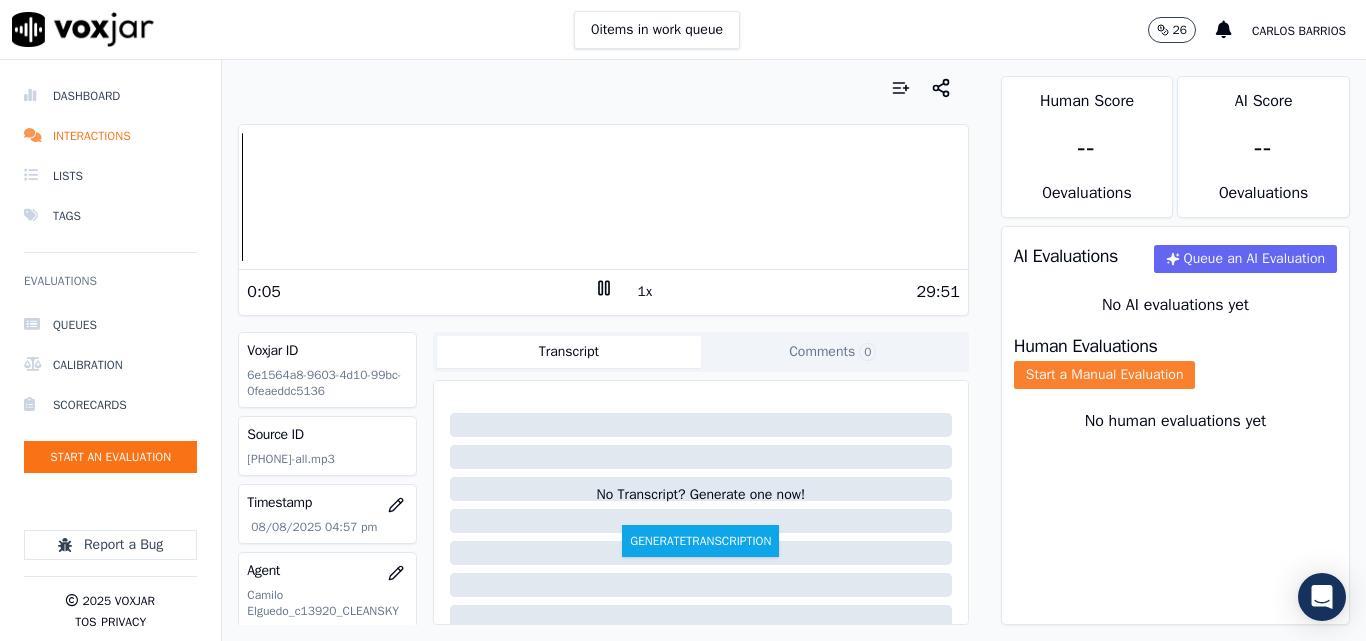 click on "Start a Manual Evaluation" 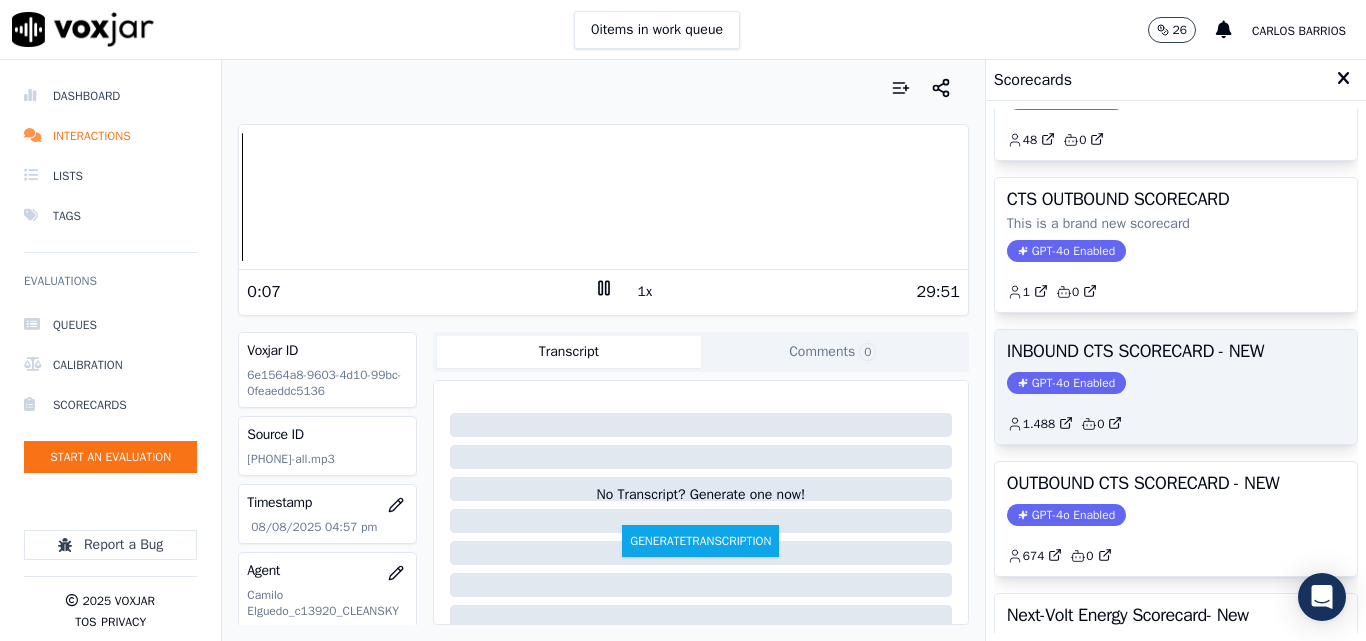 scroll, scrollTop: 200, scrollLeft: 0, axis: vertical 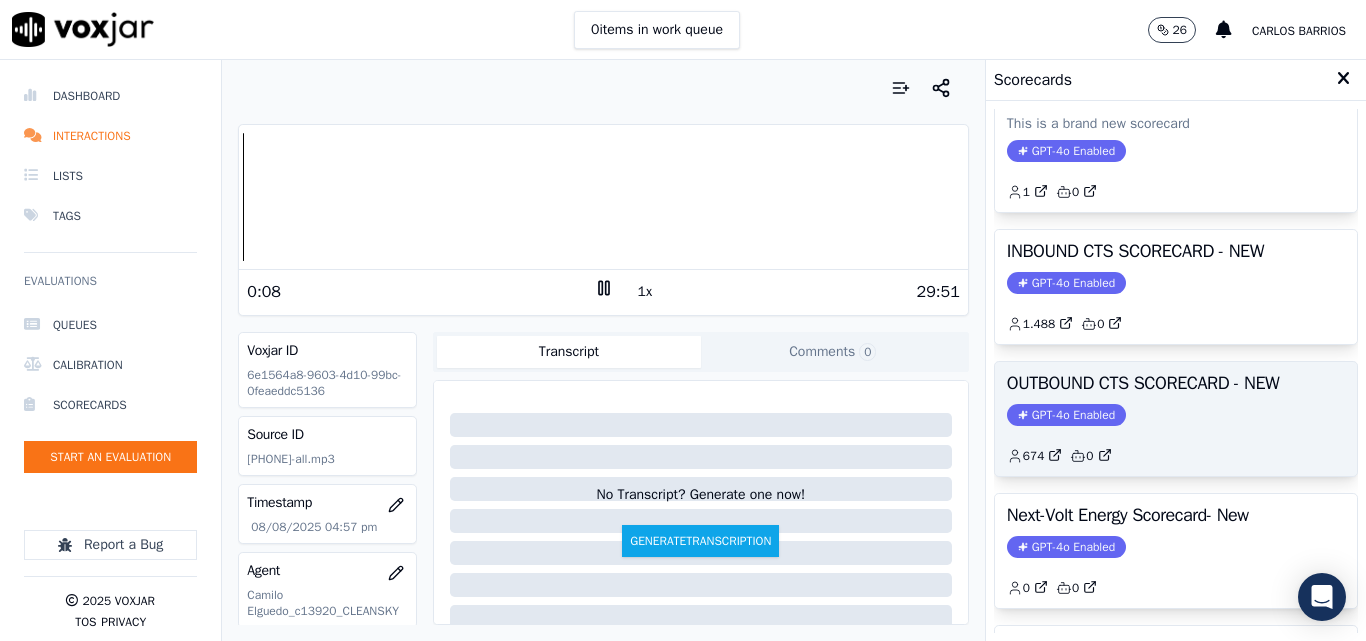 click on "GPT-4o Enabled" 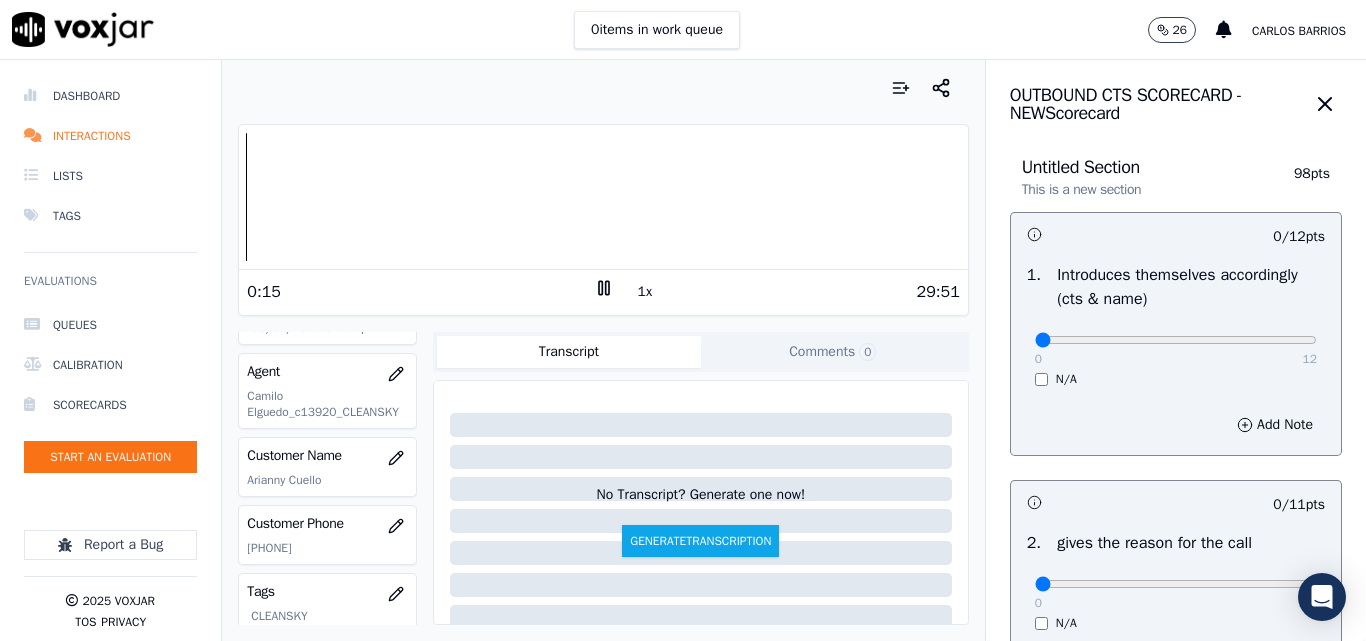 scroll, scrollTop: 200, scrollLeft: 0, axis: vertical 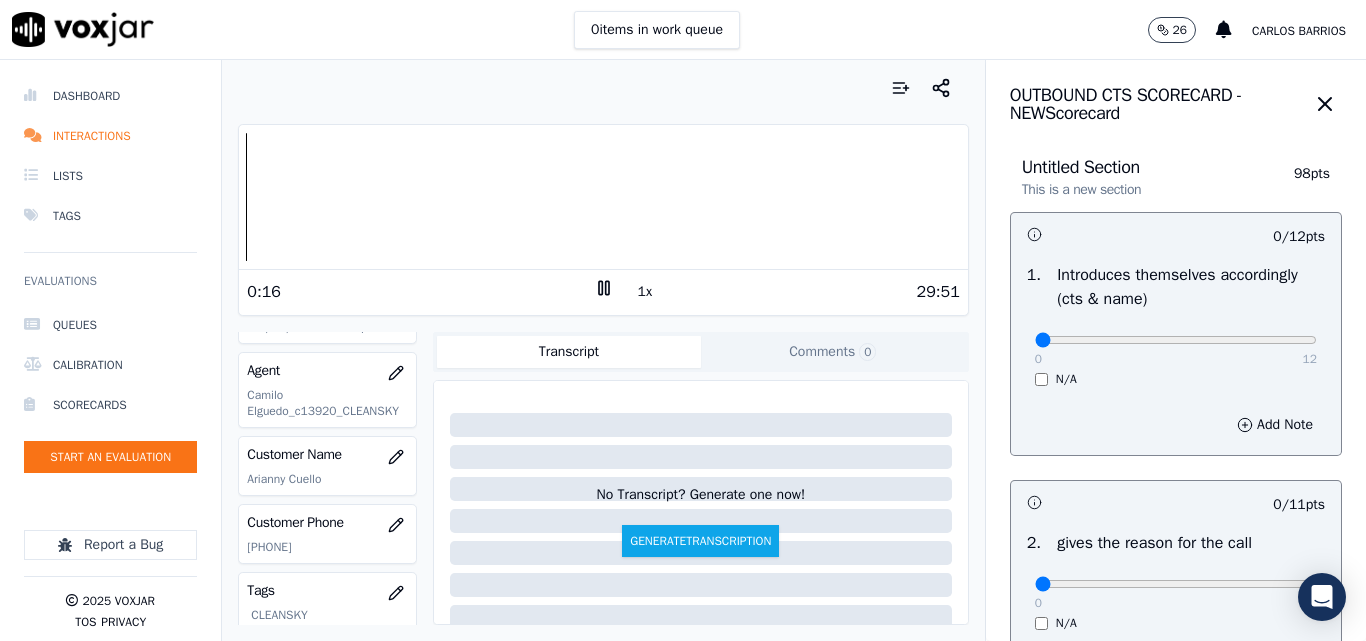 click on "Arianny Cuello" 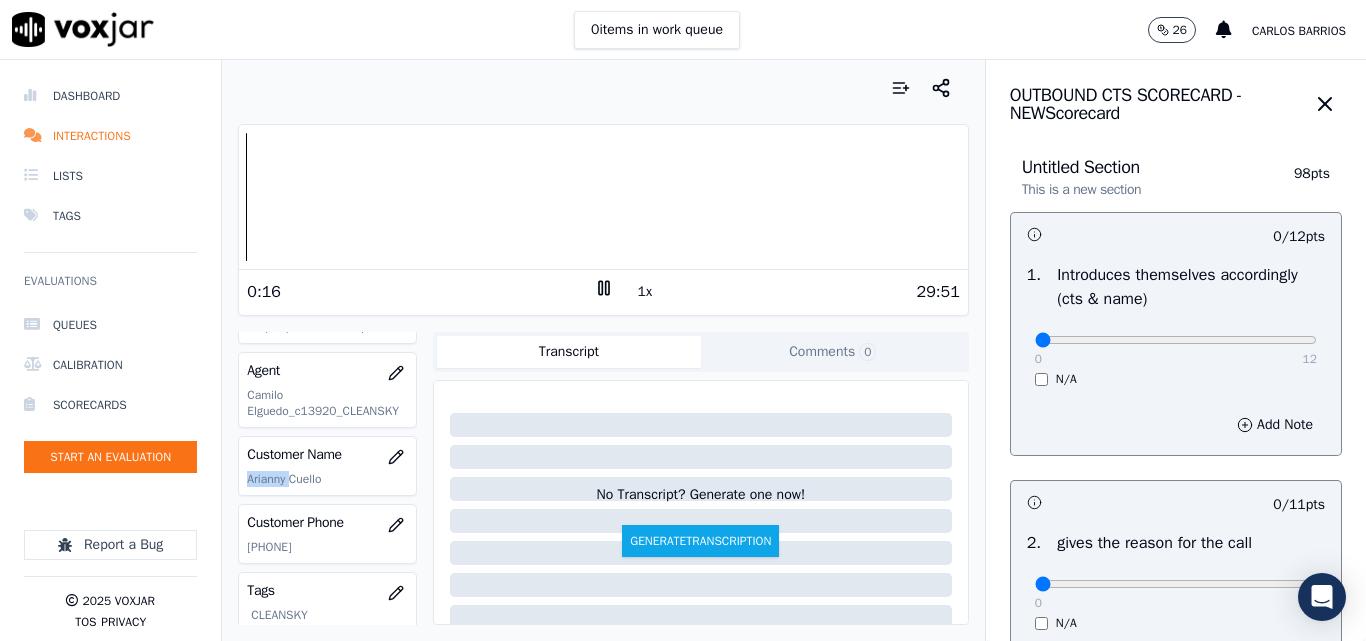 click on "Arianny Cuello" 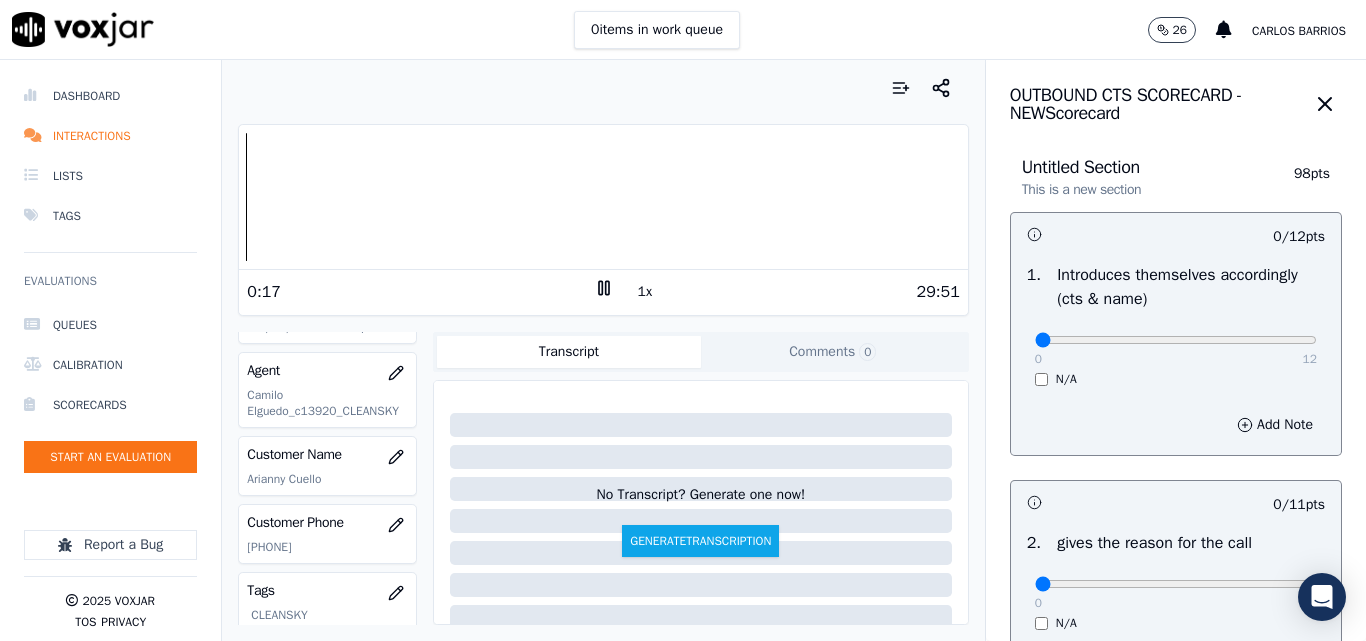 click on "[PHONE]" 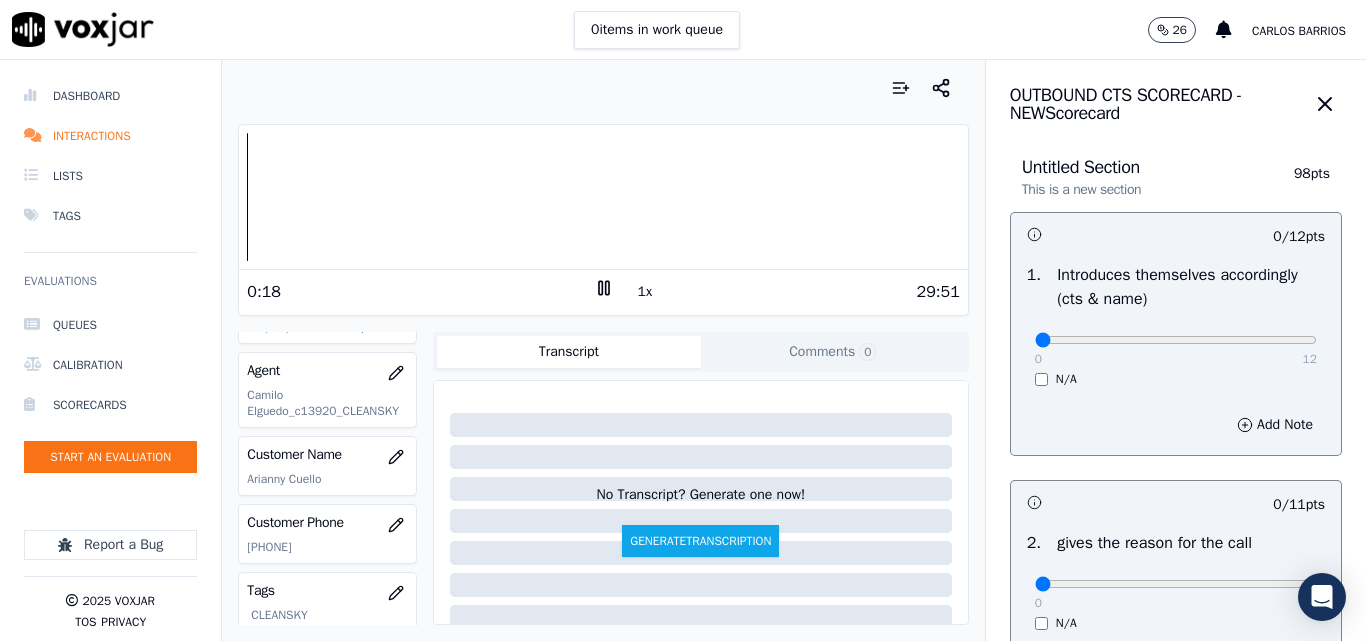 copy on "[PHONE]" 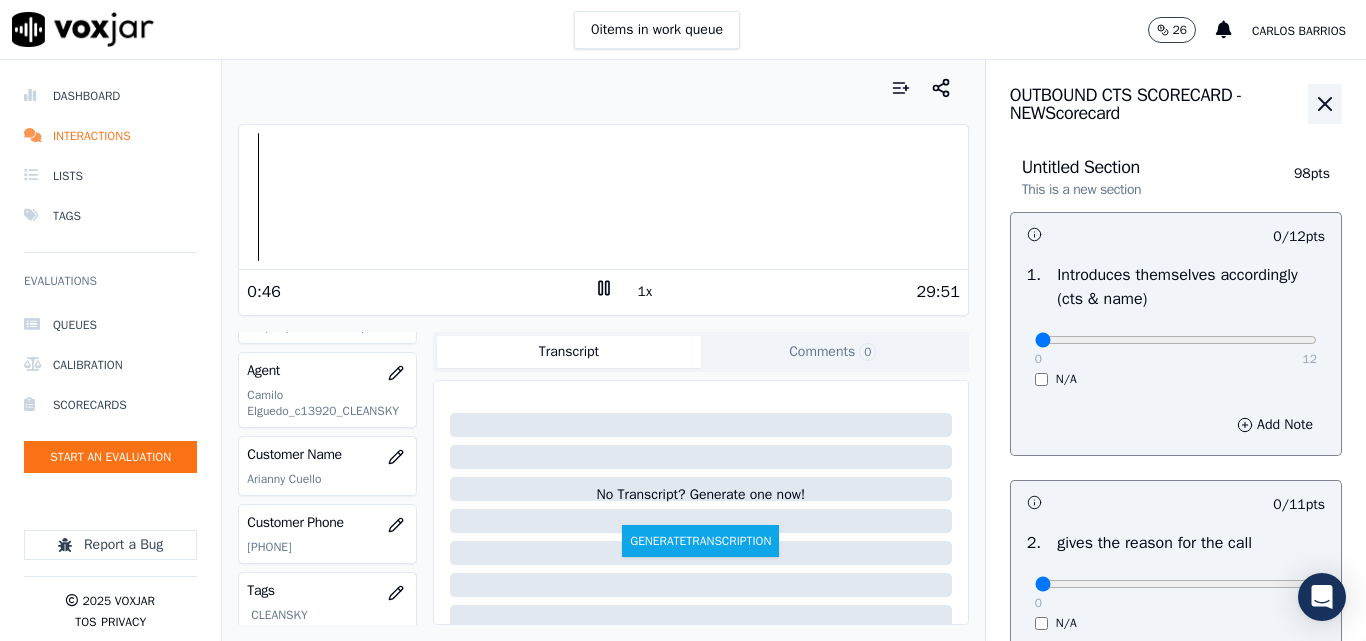 click 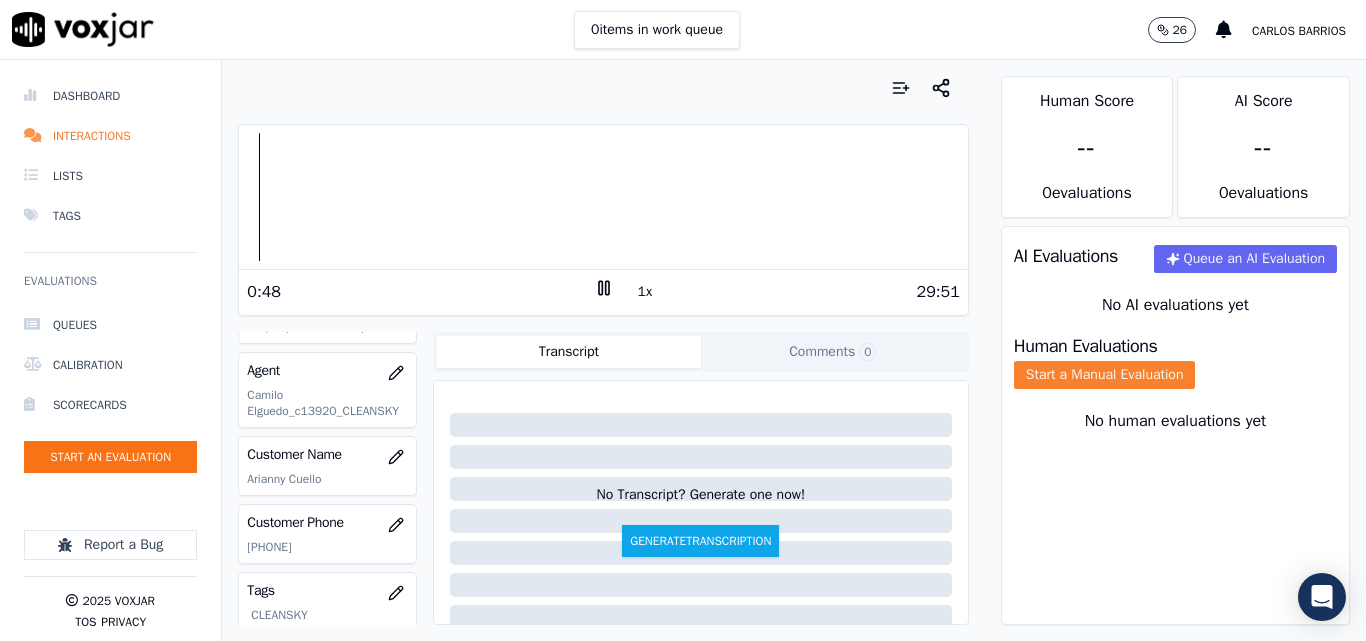 click on "Start a Manual Evaluation" 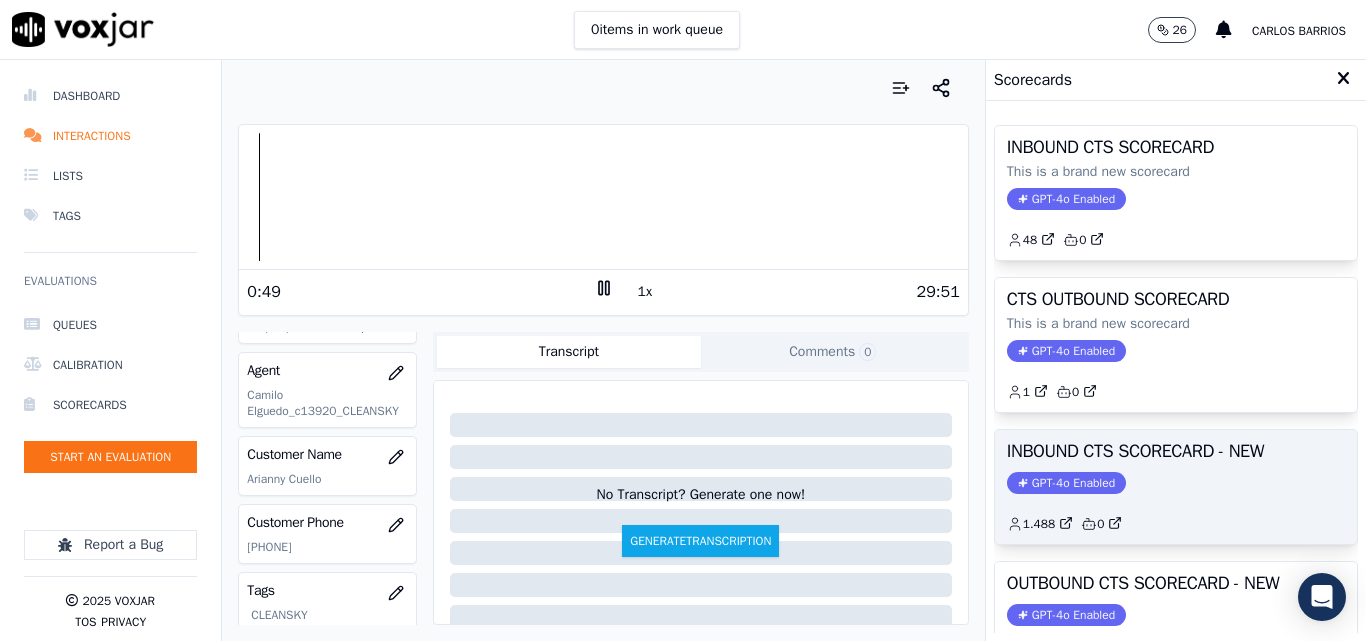 click on "GPT-4o Enabled" 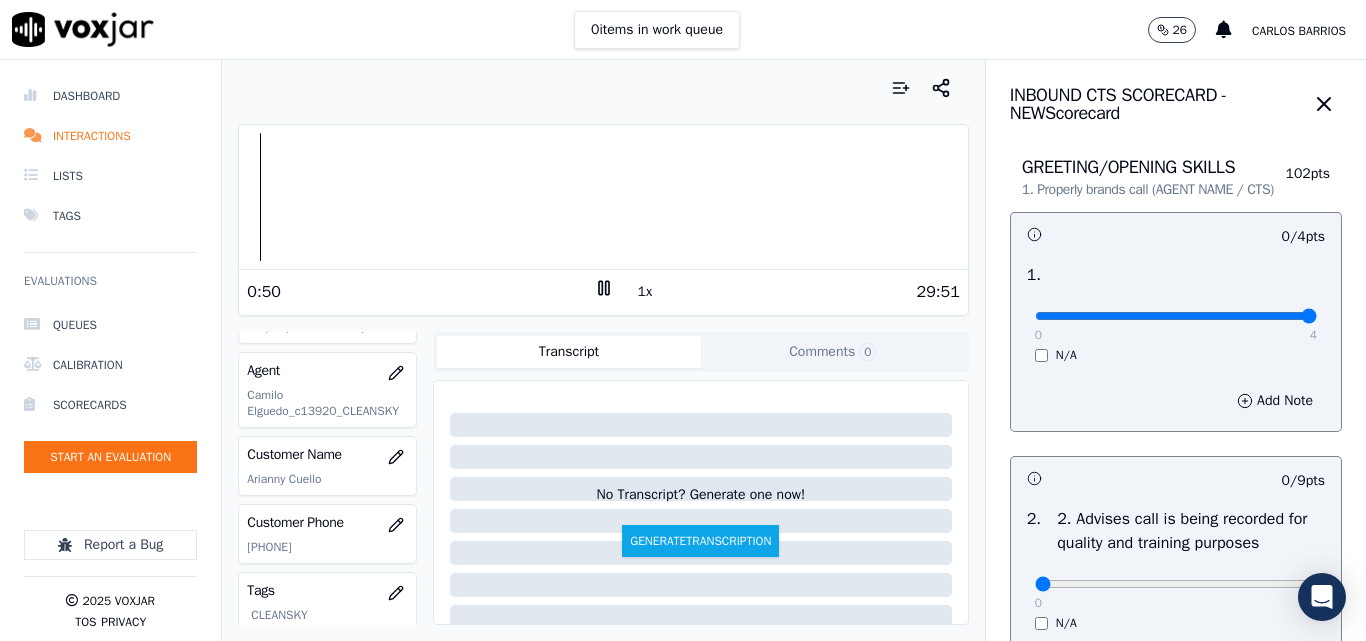 type on "4" 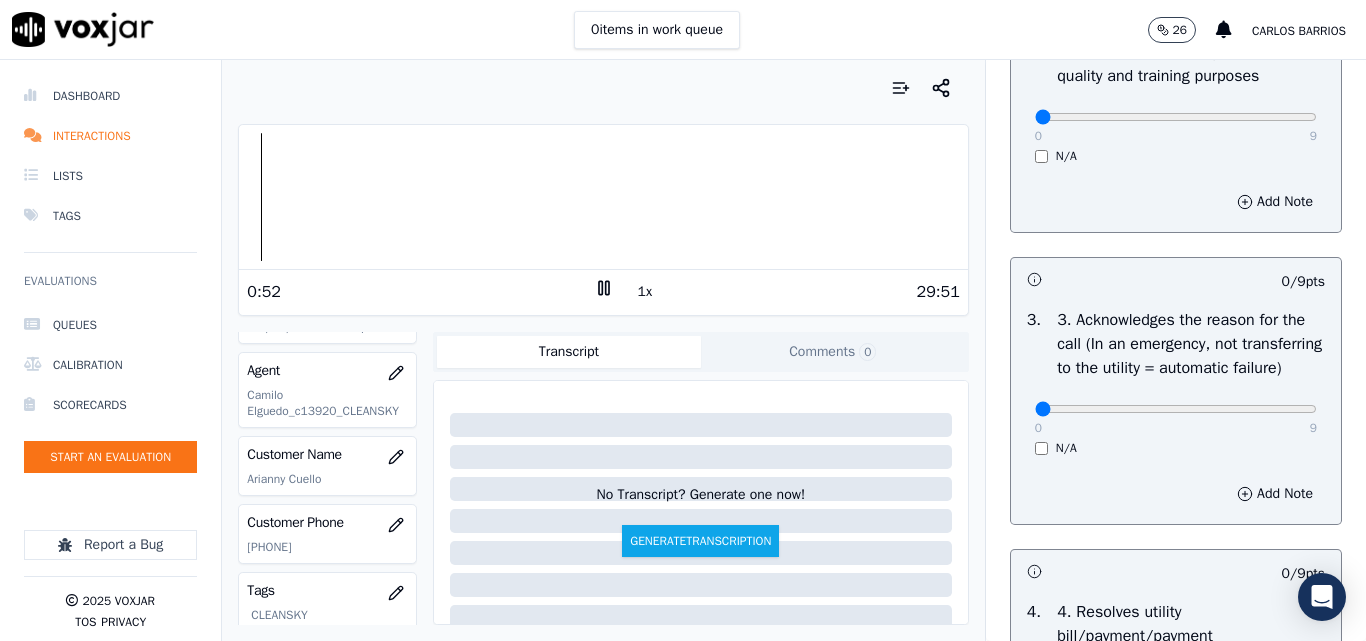 scroll, scrollTop: 600, scrollLeft: 0, axis: vertical 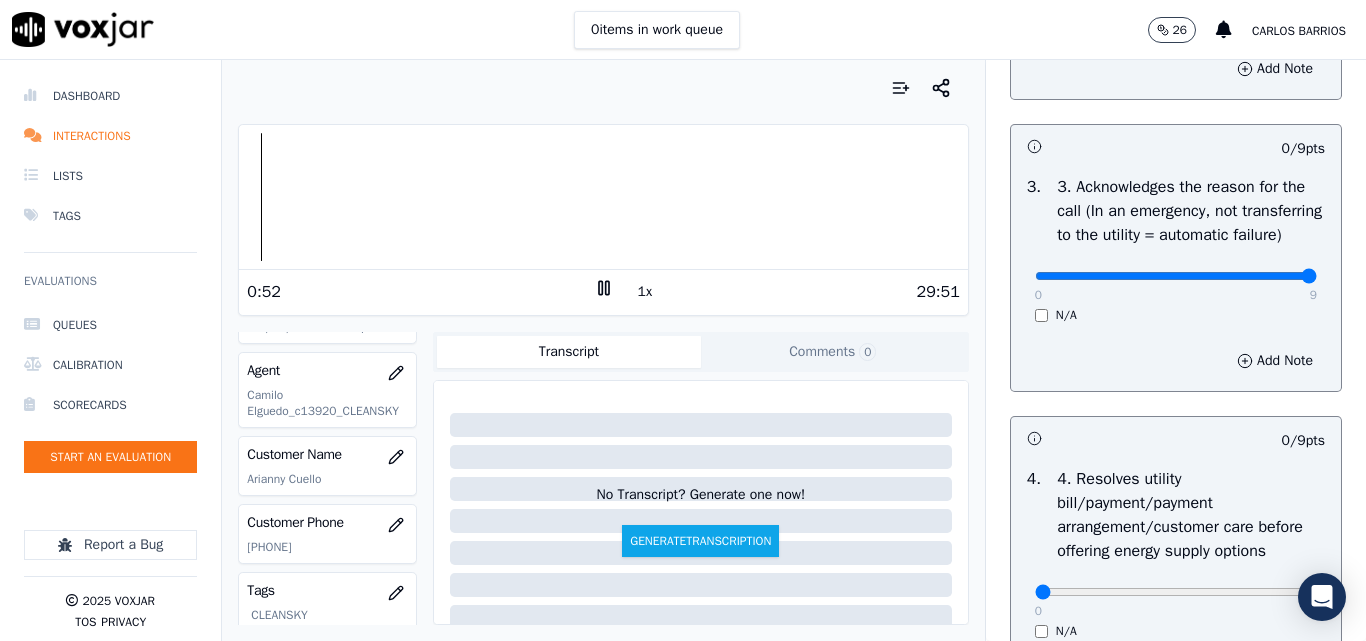 drag, startPoint x: 1246, startPoint y: 326, endPoint x: 1263, endPoint y: 322, distance: 17.464249 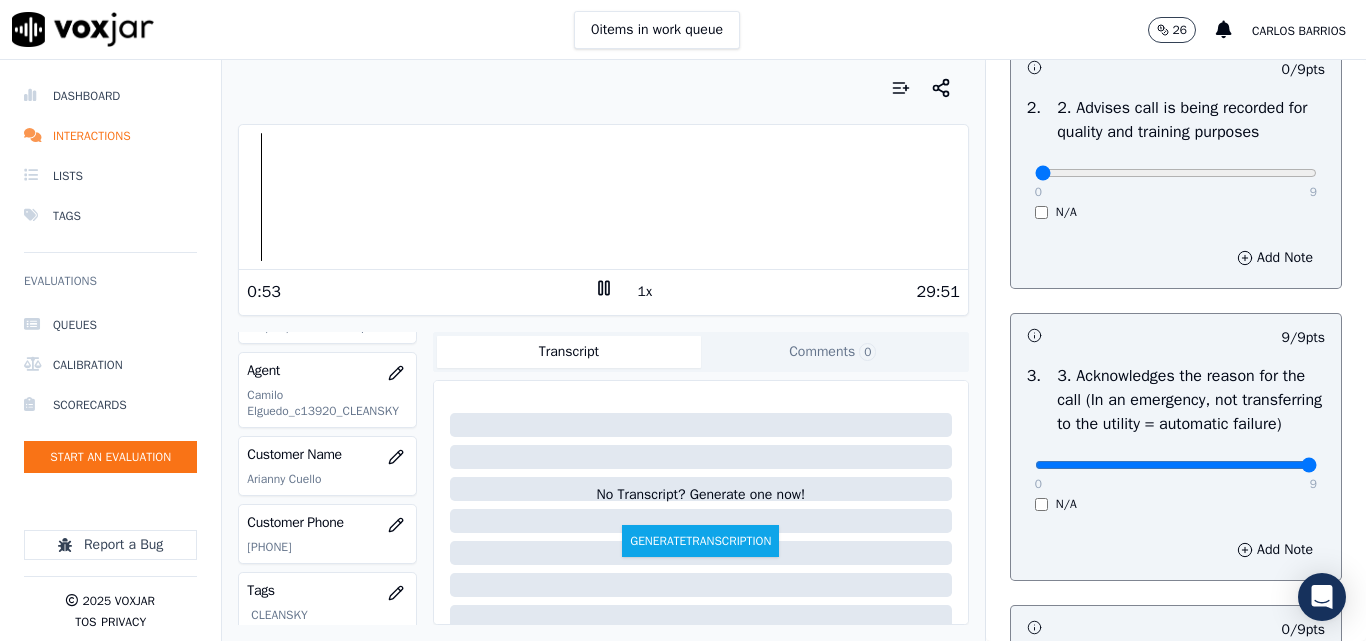 scroll, scrollTop: 400, scrollLeft: 0, axis: vertical 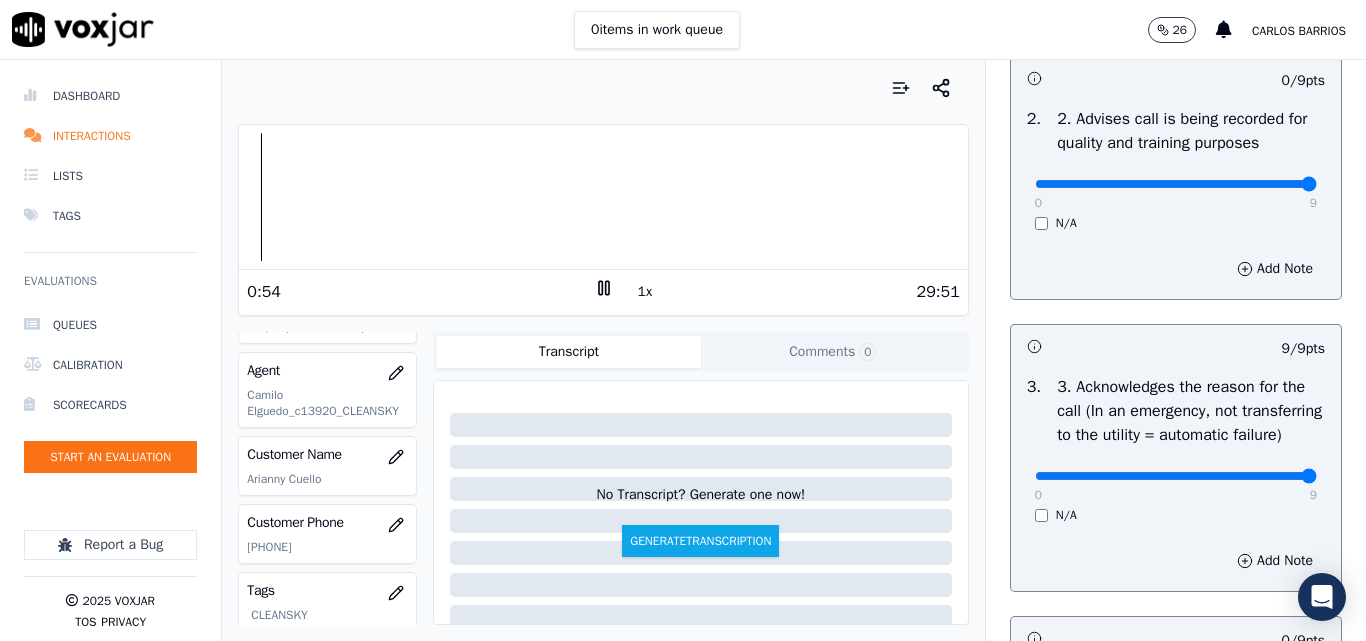 drag, startPoint x: 1244, startPoint y: 202, endPoint x: 1273, endPoint y: 207, distance: 29.427877 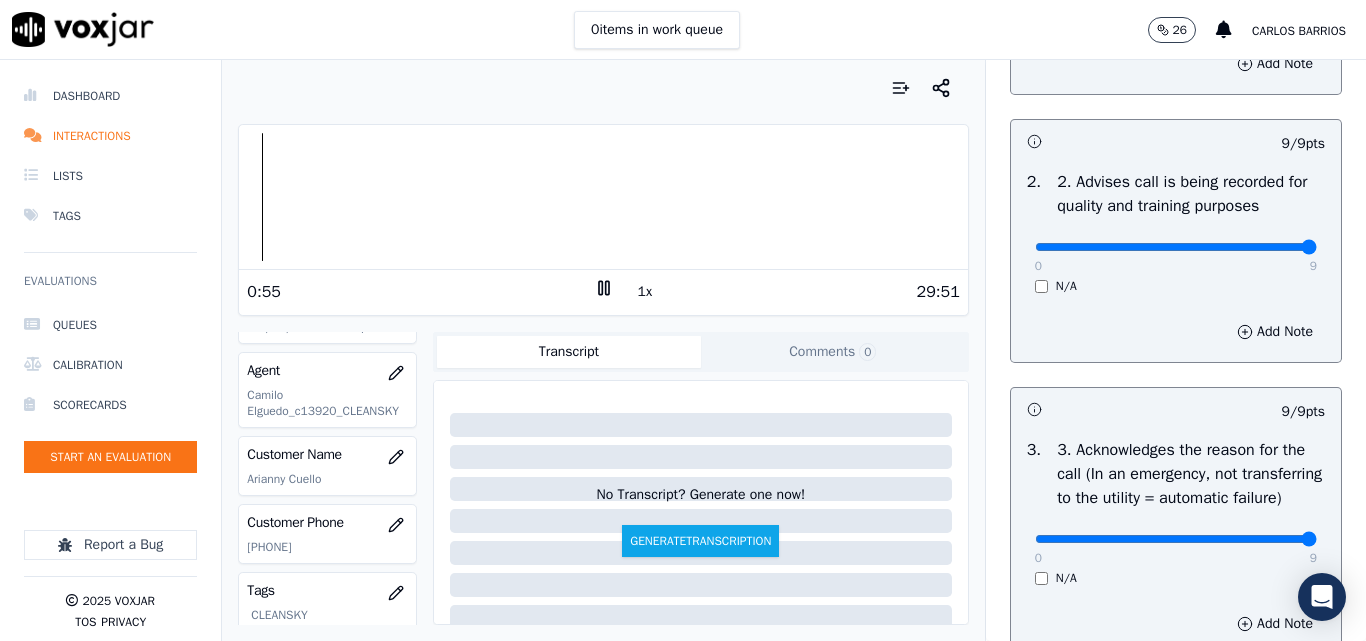 scroll, scrollTop: 300, scrollLeft: 0, axis: vertical 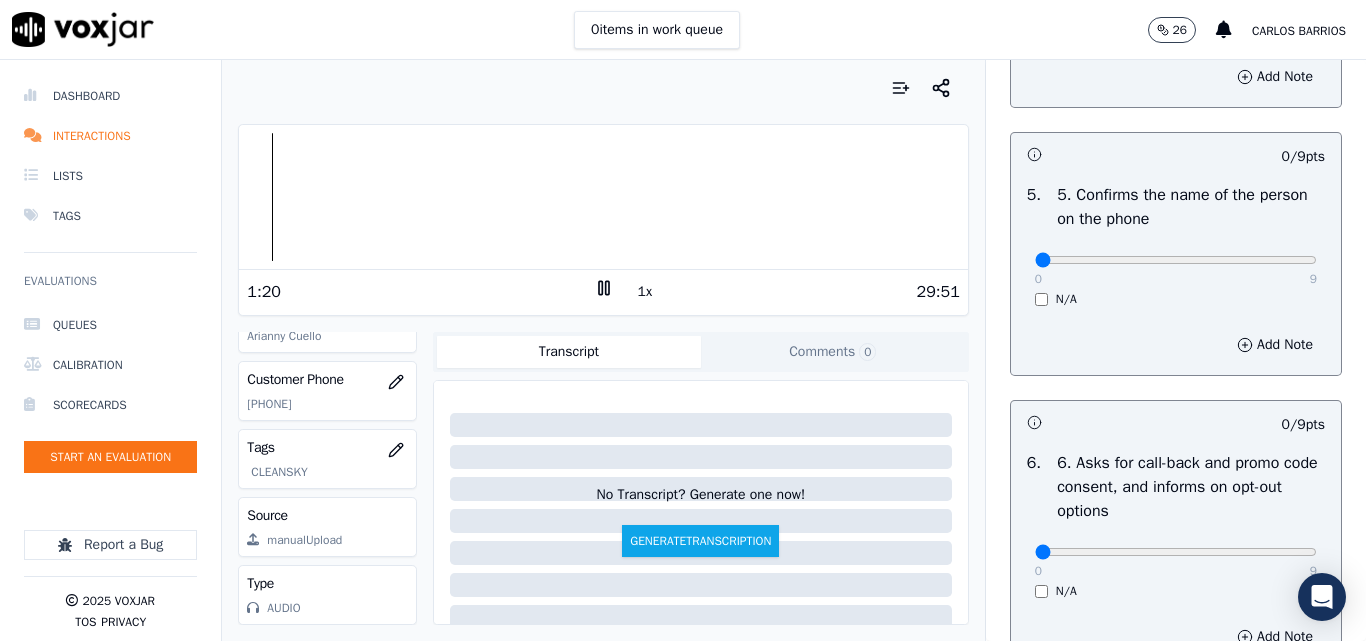 click on "1x" at bounding box center [645, 292] 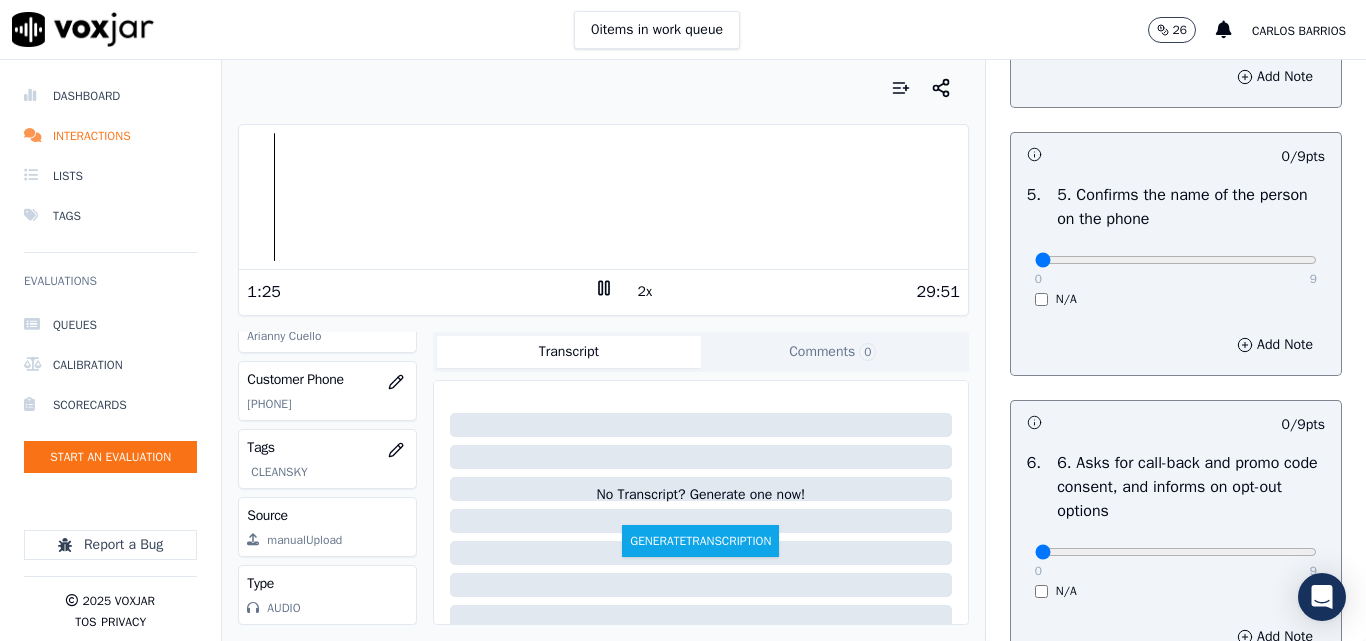 click on "[PHONE]" 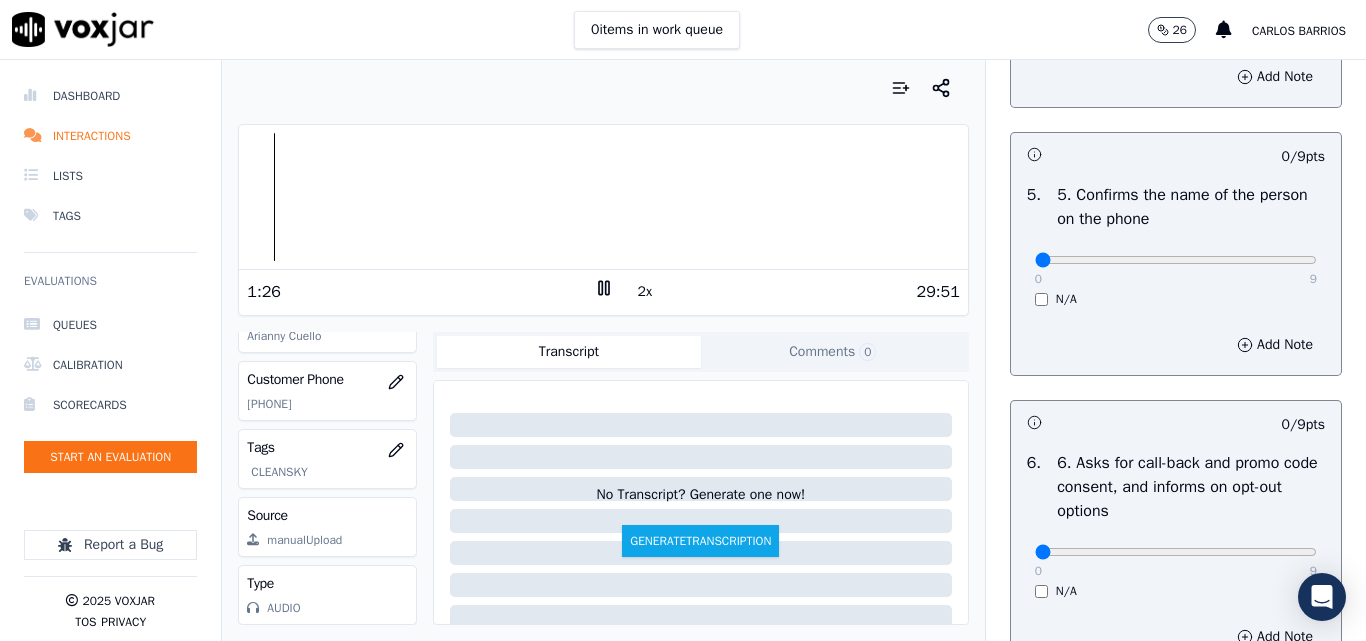 click on "[PHONE]" 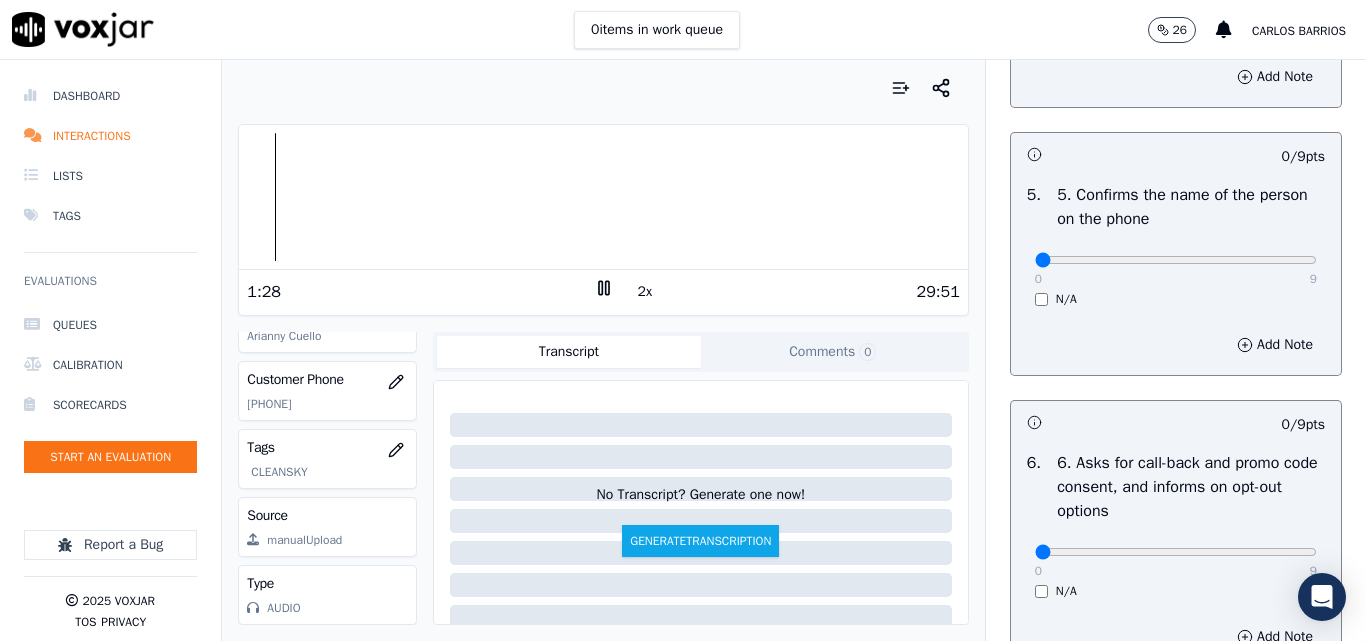 copy on "[PHONE]" 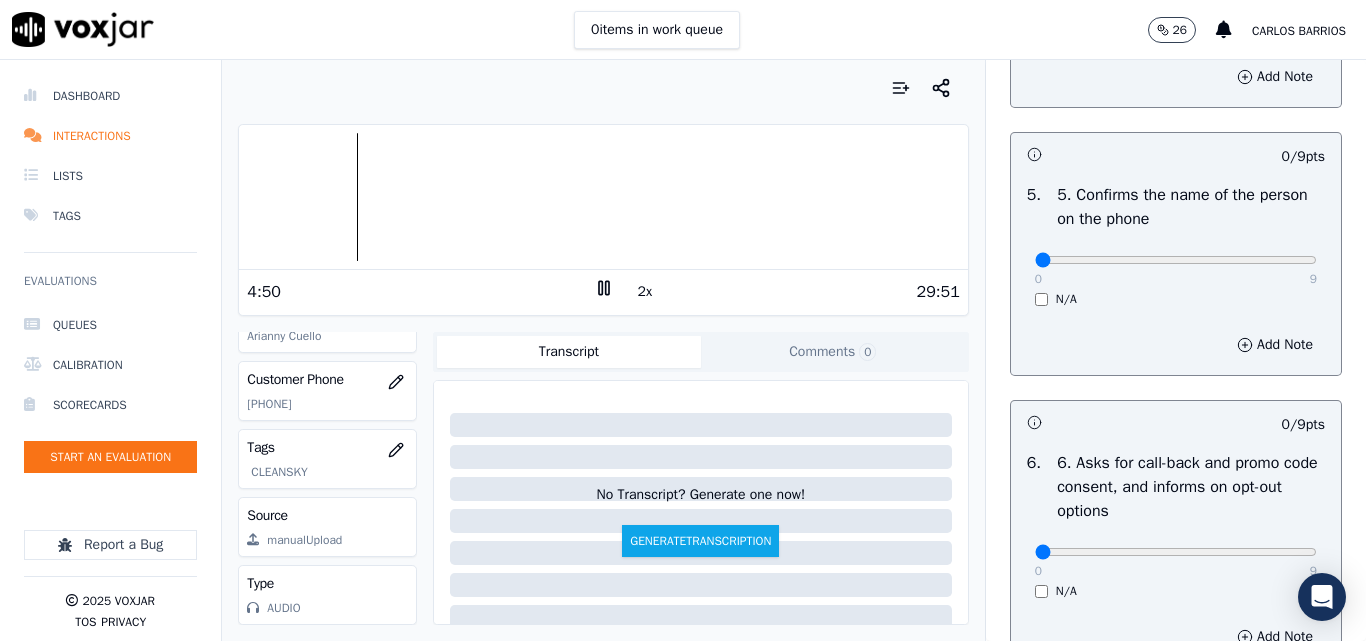 click at bounding box center [603, 197] 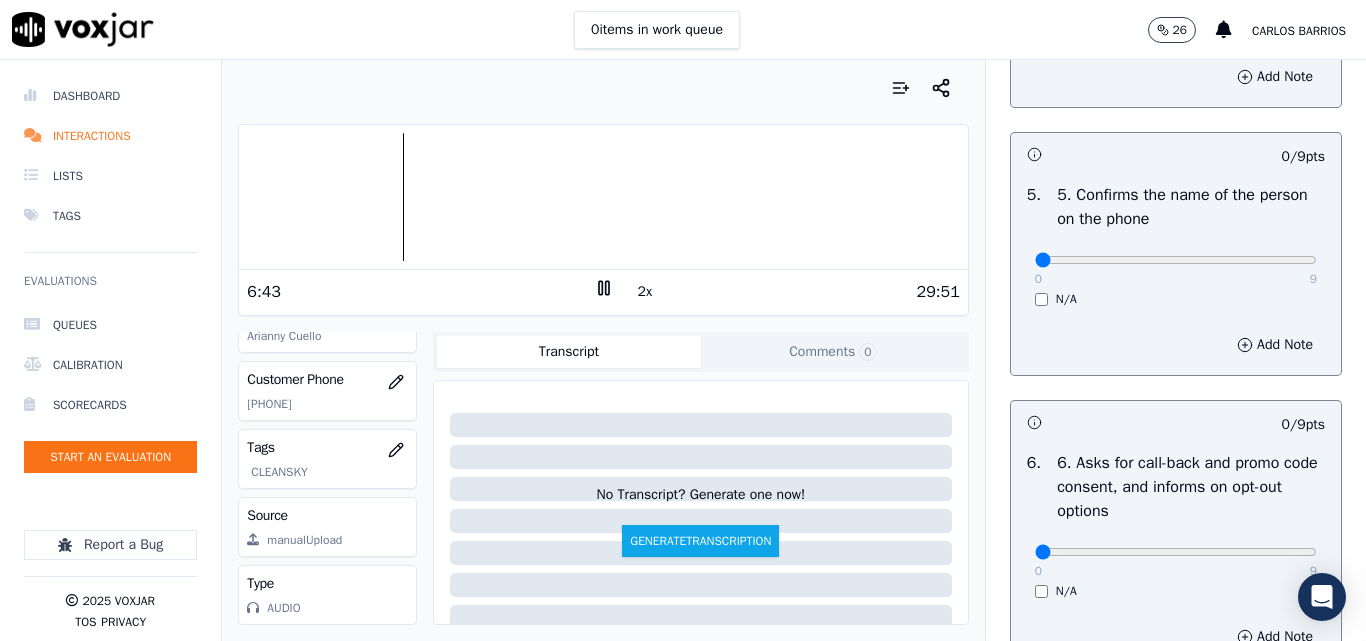 click on "[PHONE]" 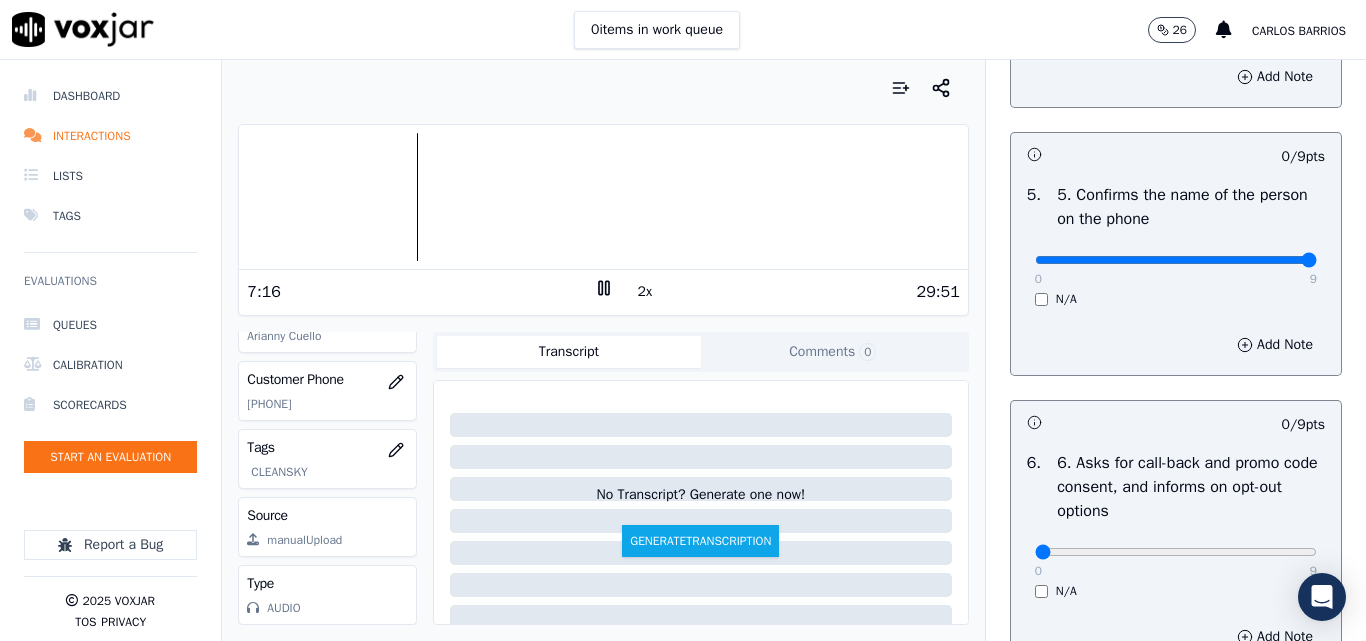 type on "9" 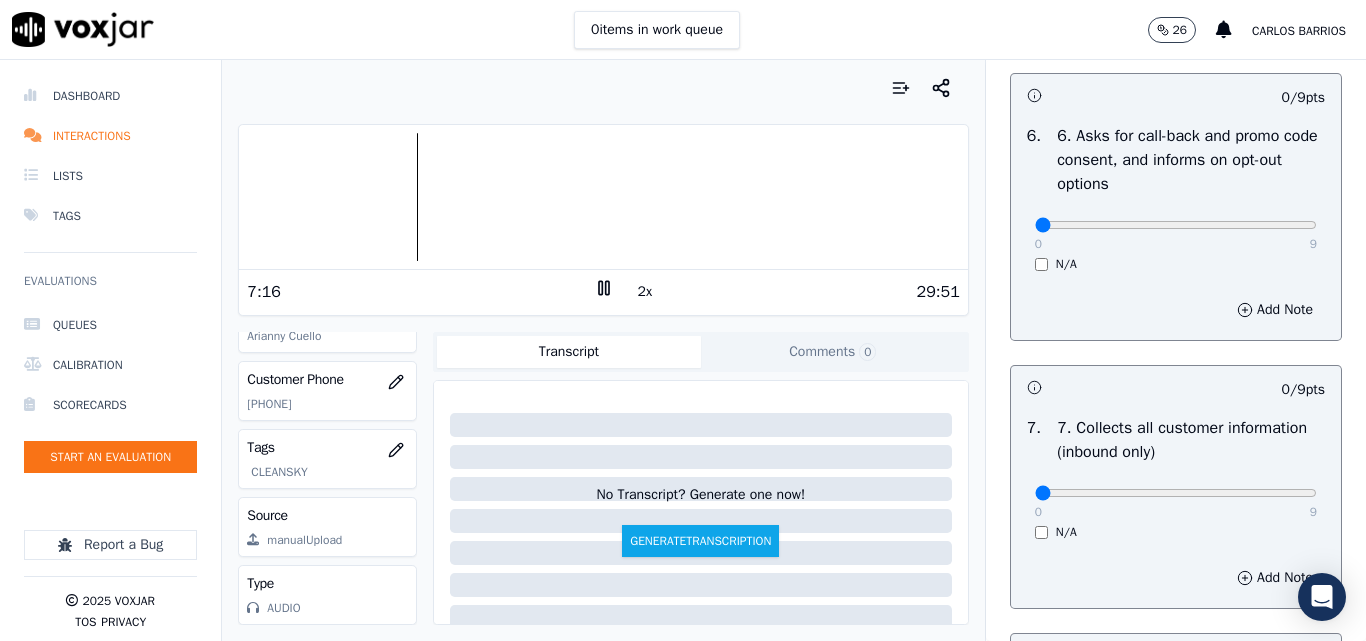 scroll, scrollTop: 1600, scrollLeft: 0, axis: vertical 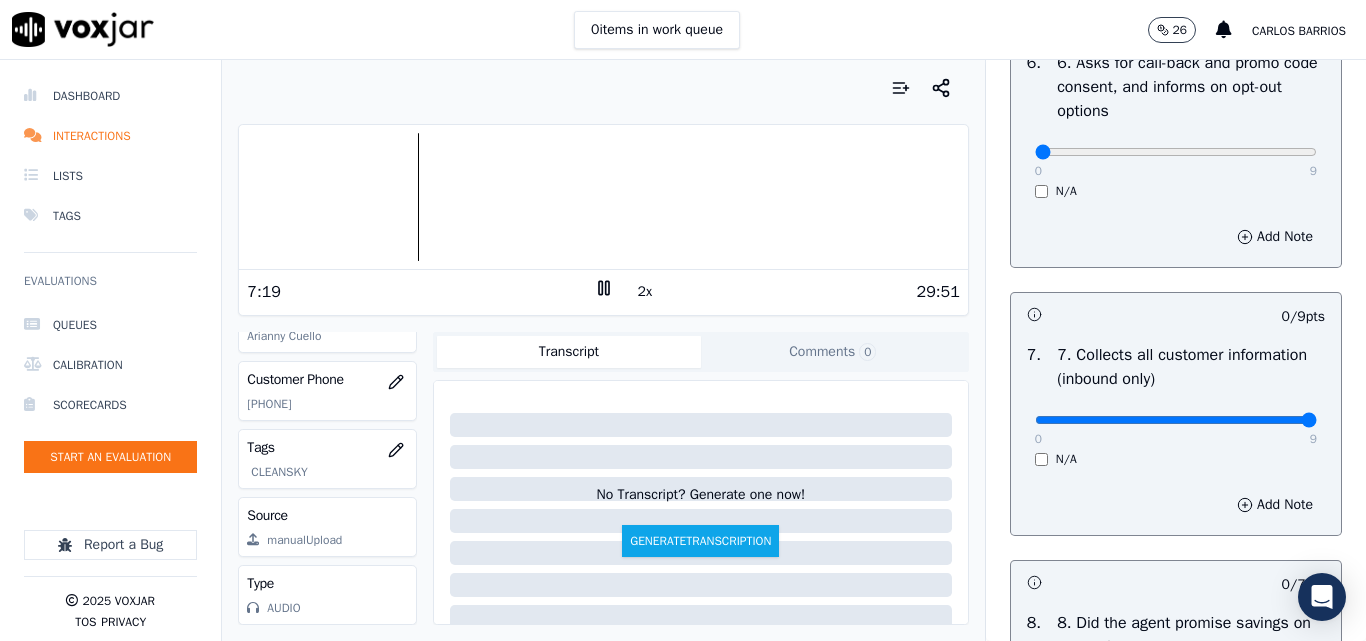 type on "9" 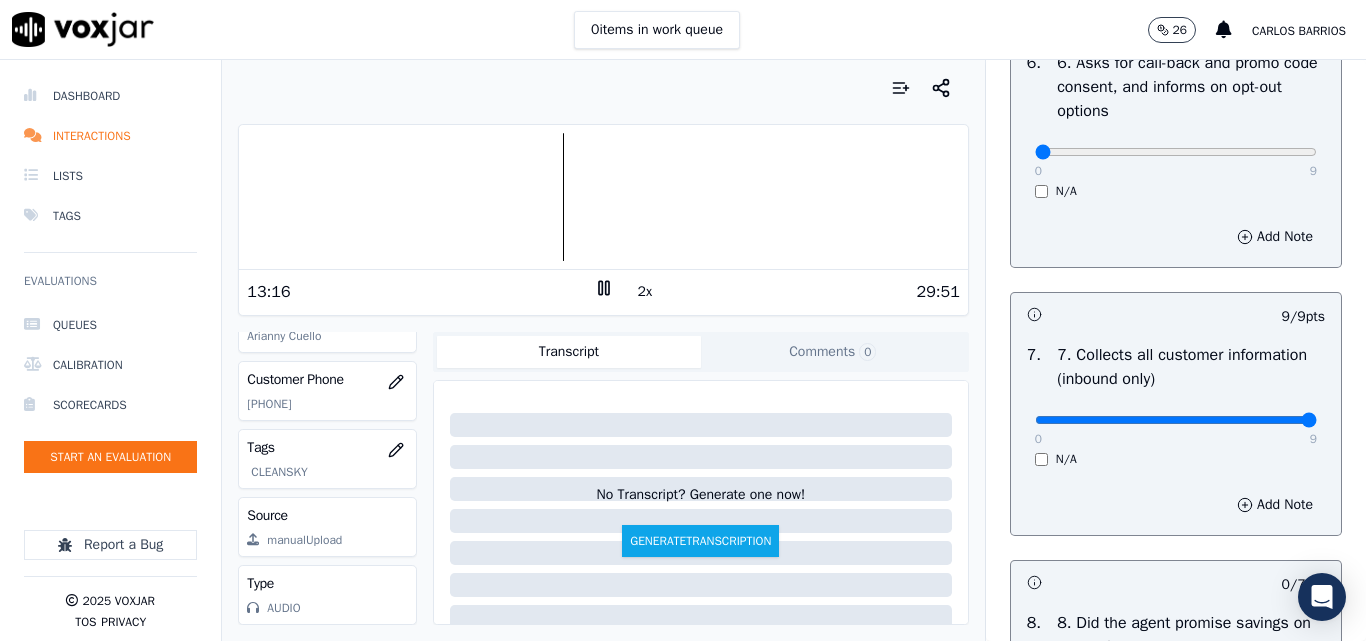 click 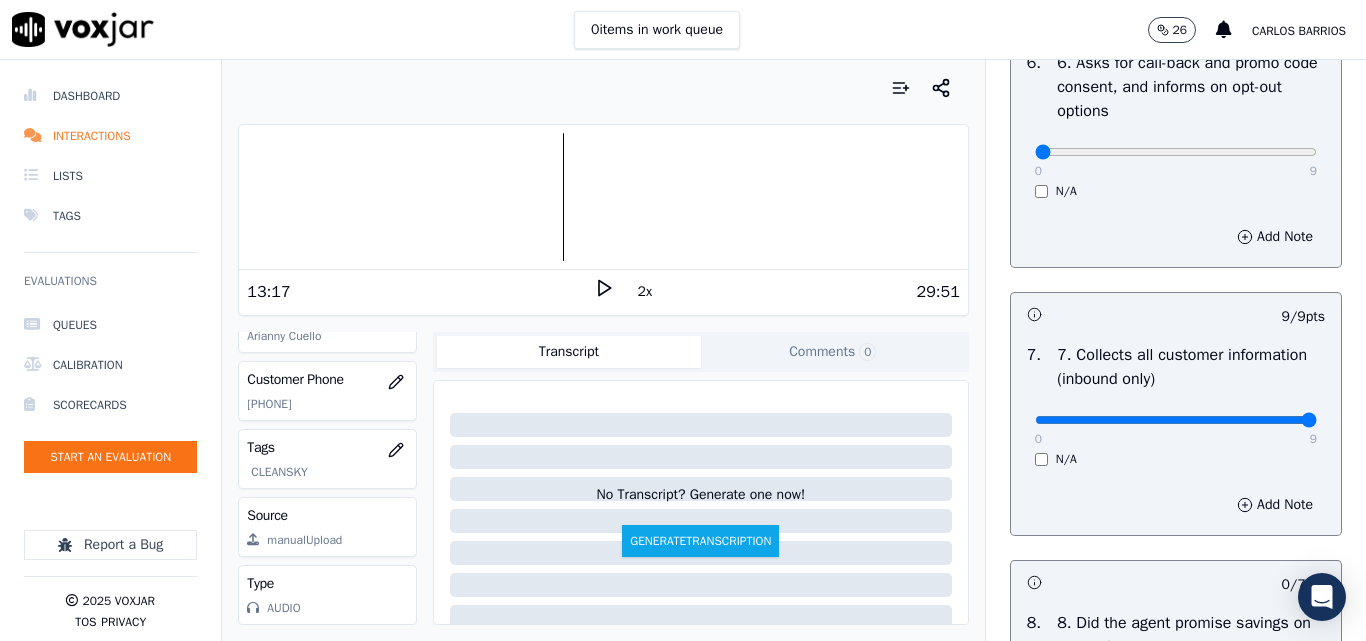 click 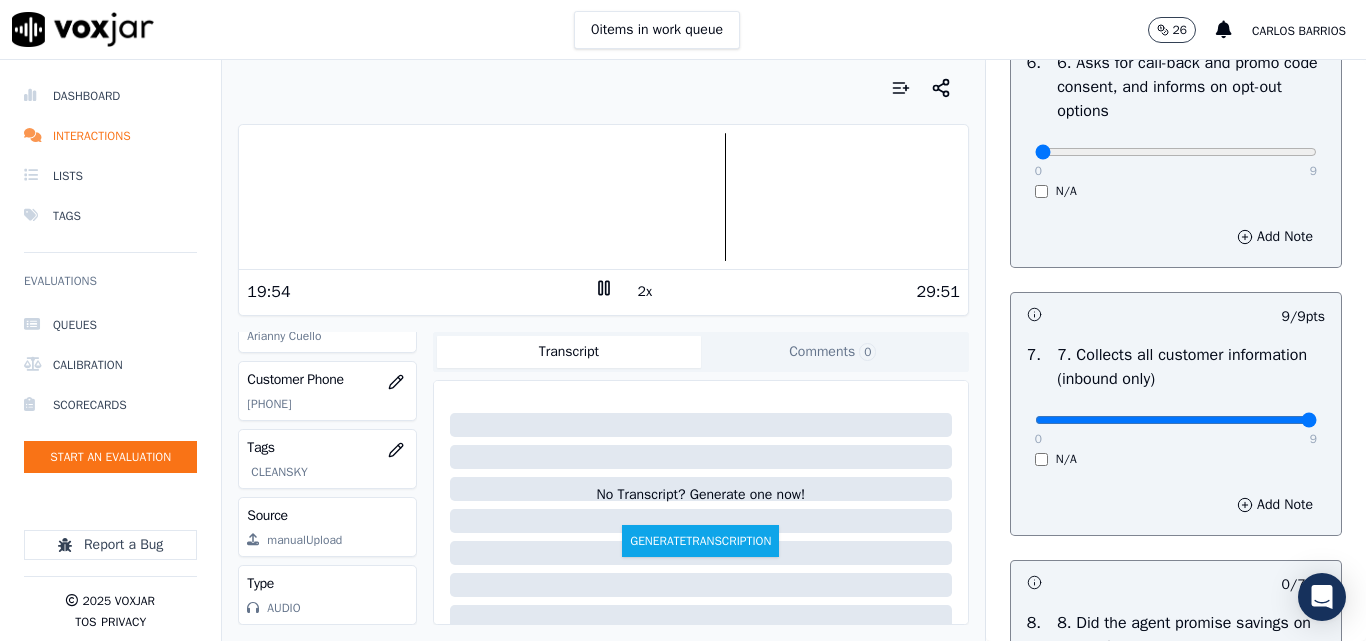 click at bounding box center (603, 197) 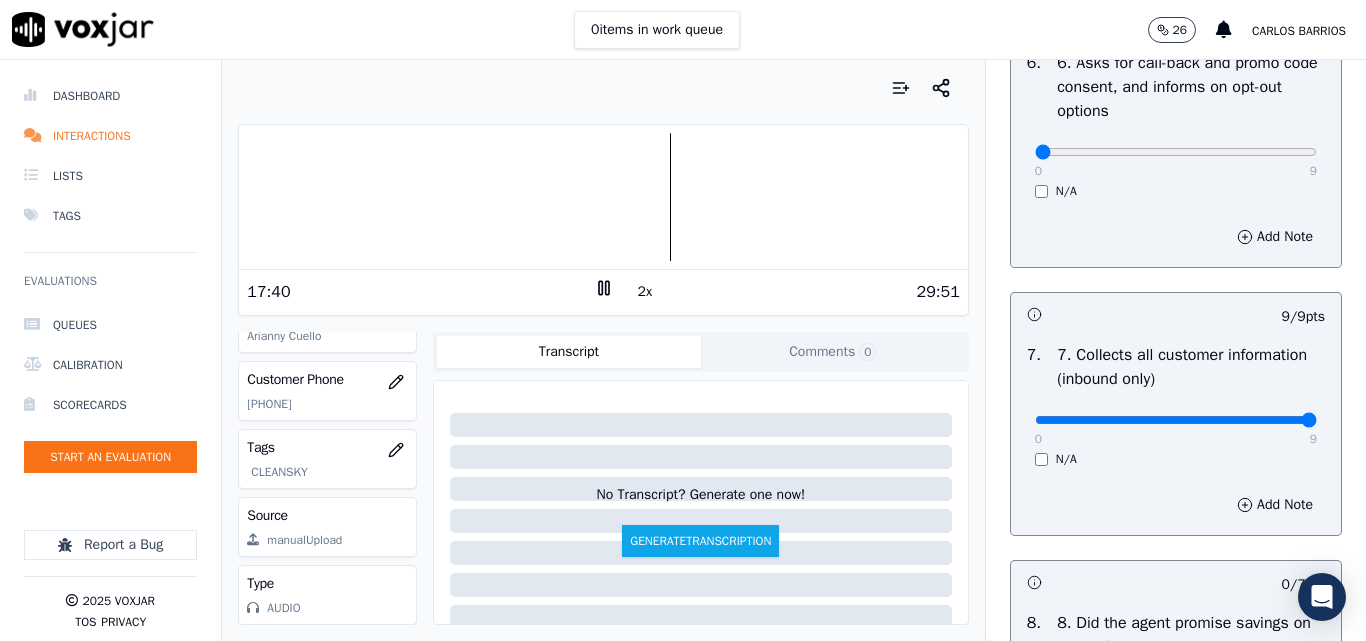 click at bounding box center (603, 197) 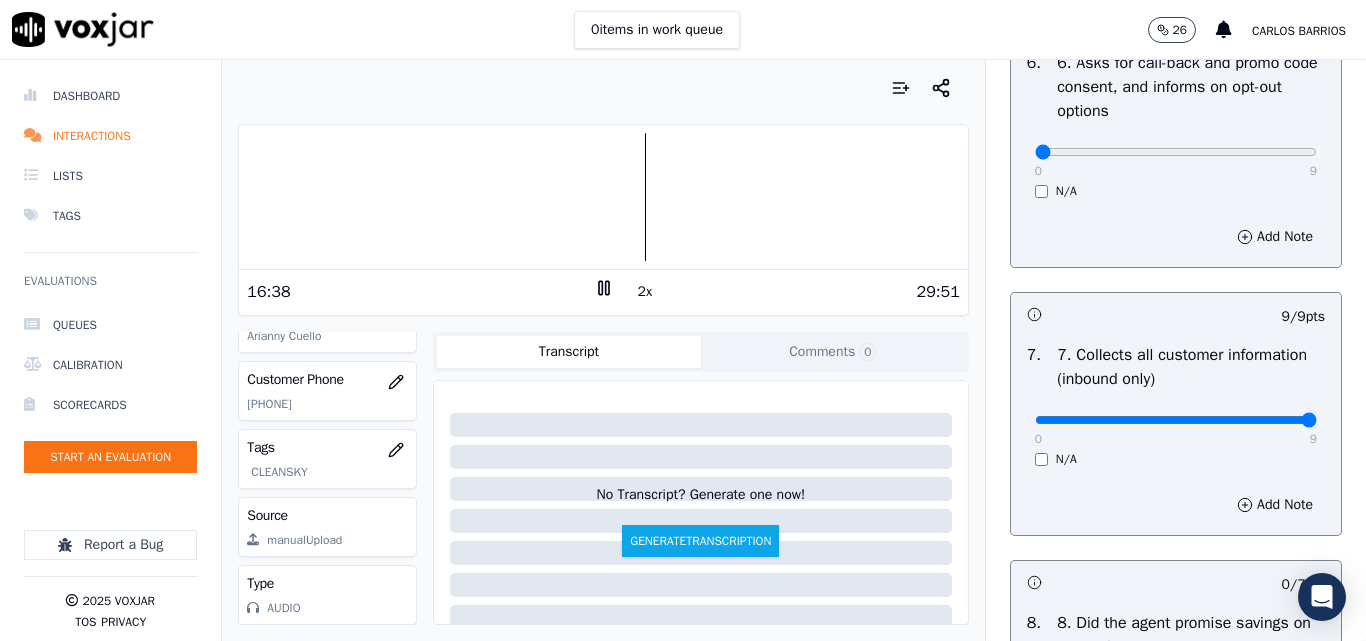 click at bounding box center (603, 197) 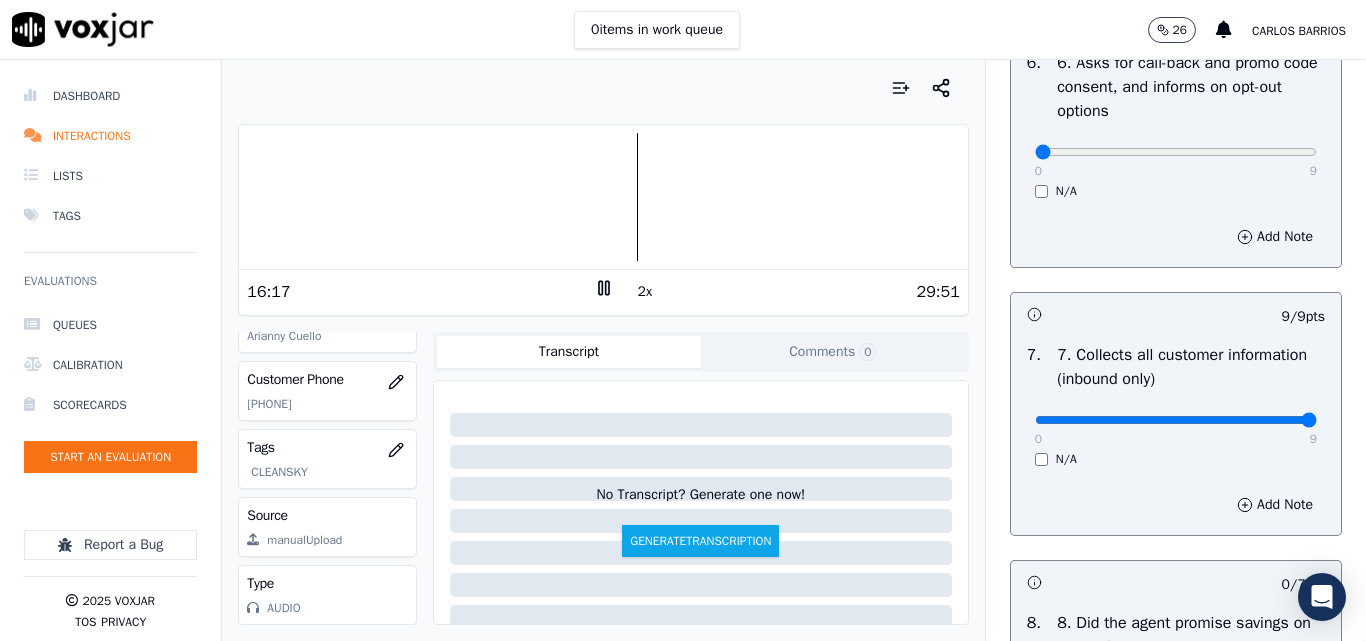 click at bounding box center (603, 197) 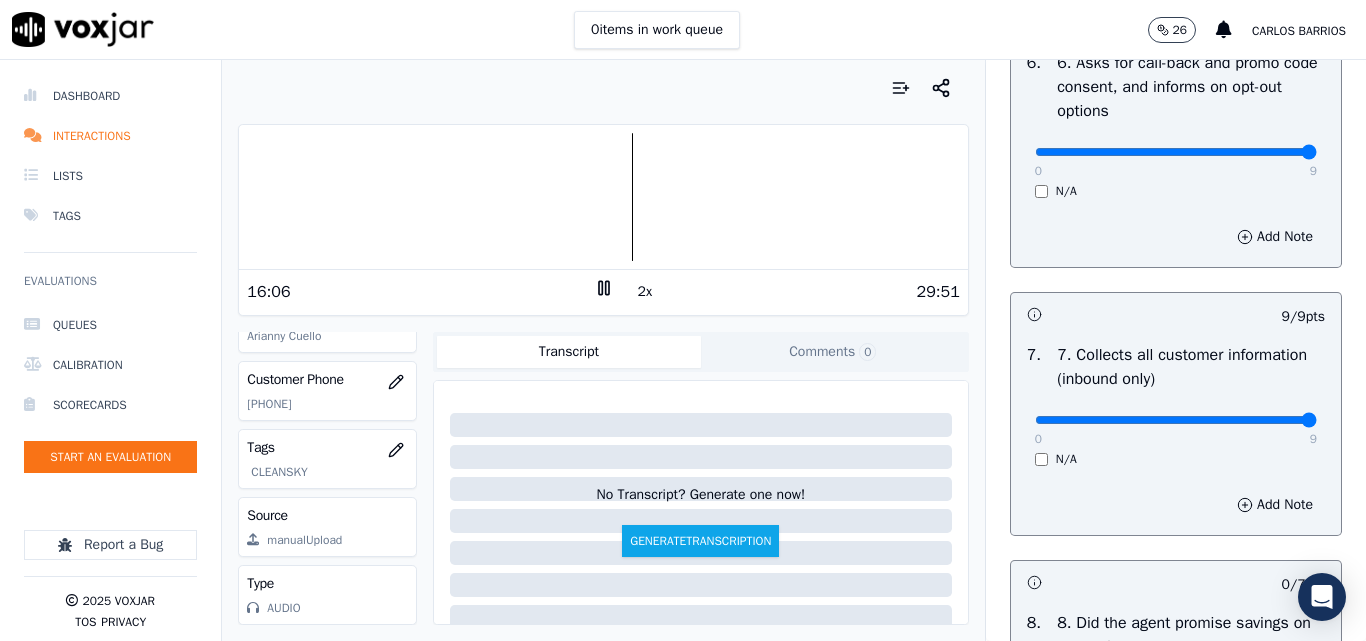 drag, startPoint x: 1258, startPoint y: 218, endPoint x: 1180, endPoint y: 236, distance: 80.04999 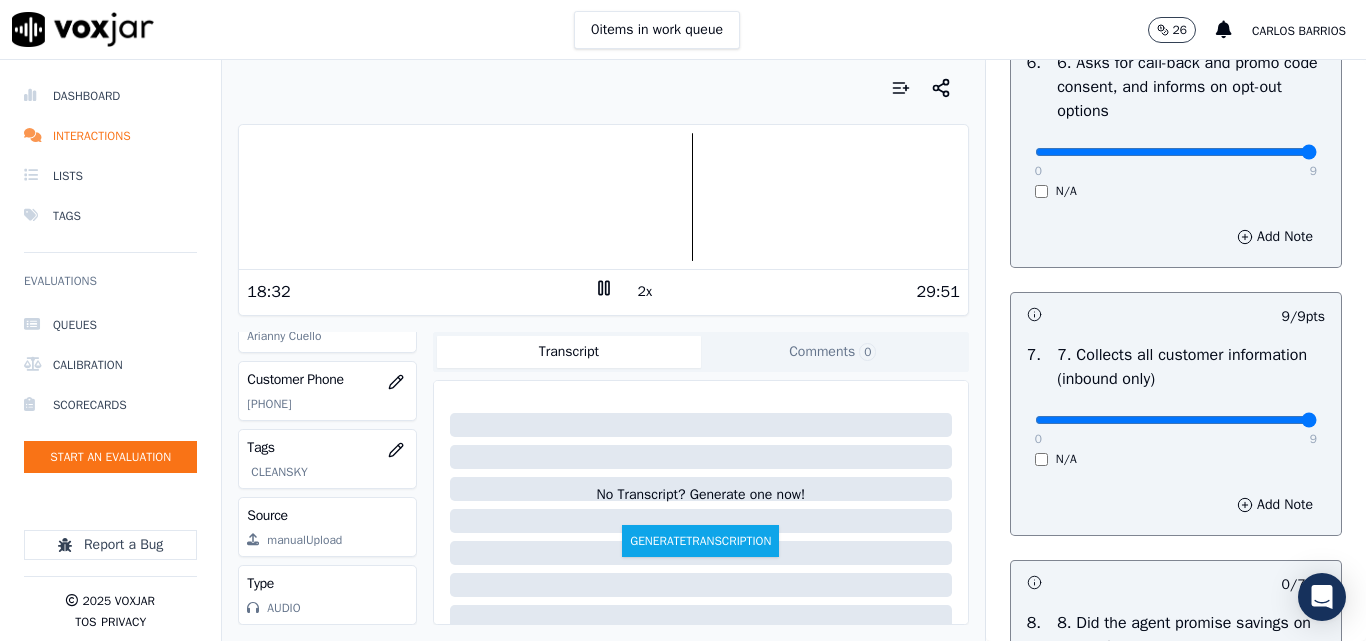 click at bounding box center (603, 197) 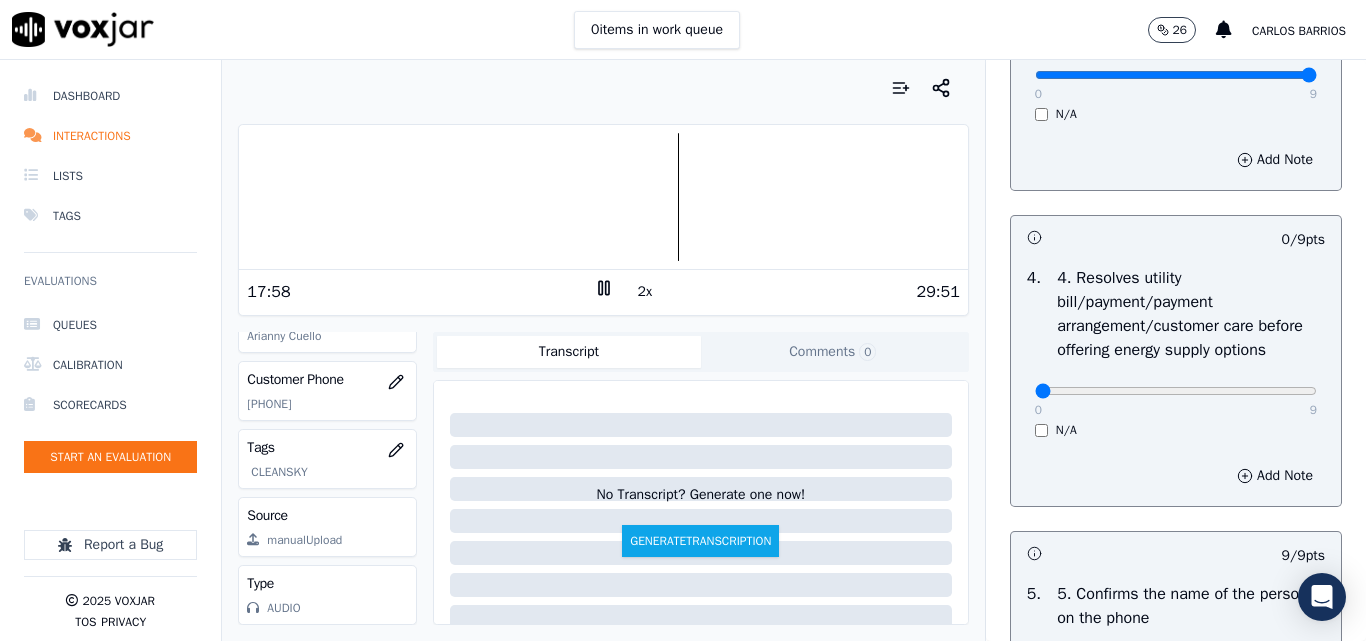 scroll, scrollTop: 800, scrollLeft: 0, axis: vertical 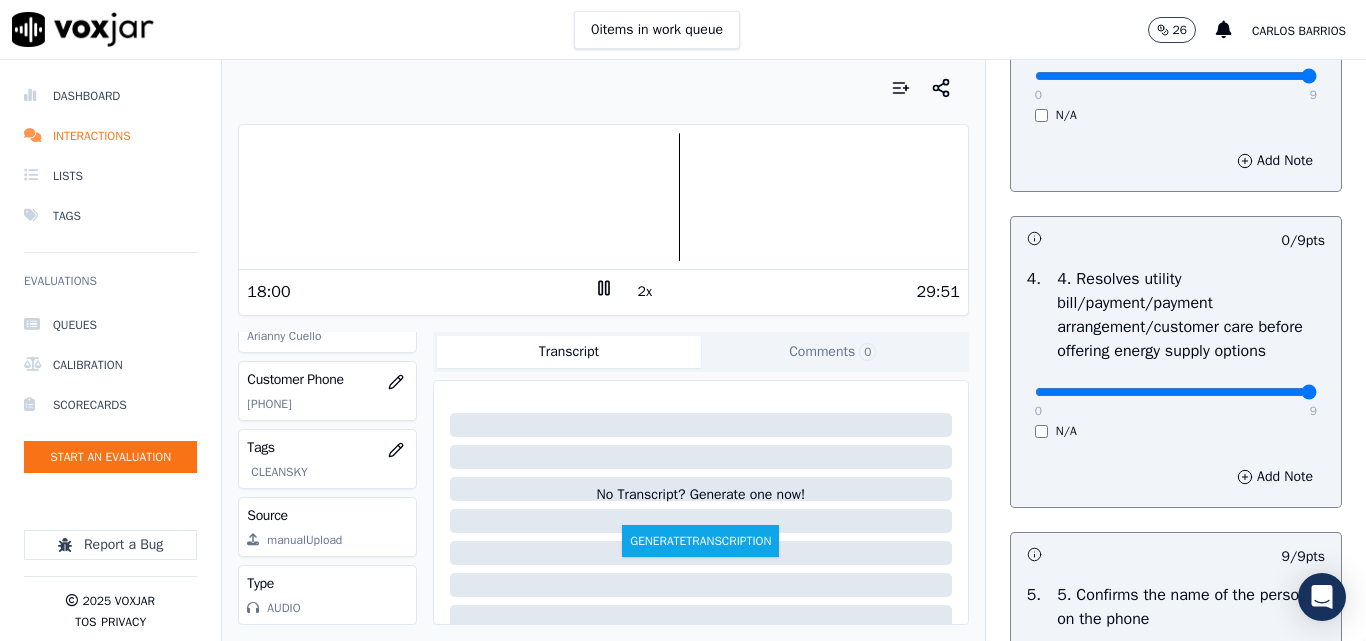 type on "9" 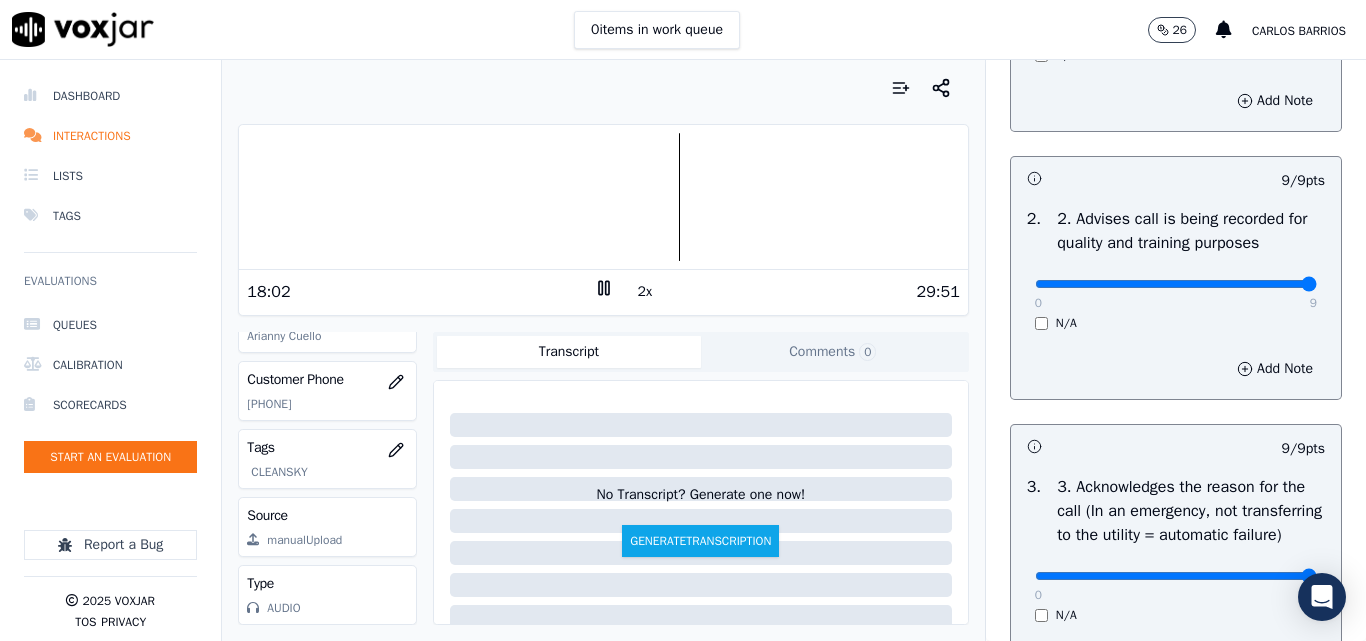 scroll, scrollTop: 100, scrollLeft: 0, axis: vertical 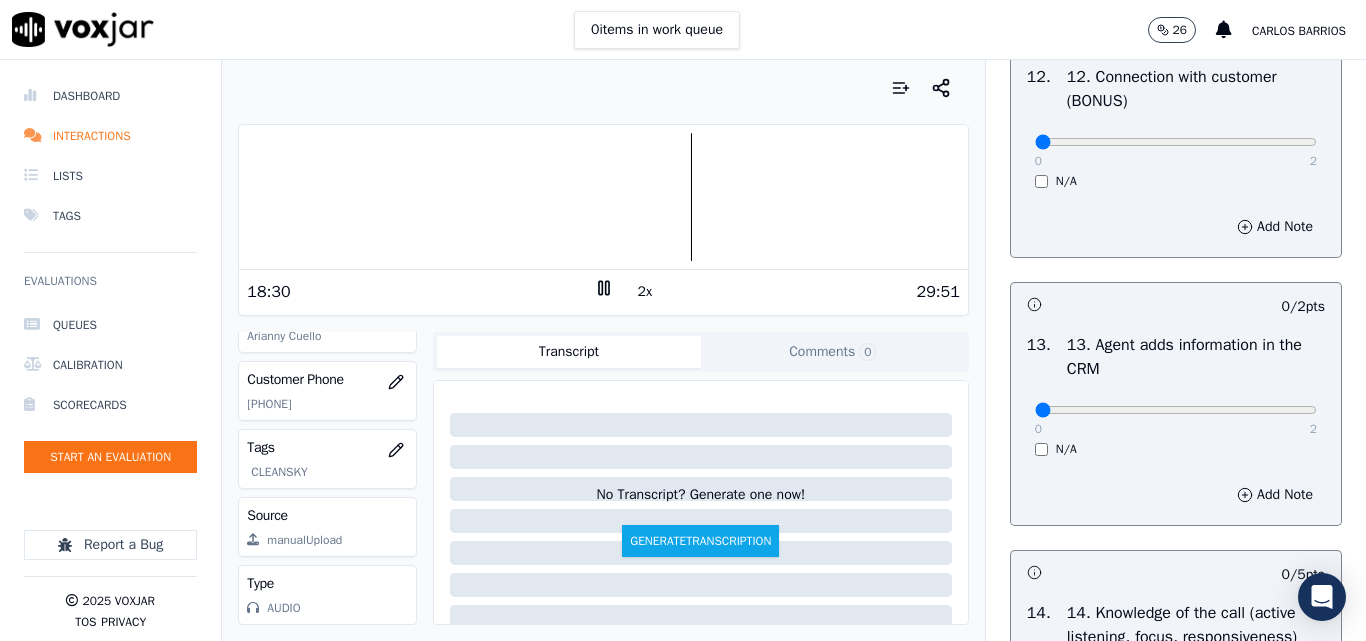 click at bounding box center [603, 197] 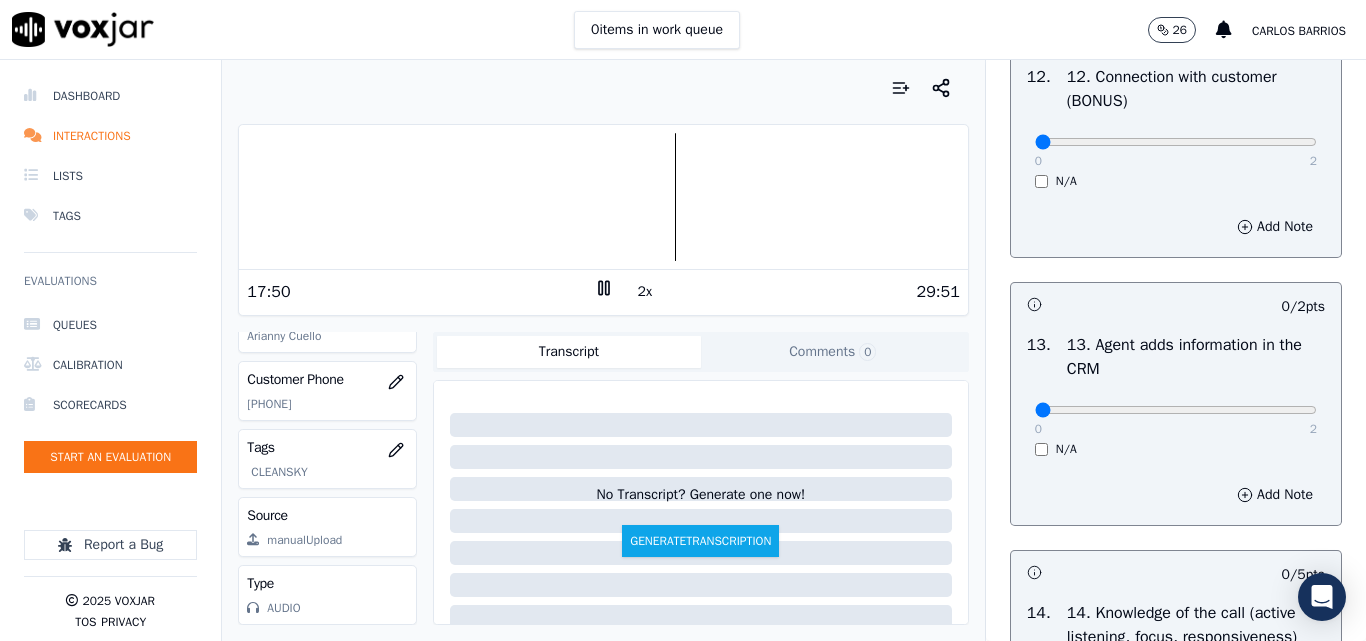 click on "2x" at bounding box center [645, 292] 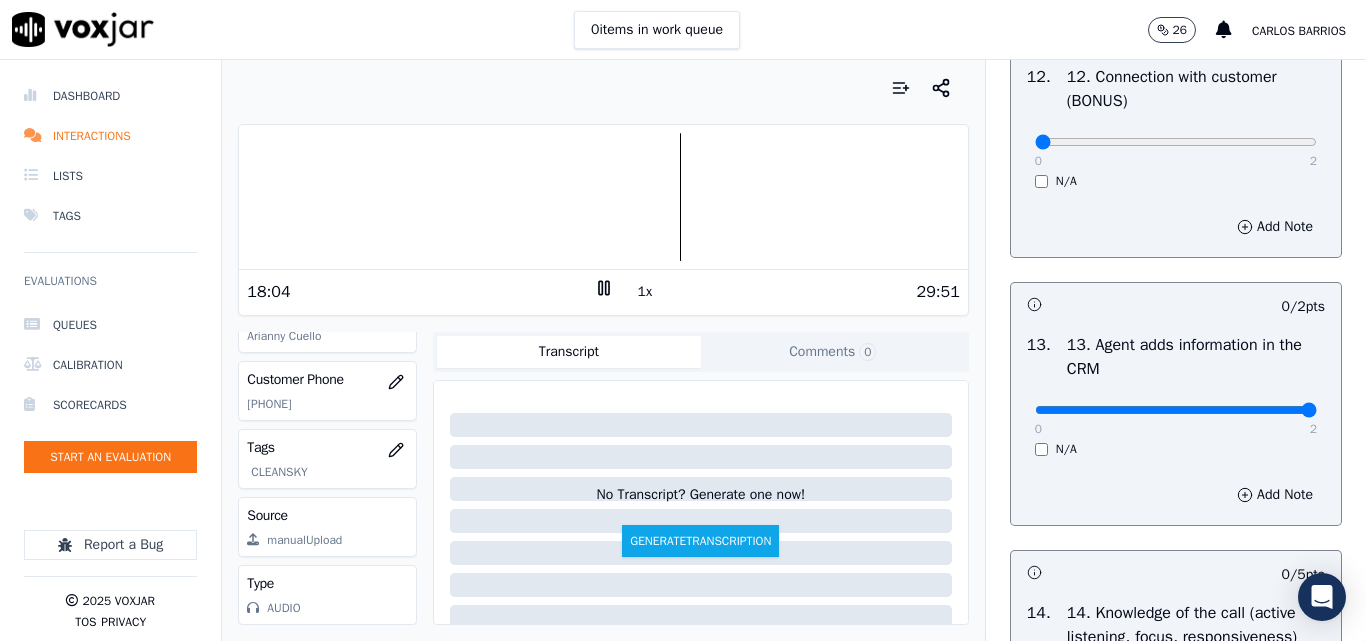 drag, startPoint x: 1265, startPoint y: 463, endPoint x: 1293, endPoint y: 468, distance: 28.442924 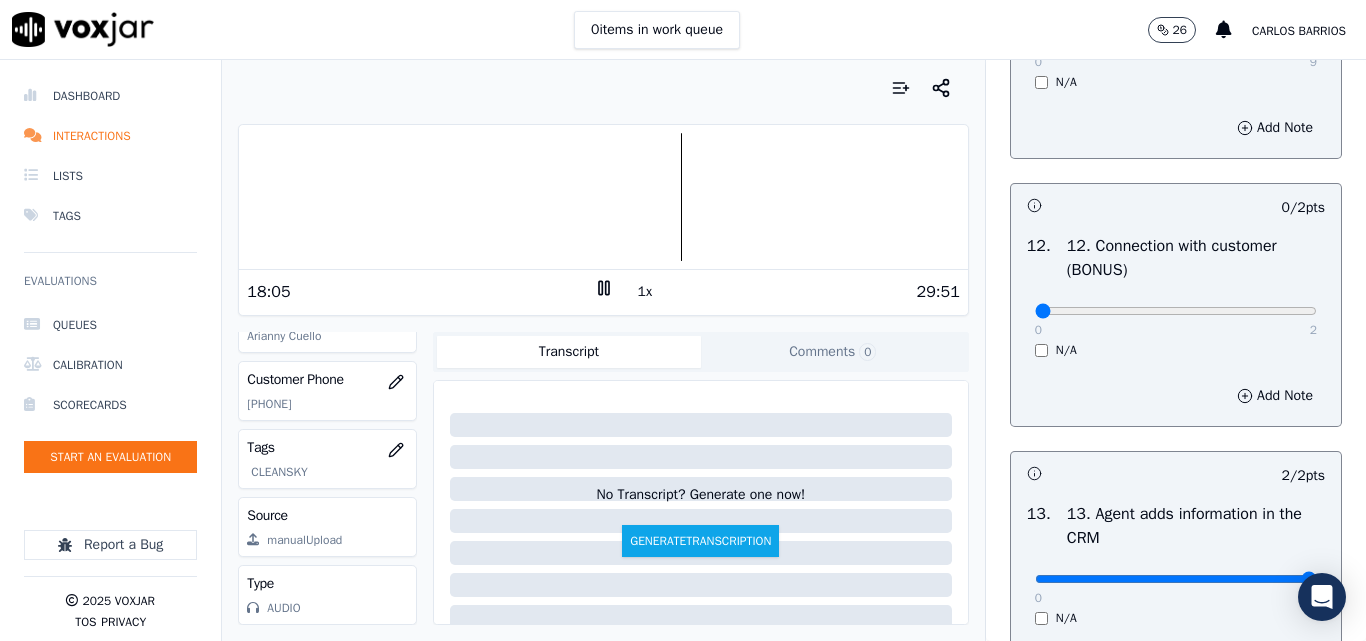 scroll, scrollTop: 3066, scrollLeft: 0, axis: vertical 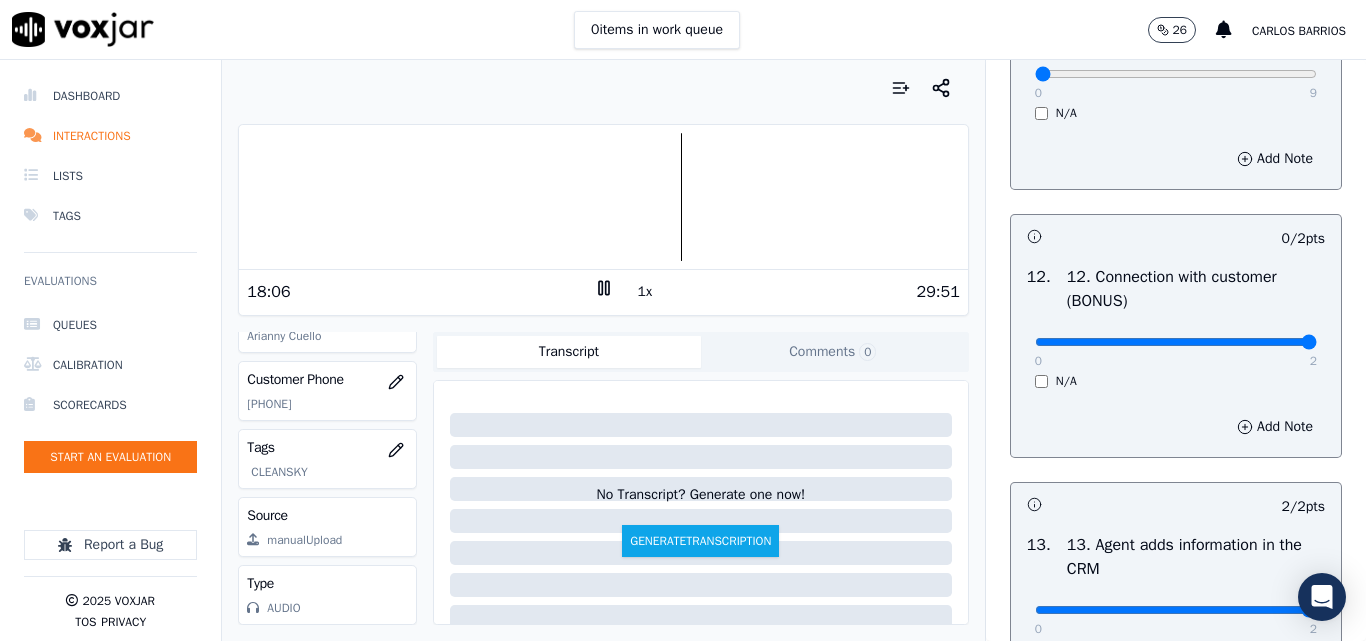 drag, startPoint x: 1247, startPoint y: 410, endPoint x: 1272, endPoint y: 404, distance: 25.70992 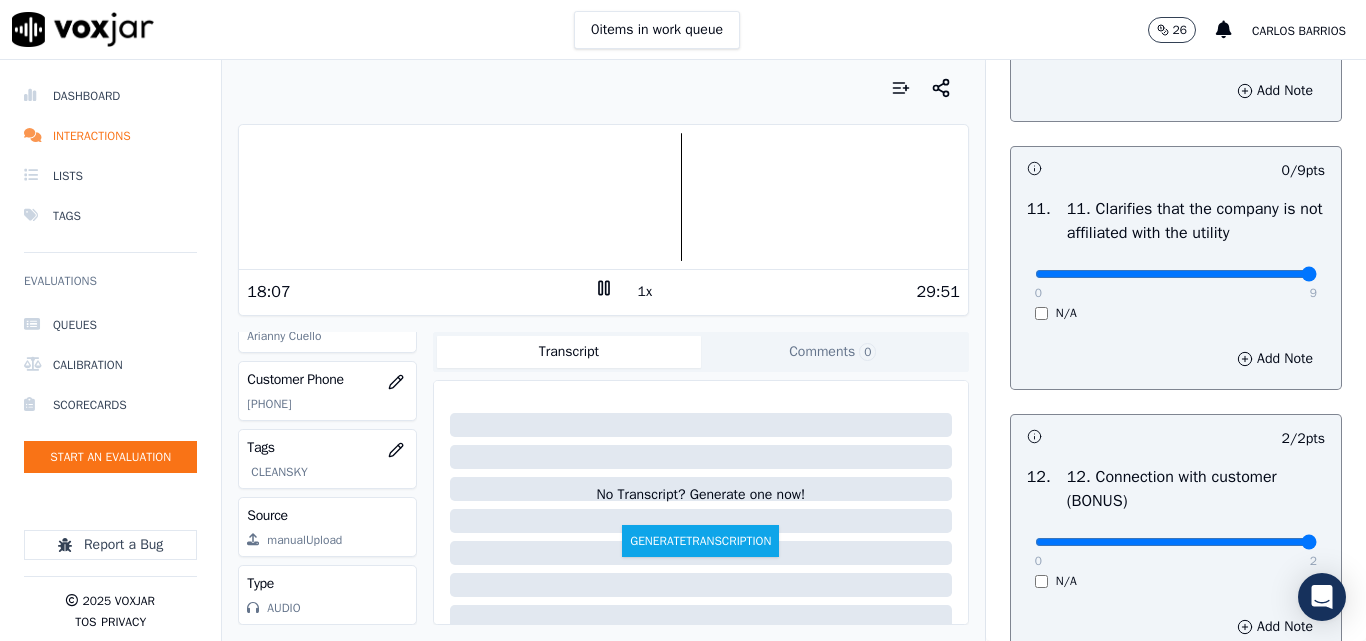 type on "9" 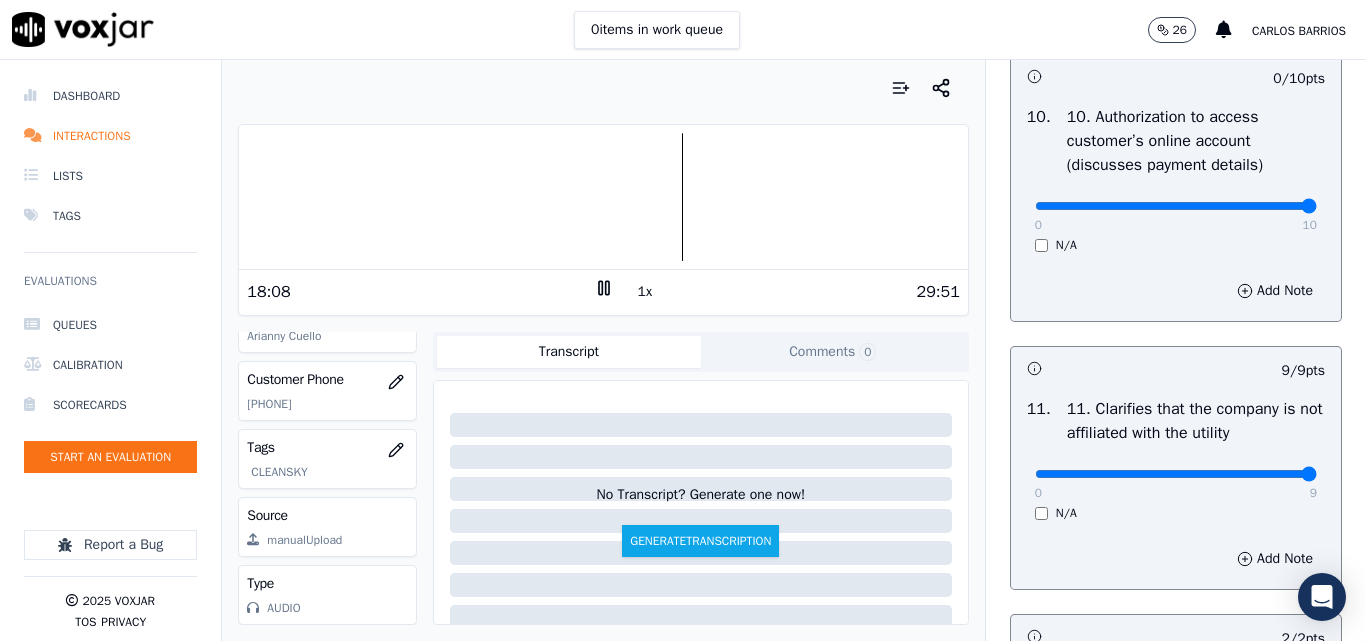 type on "10" 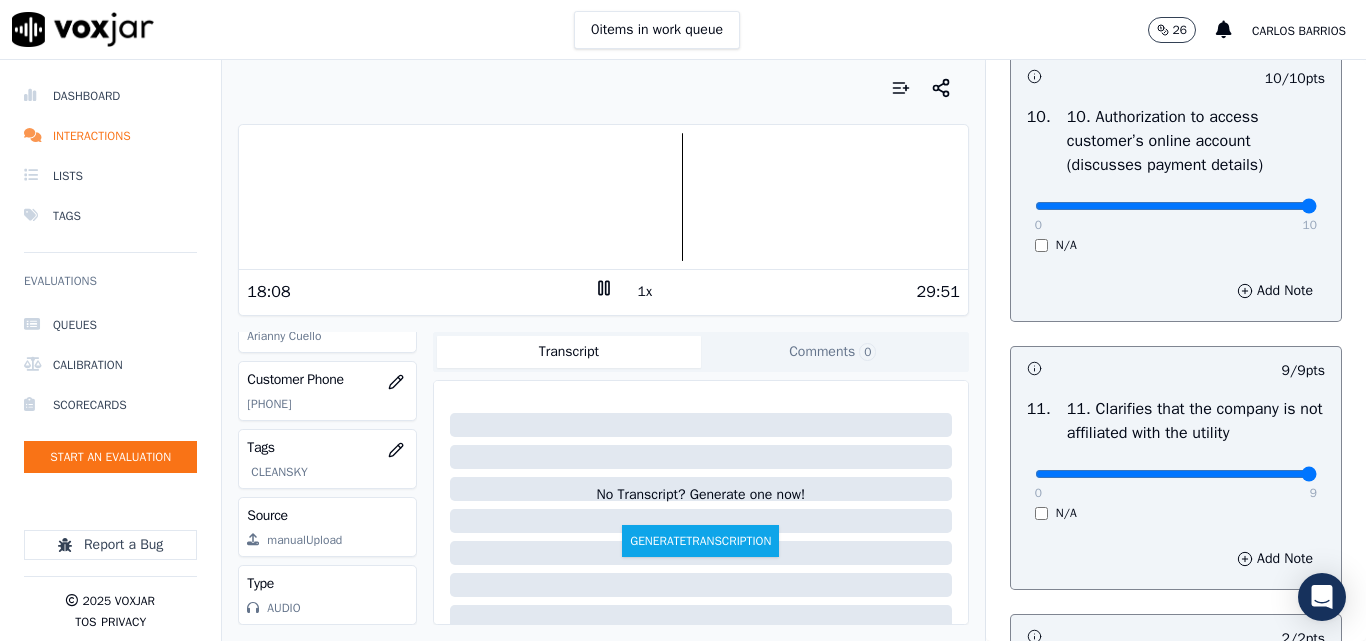 scroll, scrollTop: 2366, scrollLeft: 0, axis: vertical 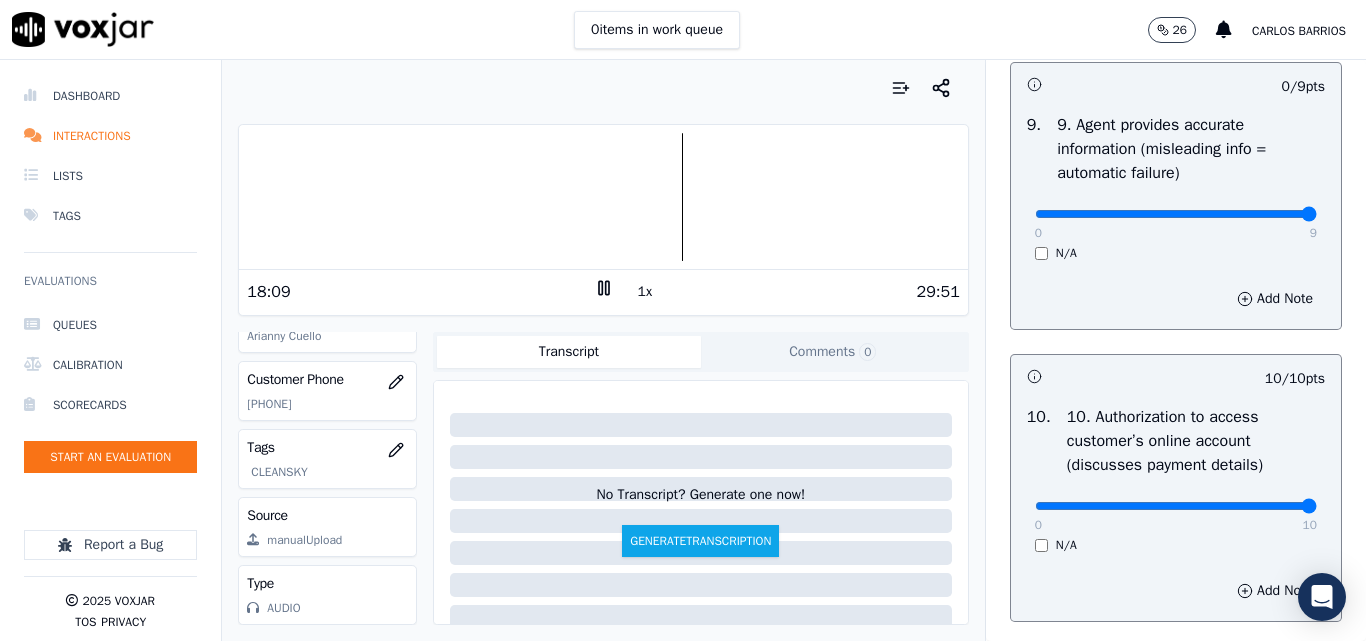 type on "9" 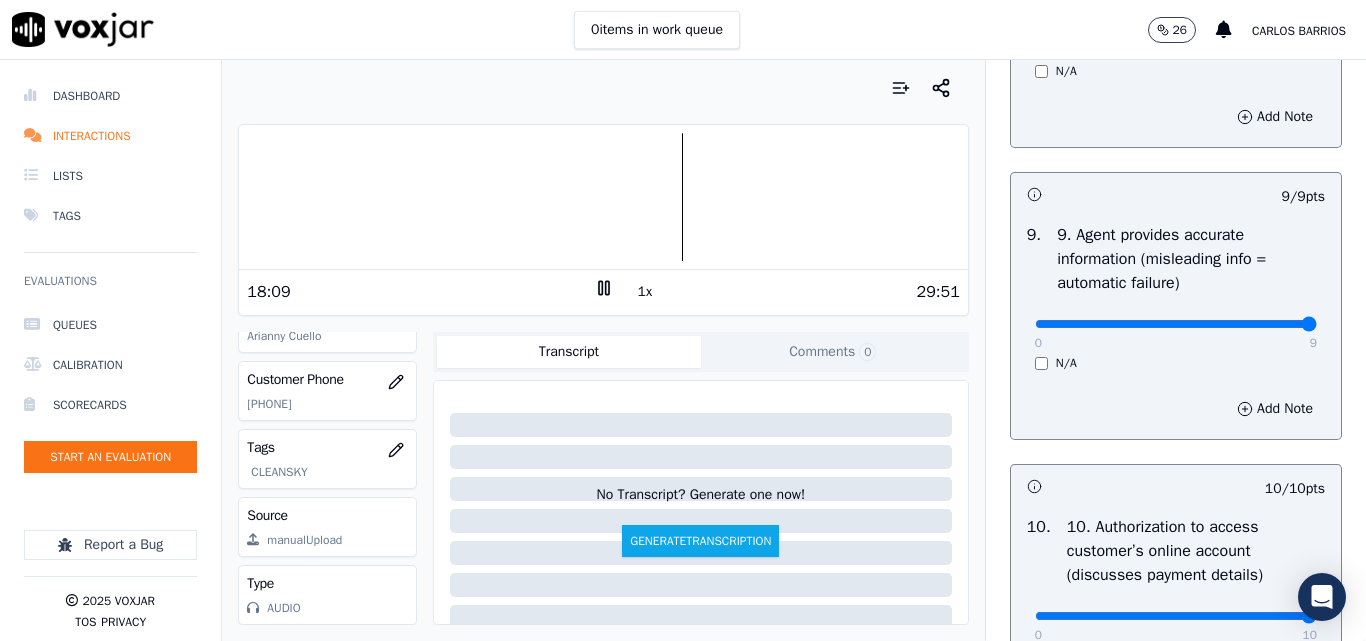 scroll, scrollTop: 2066, scrollLeft: 0, axis: vertical 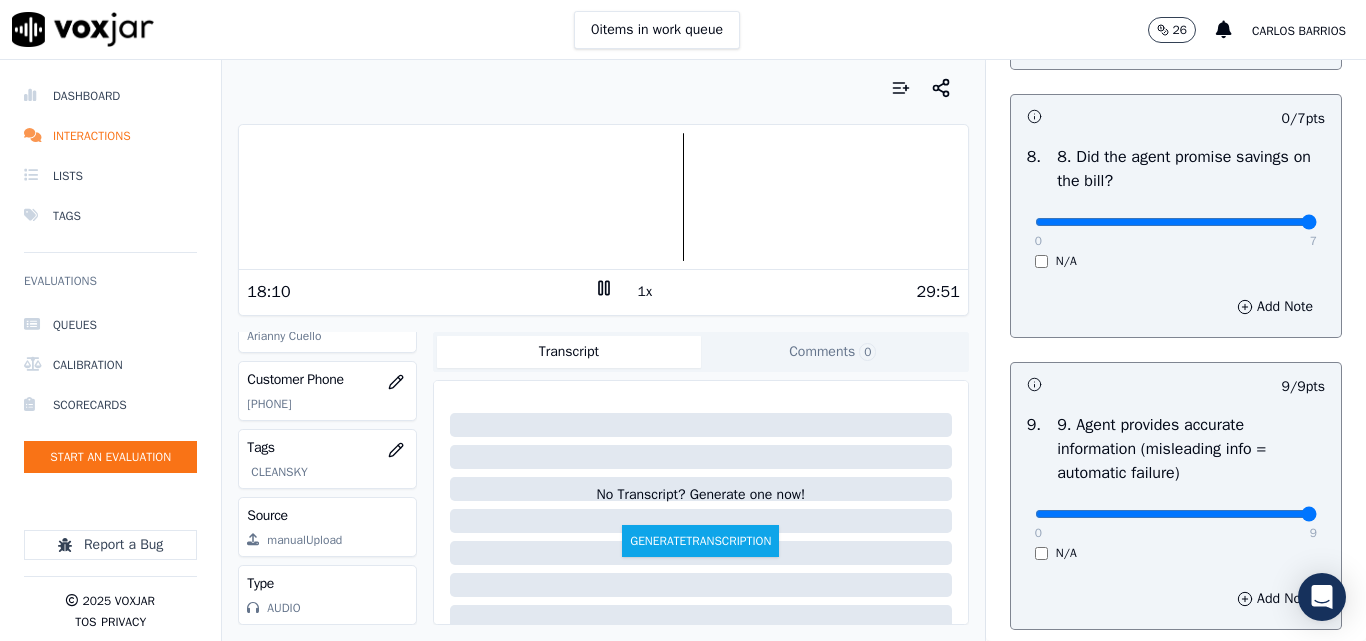 click at bounding box center [1176, -1750] 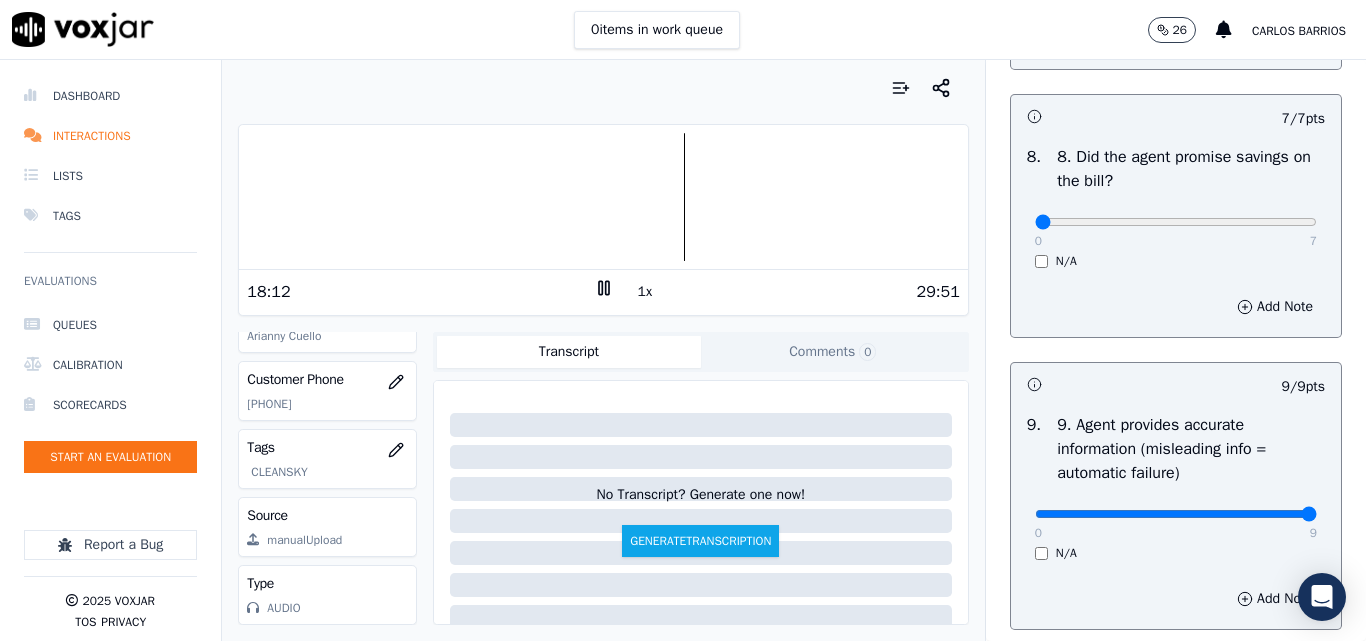 drag, startPoint x: 1058, startPoint y: 289, endPoint x: 1014, endPoint y: 307, distance: 47.539455 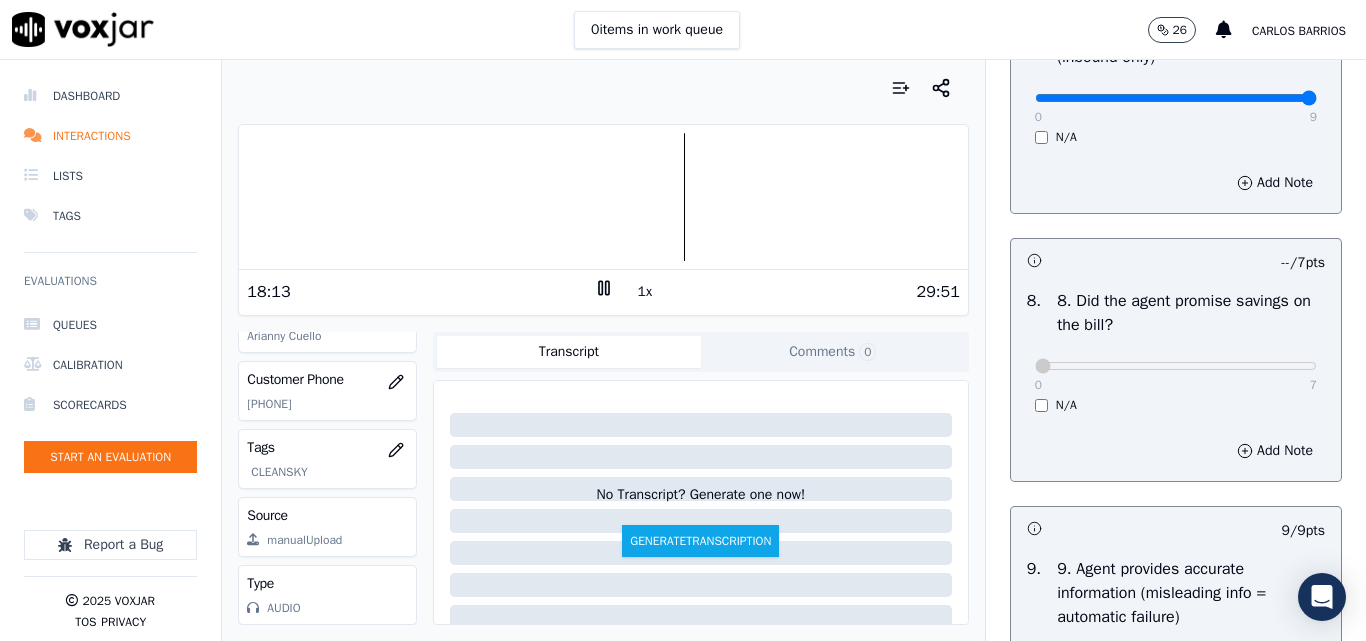 scroll, scrollTop: 1666, scrollLeft: 0, axis: vertical 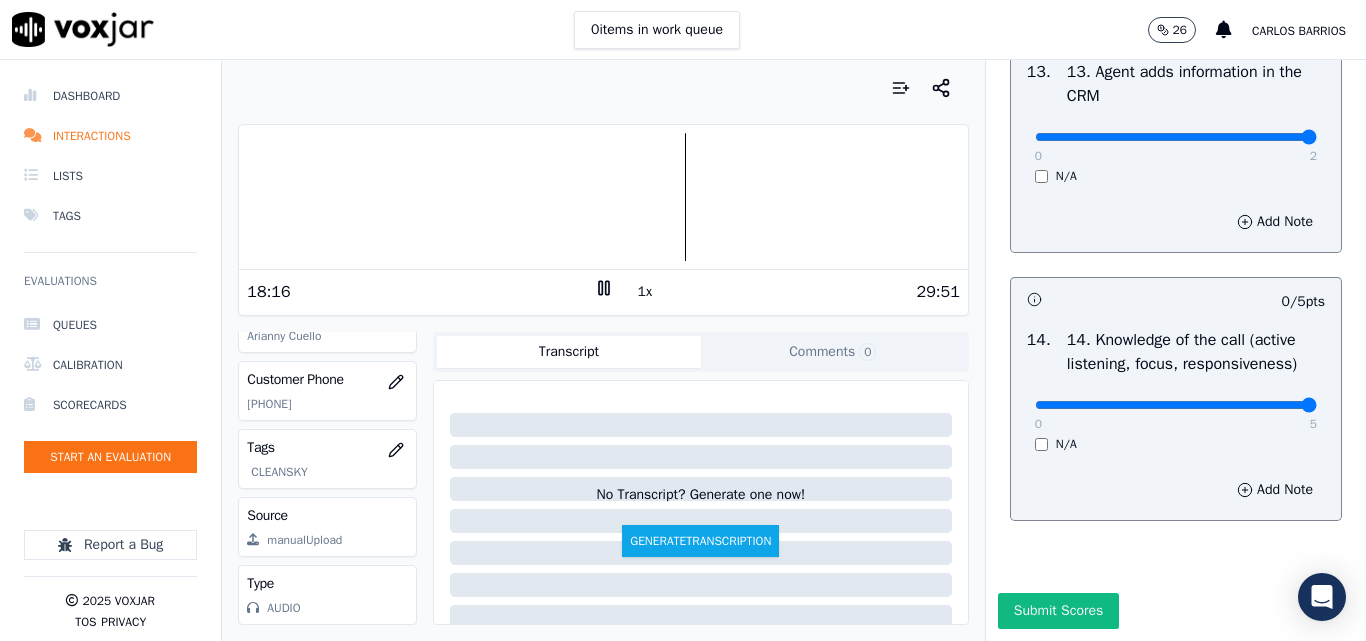 drag, startPoint x: 1230, startPoint y: 365, endPoint x: 1276, endPoint y: 353, distance: 47.539455 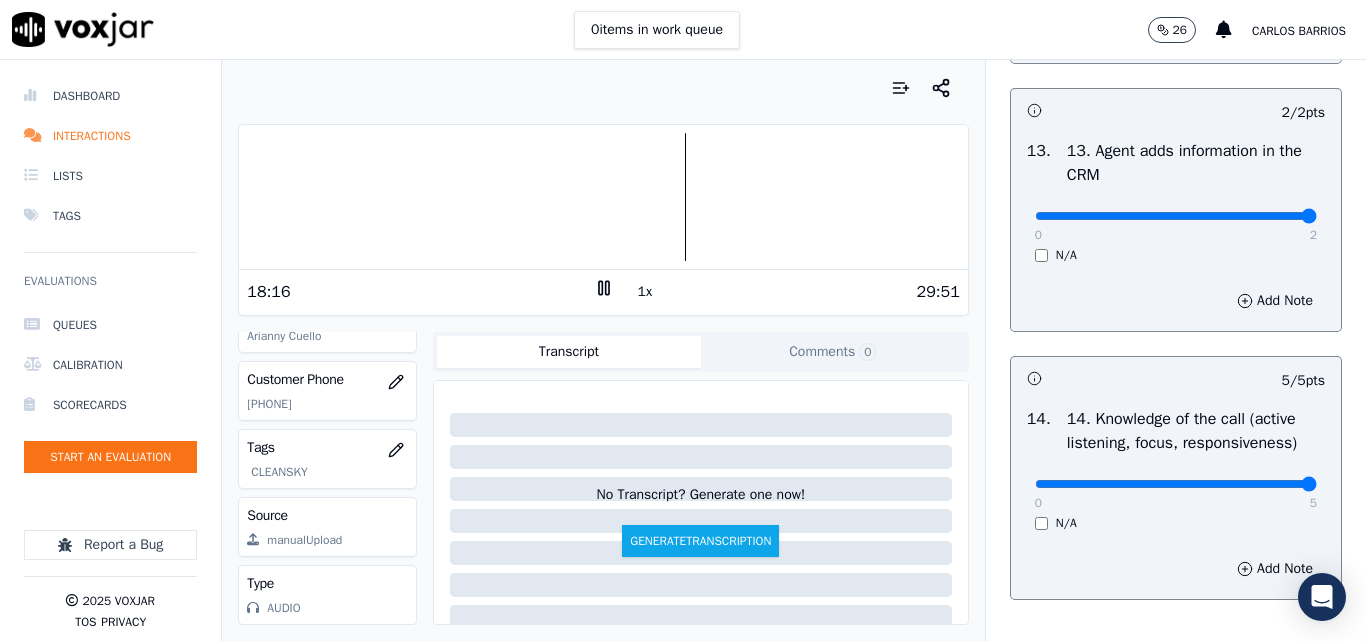 scroll, scrollTop: 3652, scrollLeft: 0, axis: vertical 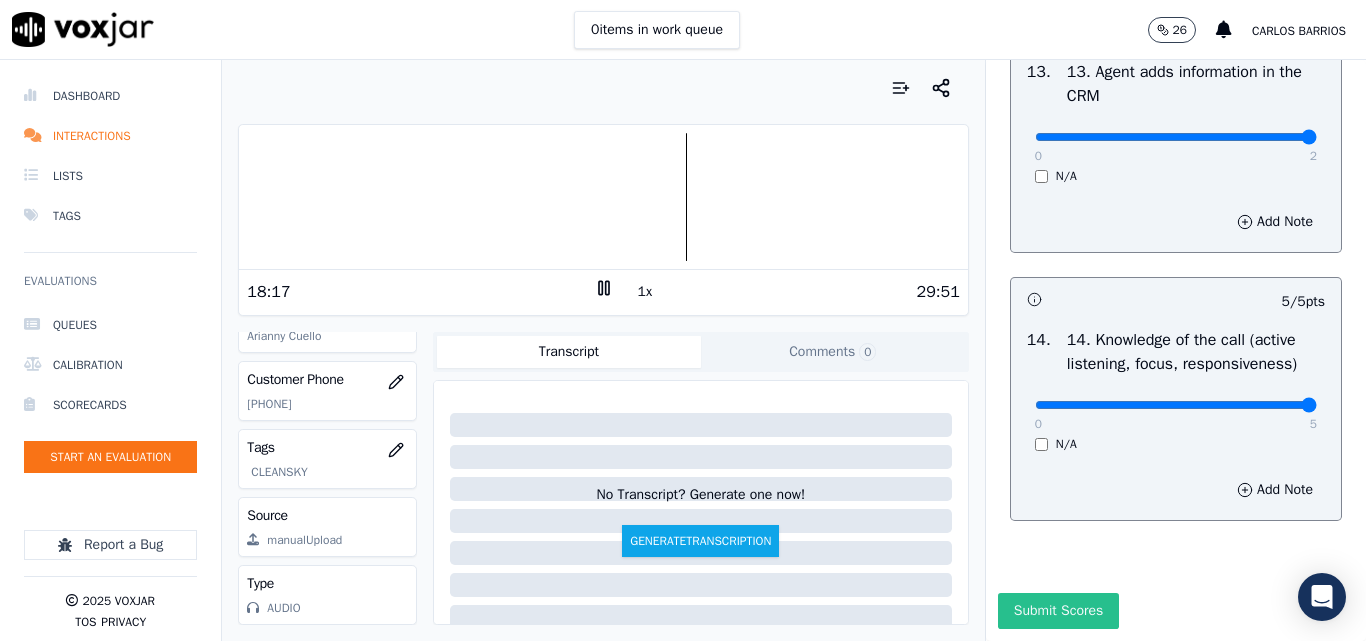 click on "Submit Scores" at bounding box center [1058, 611] 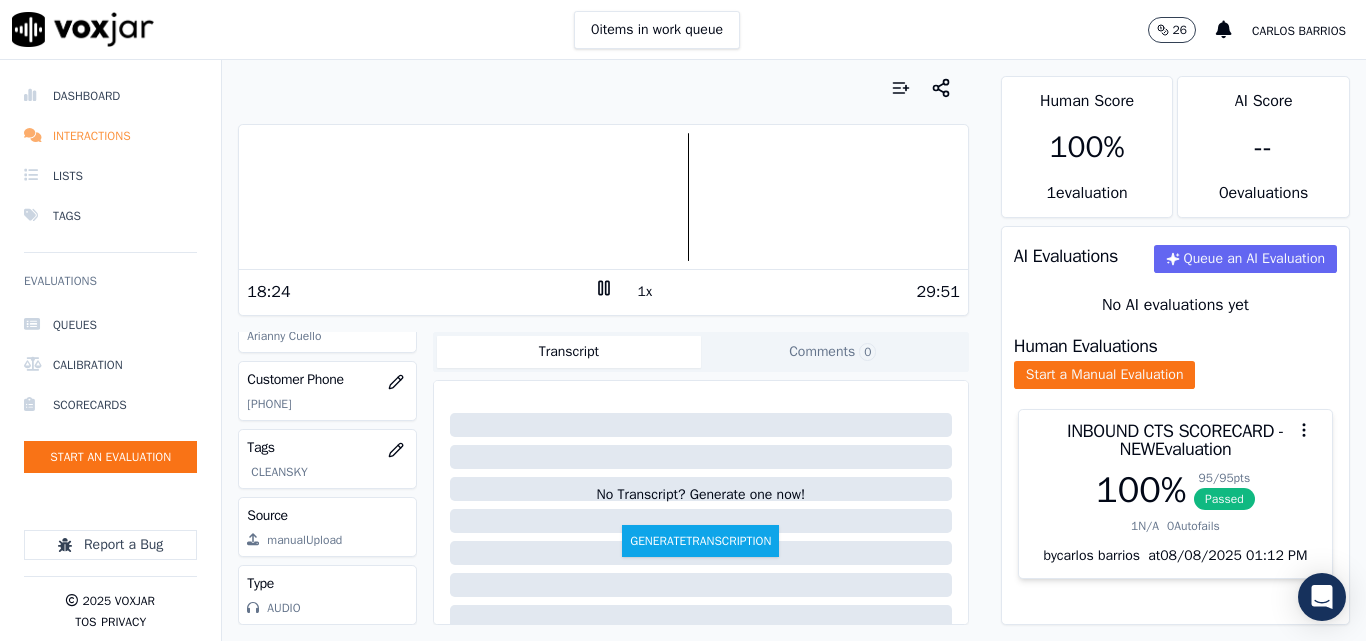 click on "Interactions" at bounding box center (110, 136) 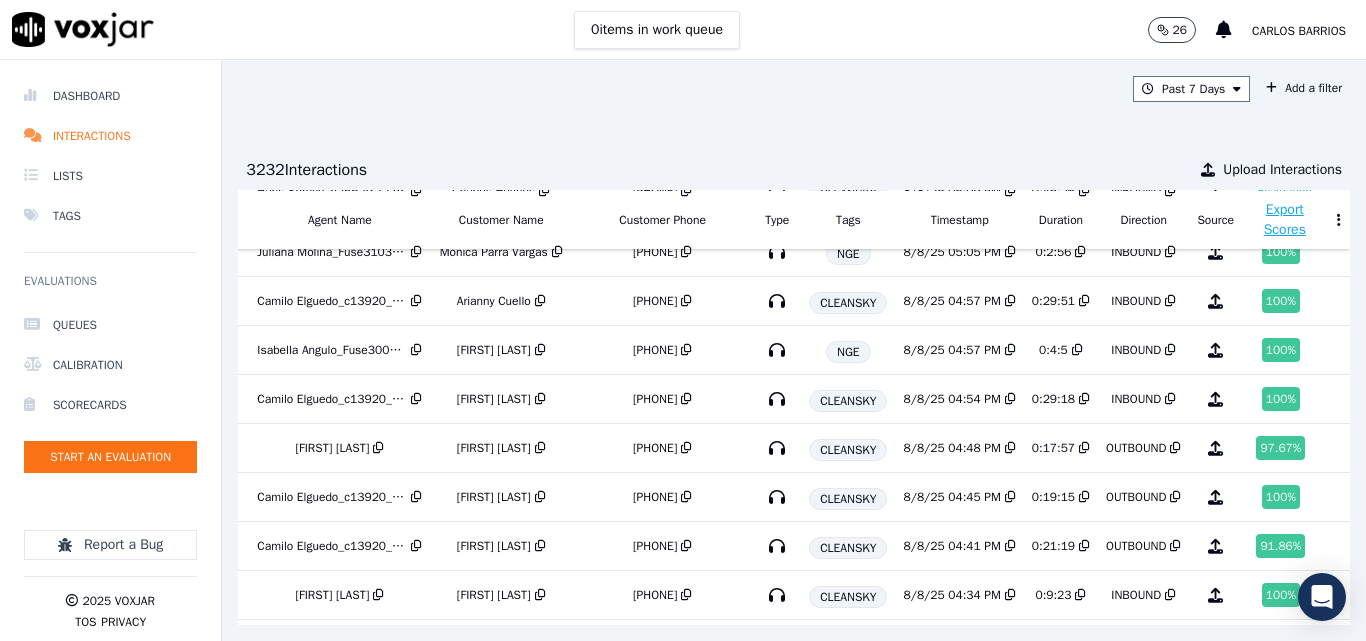 scroll, scrollTop: 0, scrollLeft: 355, axis: horizontal 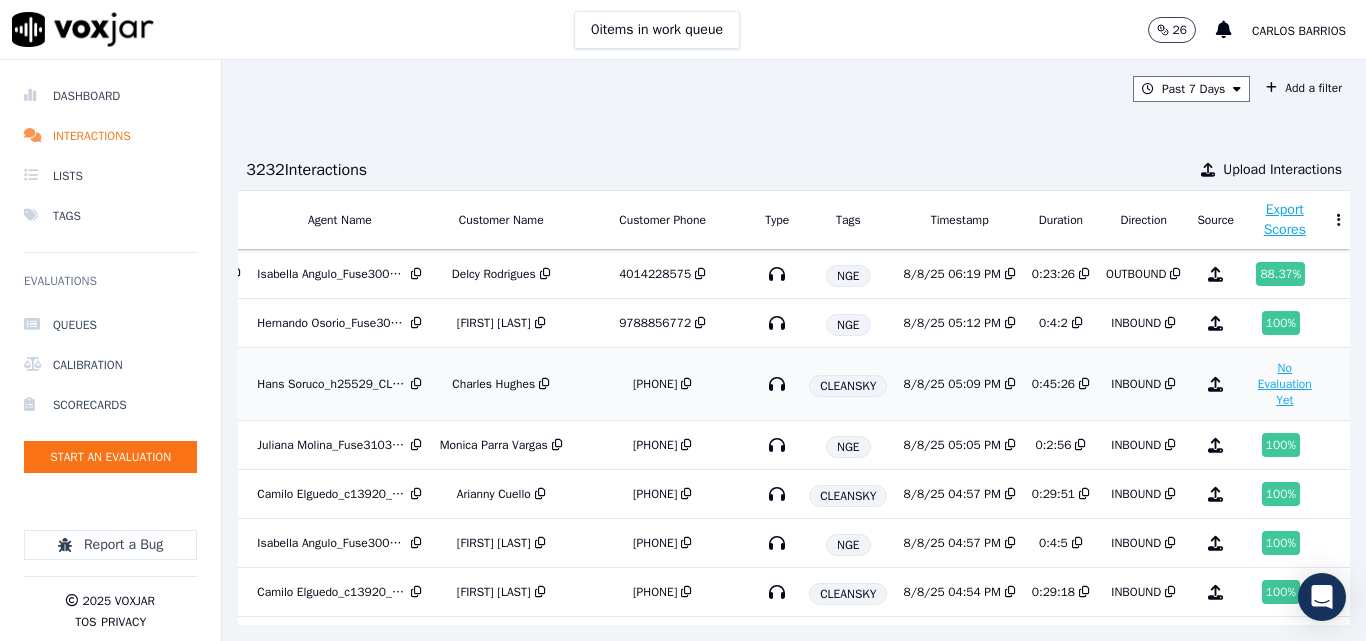 click on "No Evaluation Yet" at bounding box center (1285, 384) 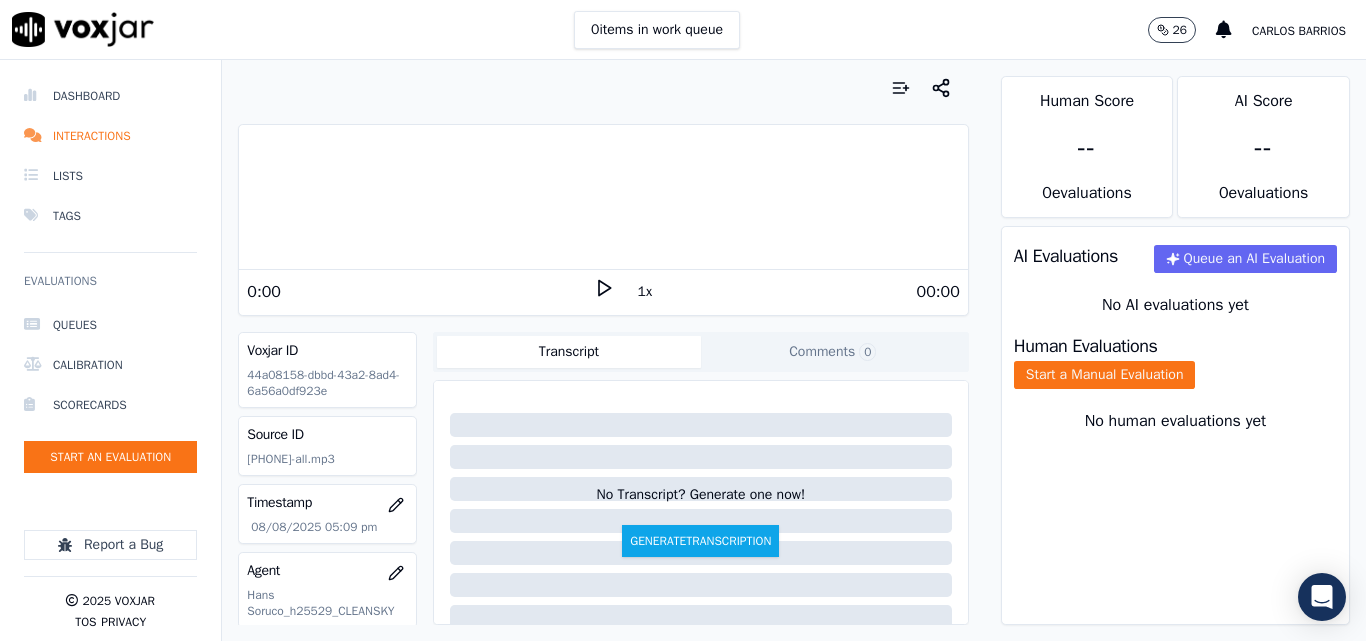 click on "1x" at bounding box center [645, 292] 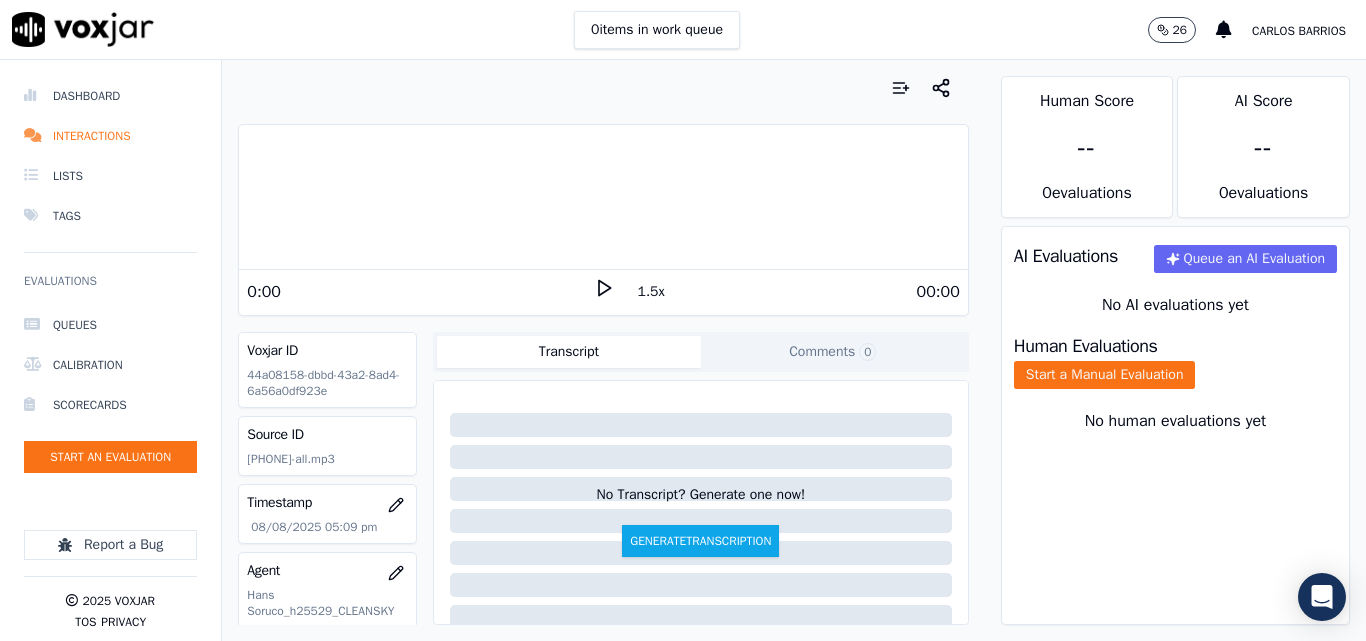 click on "1.5x" at bounding box center (651, 292) 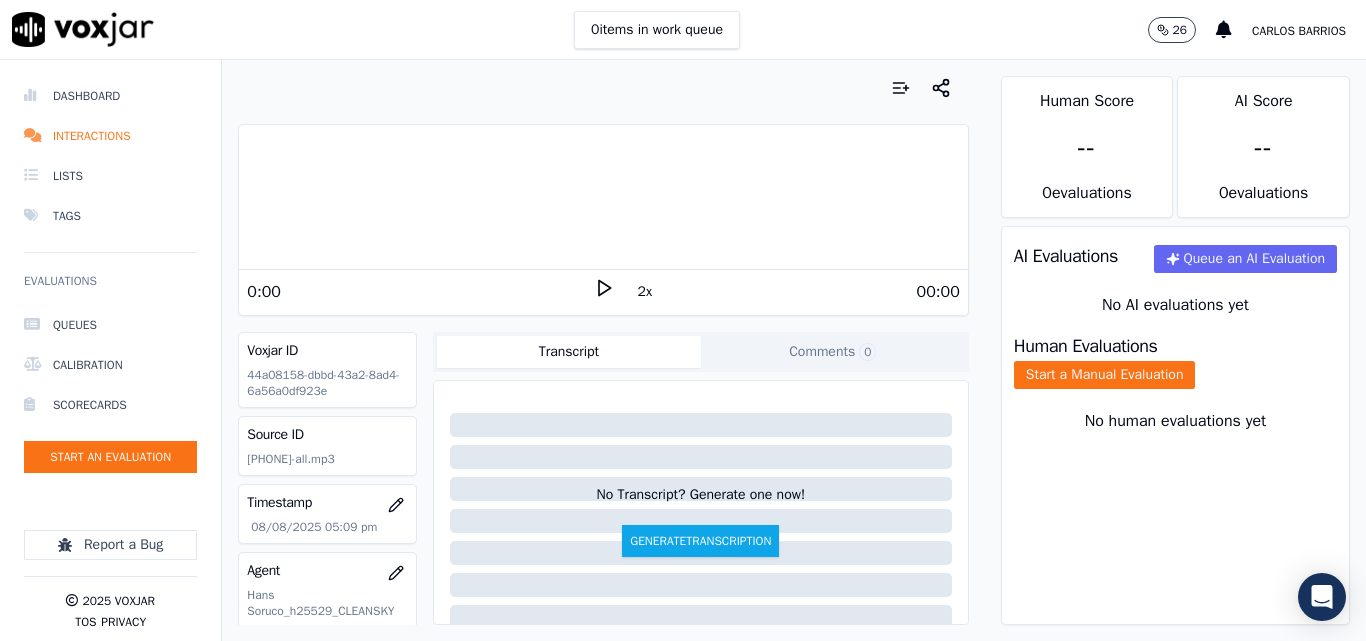 click 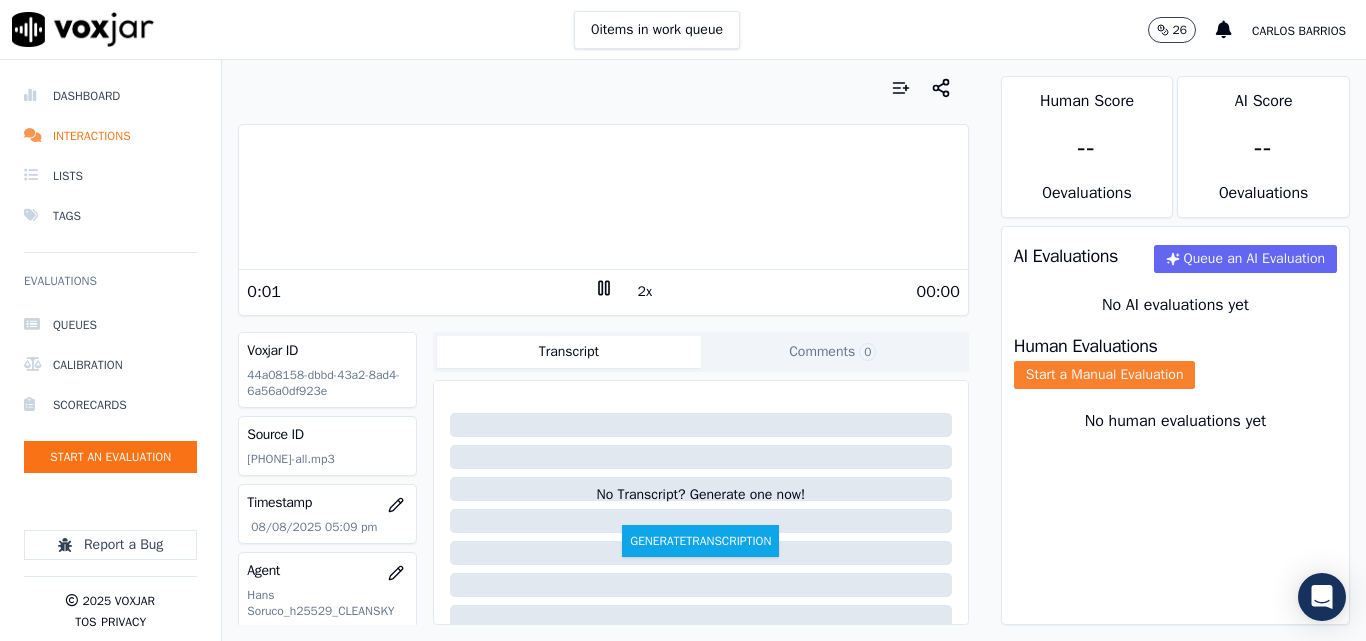 click on "Start a Manual Evaluation" 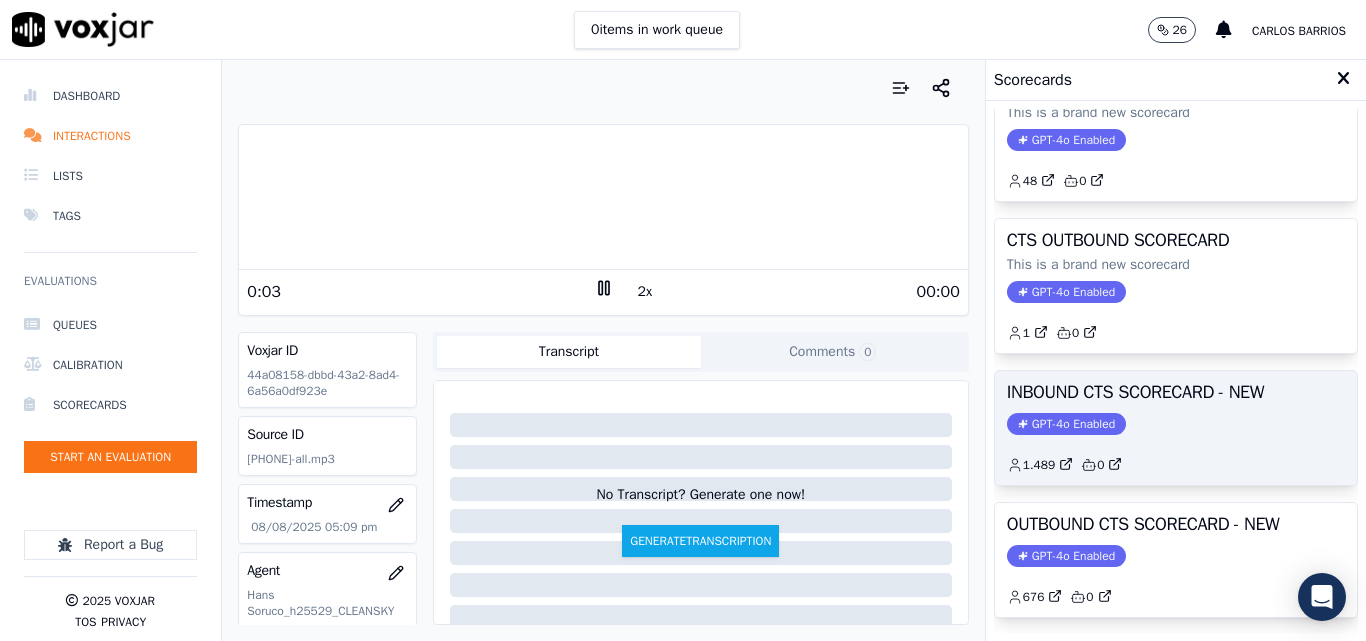 scroll, scrollTop: 100, scrollLeft: 0, axis: vertical 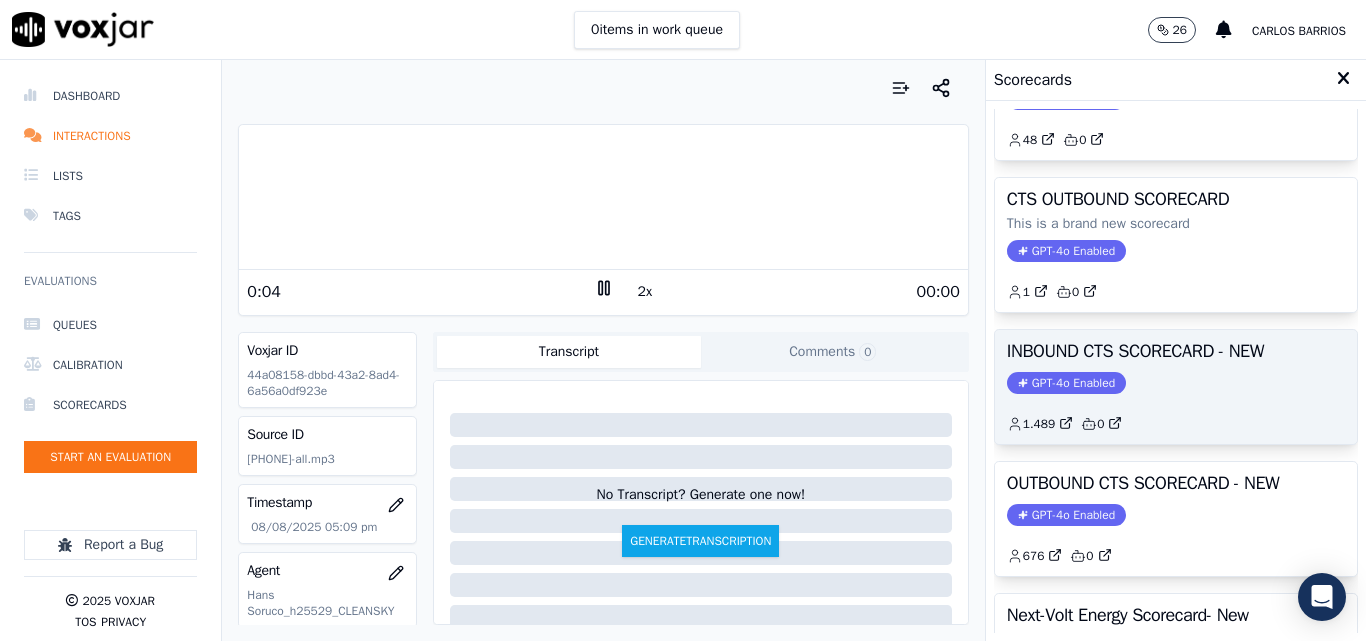 click on "INBOUND CTS SCORECARD - NEW" at bounding box center (1176, 351) 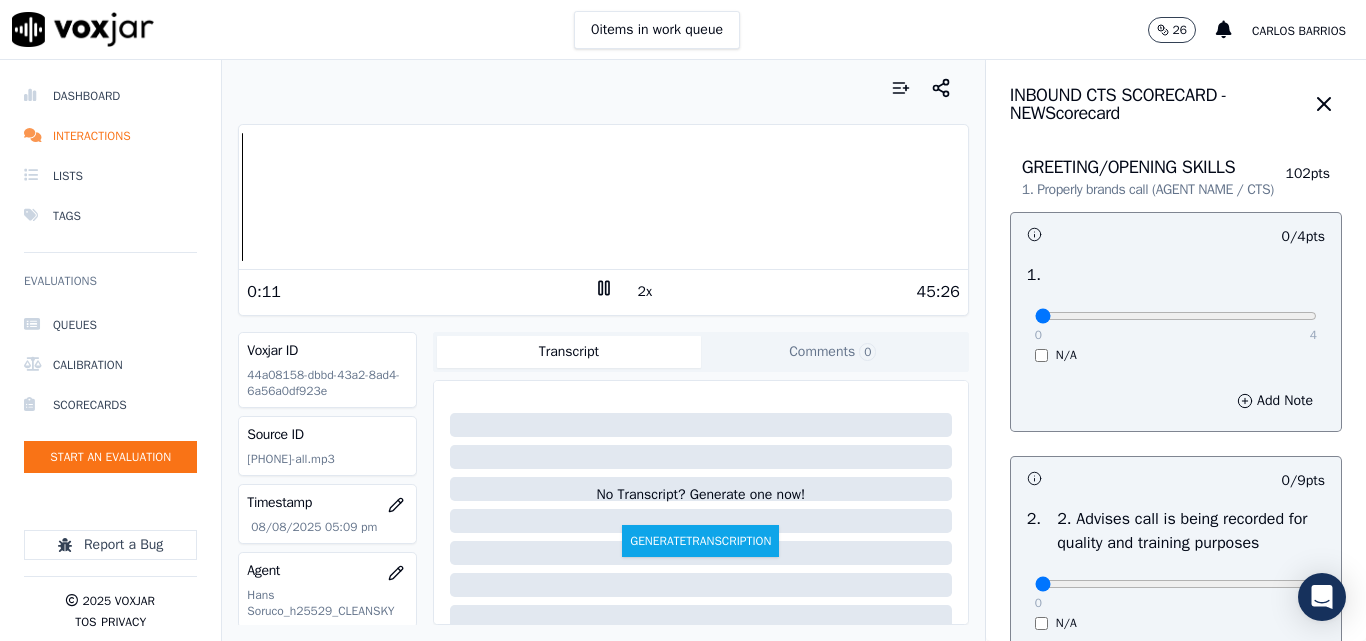 click on "2x" at bounding box center (645, 292) 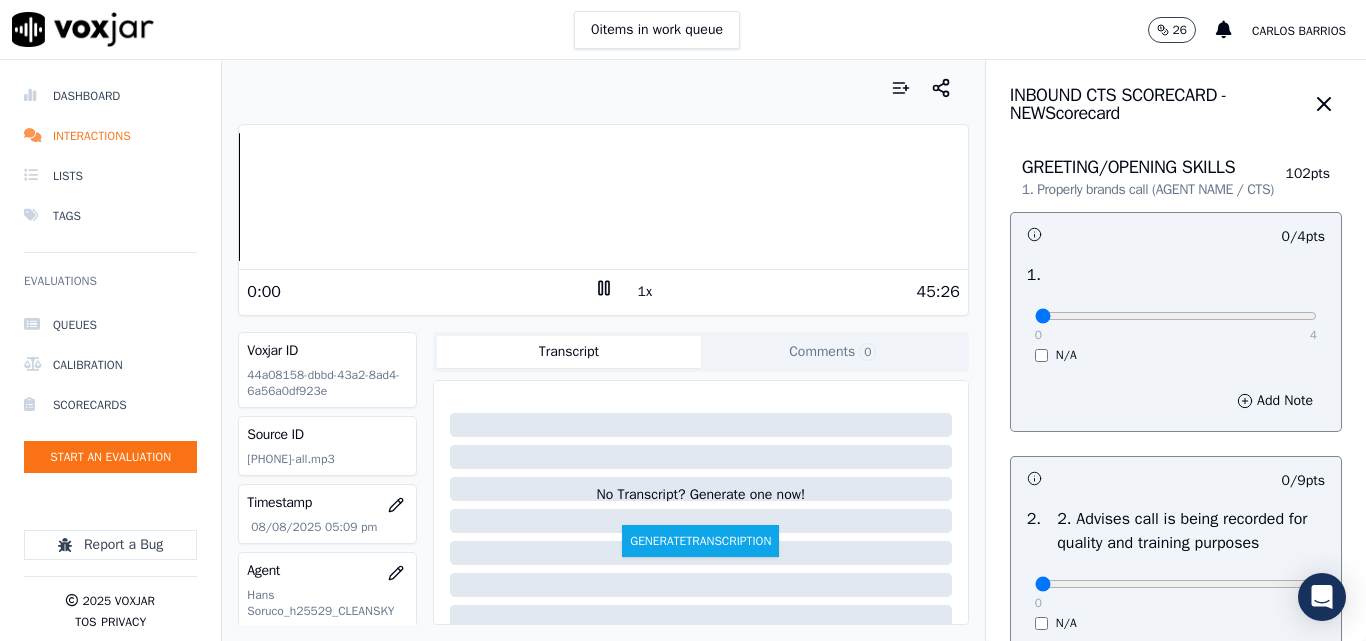 click on "Dashboard   Interactions   Lists   Tags       Evaluations     Queues   Calibration   Scorecards   Start an Evaluation
Report a Bug       2025   Voxjar   TOS   Privacy             Your browser does not support the audio element.   0:00     1x   45:26   Voxjar ID   44a08158-dbbd-43a2-8ad4-6a56a0df923e   Source ID   6092900756-all.mp3   Timestamp
08/08/2025 05:09 pm     Agent
Hans Soruco_h25529_CLEANSKY     Customer Name     Charles Hughes     Customer Phone     6092900756     Tags
CLEANSKY     Source     manualUpload   Type     AUDIO       Transcript   Comments  0   No Transcript? Generate one now!   Generate  Transcription         Add Comment   Scores   Transcript   Metadata   Comments         Human Score   --   0  evaluation s   AI Score   --   0  evaluation s     AI Evaluations
Queue an AI Evaluation   No AI evaluations yet   Human Evaluations   Start a Manual Evaluation   No human evaluations yet       INBOUND CTS SCORECARD - NEW   Scorecard" at bounding box center [683, 350] 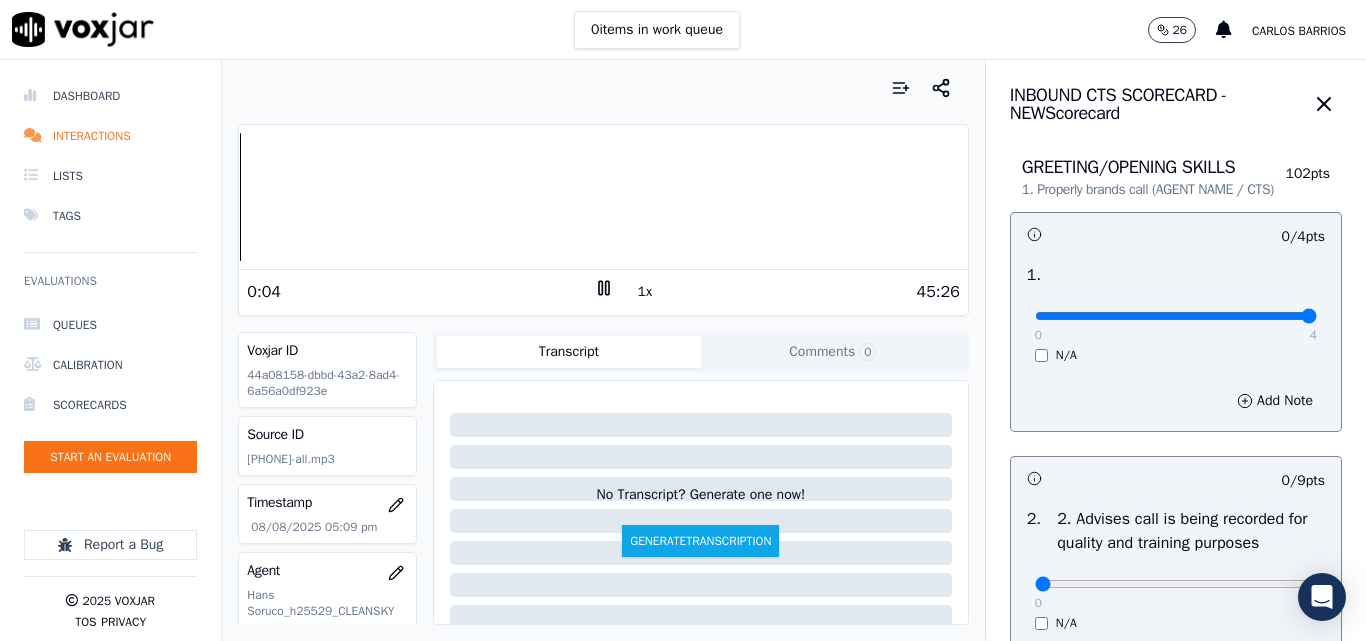 click at bounding box center [1176, 316] 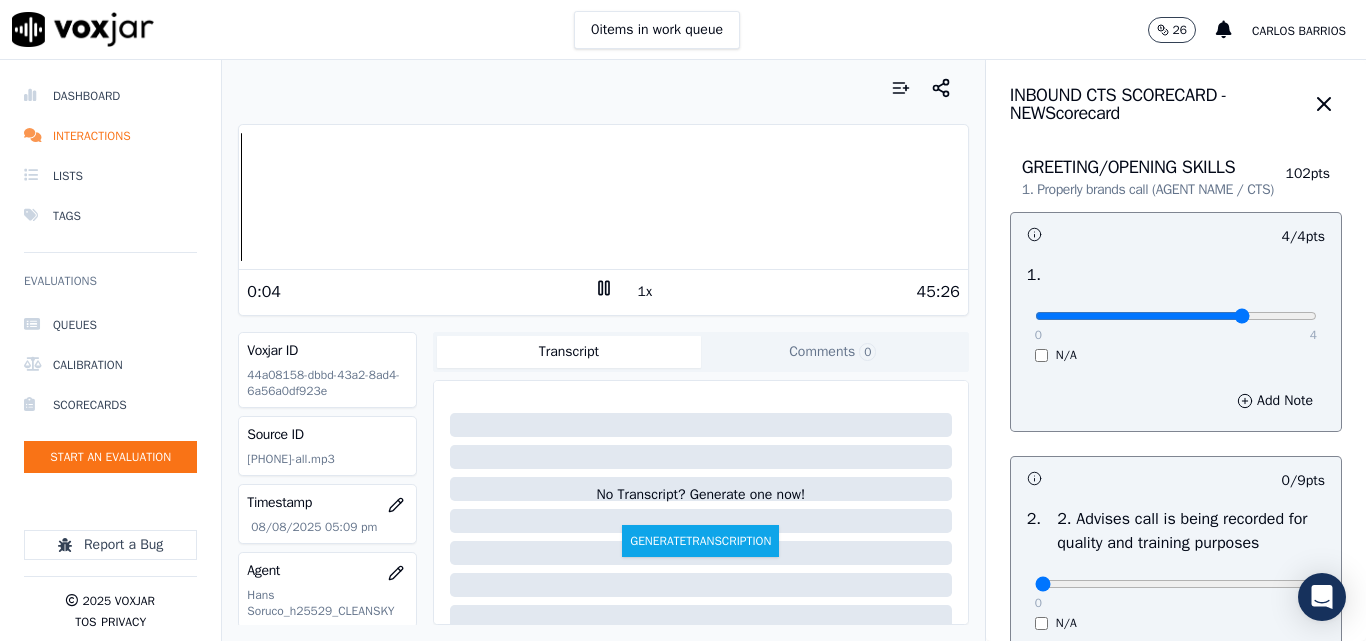 type on "3" 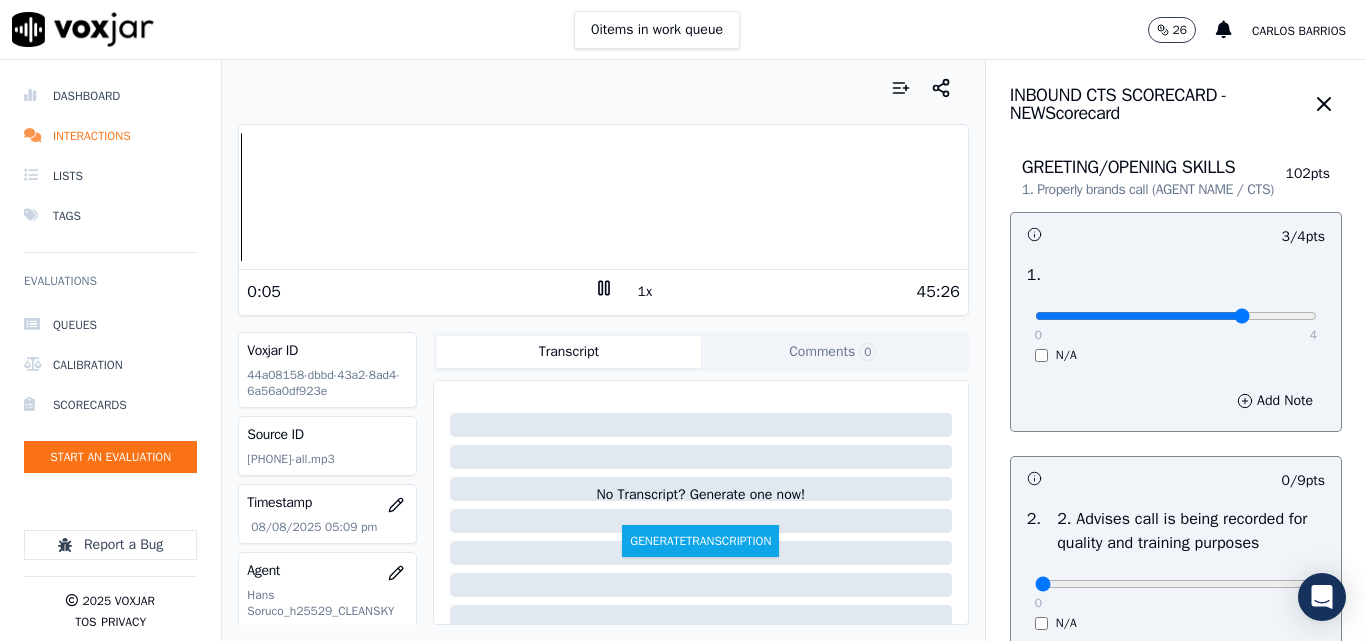 click on "1x" at bounding box center (645, 292) 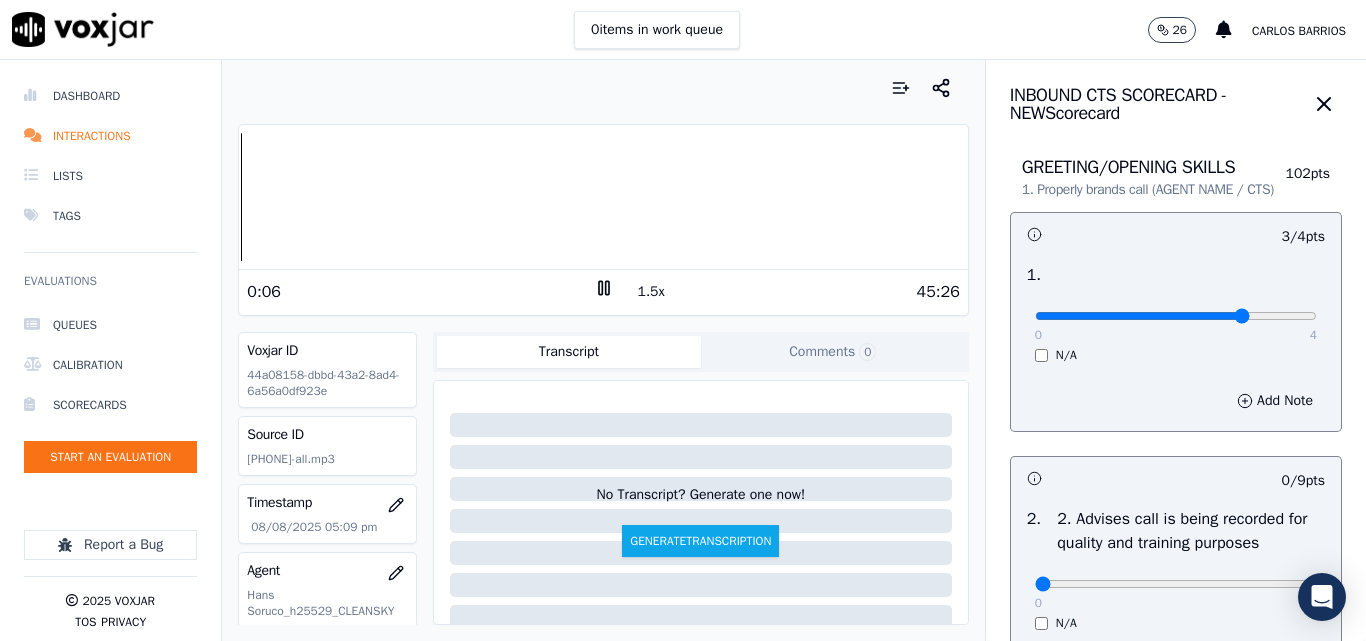 click on "1.5x" at bounding box center (651, 292) 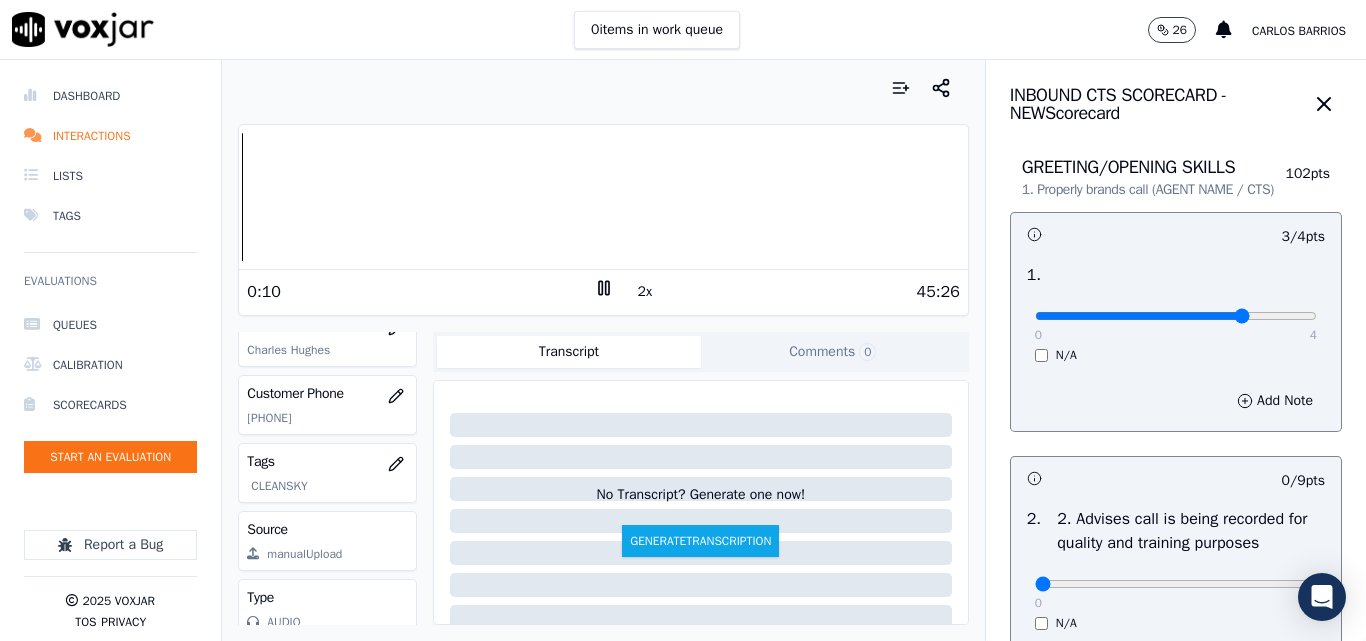 scroll, scrollTop: 288, scrollLeft: 0, axis: vertical 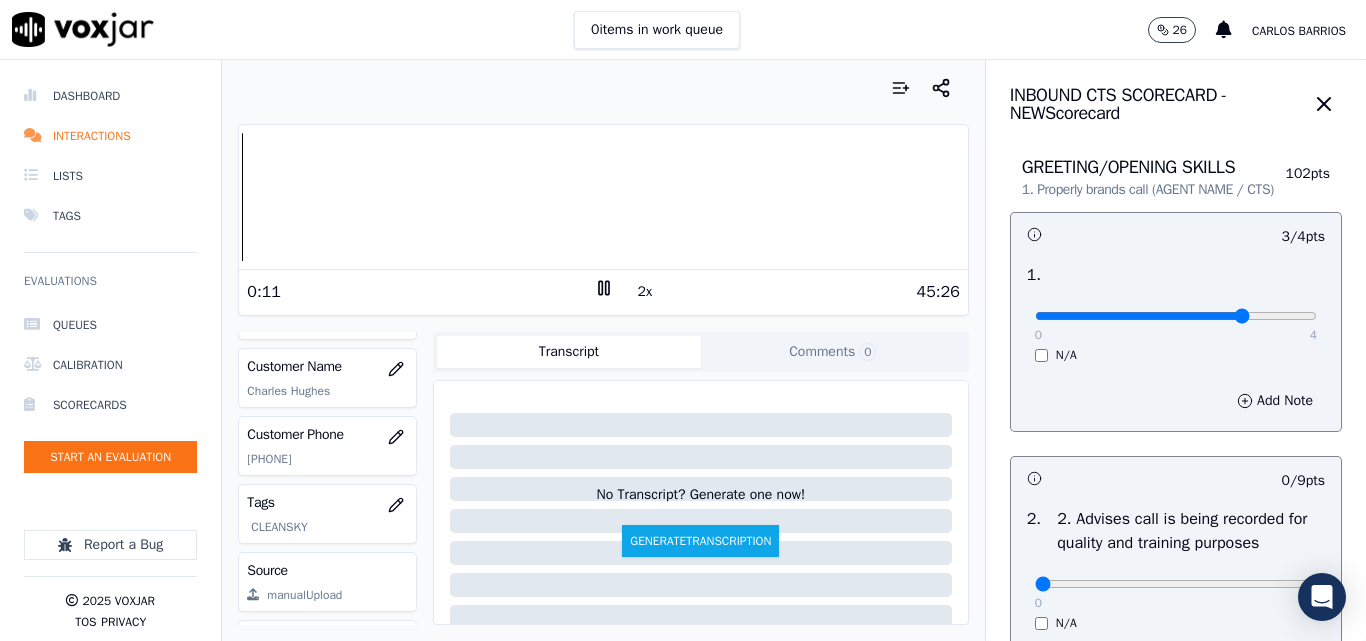 click on "[PHONE]" 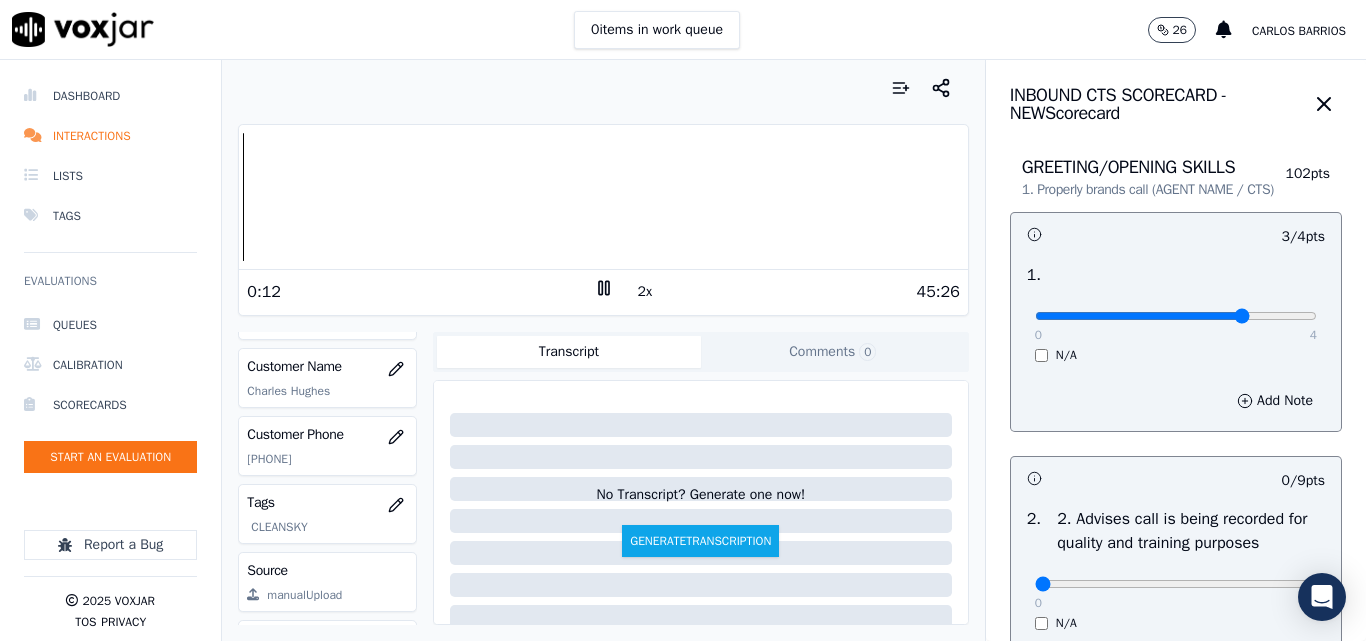 click on "[PHONE]" 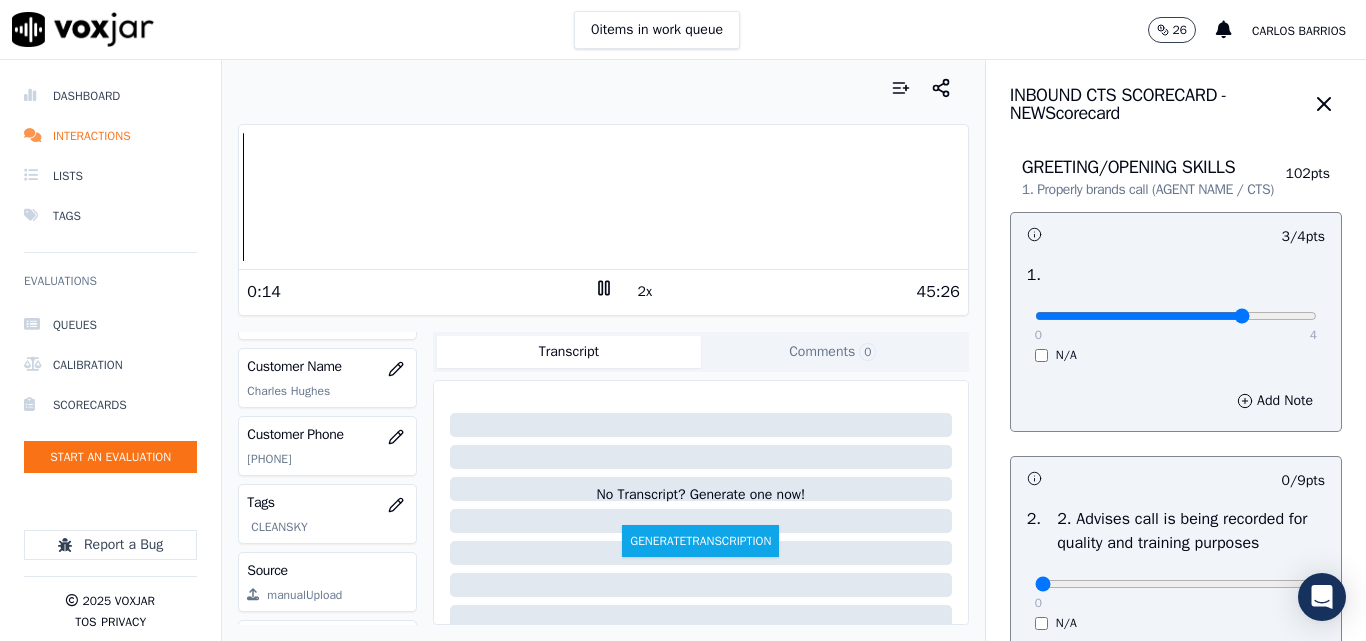 copy on "[PHONE]" 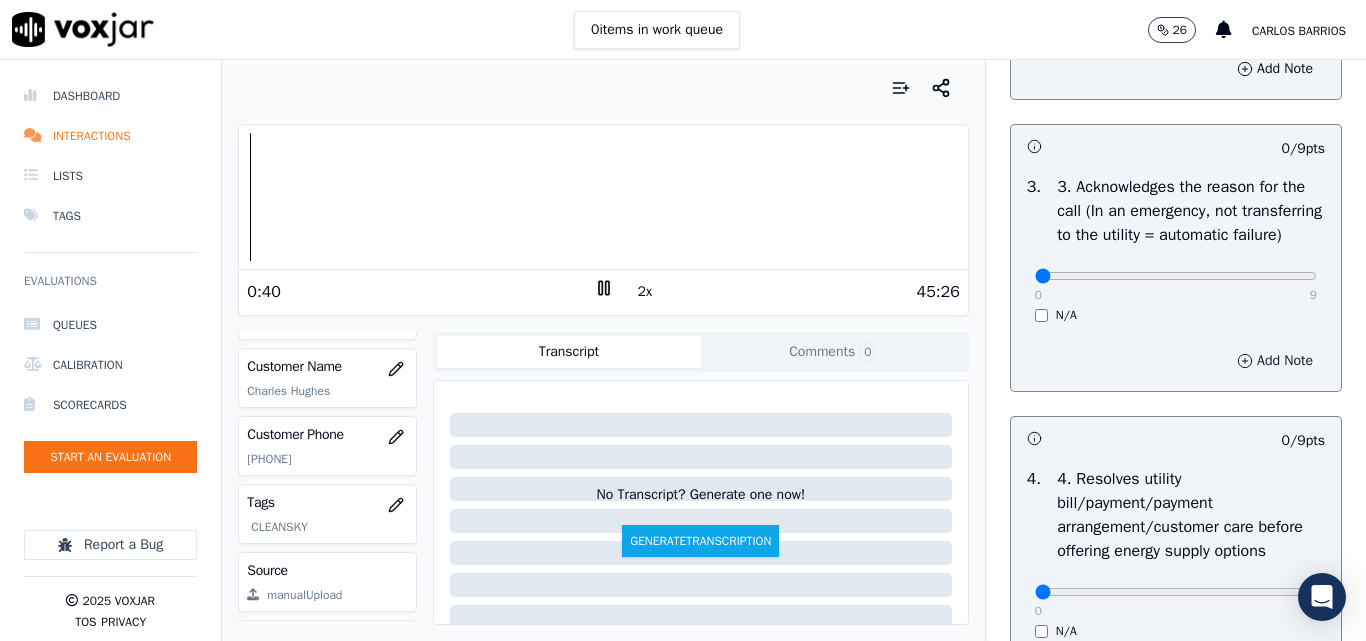 scroll, scrollTop: 800, scrollLeft: 0, axis: vertical 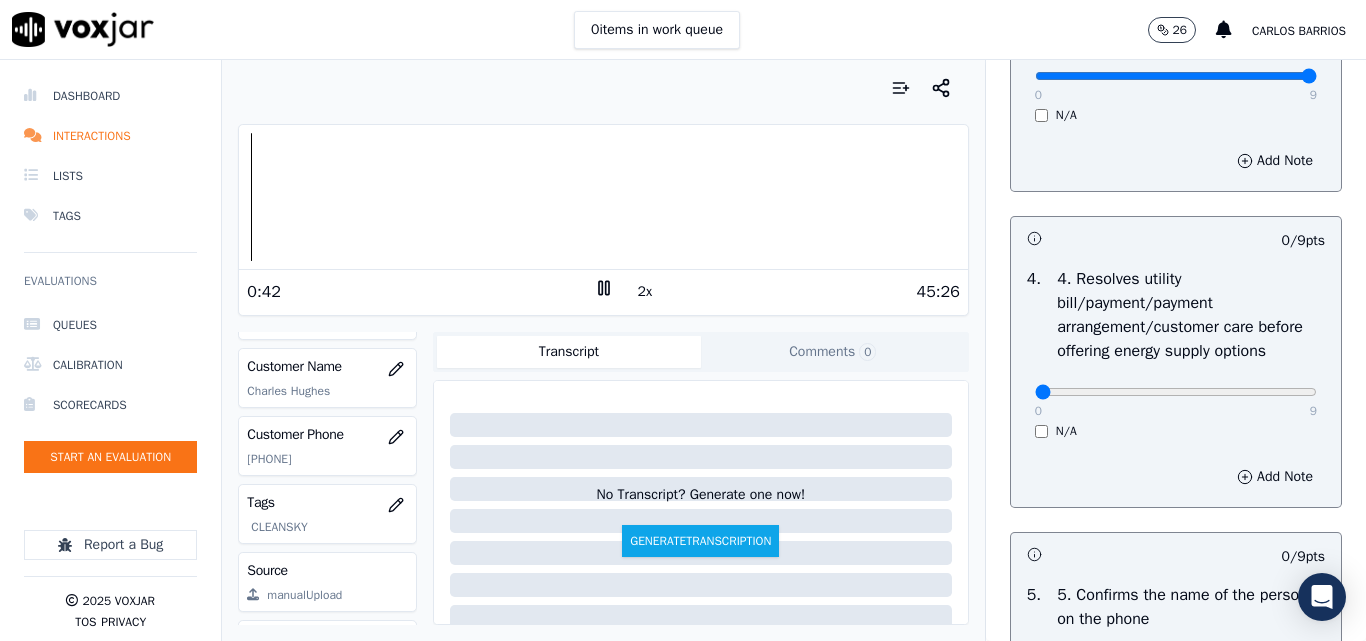 drag, startPoint x: 1239, startPoint y: 123, endPoint x: 1291, endPoint y: 129, distance: 52.34501 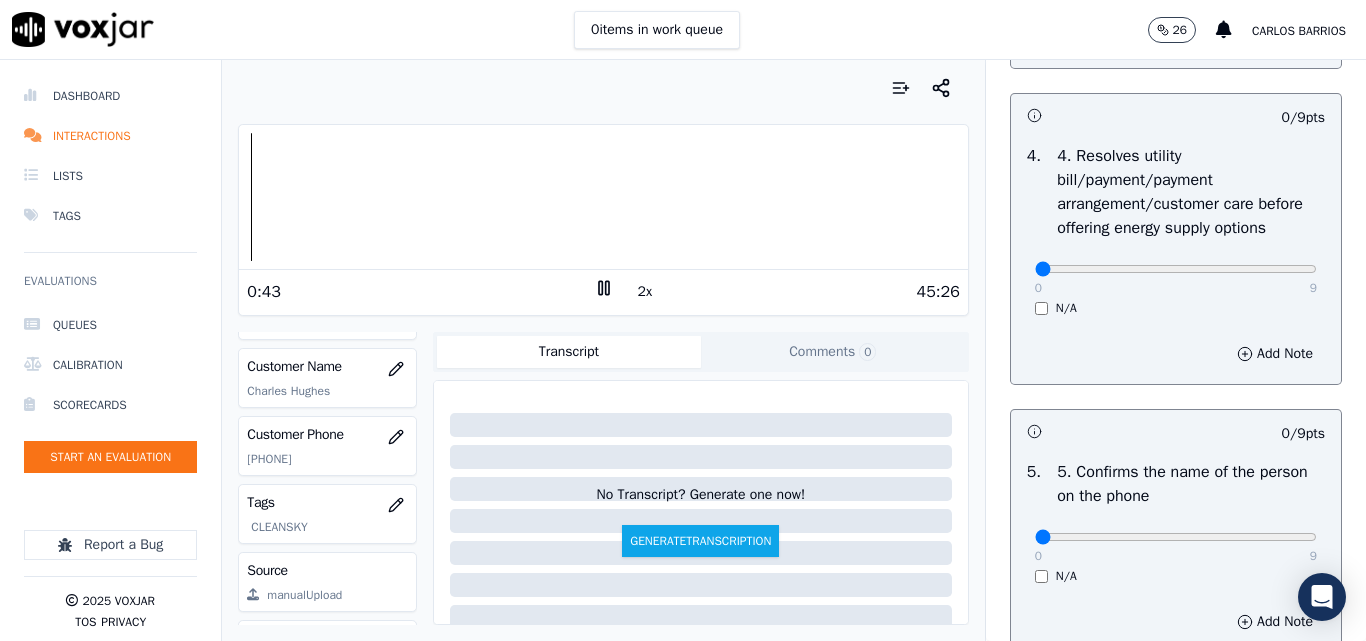 scroll, scrollTop: 1200, scrollLeft: 0, axis: vertical 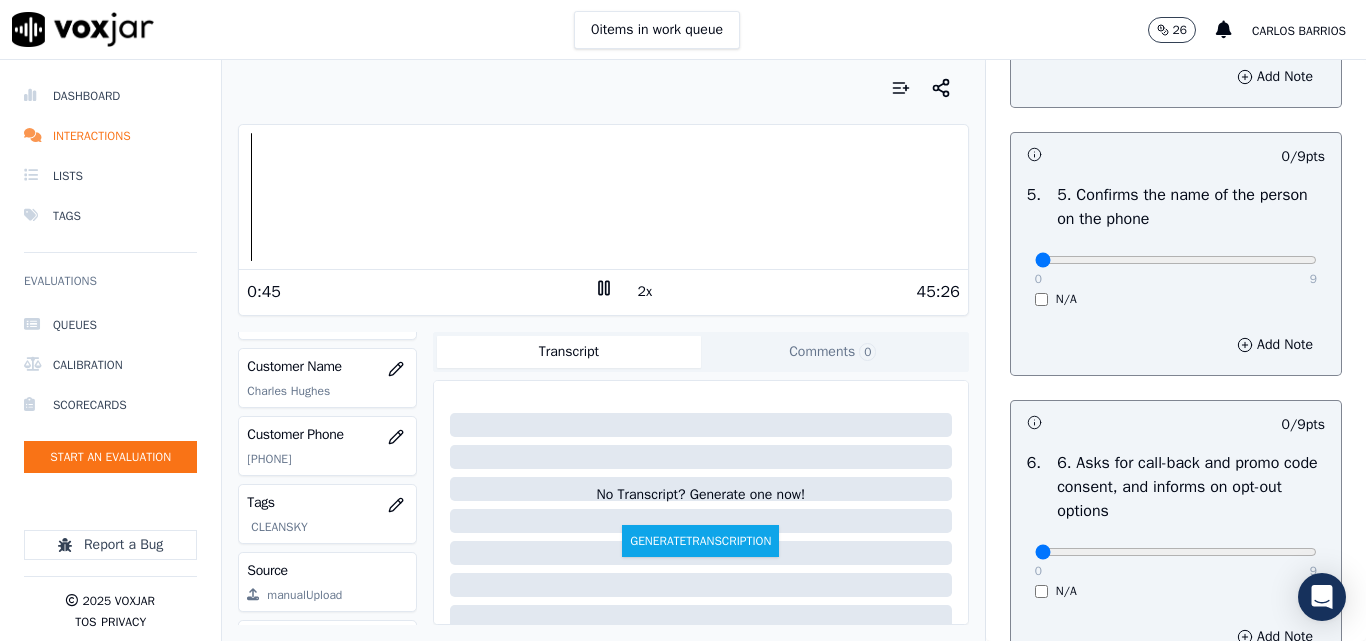 drag, startPoint x: 1243, startPoint y: 319, endPoint x: 1256, endPoint y: 320, distance: 13.038404 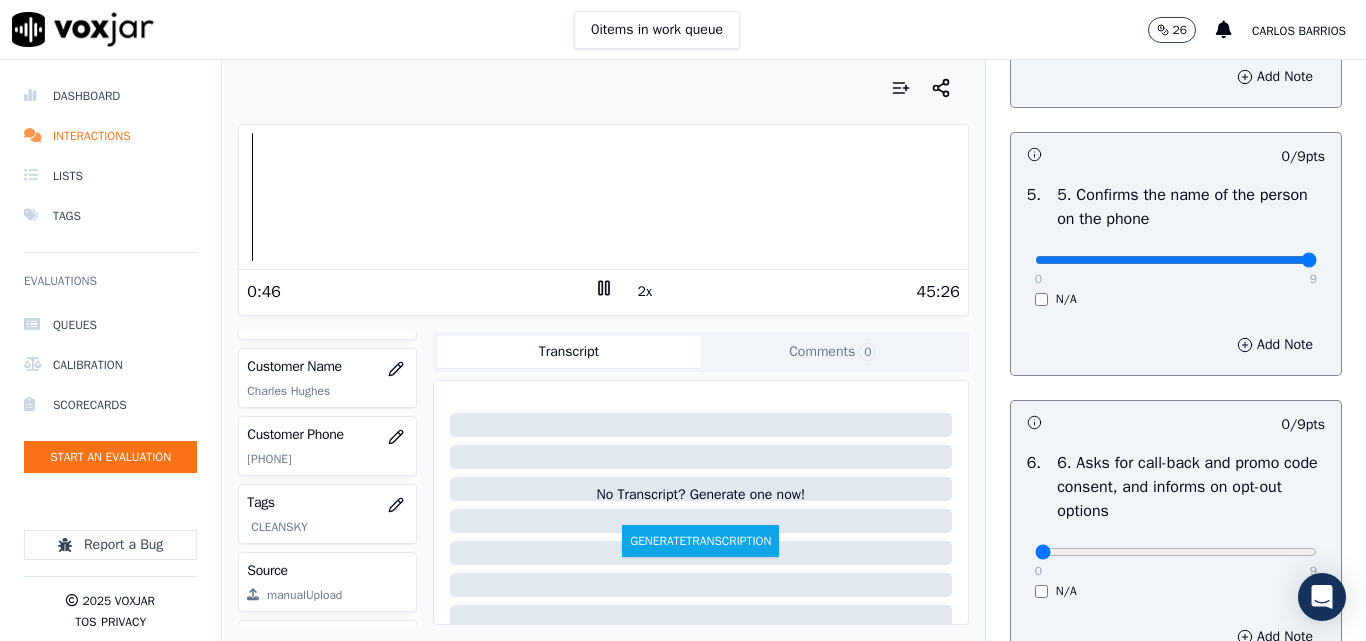 type on "9" 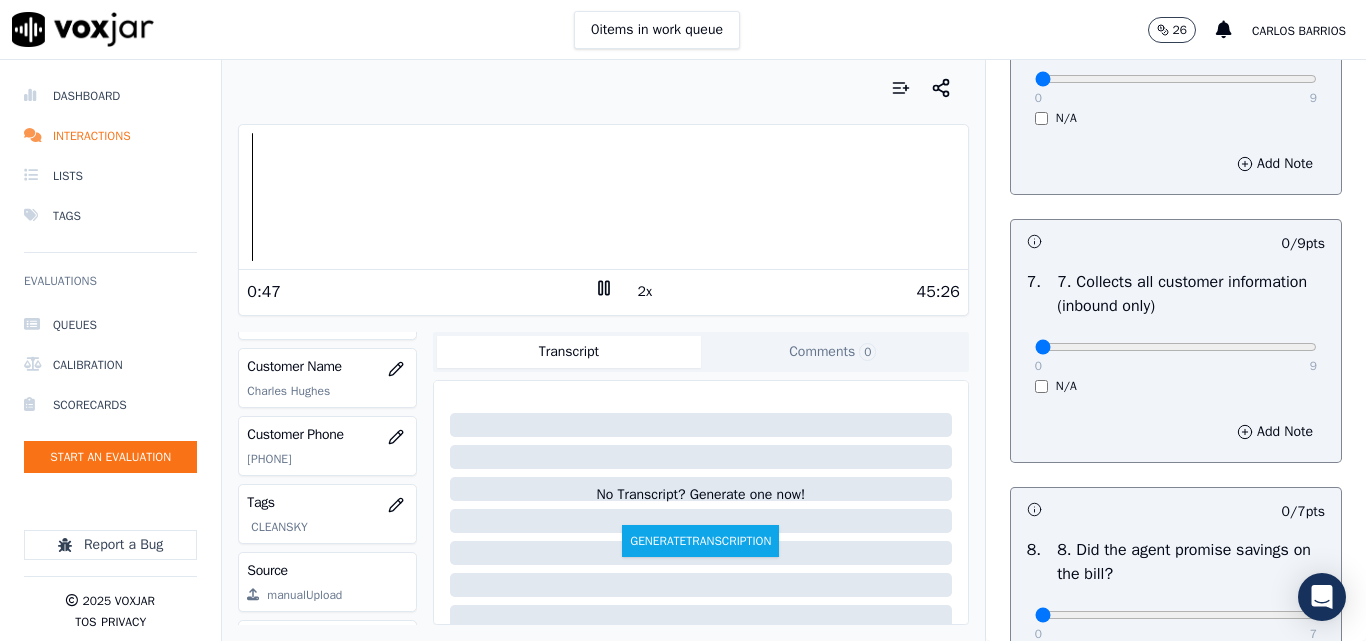 scroll, scrollTop: 1700, scrollLeft: 0, axis: vertical 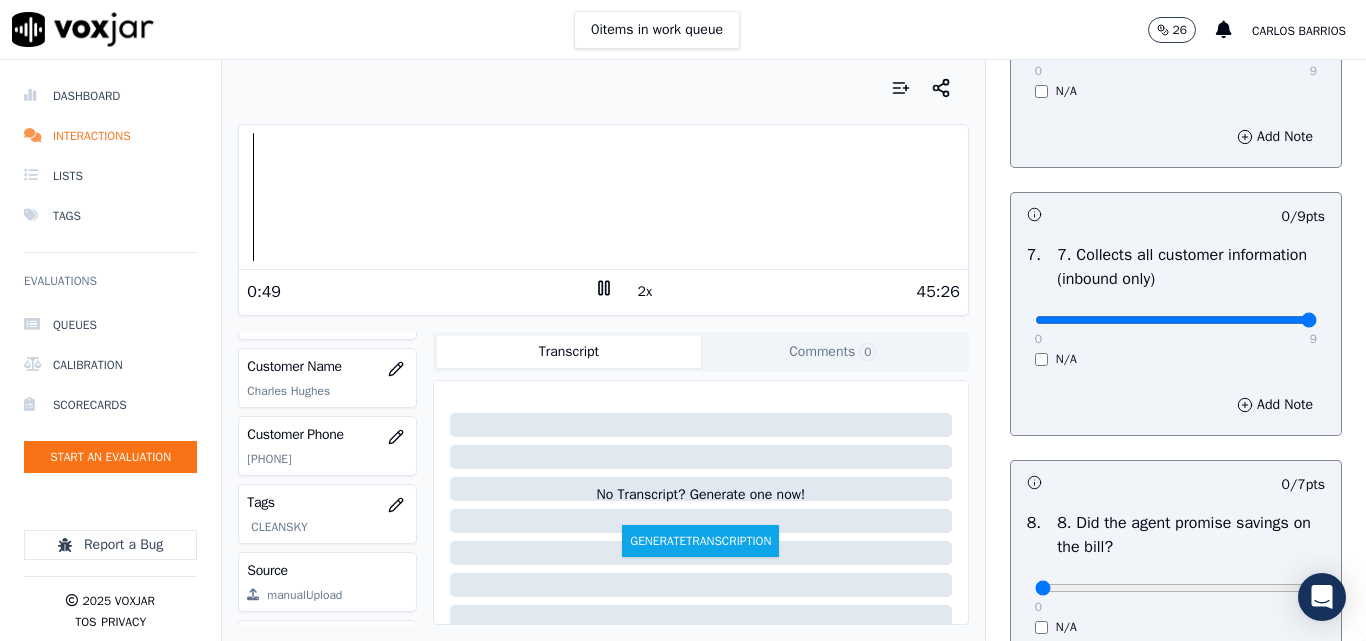 type on "9" 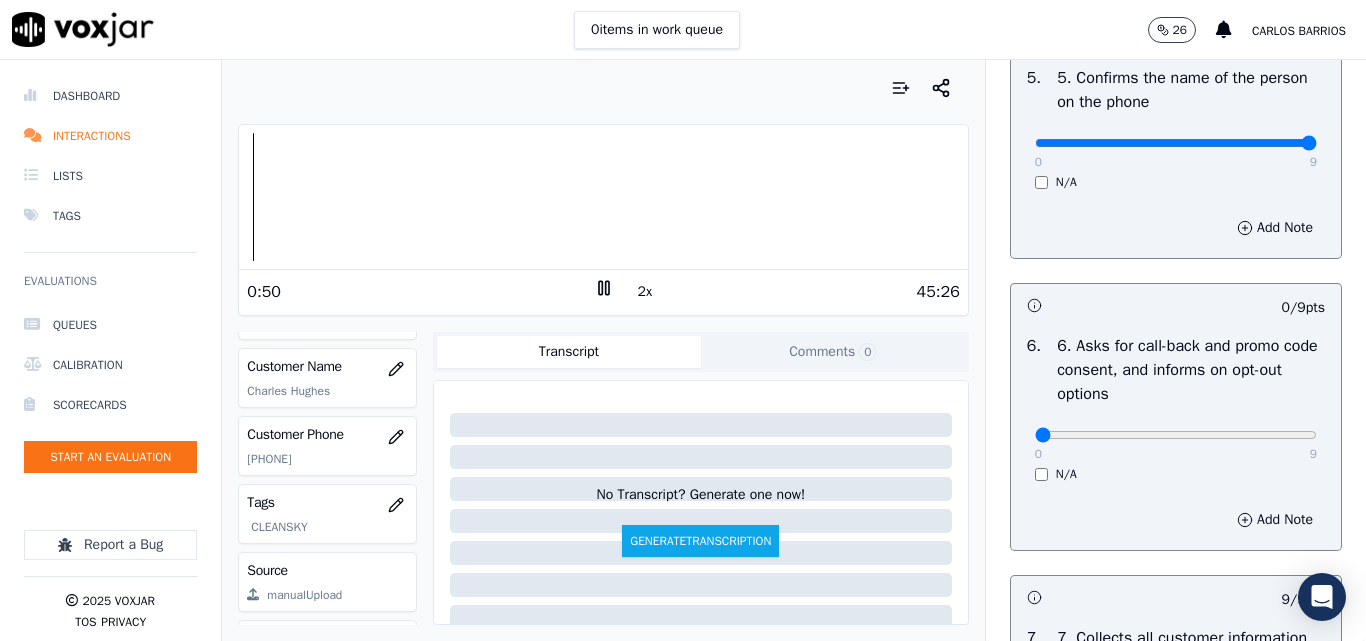 scroll, scrollTop: 1300, scrollLeft: 0, axis: vertical 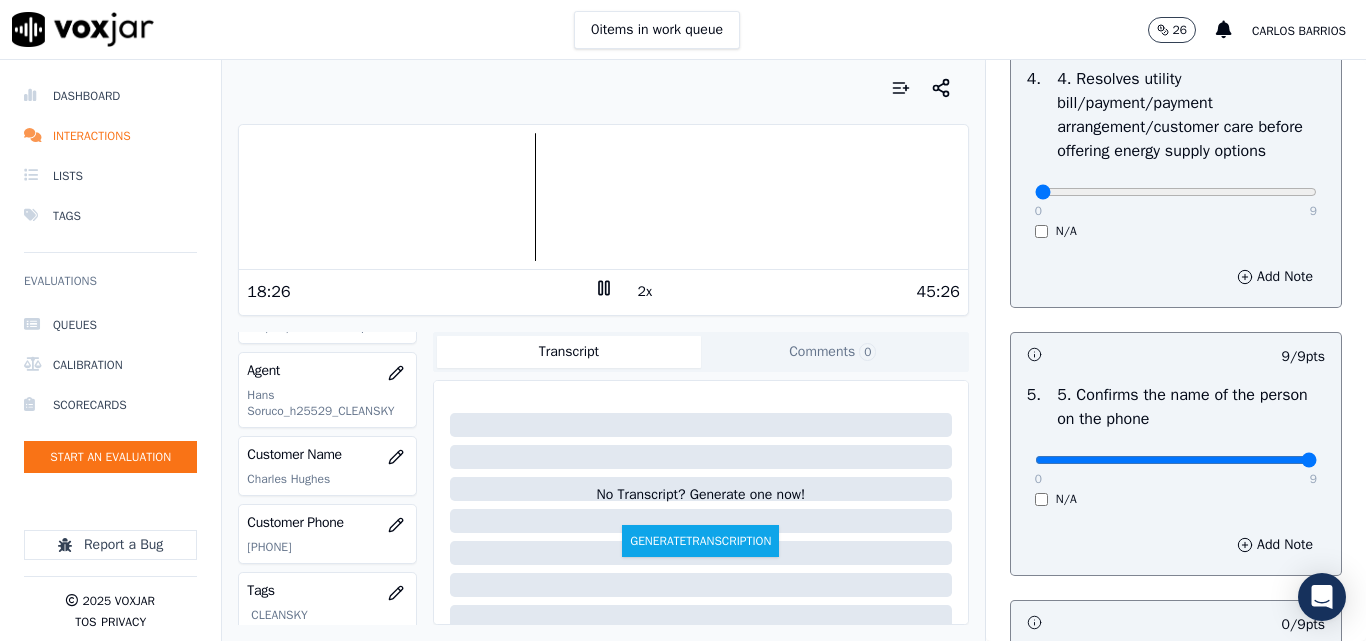 click at bounding box center (603, 88) 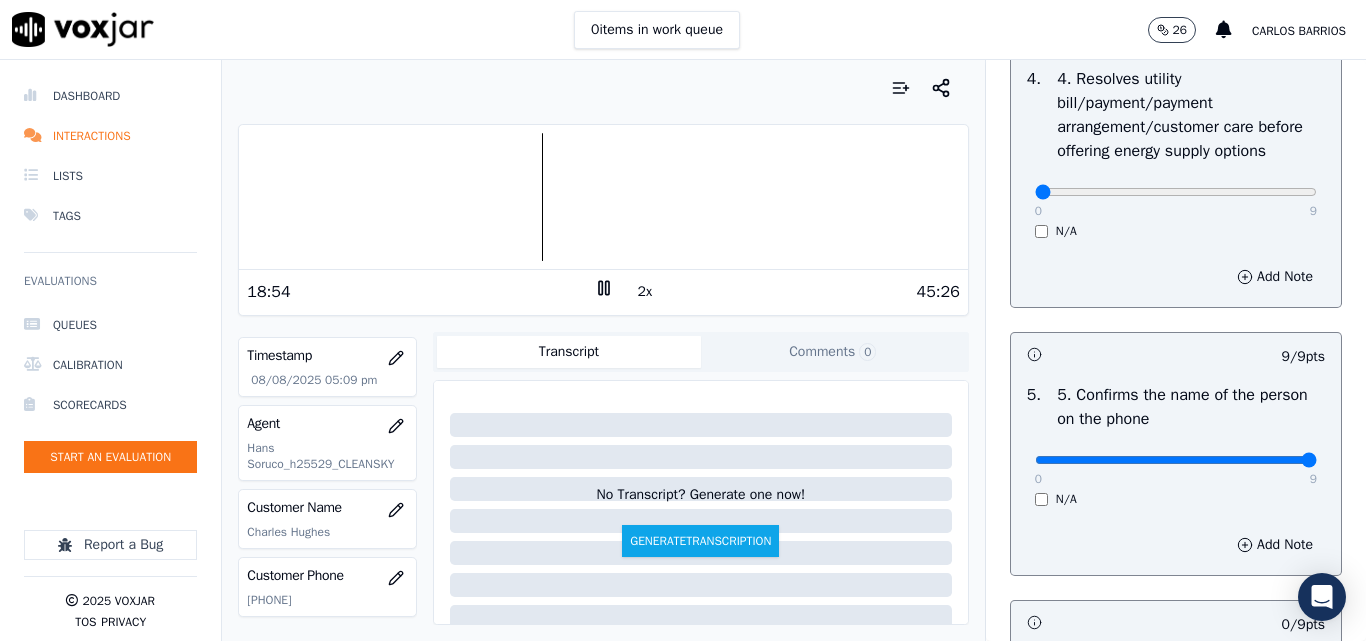 scroll, scrollTop: 188, scrollLeft: 0, axis: vertical 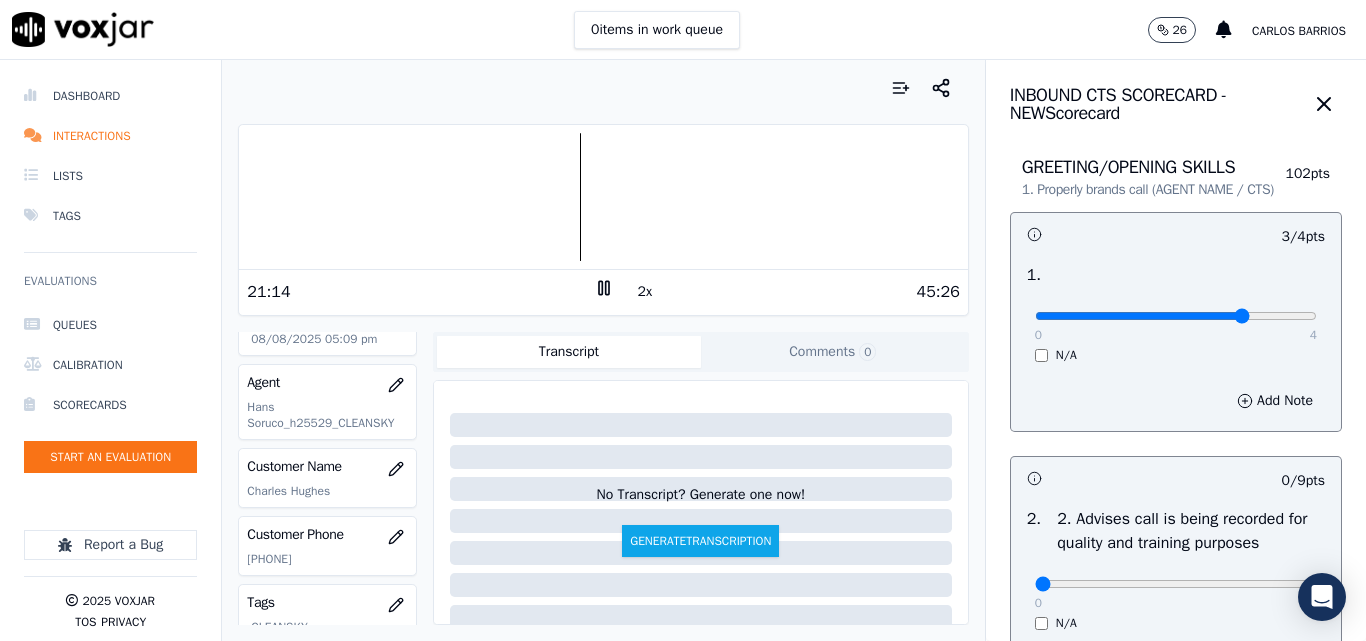 click 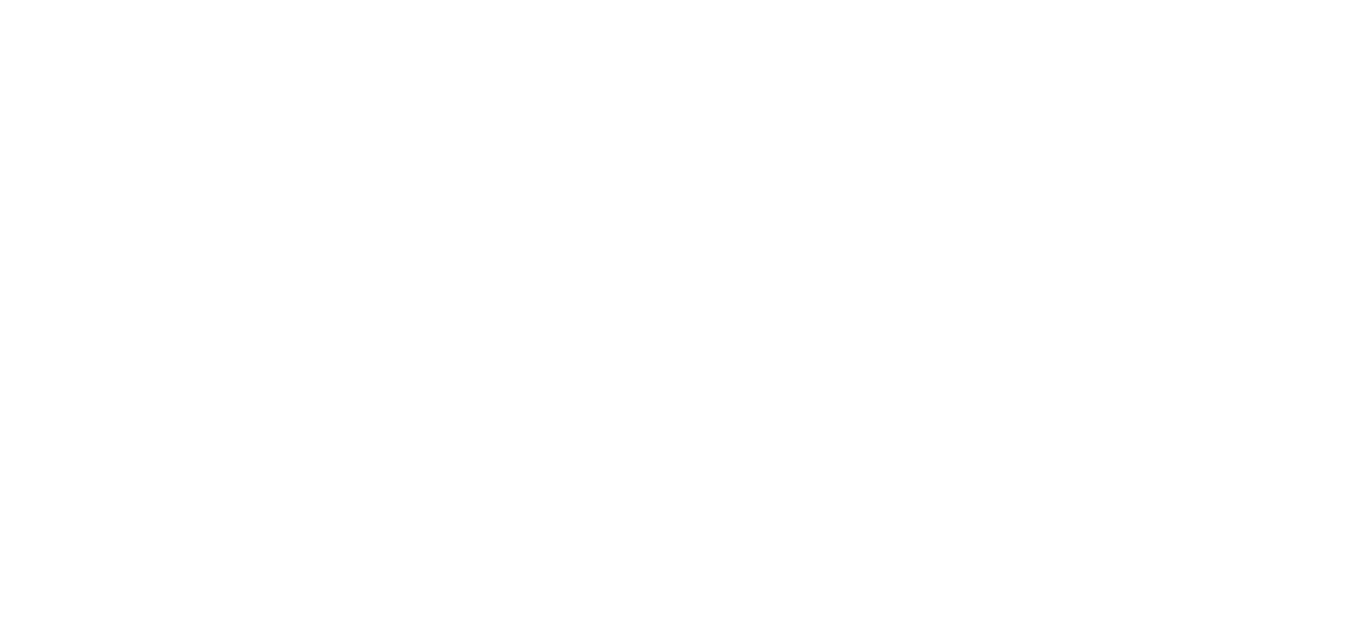 scroll, scrollTop: 0, scrollLeft: 0, axis: both 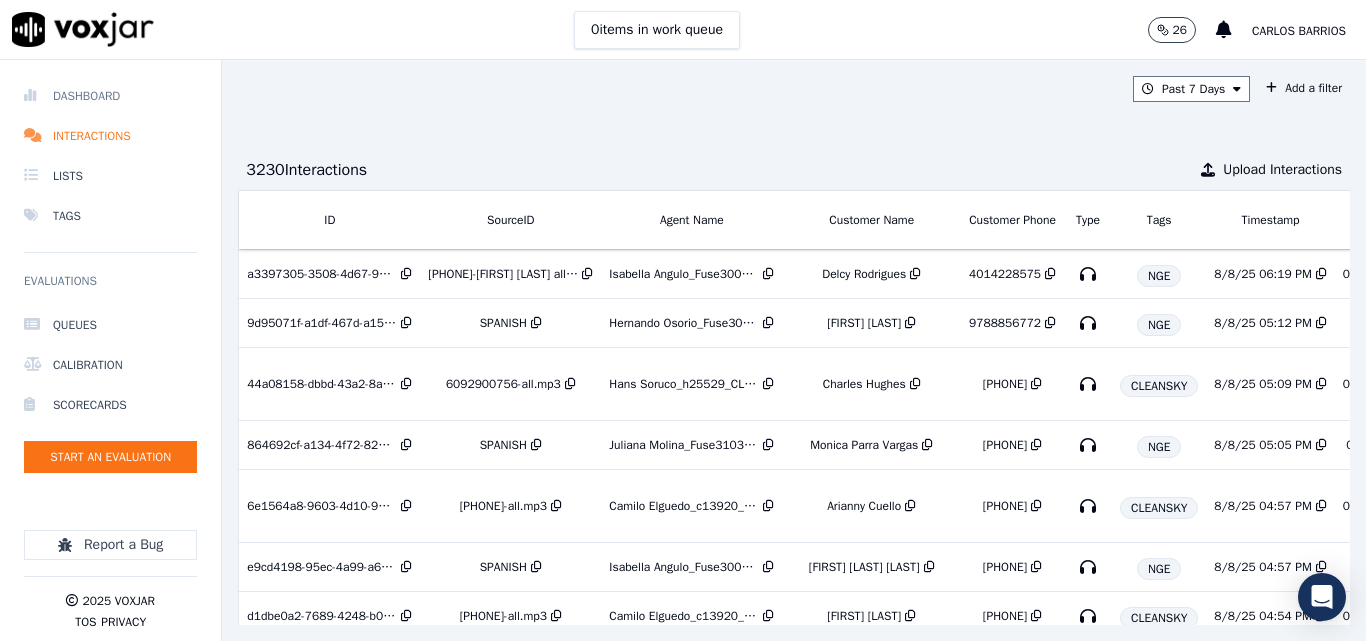 click on "Dashboard" at bounding box center (110, 96) 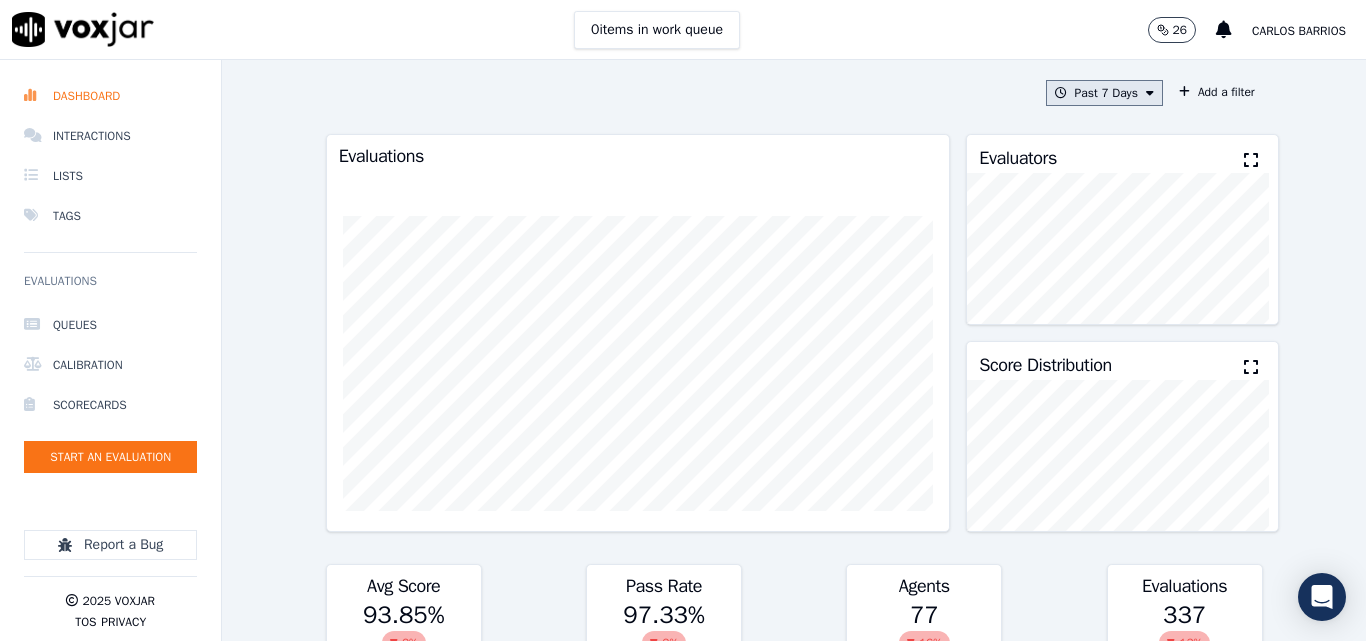 drag, startPoint x: 1092, startPoint y: 91, endPoint x: 1079, endPoint y: 97, distance: 14.3178215 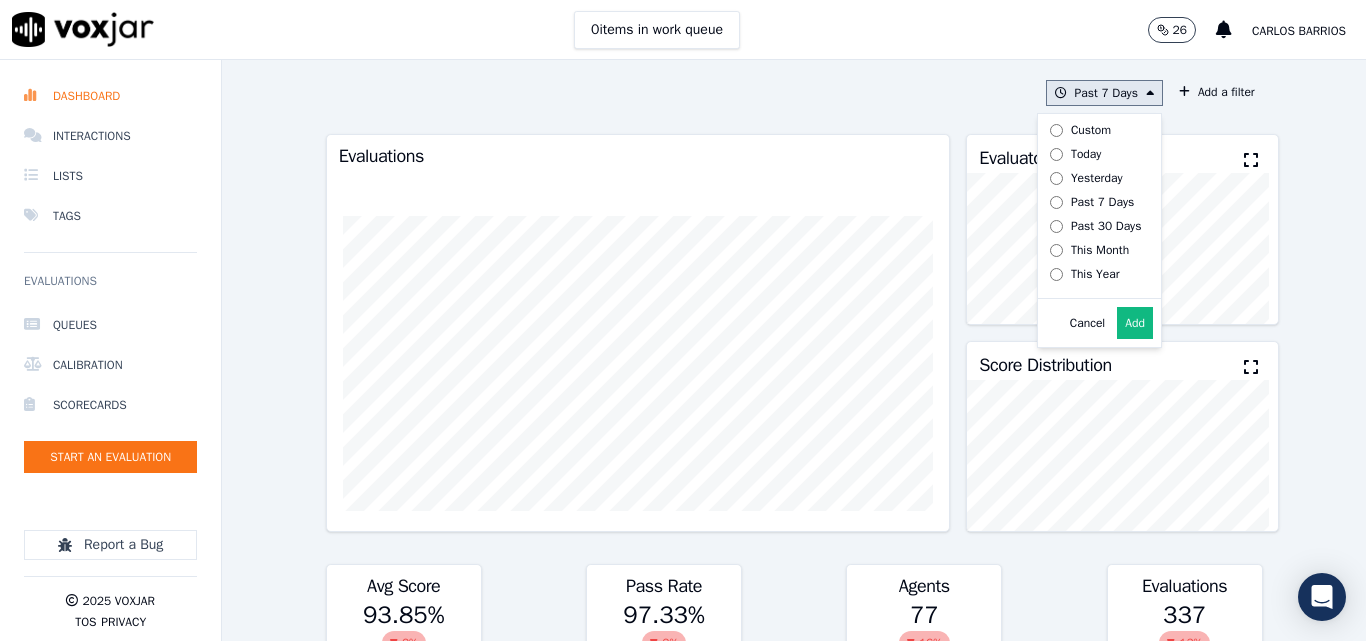 drag, startPoint x: 1052, startPoint y: 147, endPoint x: 1056, endPoint y: 196, distance: 49.162994 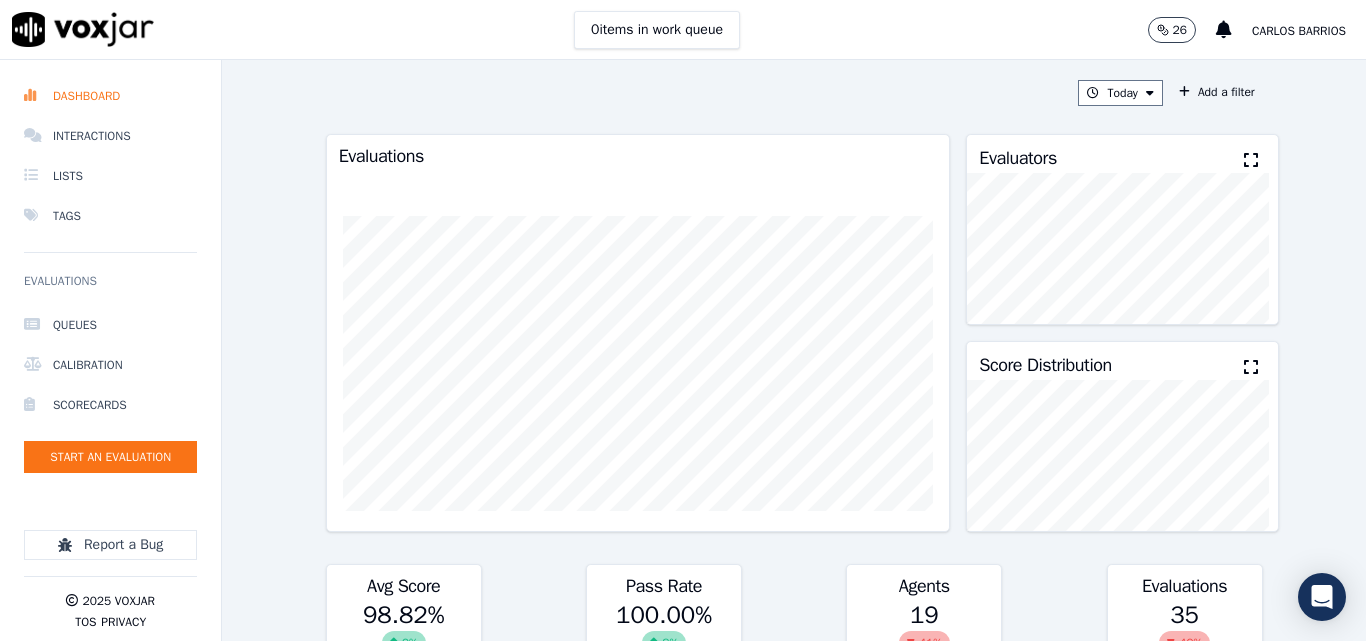 click at bounding box center (1251, 160) 